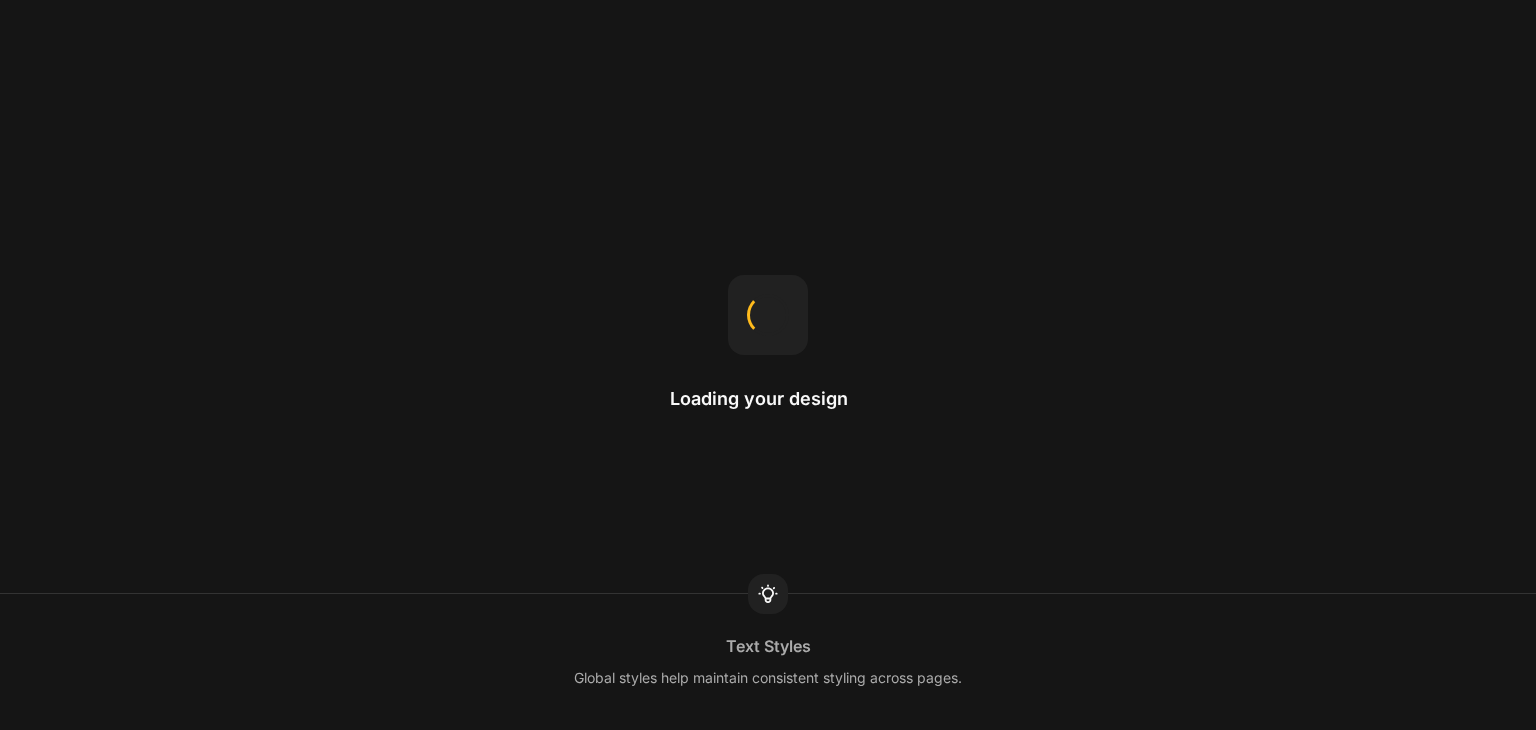 scroll, scrollTop: 0, scrollLeft: 0, axis: both 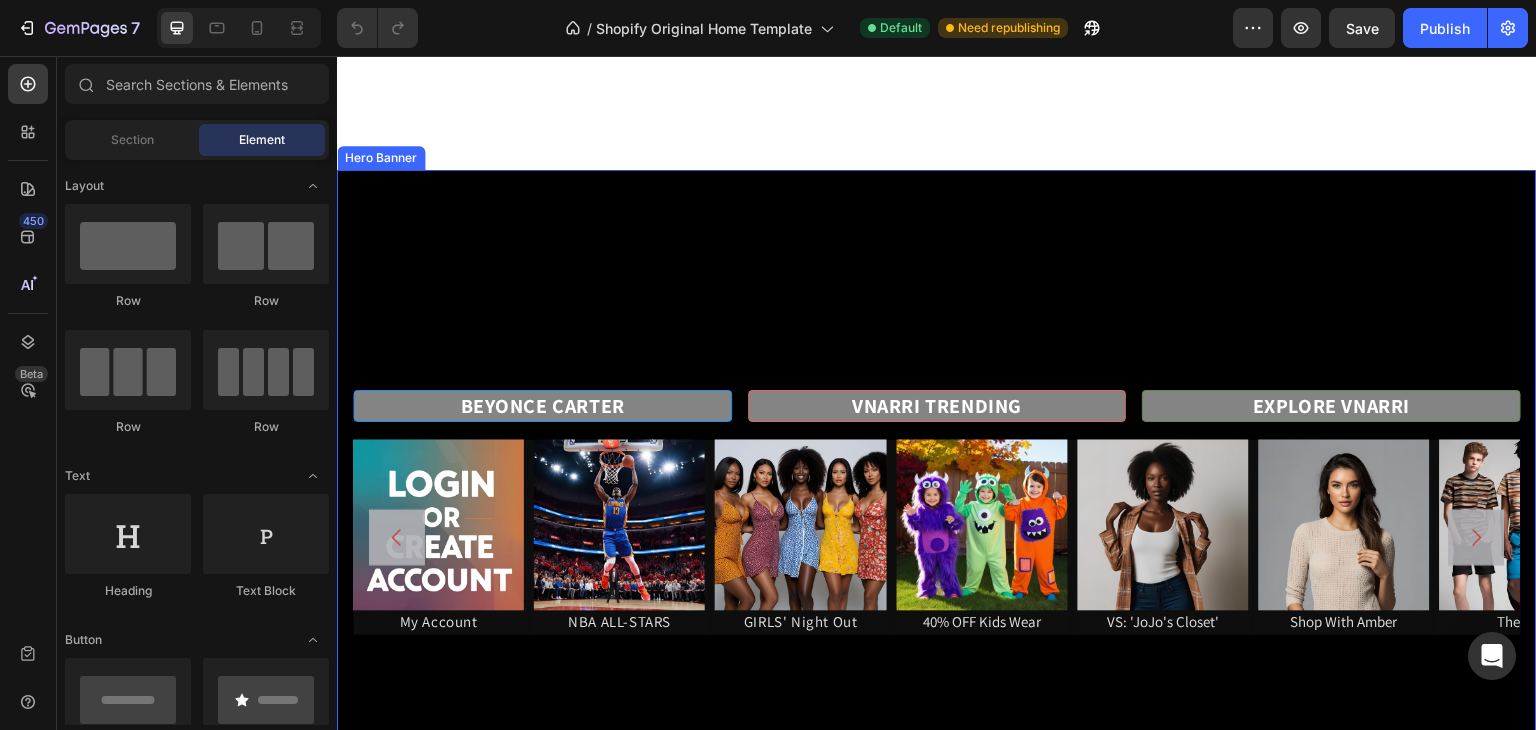 click at bounding box center (937, 507) 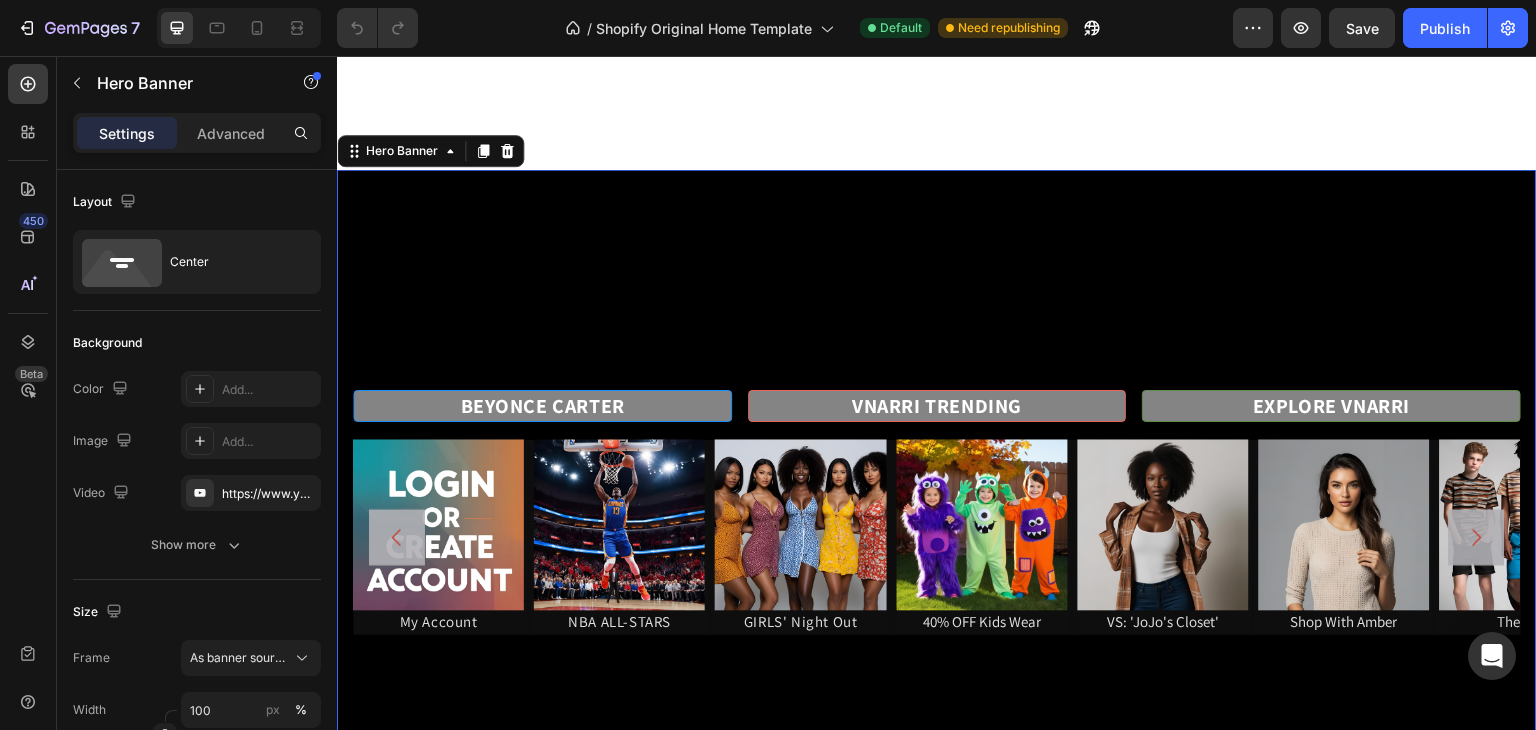 scroll, scrollTop: 0, scrollLeft: 0, axis: both 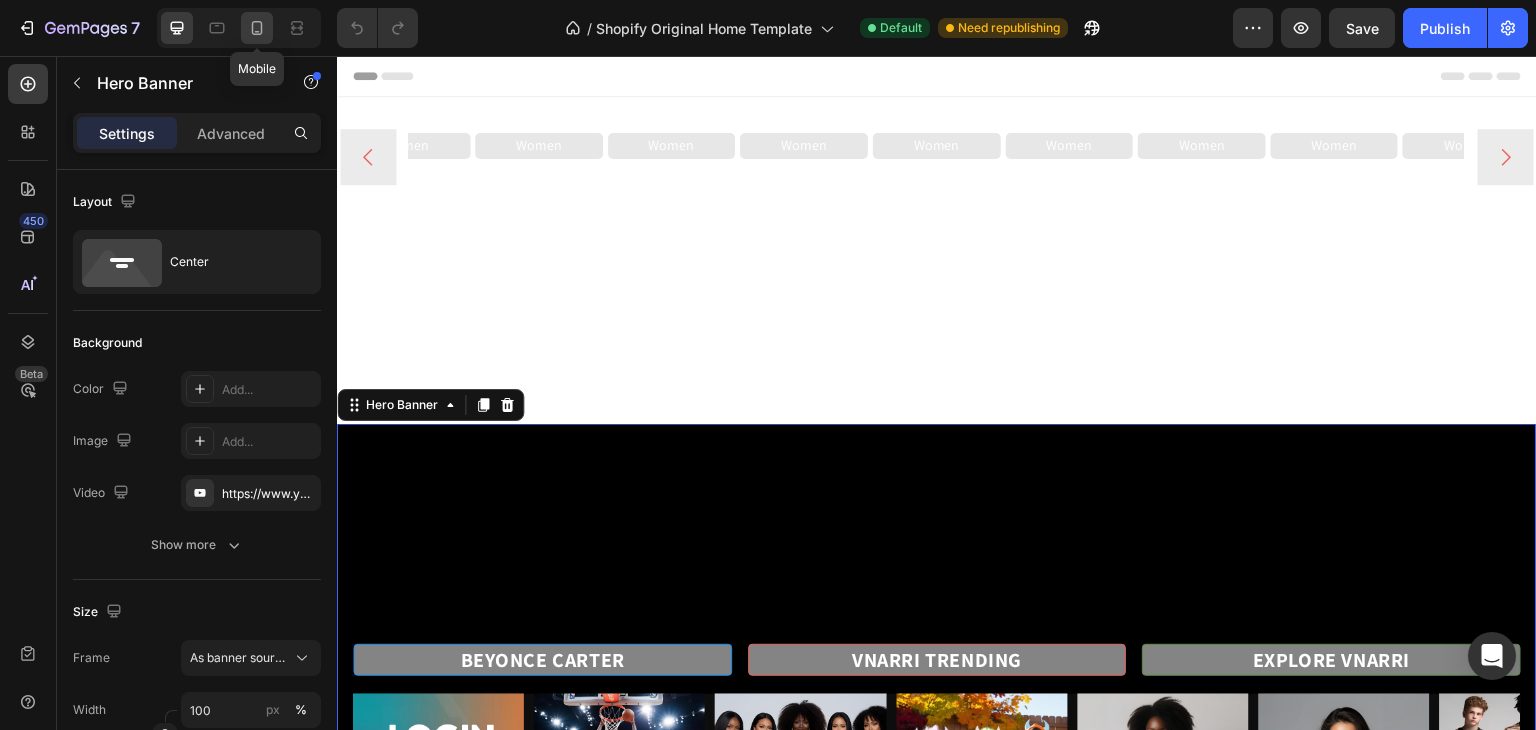 click 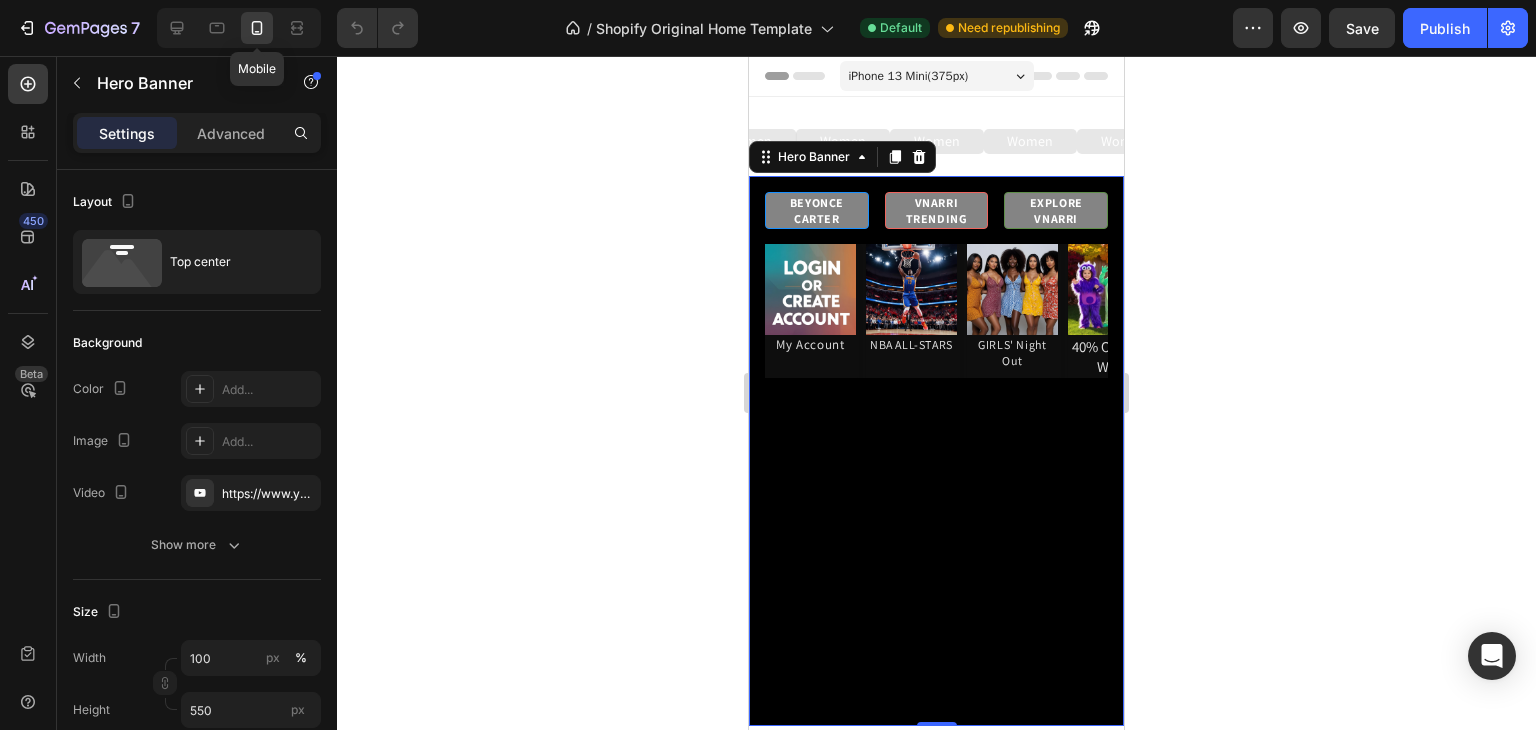 scroll, scrollTop: 51, scrollLeft: 0, axis: vertical 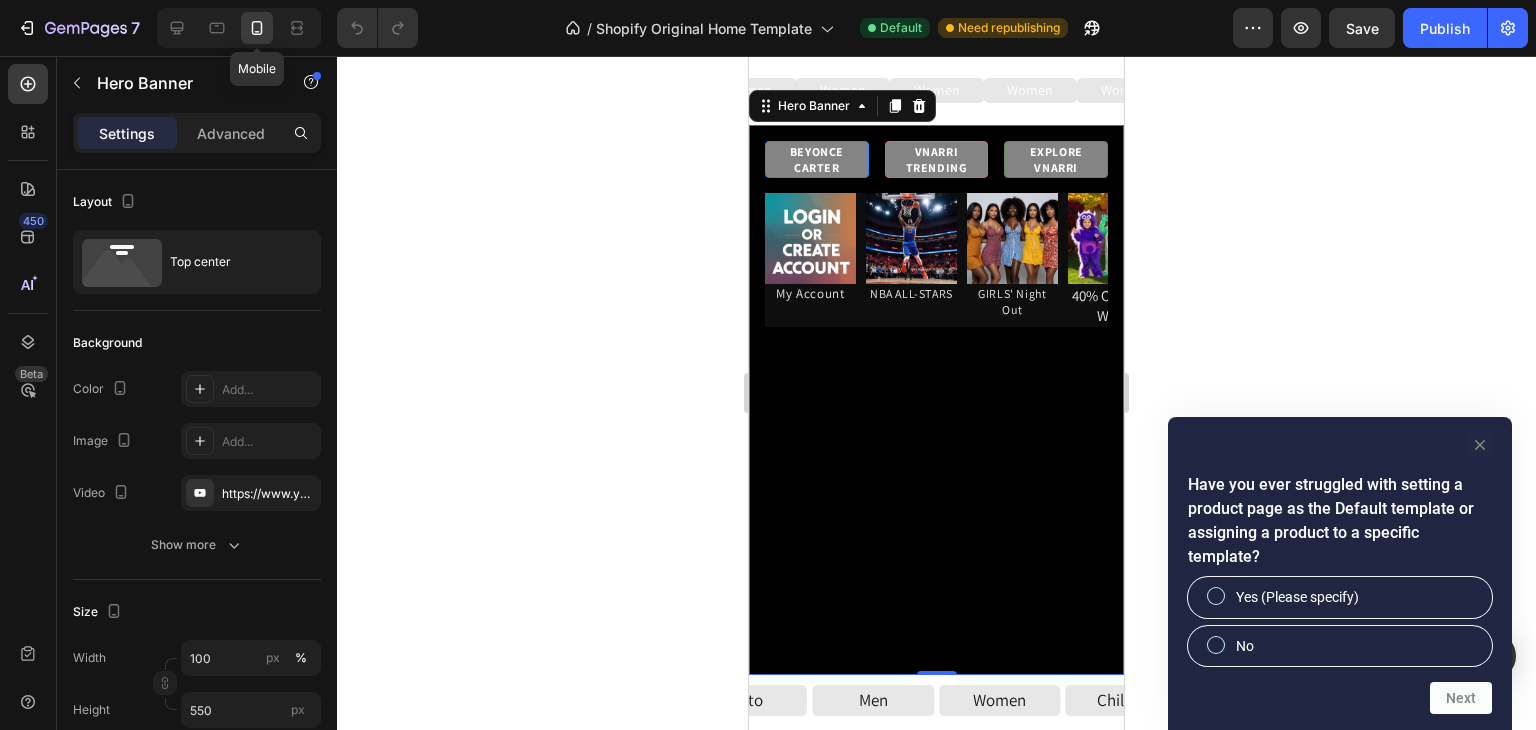 click 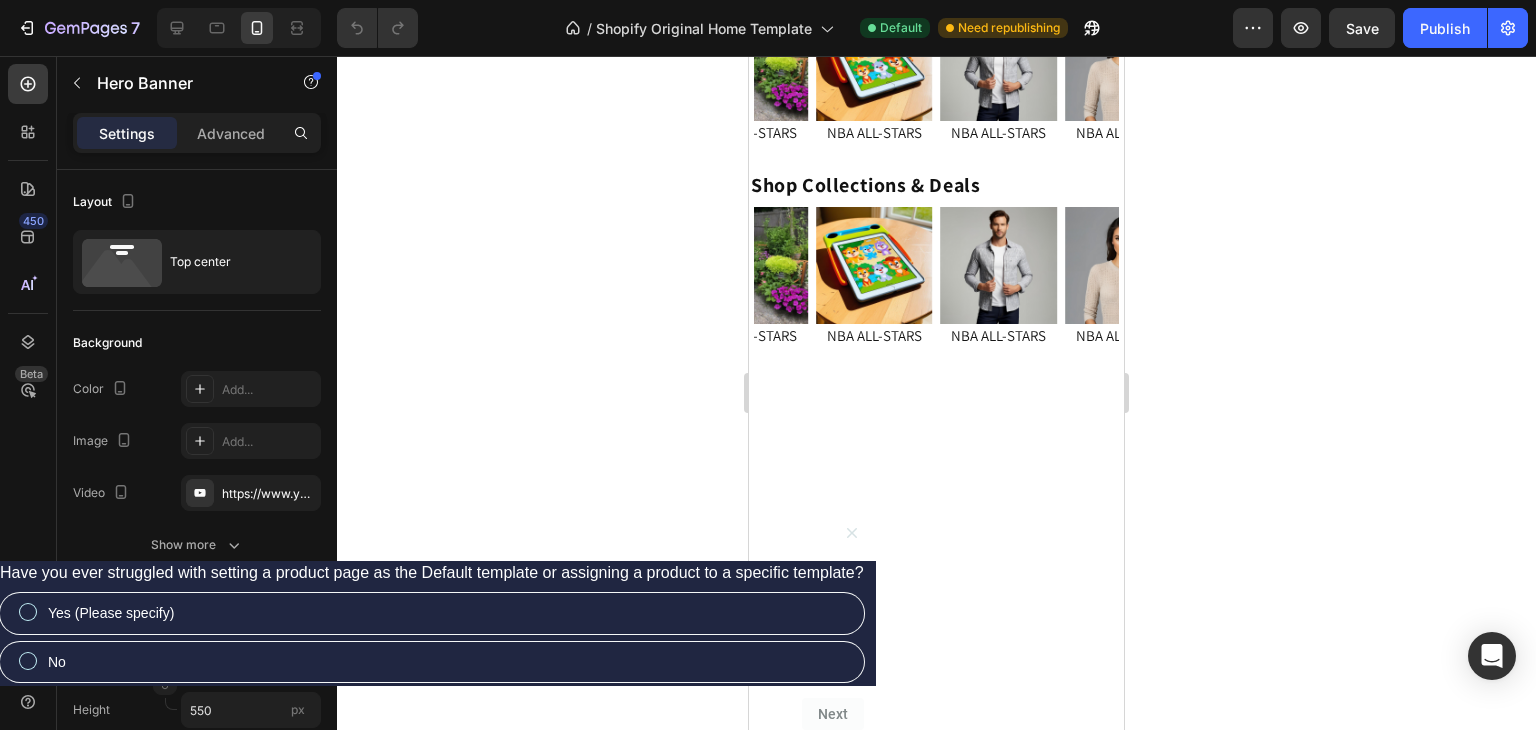 scroll, scrollTop: 0, scrollLeft: 0, axis: both 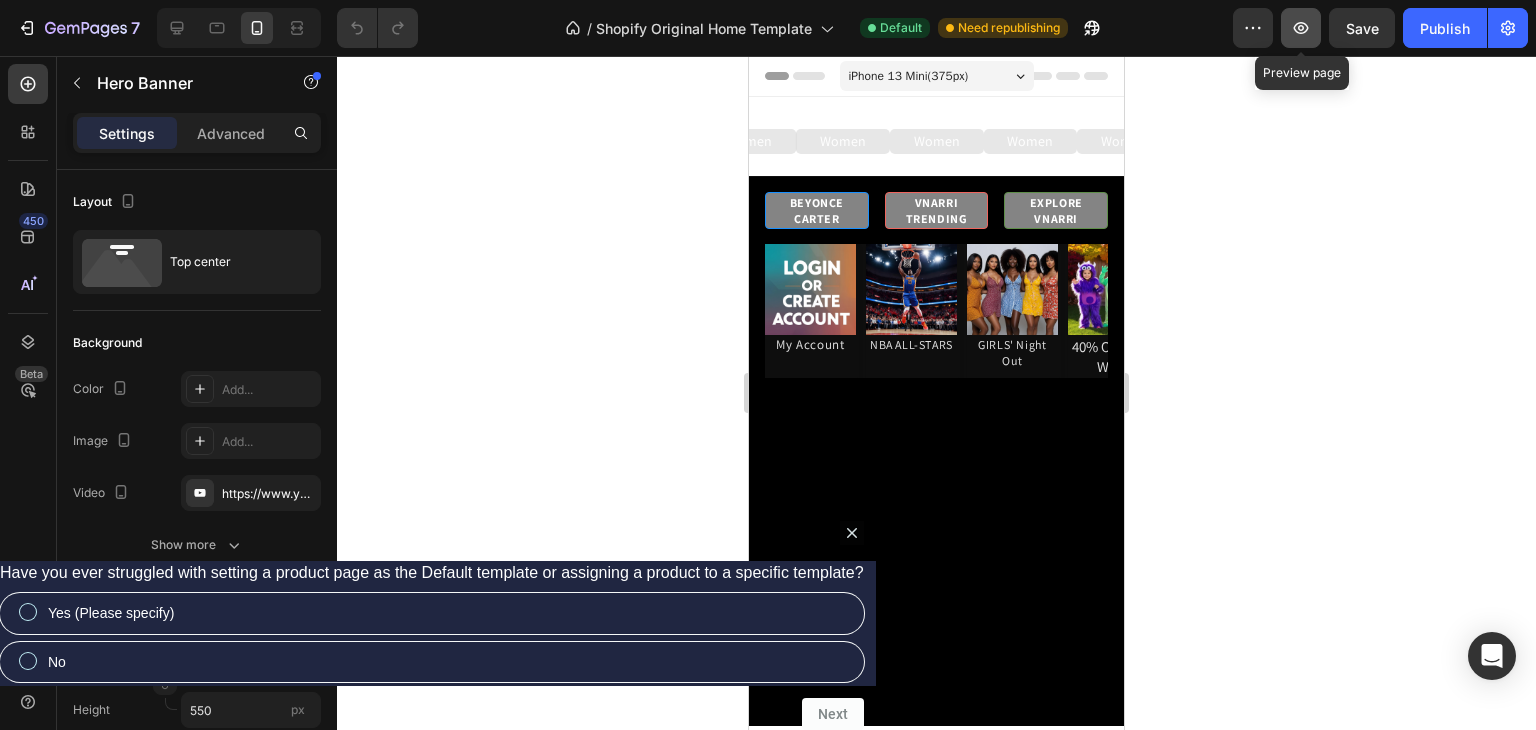 click 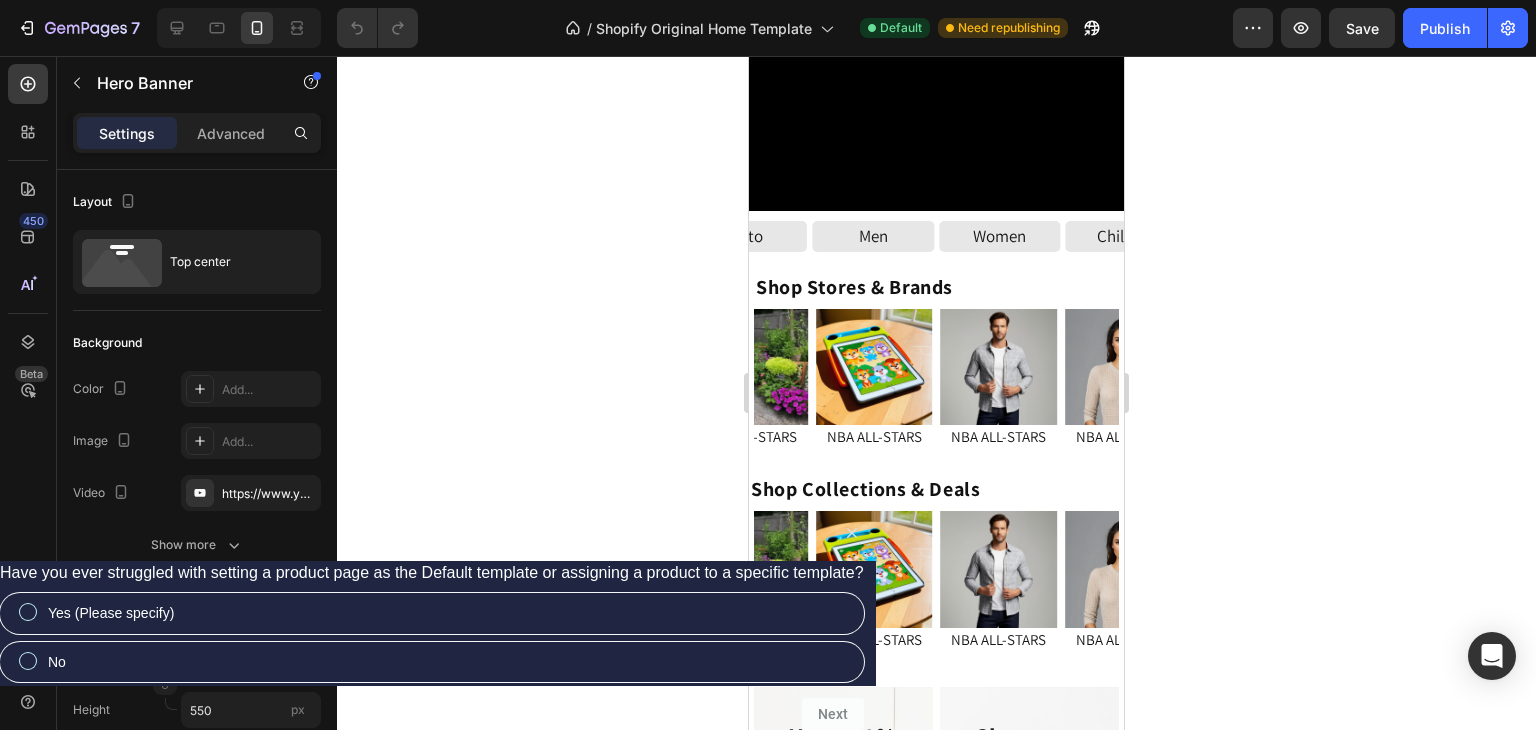 scroll, scrollTop: 0, scrollLeft: 0, axis: both 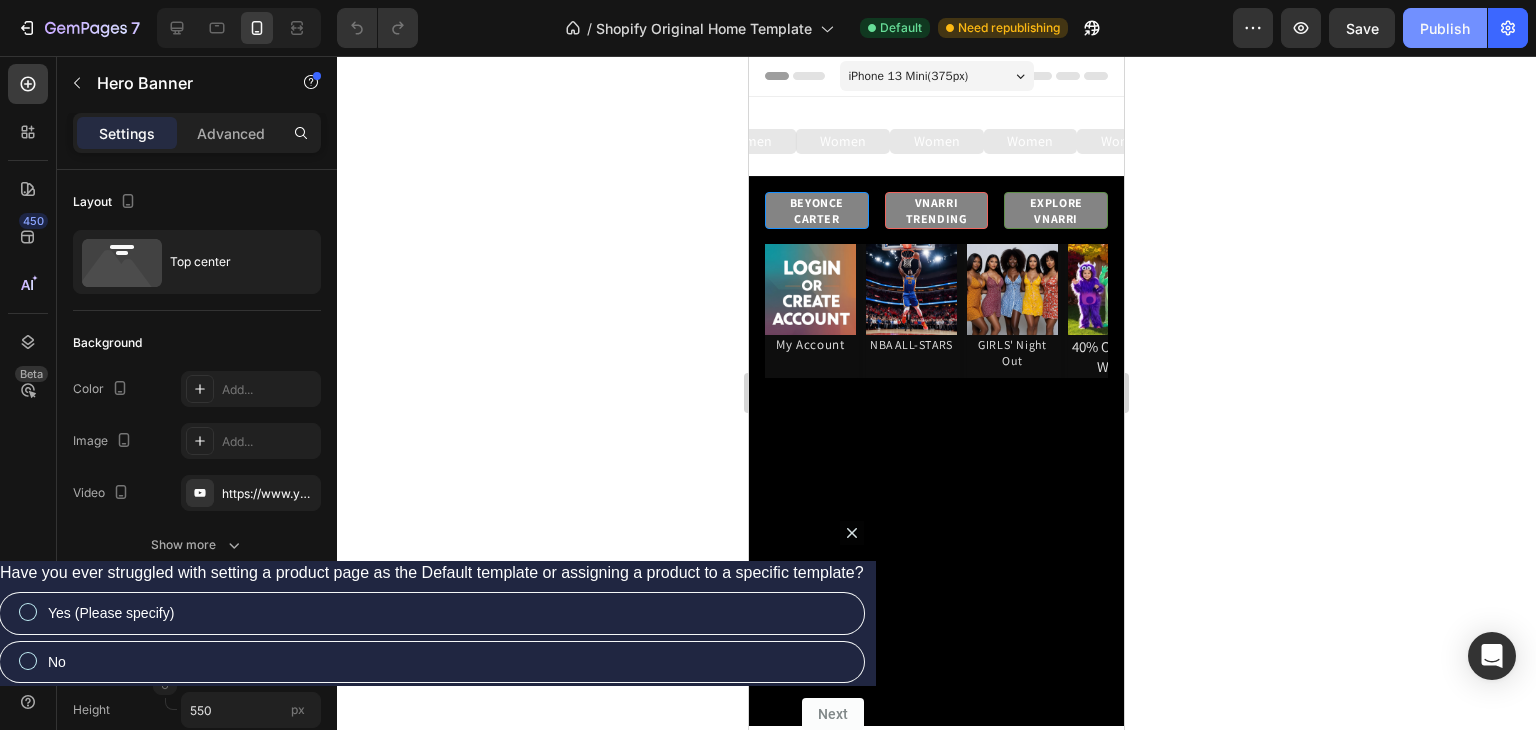 click on "Publish" 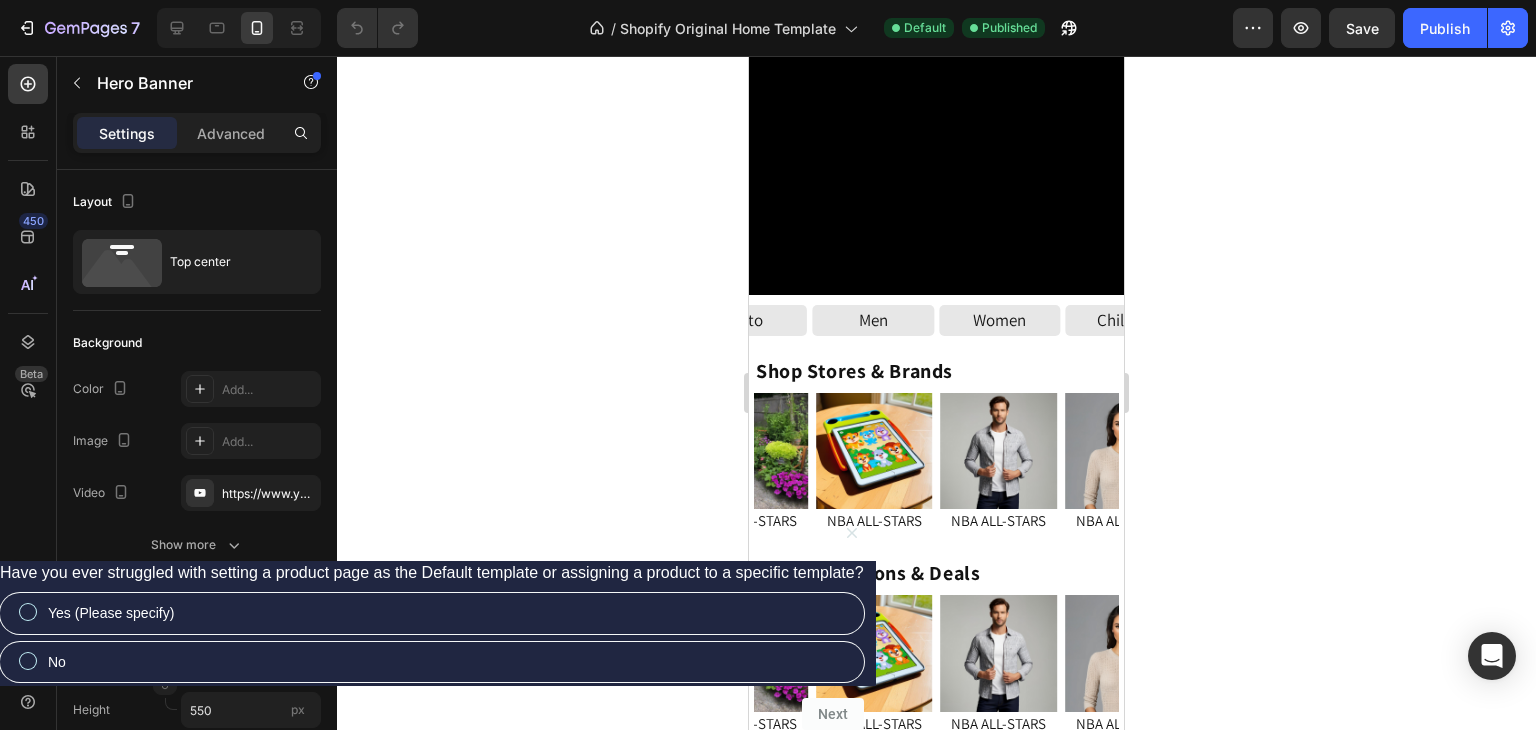 scroll, scrollTop: 411, scrollLeft: 0, axis: vertical 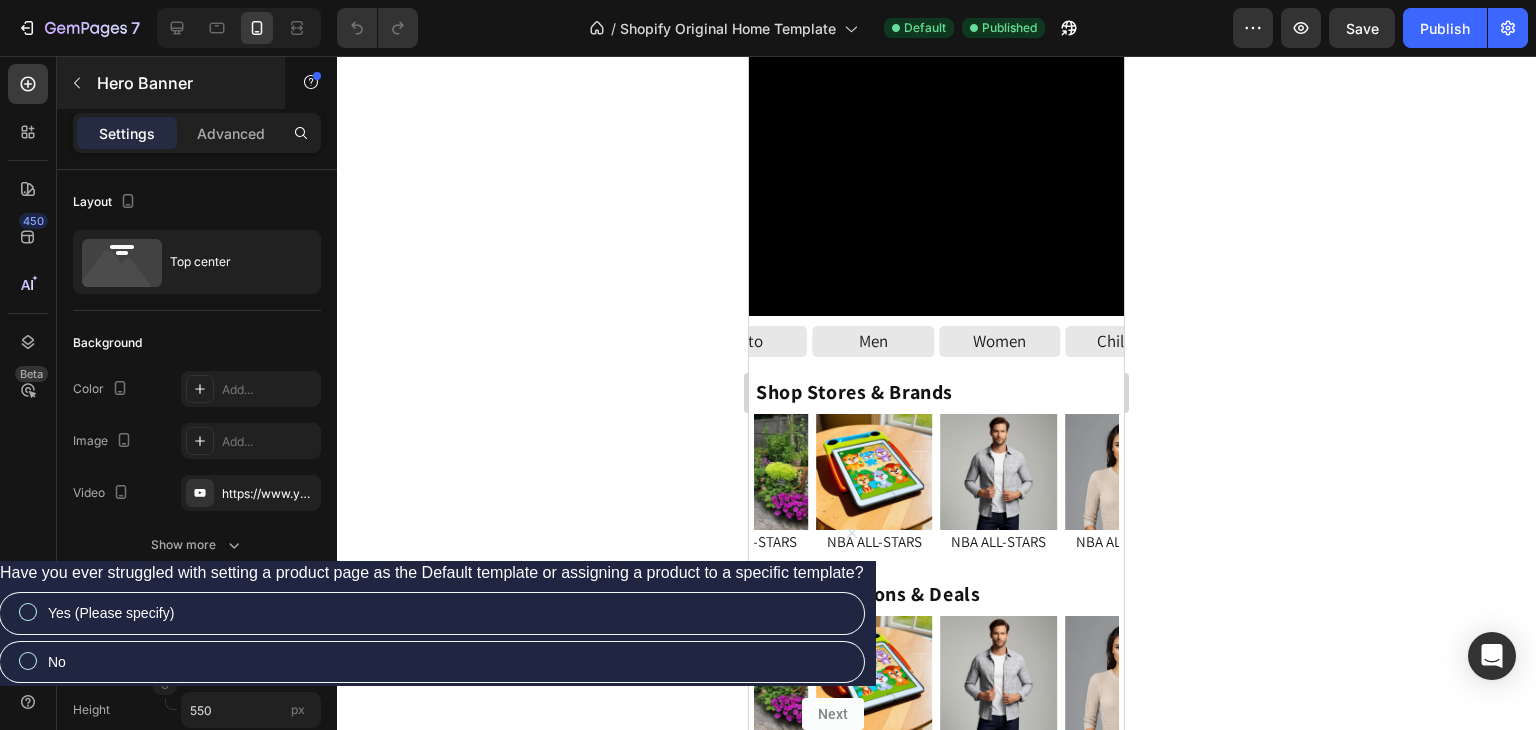 click 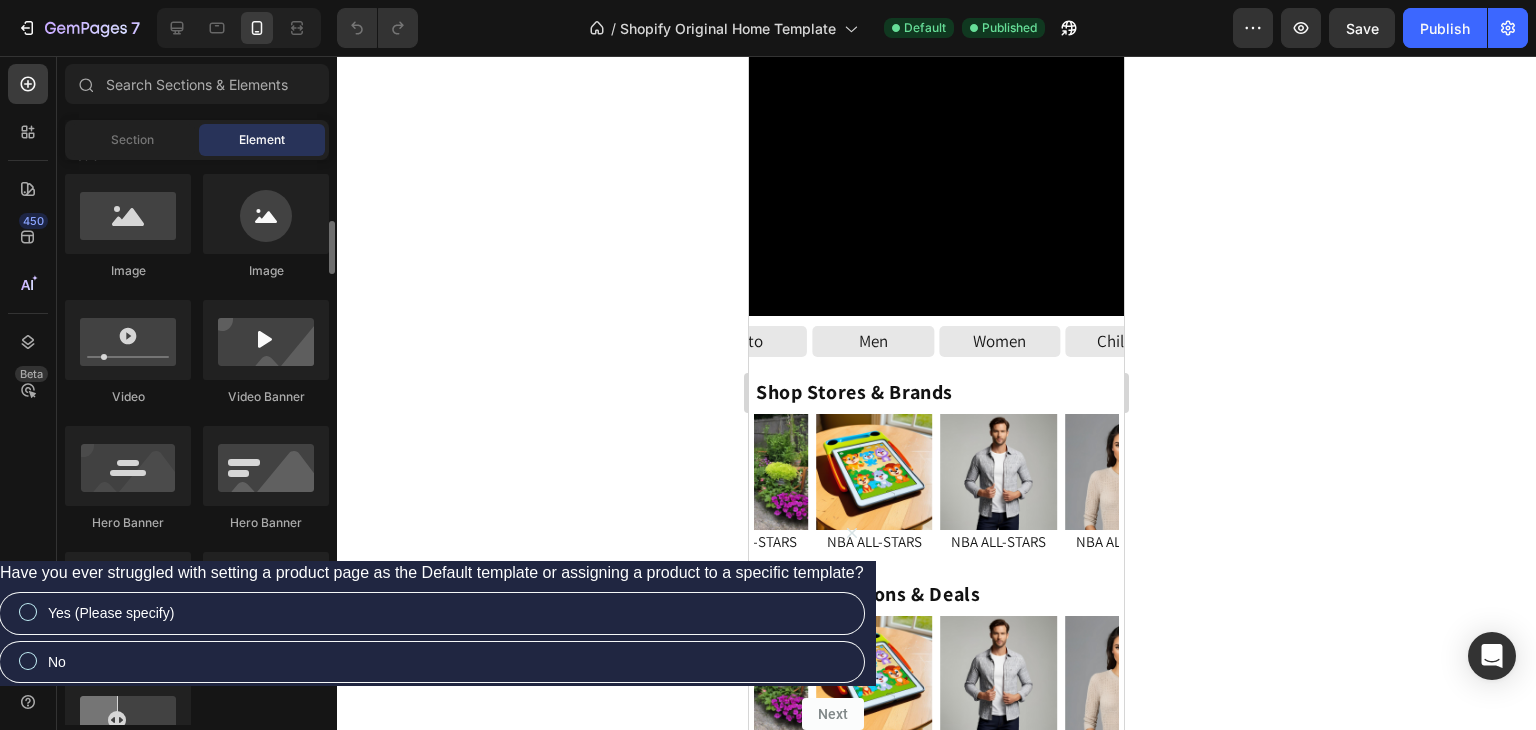 scroll, scrollTop: 645, scrollLeft: 0, axis: vertical 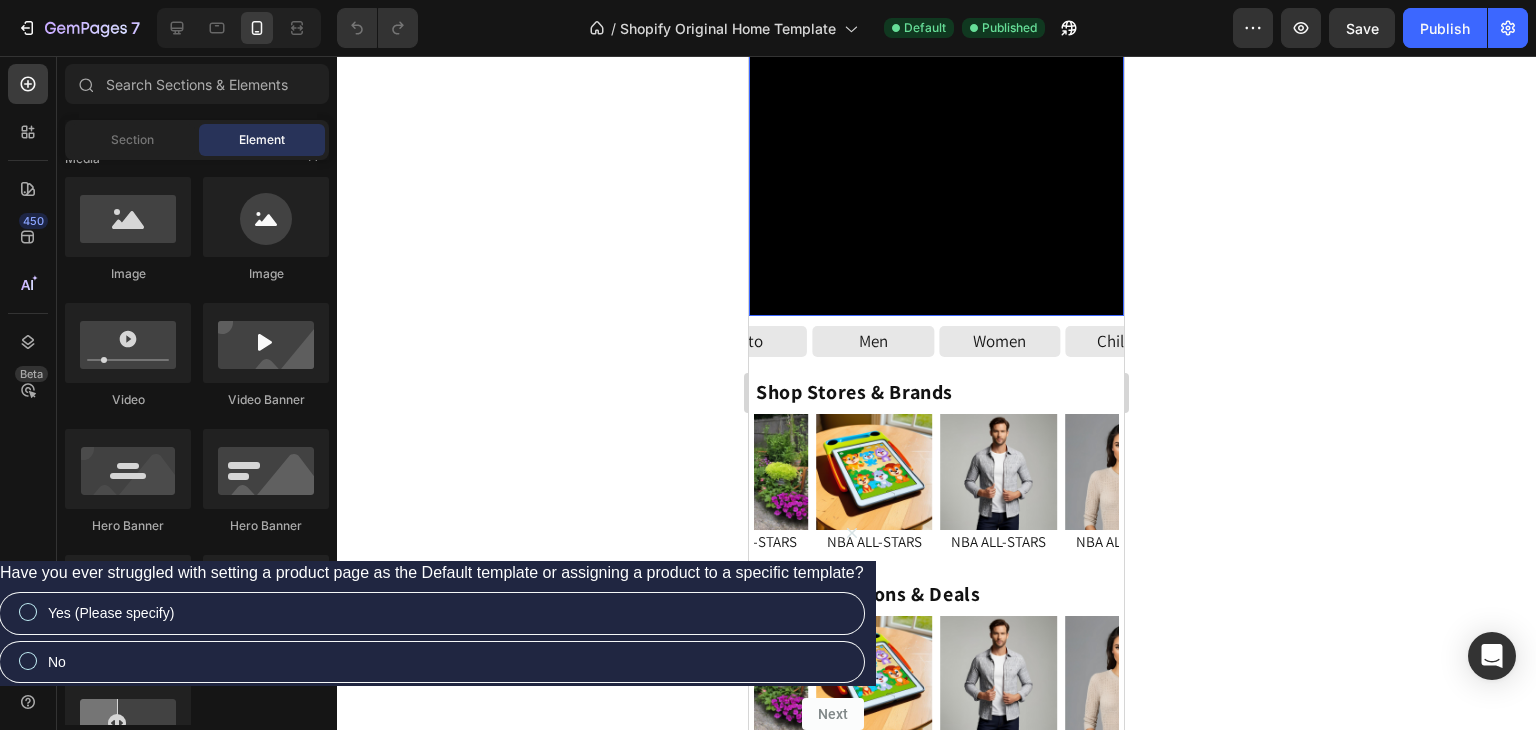 click at bounding box center (936, 41) 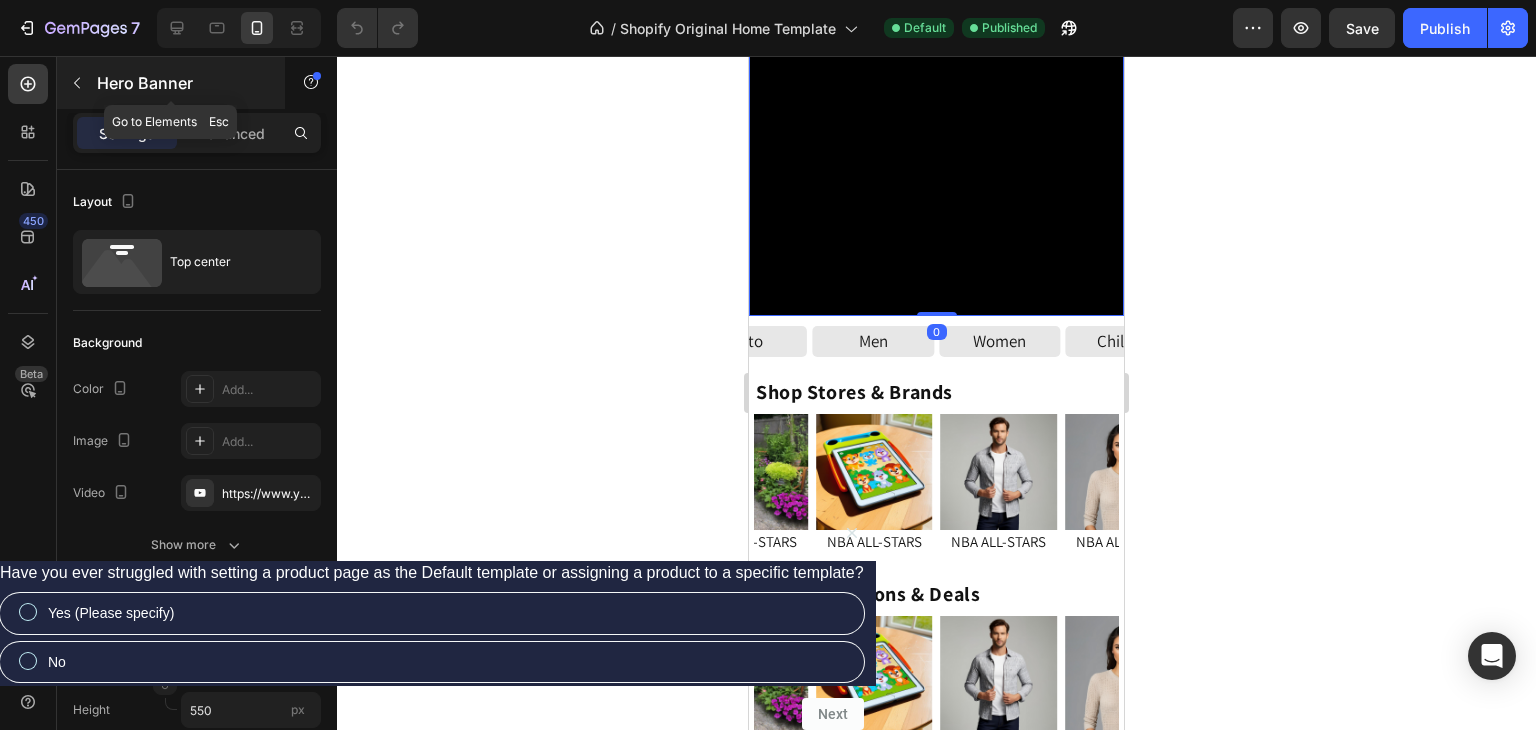 click at bounding box center (77, 83) 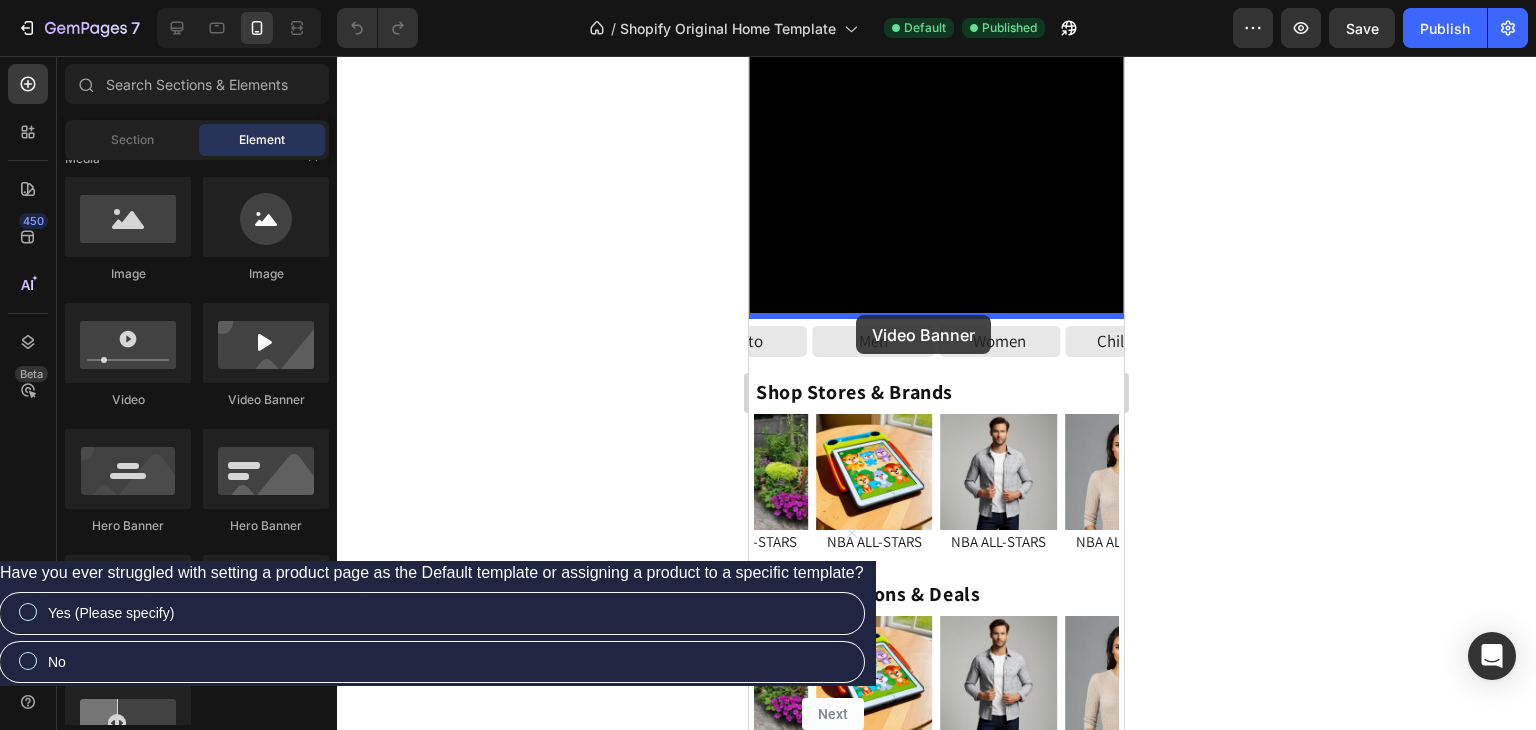 drag, startPoint x: 1032, startPoint y: 395, endPoint x: 856, endPoint y: 315, distance: 193.32874 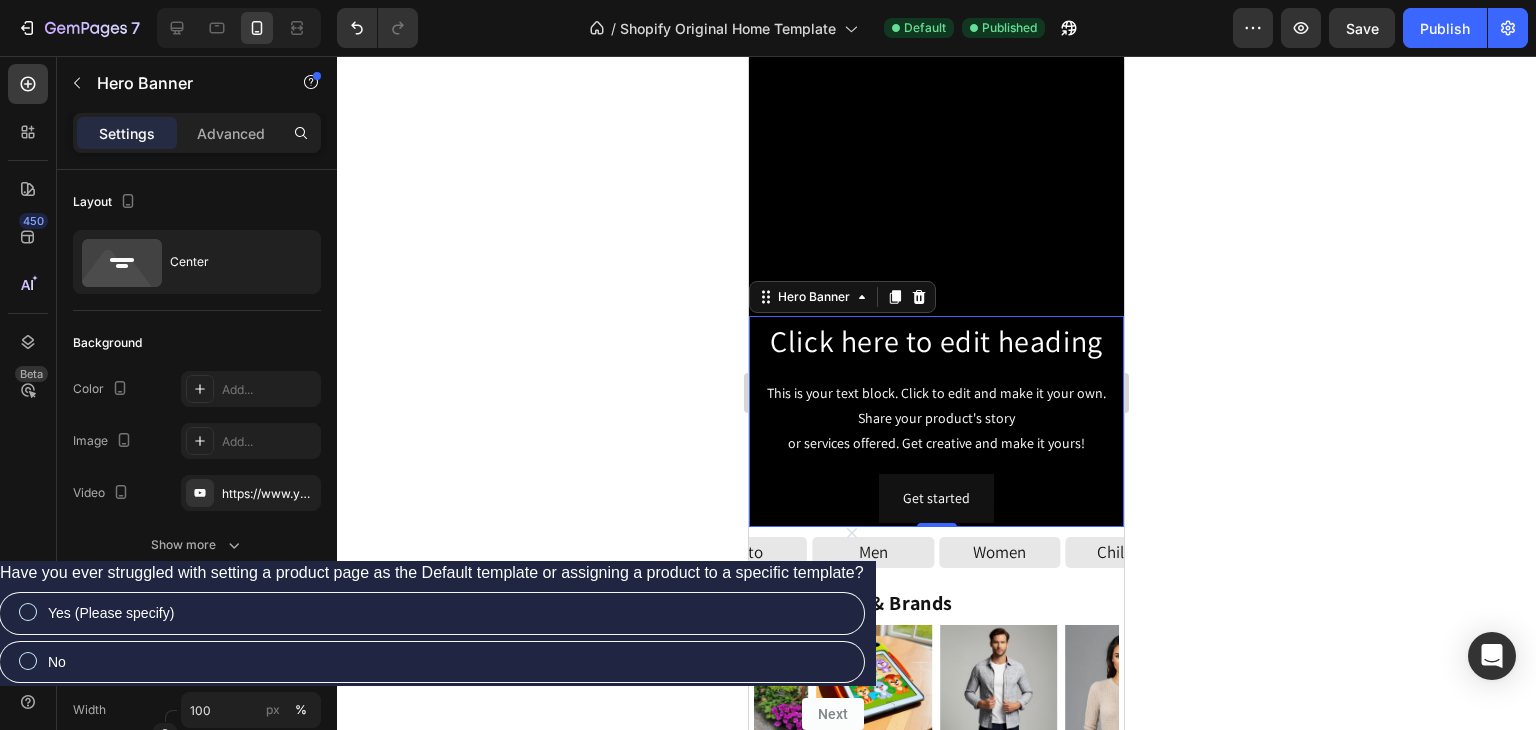 click on "Click here to edit heading Heading This is your text block. Click to edit and make it your own. Share your product's story                   or services offered. Get creative and make it yours! Text Block Get started Button" at bounding box center [936, 422] 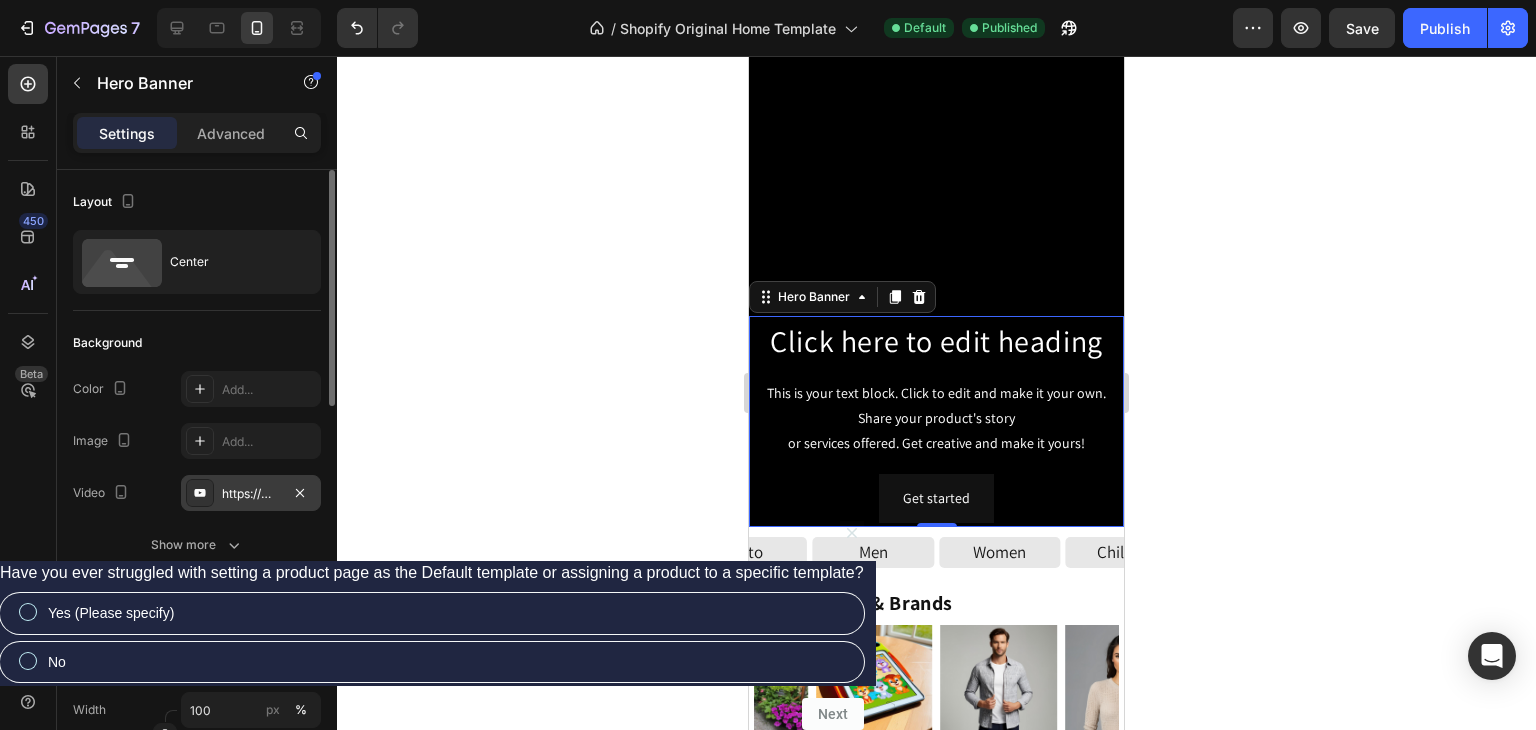 click on "https://www.youtube.com/watch?v=drIt4RH_kyQ" at bounding box center (251, 494) 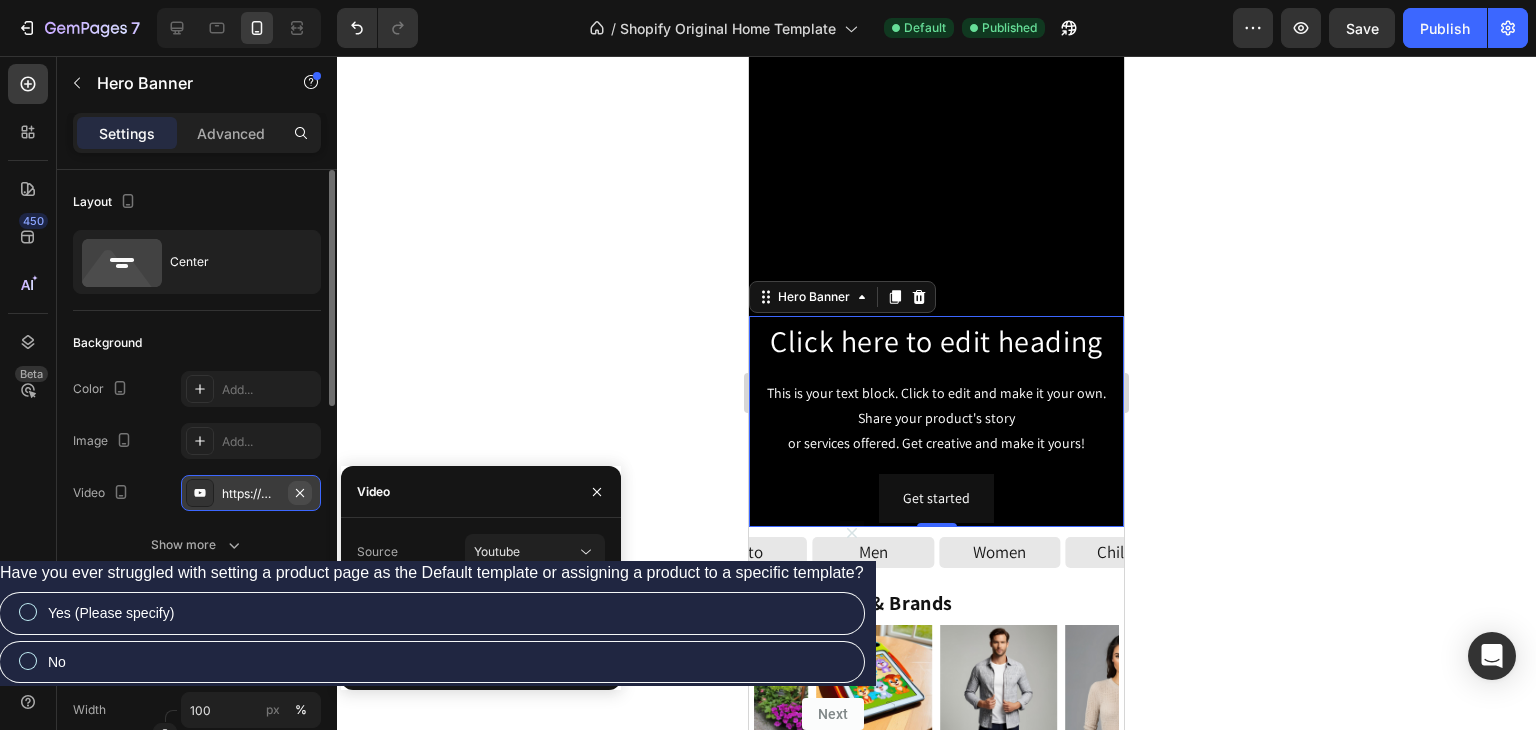 click 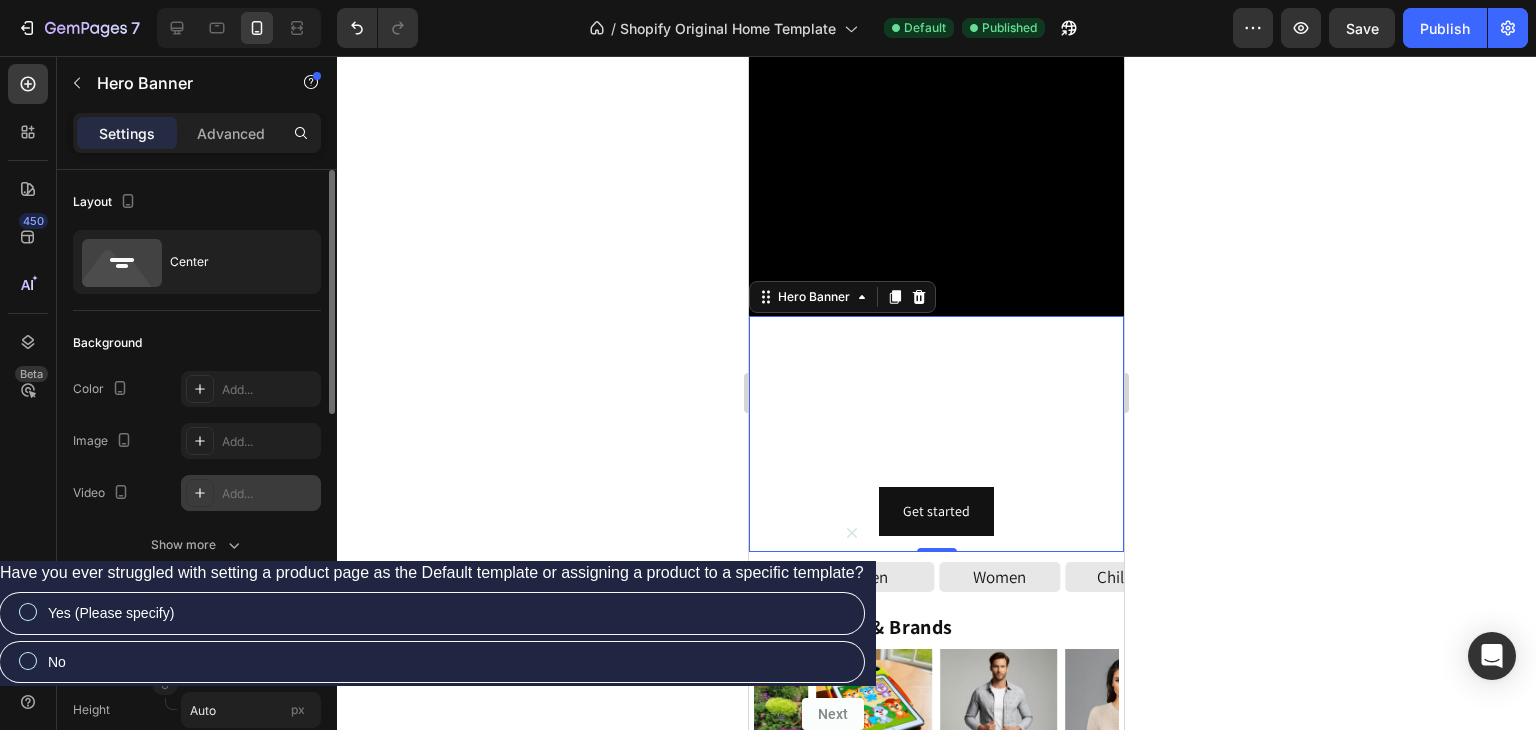 click on "Add..." at bounding box center [269, 494] 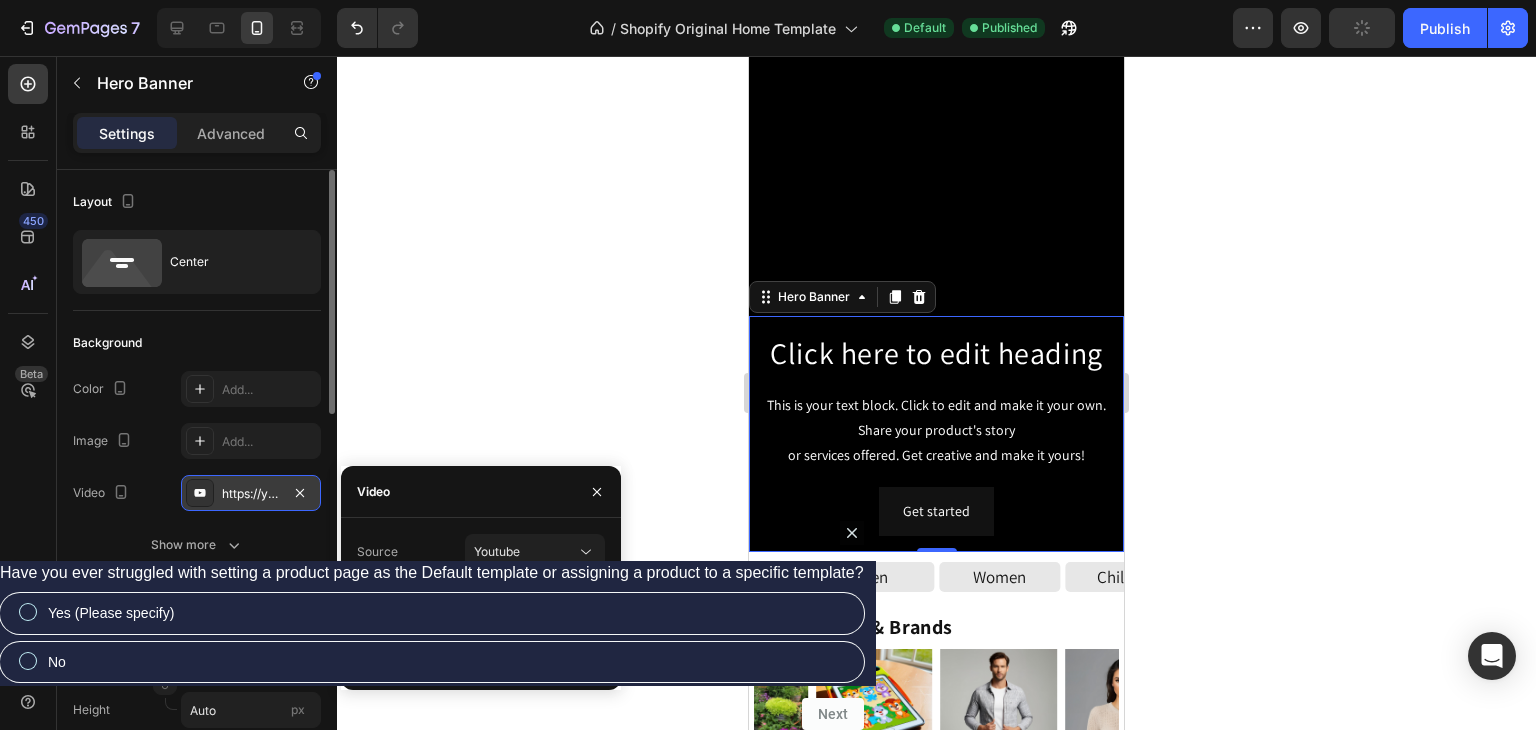 click on "https://youtu.be/KOxfzBp72uk" at bounding box center (535, 604) 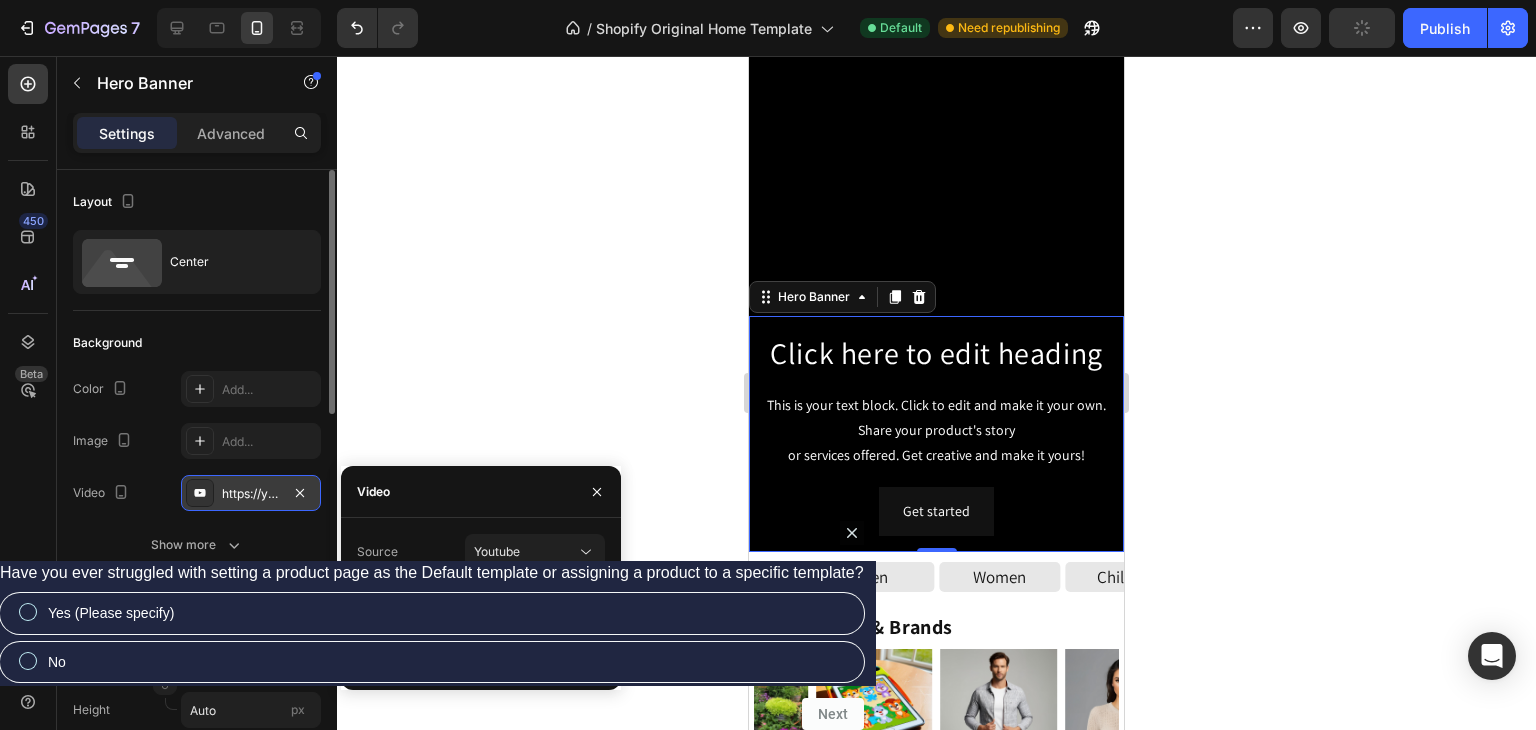 type 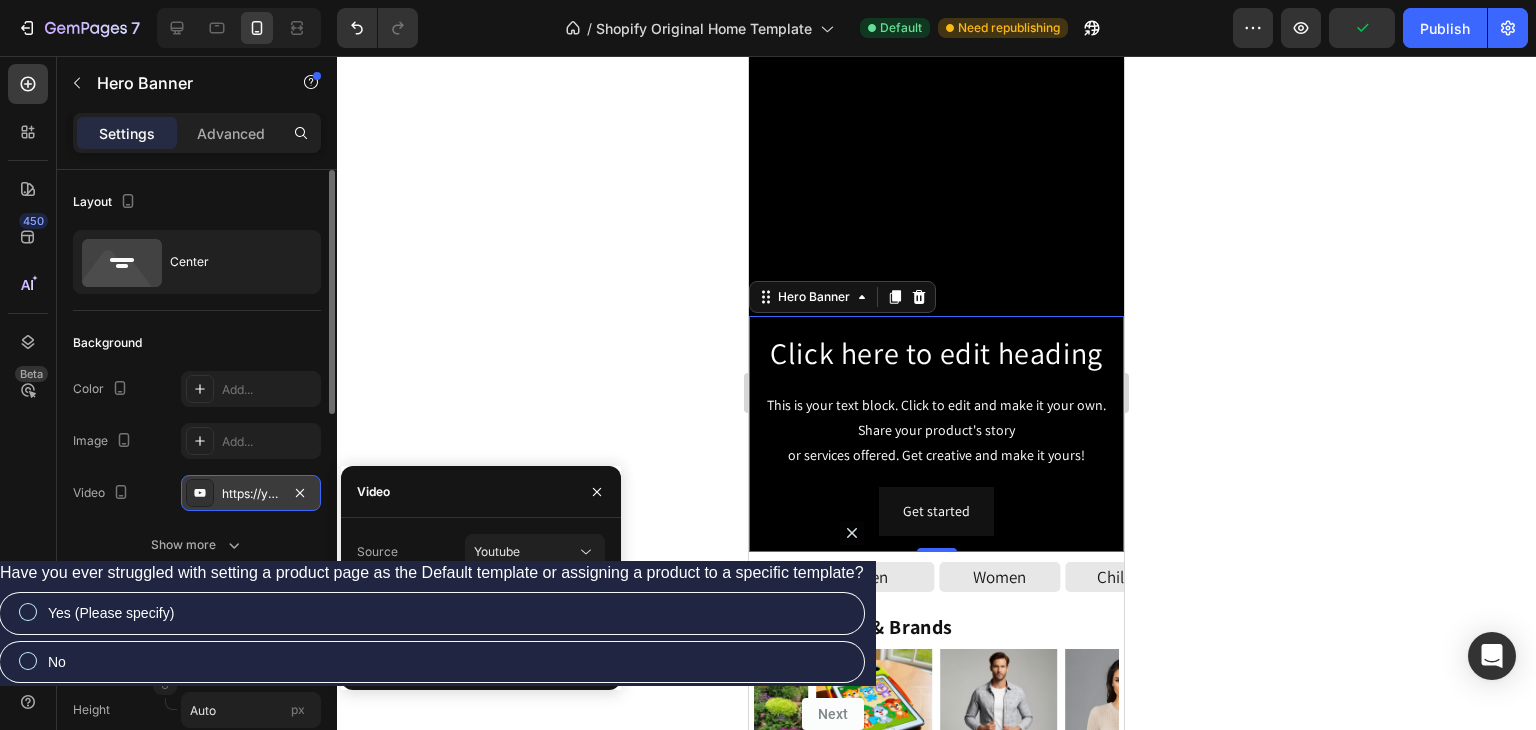 click at bounding box center [535, 604] 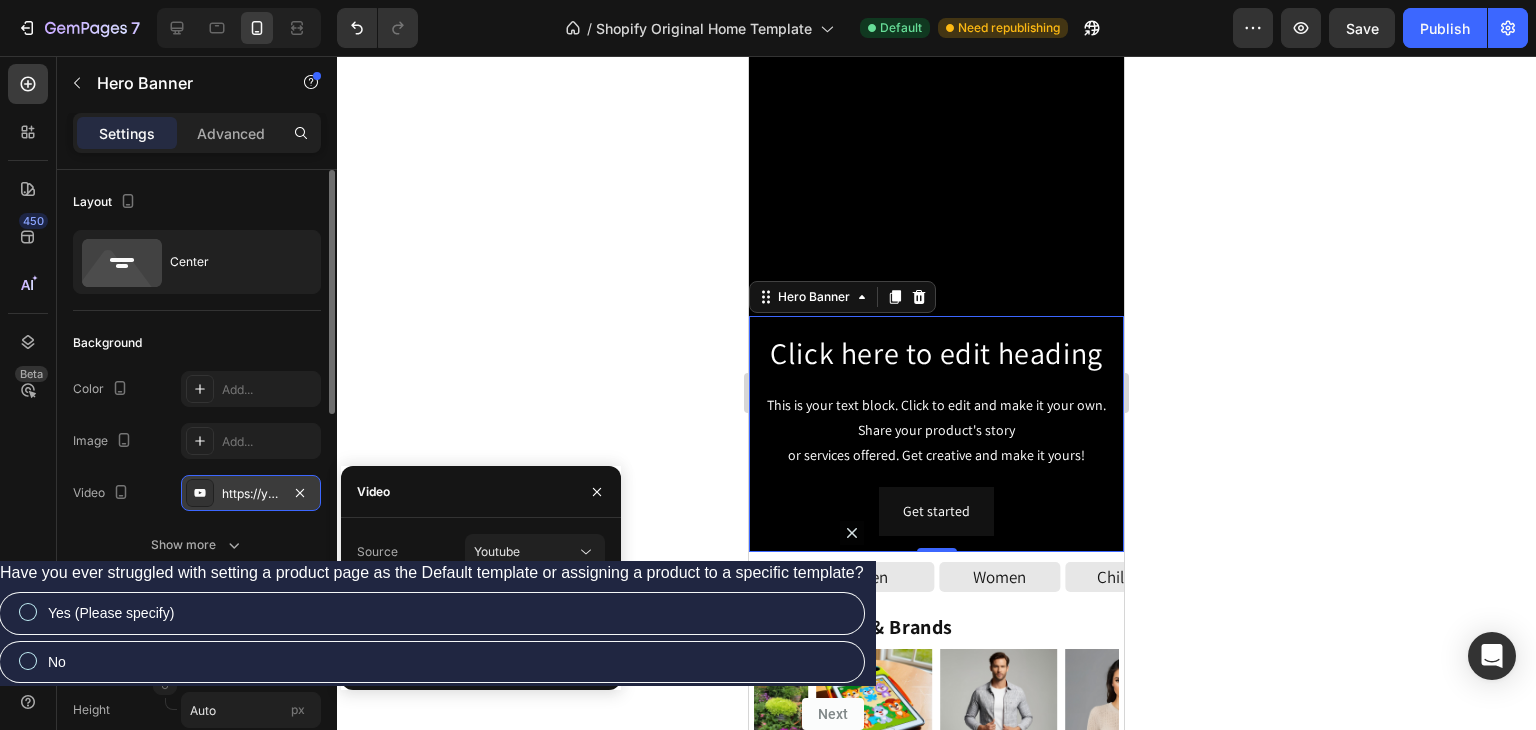 click at bounding box center [535, 604] 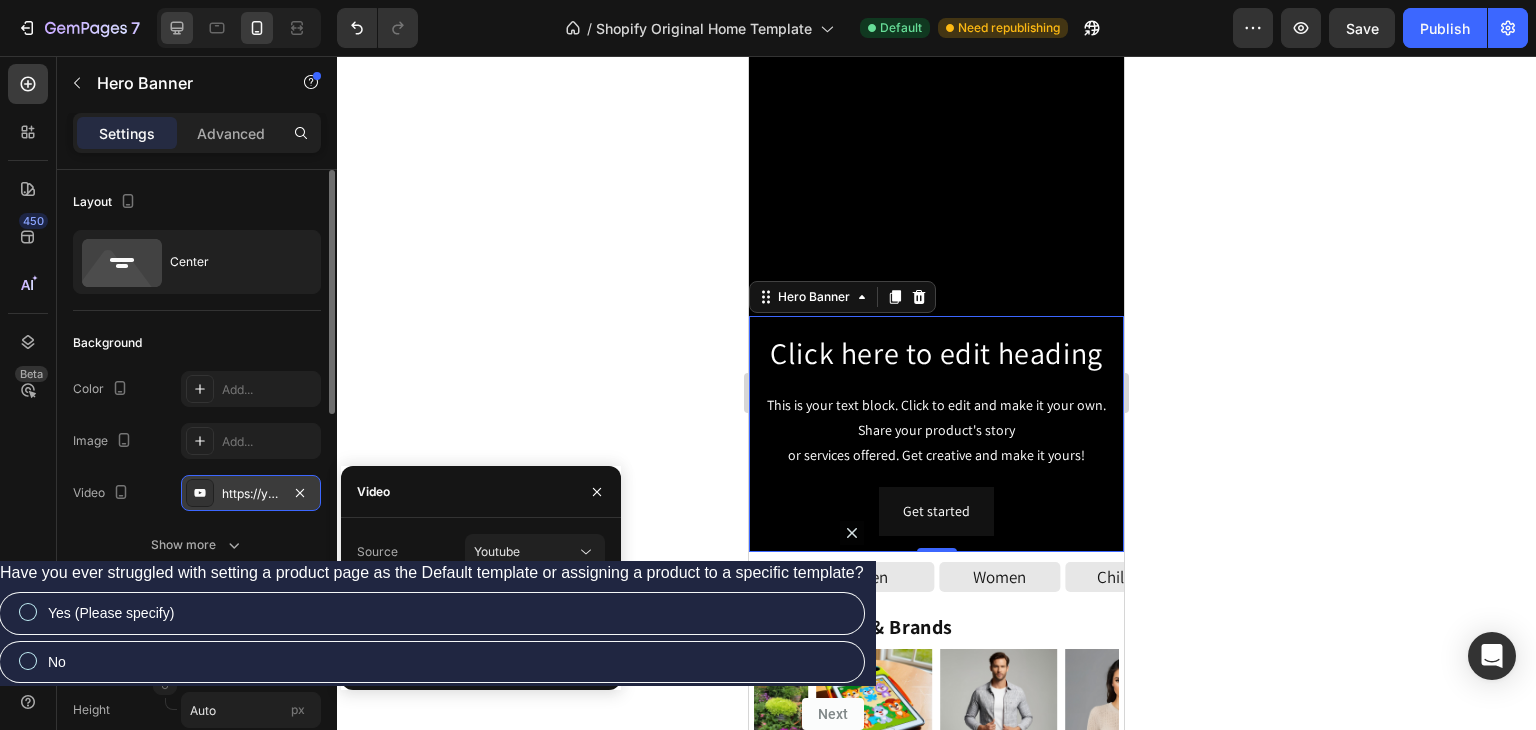 click 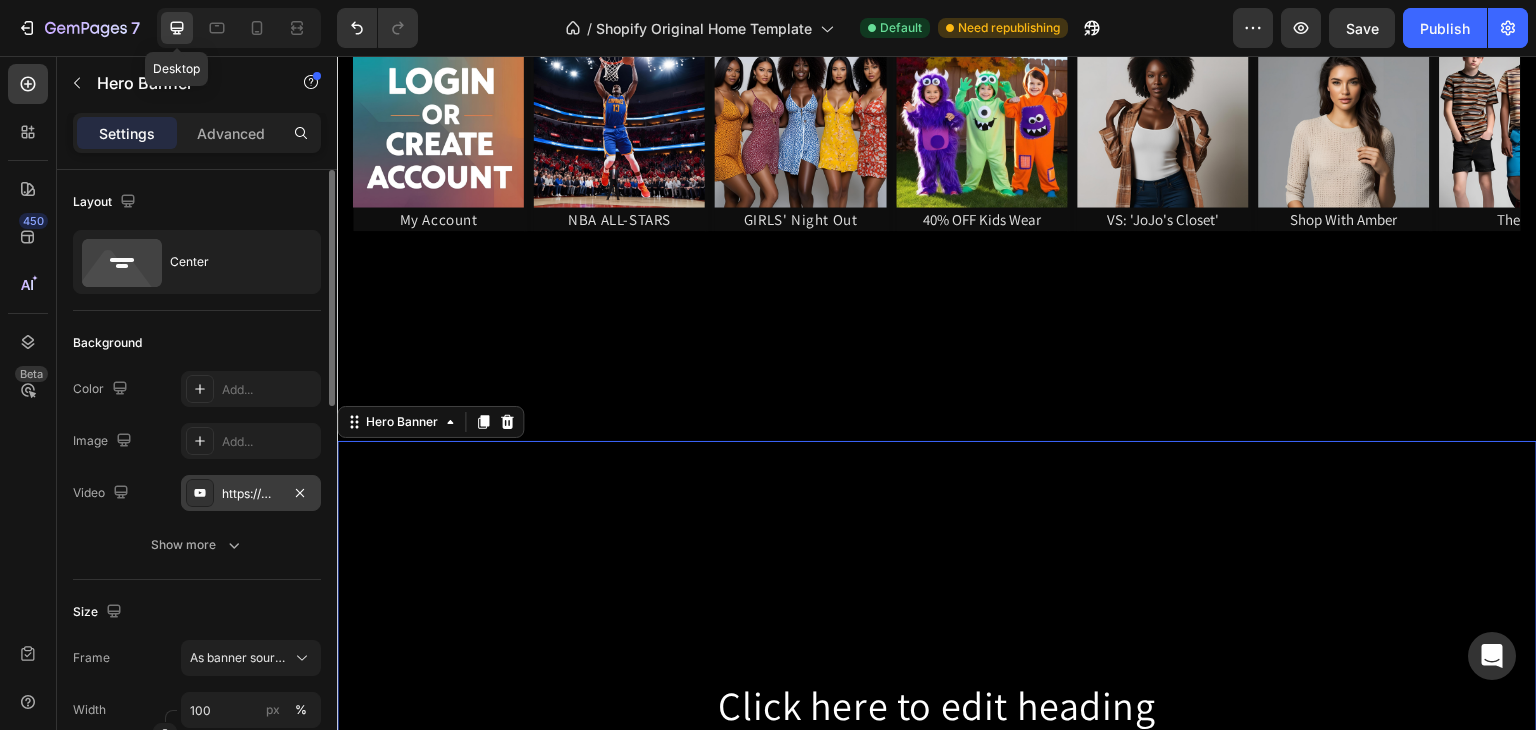 click at bounding box center (937, 103) 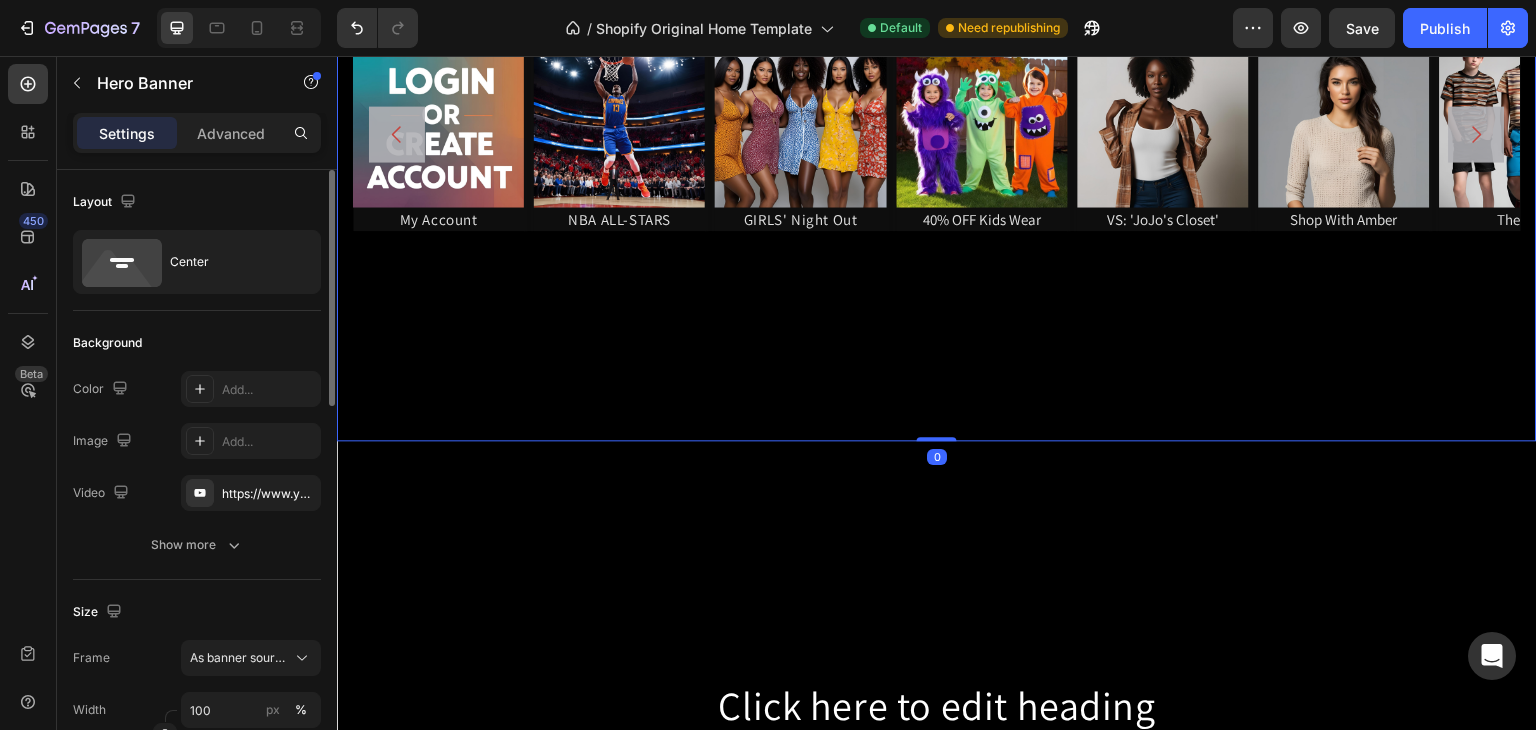 scroll, scrollTop: 725, scrollLeft: 0, axis: vertical 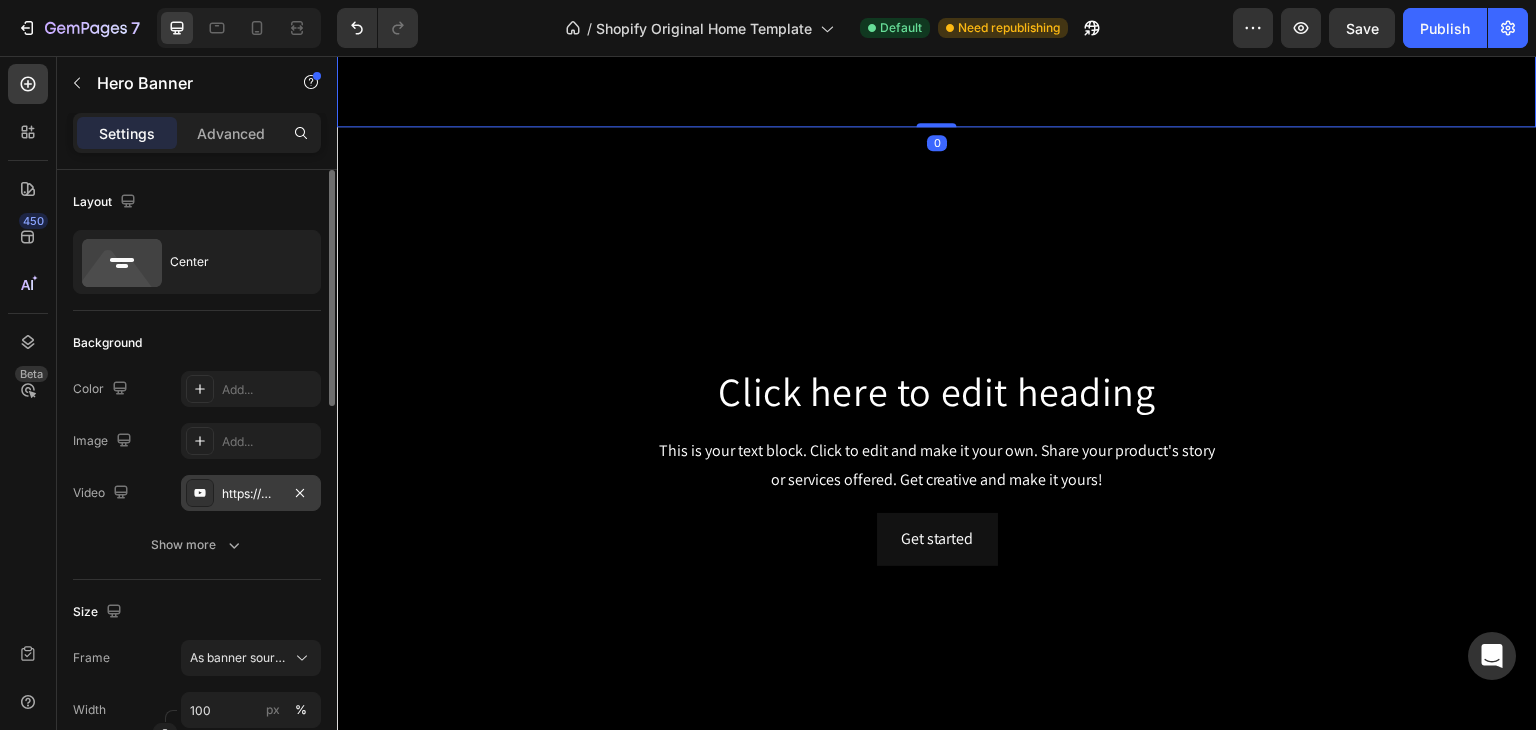 click on "https://www.youtube.com/watch?v=drIt4RH_kyQ" at bounding box center [251, 494] 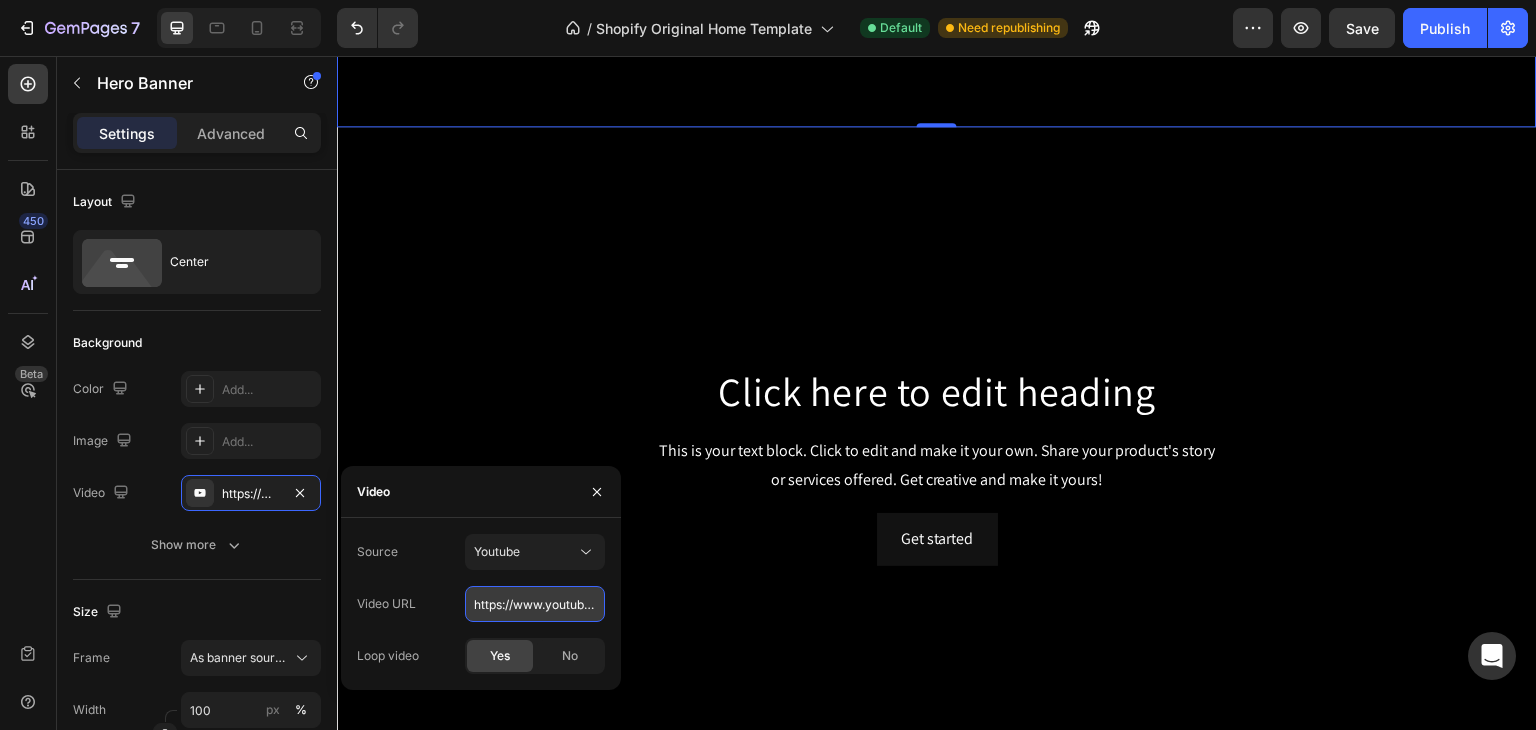 click on "https://www.youtube.com/watch?v=drIt4RH_kyQ" at bounding box center (535, 604) 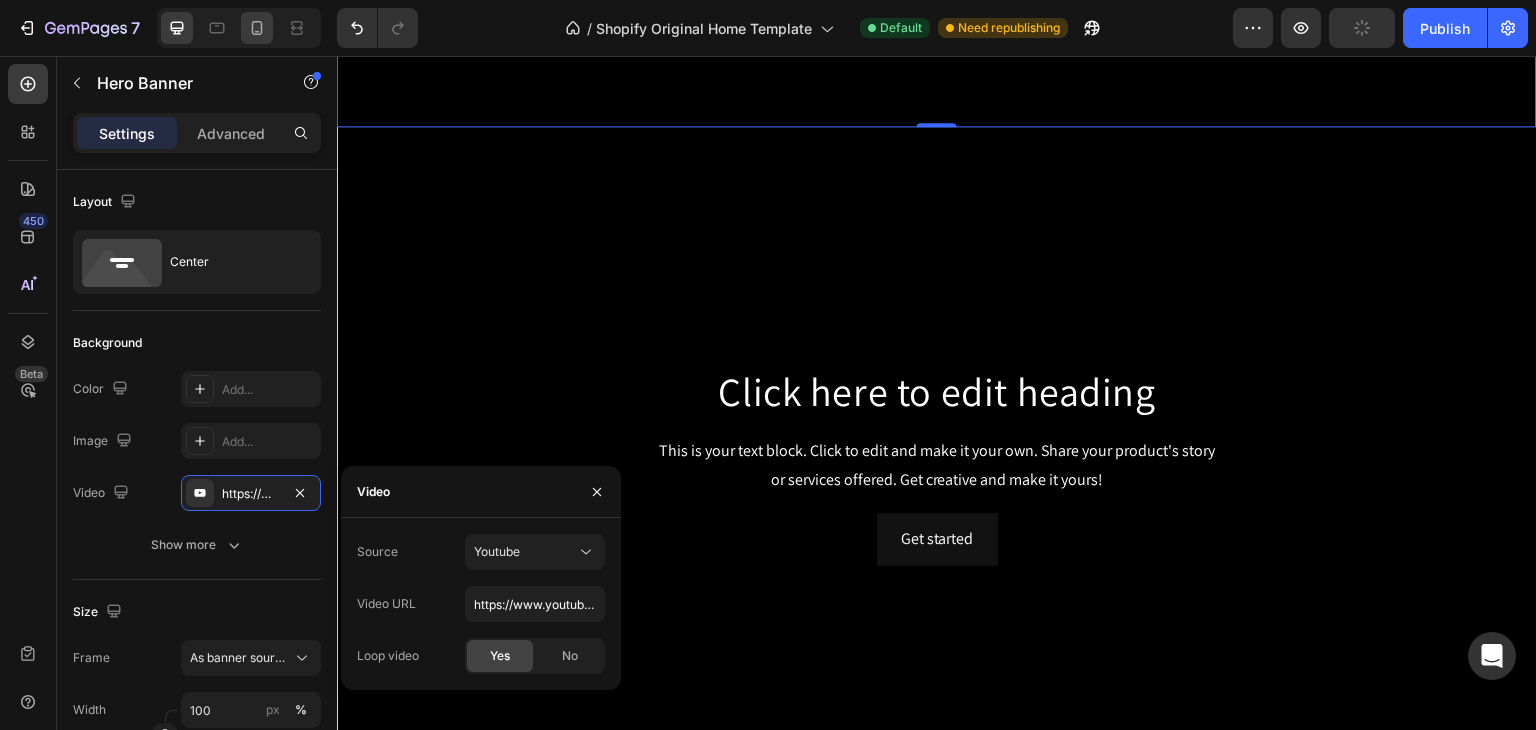 click 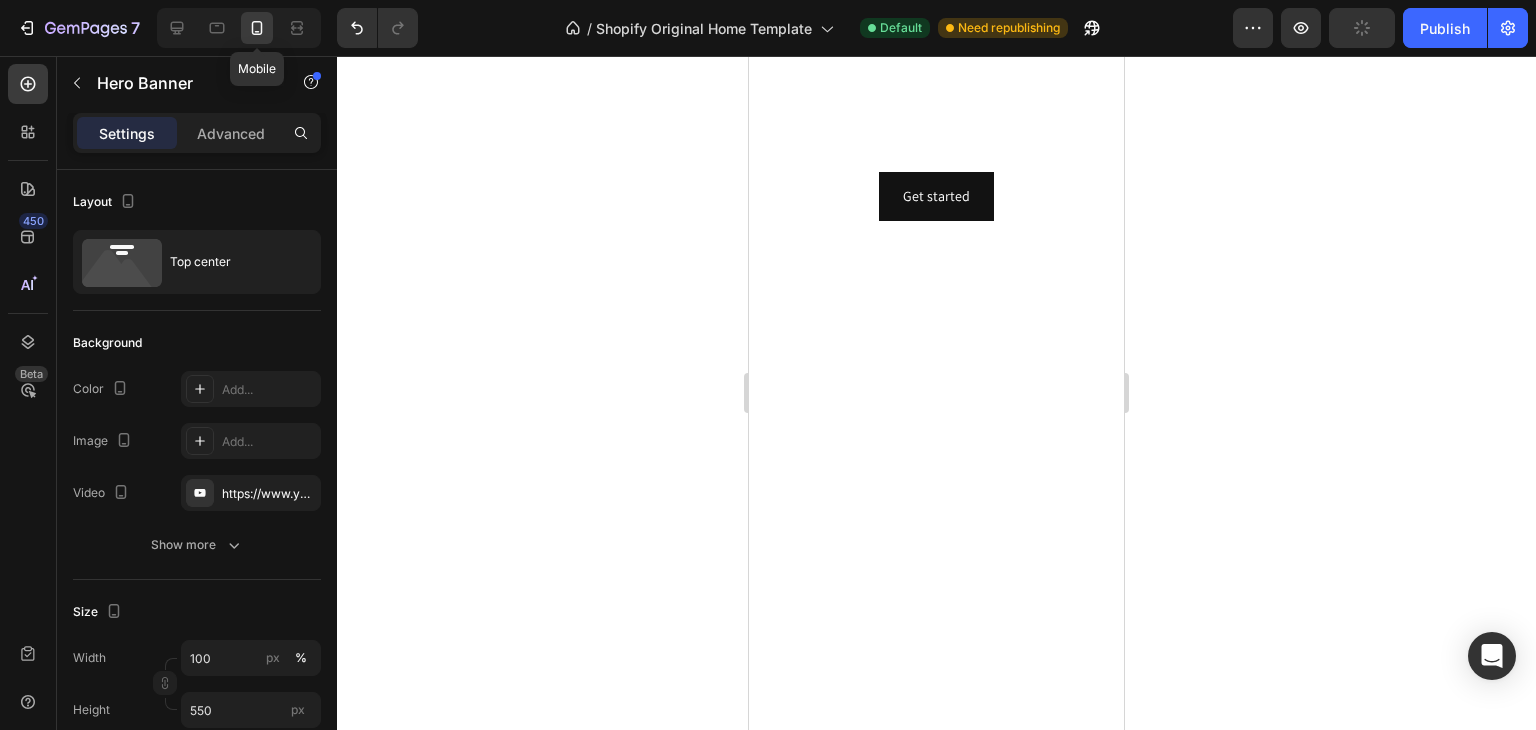 scroll, scrollTop: 164, scrollLeft: 0, axis: vertical 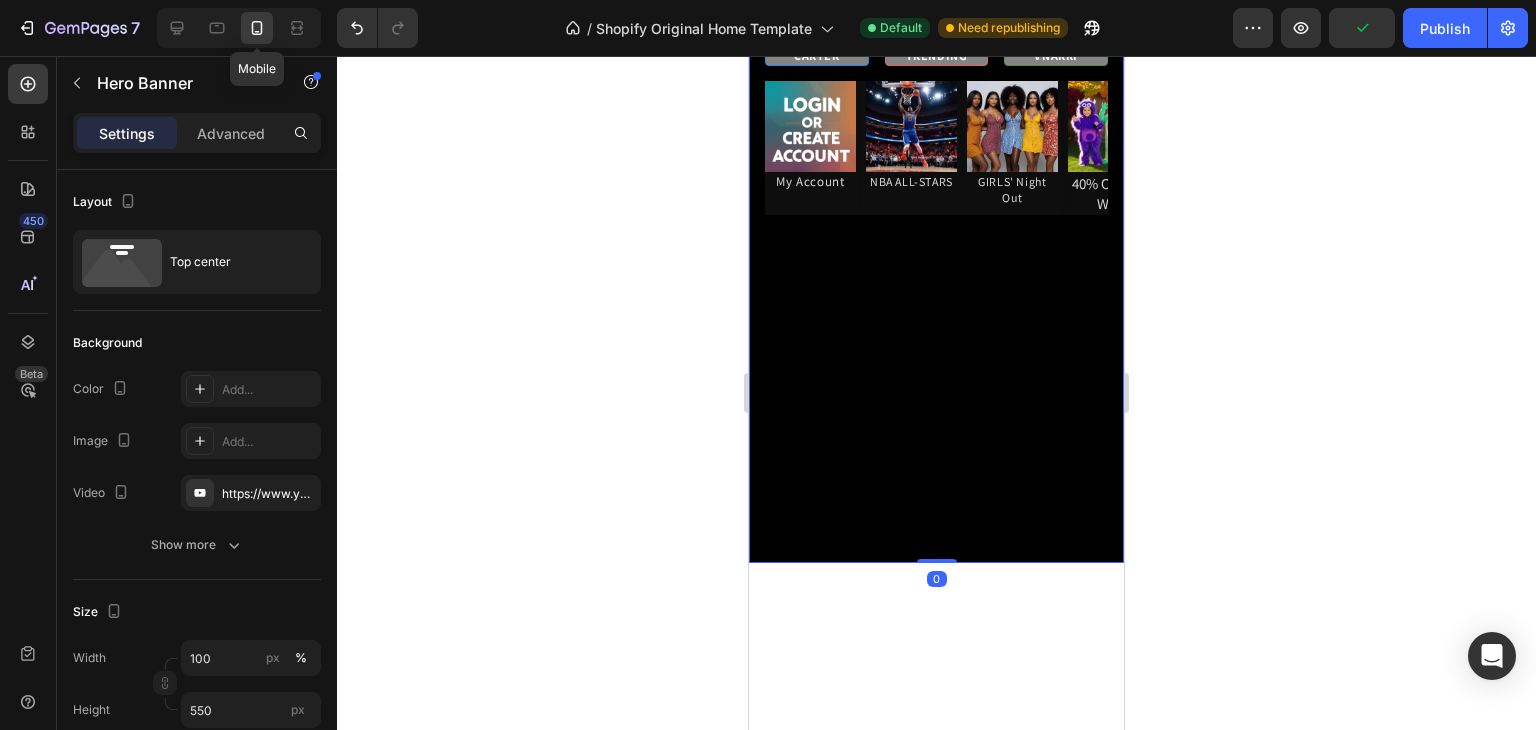 click on "This is your text block. Click to edit and make it your own. Share your product's story                   or services offered. Get creative and make it yours!" at bounding box center (936, 678) 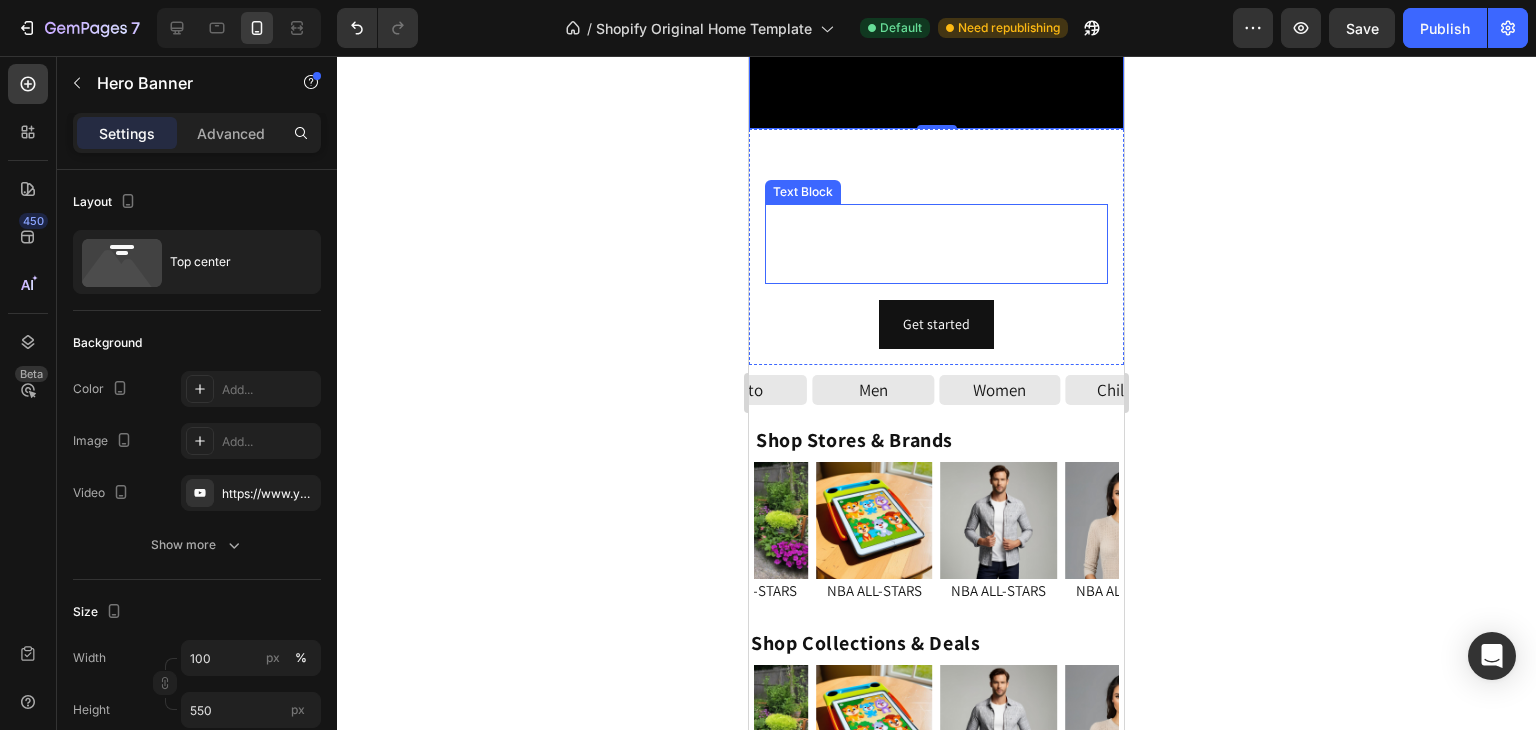 scroll, scrollTop: 558, scrollLeft: 0, axis: vertical 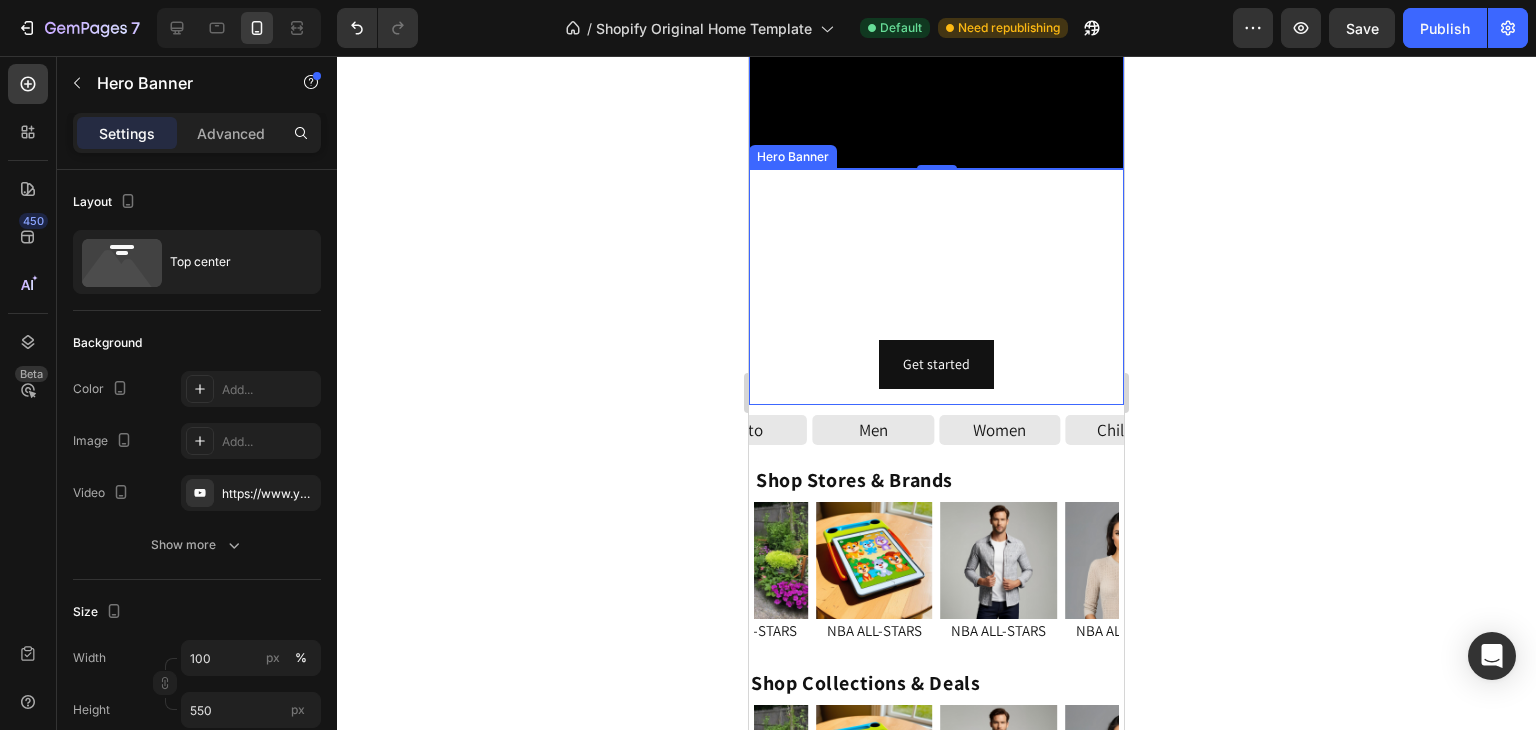 click on "Click here to edit heading Heading This is your text block. Click to edit and make it your own. Share your product's story                   or services offered. Get creative and make it yours! Text Block Get started Button" at bounding box center (936, 287) 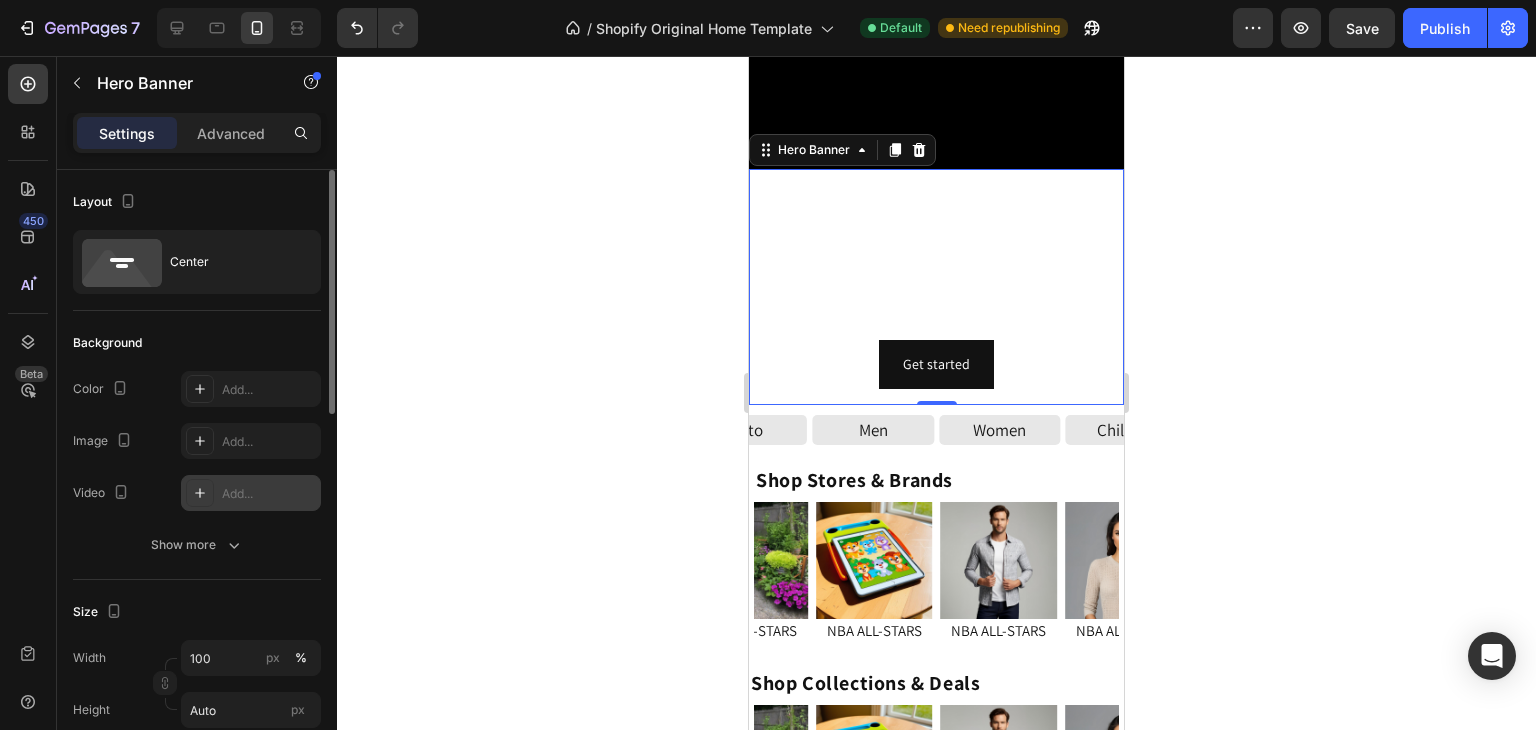 click on "Add..." at bounding box center [269, 494] 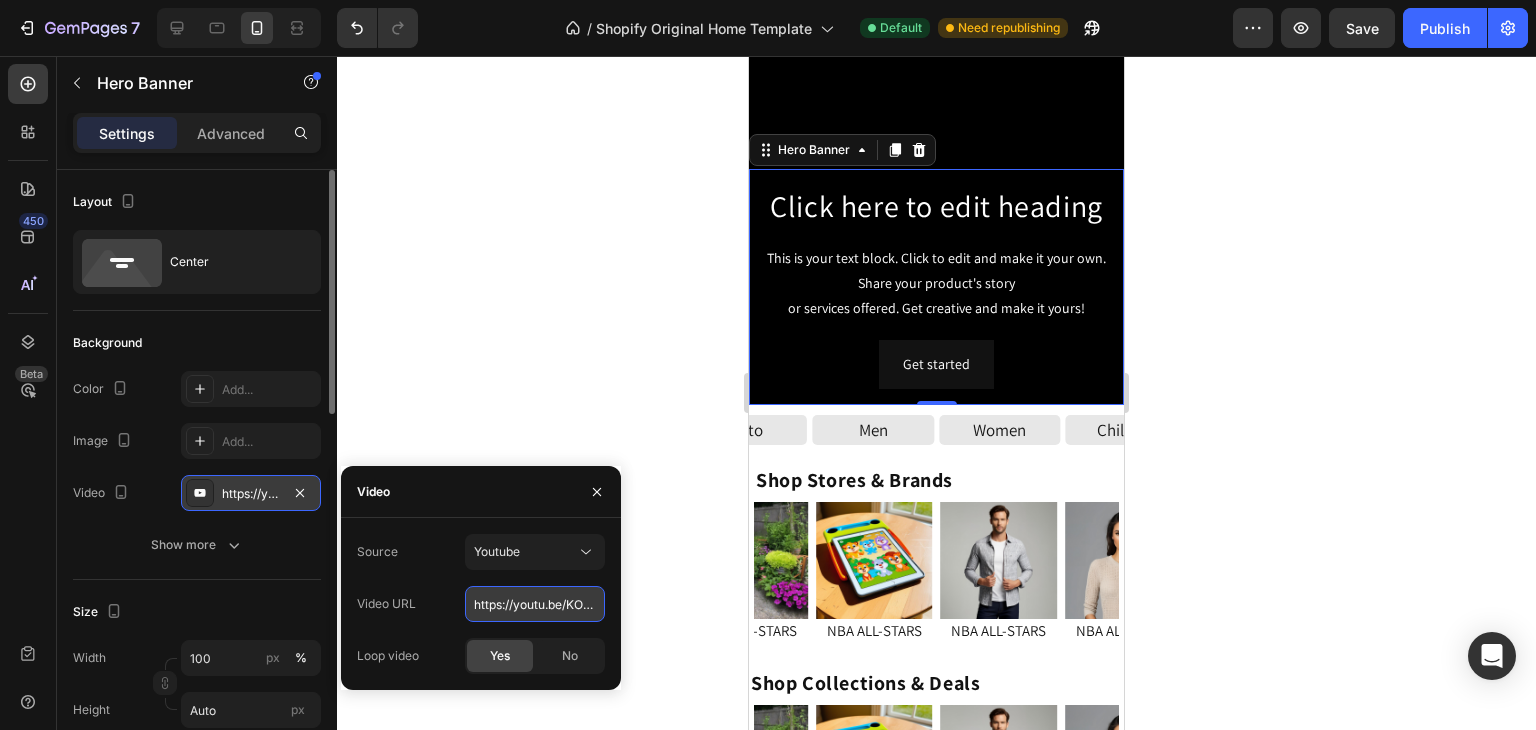click on "https://youtu.be/KOxfzBp72uk" at bounding box center (535, 604) 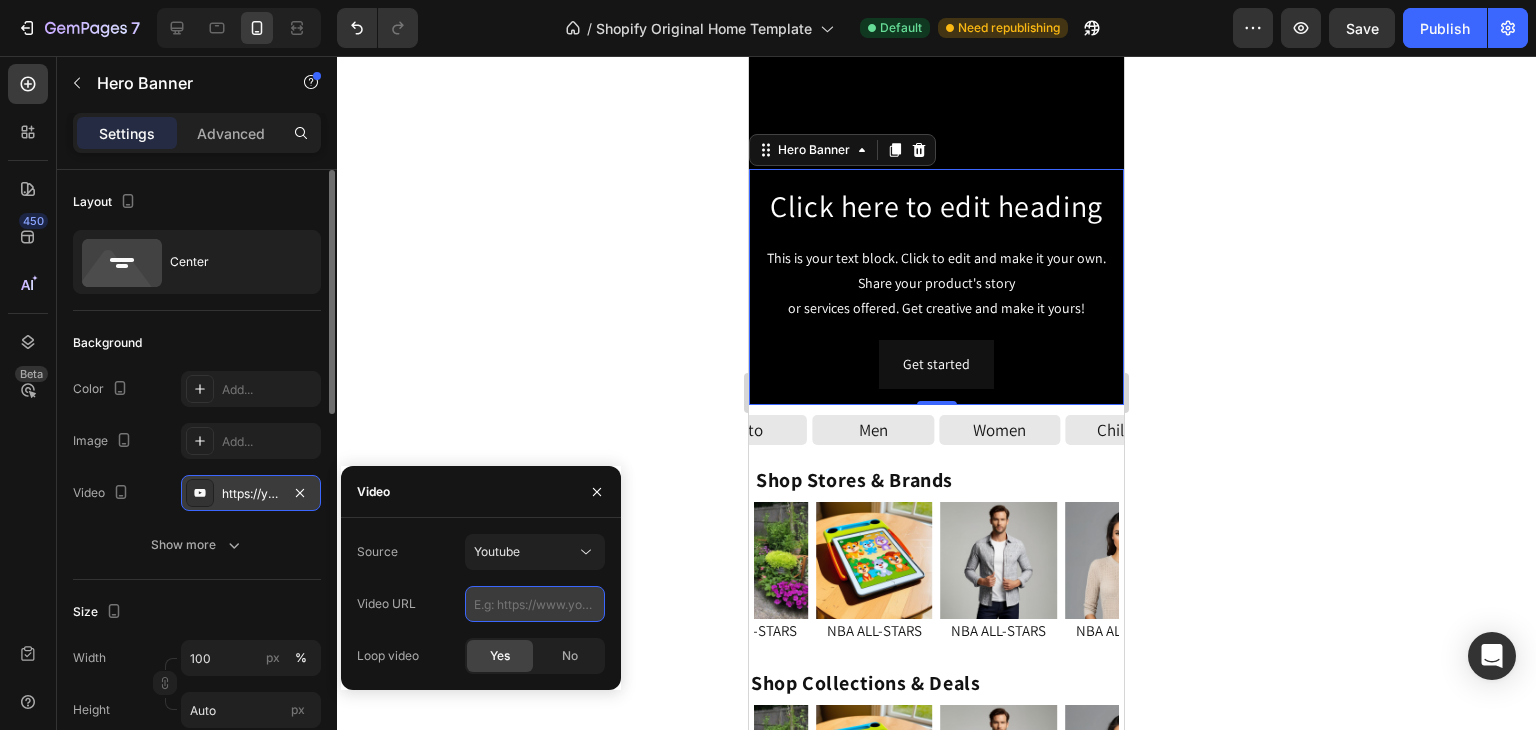 click at bounding box center [535, 604] 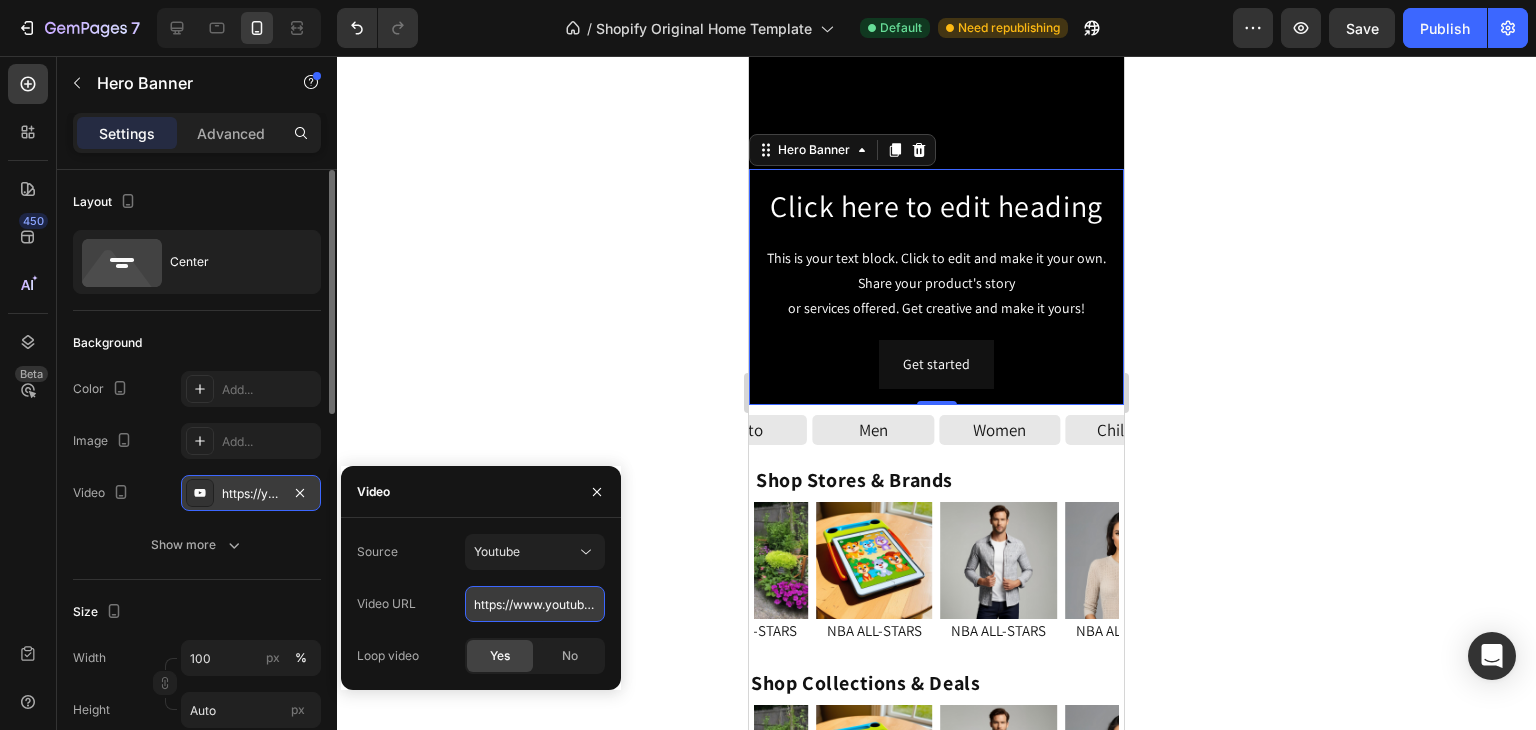 scroll, scrollTop: 0, scrollLeft: 155, axis: horizontal 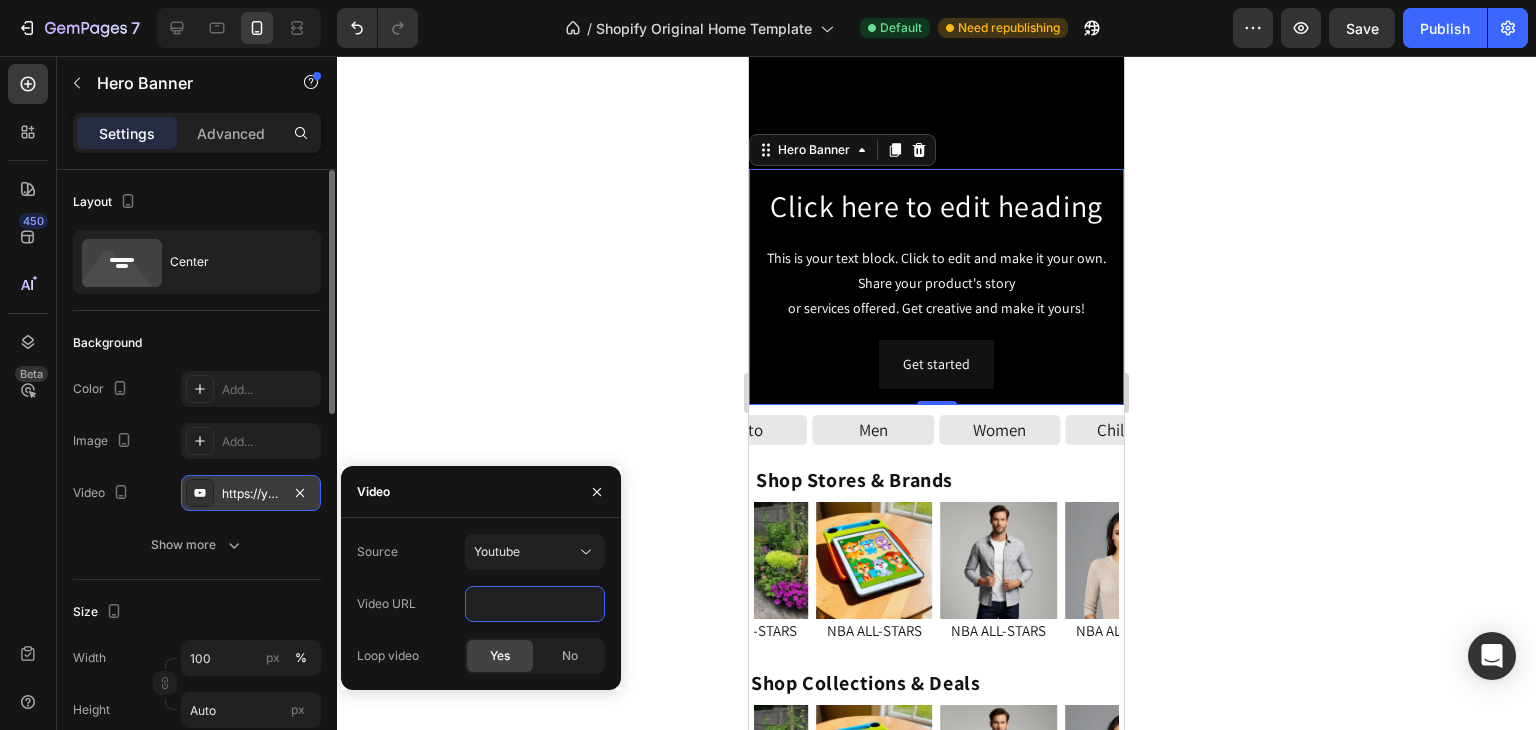 type on "https://www.youtube.com/watch?v=drIt4RH_kyQ" 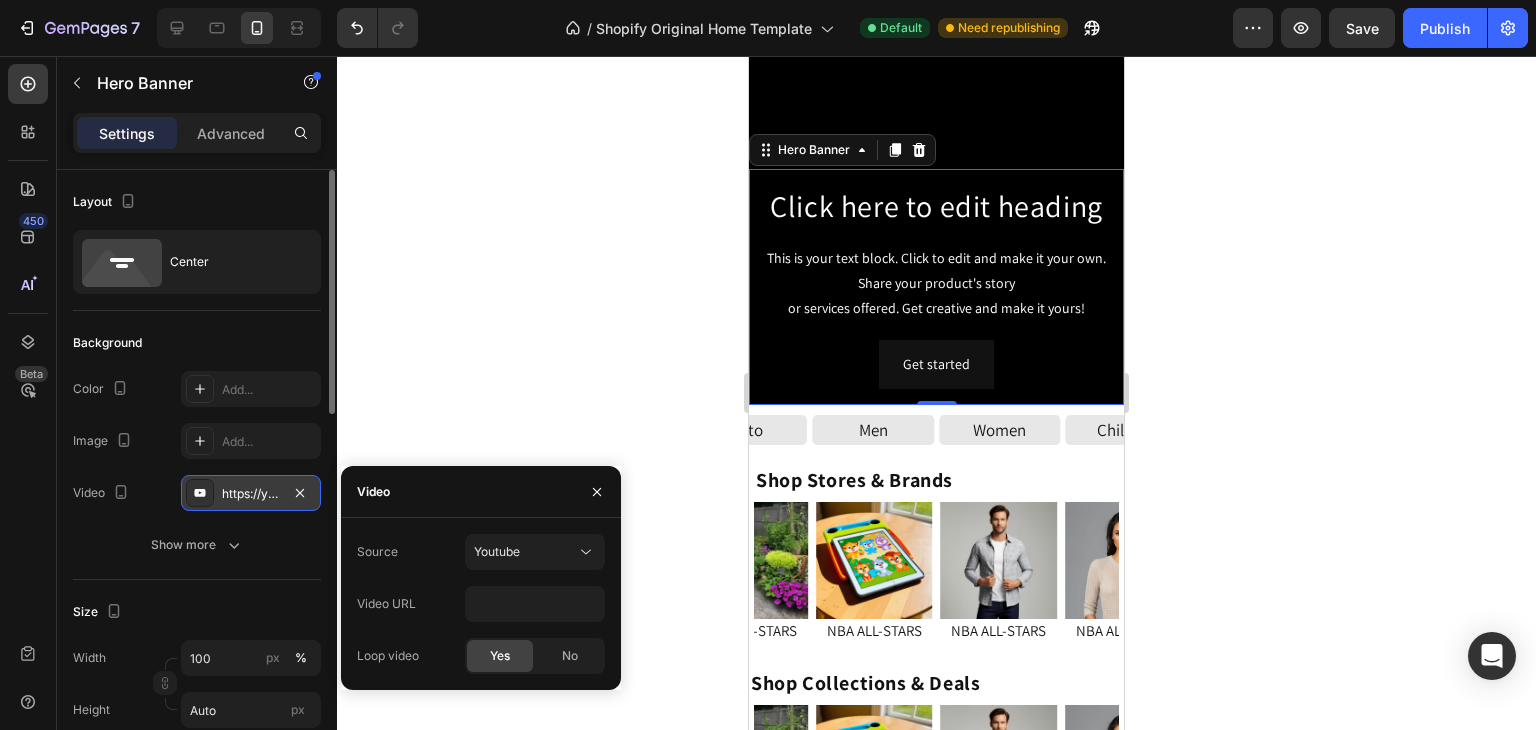 click on "Video" at bounding box center [481, 492] 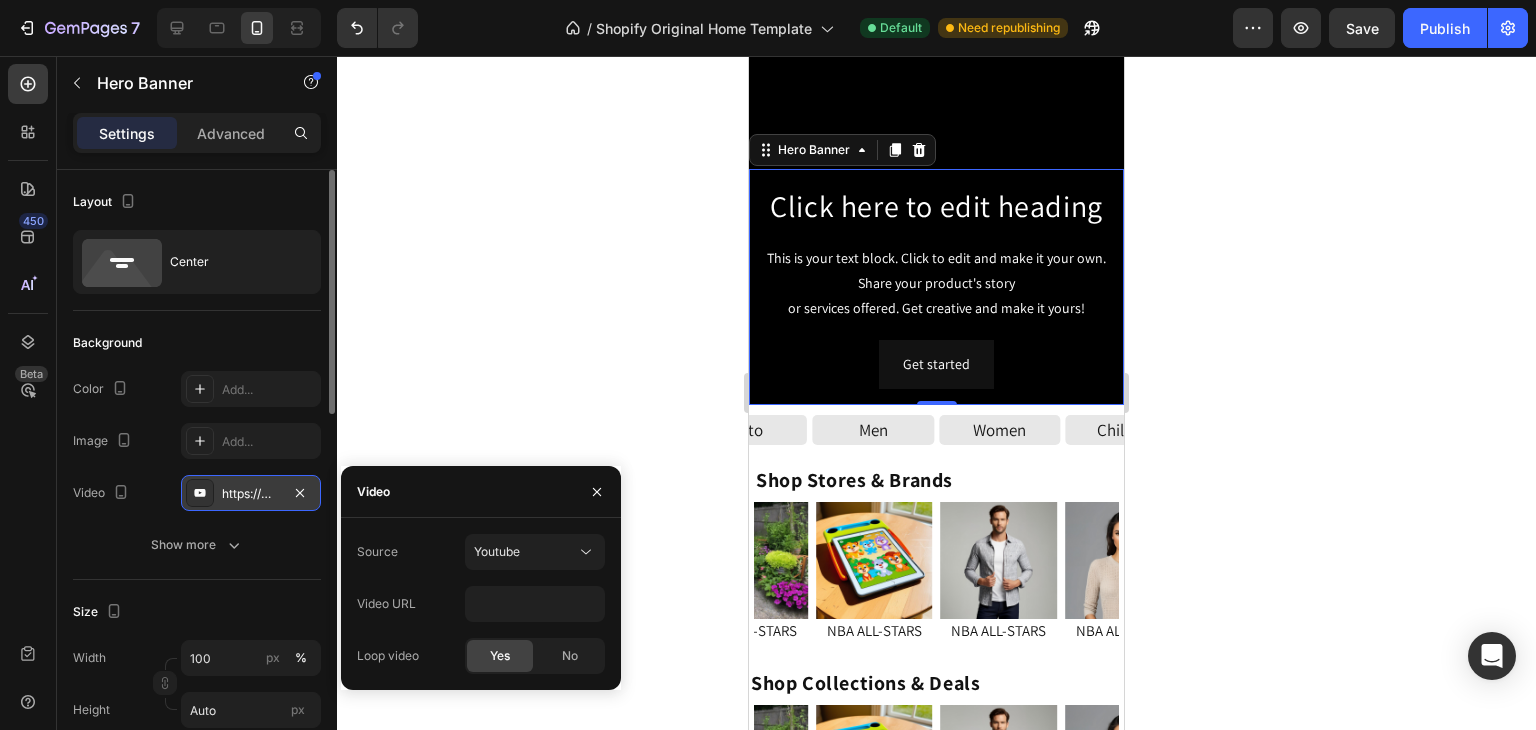 scroll, scrollTop: 0, scrollLeft: 0, axis: both 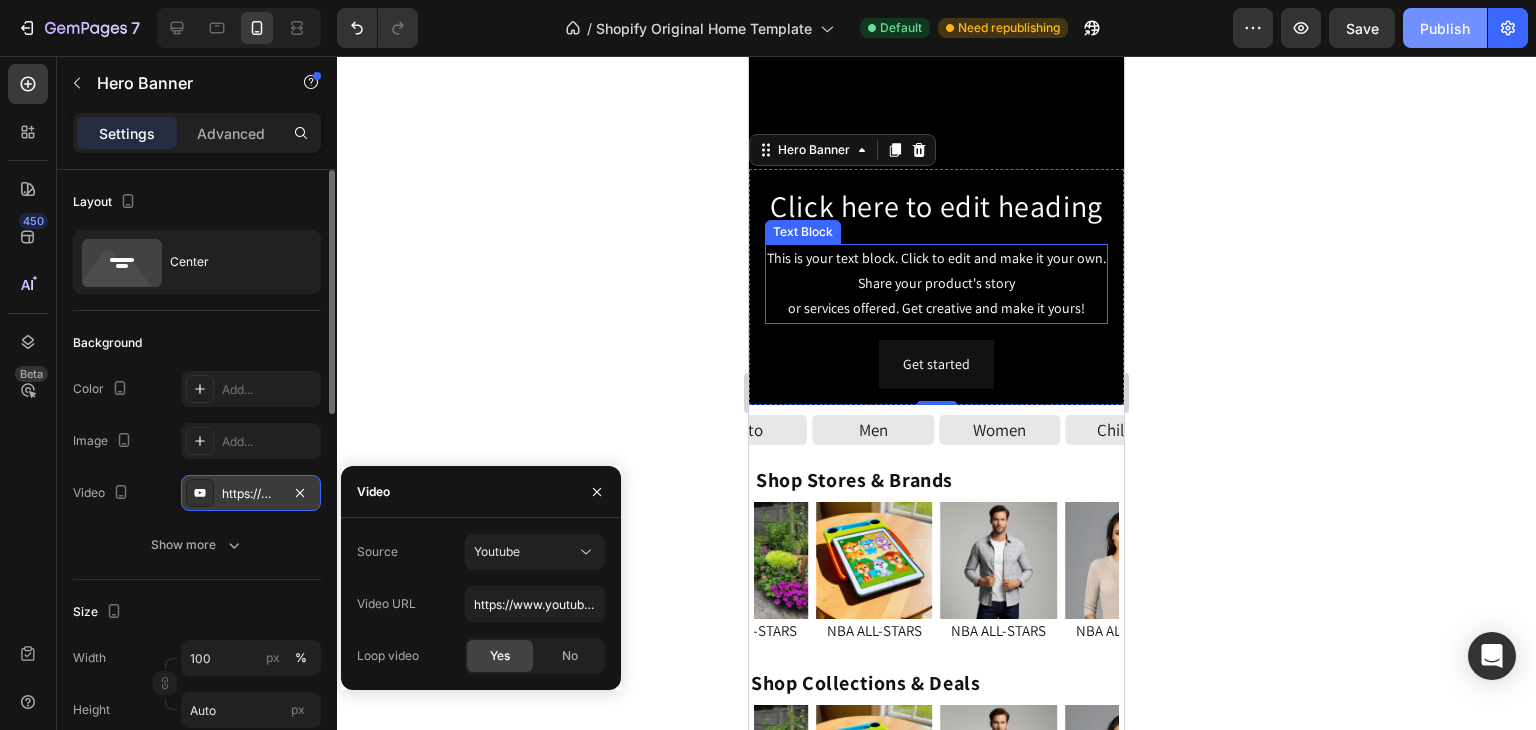 click on "Publish" at bounding box center [1445, 28] 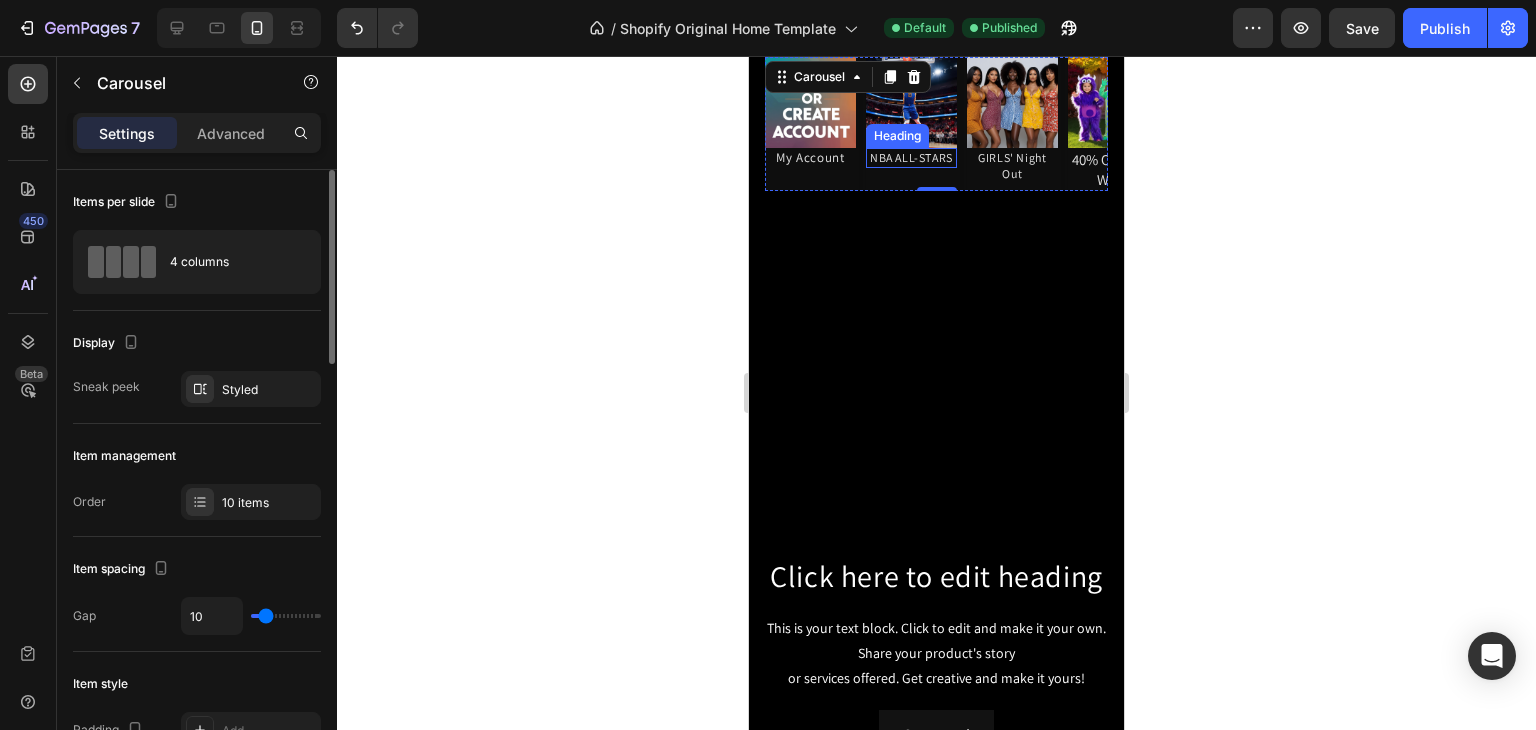 scroll, scrollTop: 285, scrollLeft: 0, axis: vertical 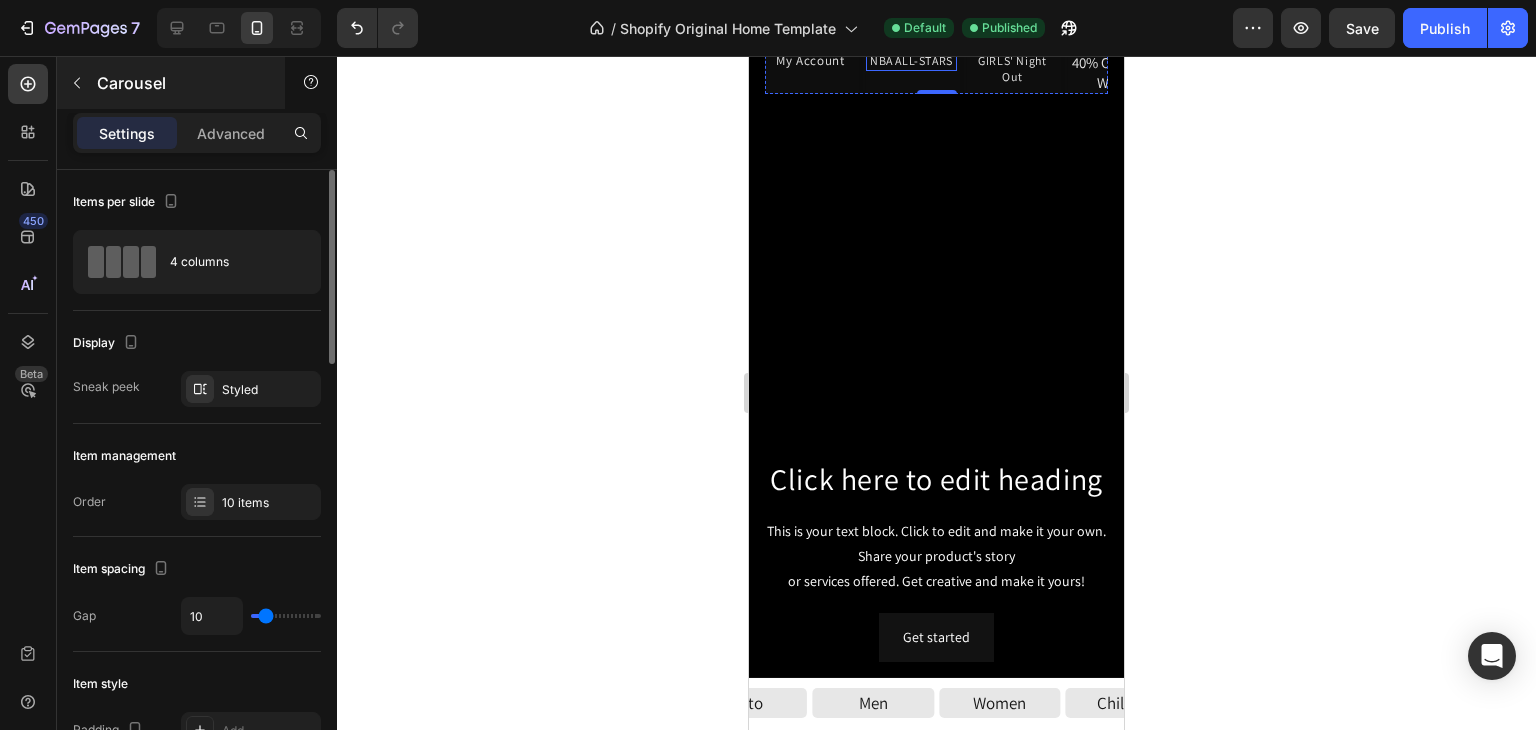 click 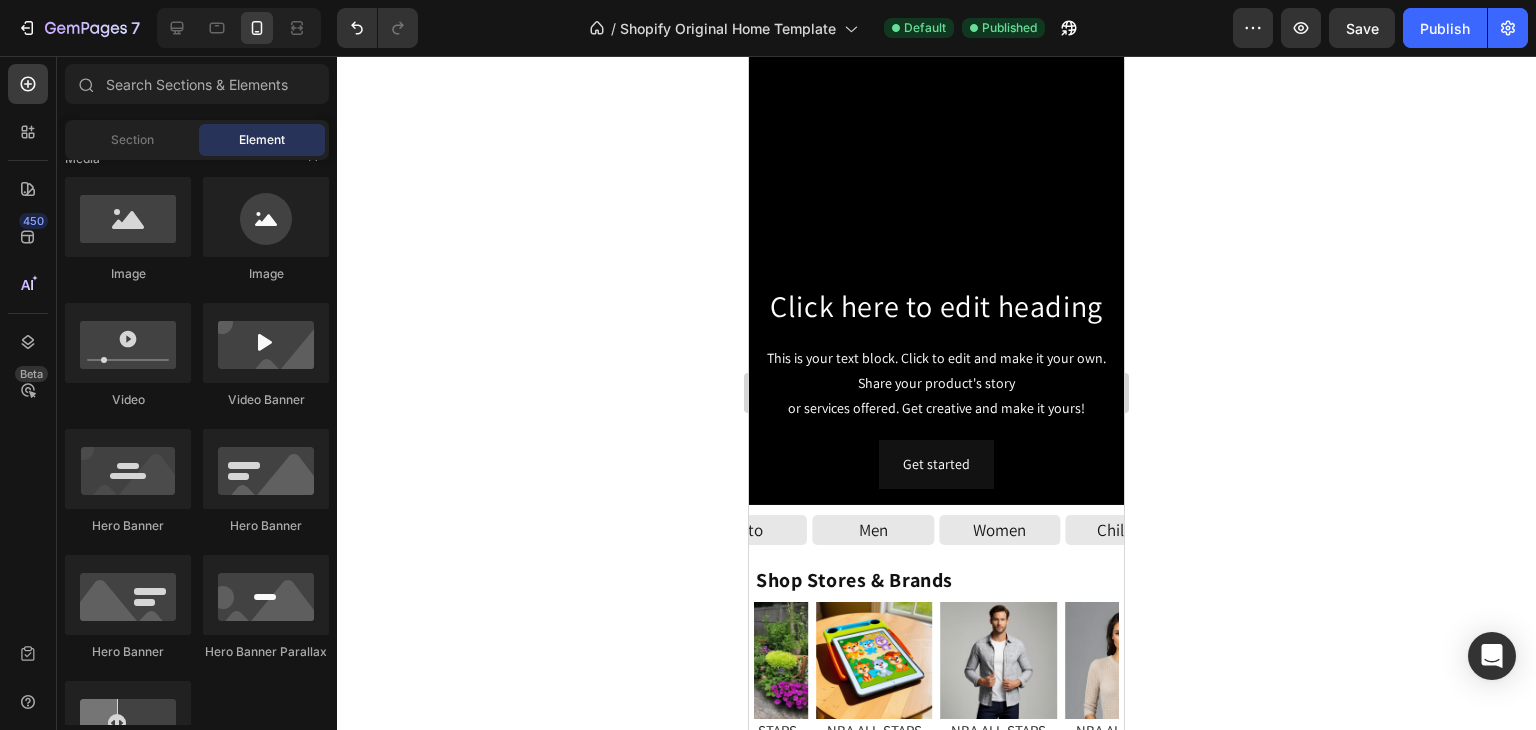 scroll, scrollTop: 431, scrollLeft: 0, axis: vertical 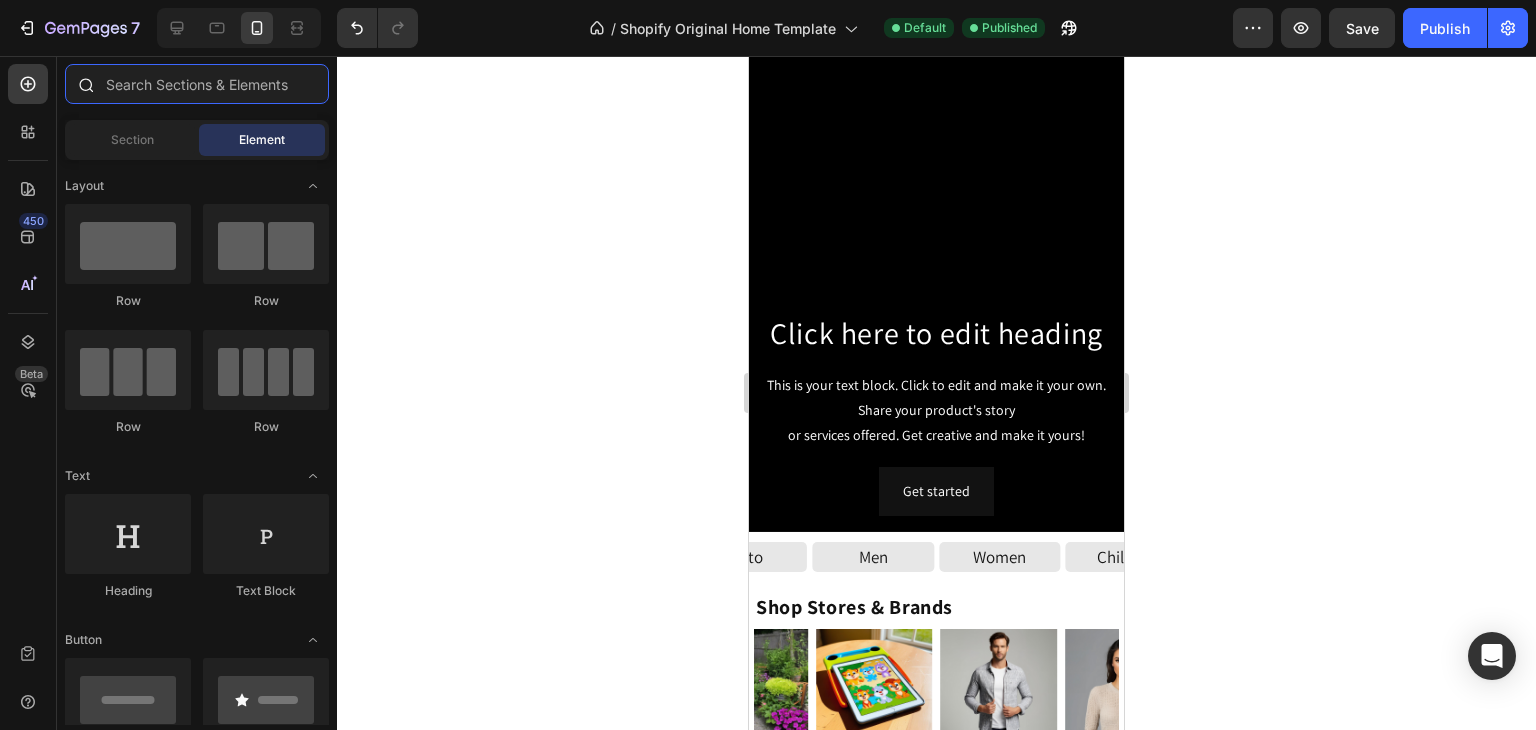 click at bounding box center (197, 84) 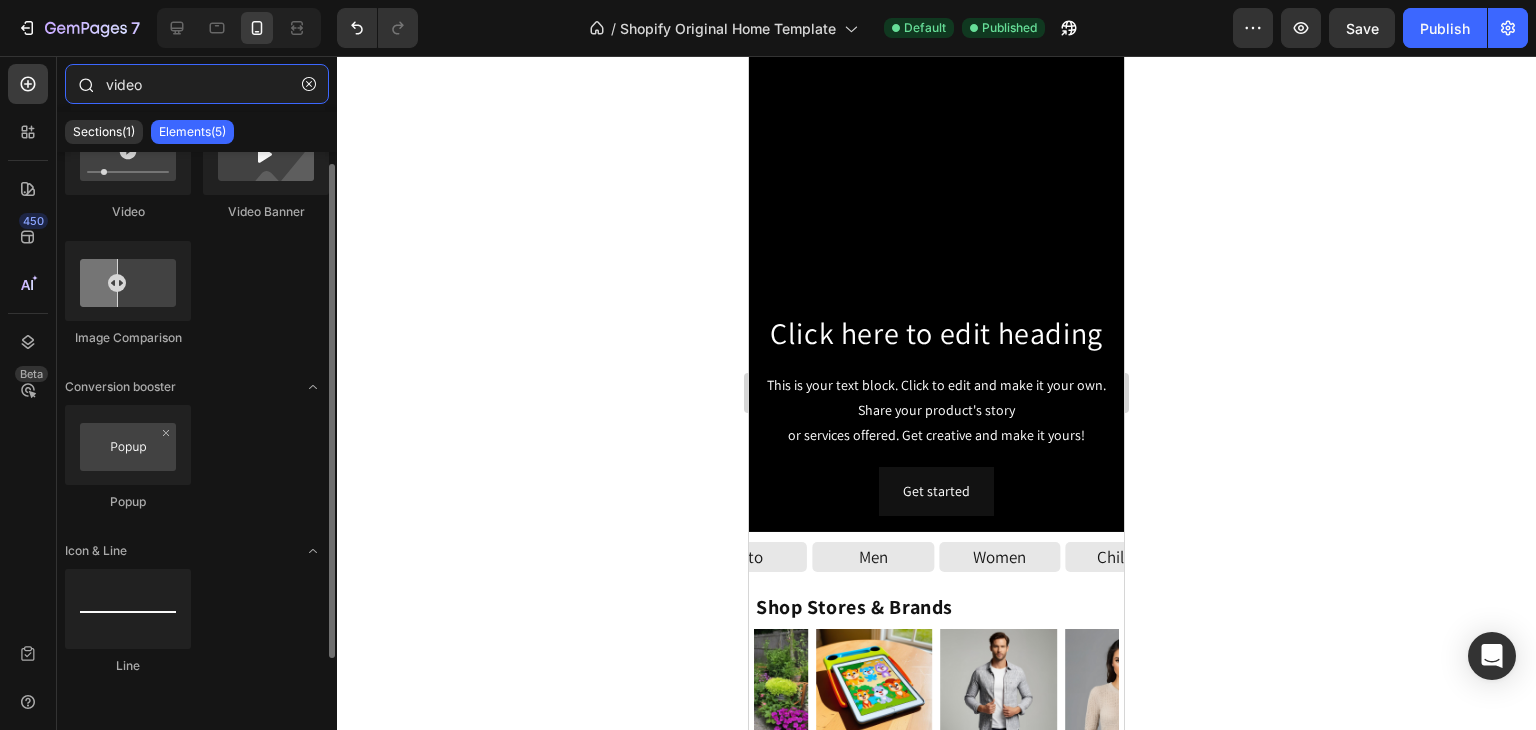 scroll, scrollTop: 0, scrollLeft: 0, axis: both 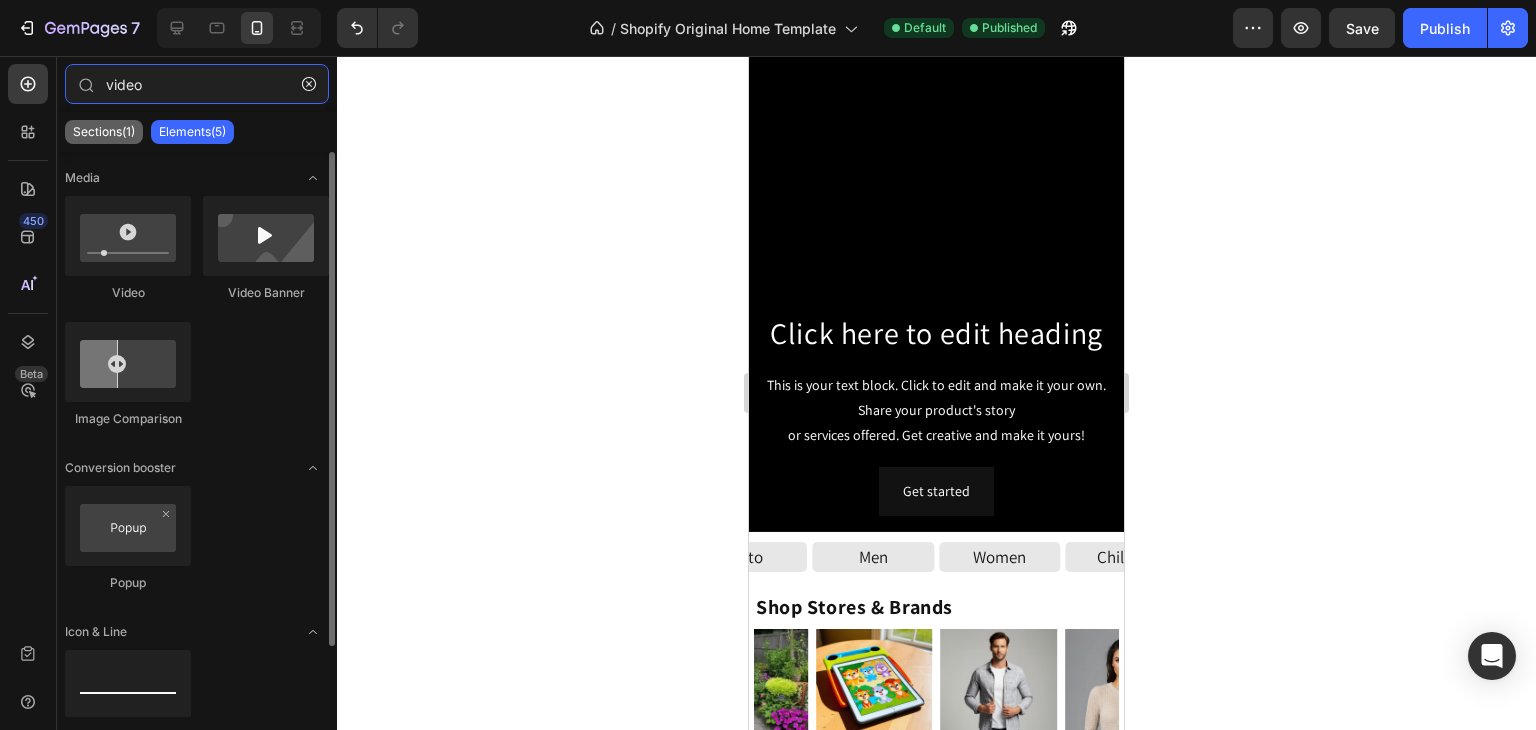 type on "video" 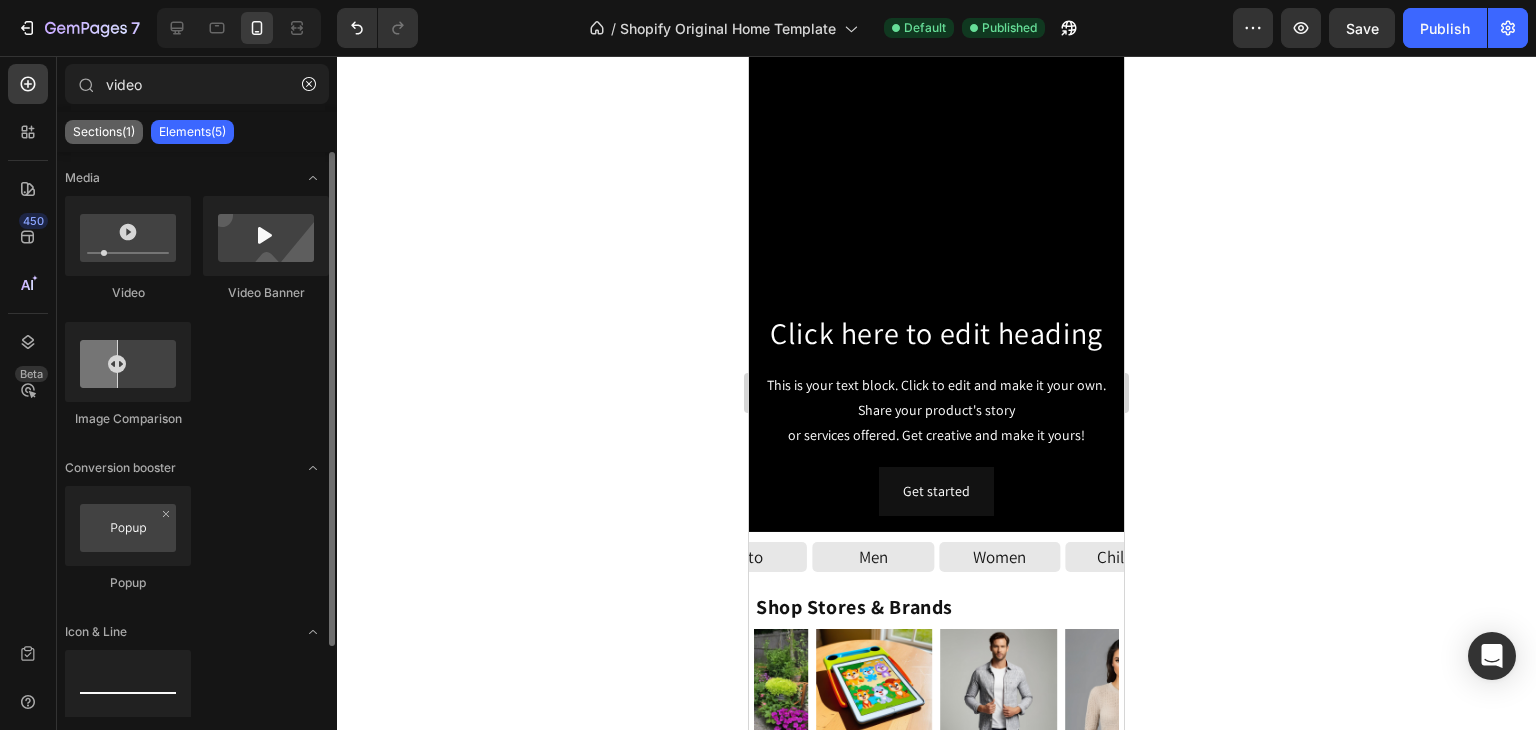 click on "Sections(1)" at bounding box center (104, 132) 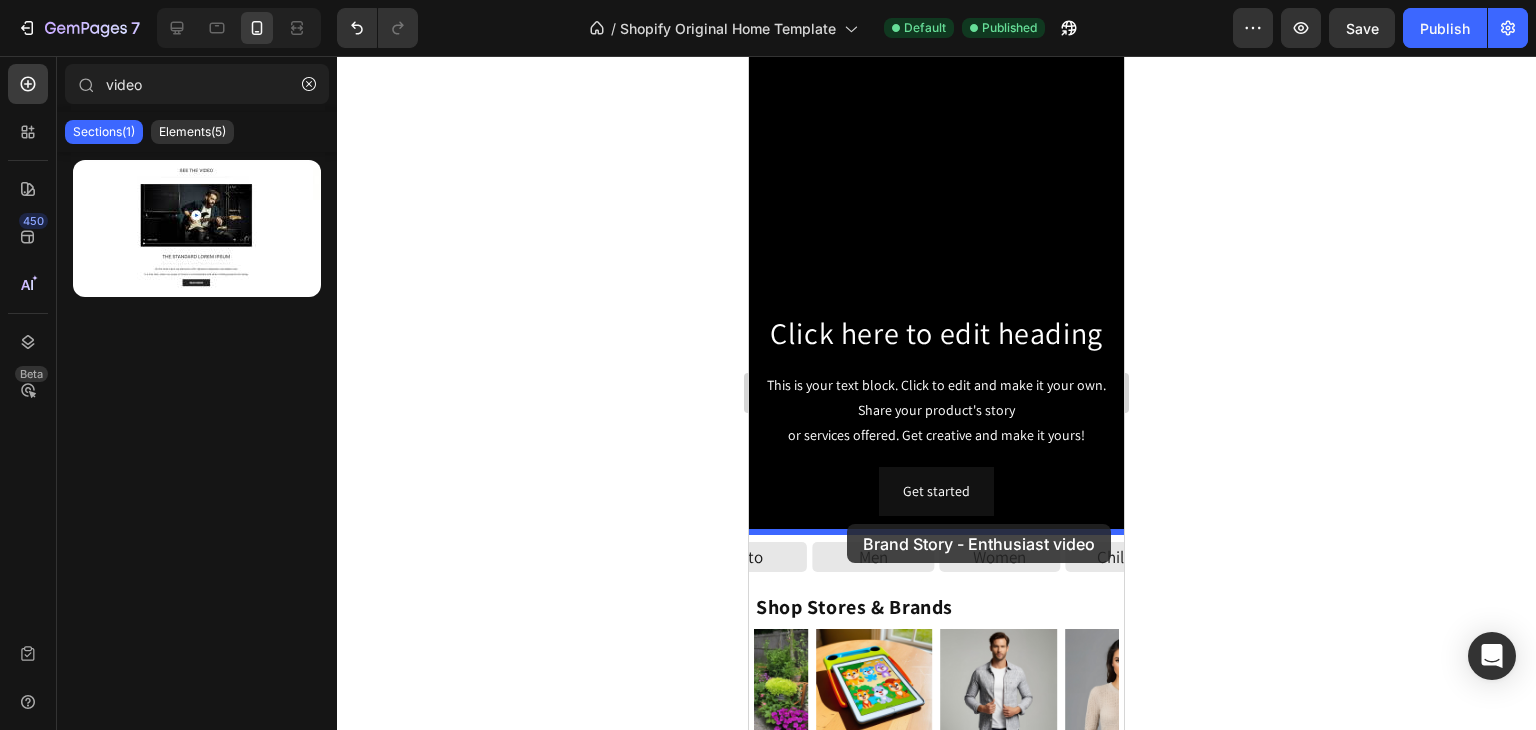 drag, startPoint x: 944, startPoint y: 257, endPoint x: 847, endPoint y: 524, distance: 284.07394 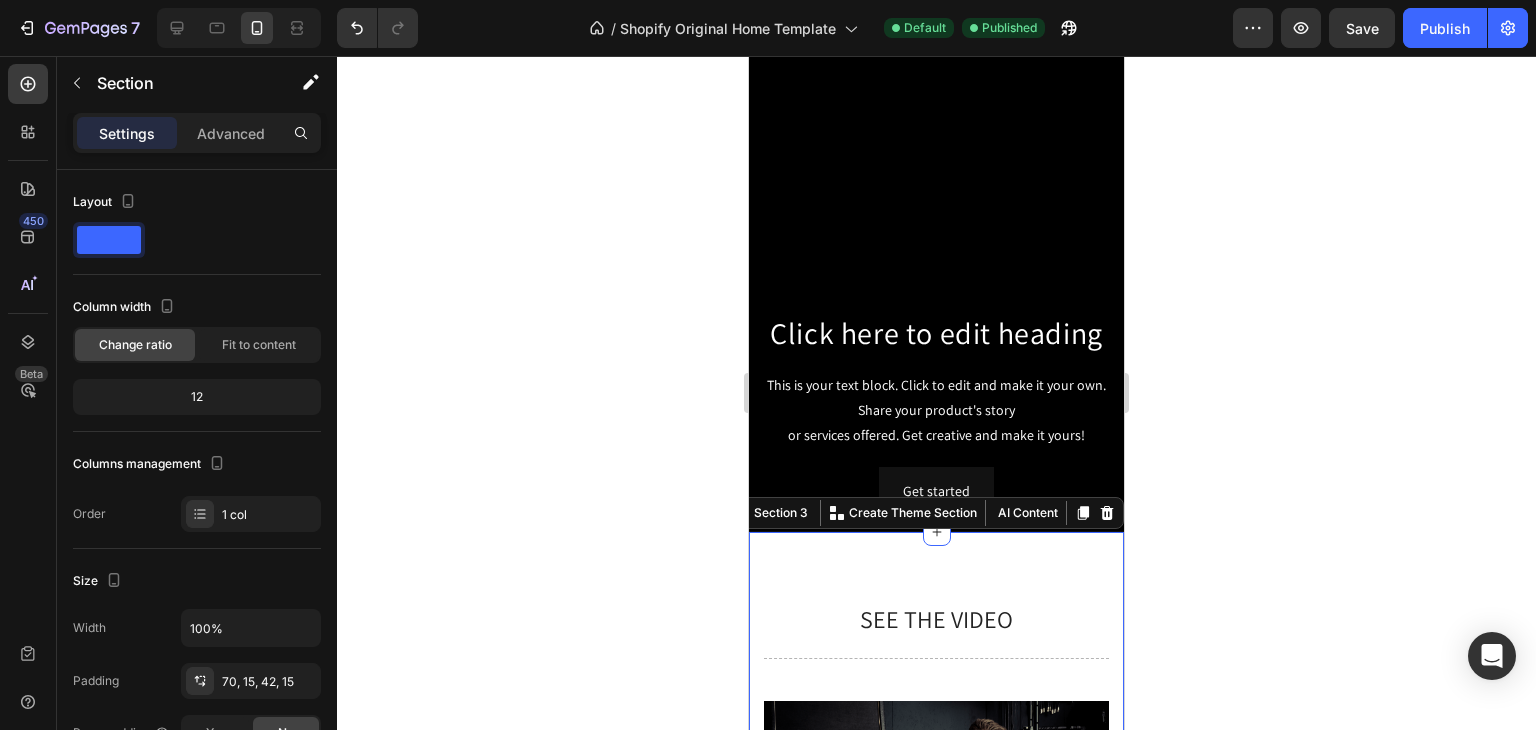 scroll, scrollTop: 836, scrollLeft: 0, axis: vertical 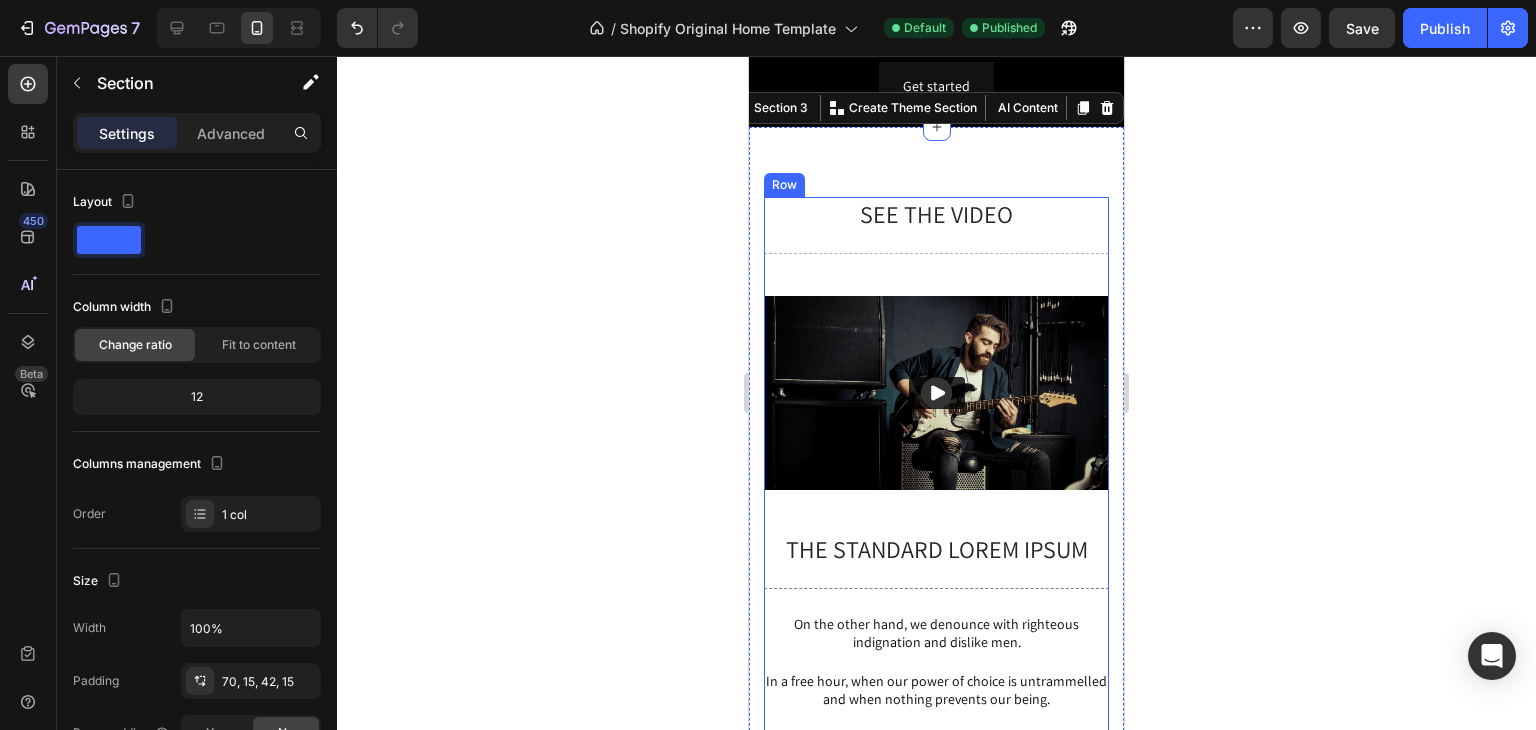 click on "SEE THE VIDEO Heading Title Line Video The standard Lorem Ipsum Text Block Title Line On the other hand, we denounce with righteous indignation and dislike men. Text Block In a free hour, when our power of choice is untrammelled and when nothing prevents our being. Text Block READ MORE Button" at bounding box center (936, 493) 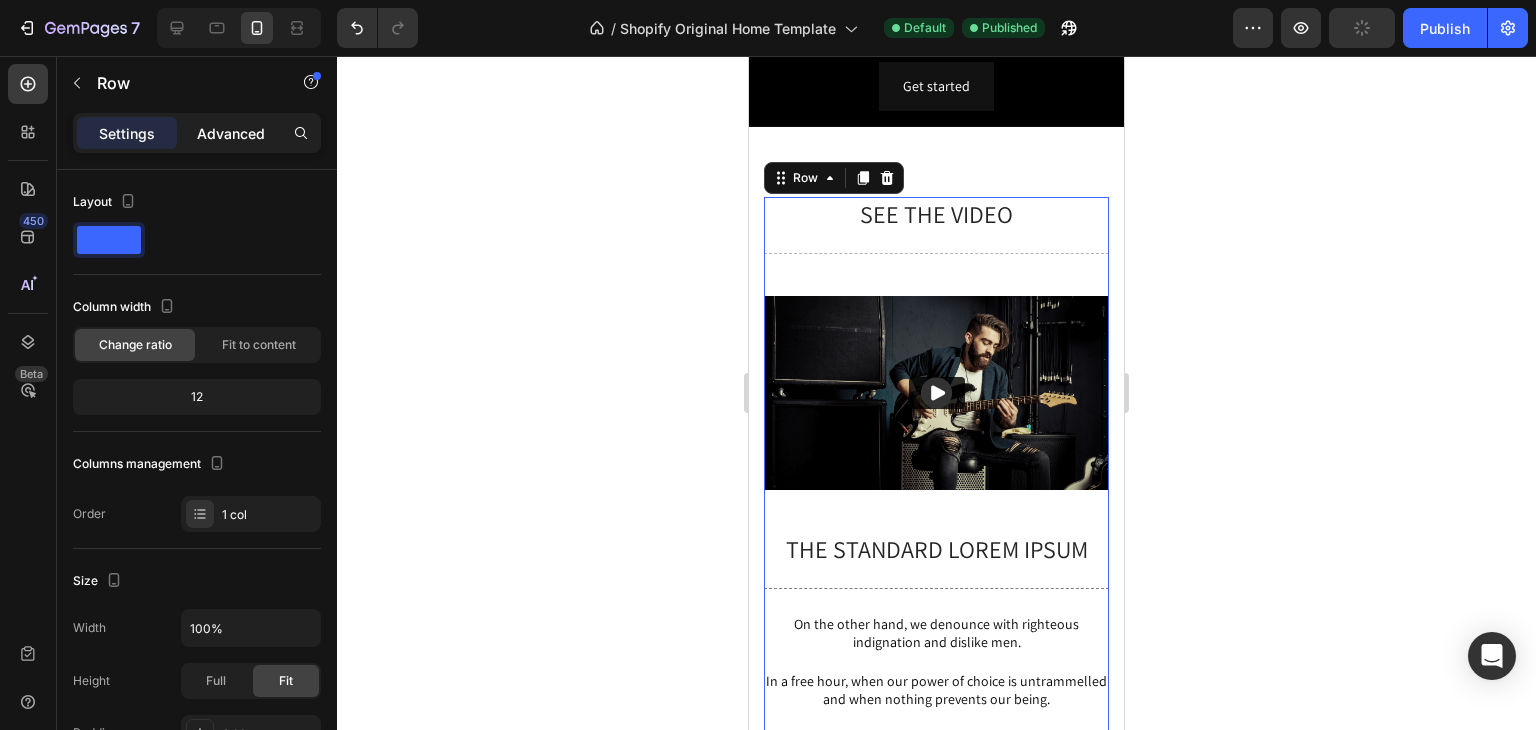 click on "Advanced" 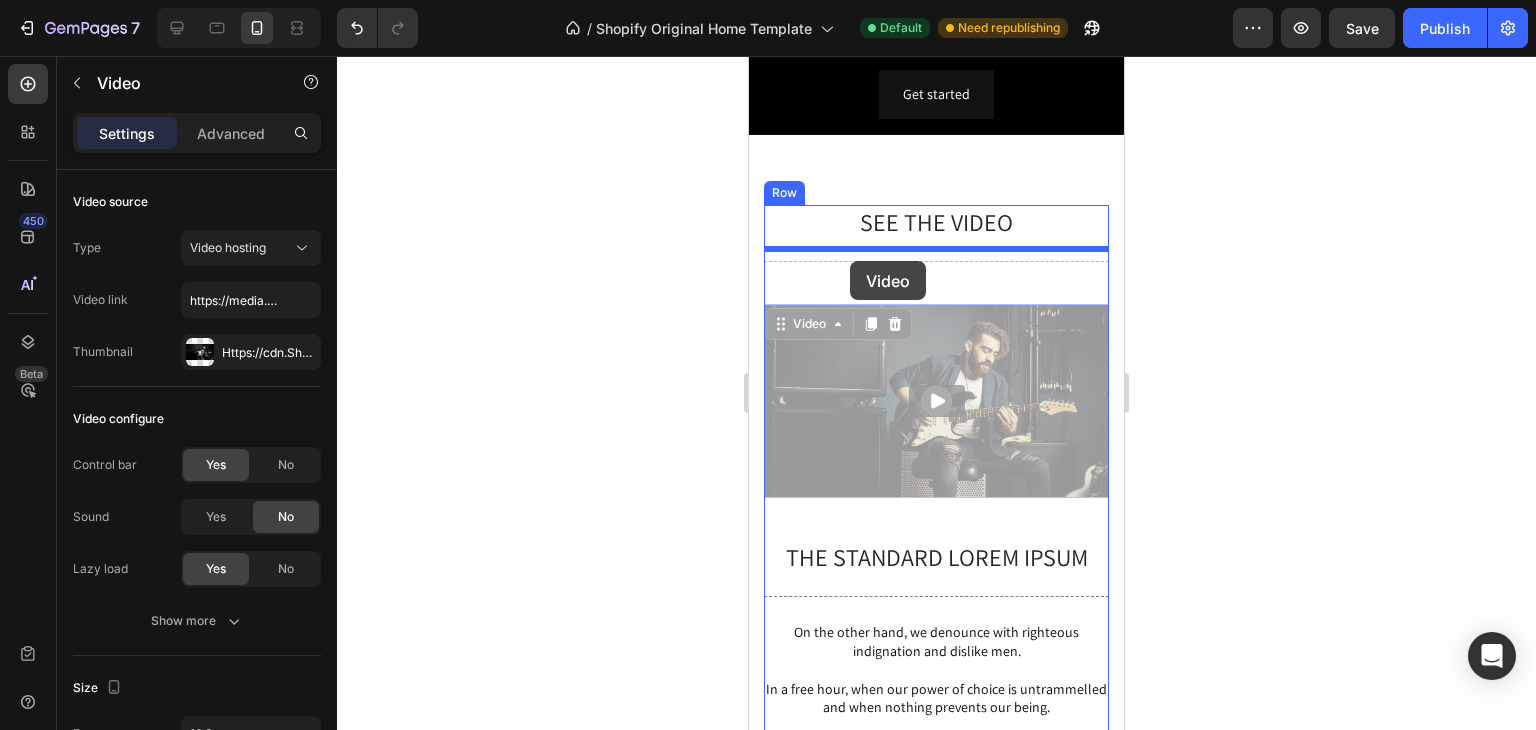 scroll, scrollTop: 822, scrollLeft: 0, axis: vertical 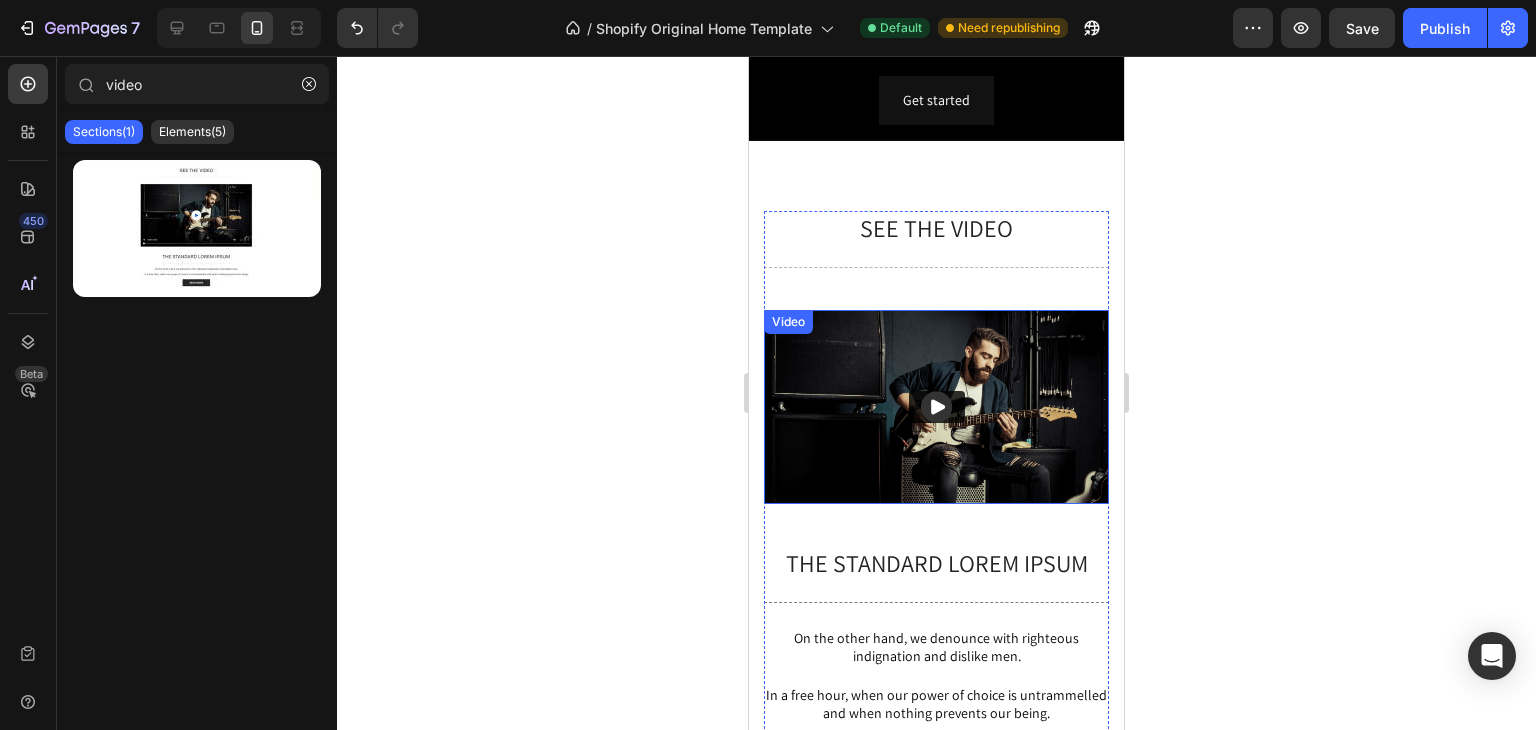 click on "Video" at bounding box center [788, 322] 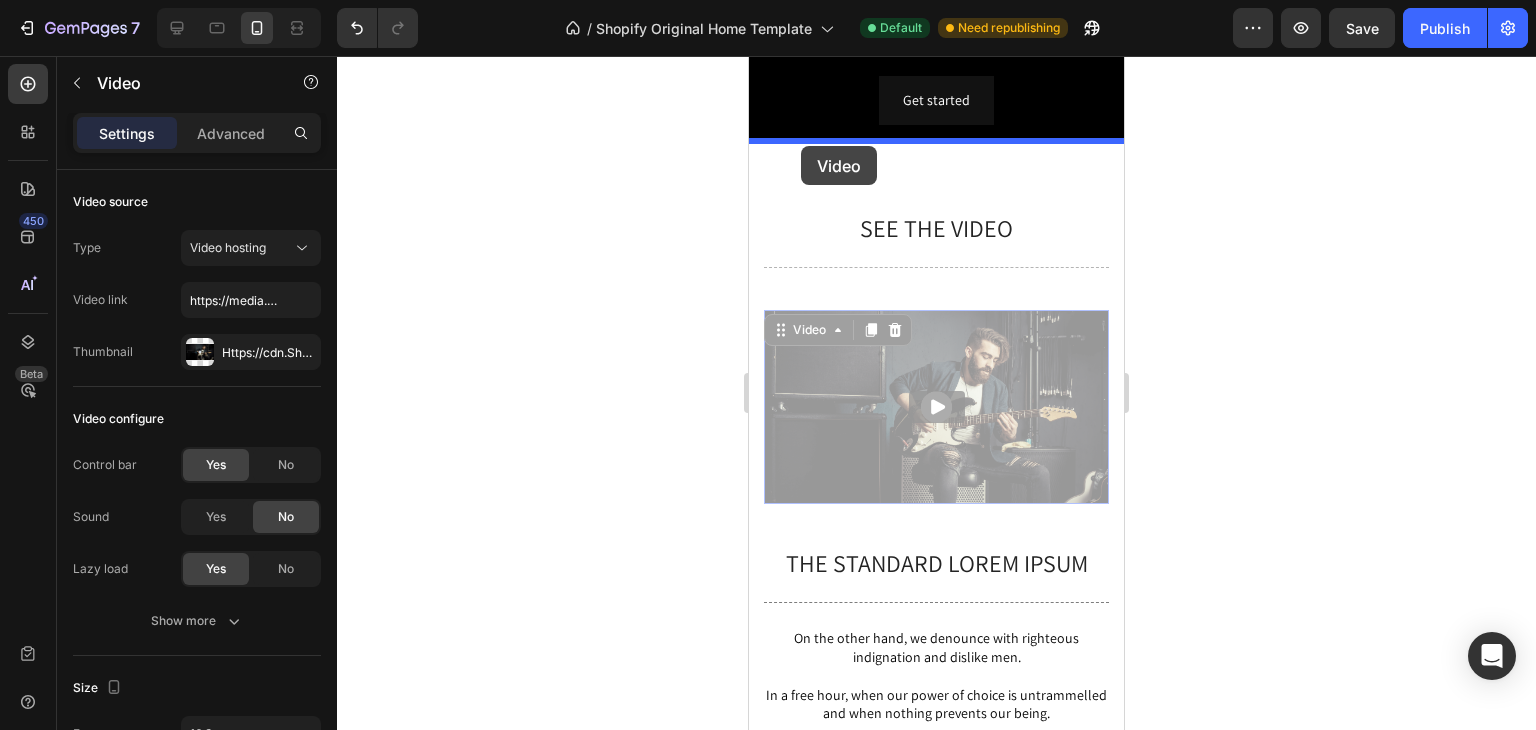 drag, startPoint x: 784, startPoint y: 325, endPoint x: 801, endPoint y: 146, distance: 179.80545 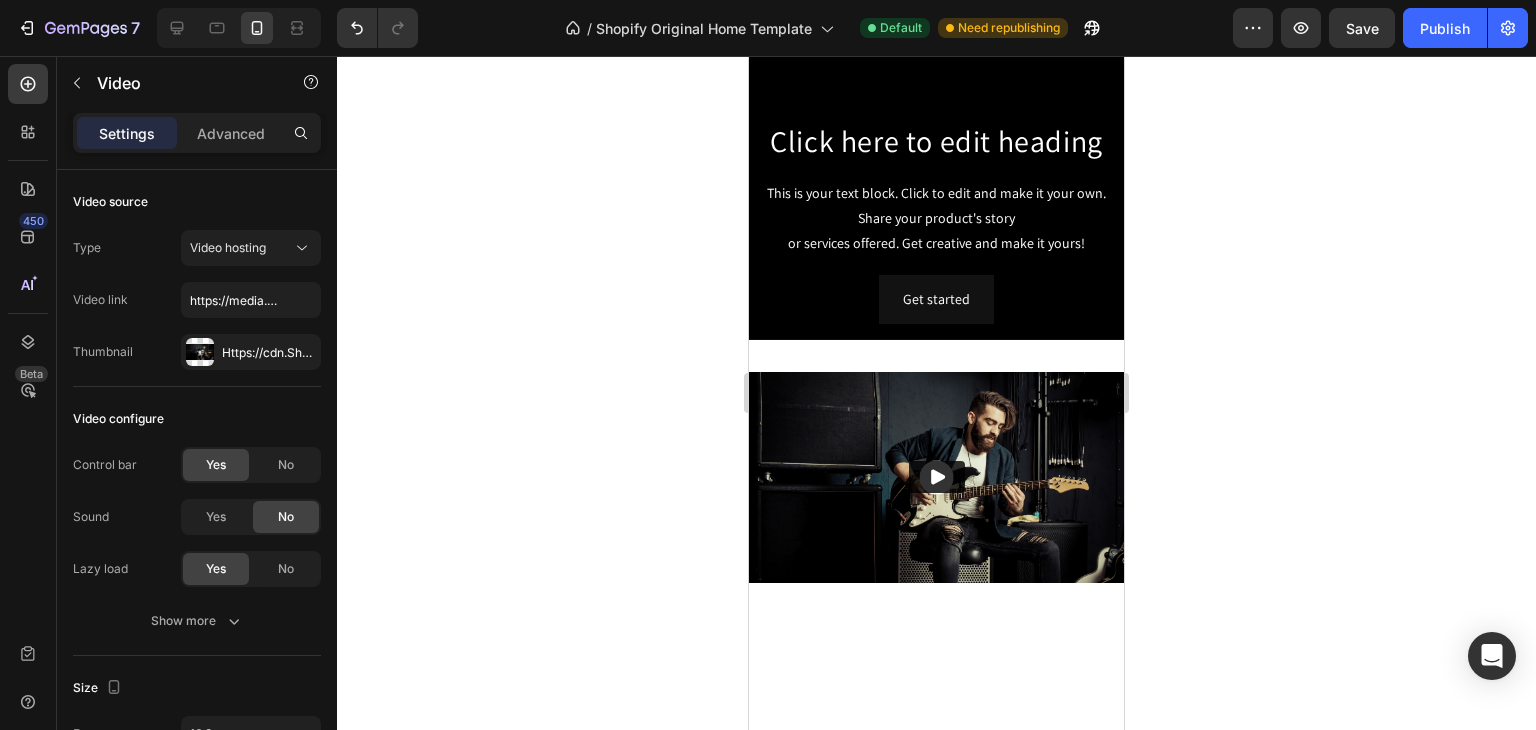 scroll, scrollTop: 752, scrollLeft: 0, axis: vertical 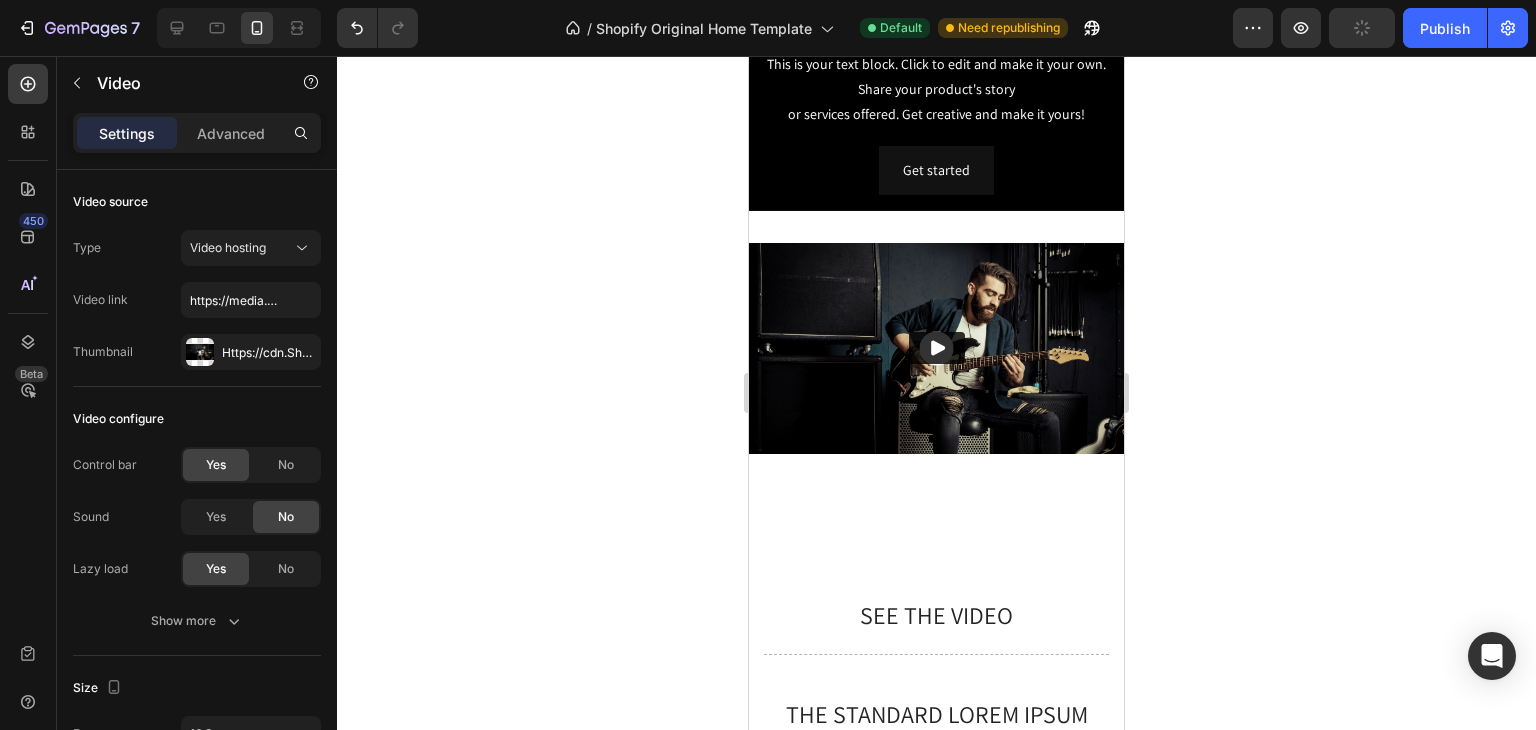 click at bounding box center (936, 348) 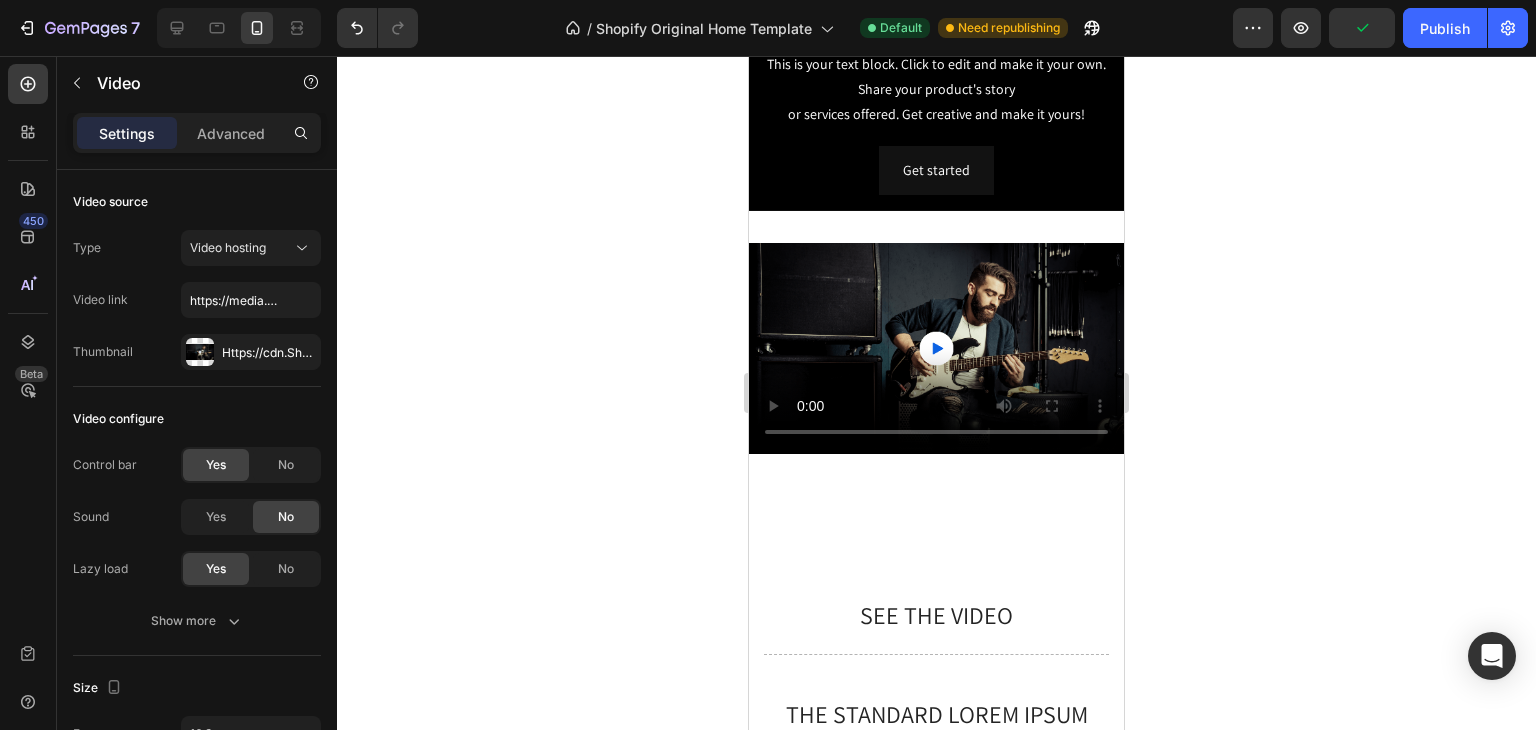 click at bounding box center [936, 348] 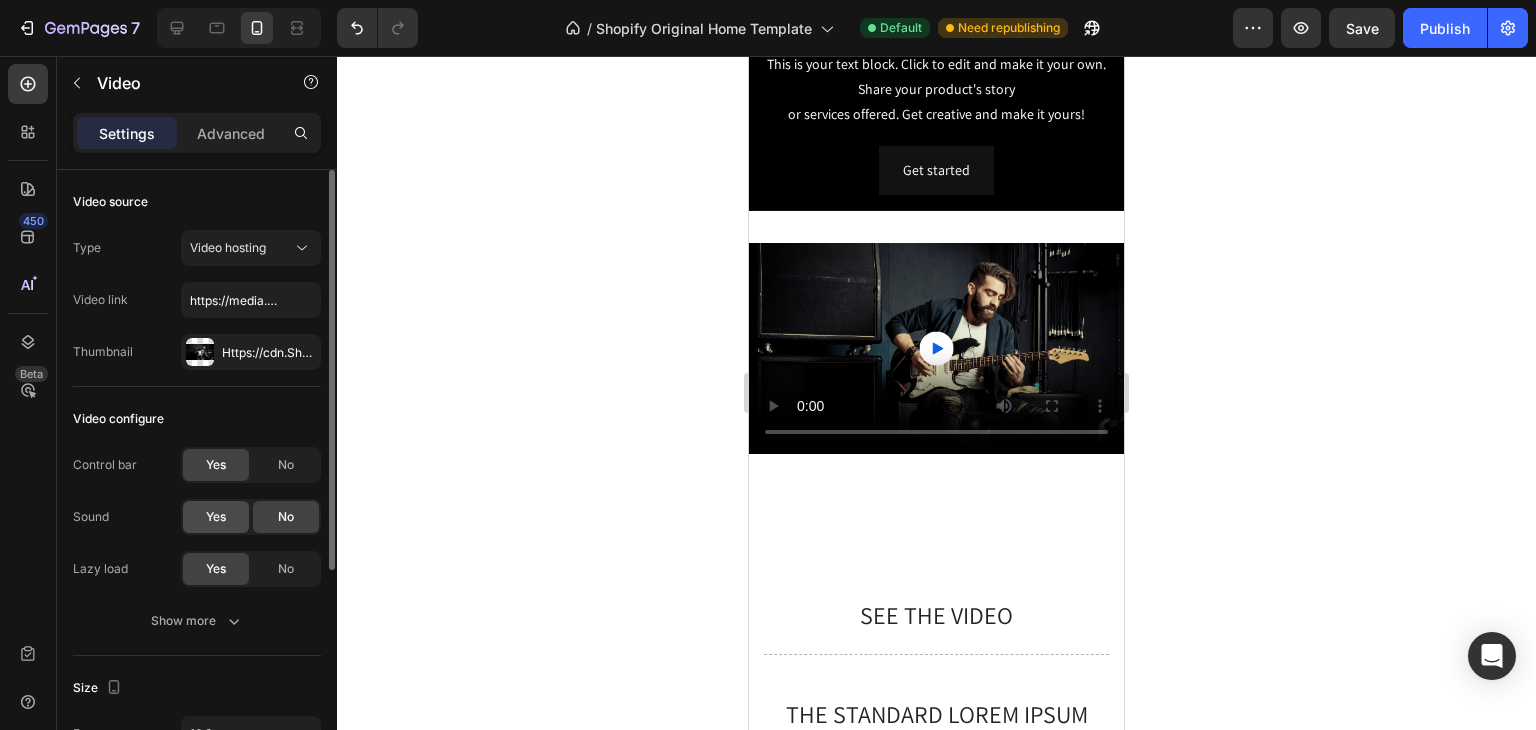 click on "Yes" 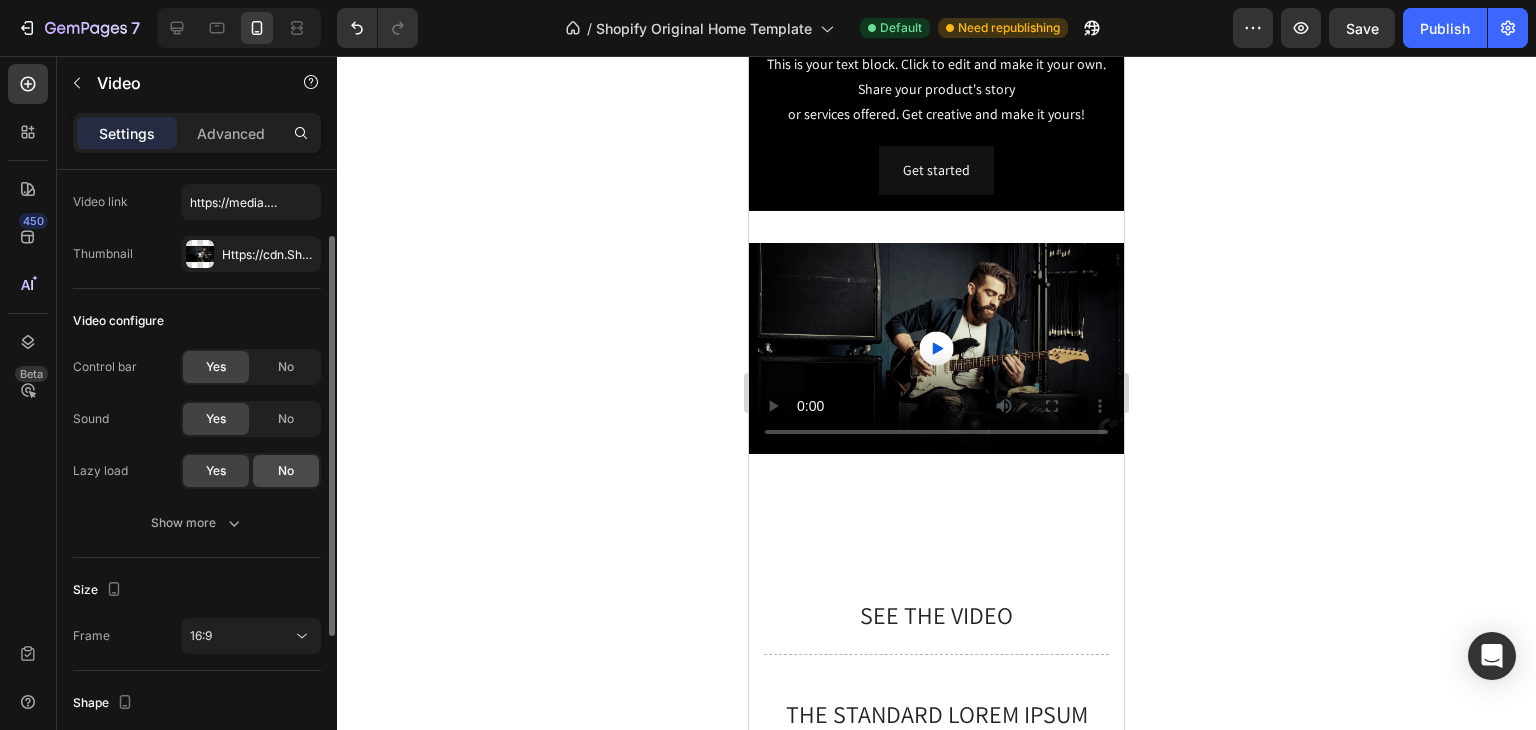 scroll, scrollTop: 100, scrollLeft: 0, axis: vertical 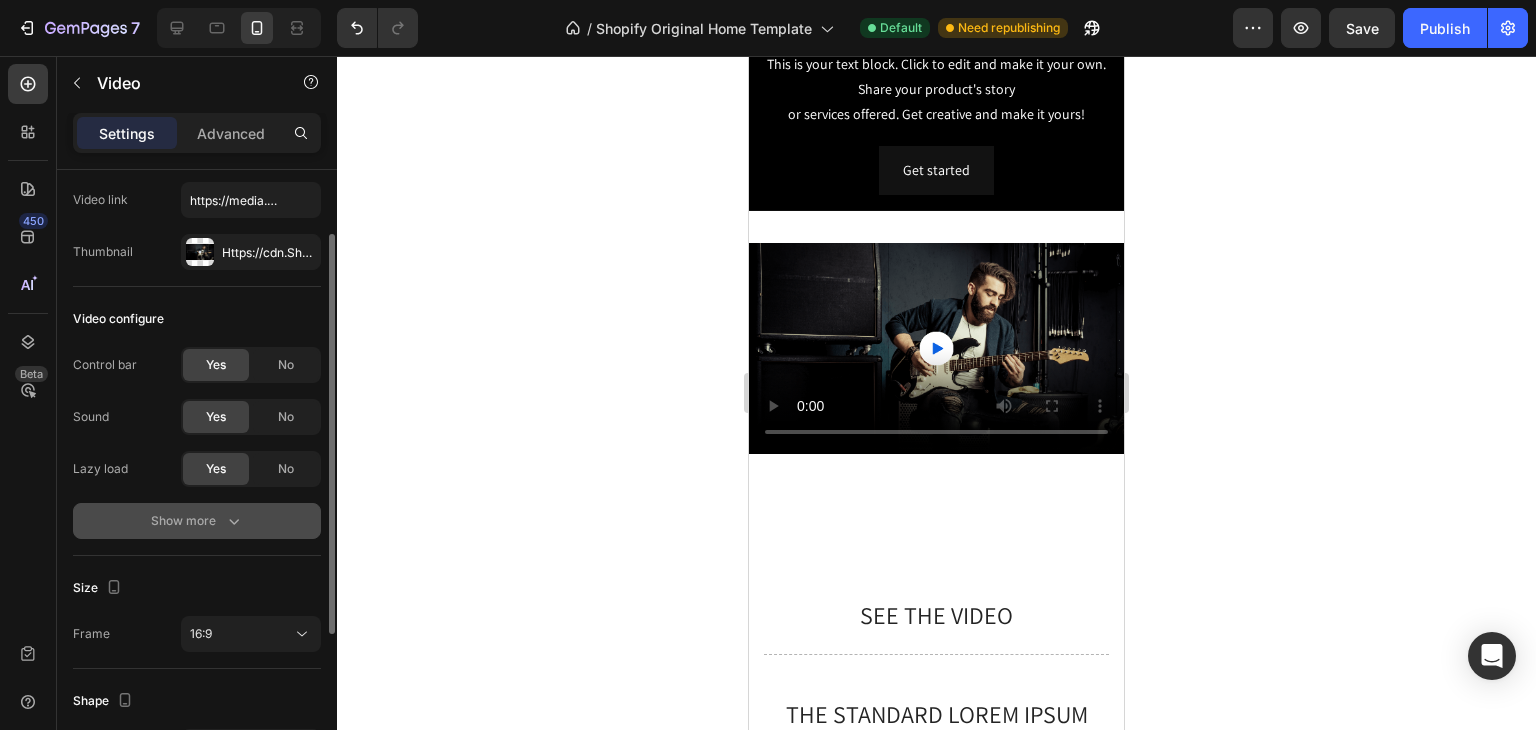 click on "Show more" at bounding box center (197, 521) 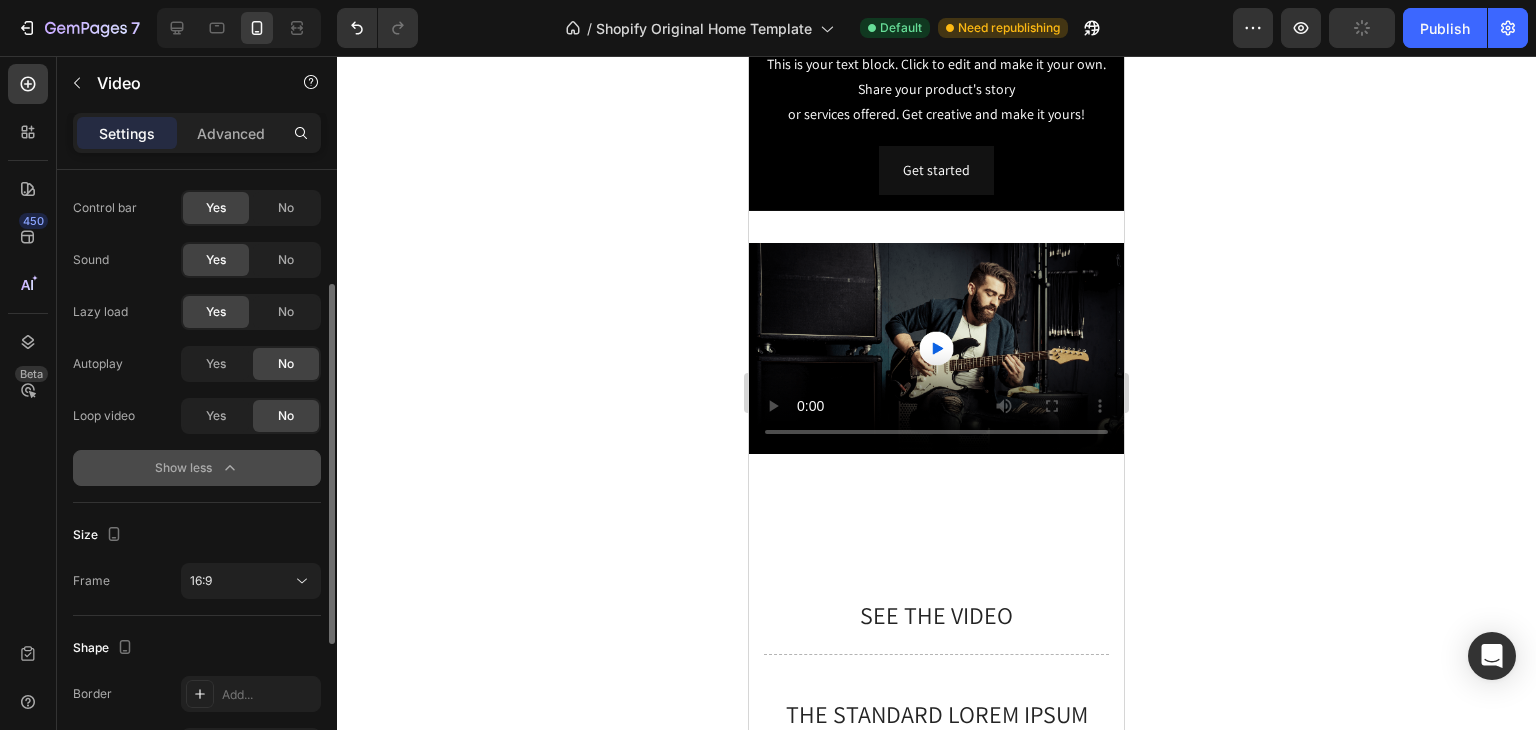 scroll, scrollTop: 294, scrollLeft: 0, axis: vertical 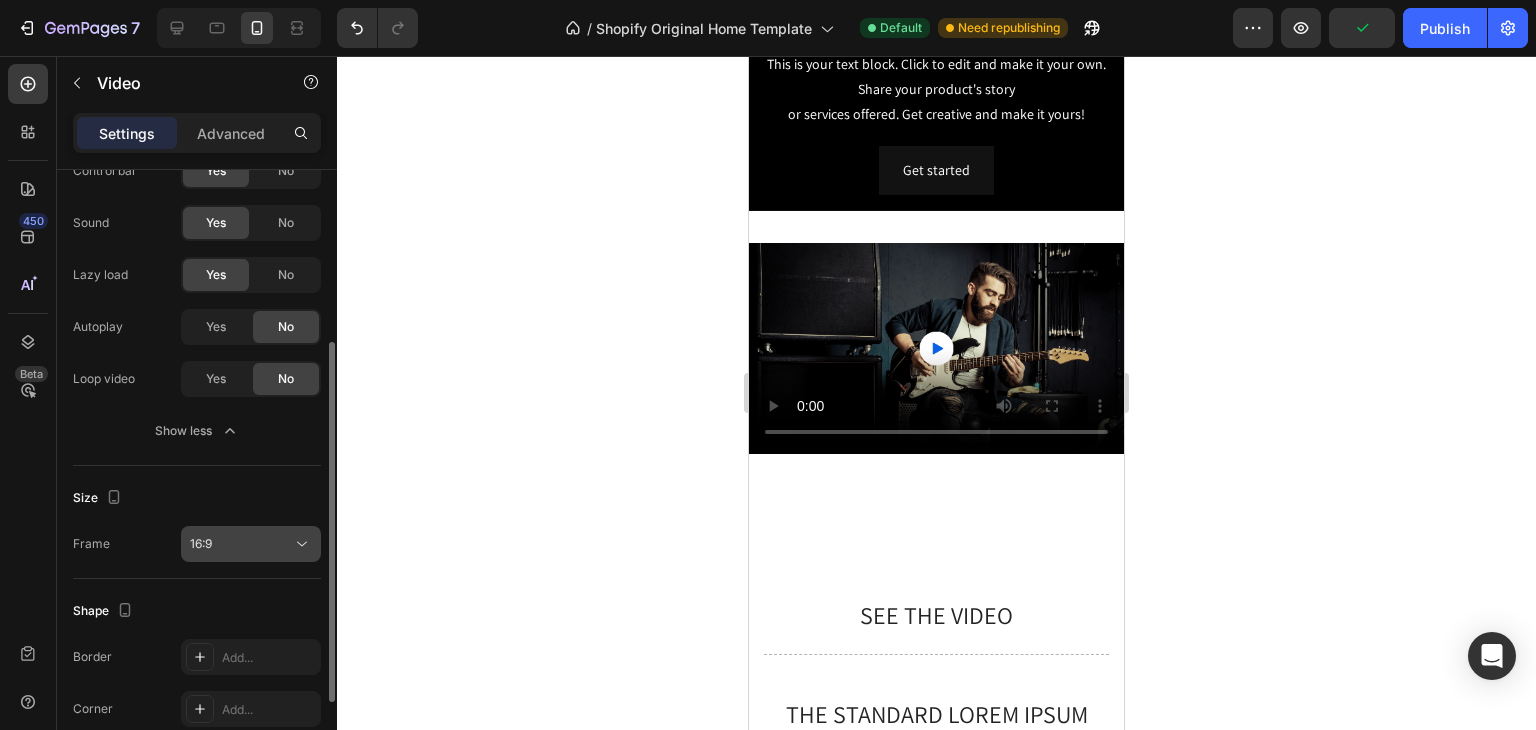 click on "16:9" at bounding box center [241, 544] 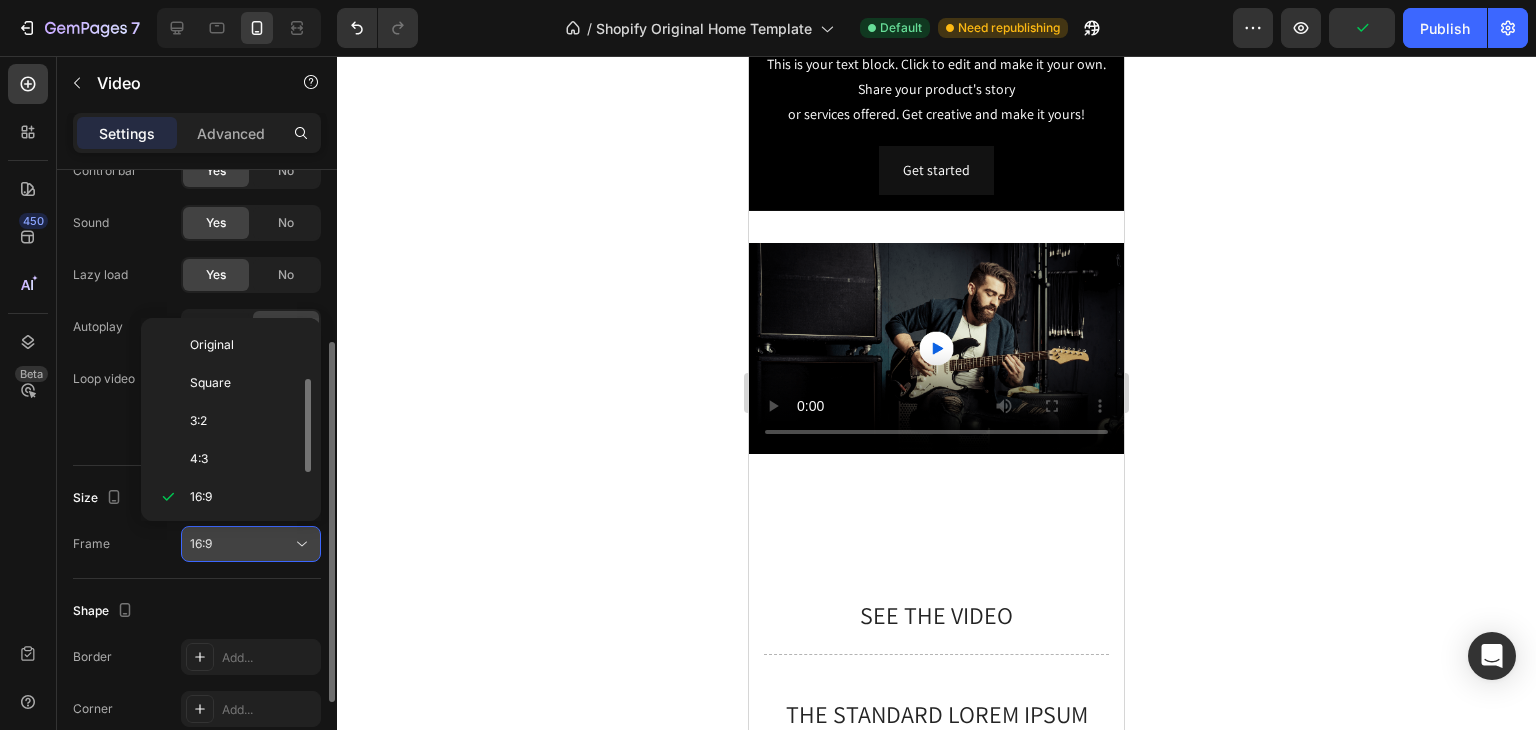 scroll, scrollTop: 36, scrollLeft: 0, axis: vertical 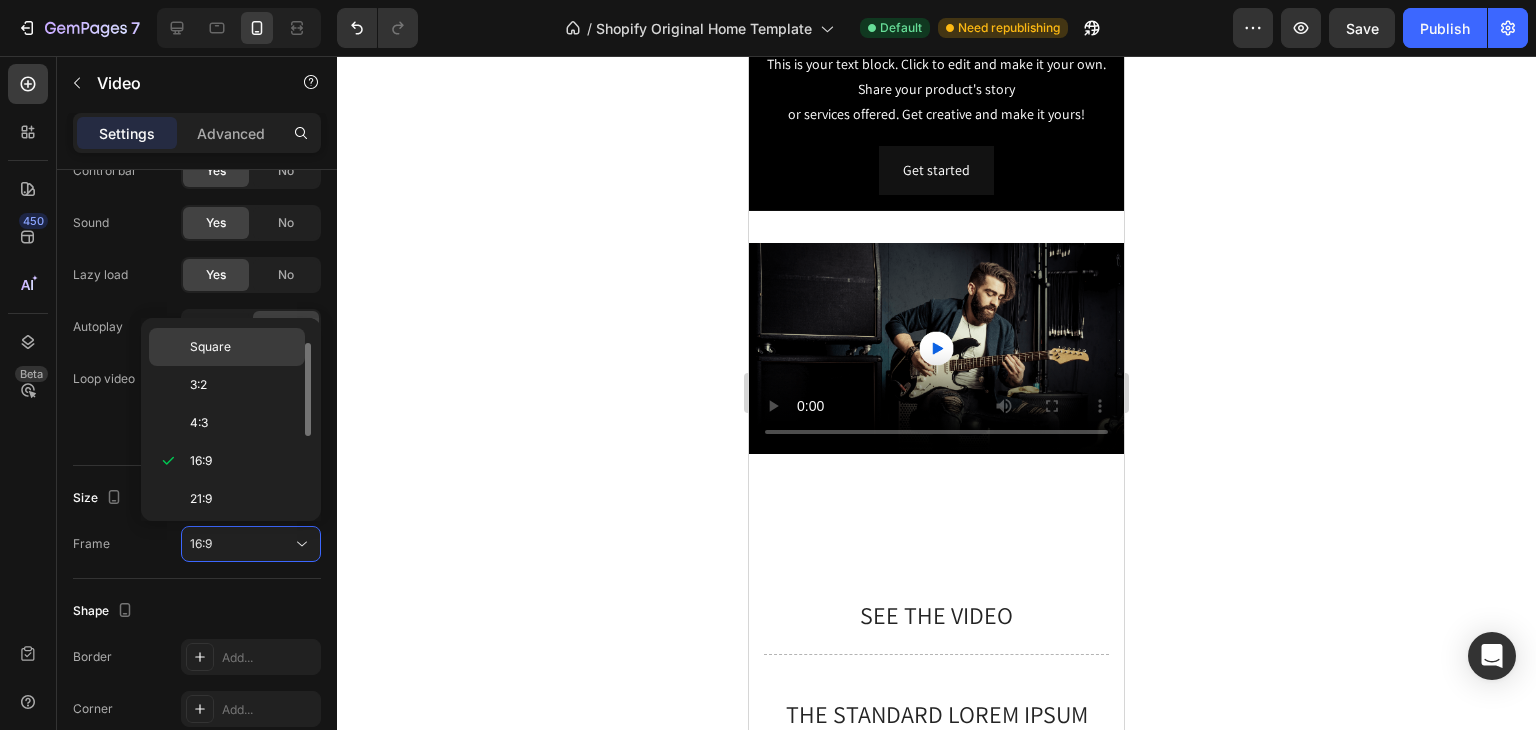 click on "Square" at bounding box center (243, 347) 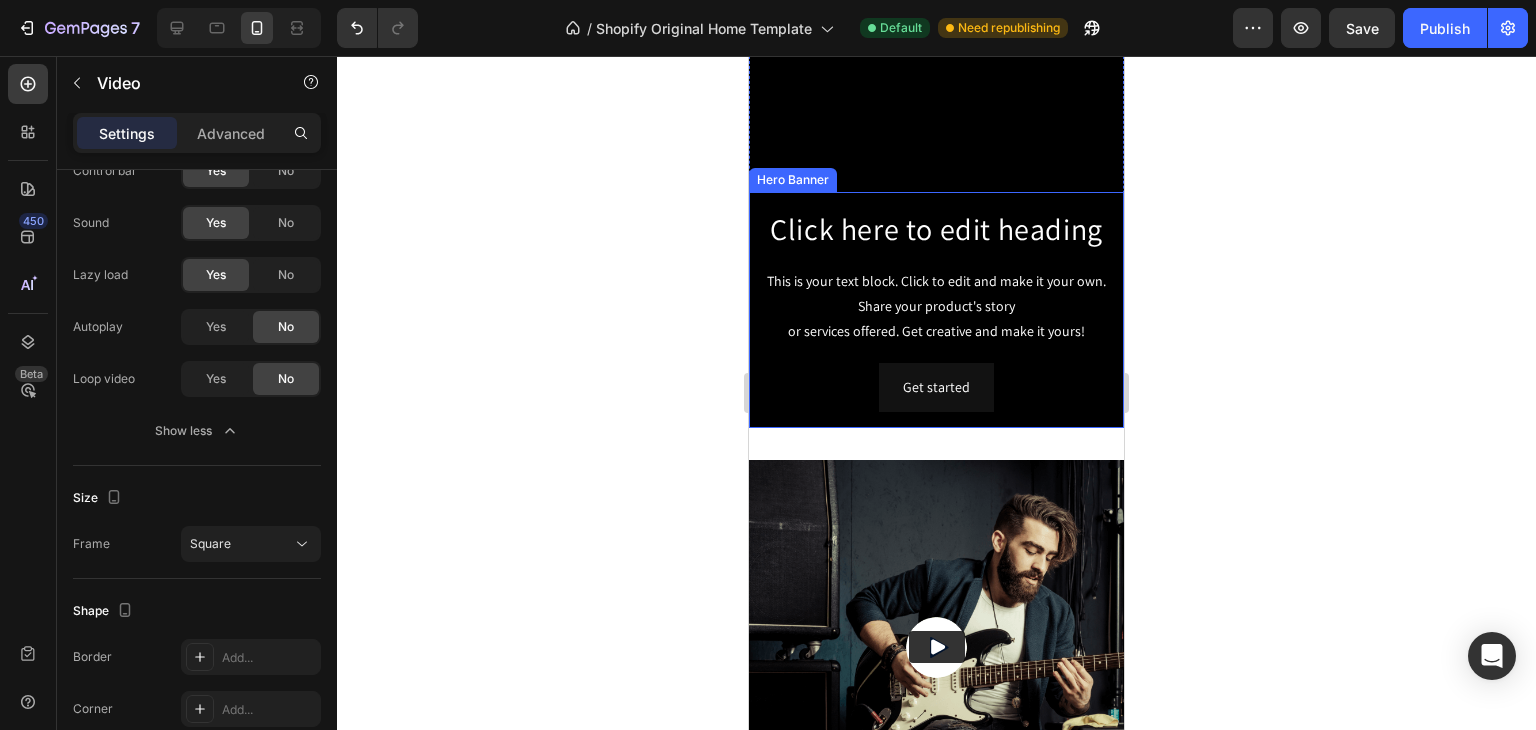 scroll, scrollTop: 547, scrollLeft: 0, axis: vertical 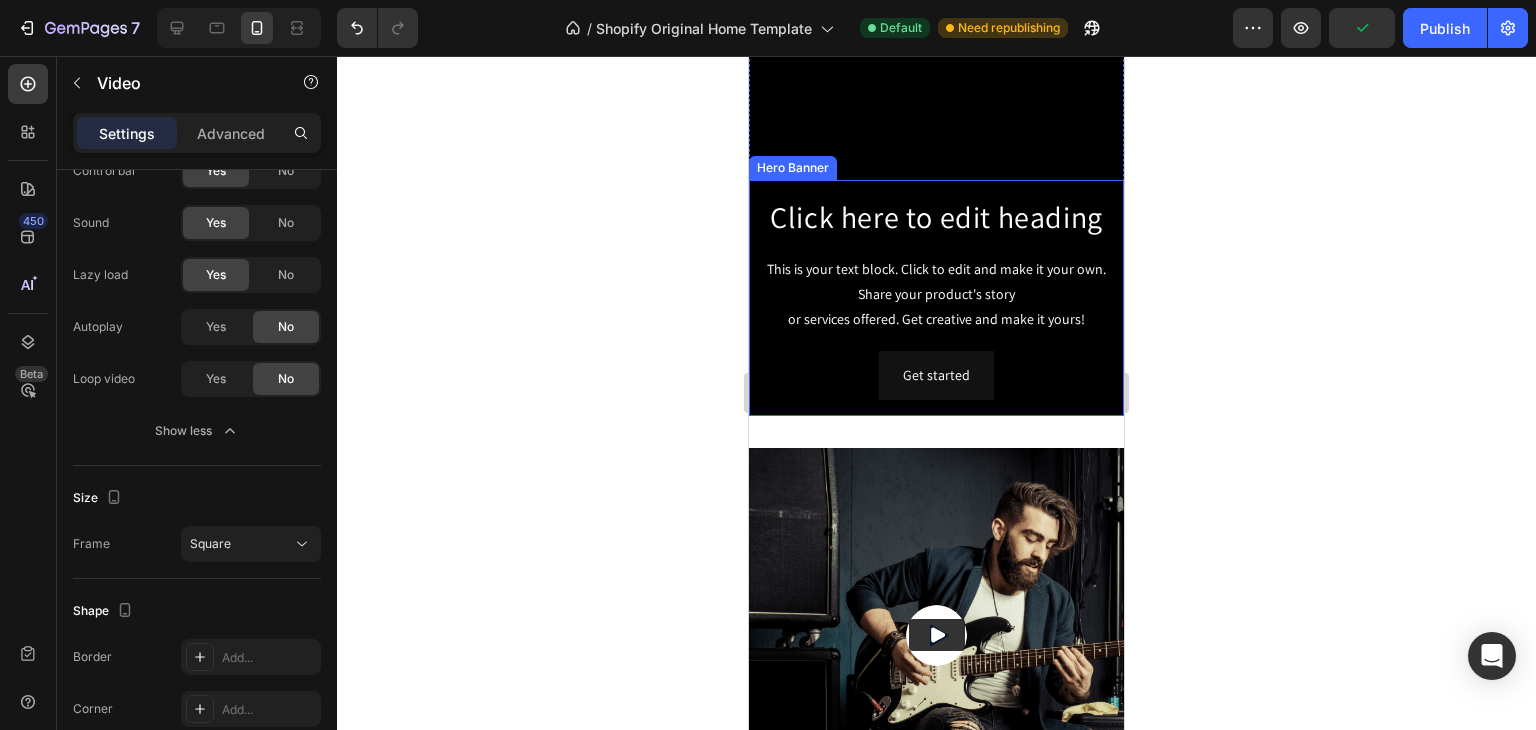 click on "Click here to edit heading Heading This is your text block. Click to edit and make it your own. Share your product's story                   or services offered. Get creative and make it yours! Text Block Get started Button" at bounding box center (936, 298) 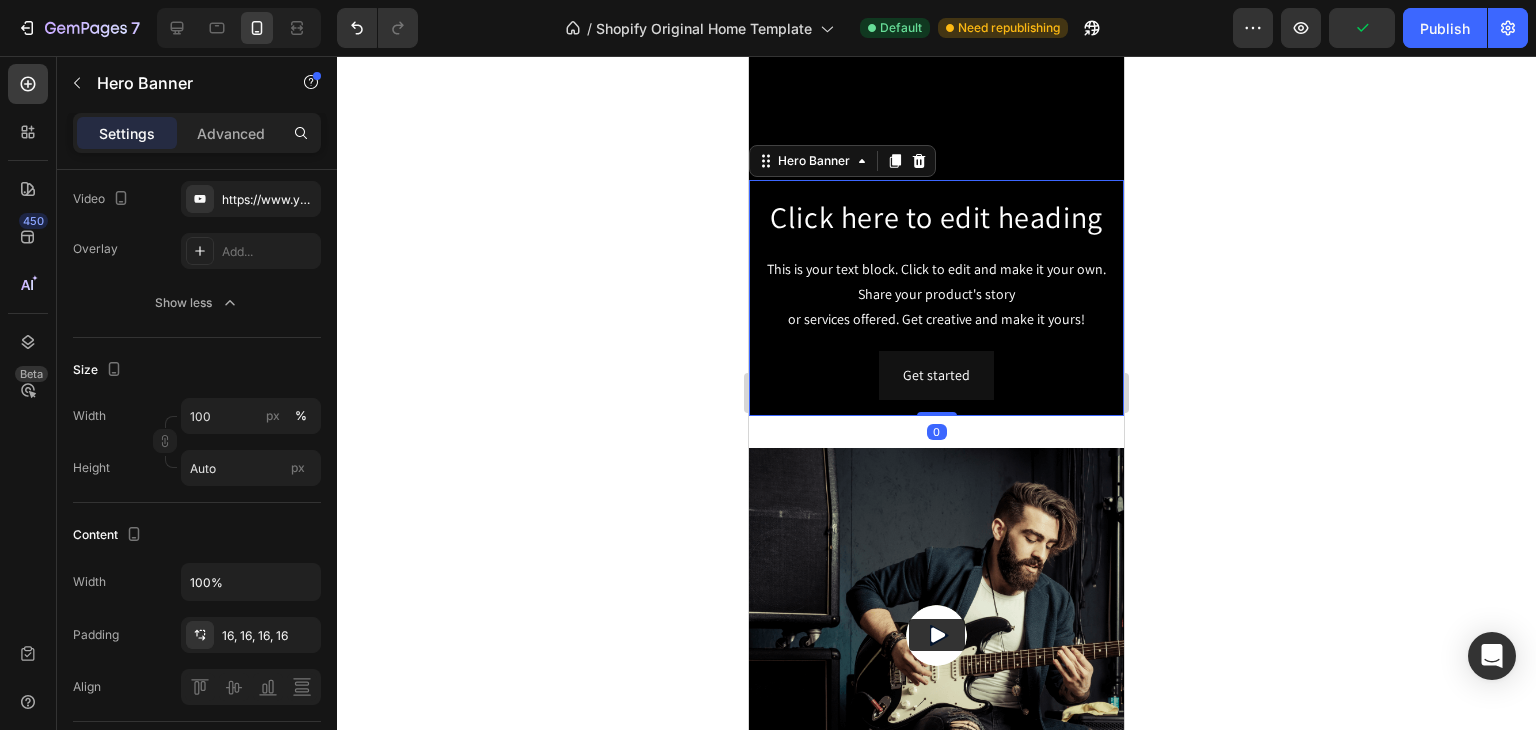 scroll, scrollTop: 0, scrollLeft: 0, axis: both 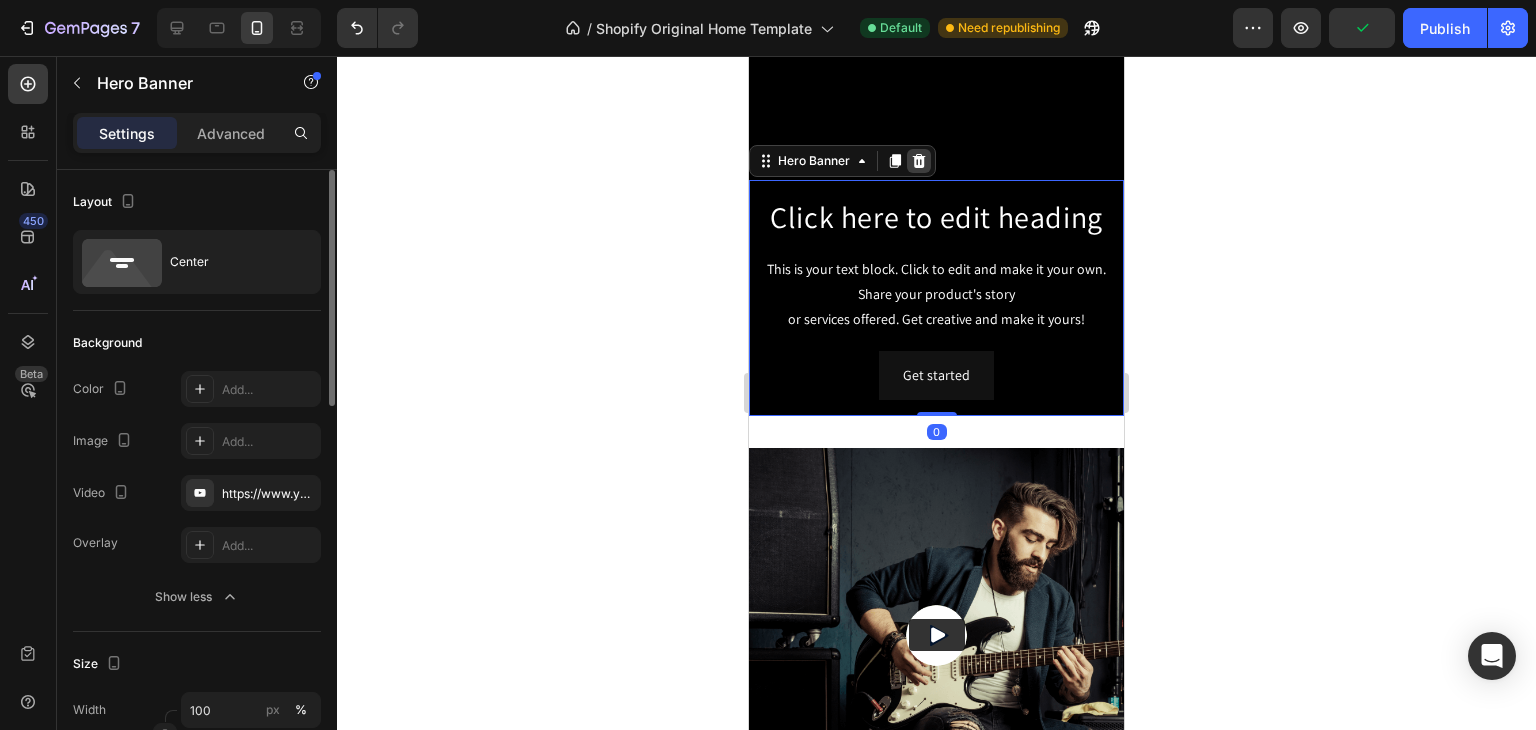 click 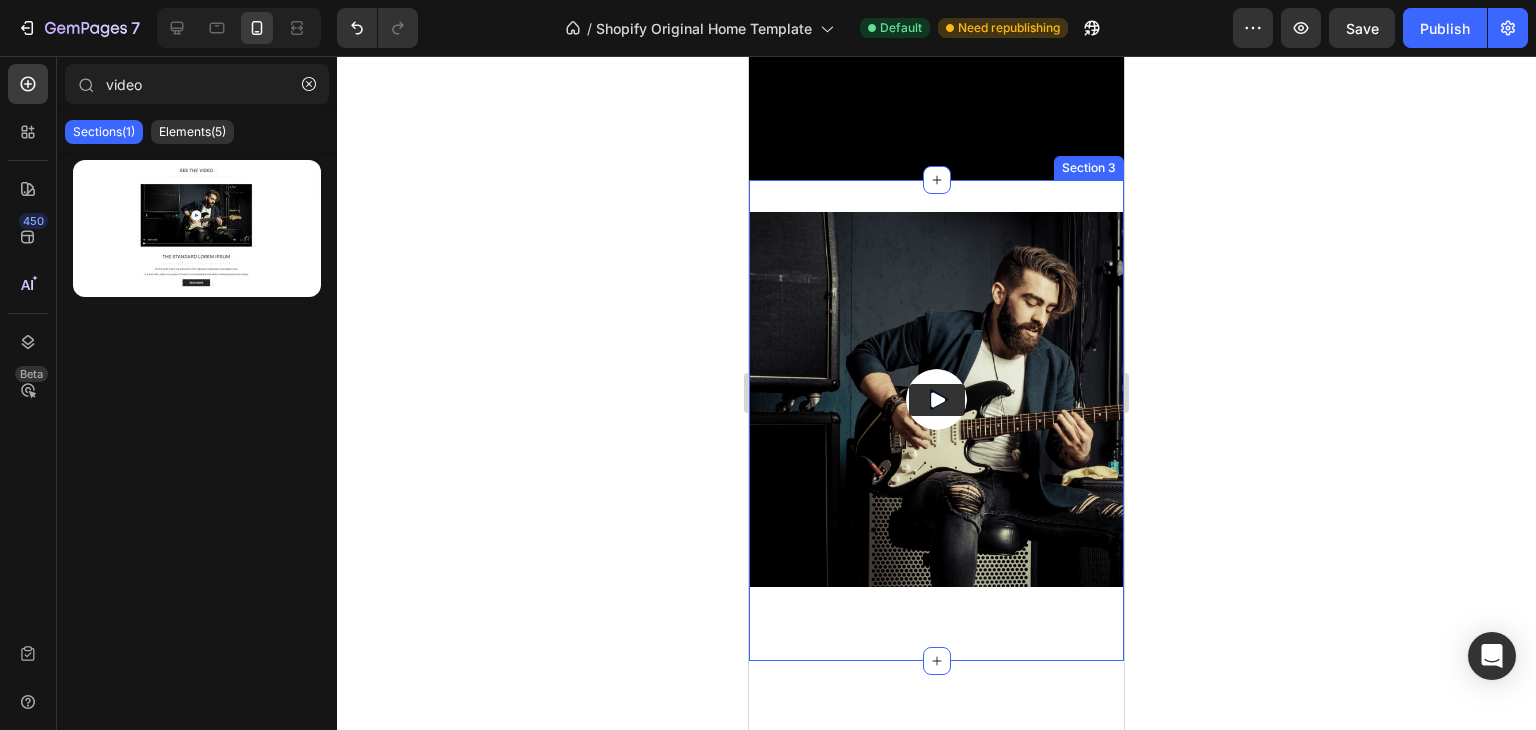 click on "Video Section 3" at bounding box center (936, 420) 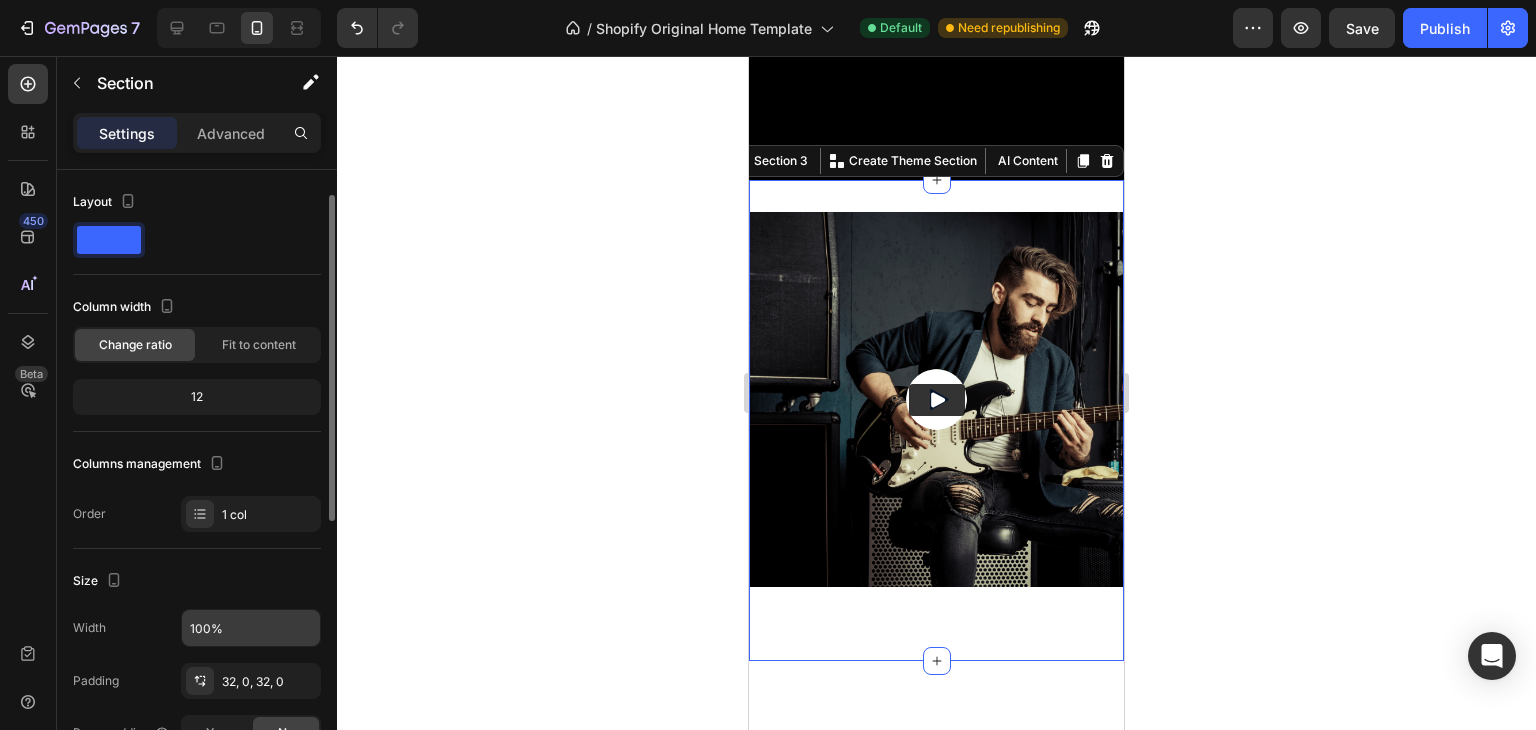 scroll, scrollTop: 156, scrollLeft: 0, axis: vertical 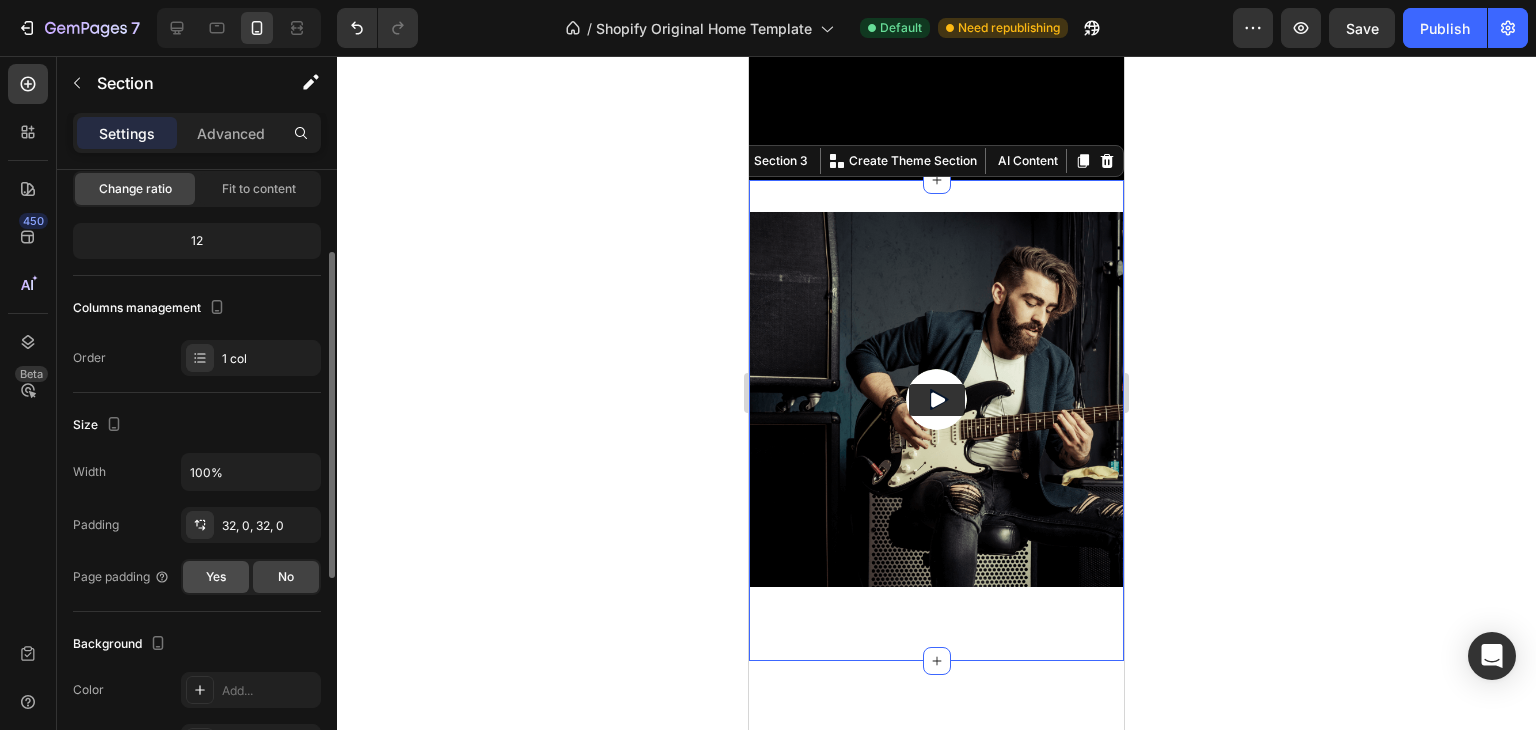 click on "Yes" 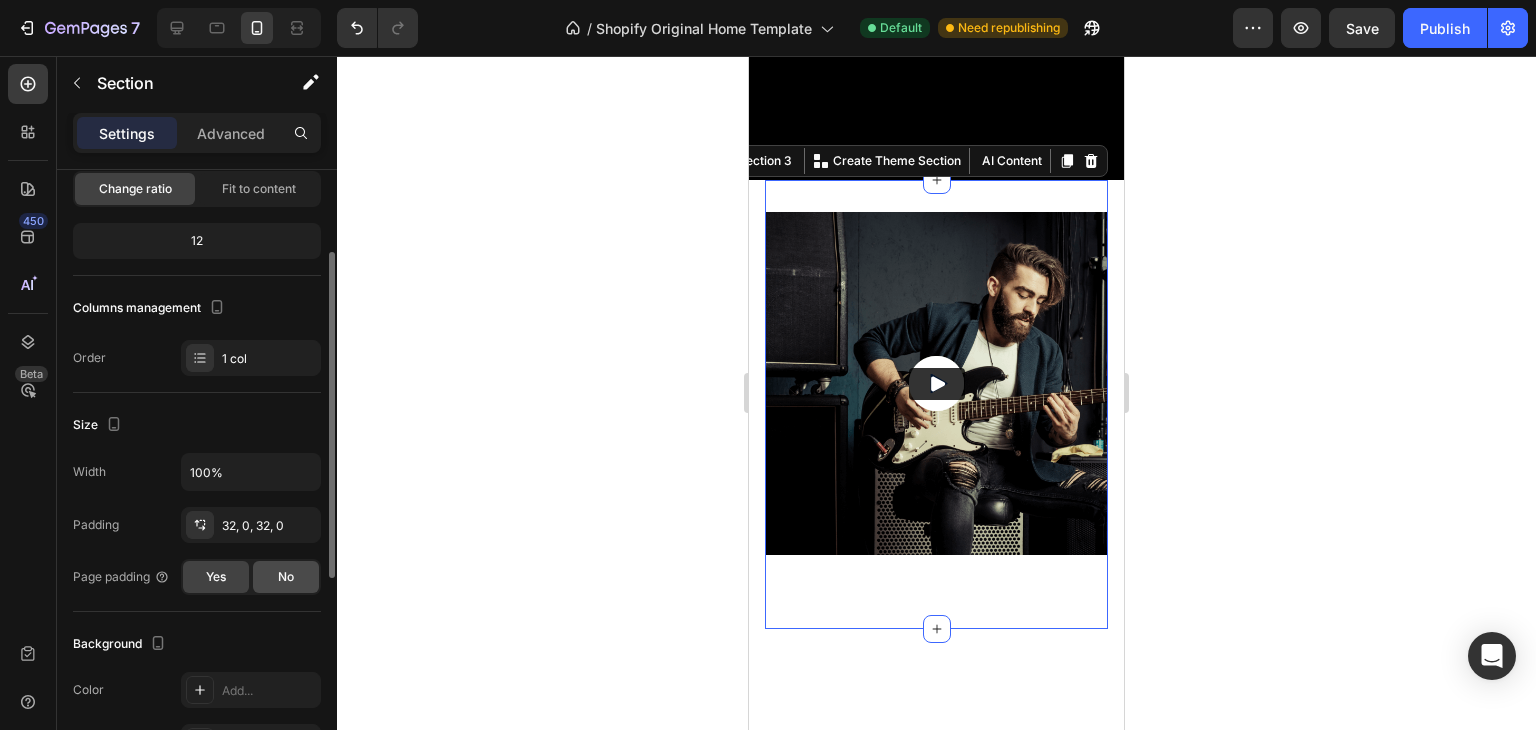 click on "No" 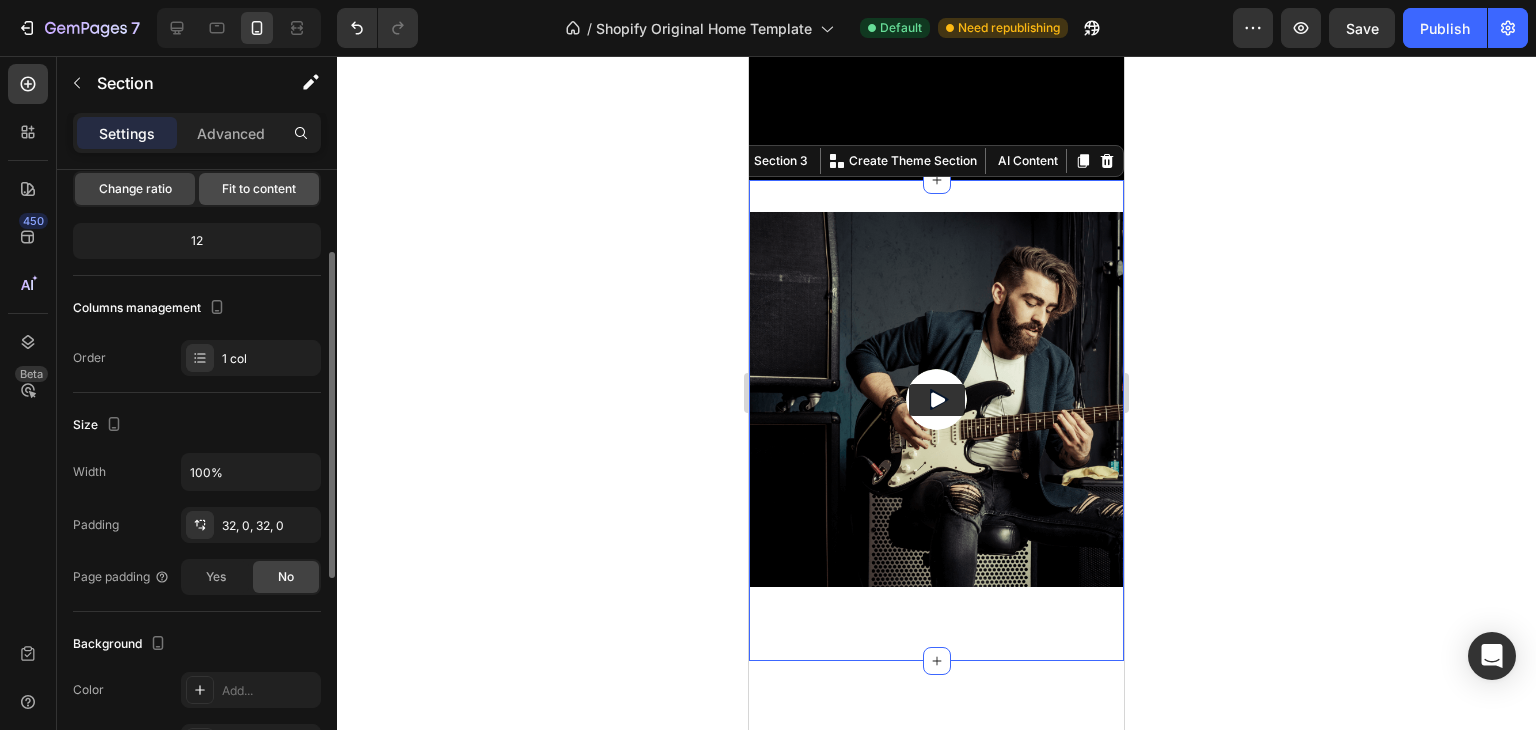 click on "Fit to content" 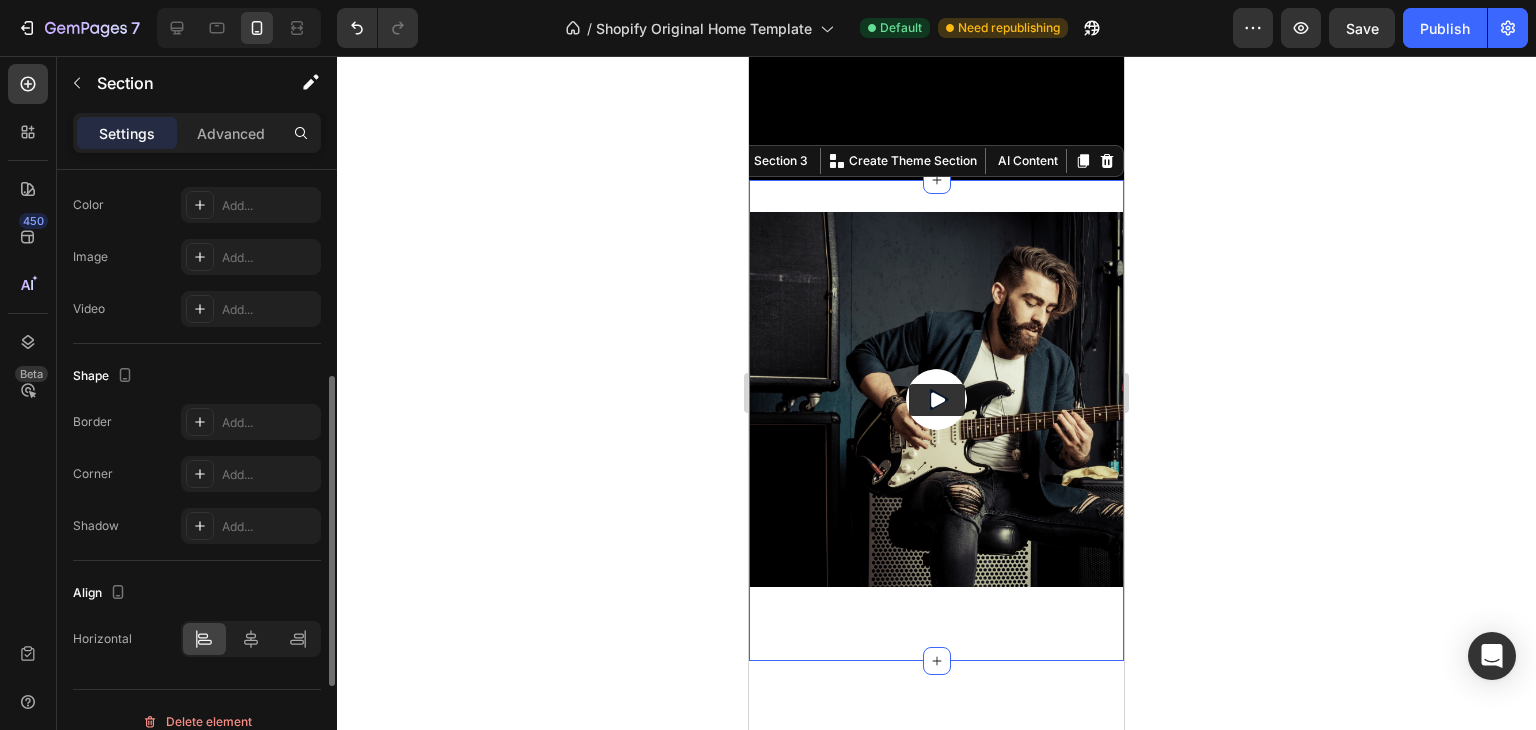 scroll, scrollTop: 610, scrollLeft: 0, axis: vertical 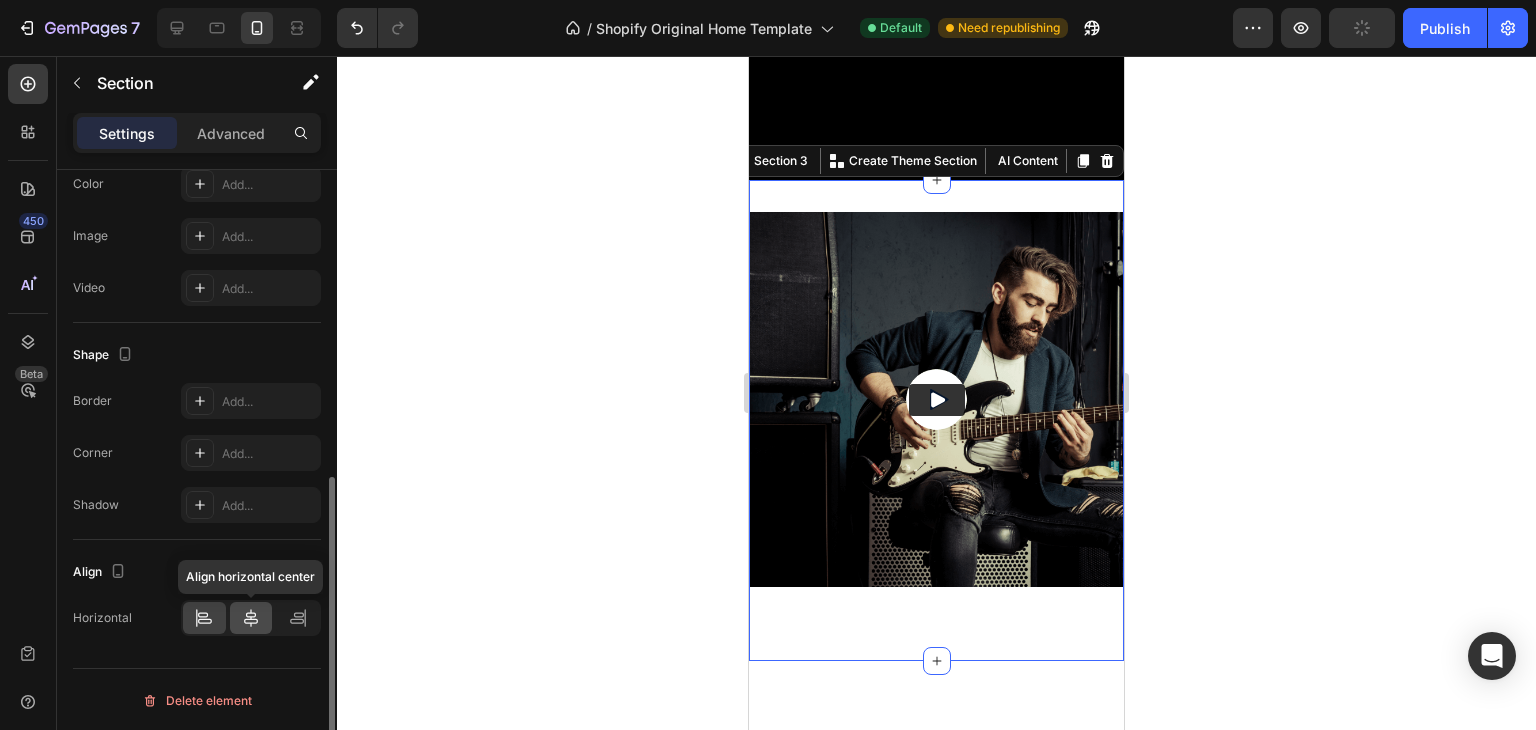 click 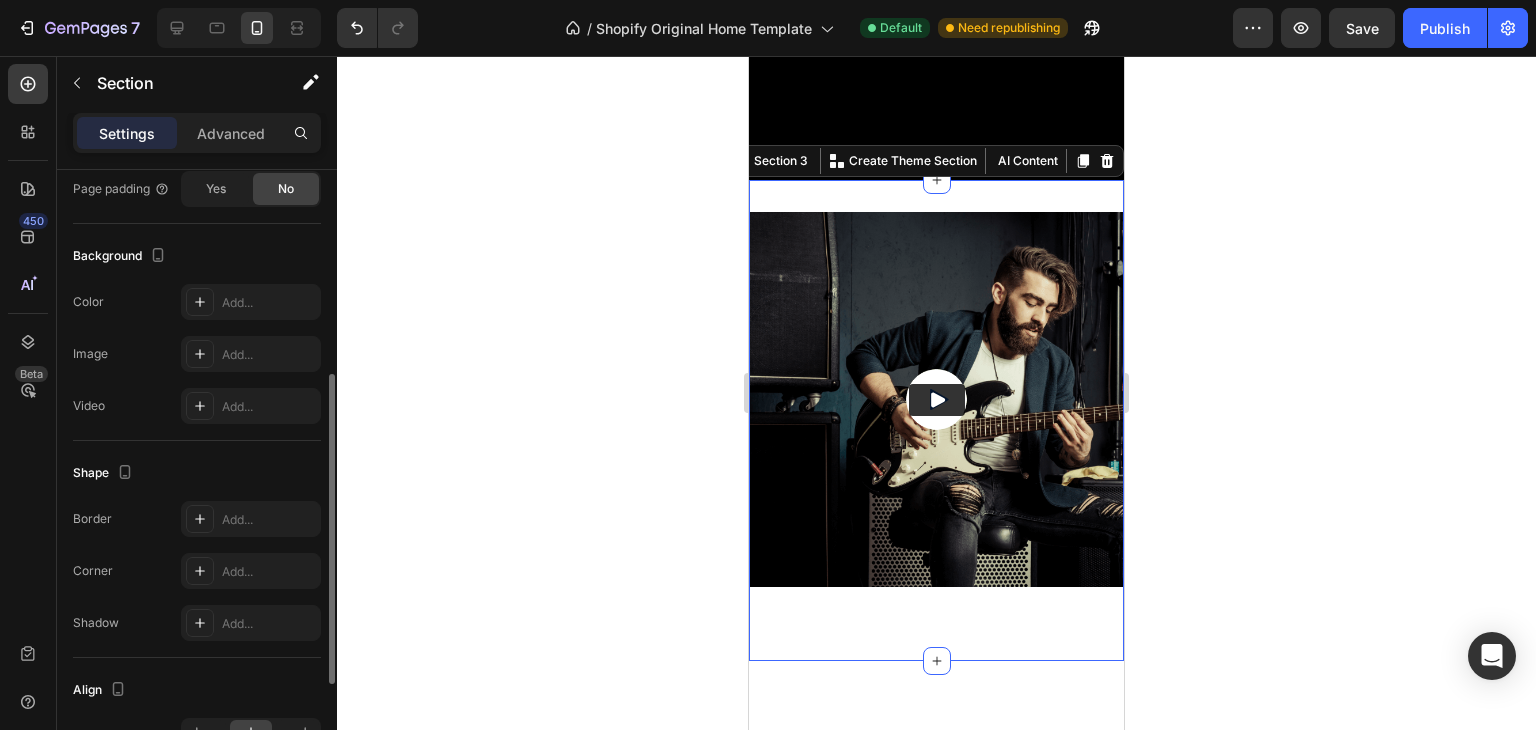 scroll, scrollTop: 459, scrollLeft: 0, axis: vertical 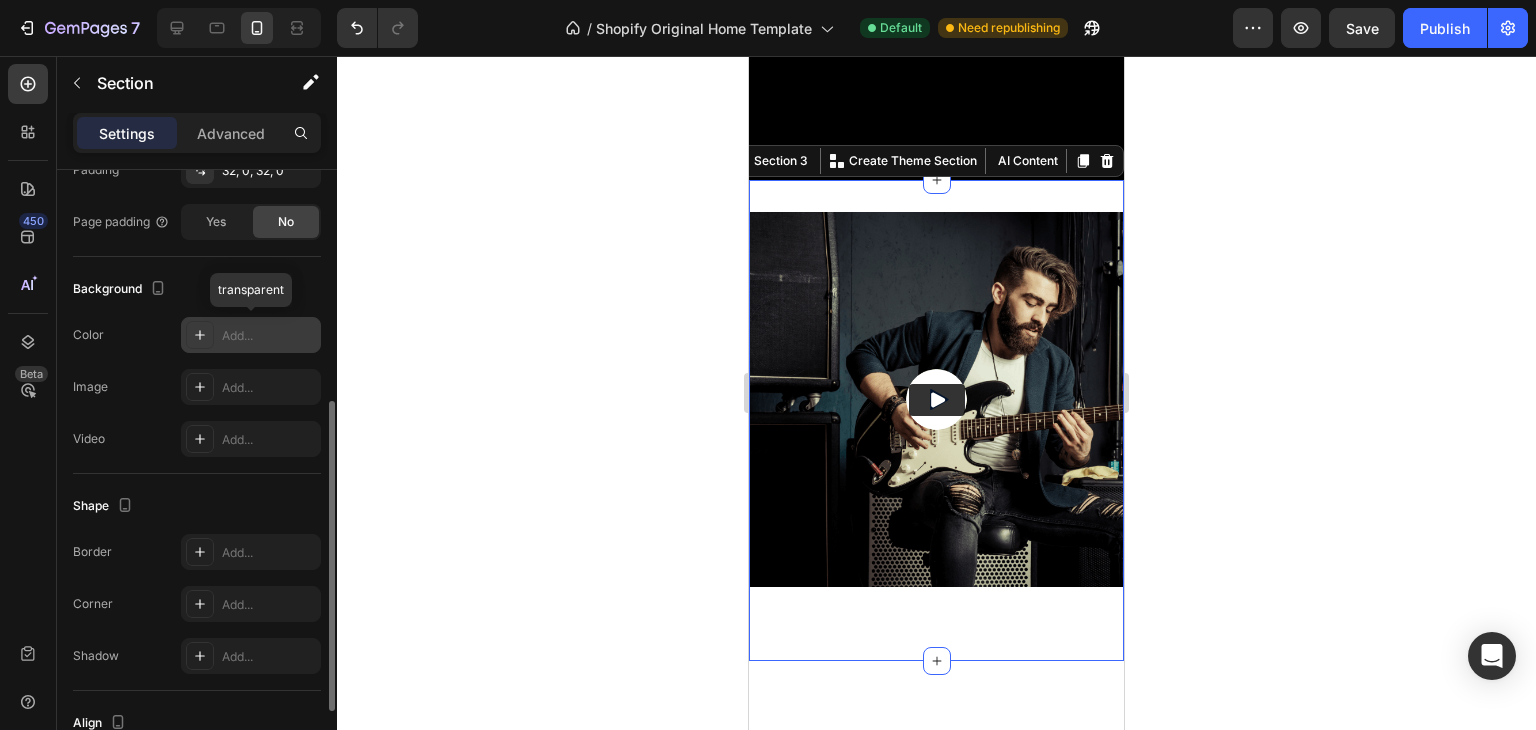 click 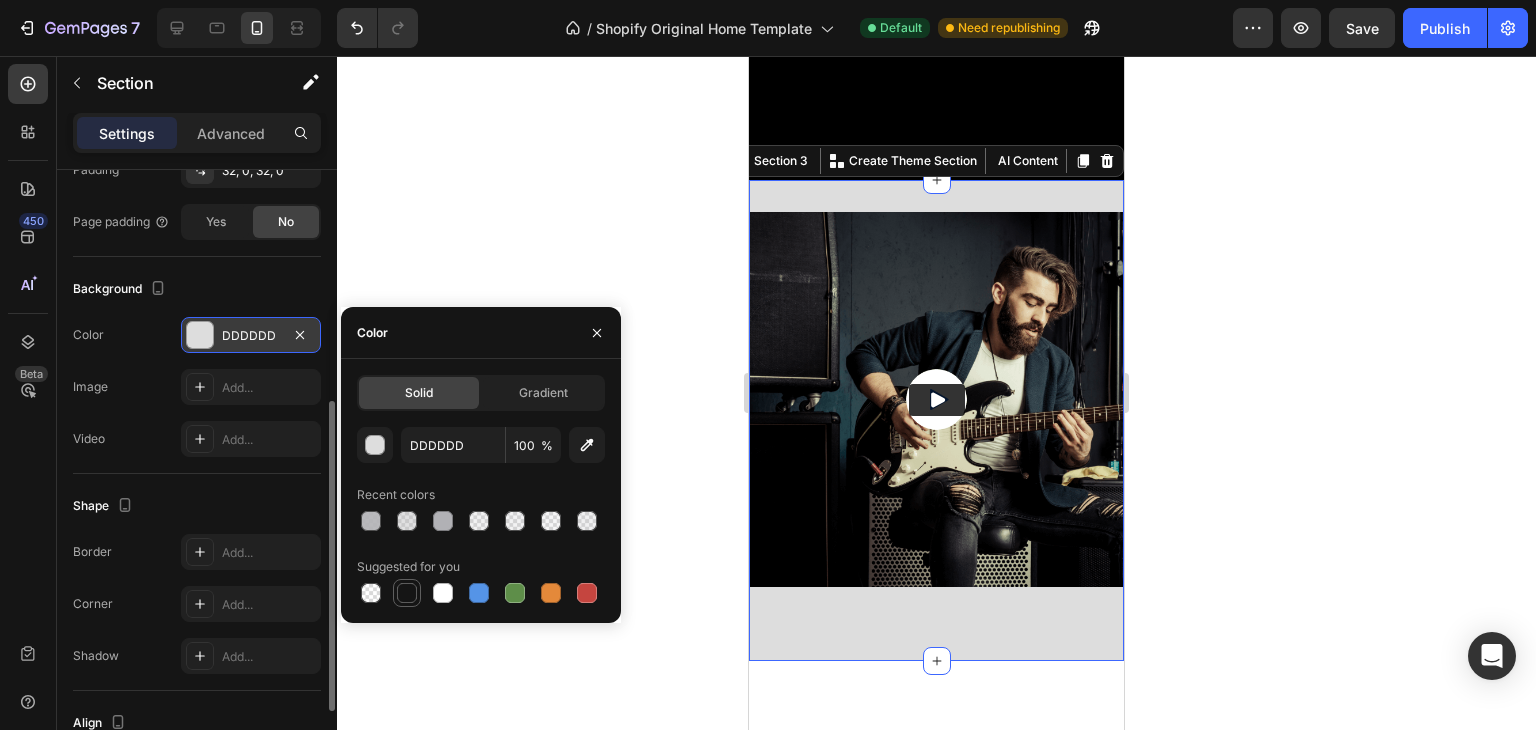 click at bounding box center (407, 593) 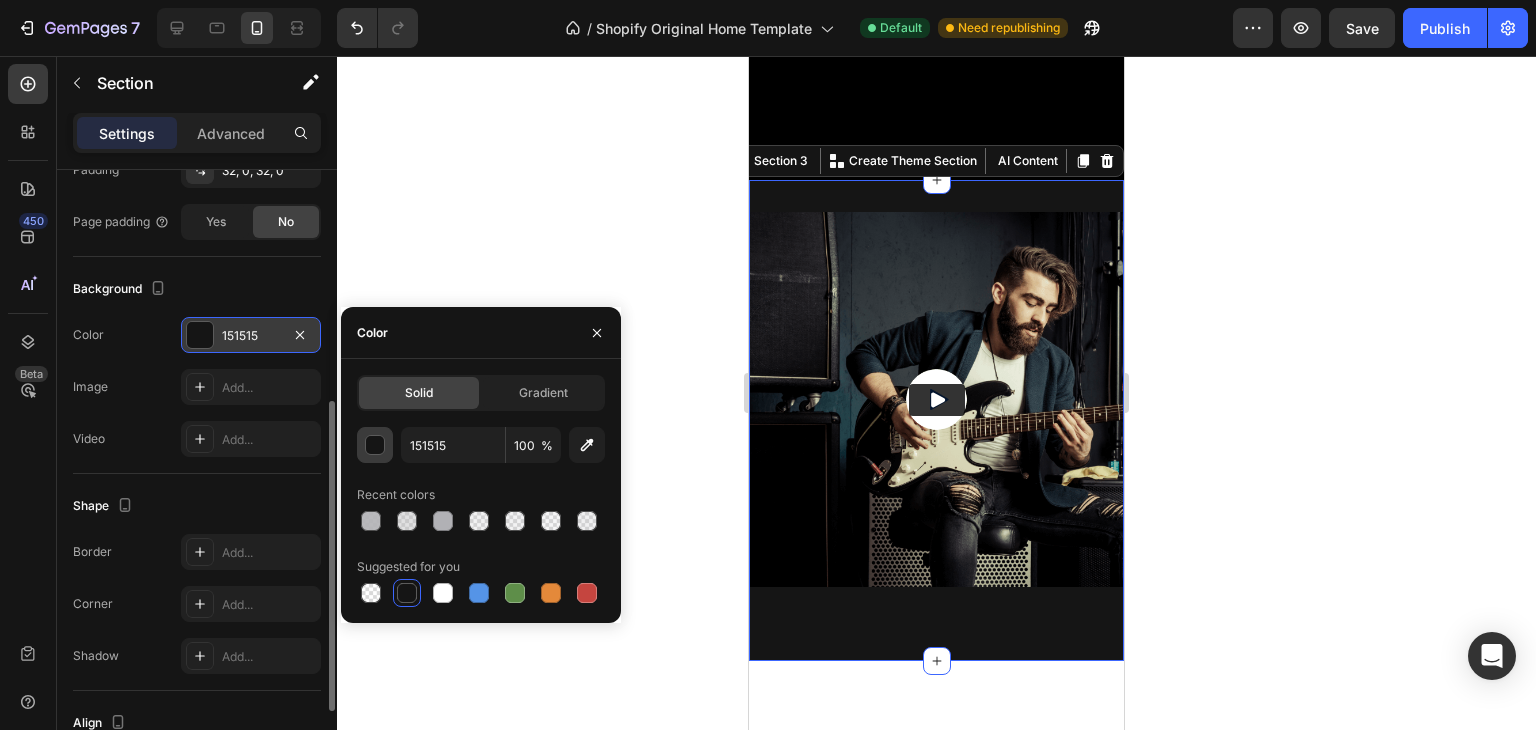click at bounding box center [376, 446] 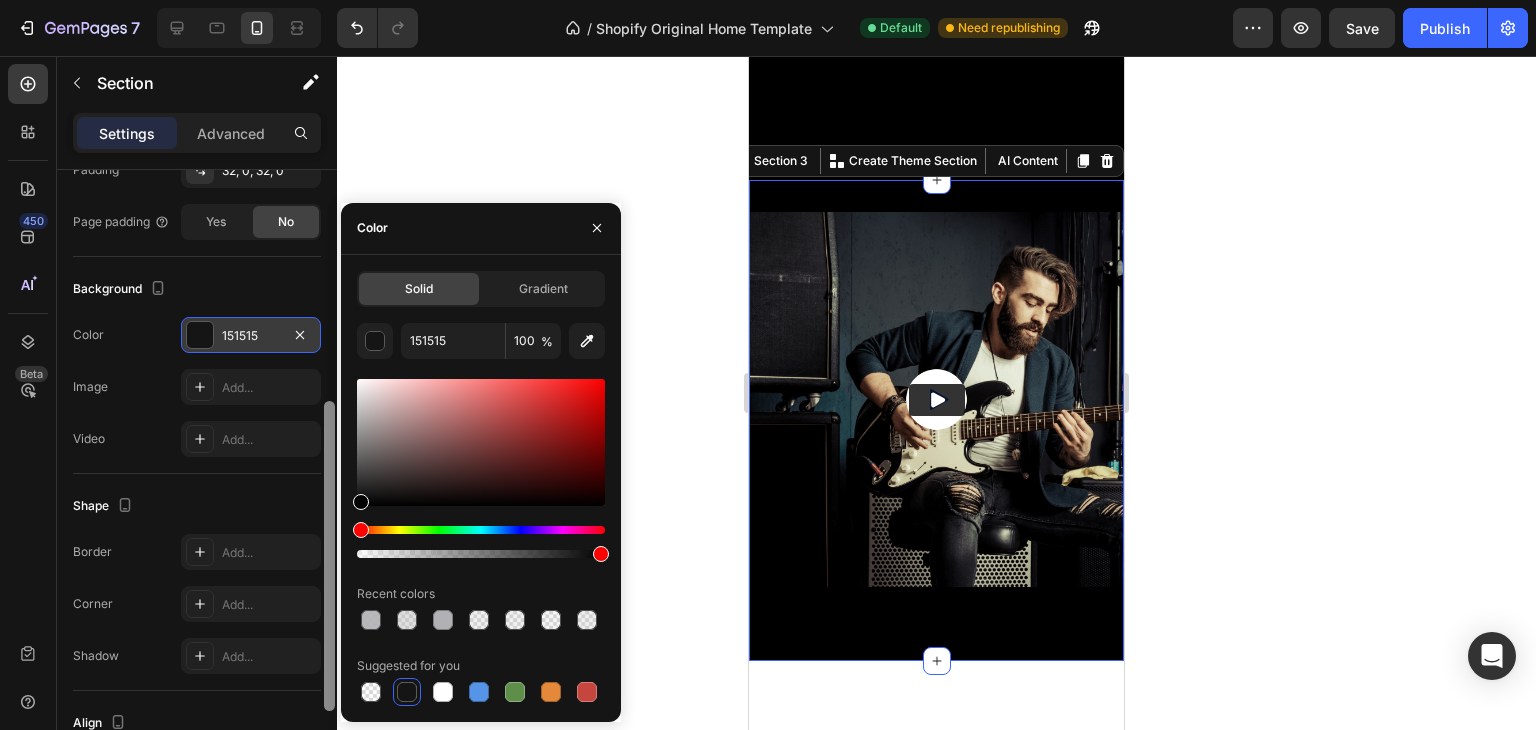 drag, startPoint x: 358, startPoint y: 501, endPoint x: 336, endPoint y: 520, distance: 29.068884 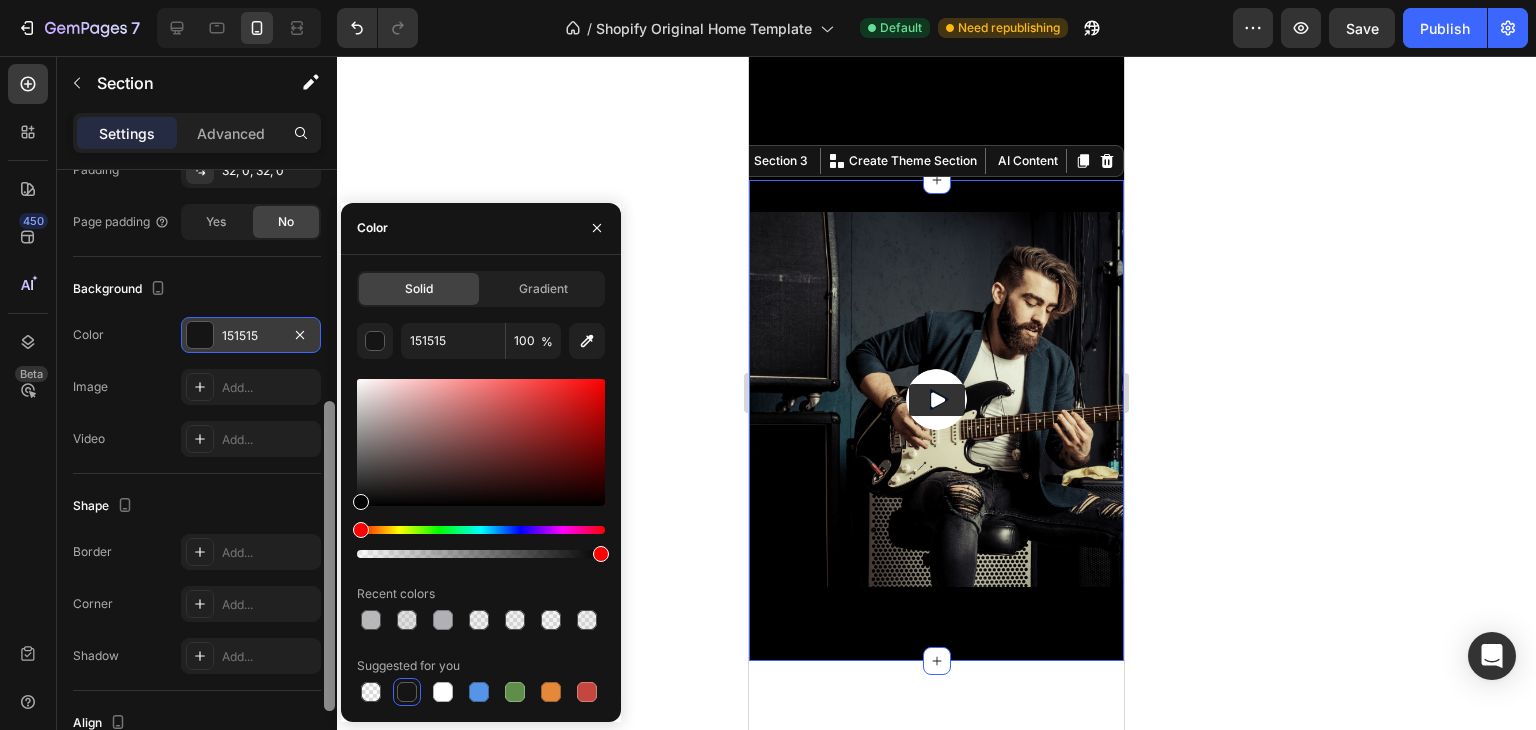 click on "450 Beta video Sections(1) Elements(5) Media Video Video Banner Image Comparison Conversion booster Popup Icon Line Section Settings Advanced Layout Column width Change ratio Fit to content Columns management Order 1 col Size Width 100% Padding 32, 0, 32, 0 Page padding Yes No Background The changes might be hidden by the video. Color 151515 Image Add... Video Add... Shape Border Add... Corner Add... Shadow Add... Align Horizontal Delete element Color Solid Gradient 151515 100 % Recent colors Suggested for you" 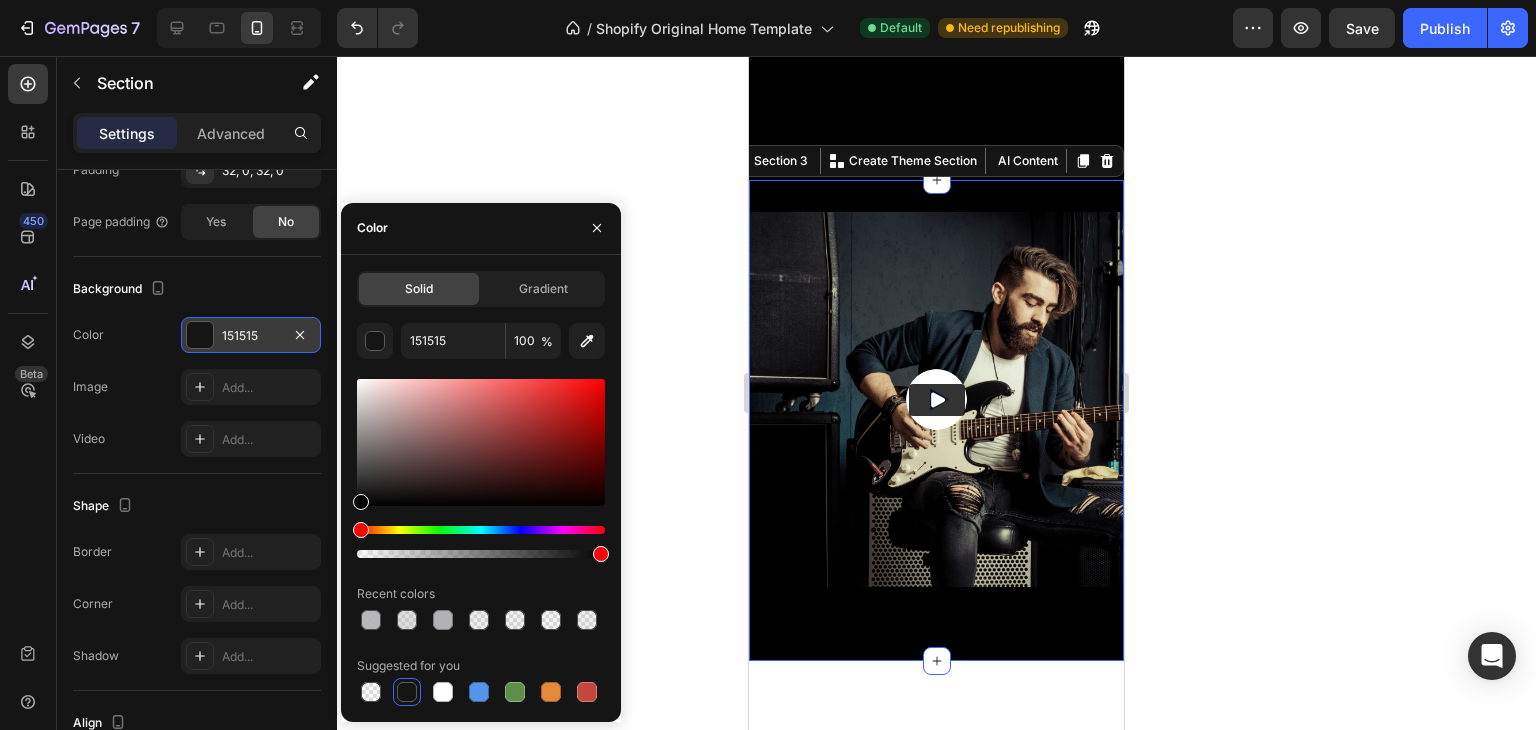 type on "000000" 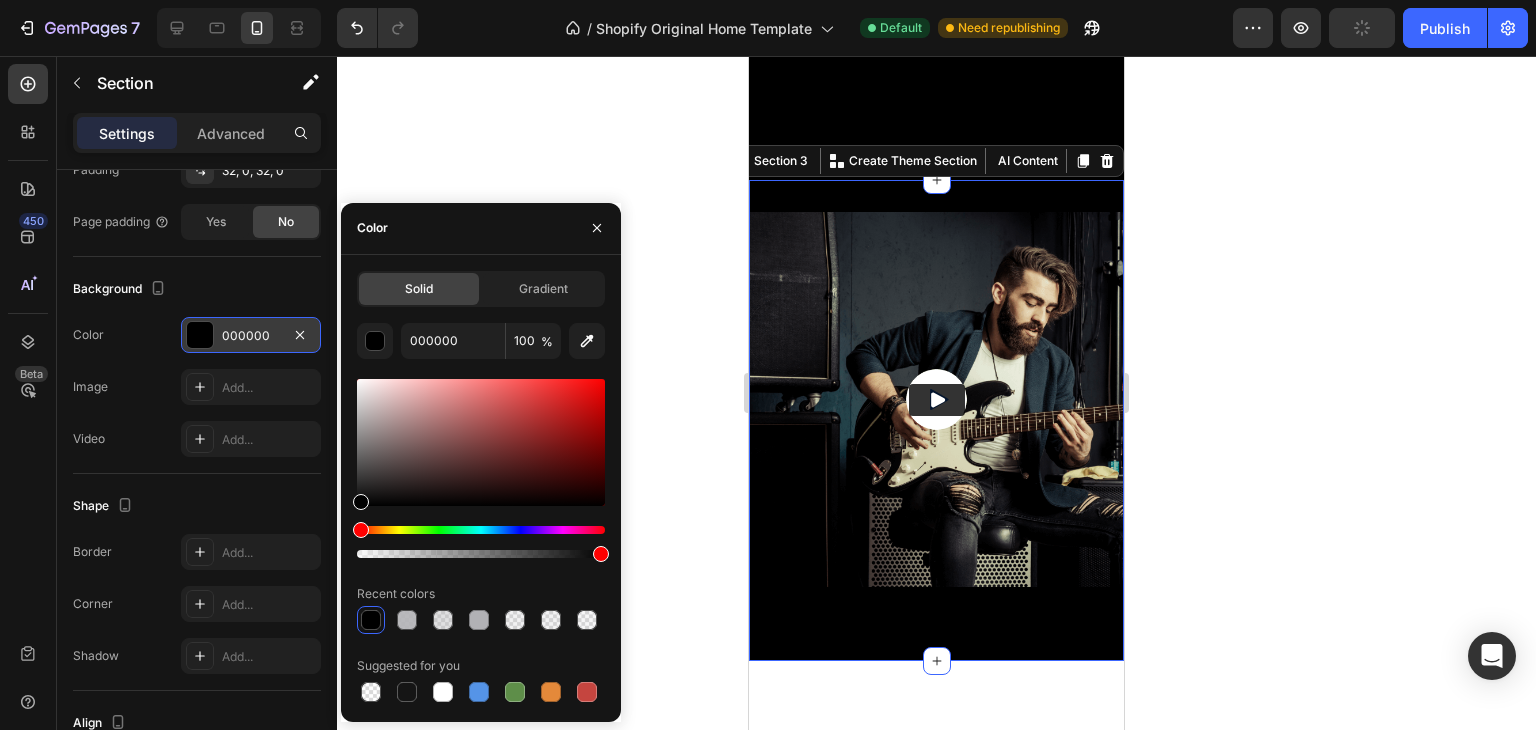 click 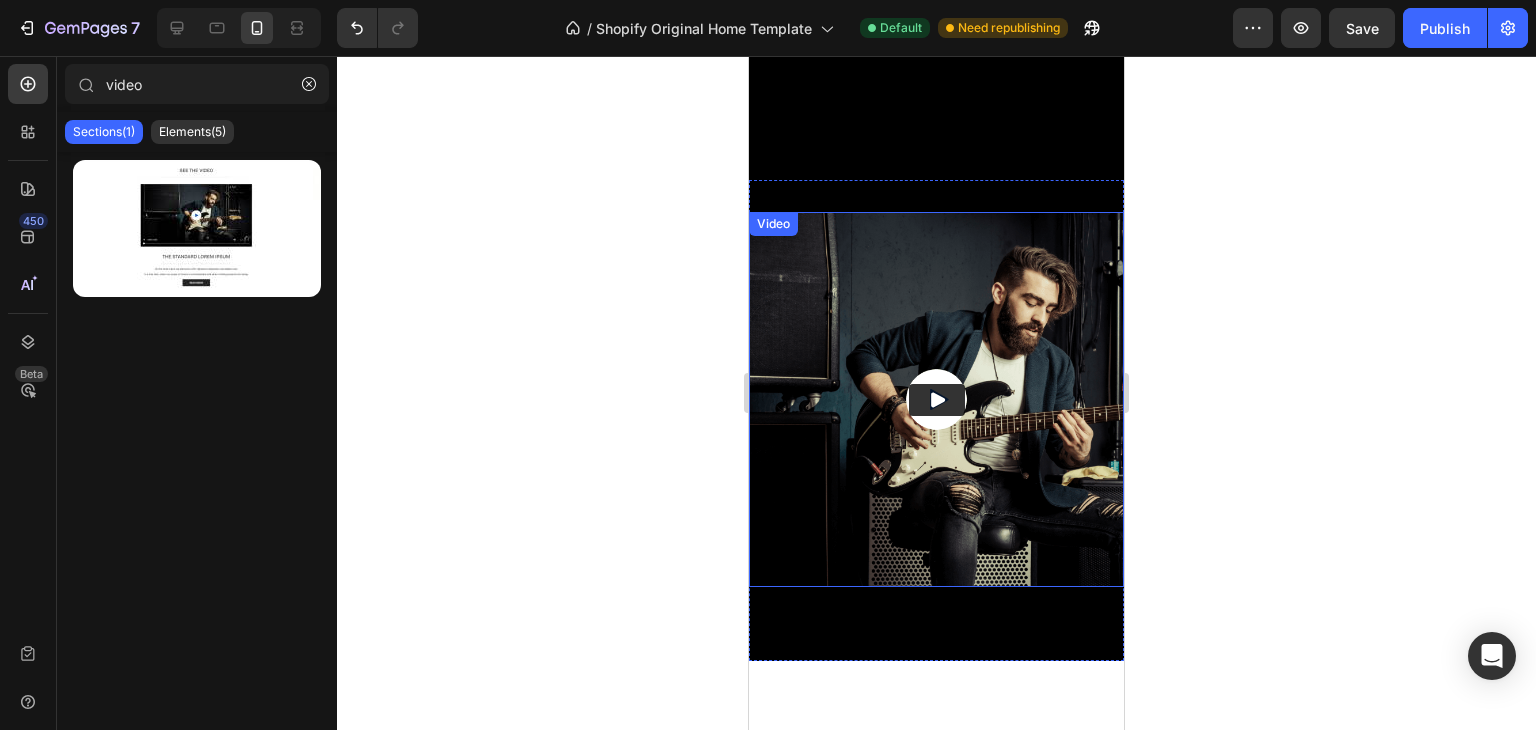 click at bounding box center (936, 399) 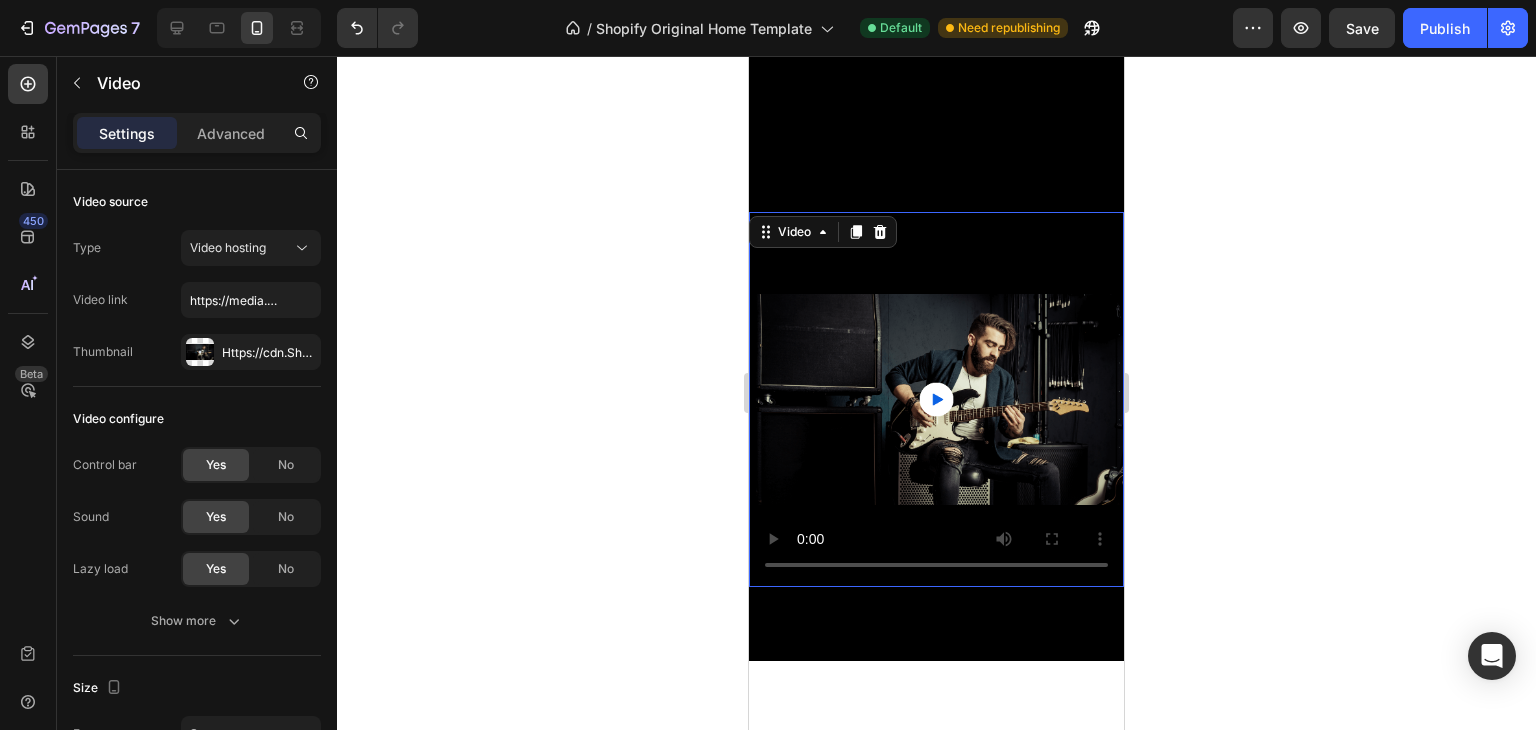 click at bounding box center [936, 399] 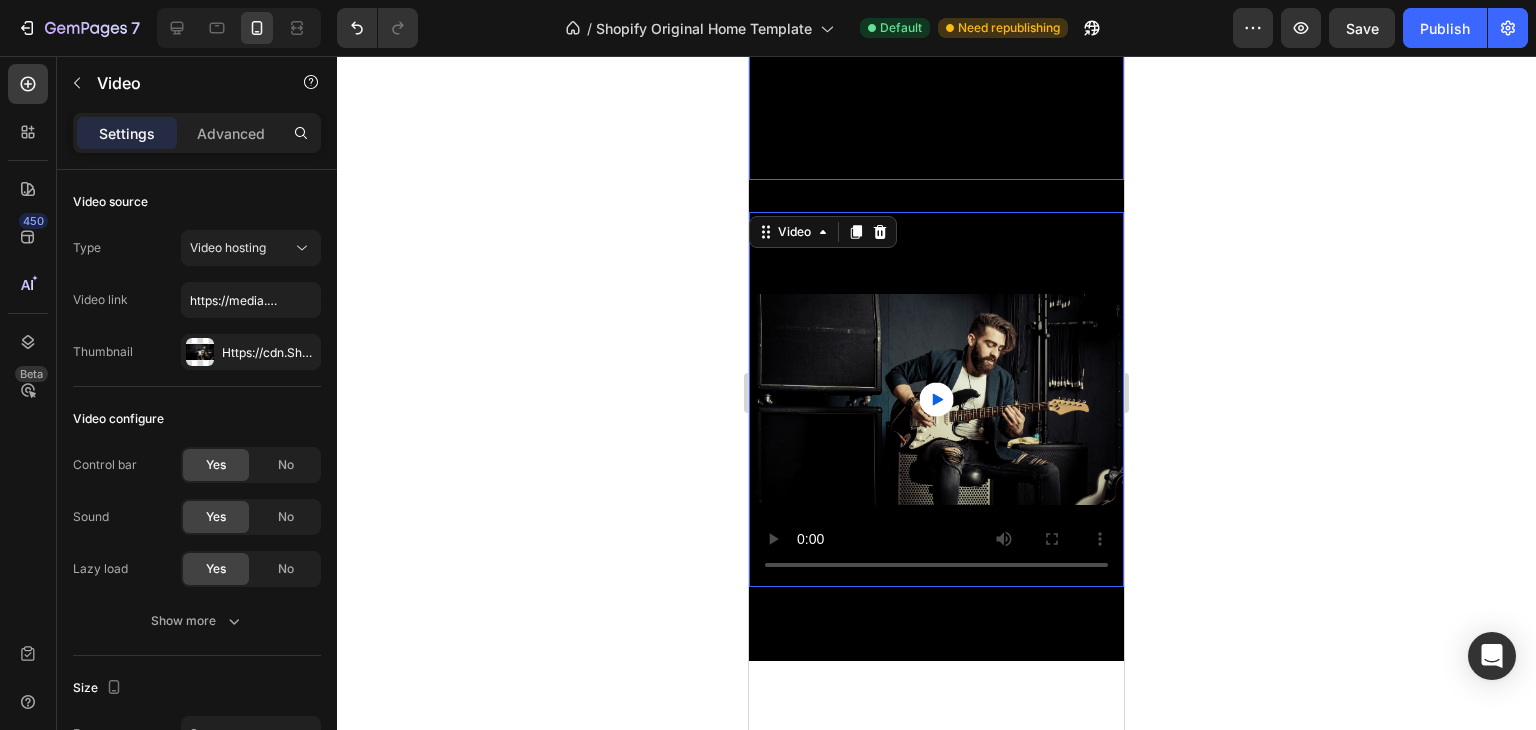click at bounding box center (936, -95) 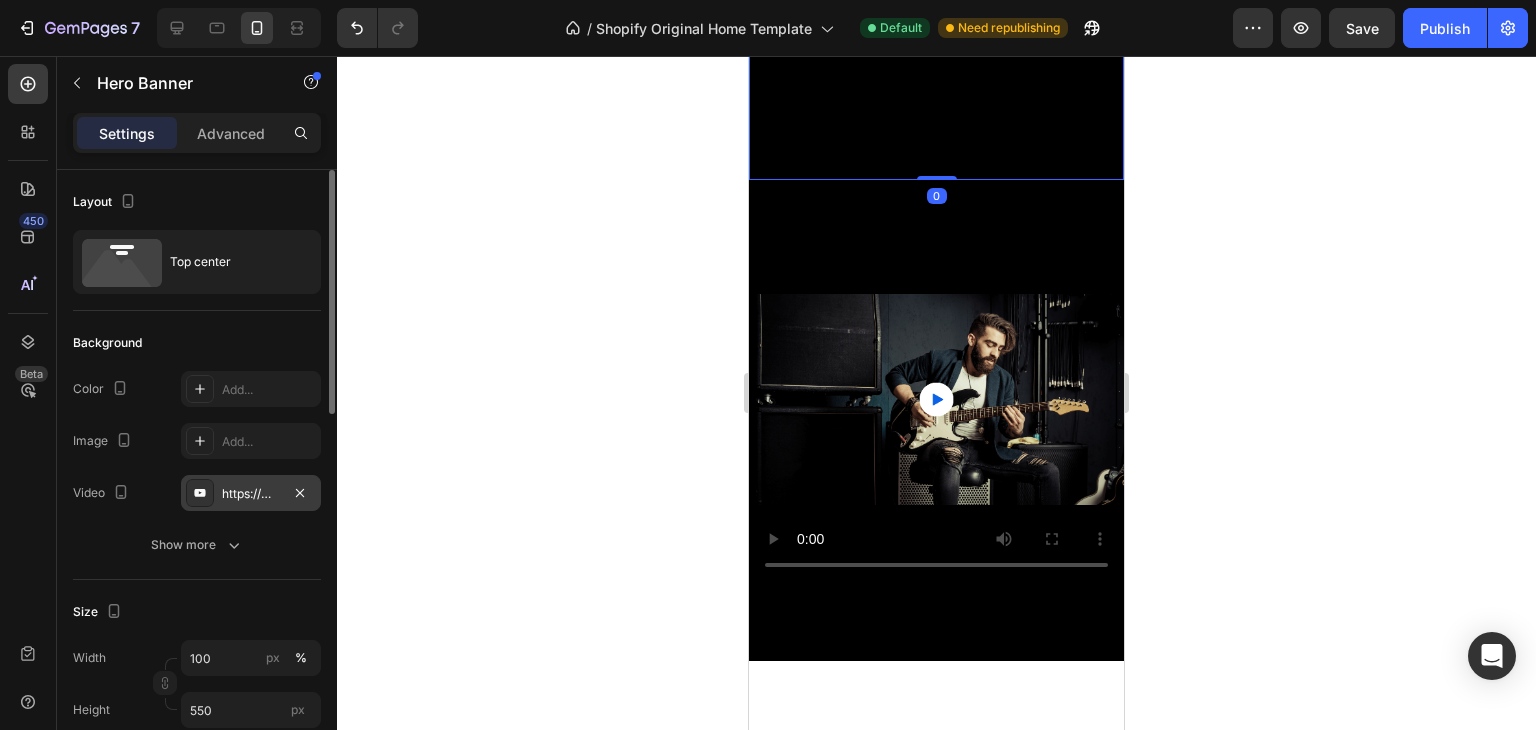 click on "https://www.youtube.com/watch?v=LOO3FJo1c2w&list=RDLOO3FJo1c2w&start_radio=1" at bounding box center [251, 494] 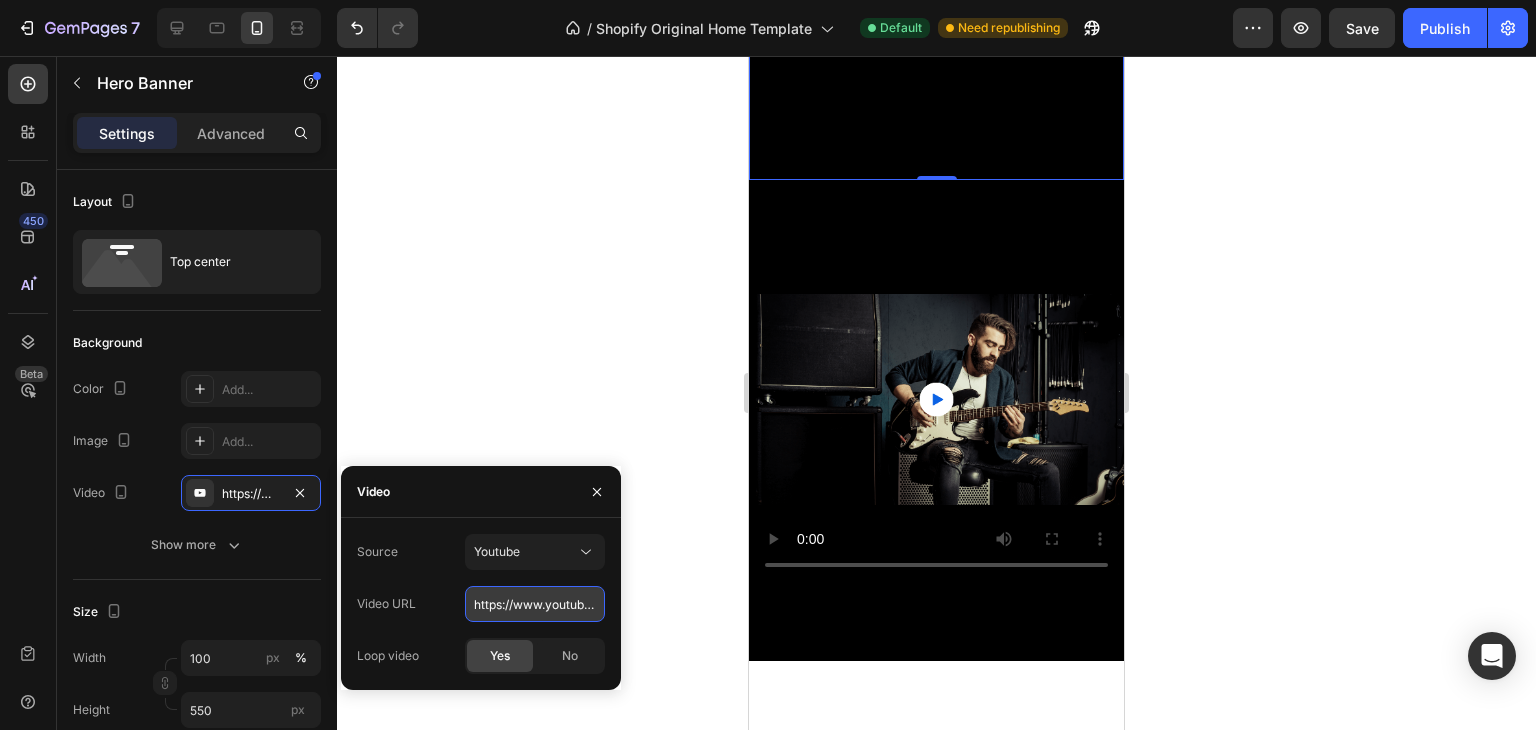 click on "https://www.youtube.com/watch?v=LOO3FJo1c2w&list=RDLOO3FJo1c2w&start_radio=1" at bounding box center (535, 604) 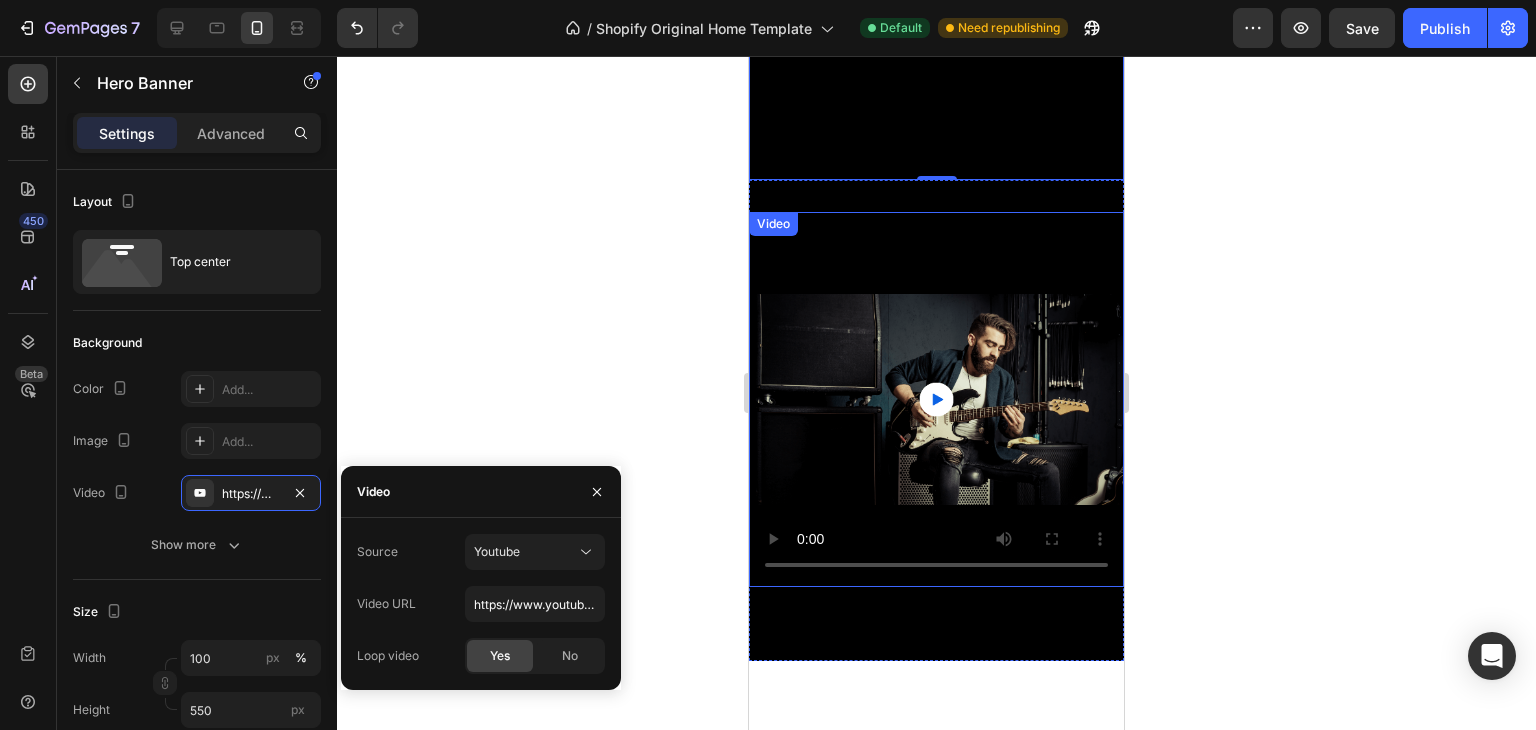 click at bounding box center [936, 399] 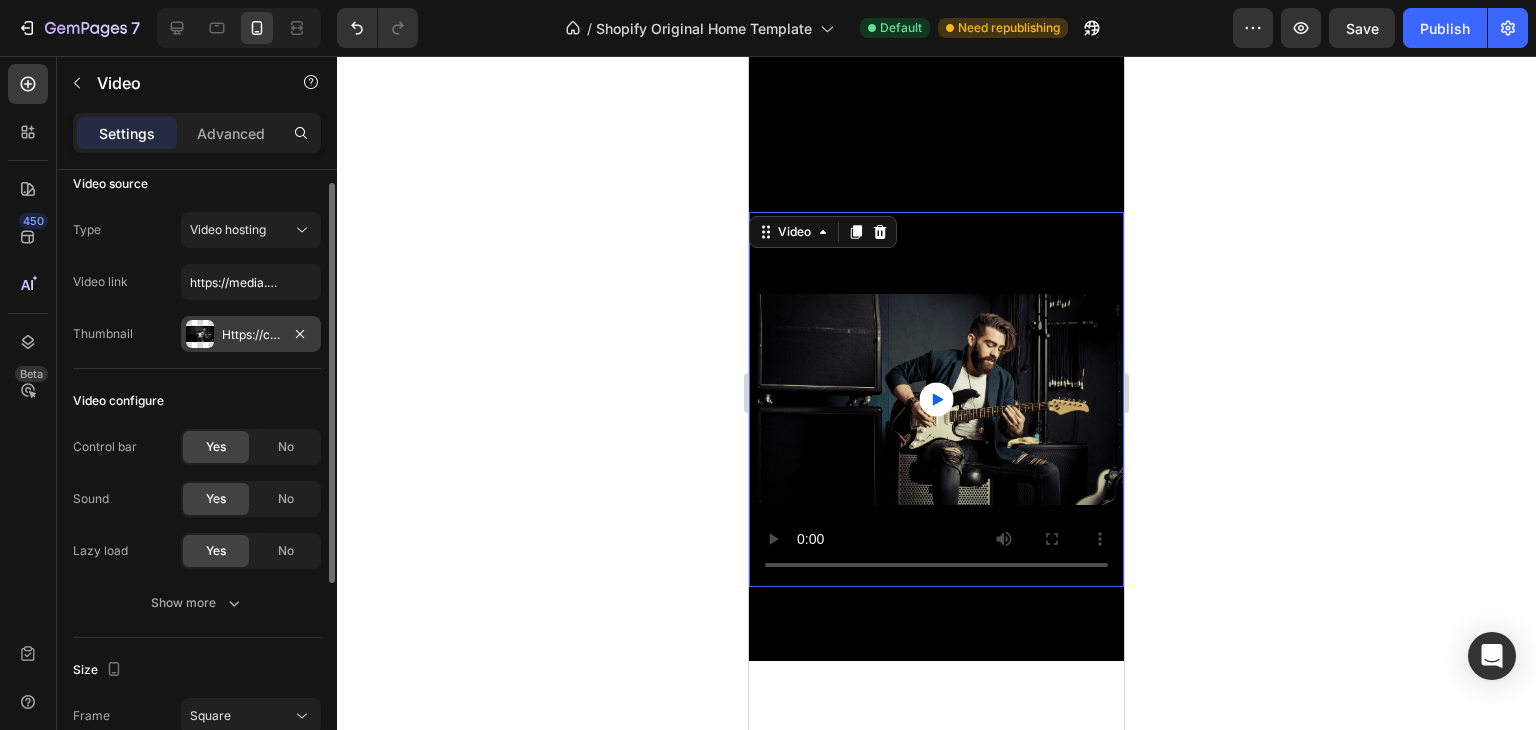 scroll, scrollTop: 19, scrollLeft: 0, axis: vertical 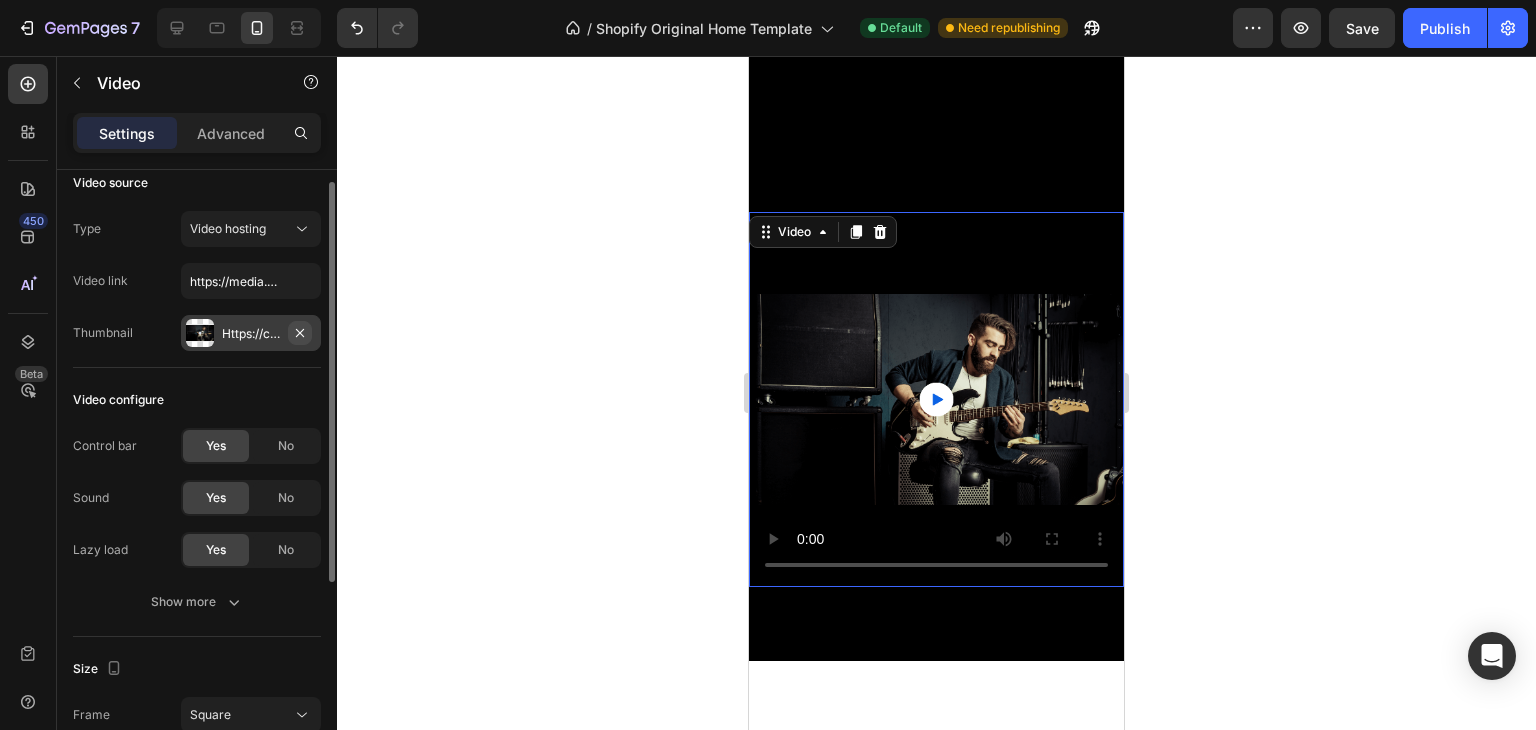 click 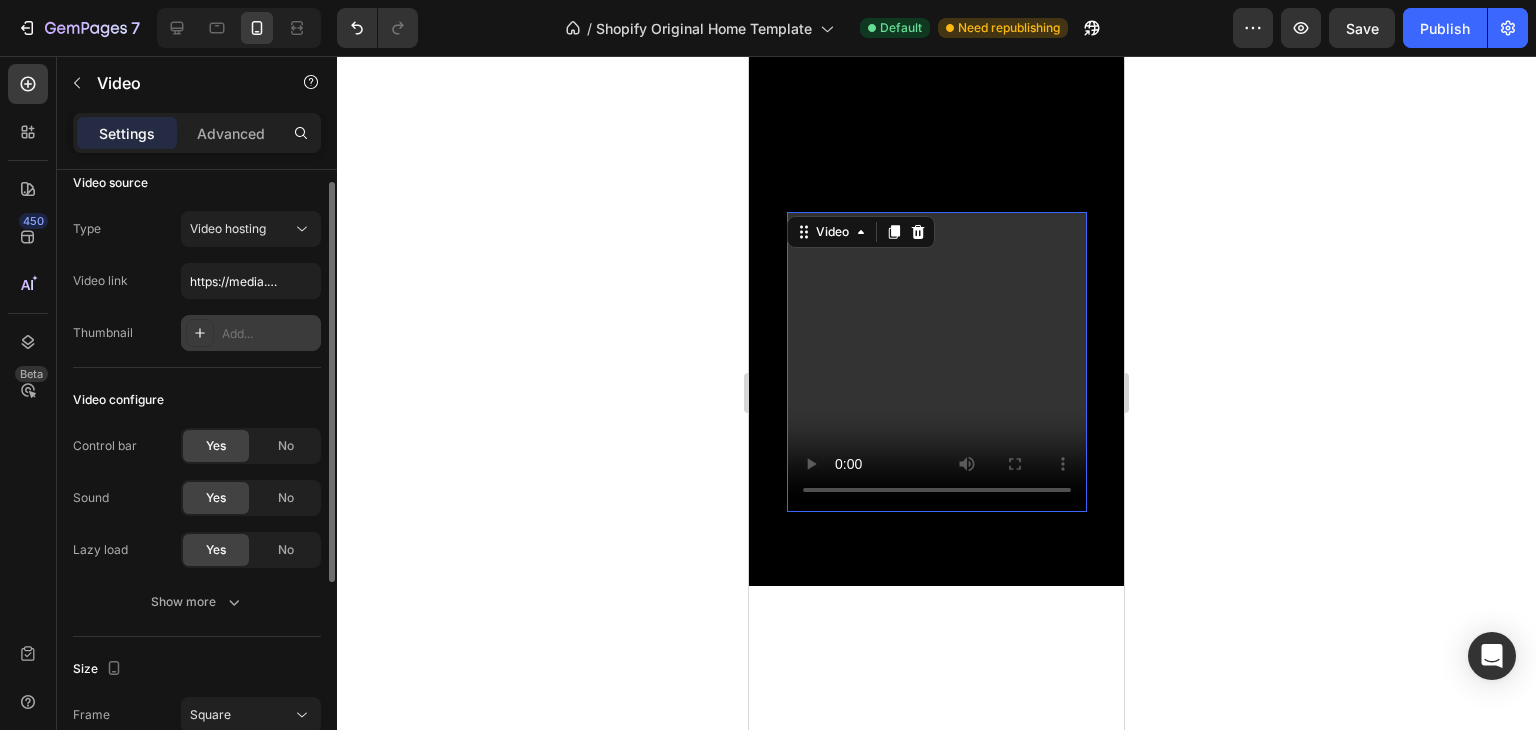 click on "Add..." at bounding box center (269, 334) 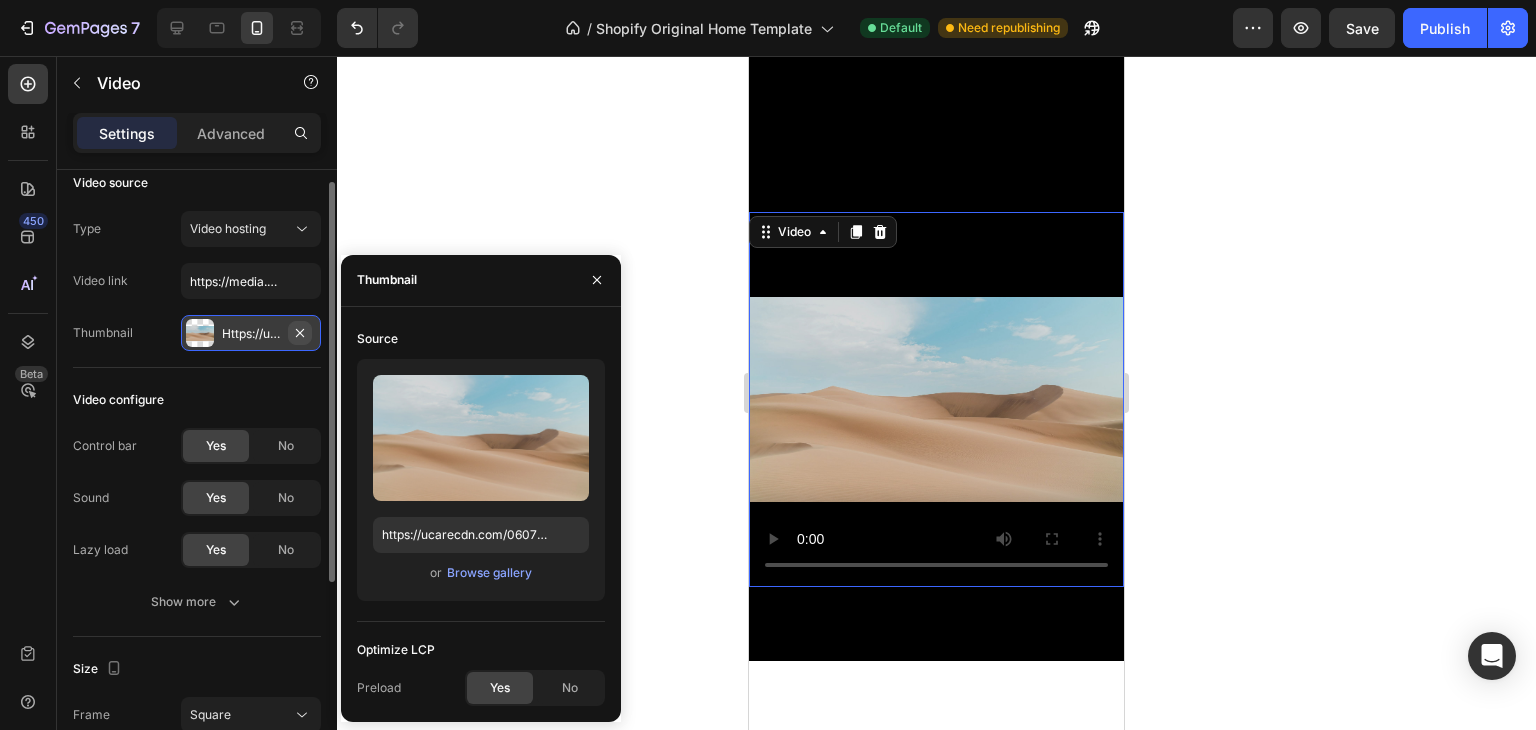 click 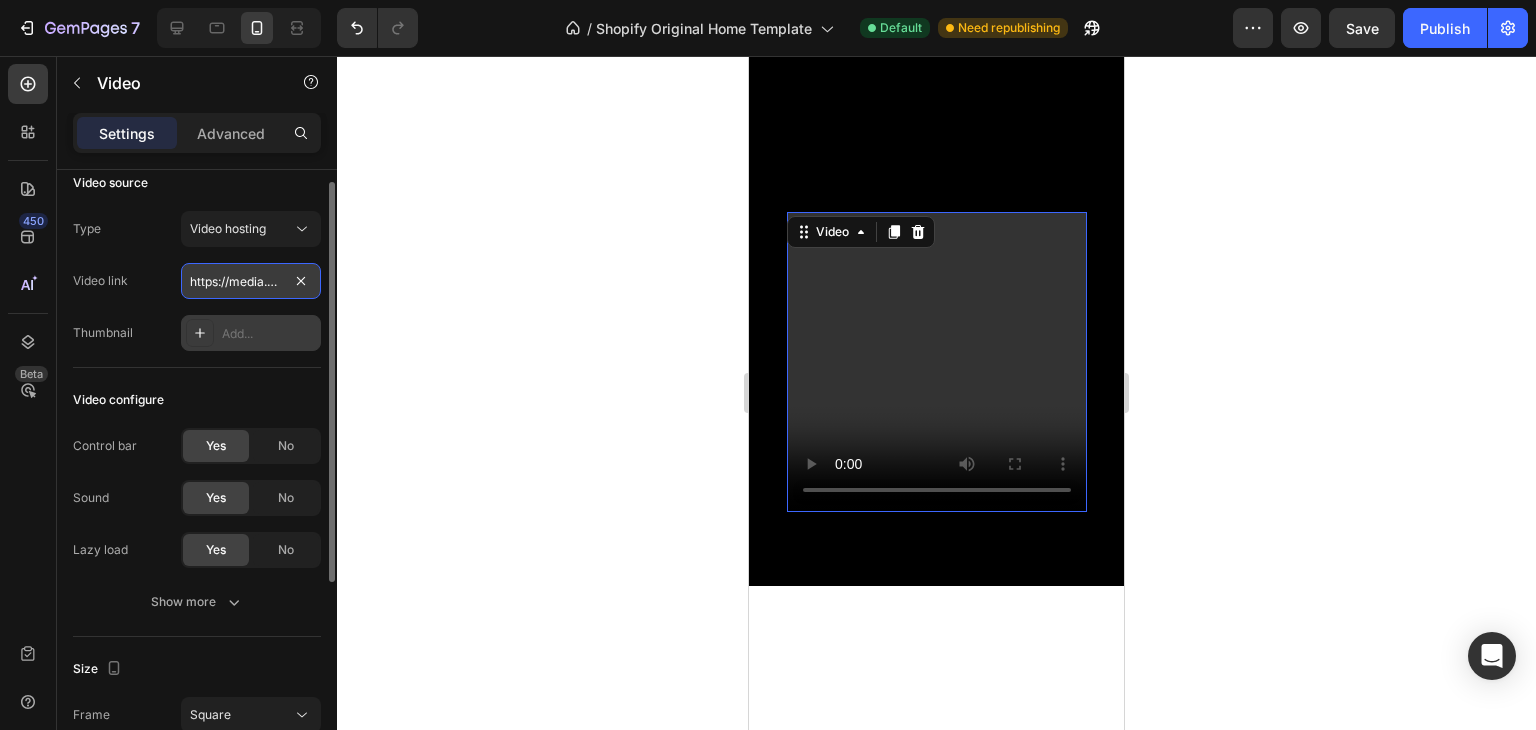 click on "https://media.w3.org/2010/05/sintel/trailer.mp4" at bounding box center (251, 281) 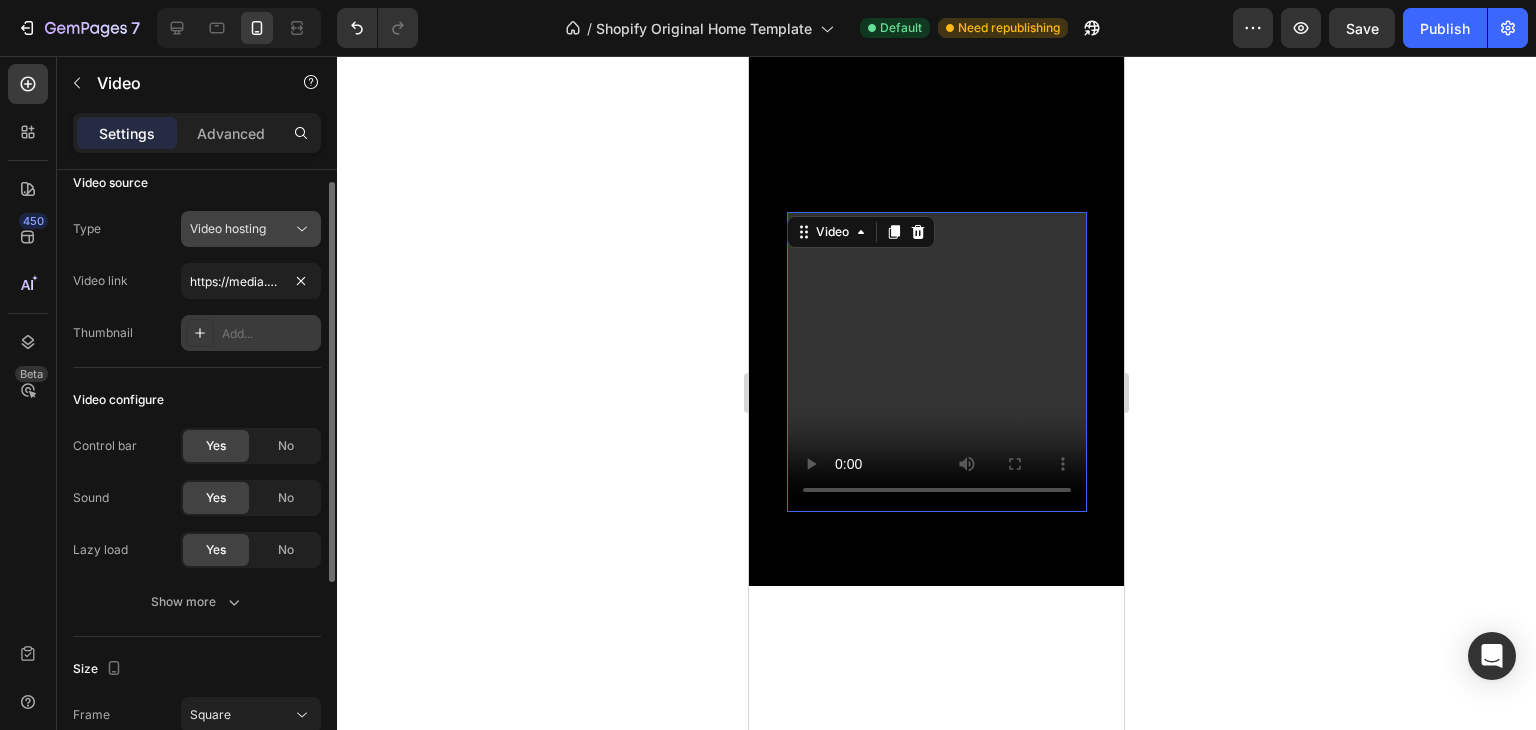 click 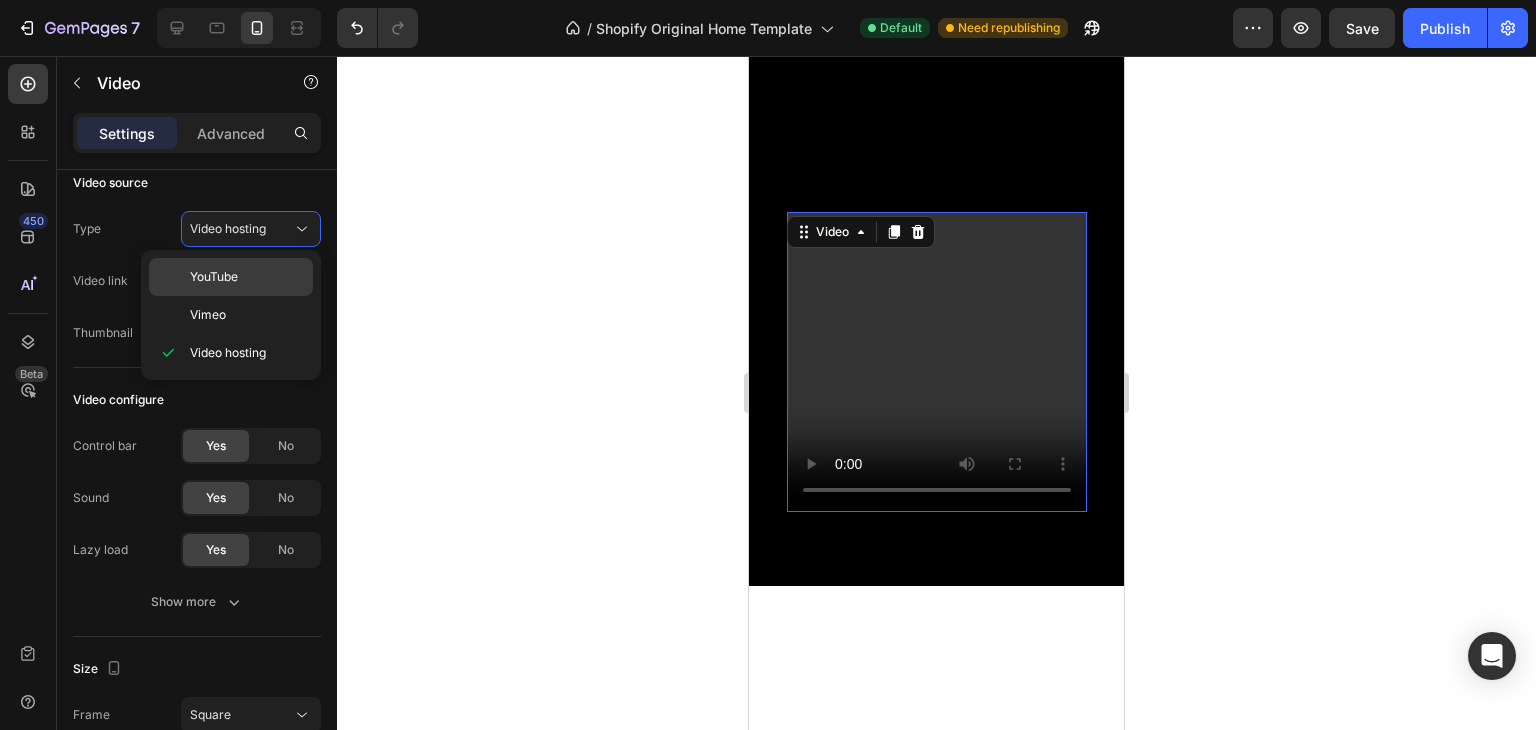 click on "YouTube" 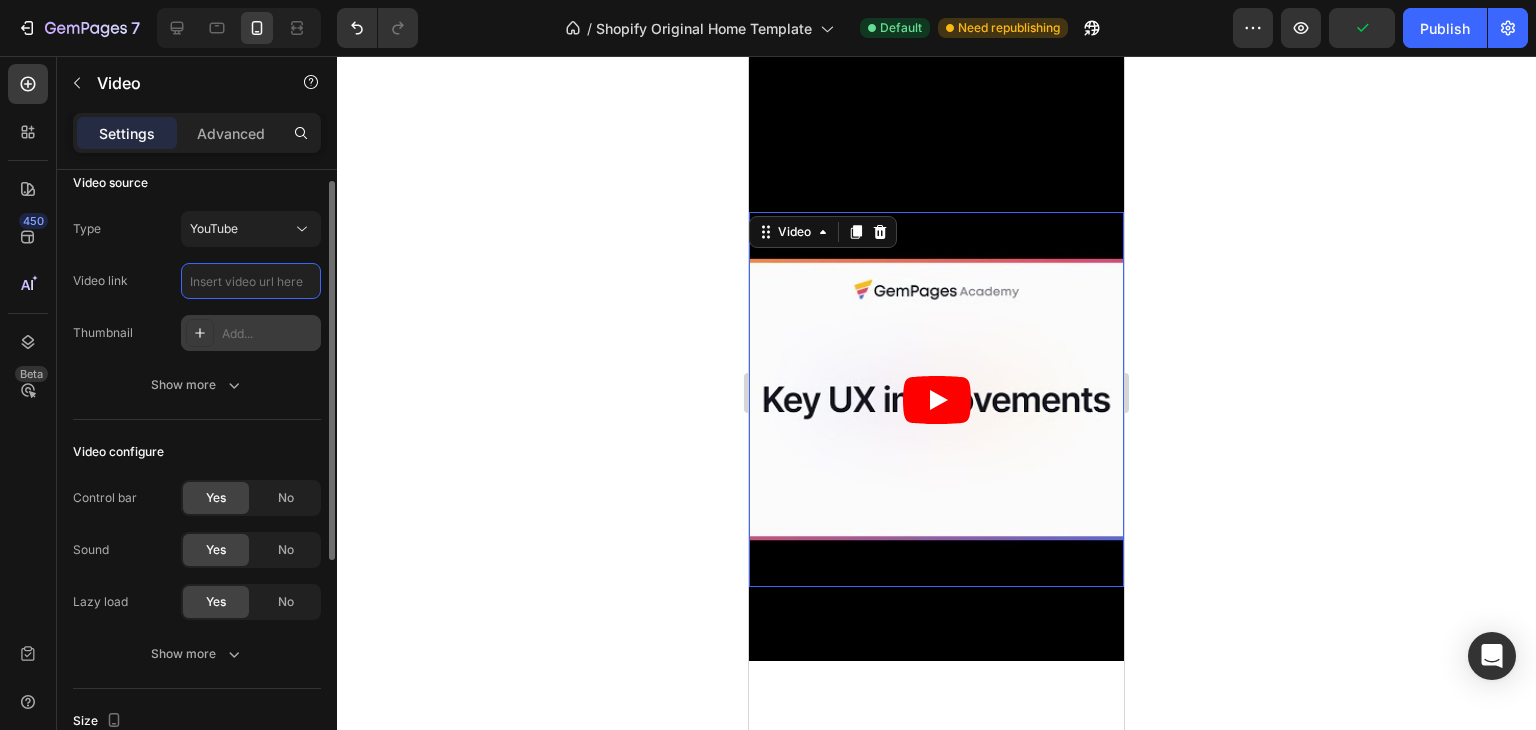 scroll, scrollTop: 0, scrollLeft: 0, axis: both 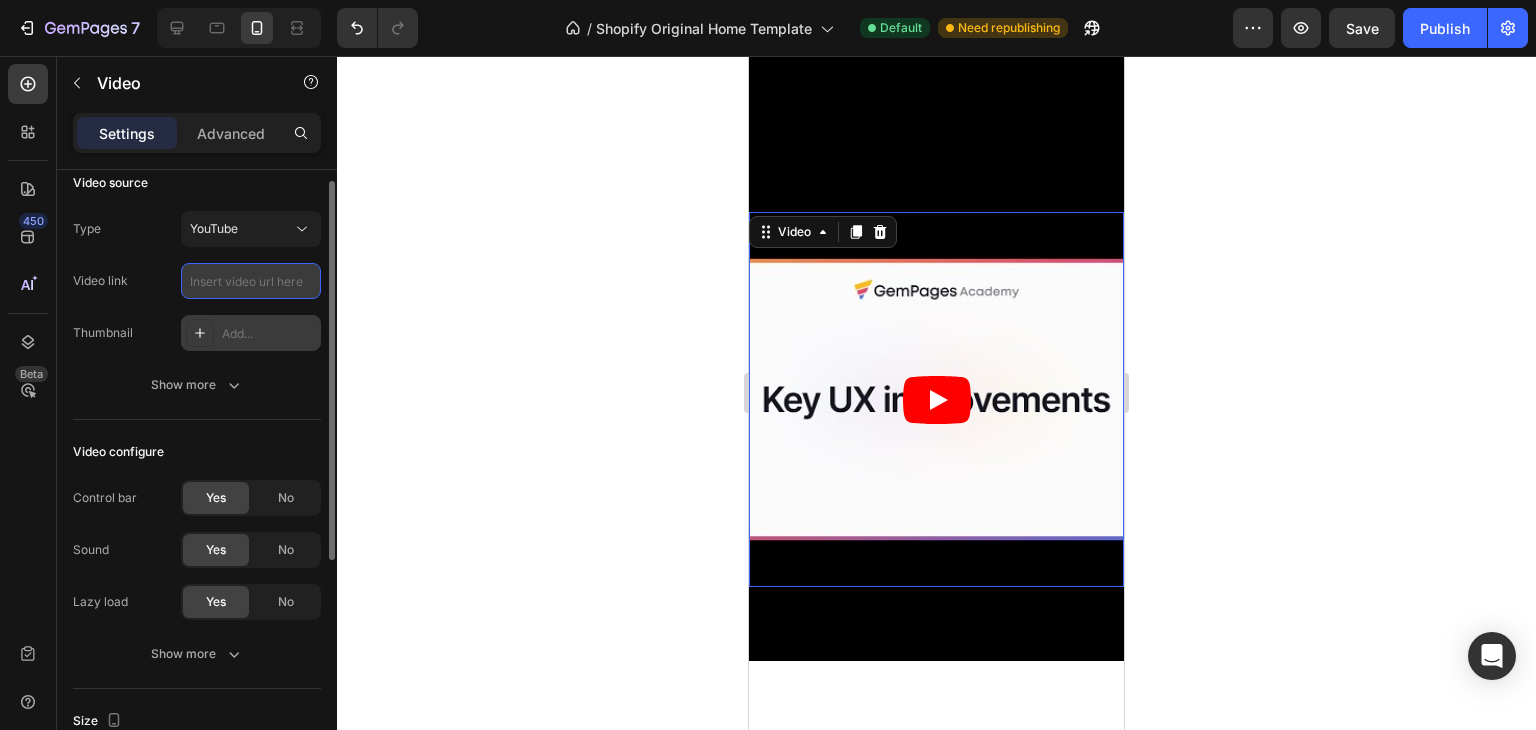 click at bounding box center [251, 281] 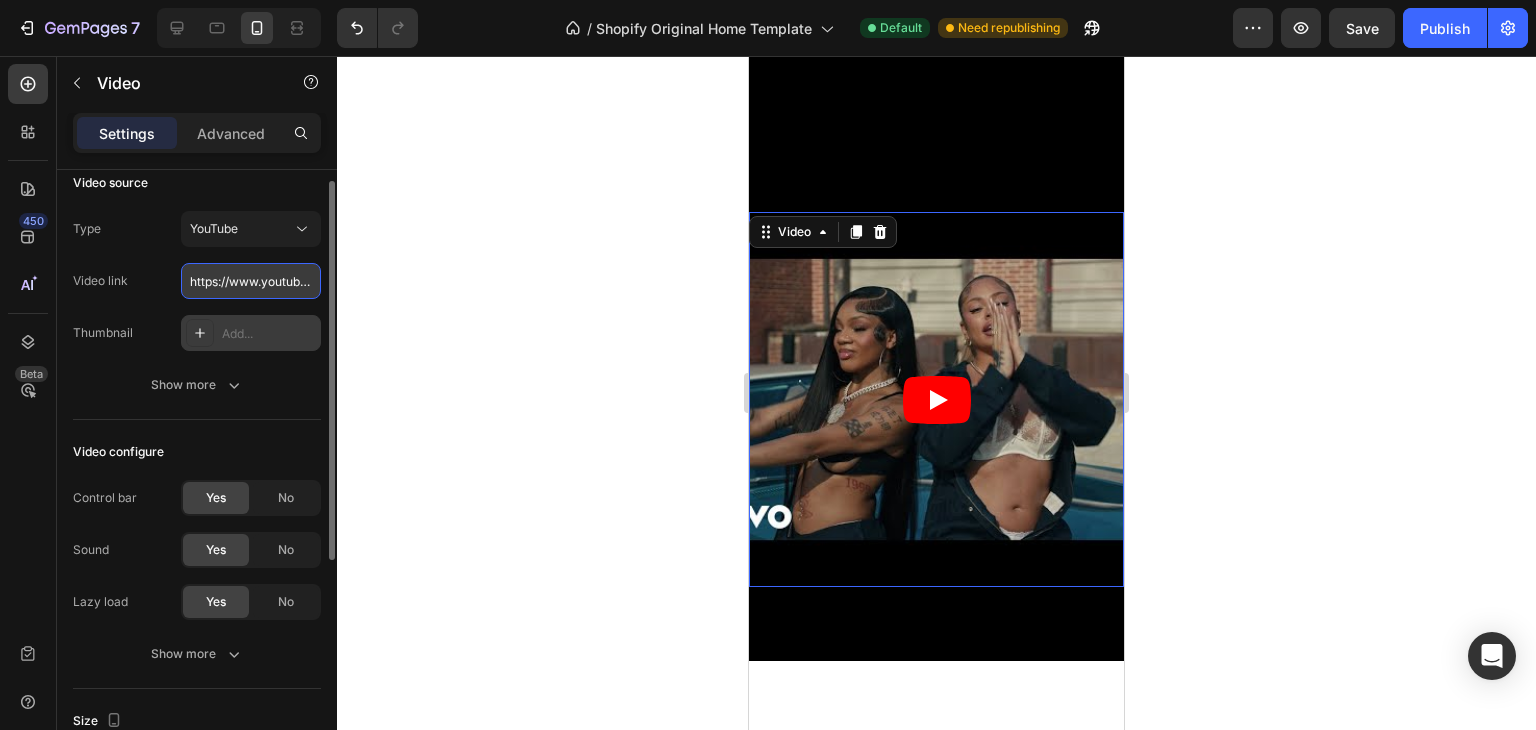 scroll, scrollTop: 0, scrollLeft: 405, axis: horizontal 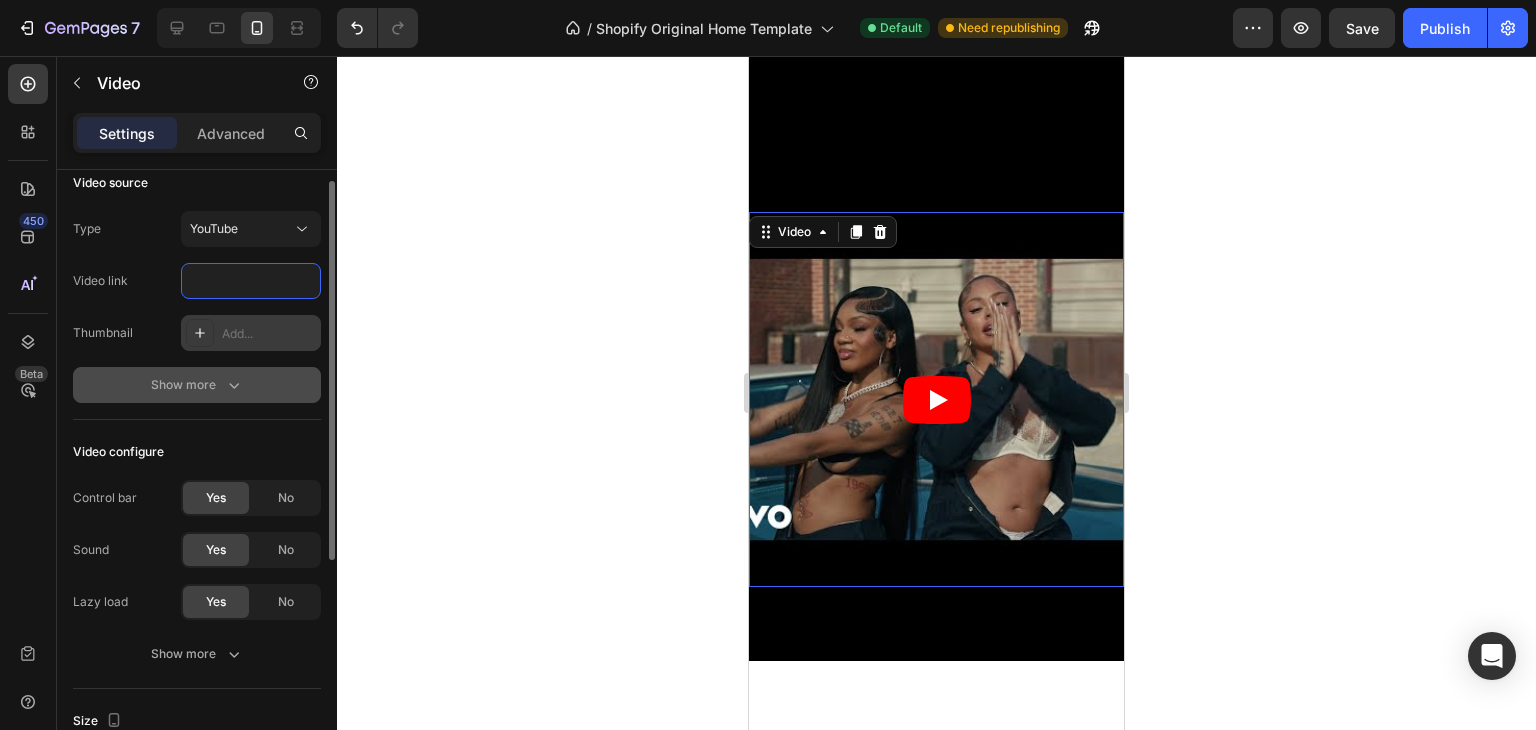 type on "https://www.youtube.com/watch?v=LOO3FJo1c2w&list=RDLOO3FJo1c2w&start_radio=1" 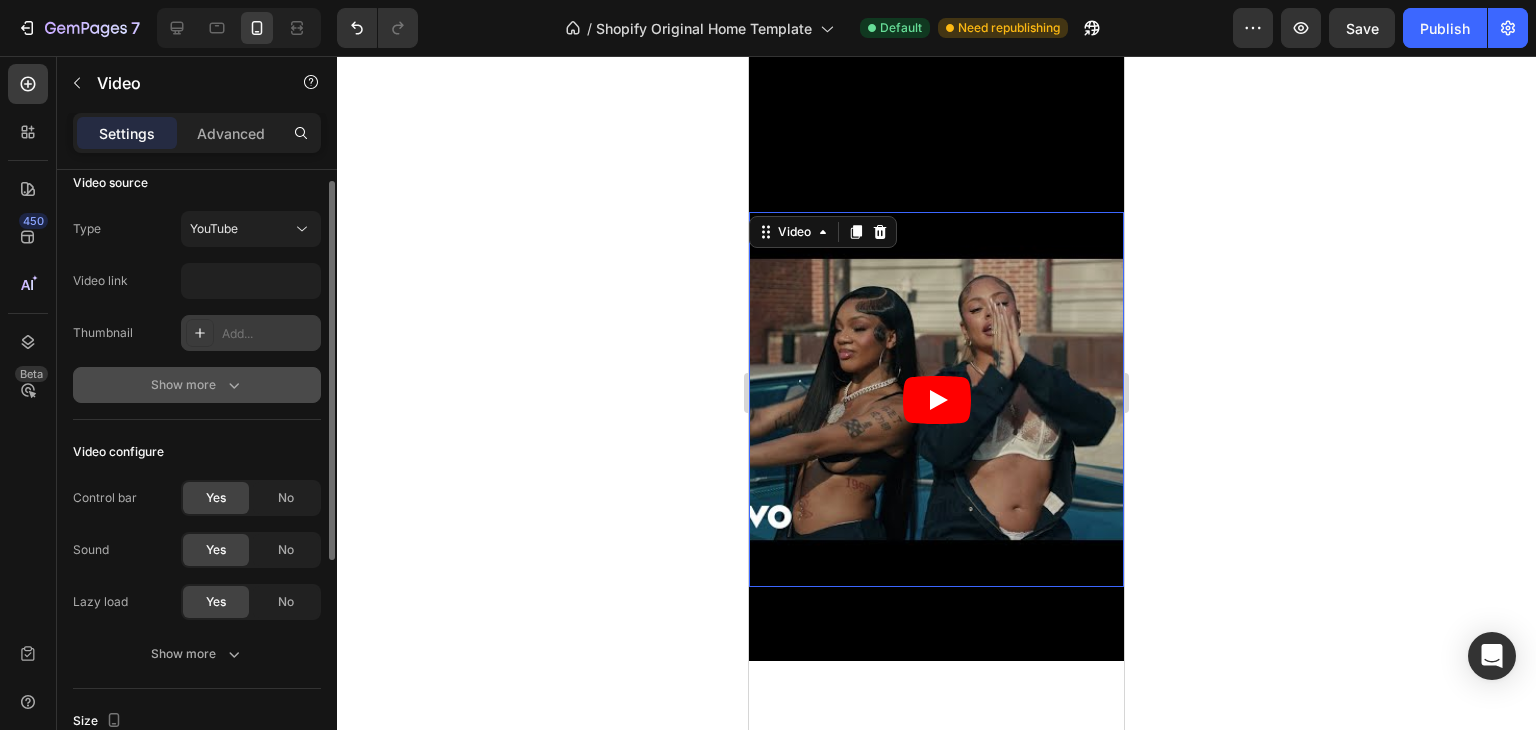 click on "Show more" at bounding box center [197, 385] 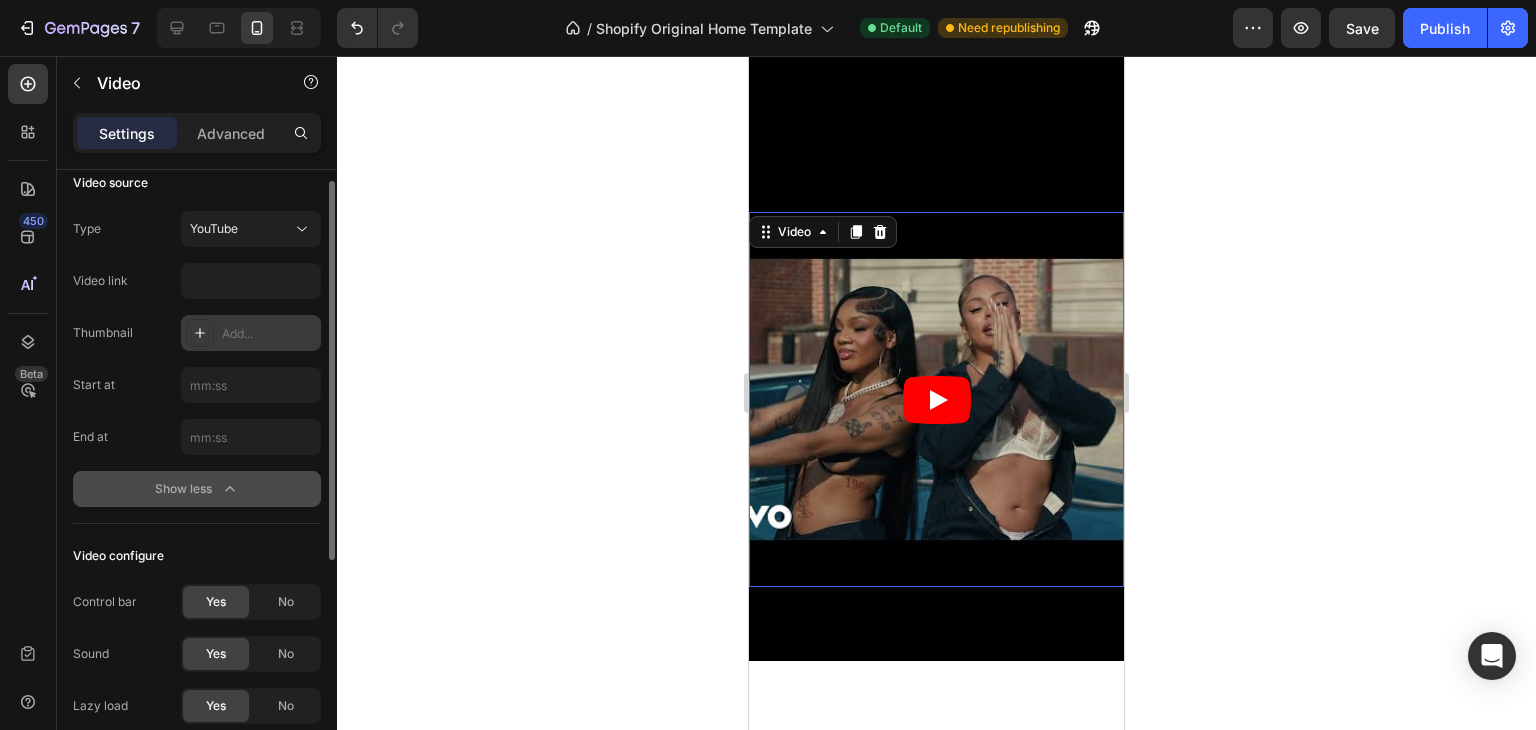 scroll, scrollTop: 0, scrollLeft: 0, axis: both 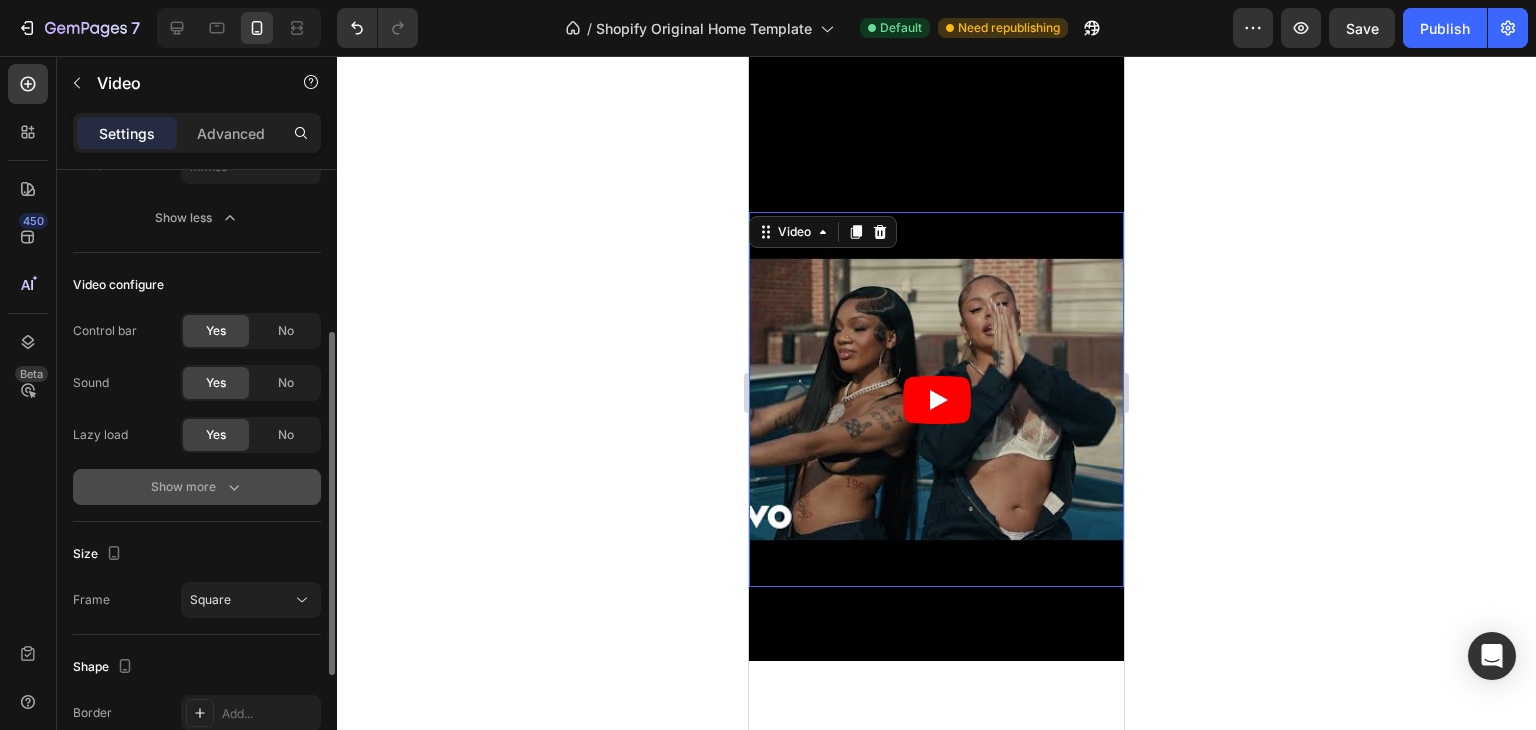 click on "Show more" at bounding box center [197, 487] 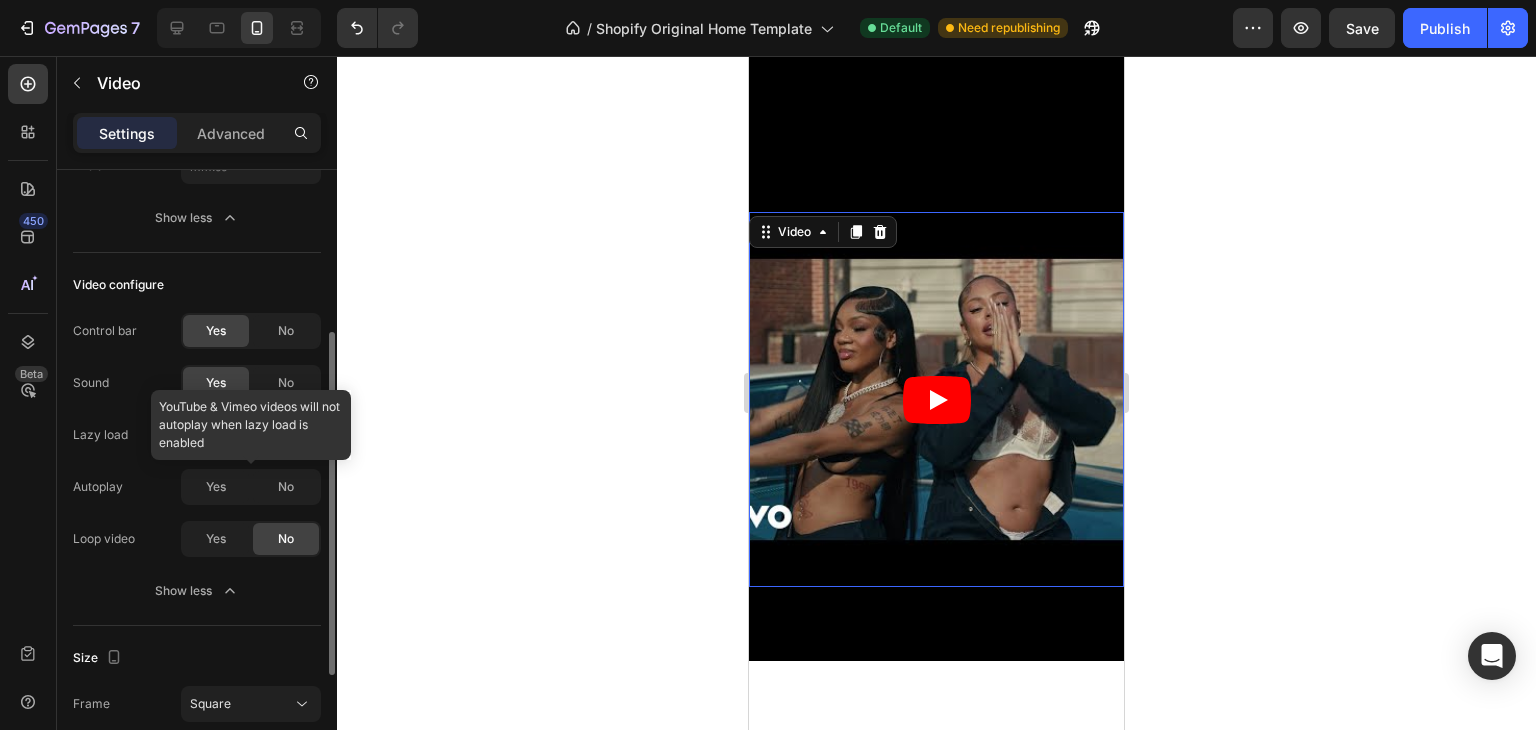 click 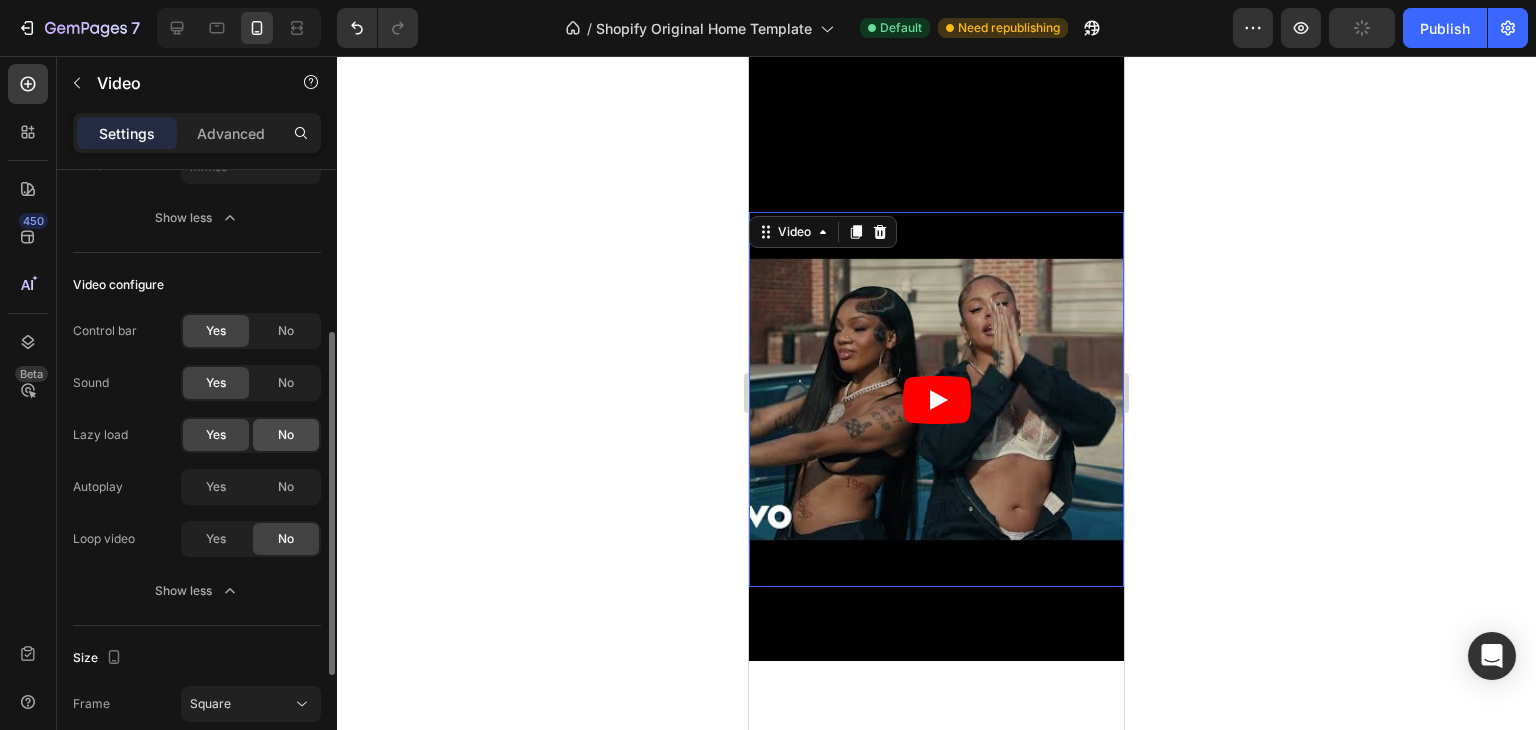 click on "No" 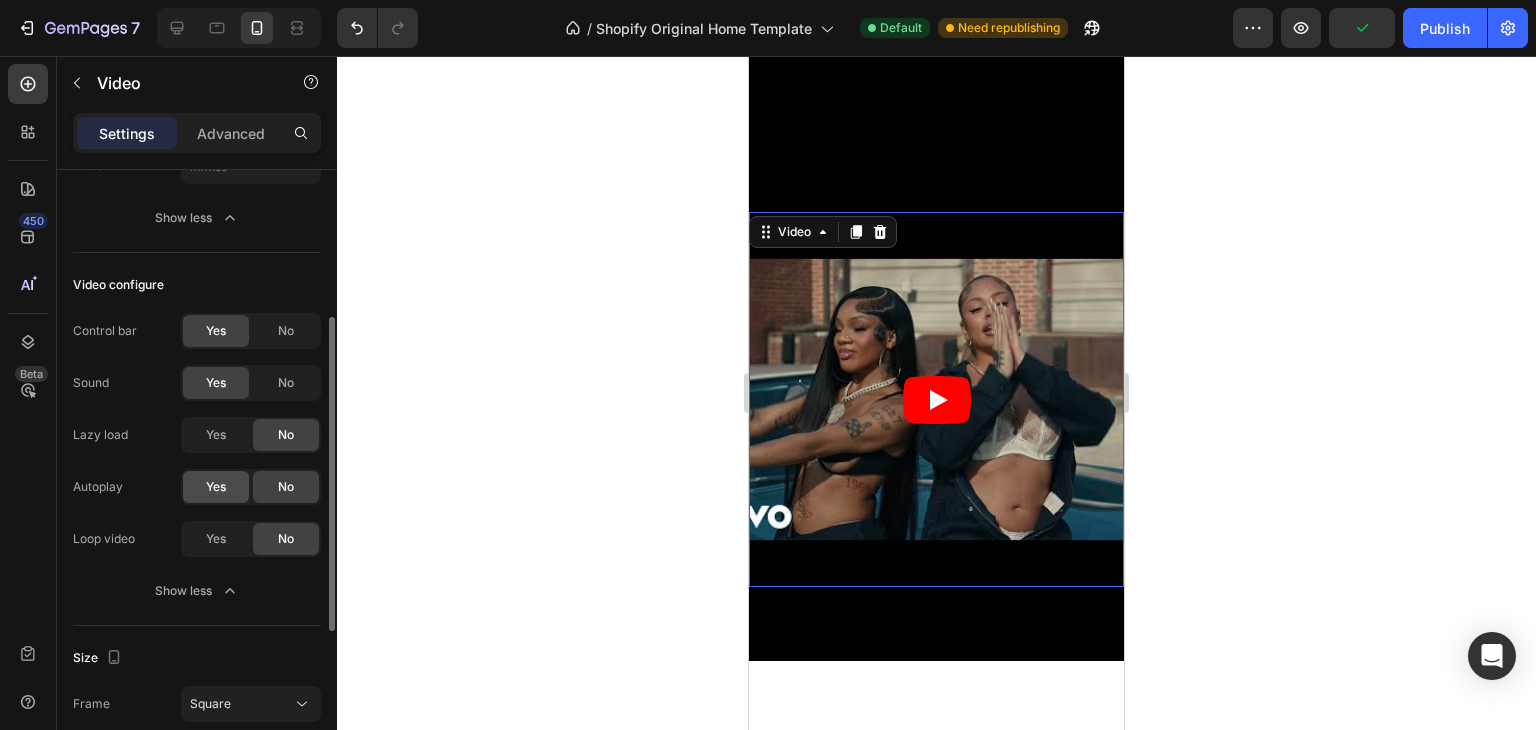 click on "Yes" 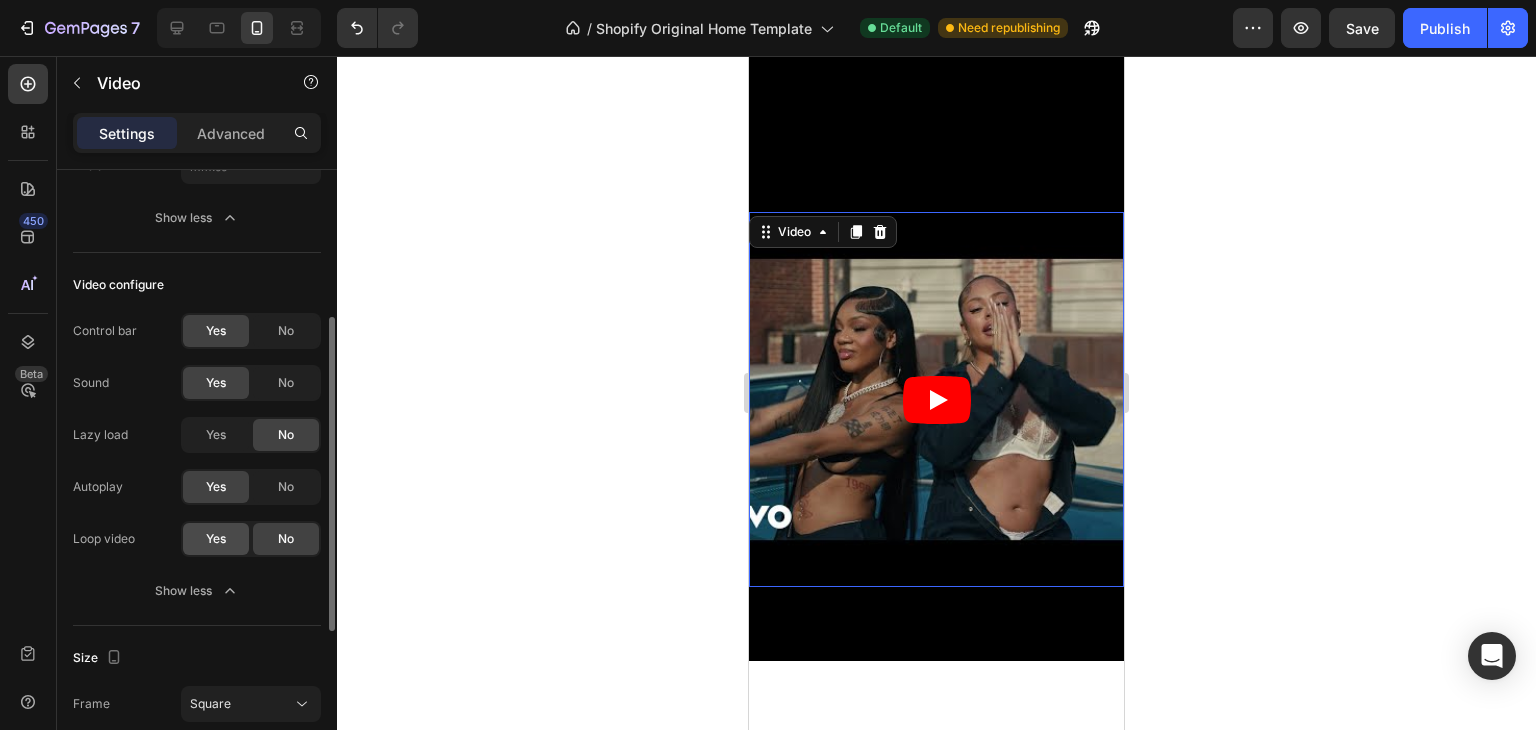 click on "Yes" 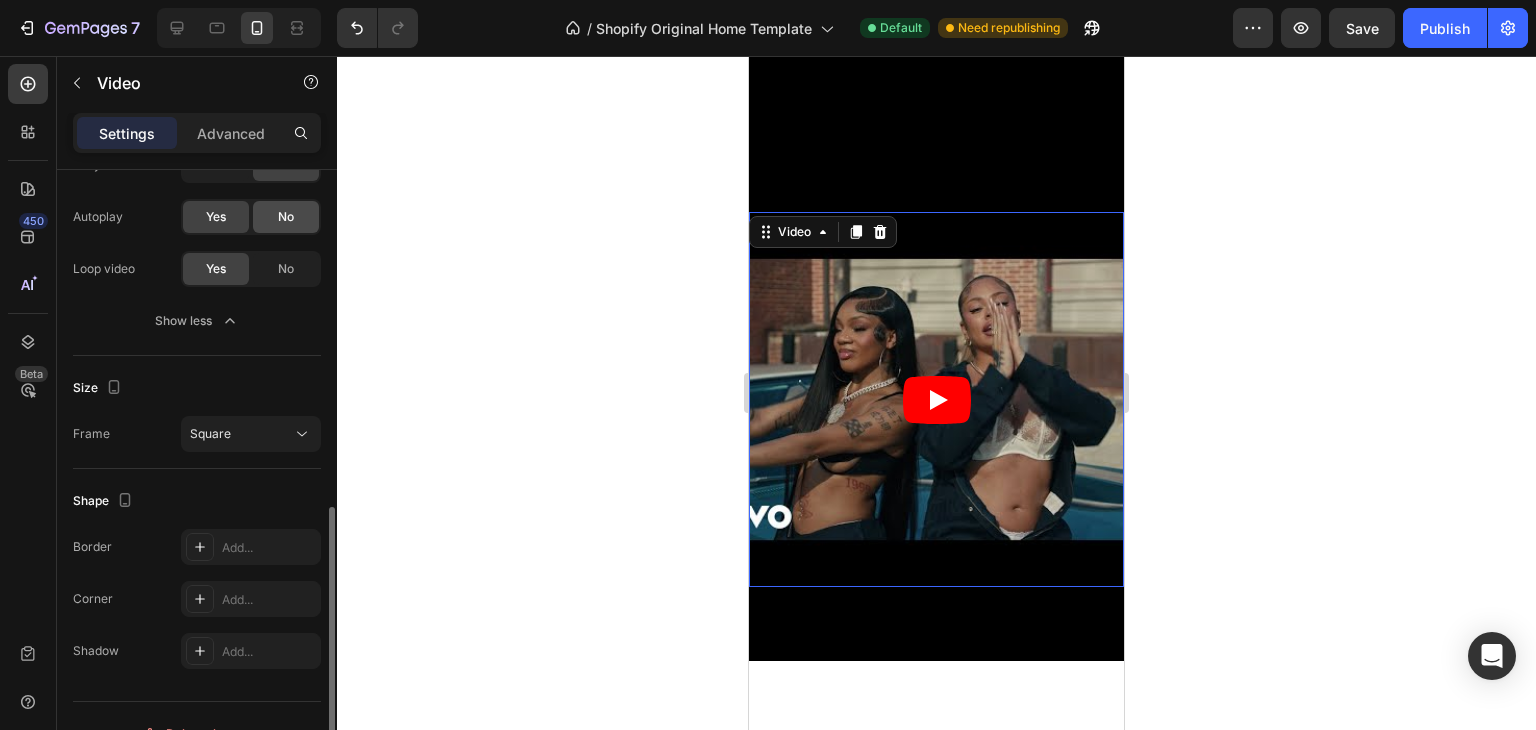 scroll, scrollTop: 594, scrollLeft: 0, axis: vertical 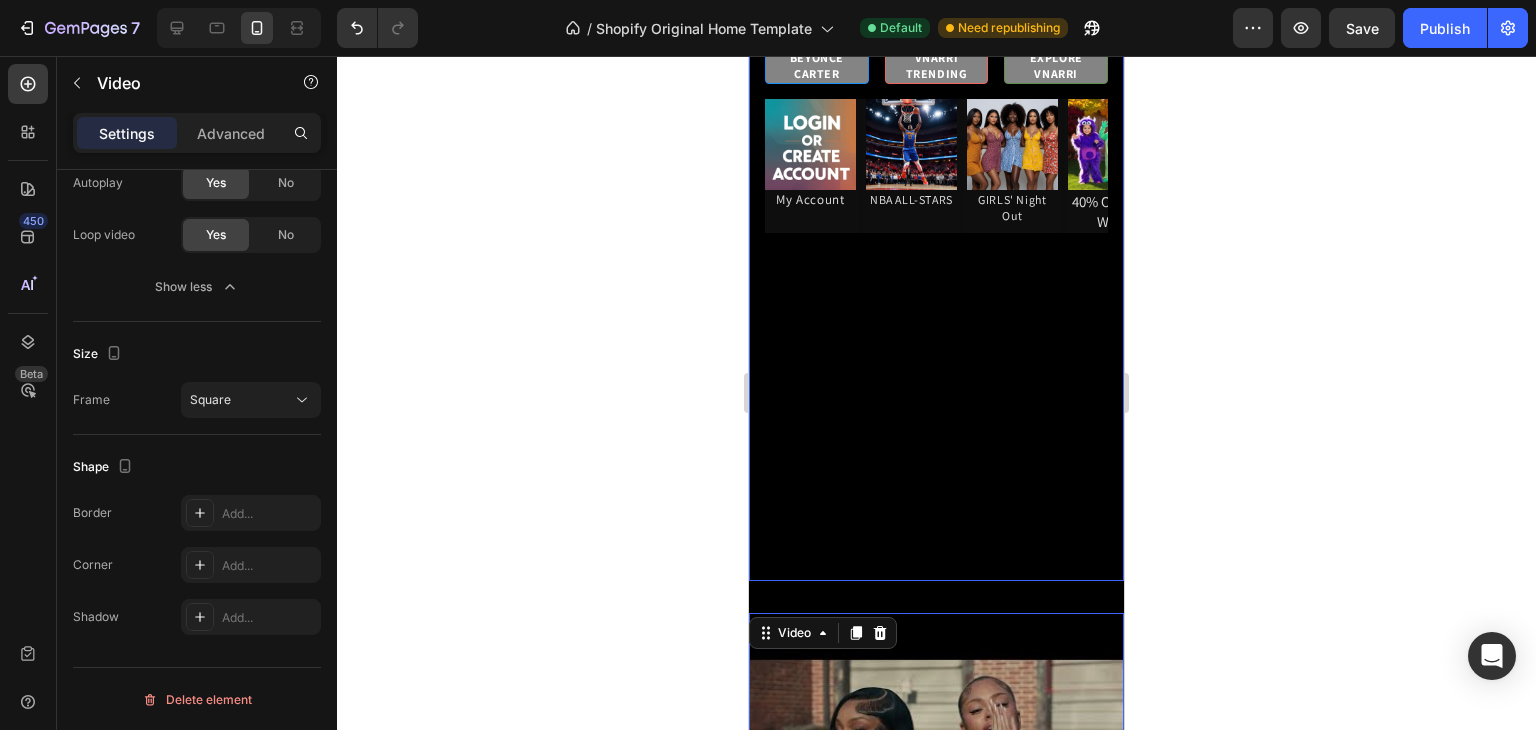 click at bounding box center (936, 306) 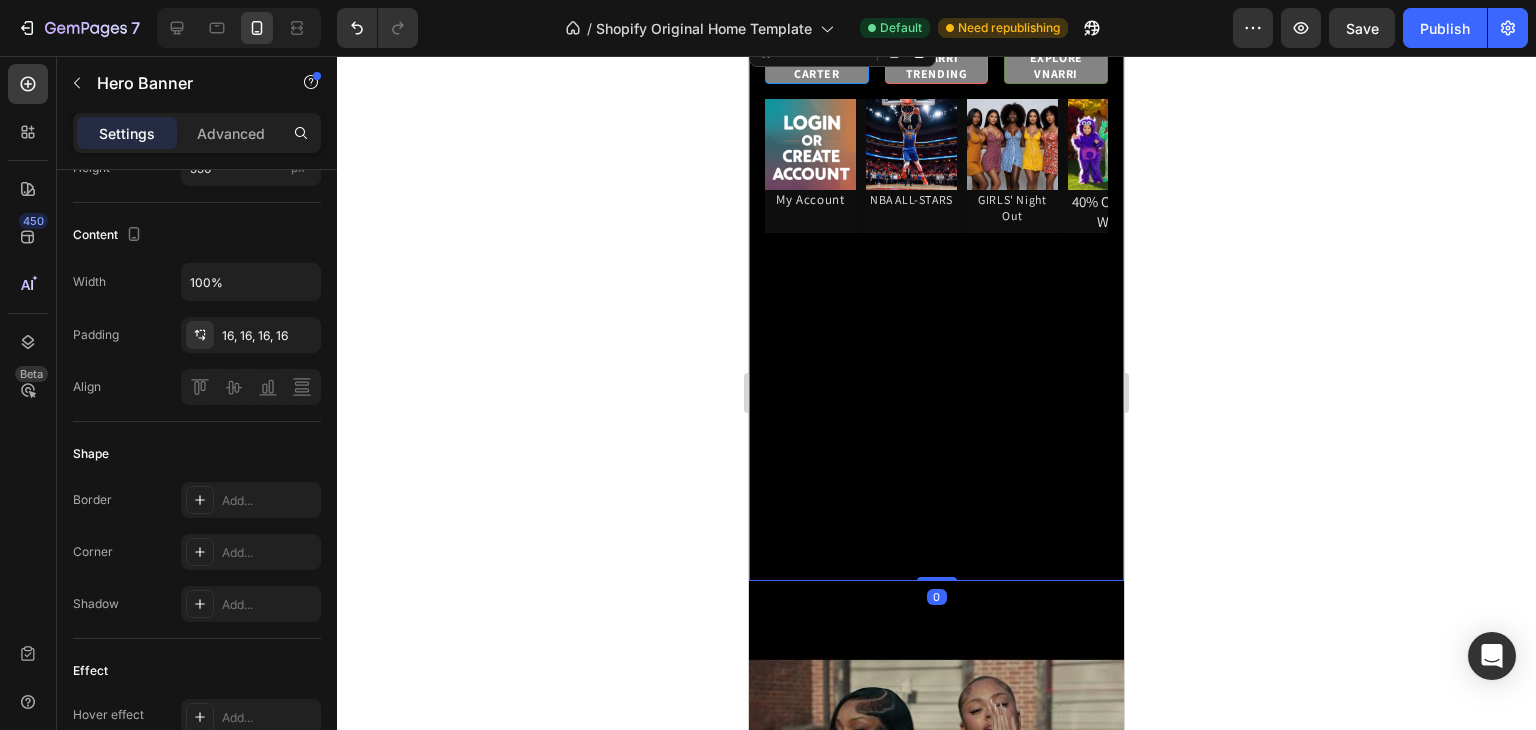 scroll, scrollTop: 0, scrollLeft: 0, axis: both 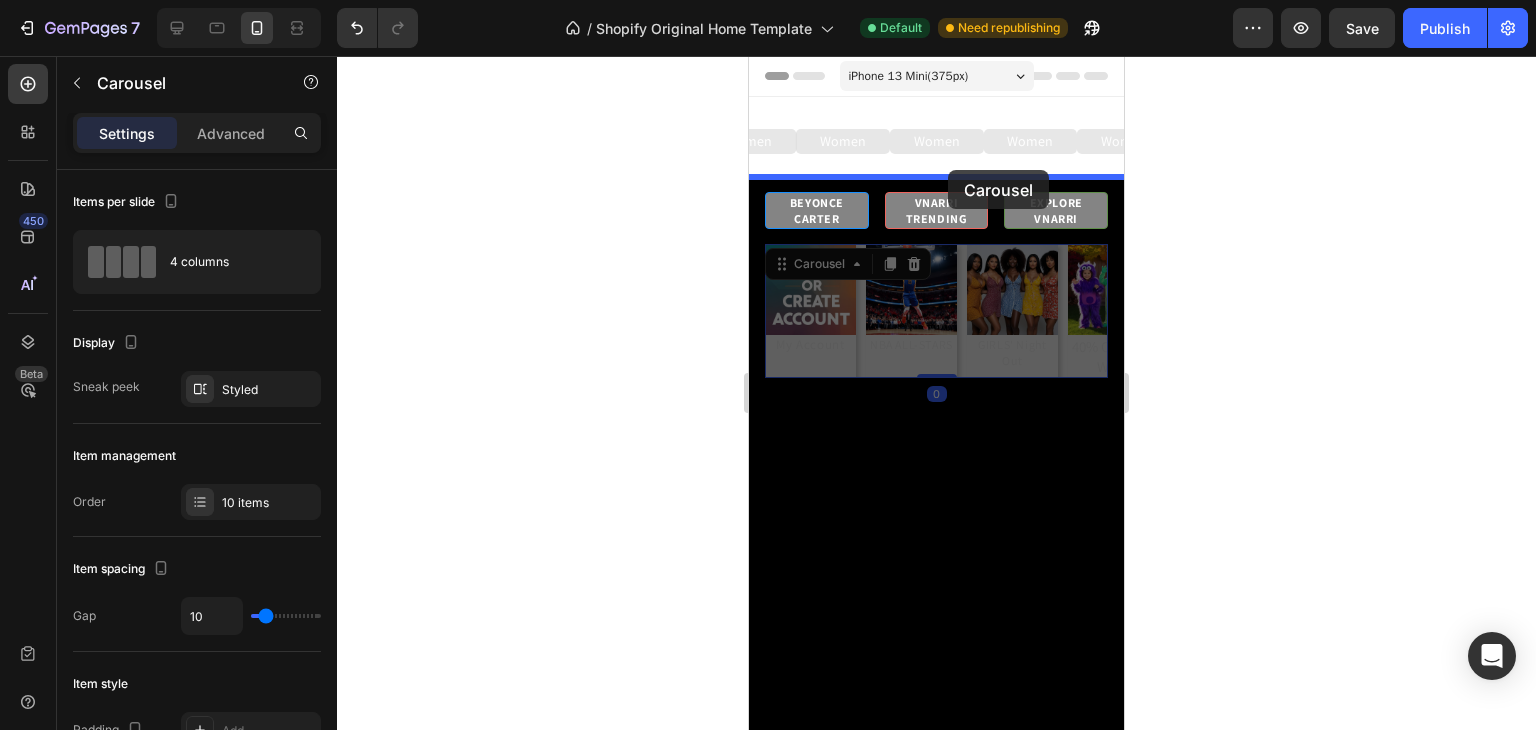 drag, startPoint x: 962, startPoint y: 294, endPoint x: 948, endPoint y: 170, distance: 124.78782 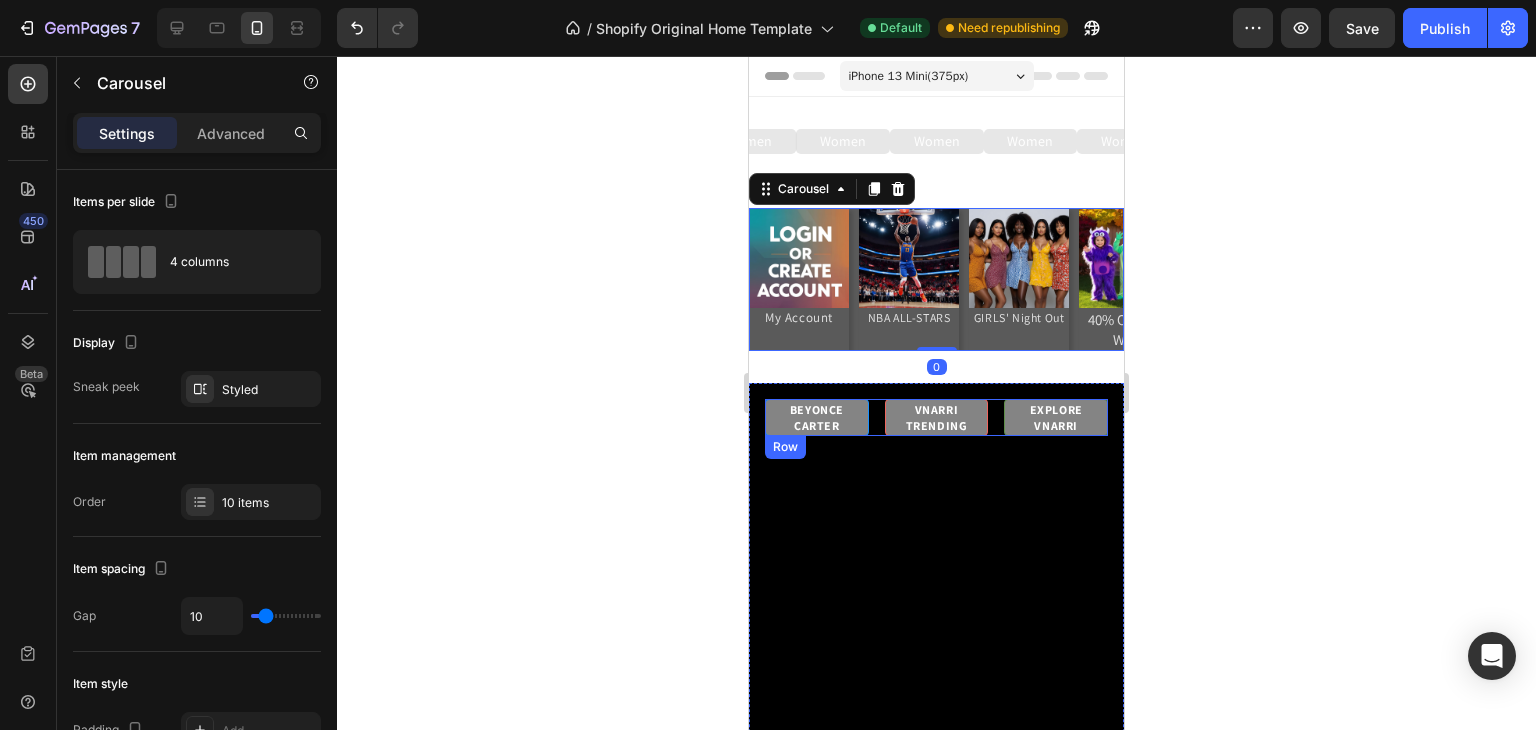click on "BEYONCE CARTER Heading VNARRI TRENDING Heading EXPLORE VNARRI Heading Row" at bounding box center [936, 417] 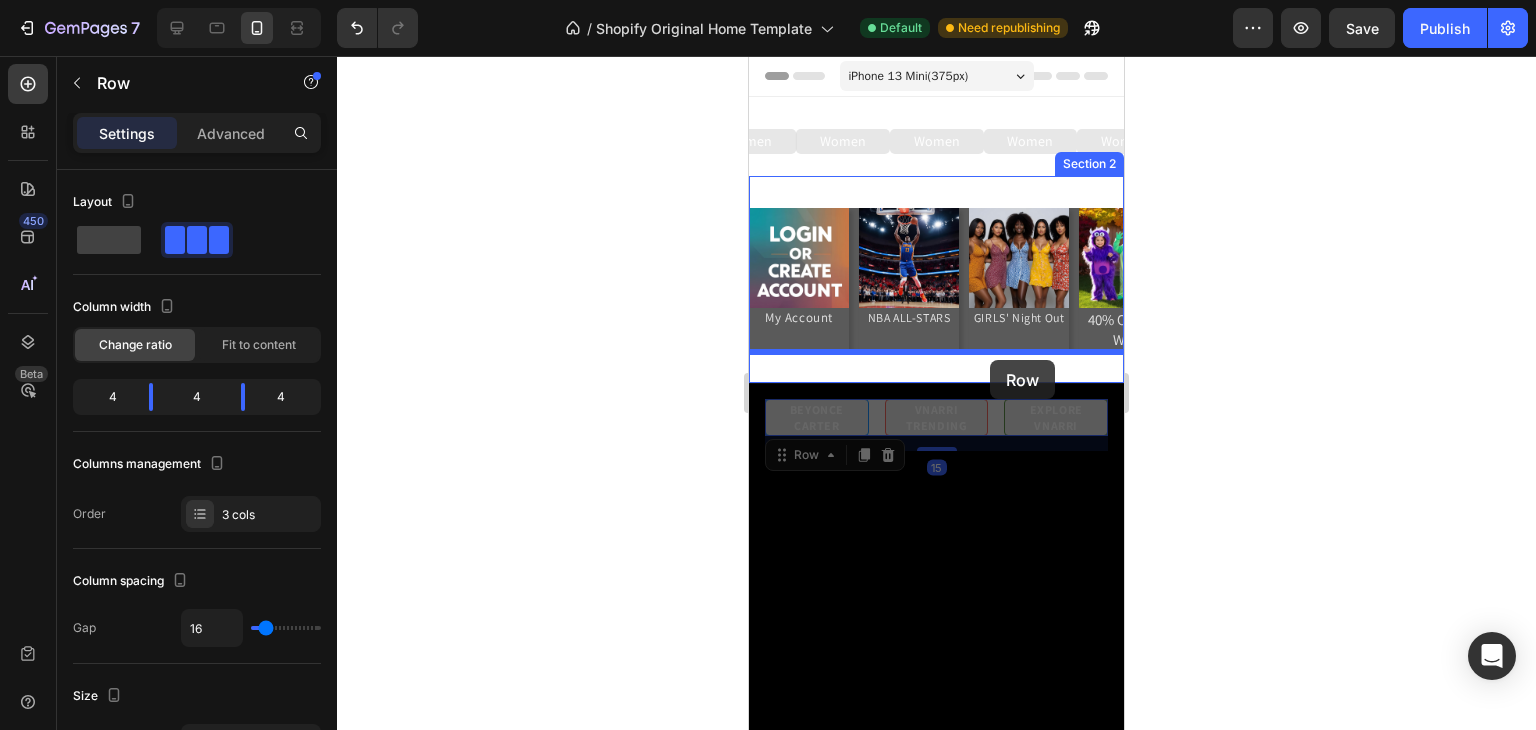 drag, startPoint x: 994, startPoint y: 417, endPoint x: 990, endPoint y: 360, distance: 57.14018 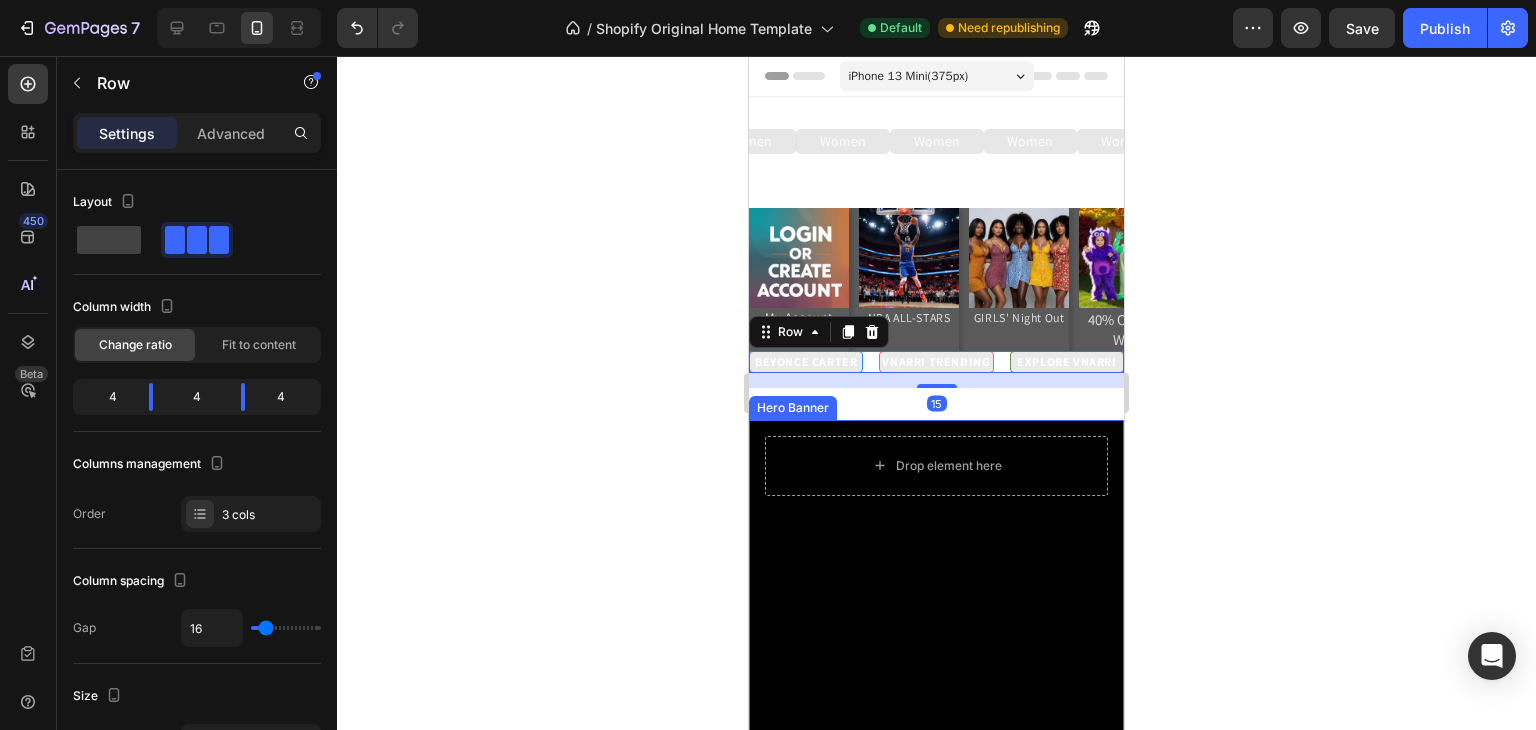 click at bounding box center [936, 695] 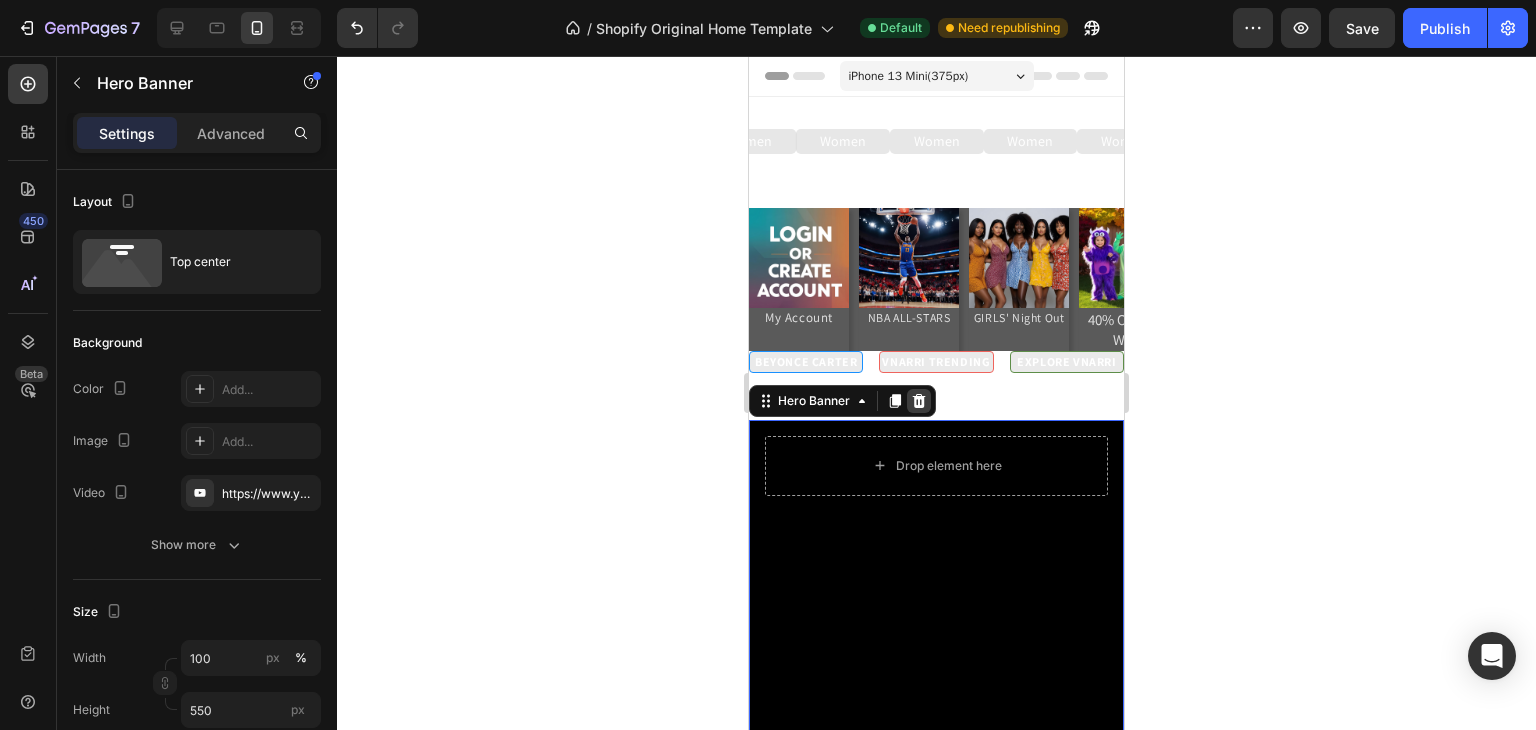 click 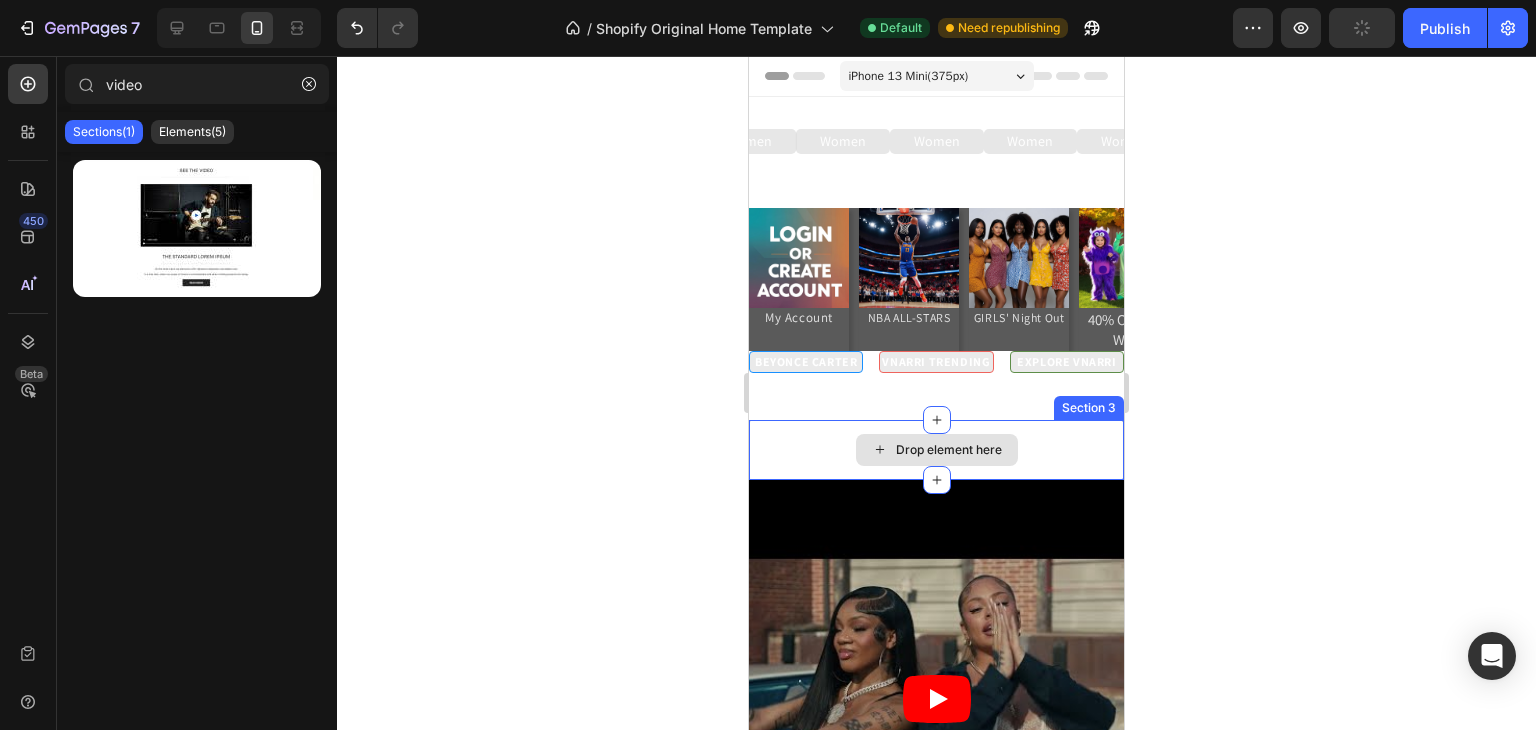 click on "Drop element here" at bounding box center (936, 450) 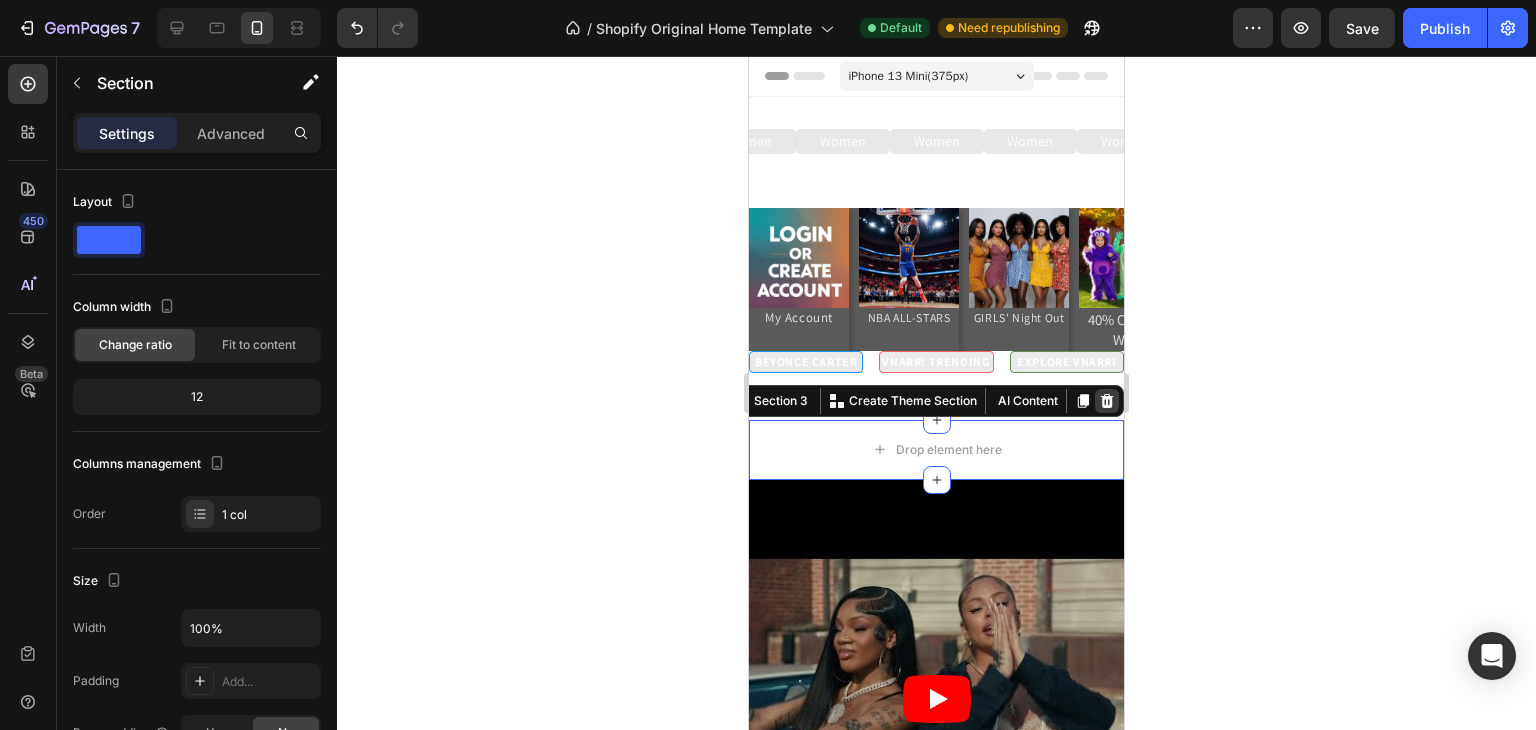 click 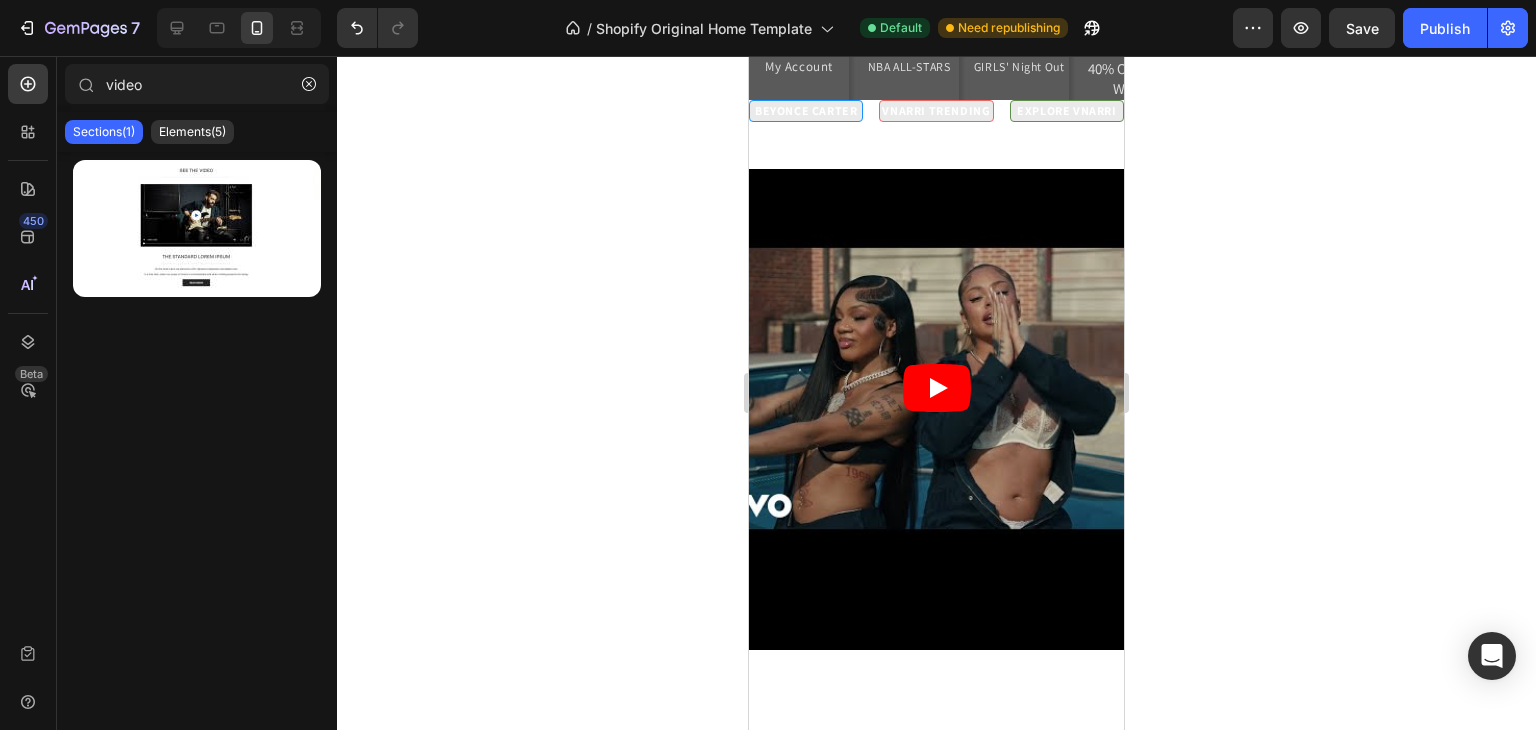 scroll, scrollTop: 254, scrollLeft: 0, axis: vertical 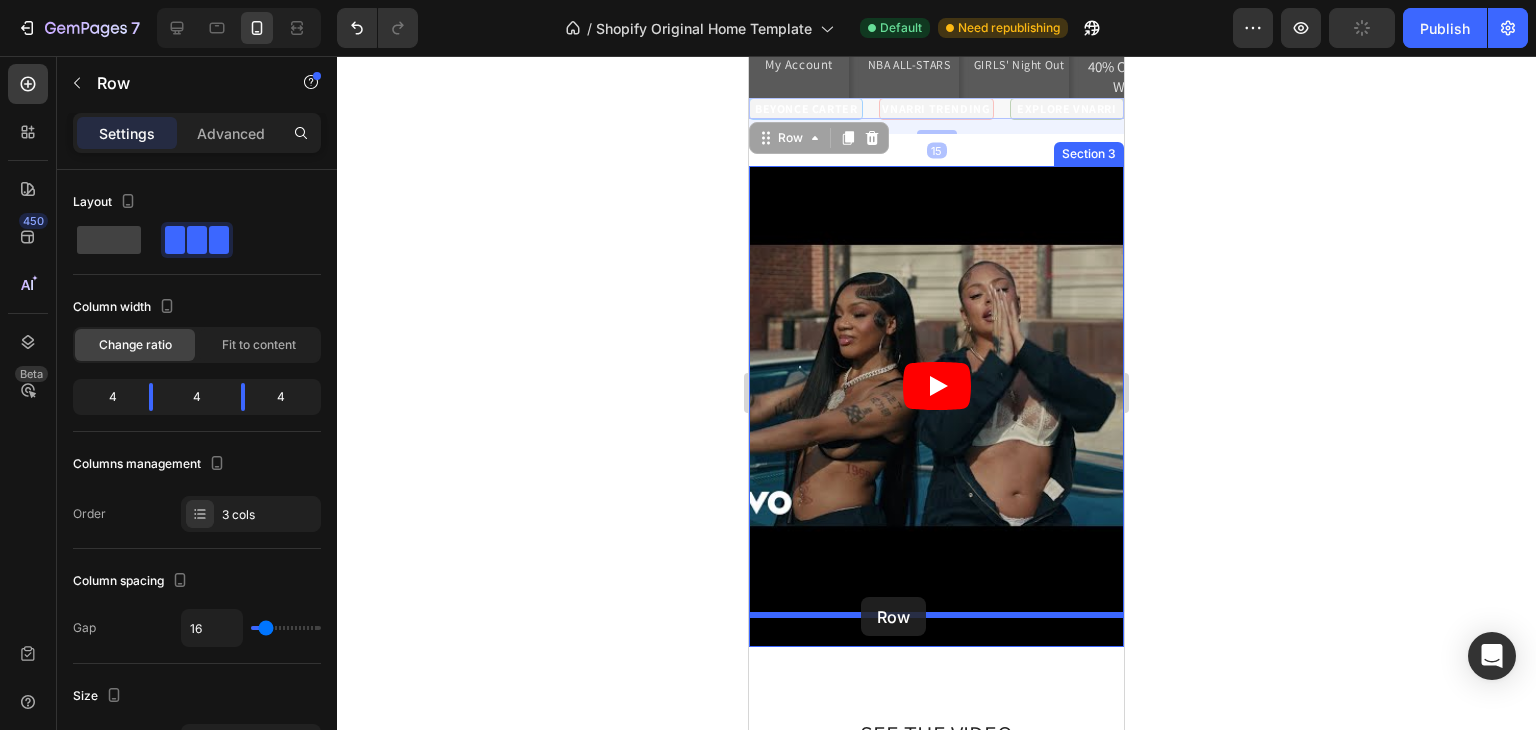 drag, startPoint x: 866, startPoint y: 108, endPoint x: 861, endPoint y: 597, distance: 489.02557 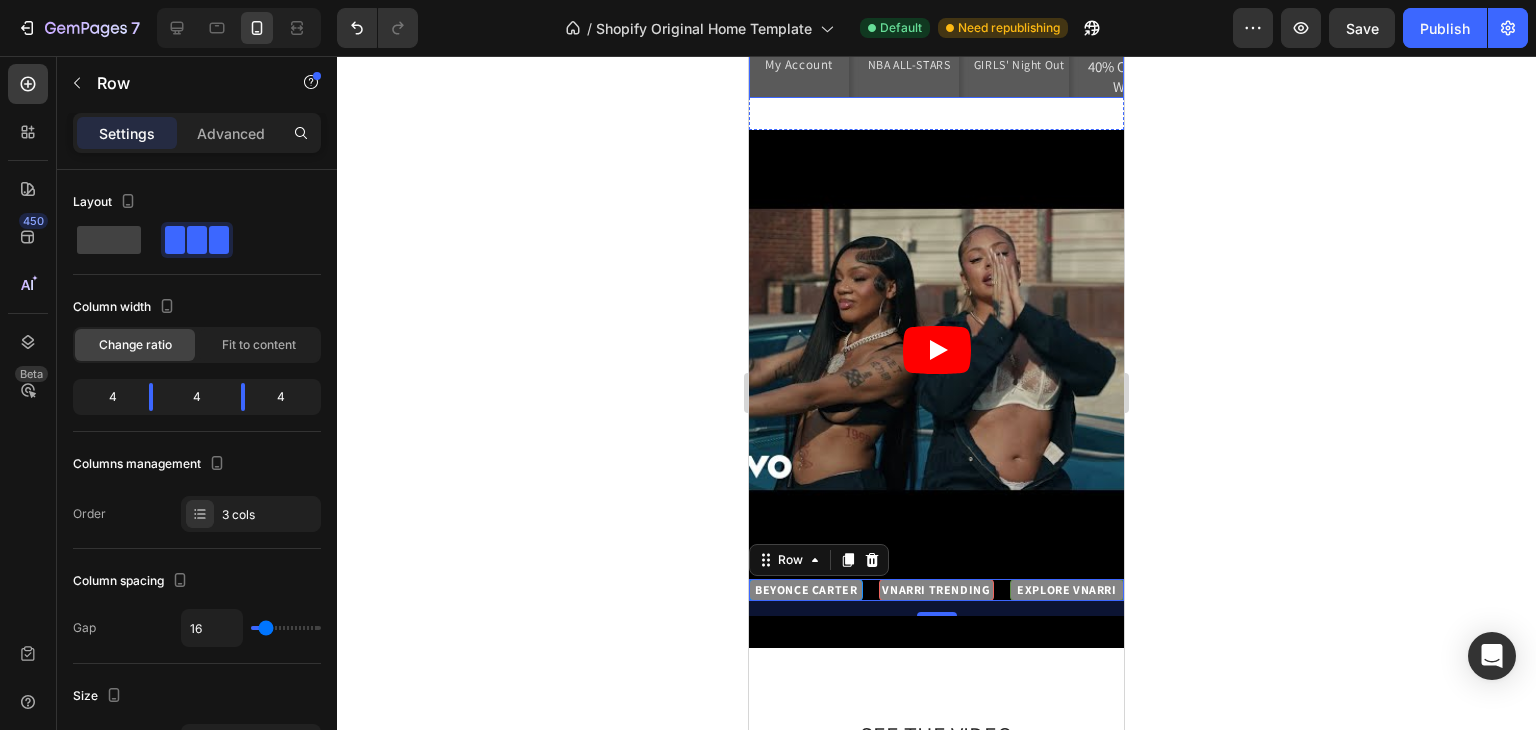 click on "Image My Account Heading Image NBA ALL-STARS Heading Image GIRLS' Night Out Heading Image 40% OFF Kids Wear Heading Image VS: 'JoJo's Closet' Heading Image Shop With Amber Heading Image The Boyz Heading Image Image Image" at bounding box center (936, 26) 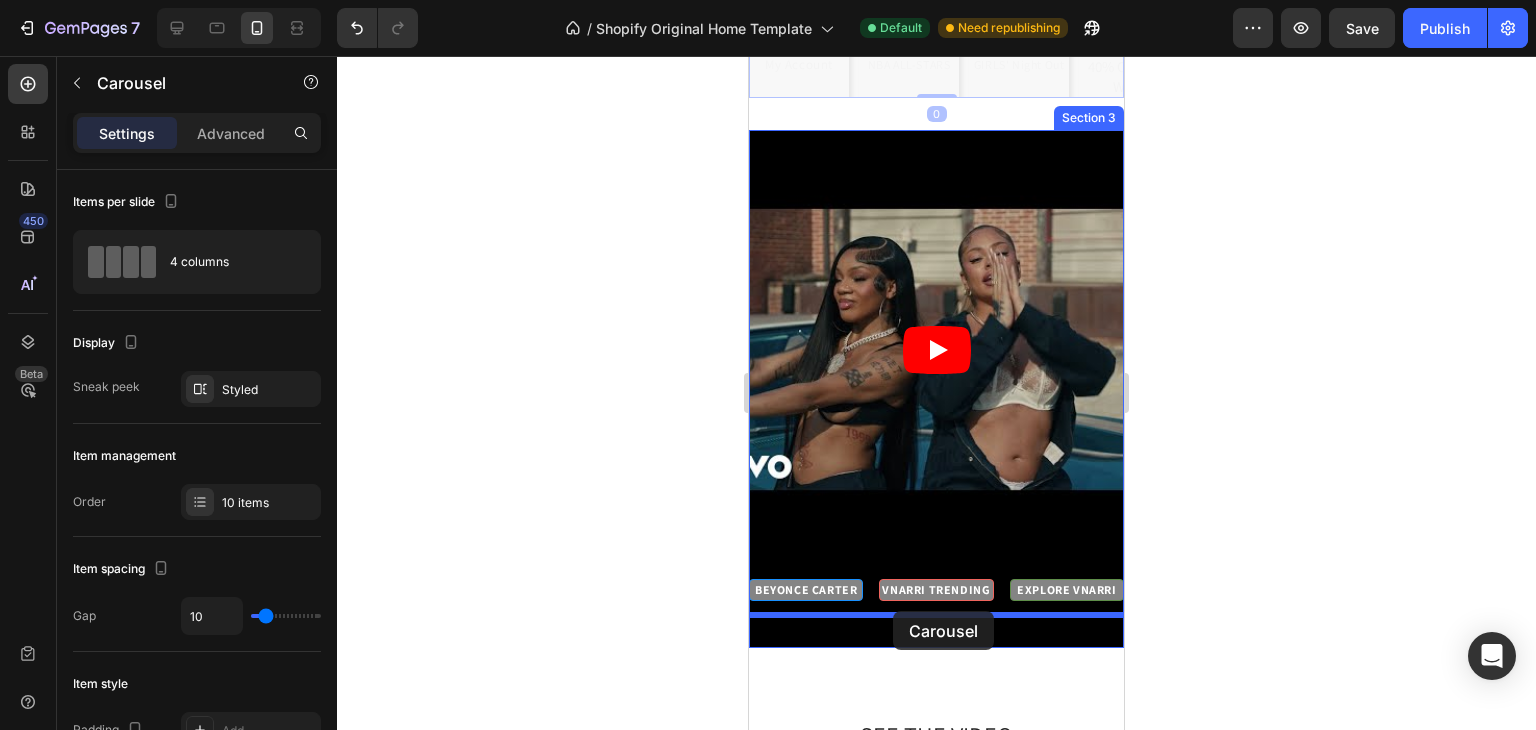 drag, startPoint x: 852, startPoint y: 93, endPoint x: 893, endPoint y: 611, distance: 519.62006 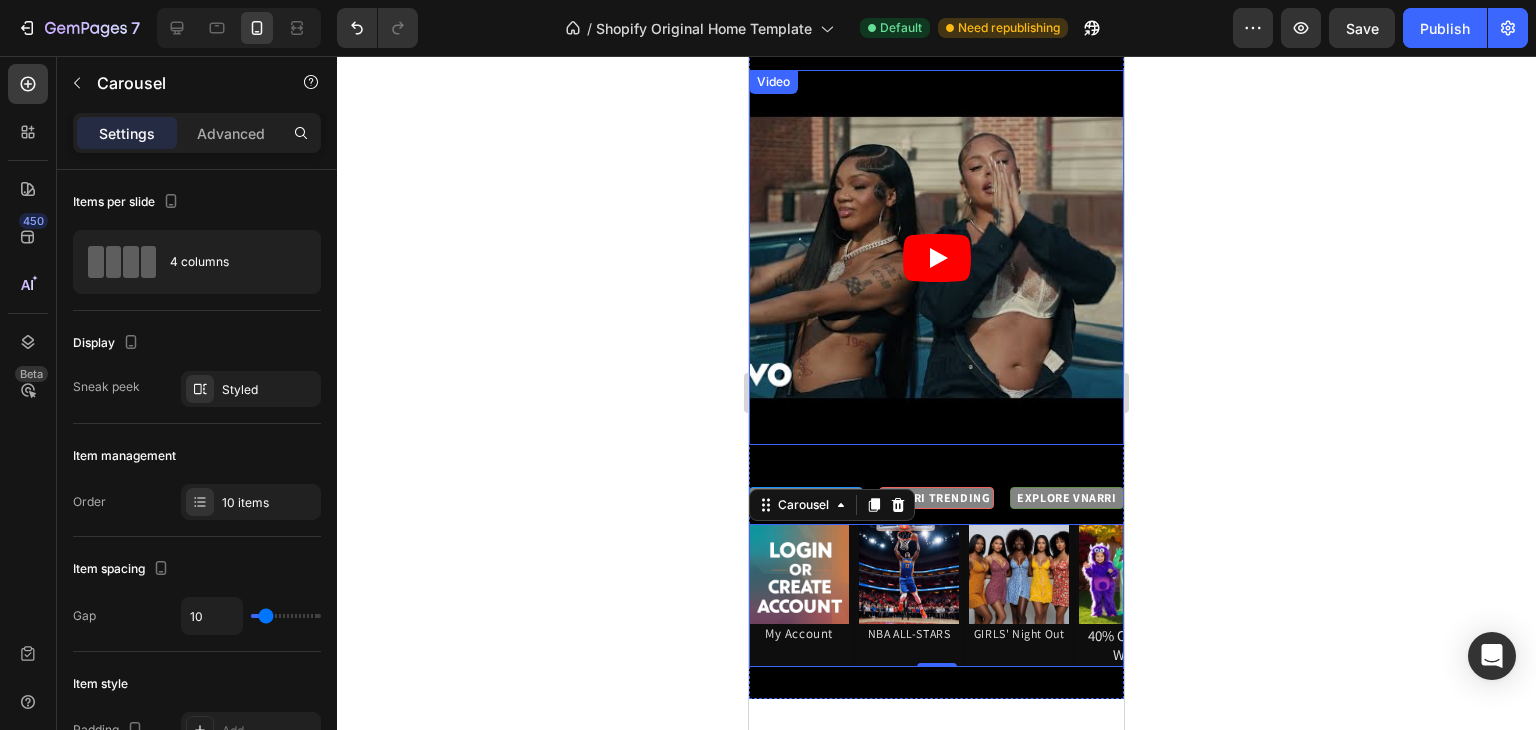 scroll, scrollTop: 278, scrollLeft: 0, axis: vertical 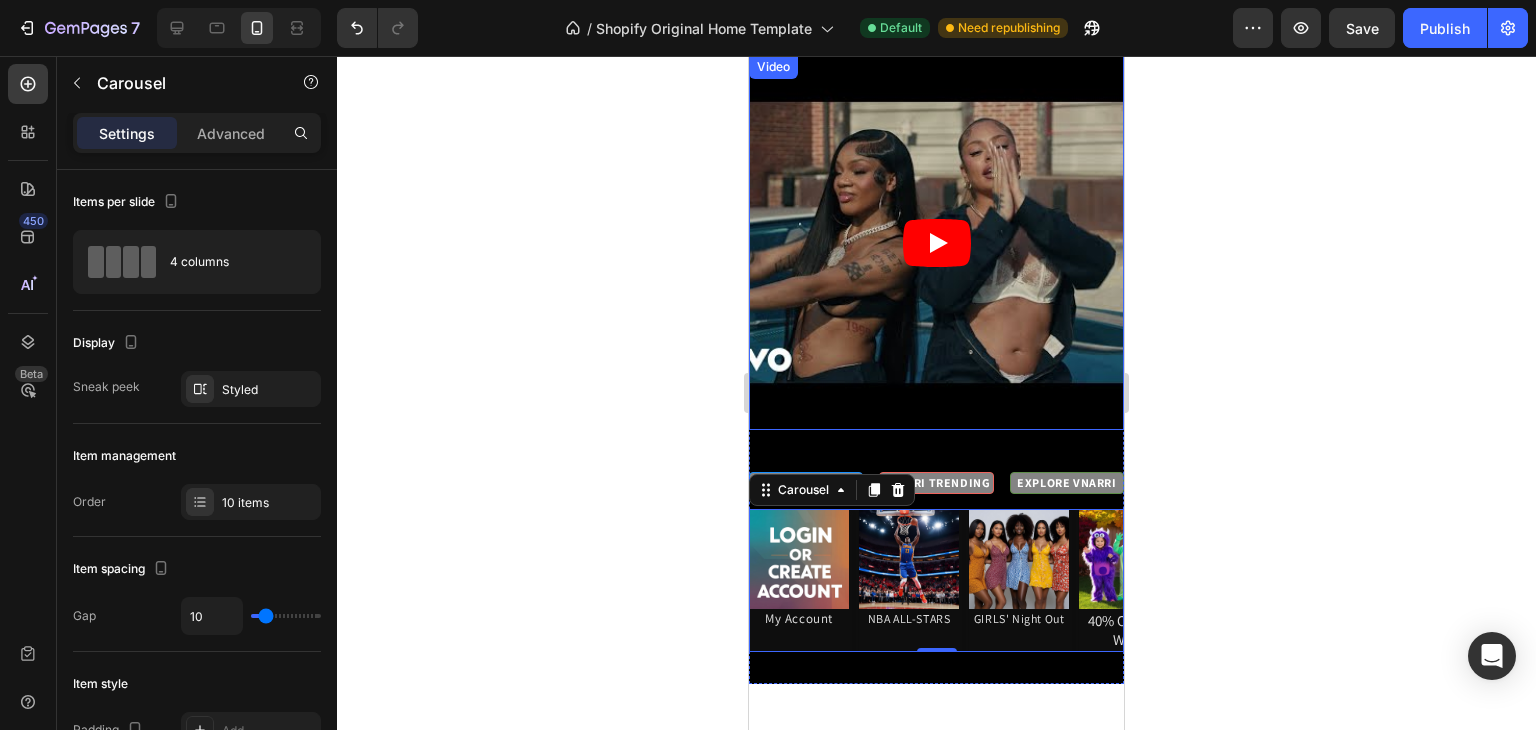click 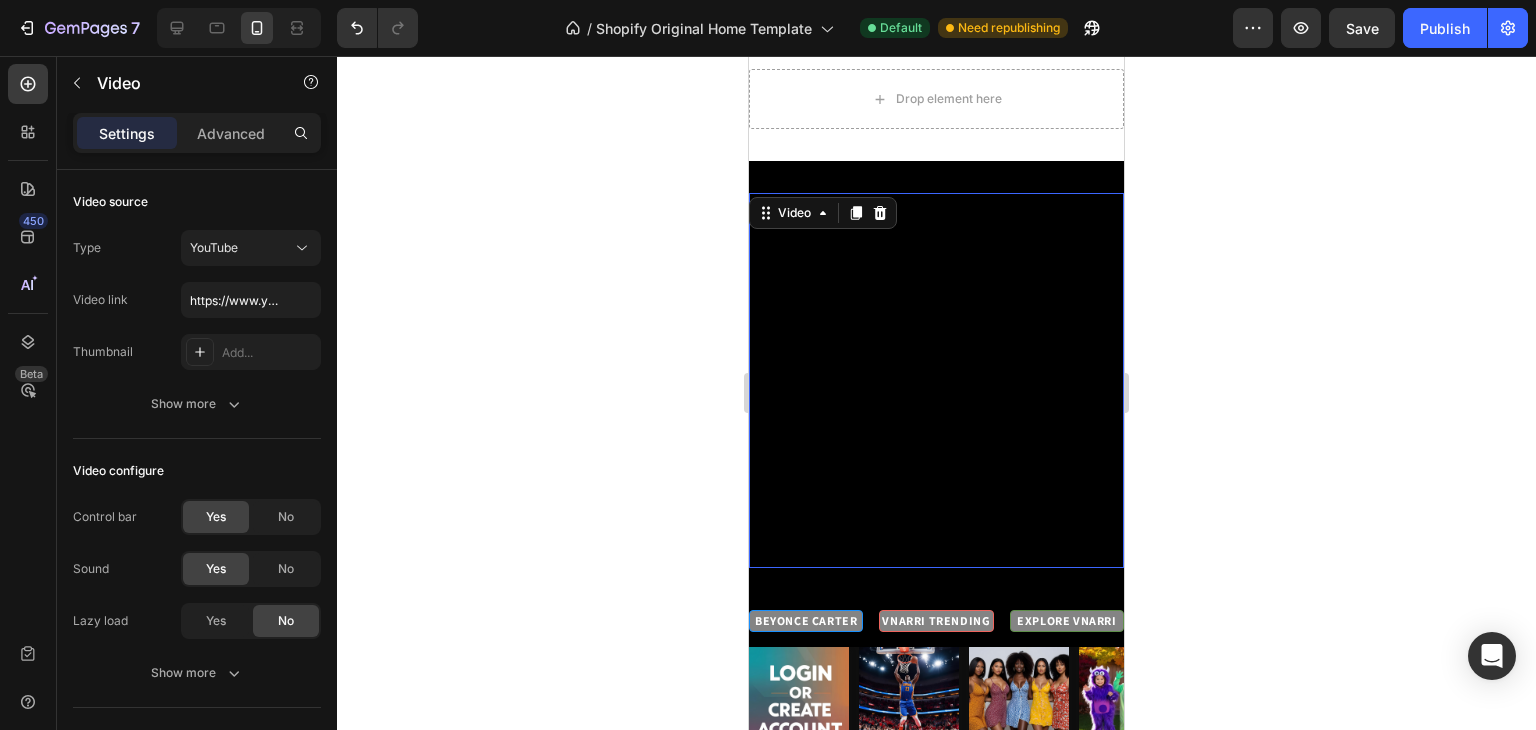 scroll, scrollTop: 135, scrollLeft: 0, axis: vertical 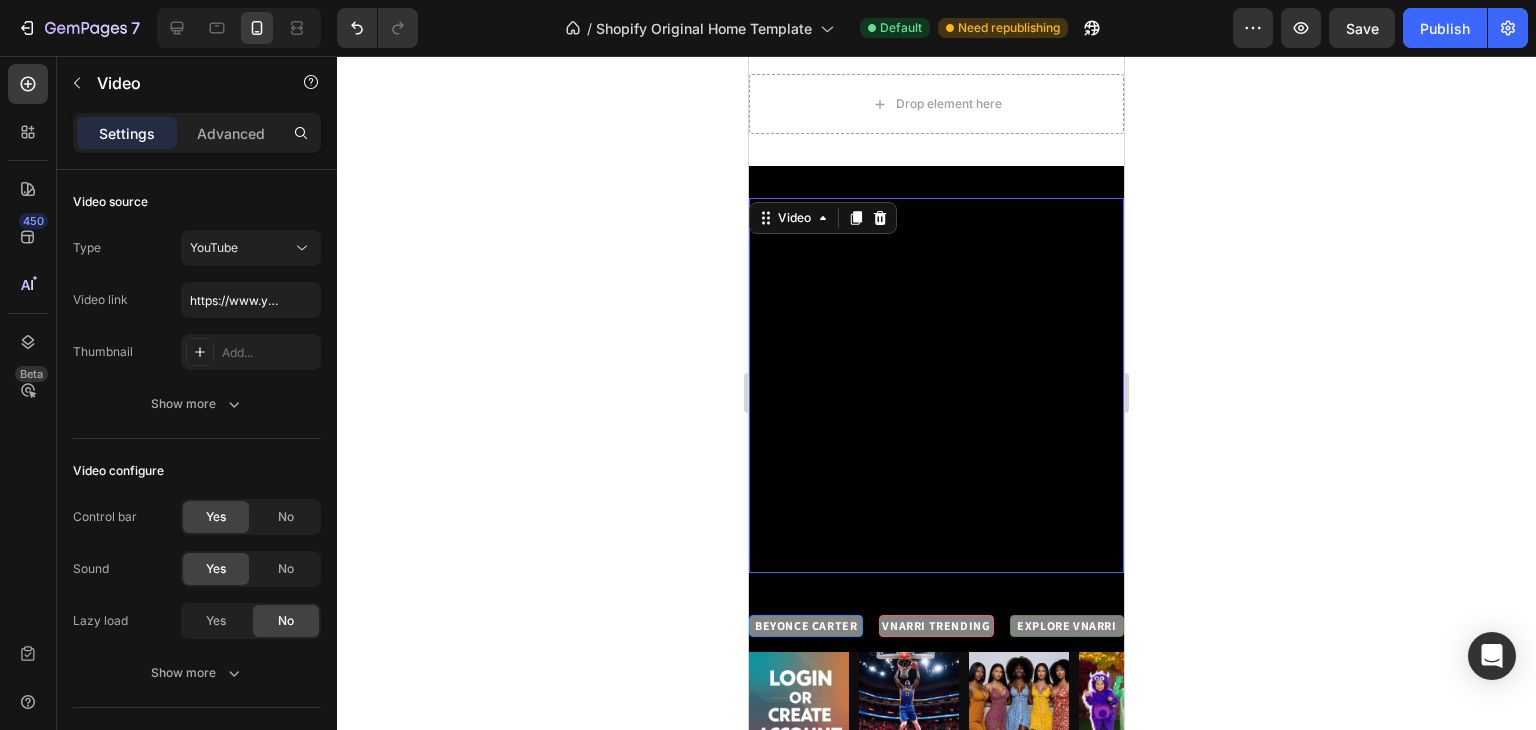 click 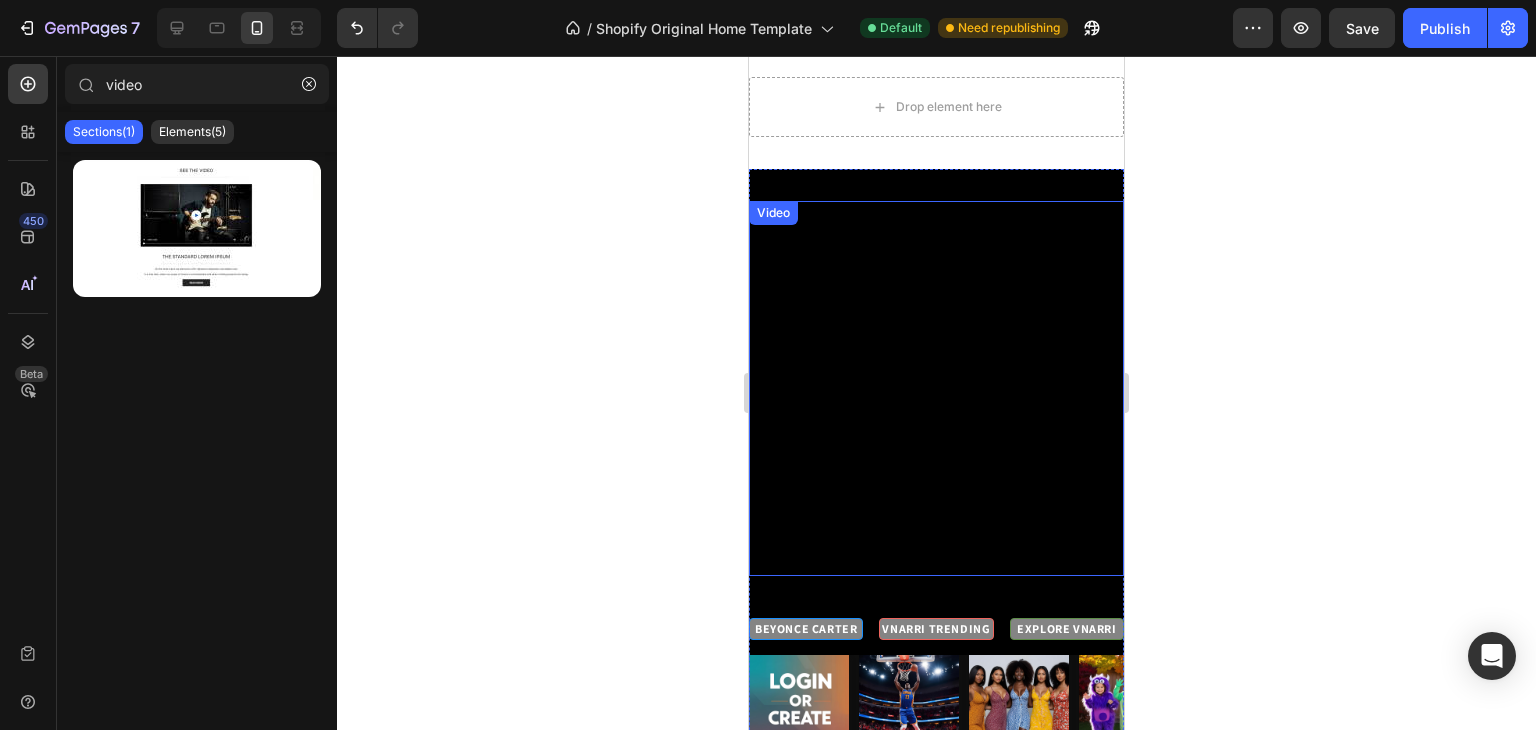 scroll, scrollTop: 0, scrollLeft: 0, axis: both 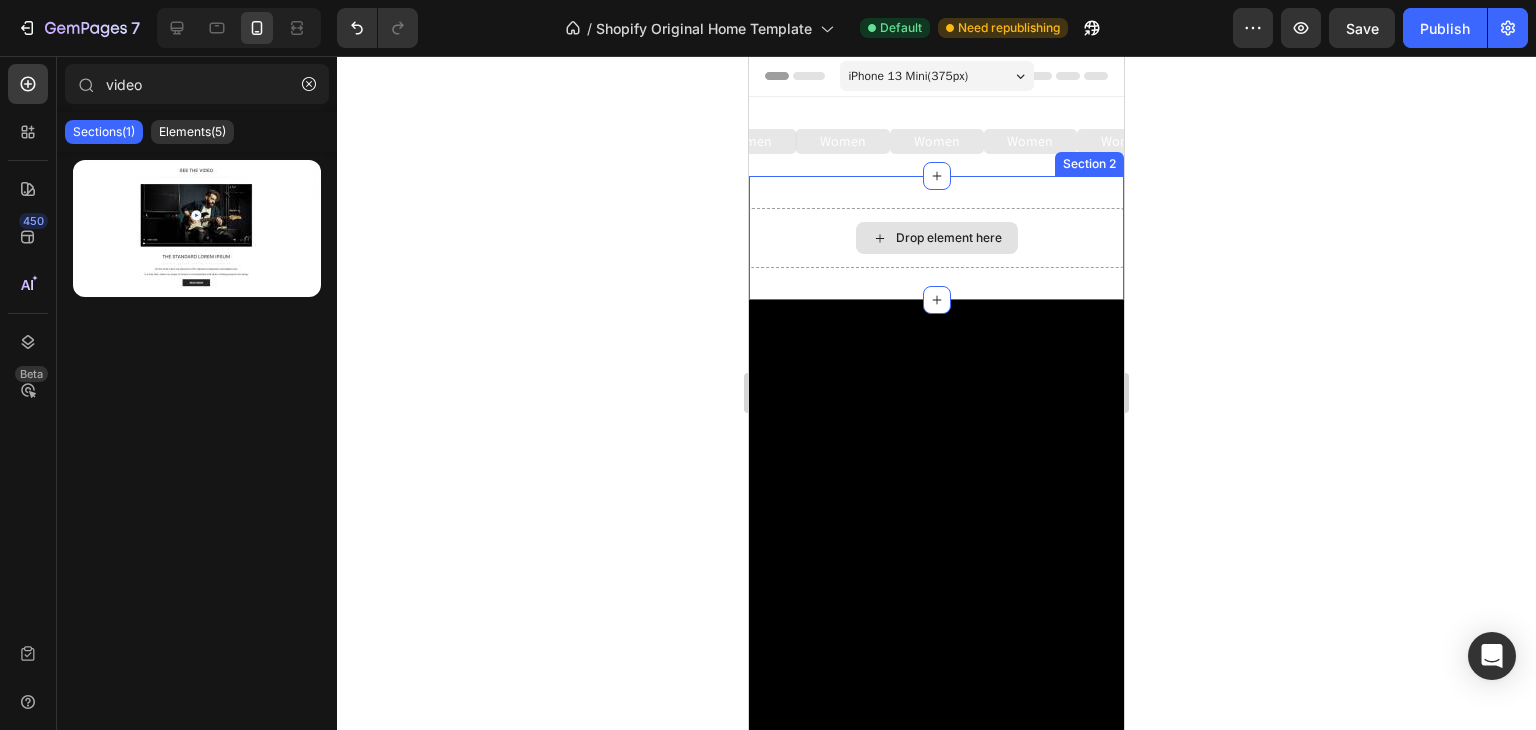 click on "Drop element here" at bounding box center [936, 238] 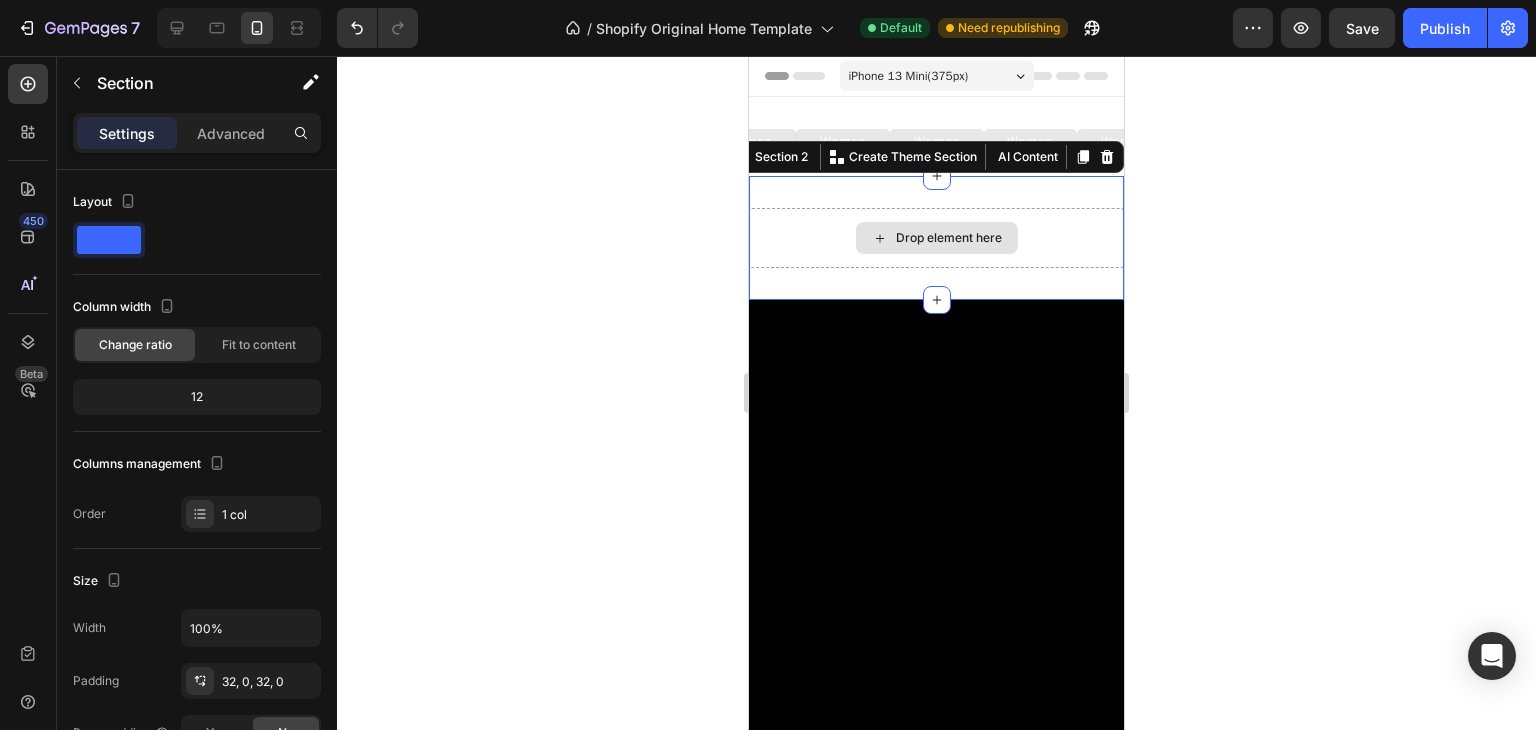 click on "Drop element here" at bounding box center [949, 238] 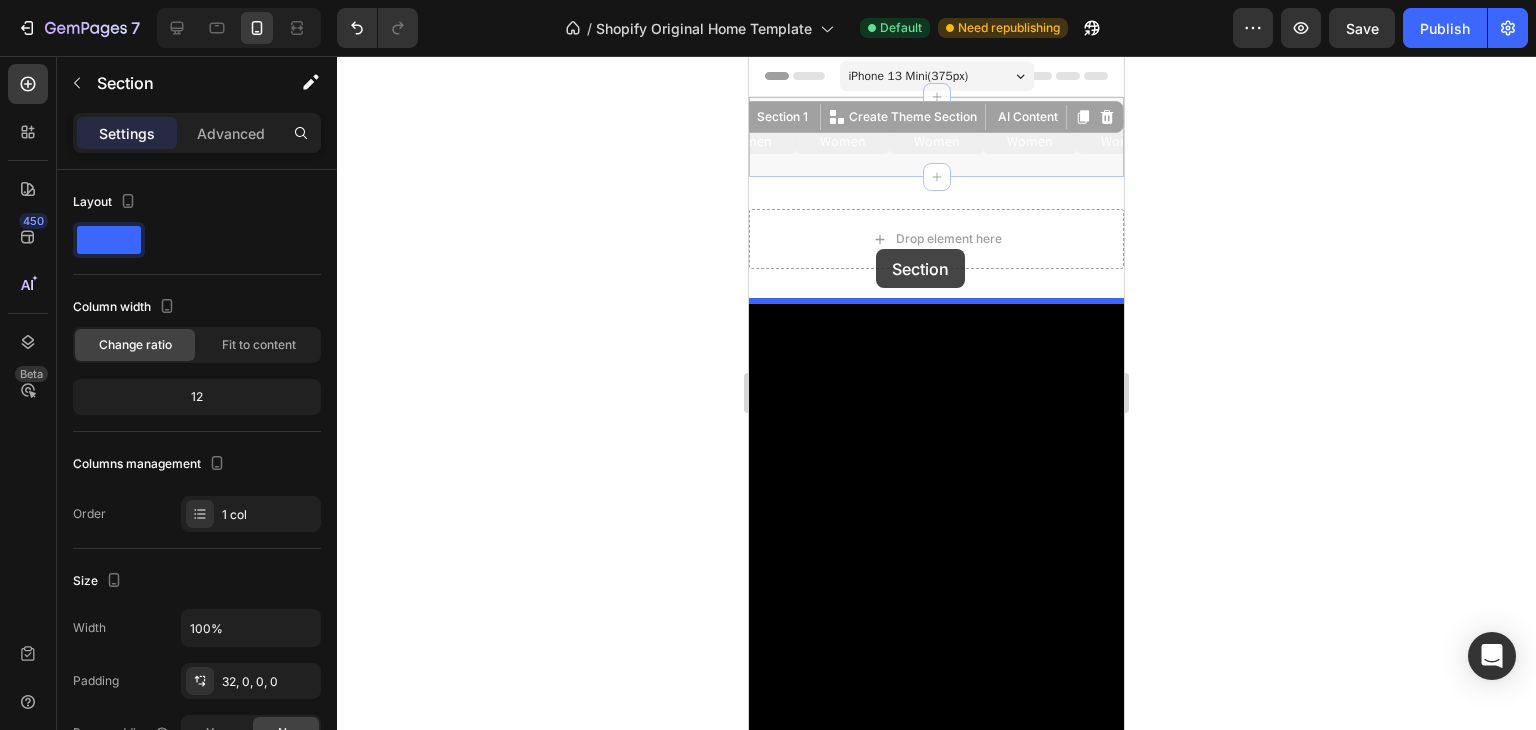 drag, startPoint x: 984, startPoint y: 120, endPoint x: 876, endPoint y: 249, distance: 168.2409 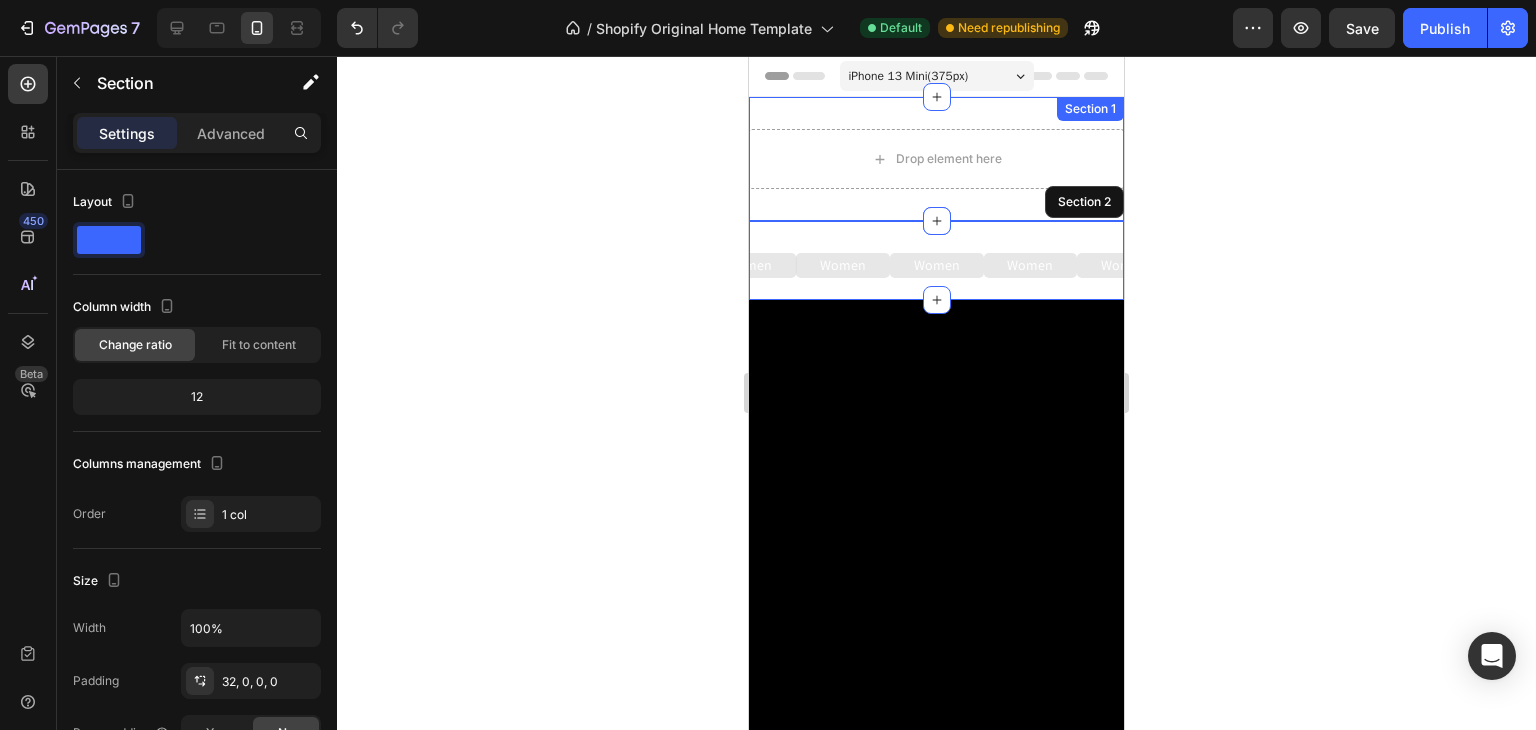 click on "Drop element here Section 1" at bounding box center (936, 159) 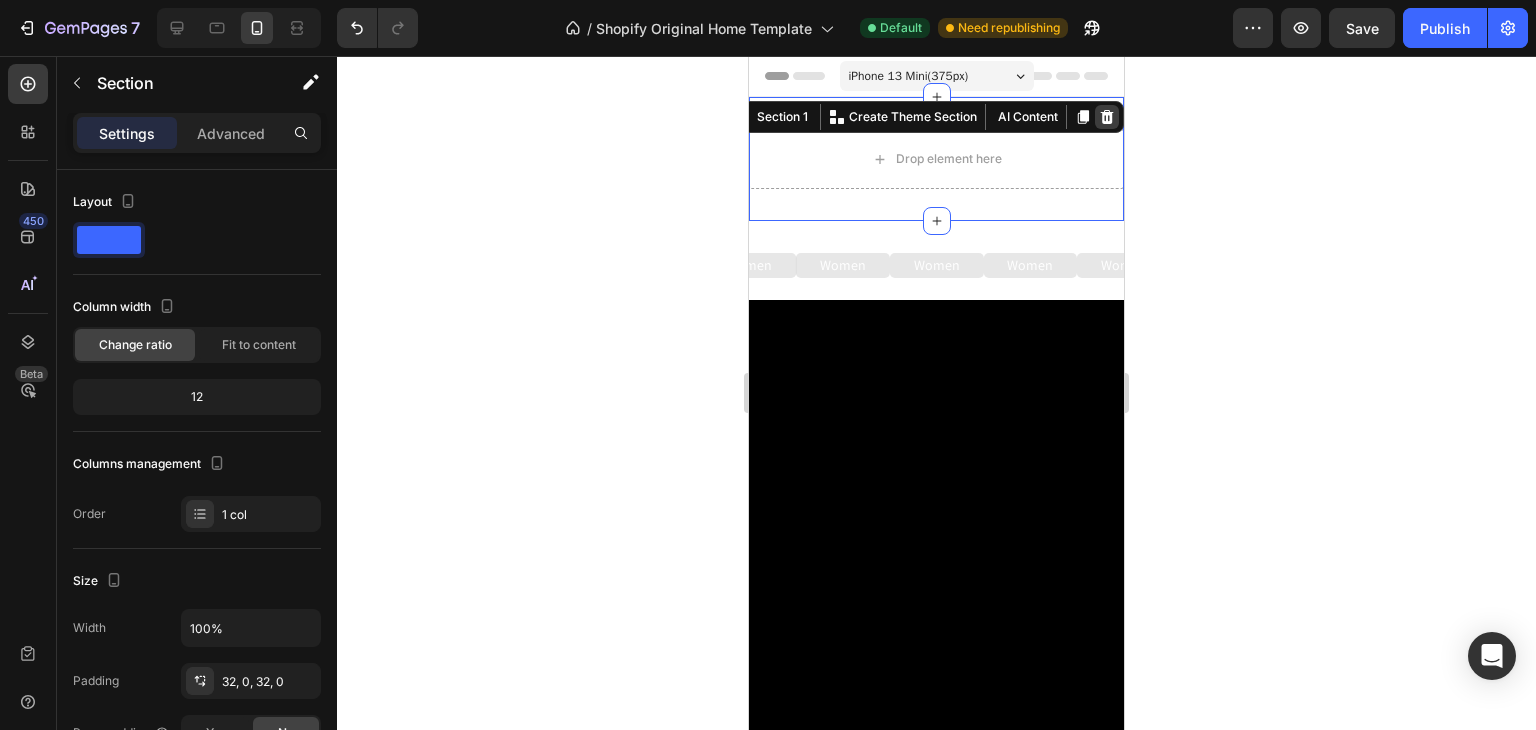 click 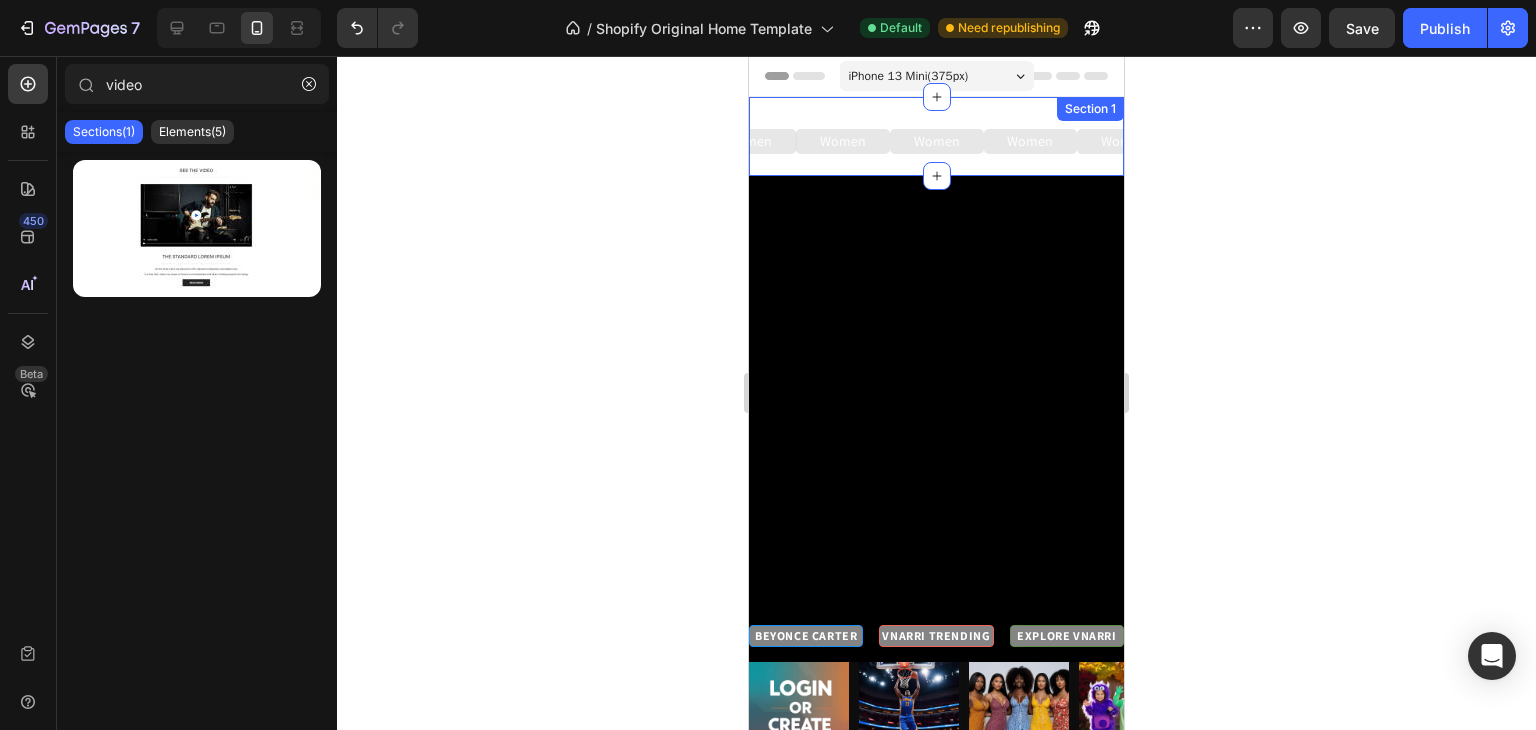 click on "Women Button Women Button Women Button Women Button Women Button Women Button Women Button Women Button Women Button Women Button Women Button Women Button Women Button Women Button Women Button Women Button Women Button Carousel Section 1" at bounding box center (936, 136) 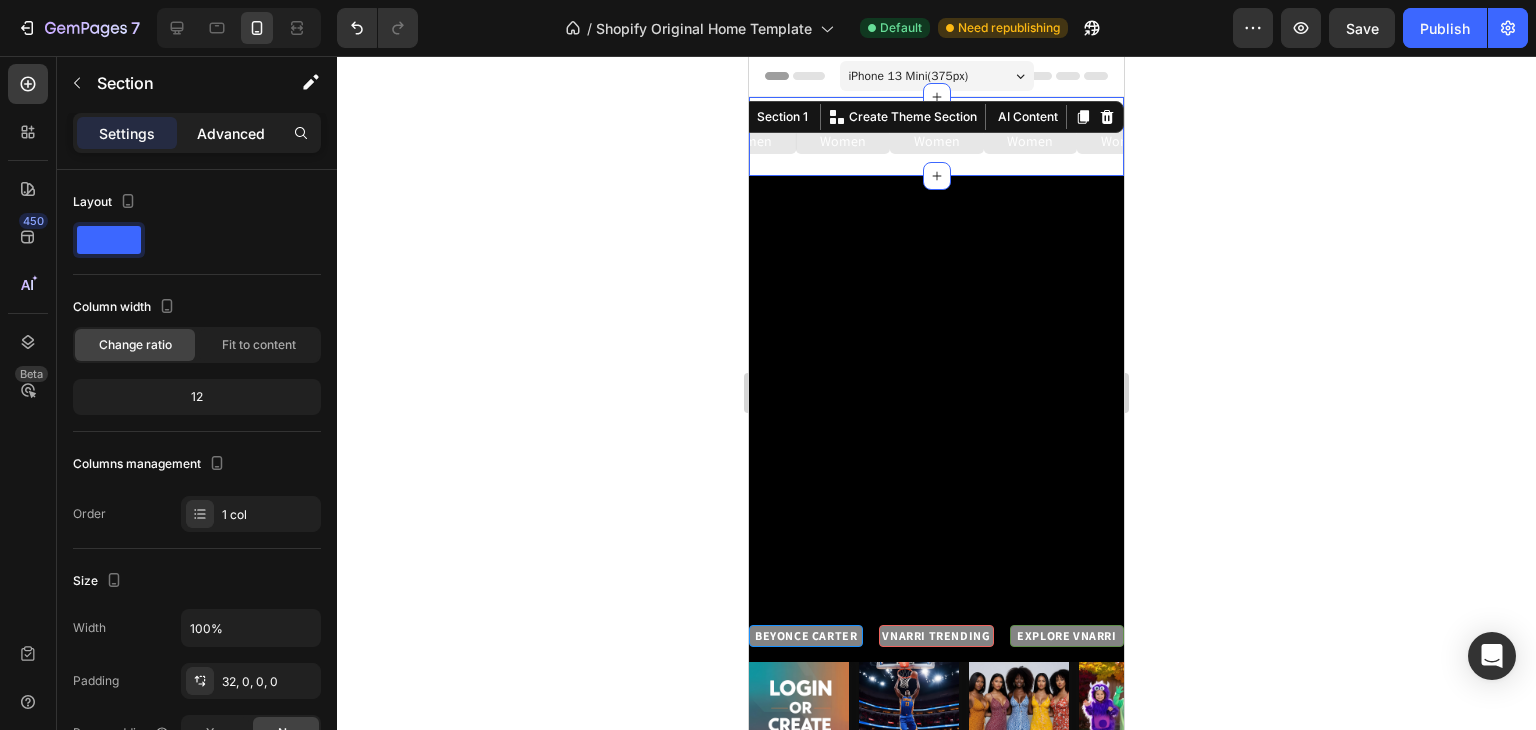 click on "Advanced" 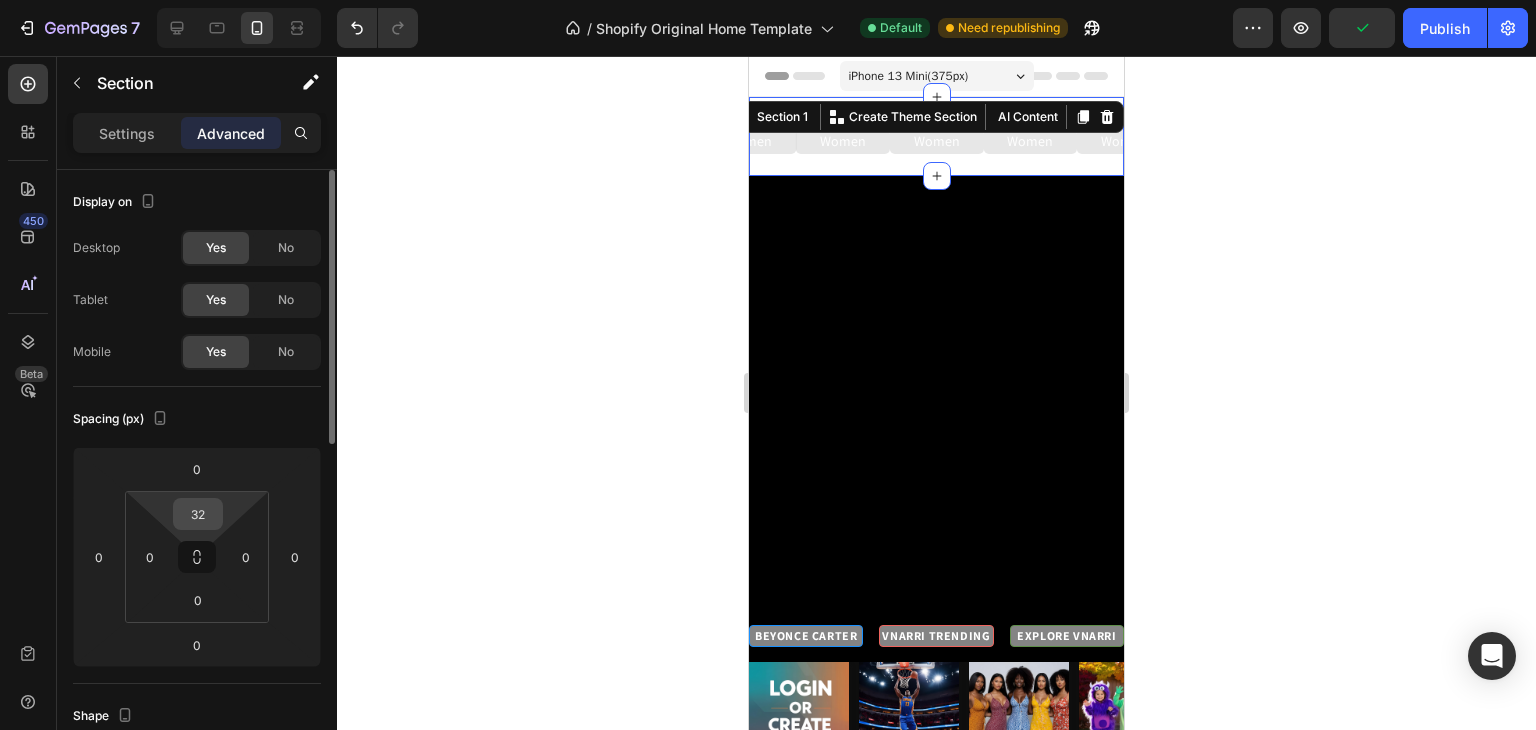click on "32" at bounding box center (198, 514) 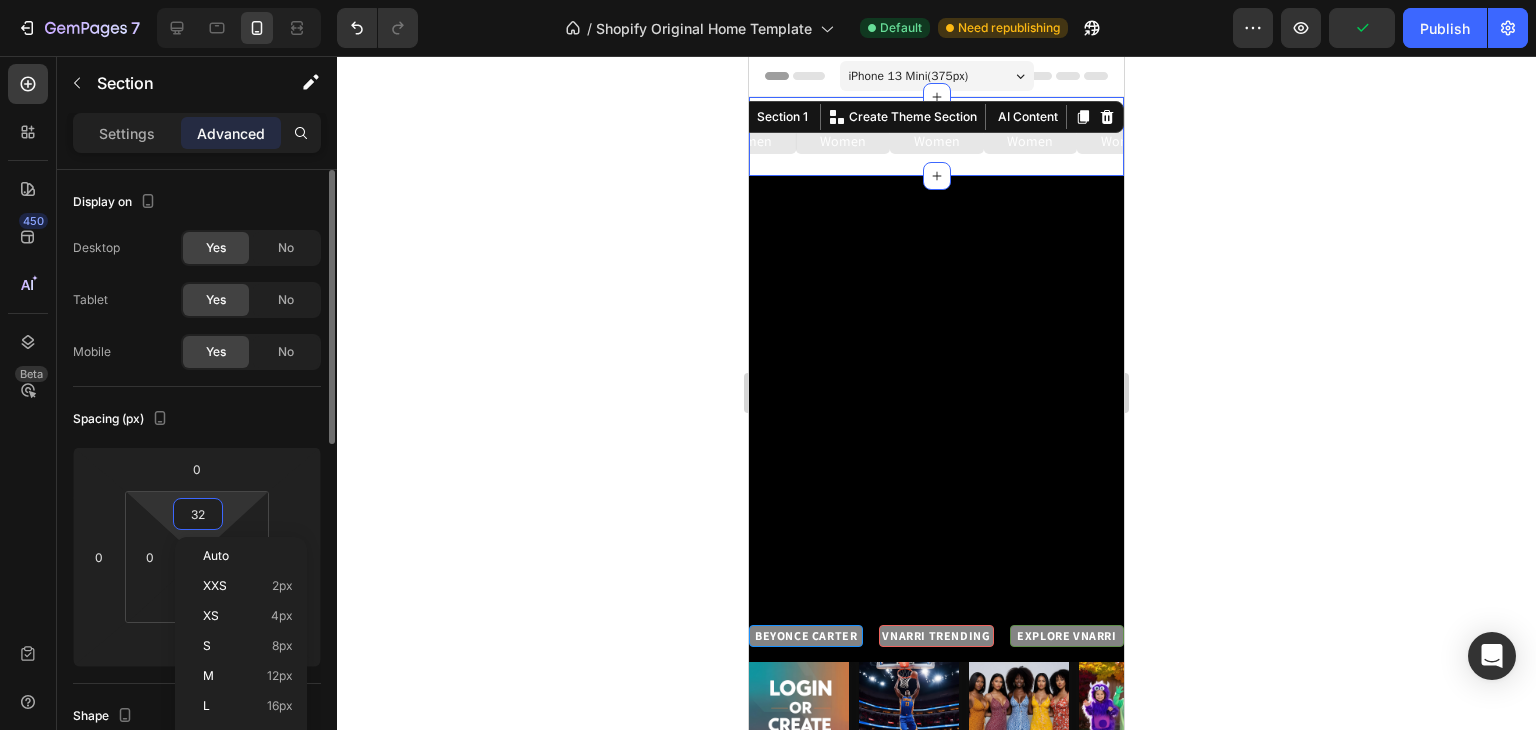 type 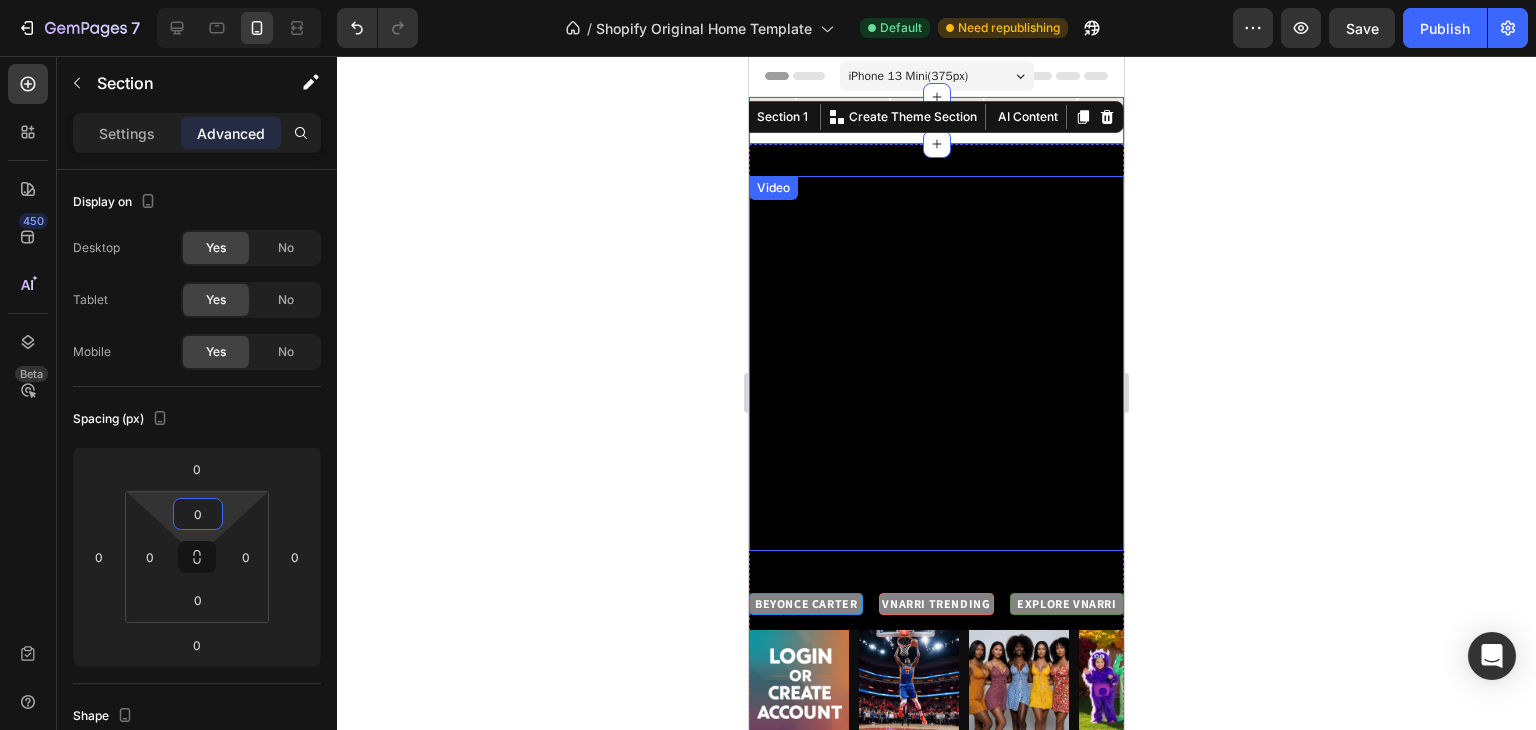 click 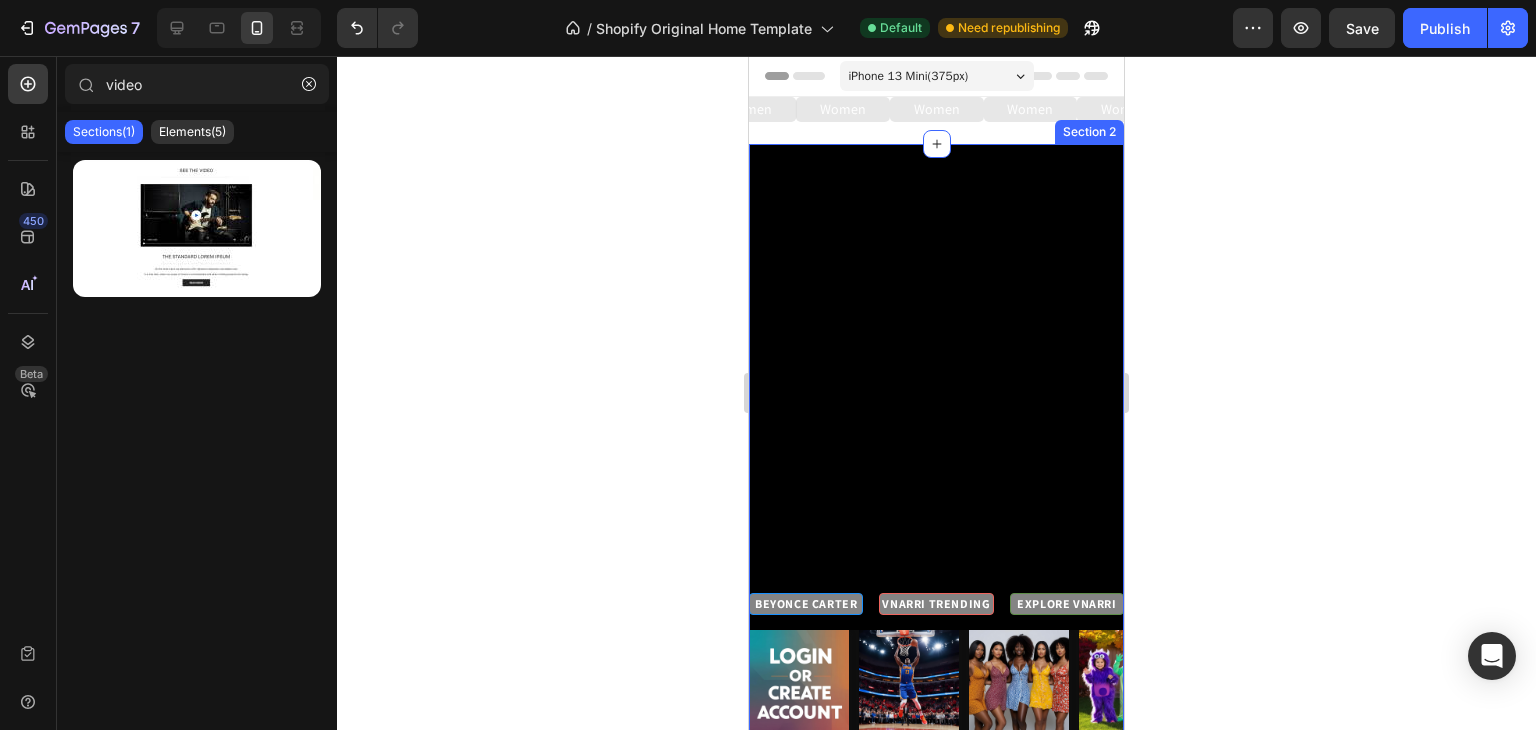 click on "Video BEYONCE CARTER Heading VNARRI TRENDING Heading EXPLORE VNARRI Heading Row Image My Account Heading Image NBA ALL-STARS Heading Image GIRLS' Night Out Heading Image 40% OFF Kids Wear Heading Image VS: 'JoJo's Closet' Heading Image Shop With Amber Heading Image The Boyz Heading Image Image Image Carousel Section 2" at bounding box center [936, 474] 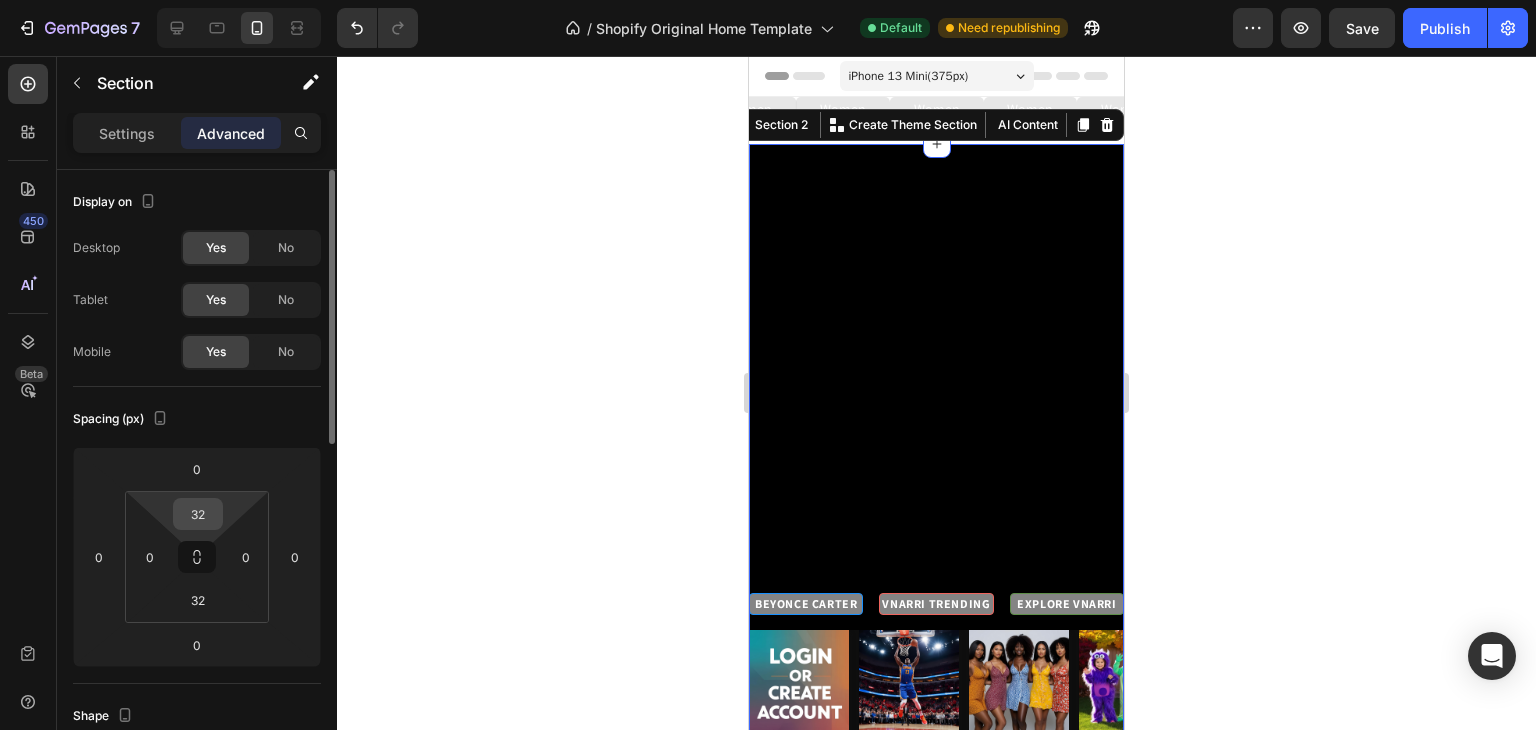 click on "32" at bounding box center [198, 514] 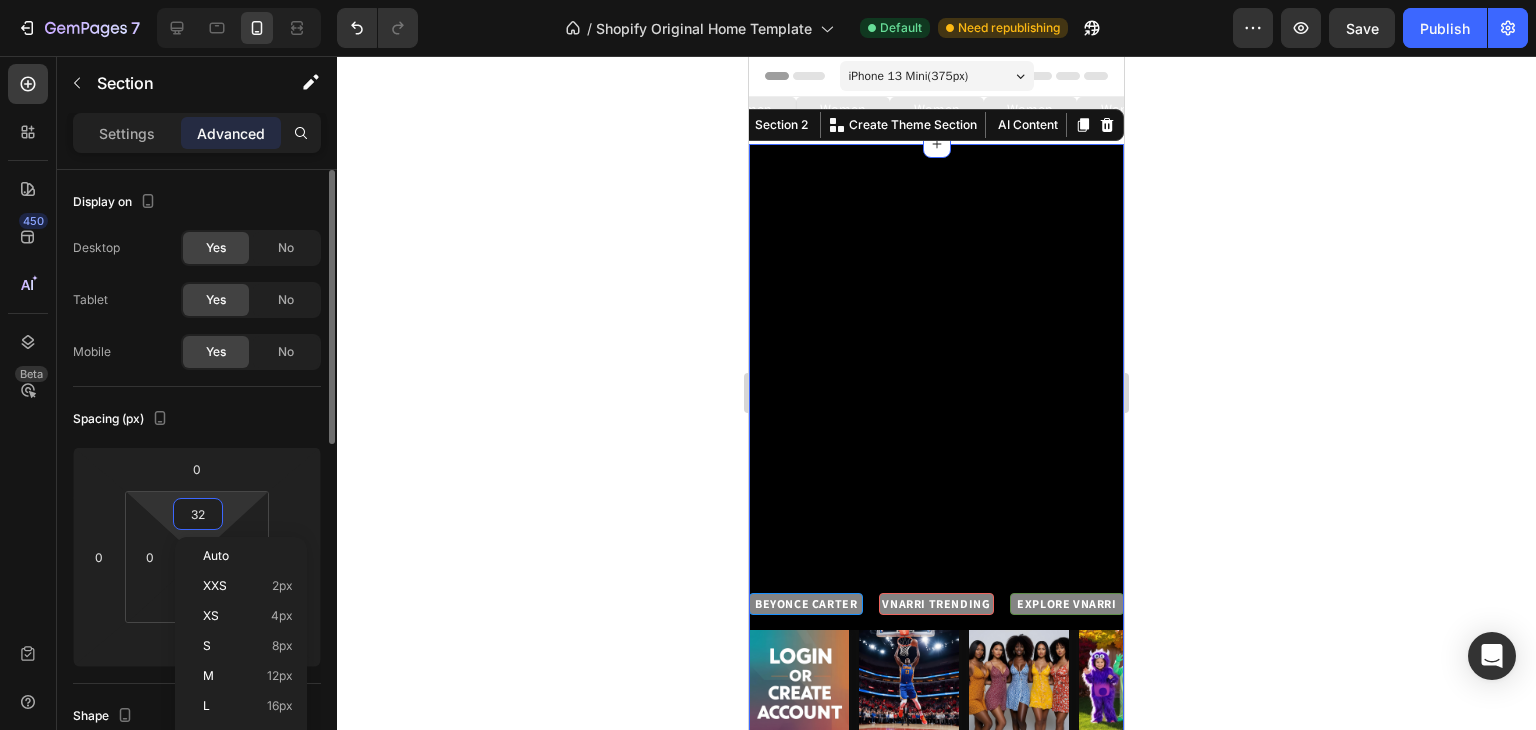 type 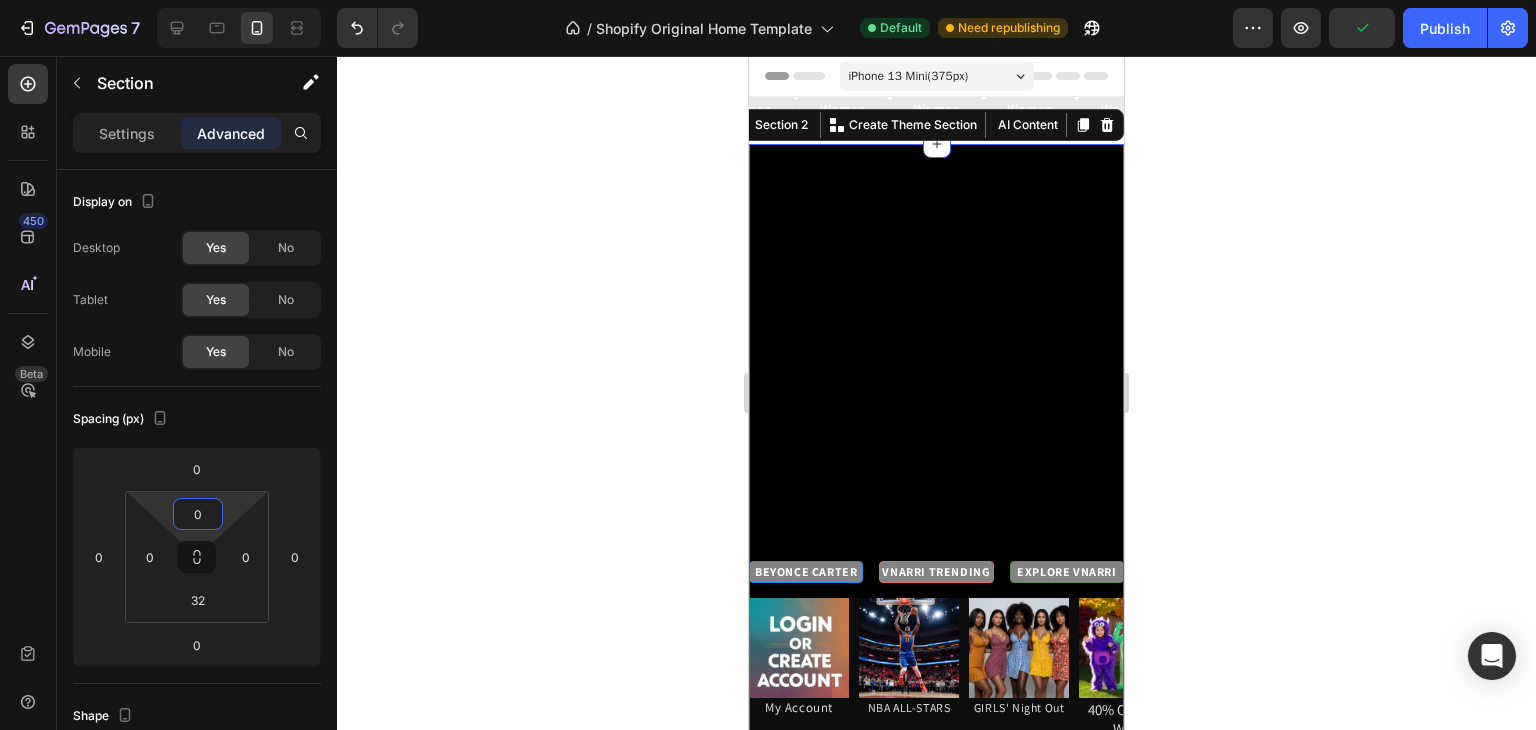 click 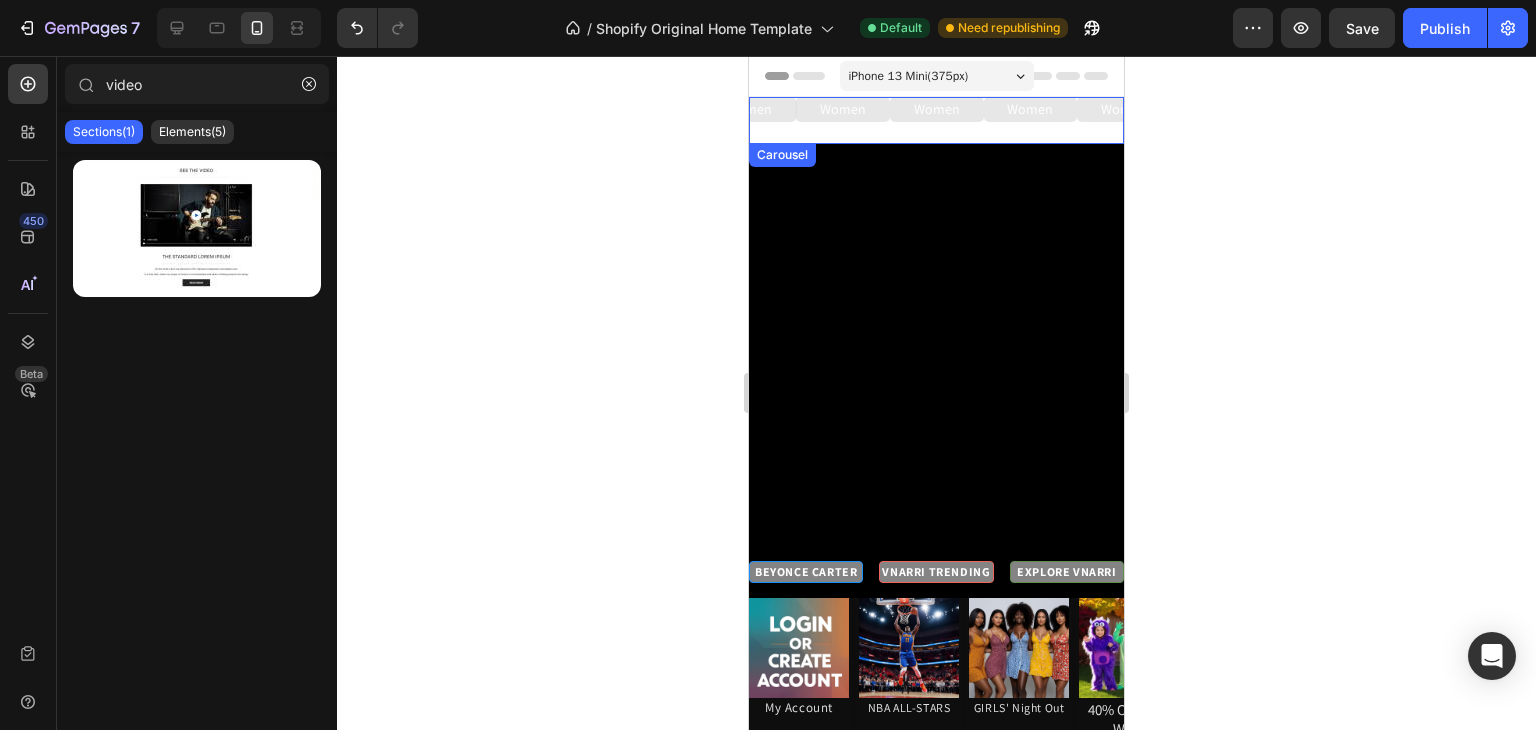 click on "Women Button" at bounding box center (843, 120) 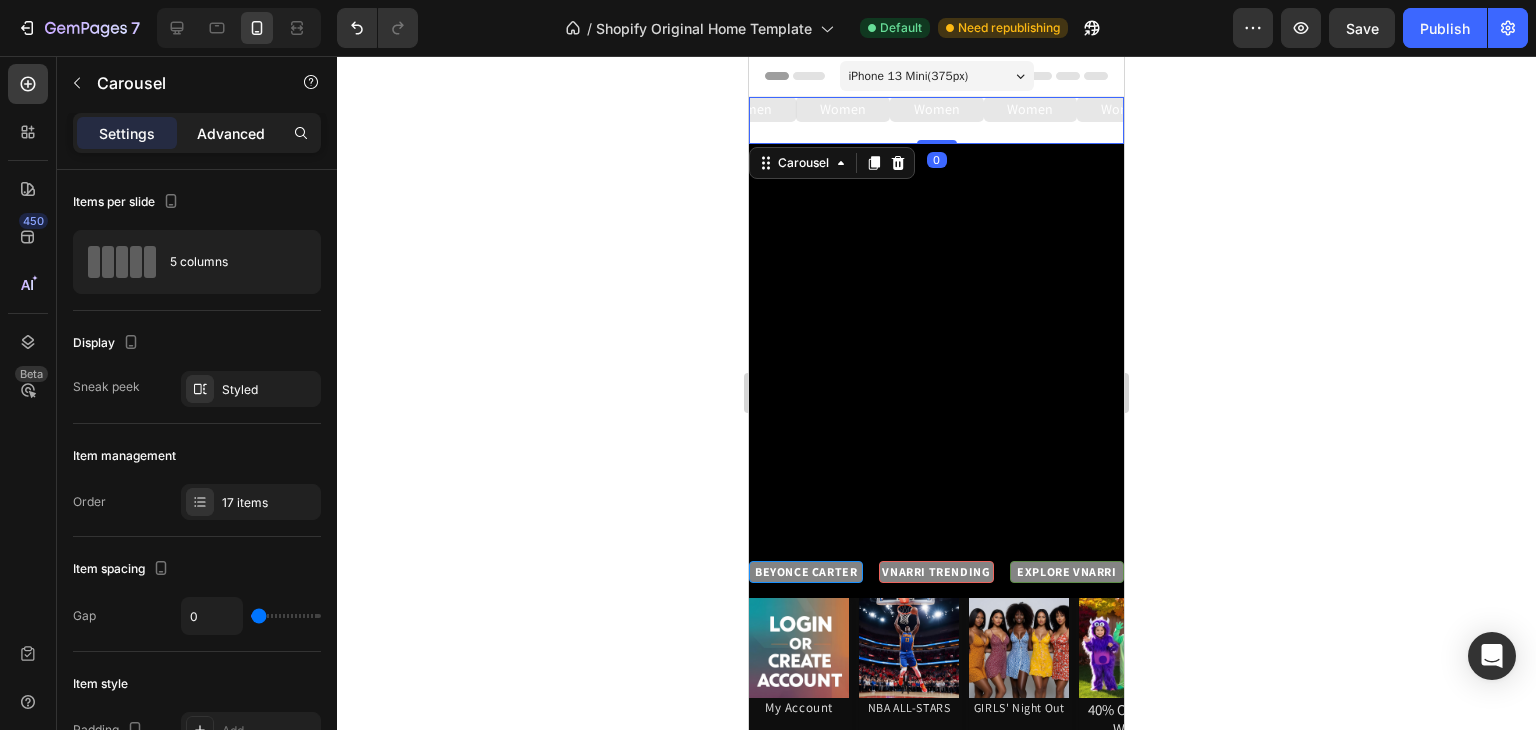 click on "Advanced" at bounding box center (231, 133) 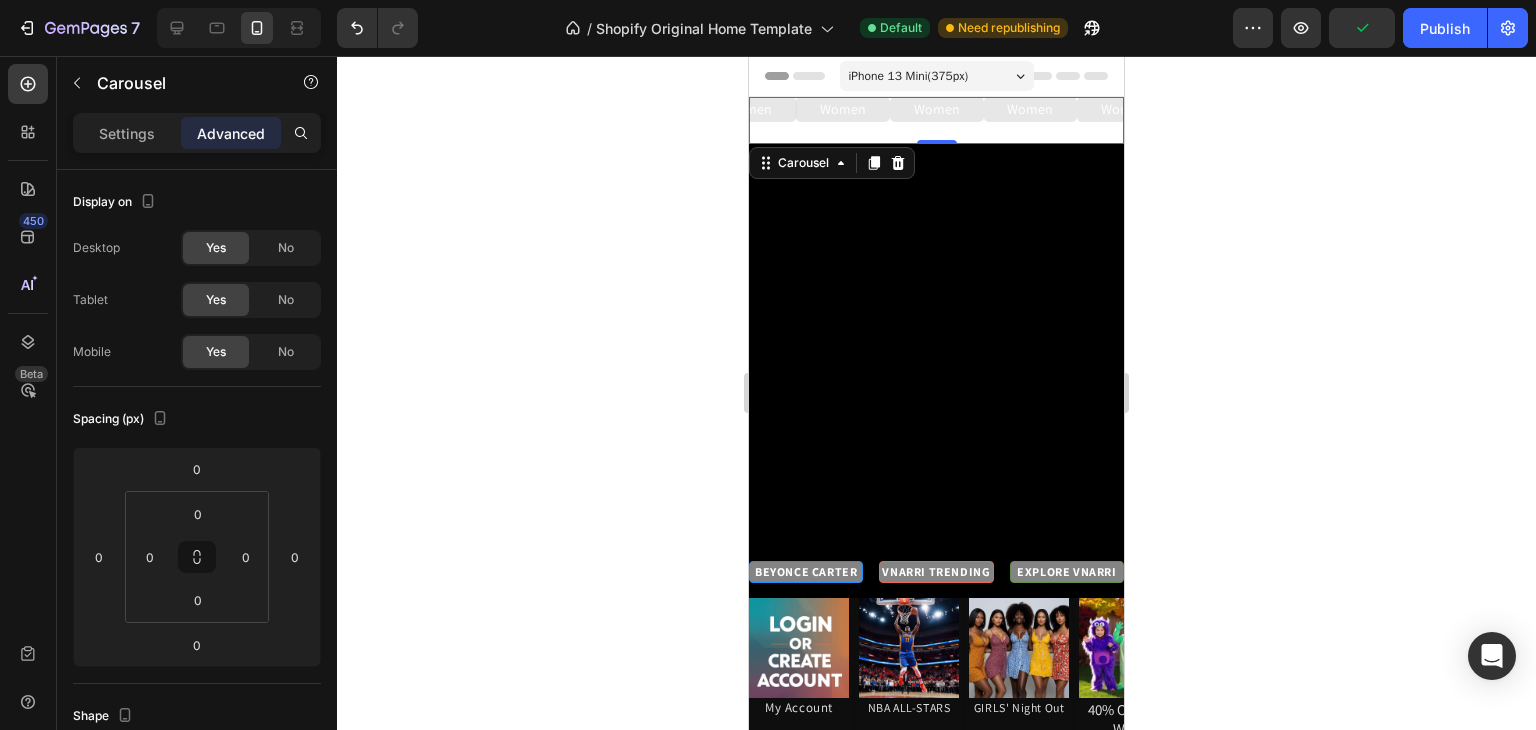 click on "Women Button" at bounding box center [749, 120] 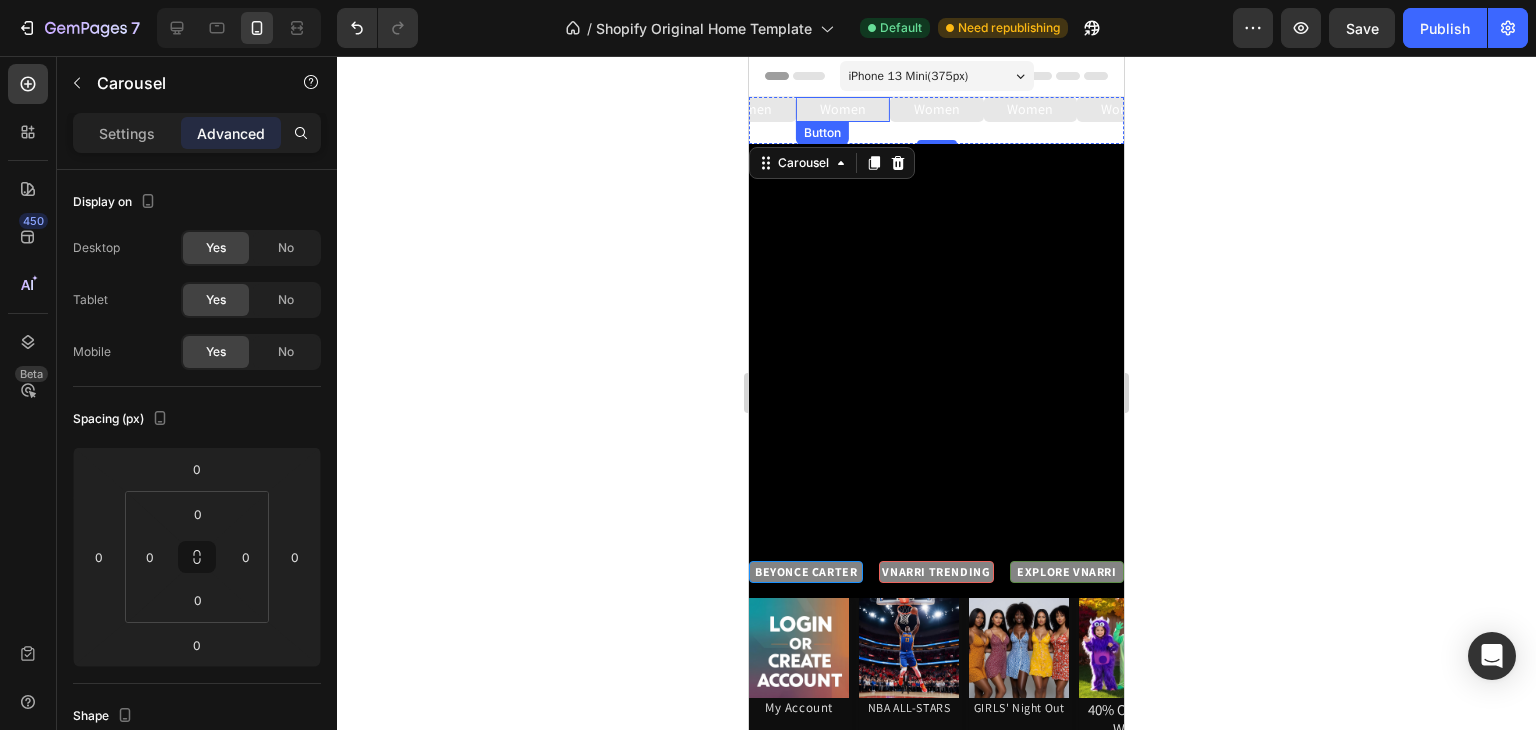 click on "Women Button" at bounding box center (843, 109) 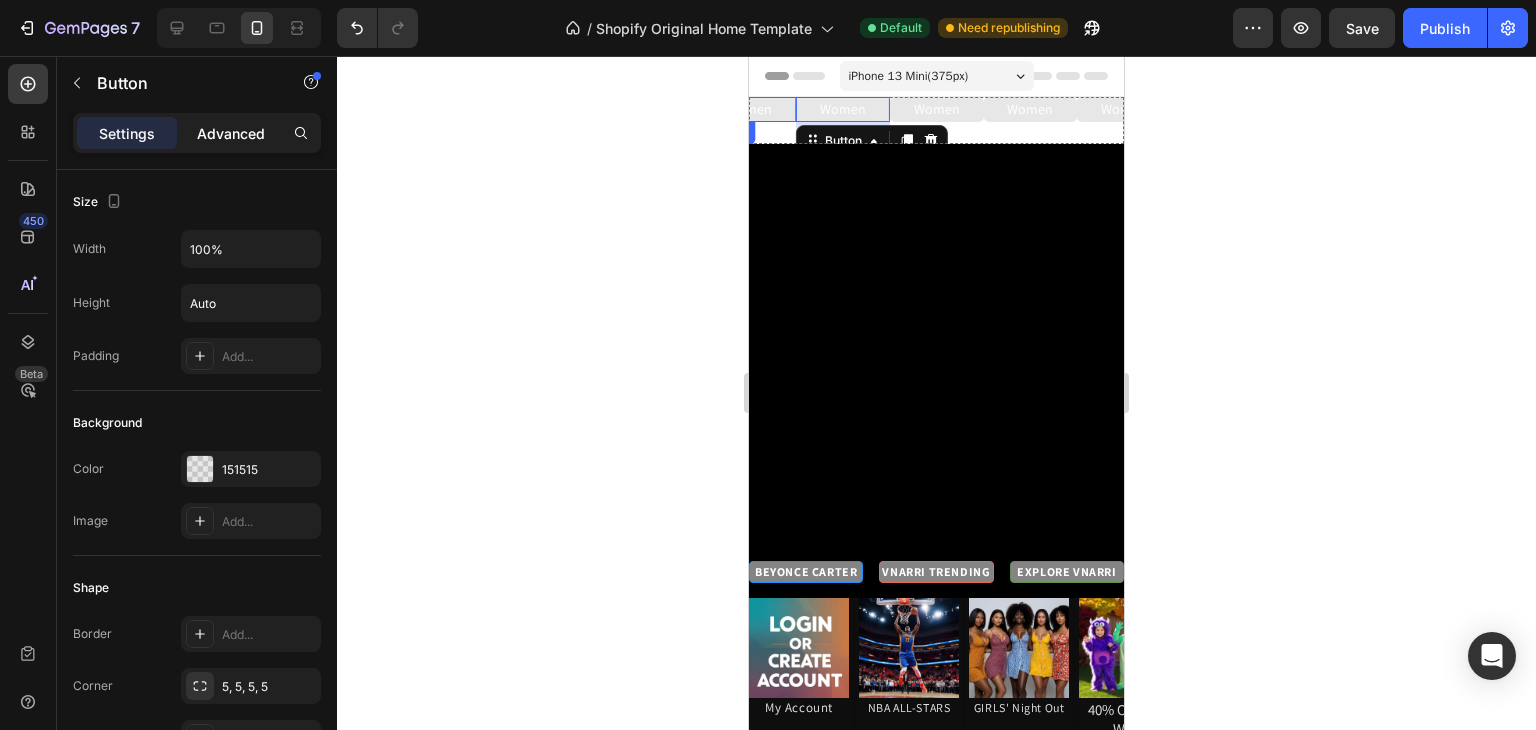 click on "Advanced" at bounding box center (231, 133) 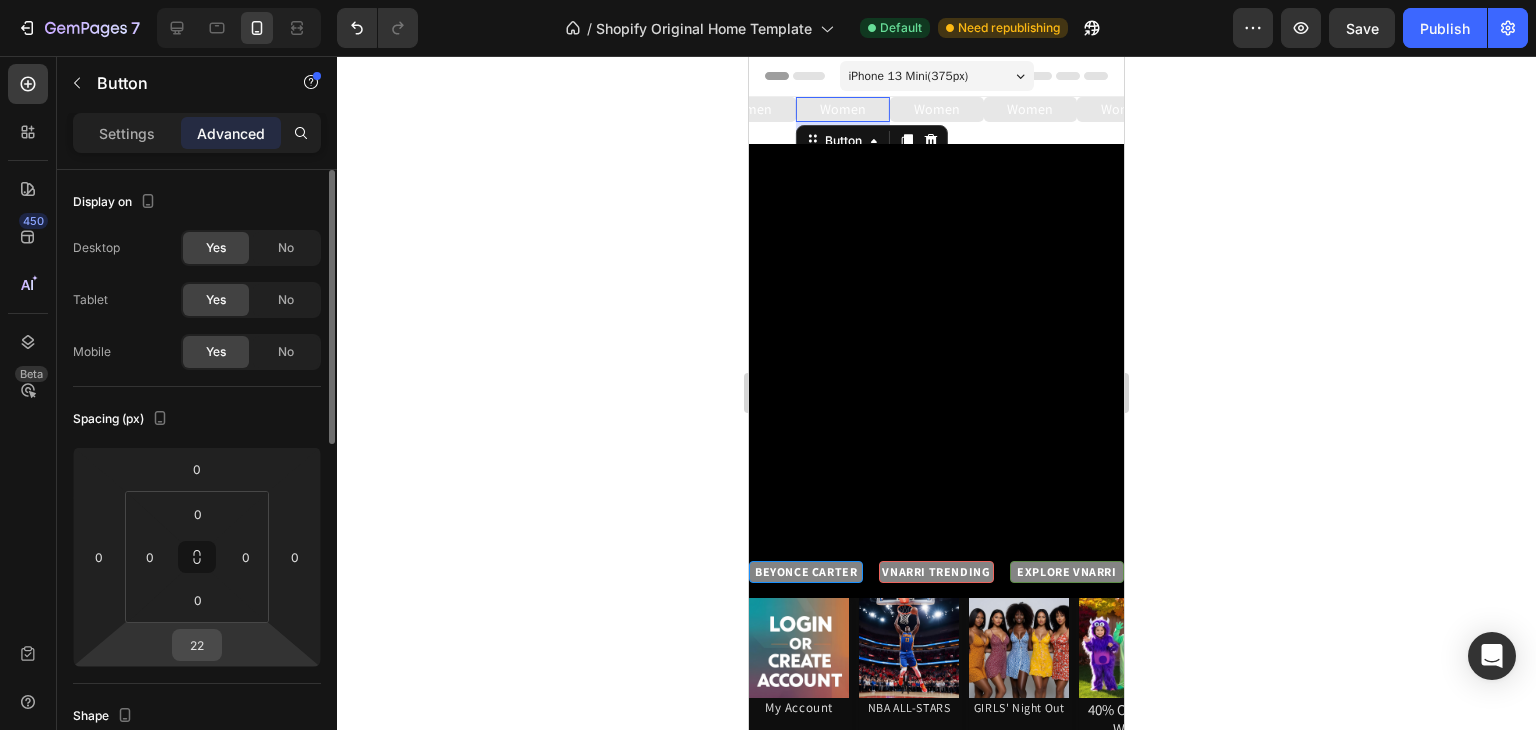 click on "22" at bounding box center [197, 645] 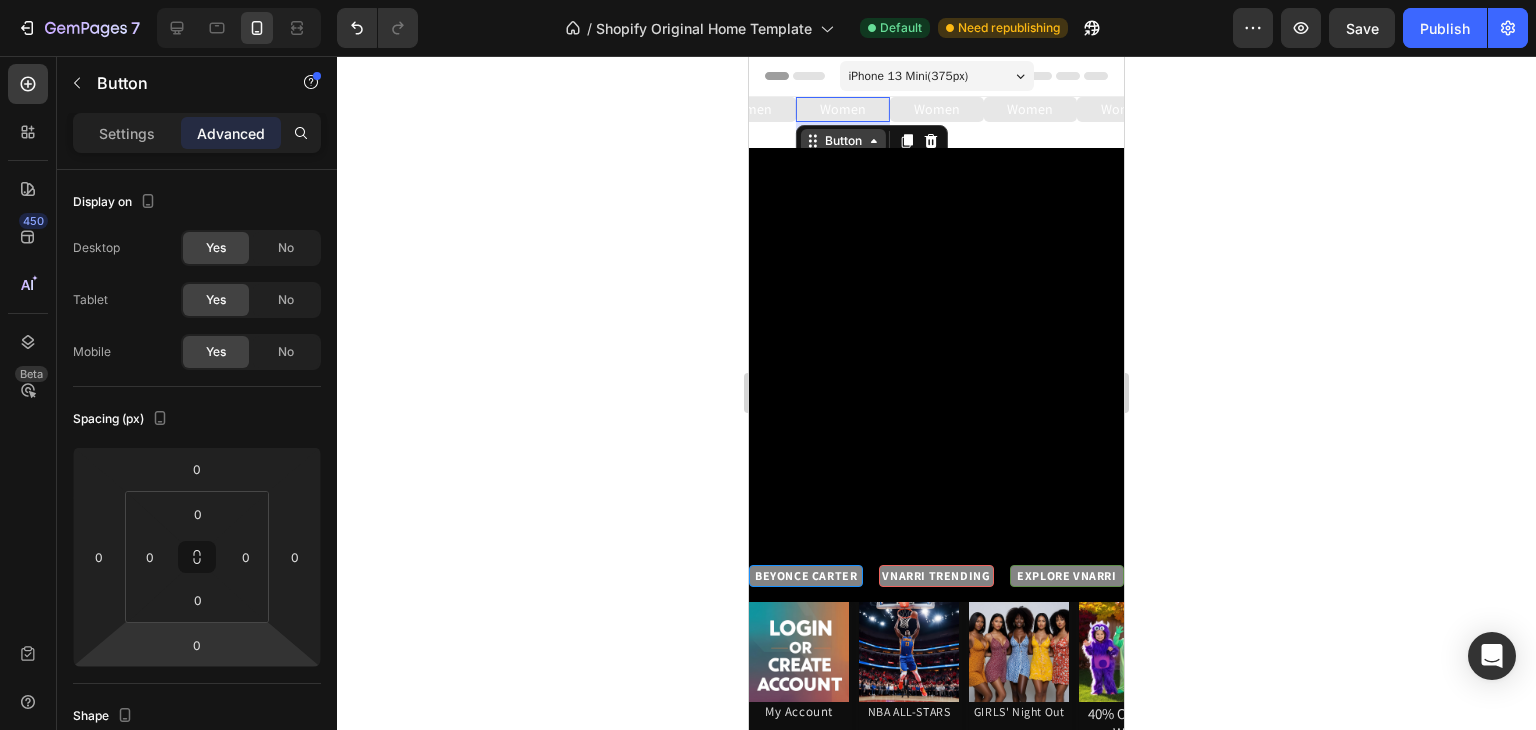 drag, startPoint x: 836, startPoint y: 118, endPoint x: 834, endPoint y: 144, distance: 26.076809 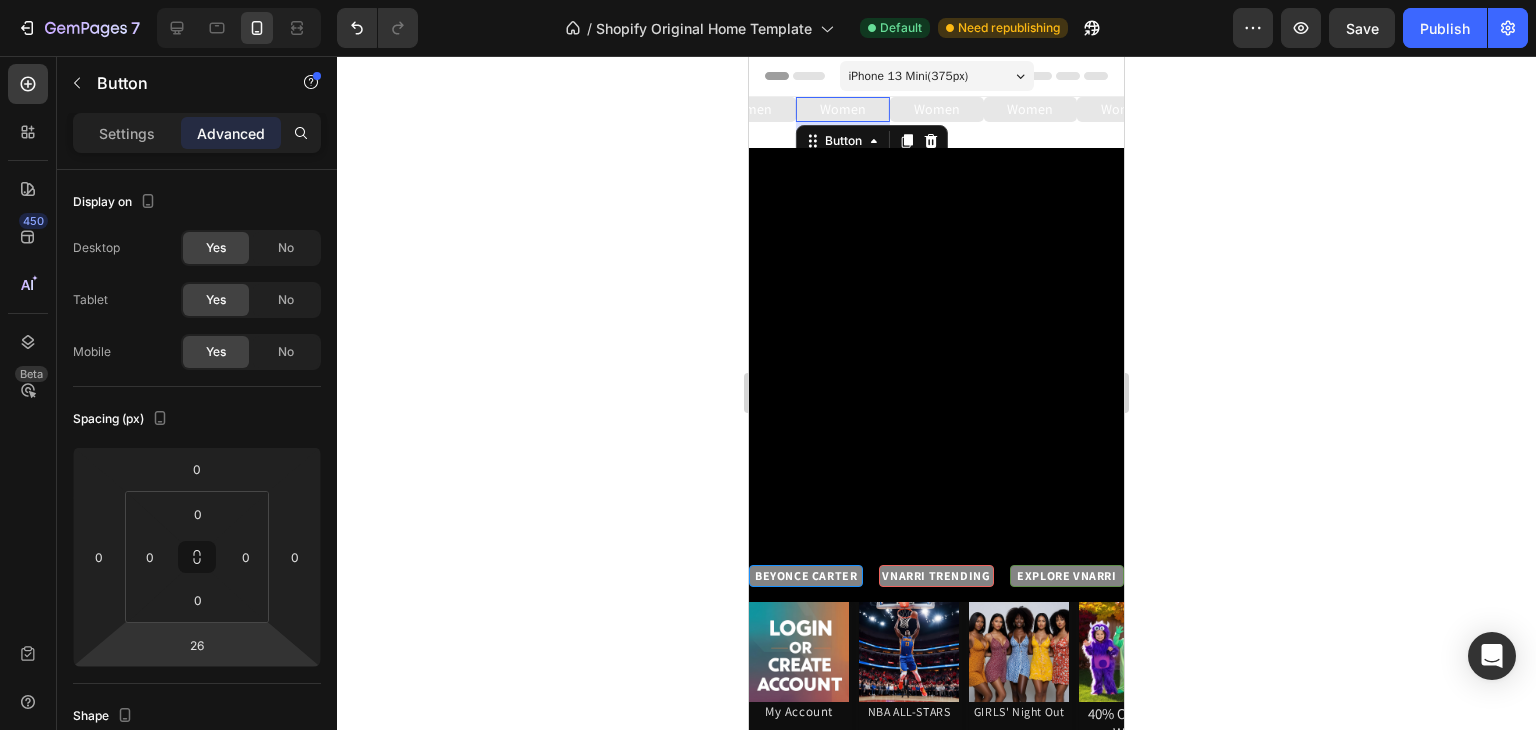 click 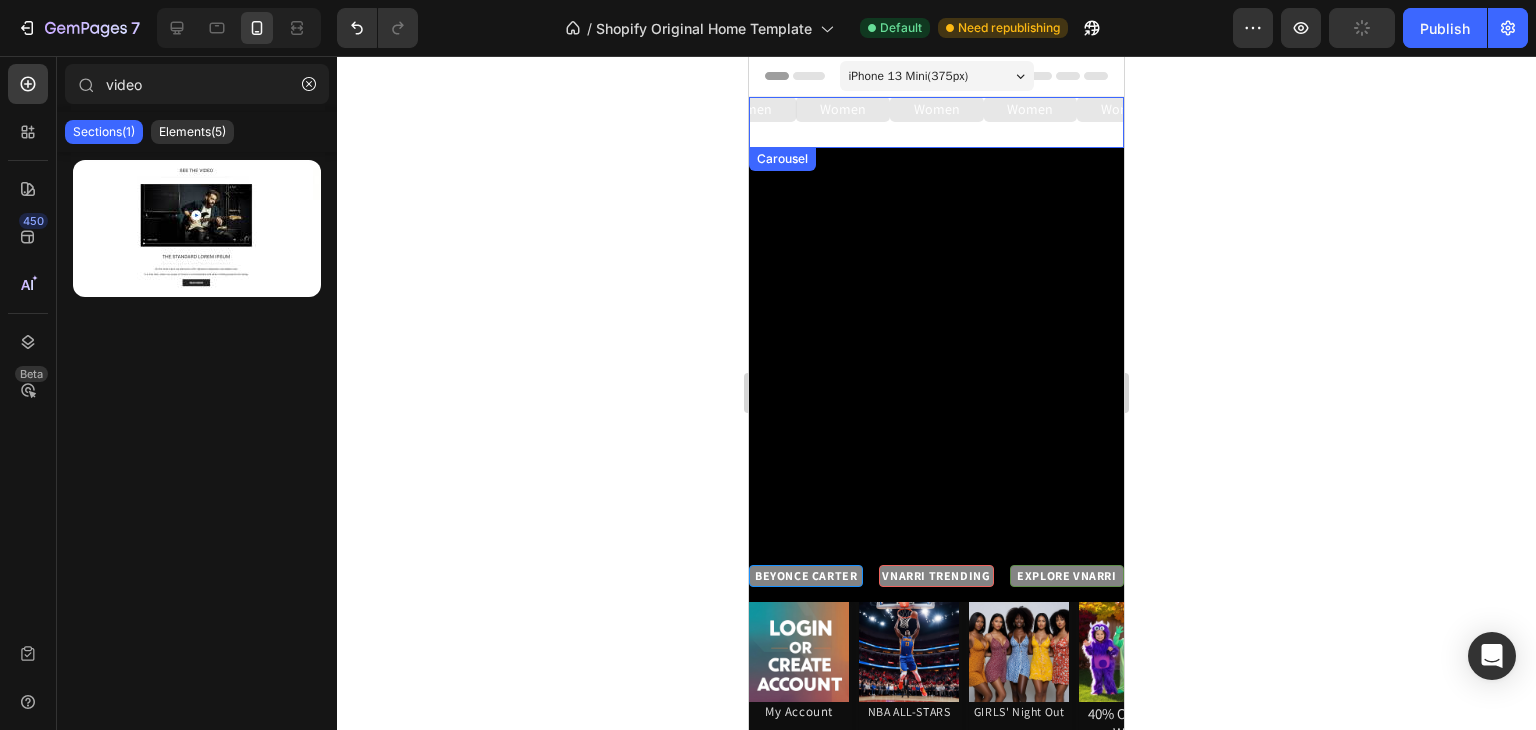 click on "Women Button" at bounding box center (937, 122) 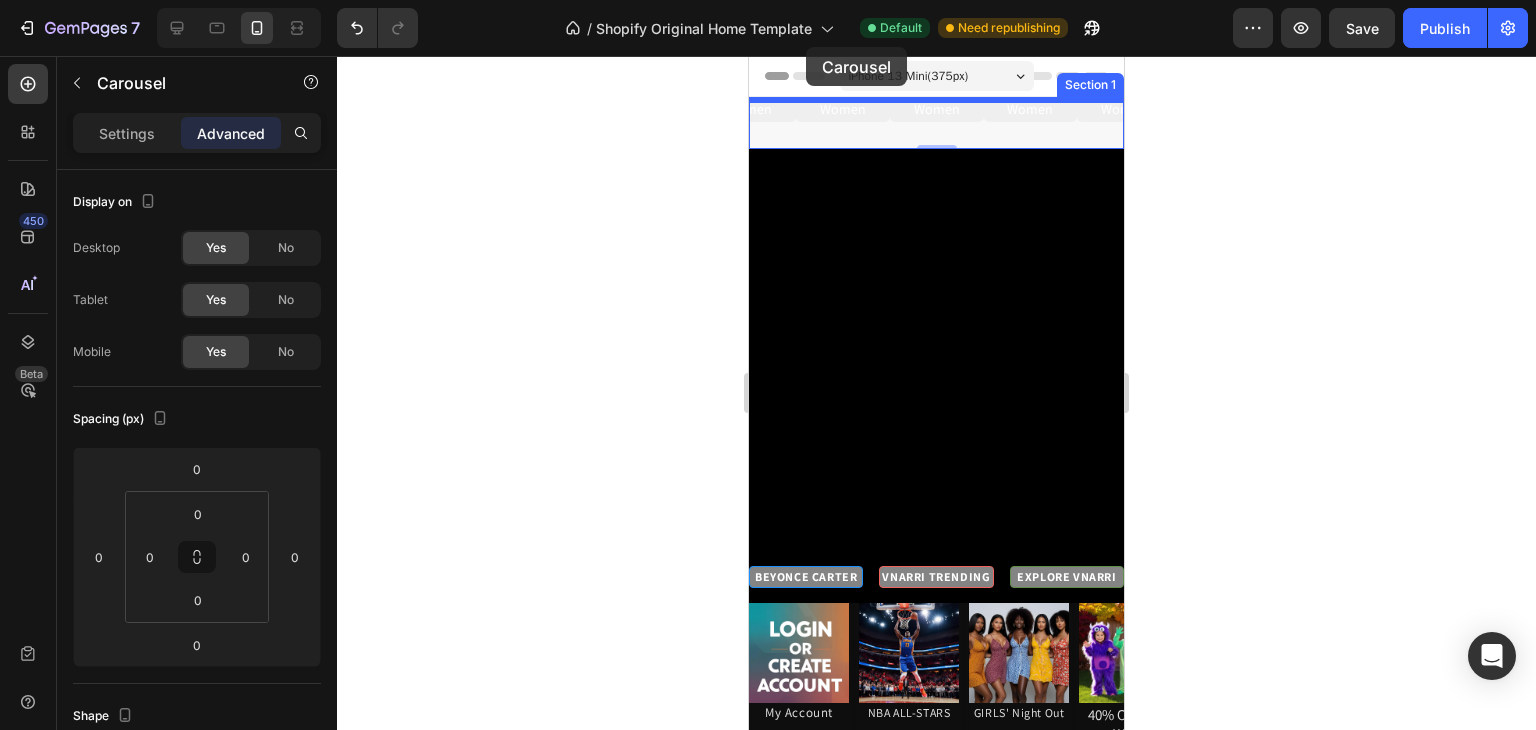 drag, startPoint x: 956, startPoint y: 141, endPoint x: 806, endPoint y: 47, distance: 177.01978 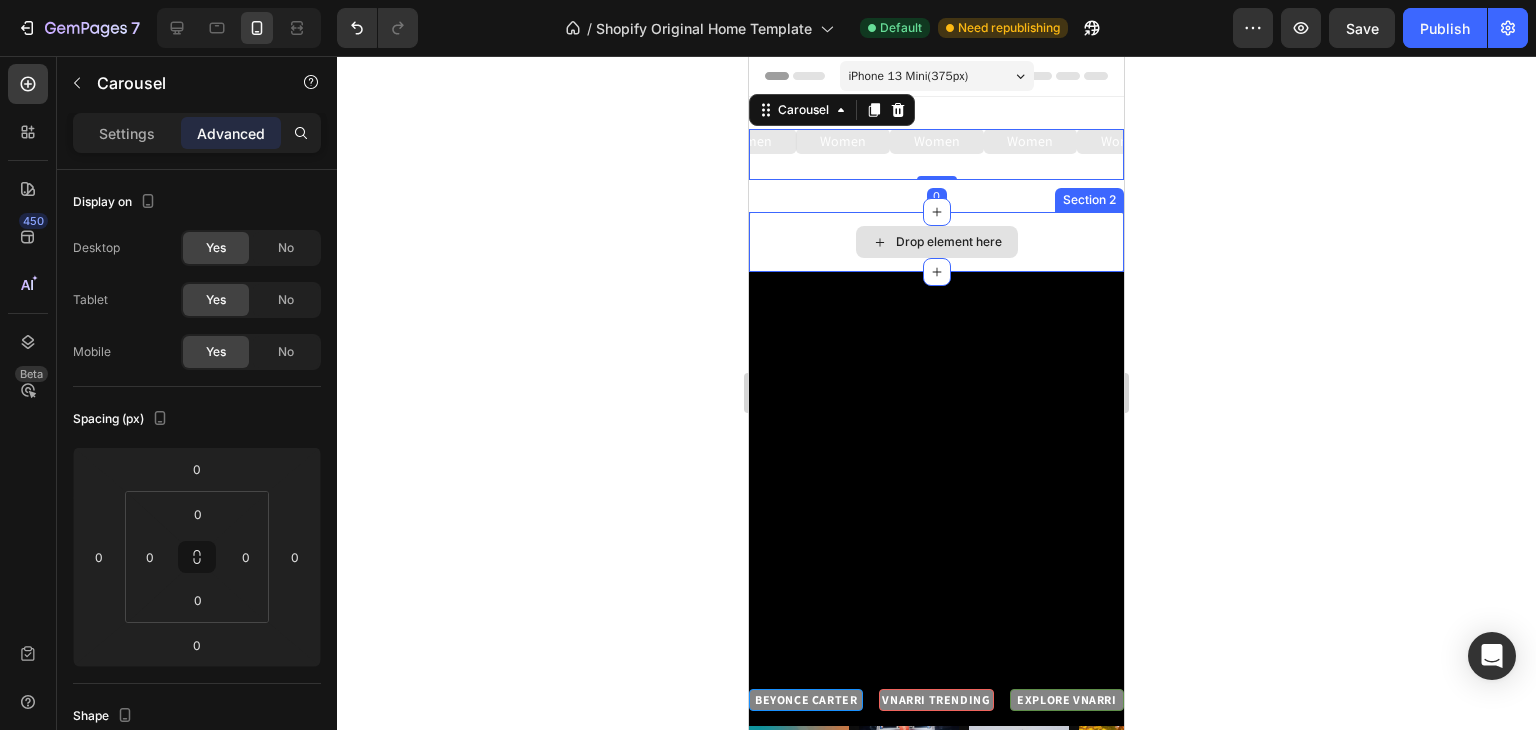click on "Drop element here" at bounding box center (936, 242) 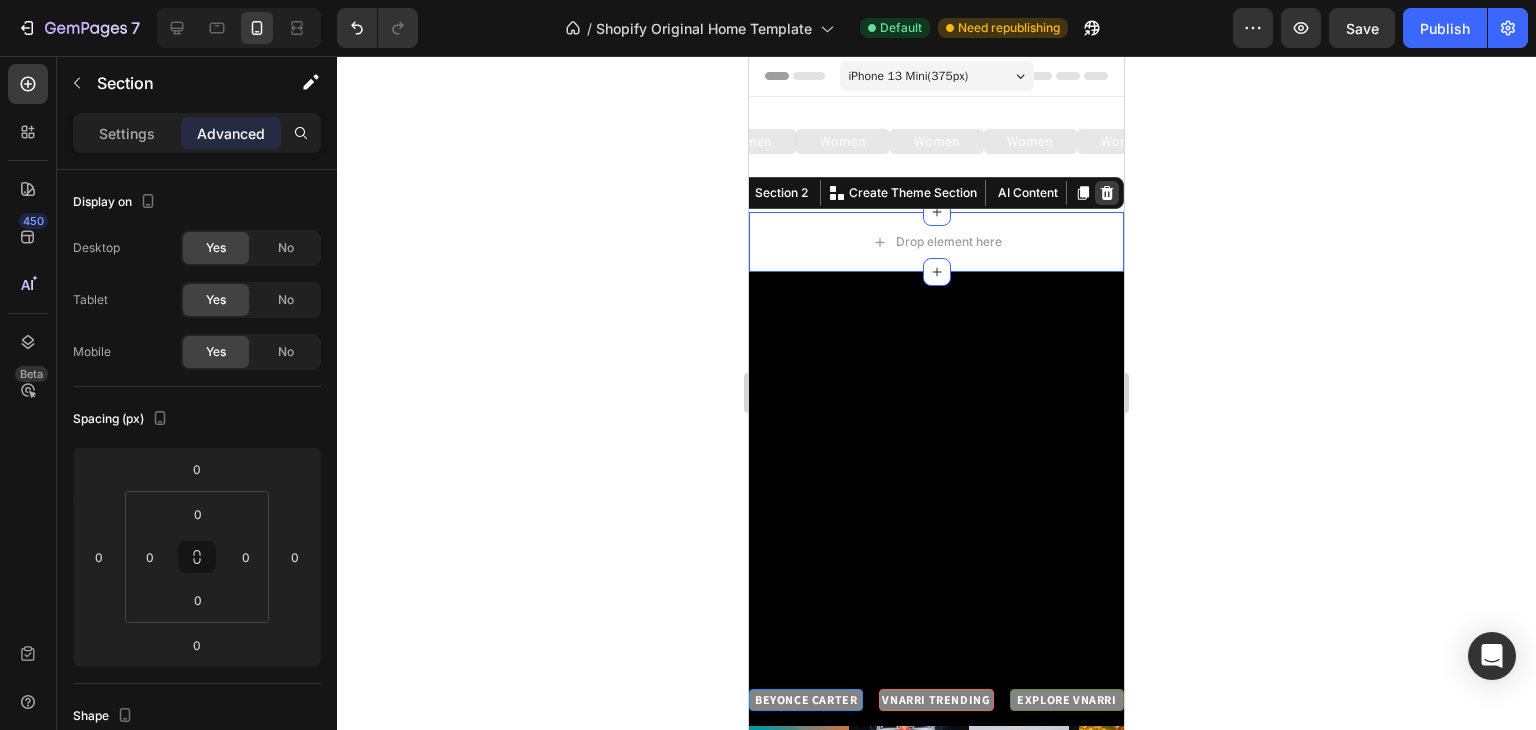 click 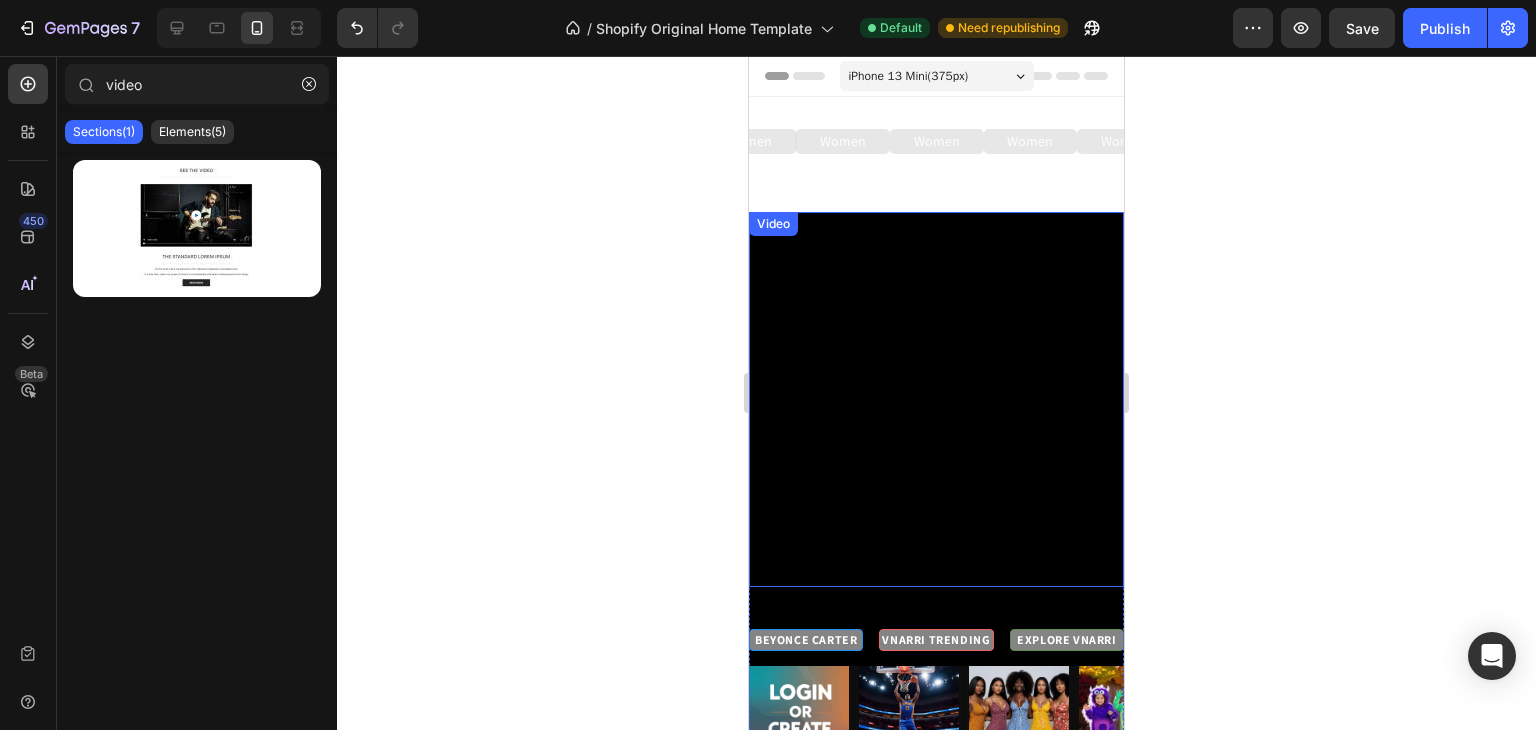 click on "Video" at bounding box center (773, 224) 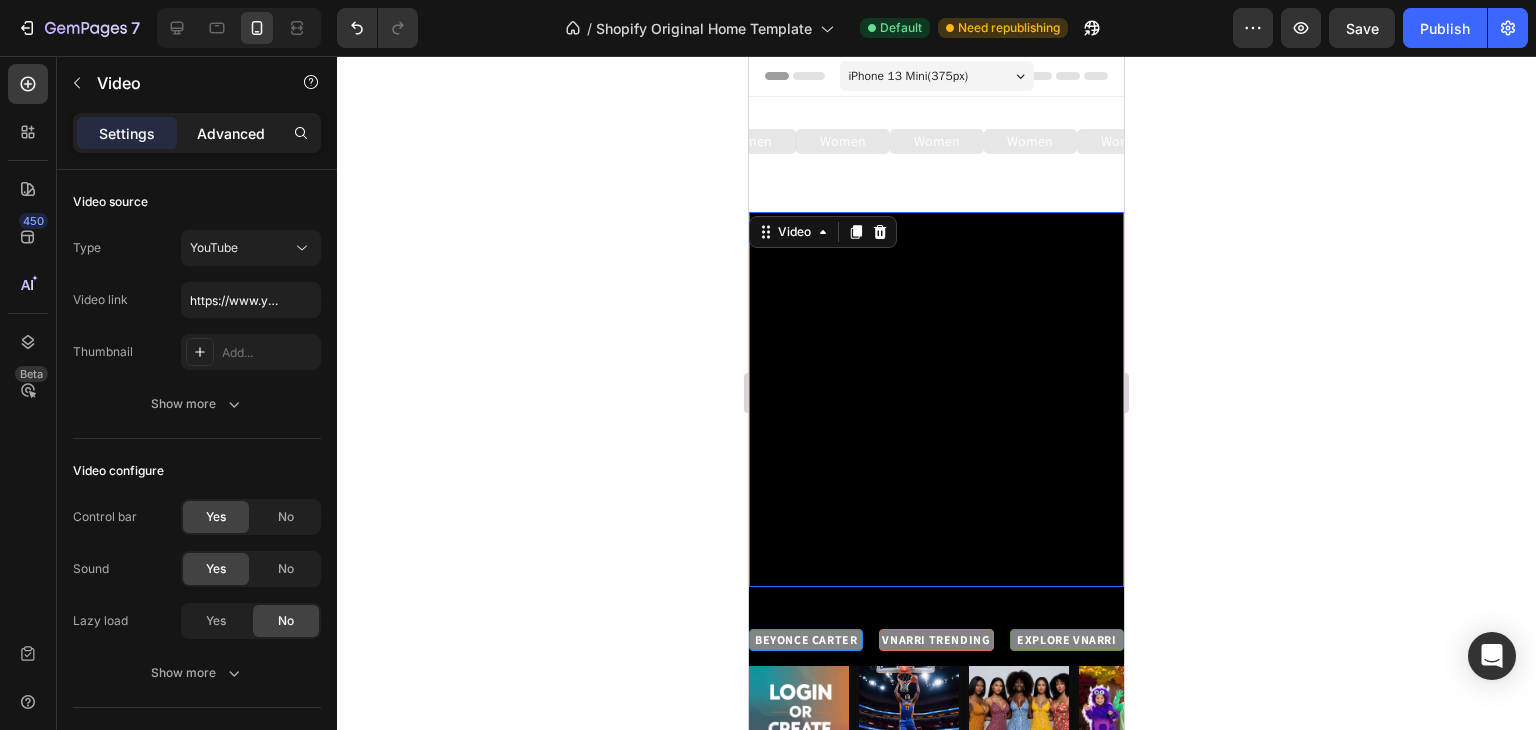 click on "Advanced" 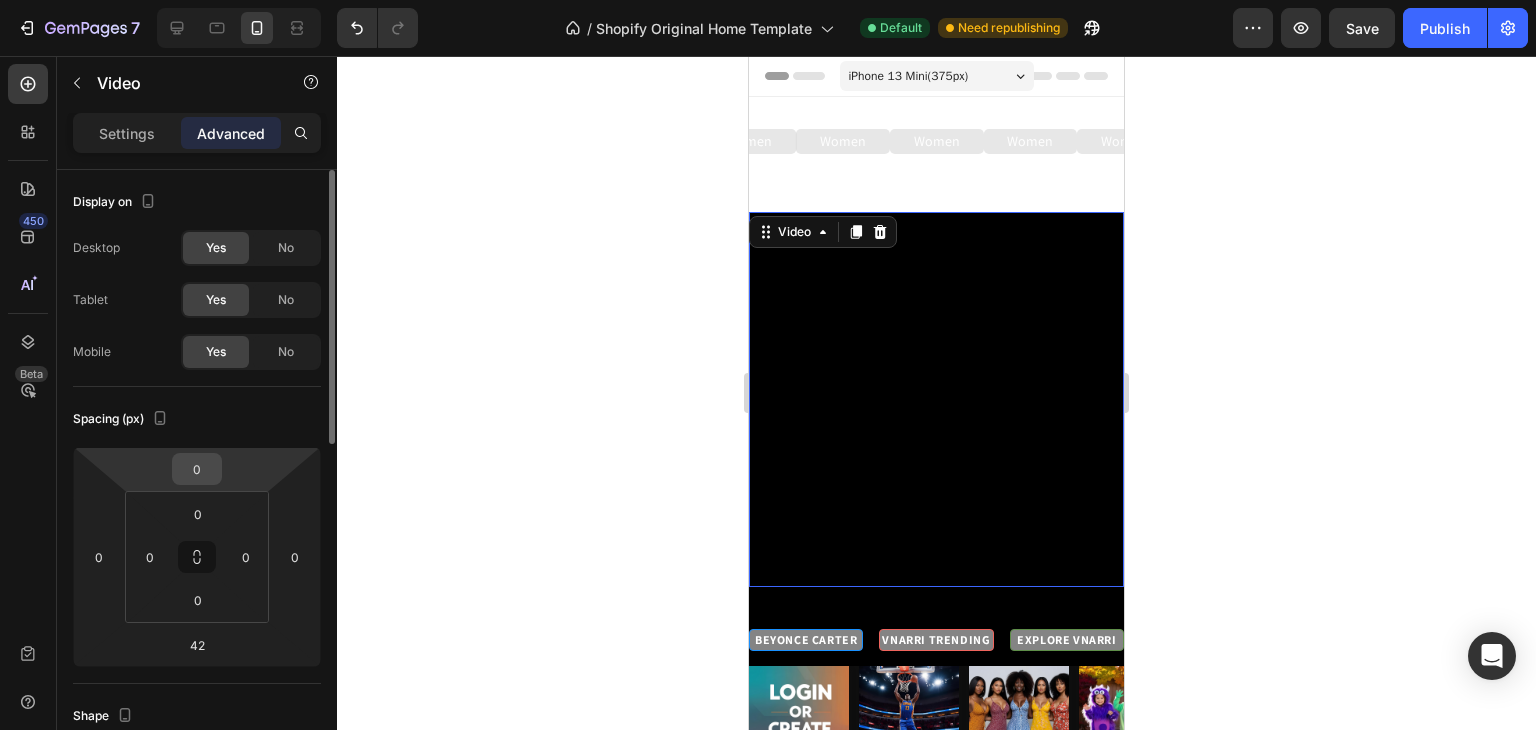 click on "0" at bounding box center [197, 469] 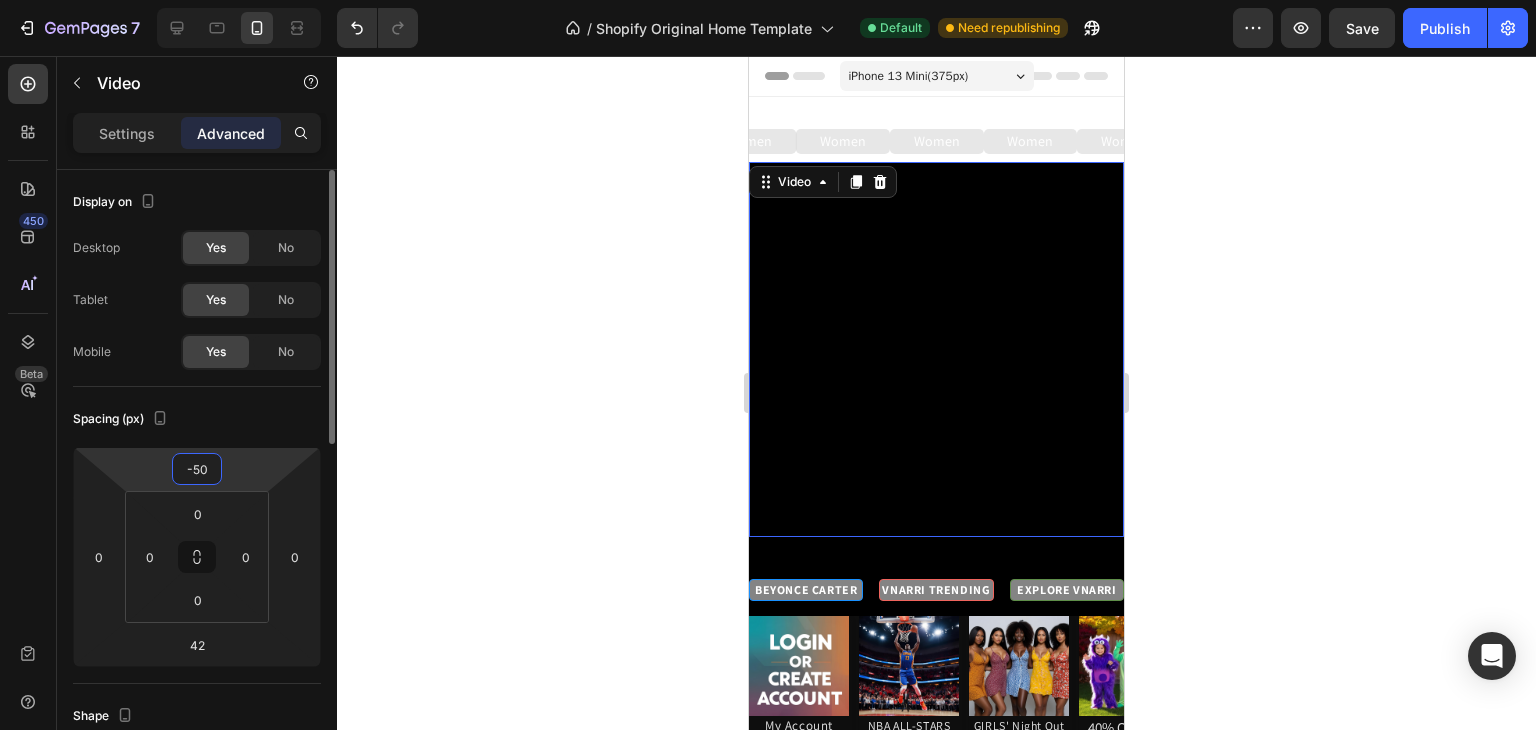 type on "-5" 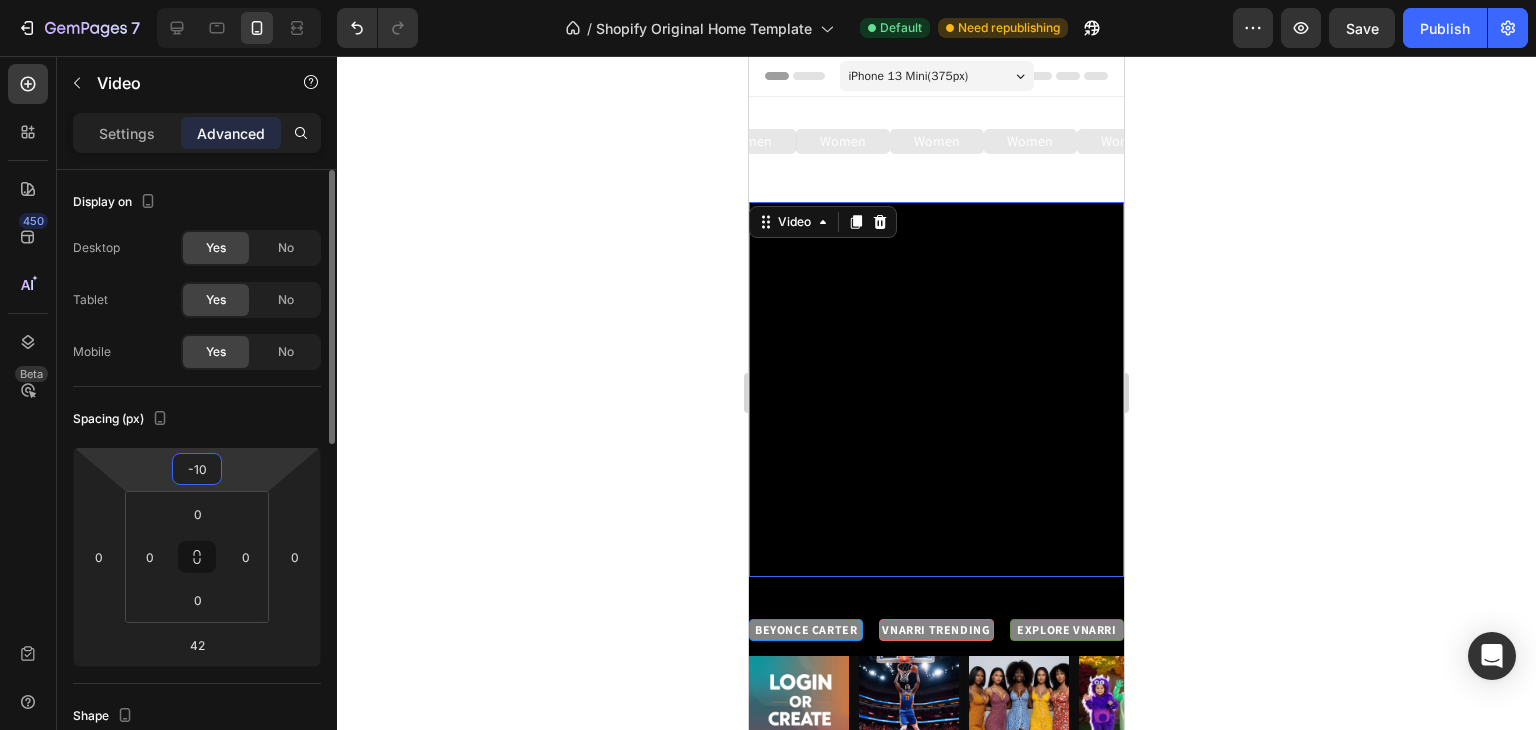 type on "-1" 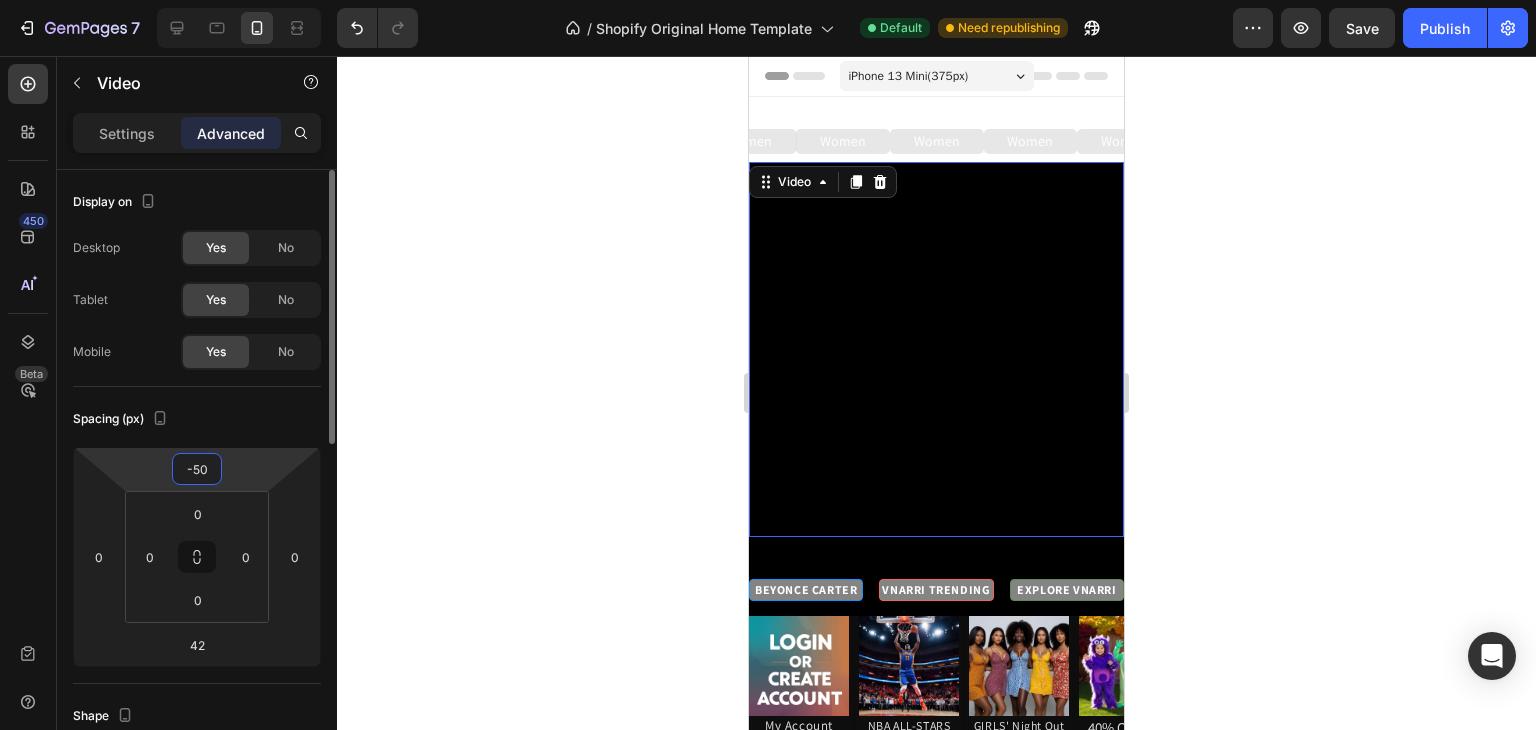type on "-5" 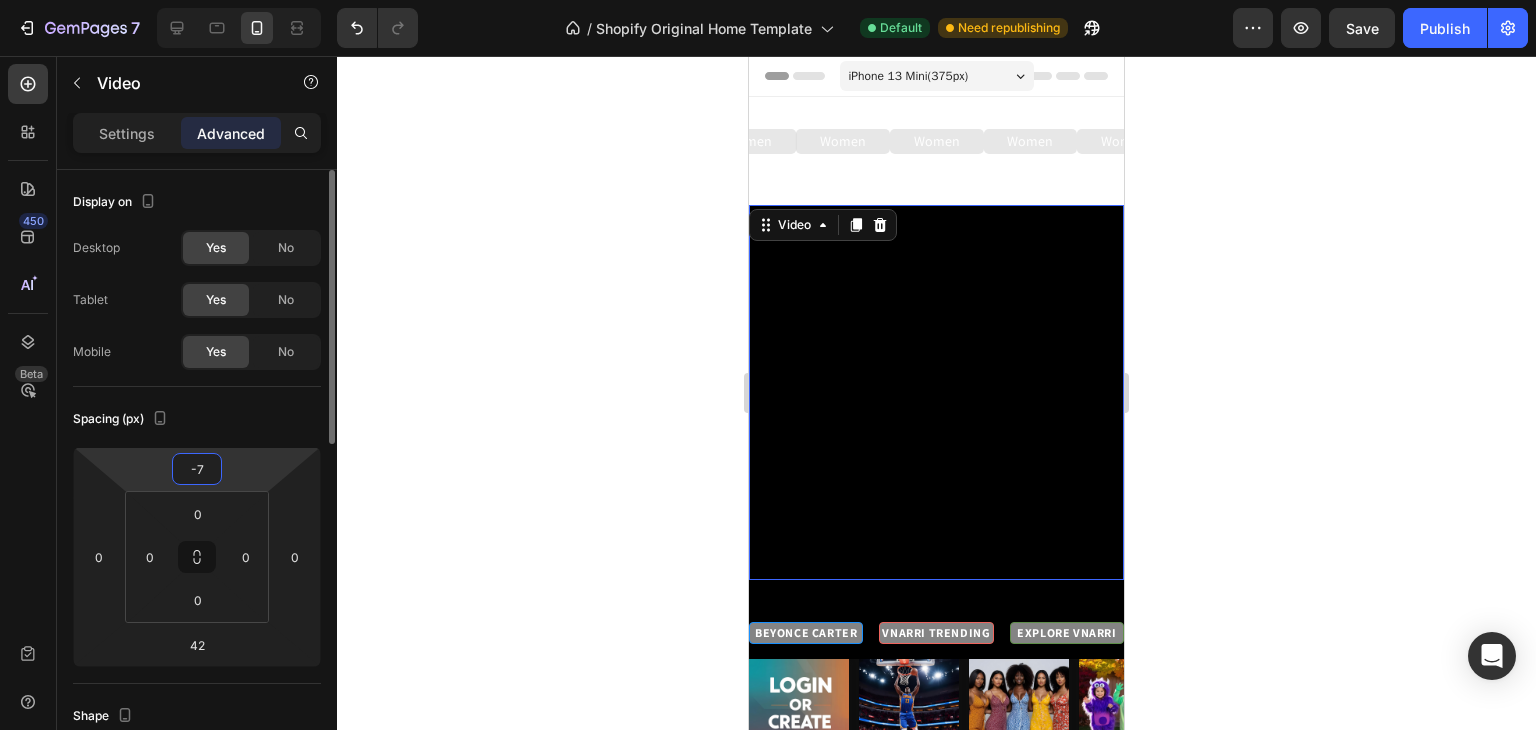 type on "-70" 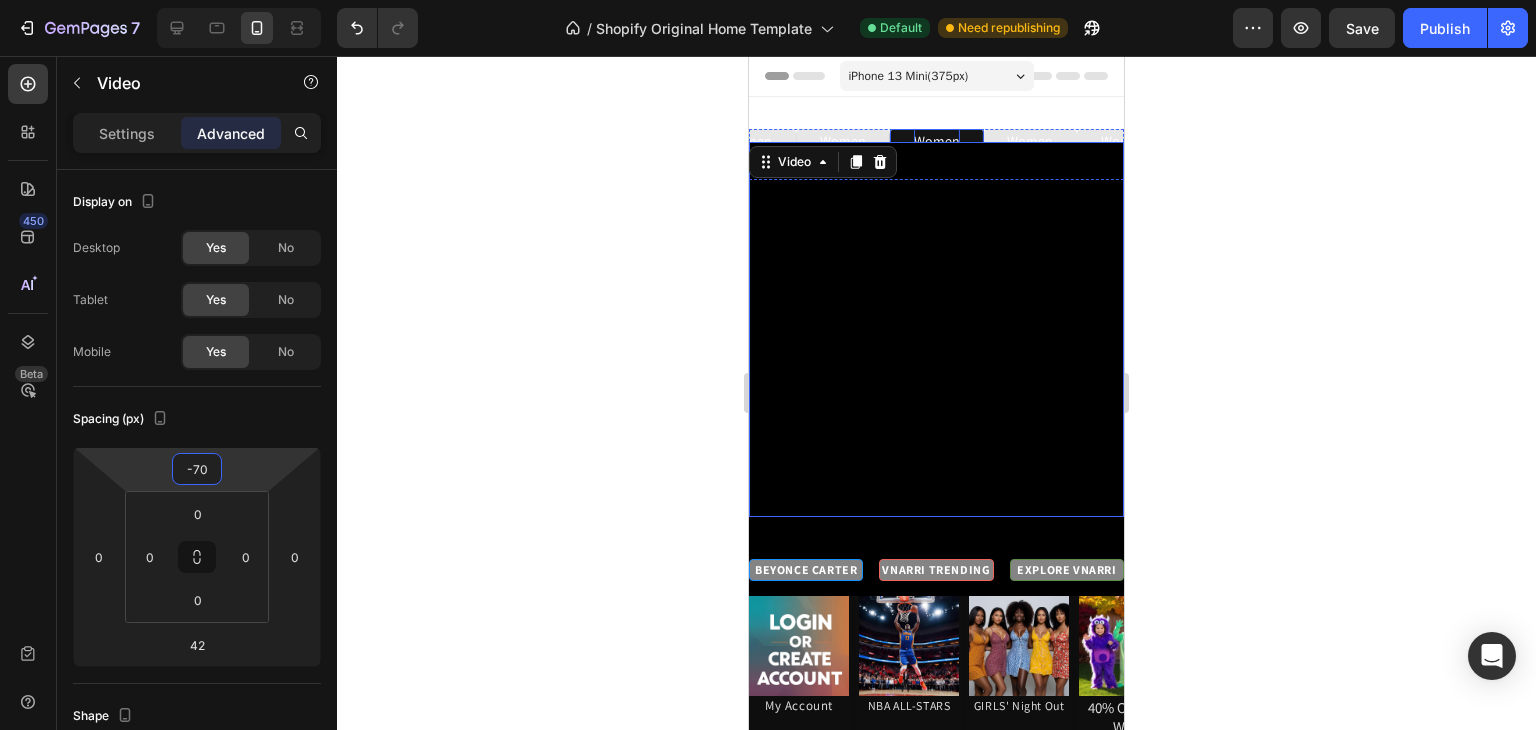 click on "Women" at bounding box center (937, 141) 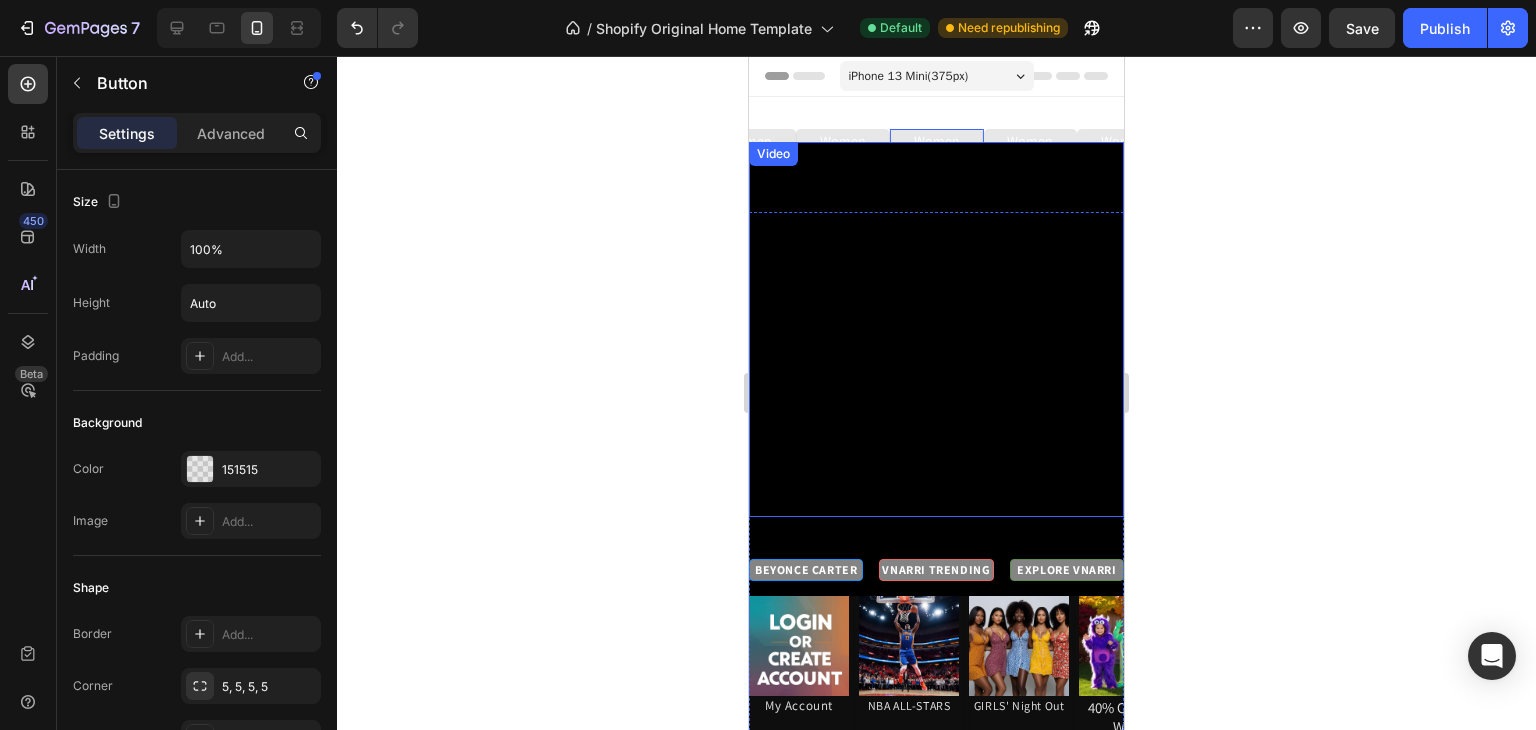 click on "Video" at bounding box center (773, 154) 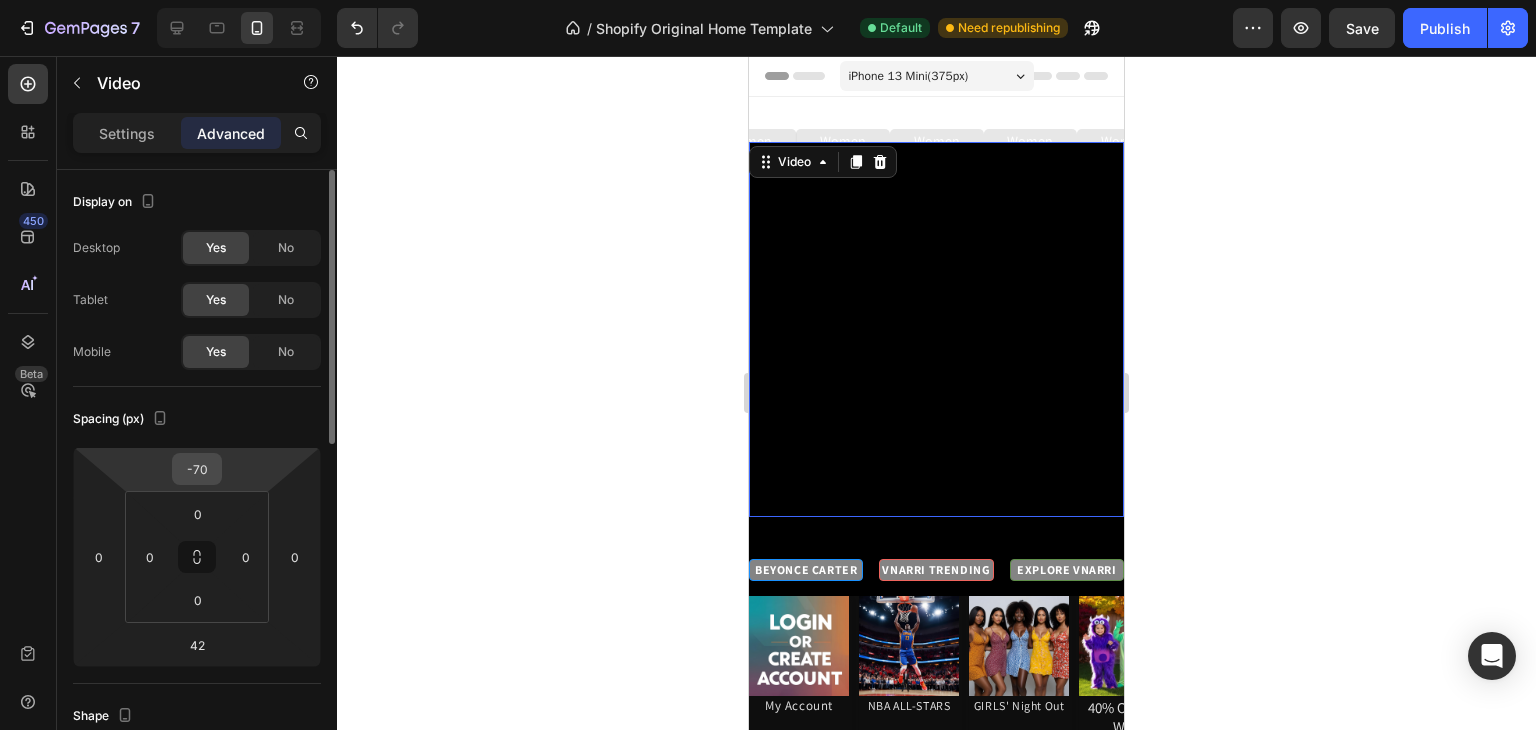 click on "-70" at bounding box center [197, 469] 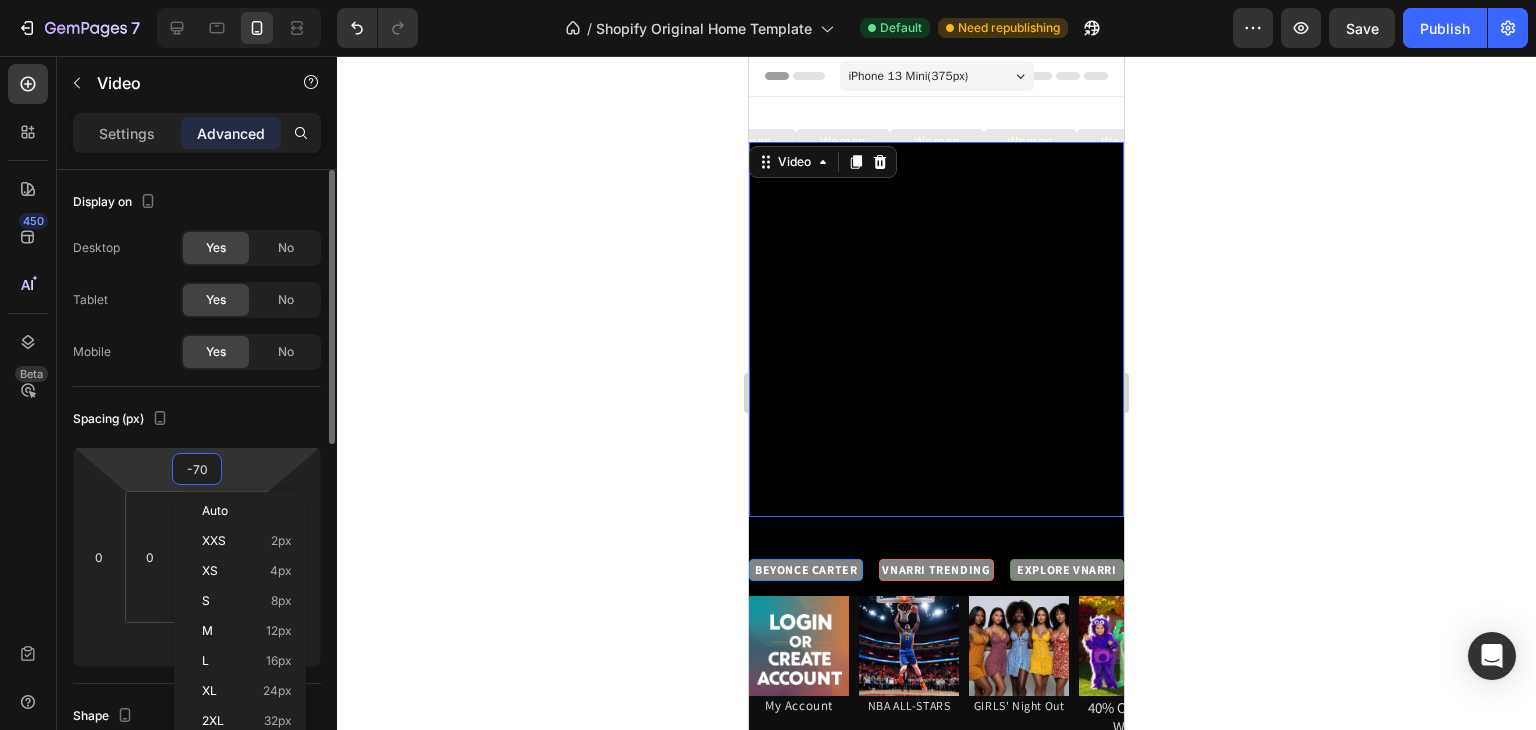 type 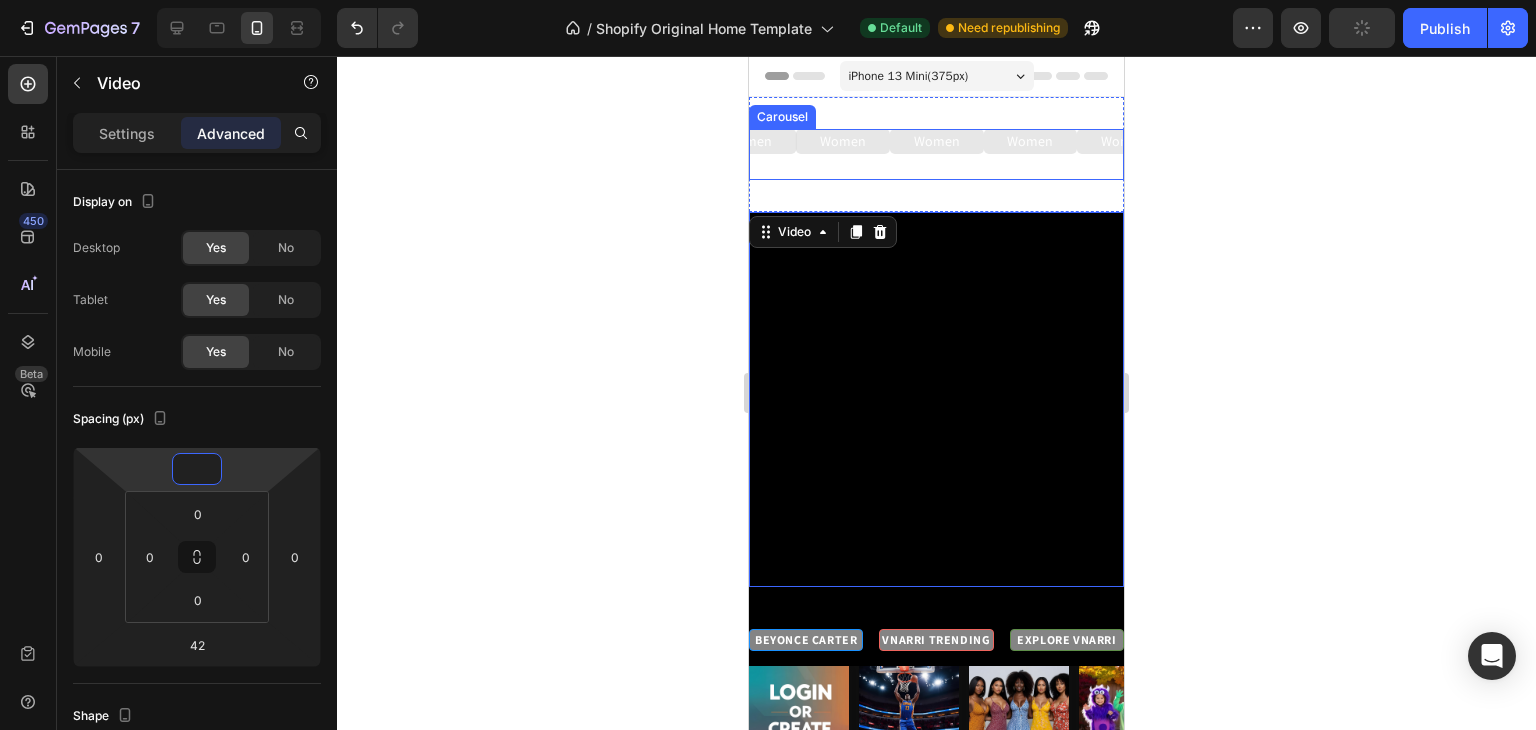 click on "Women Button" at bounding box center (937, 154) 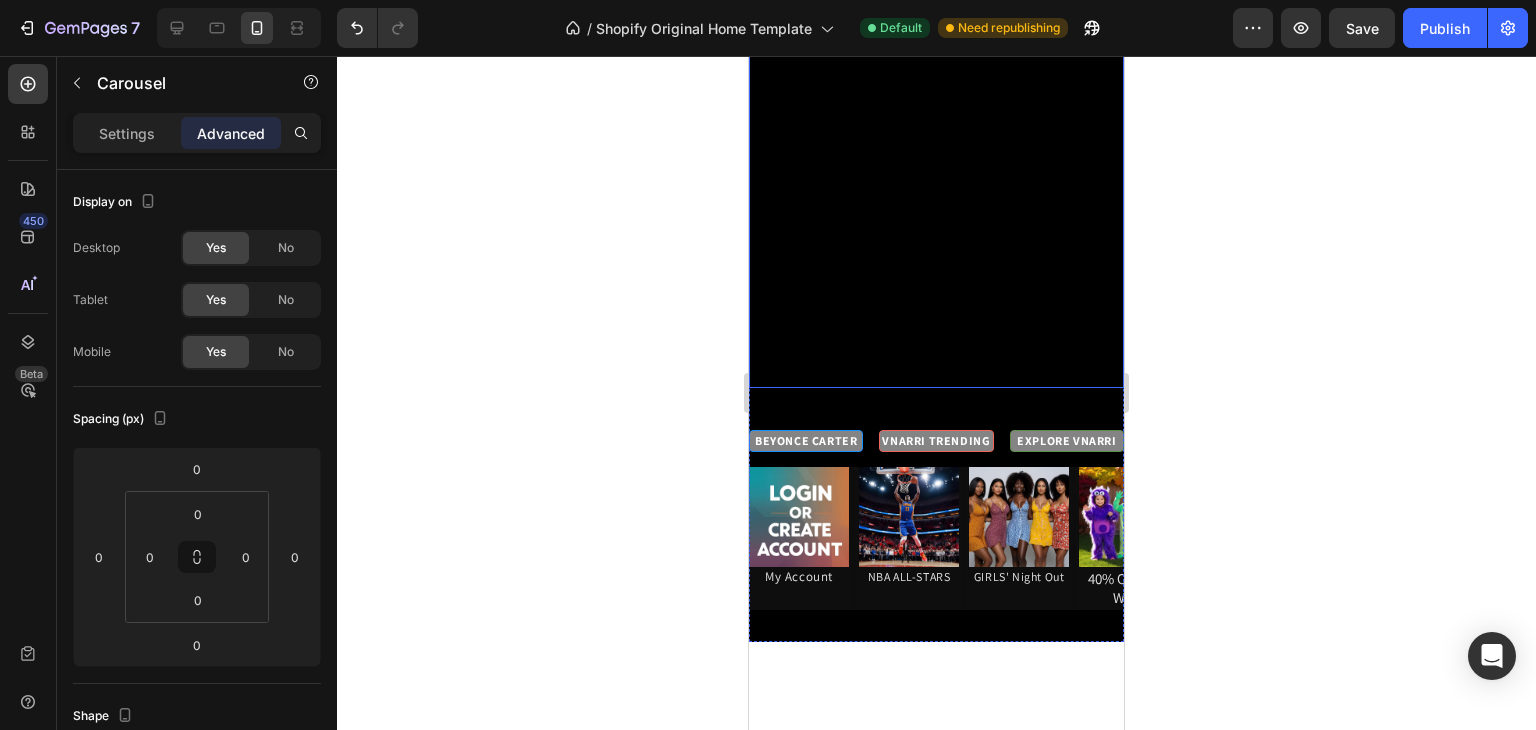scroll, scrollTop: 0, scrollLeft: 0, axis: both 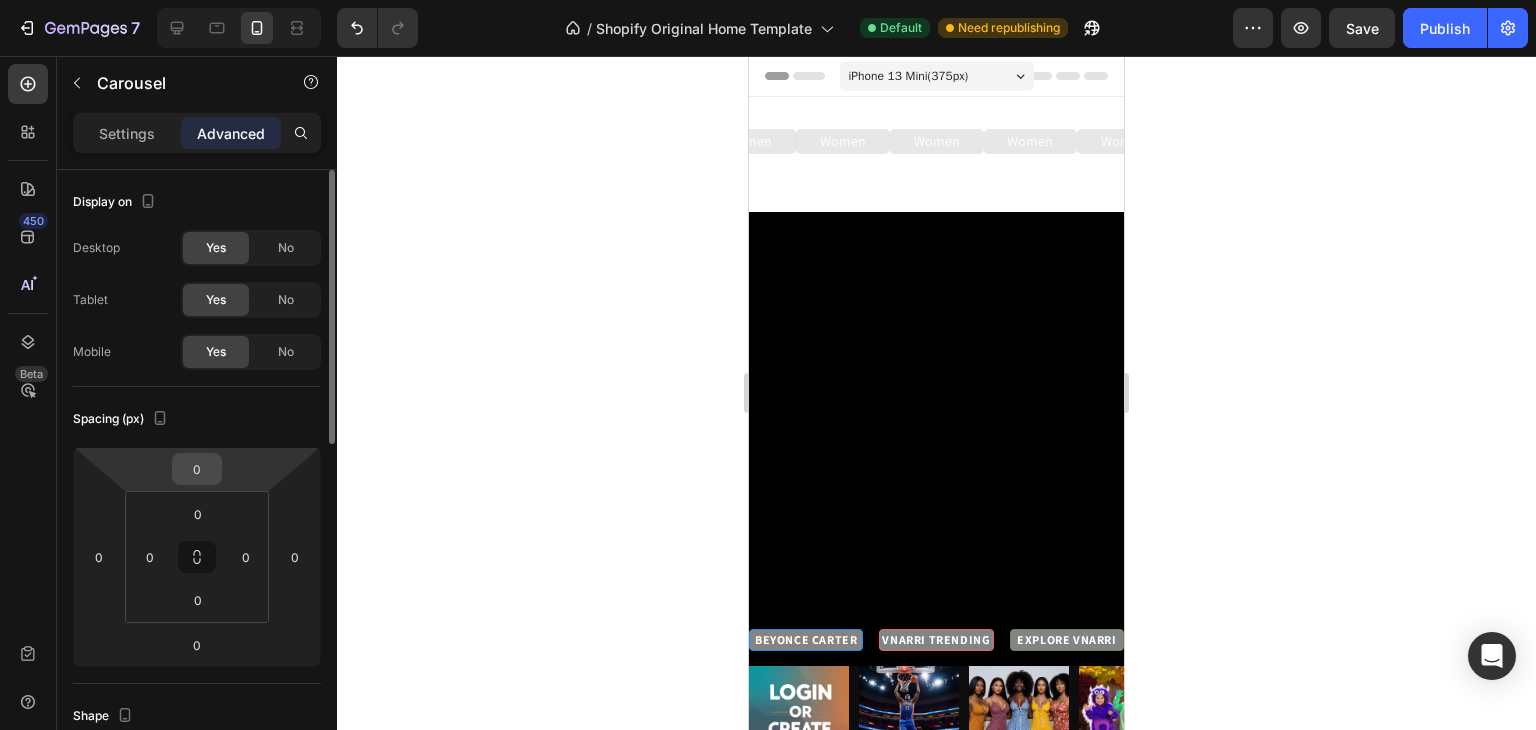 click on "0" at bounding box center [197, 469] 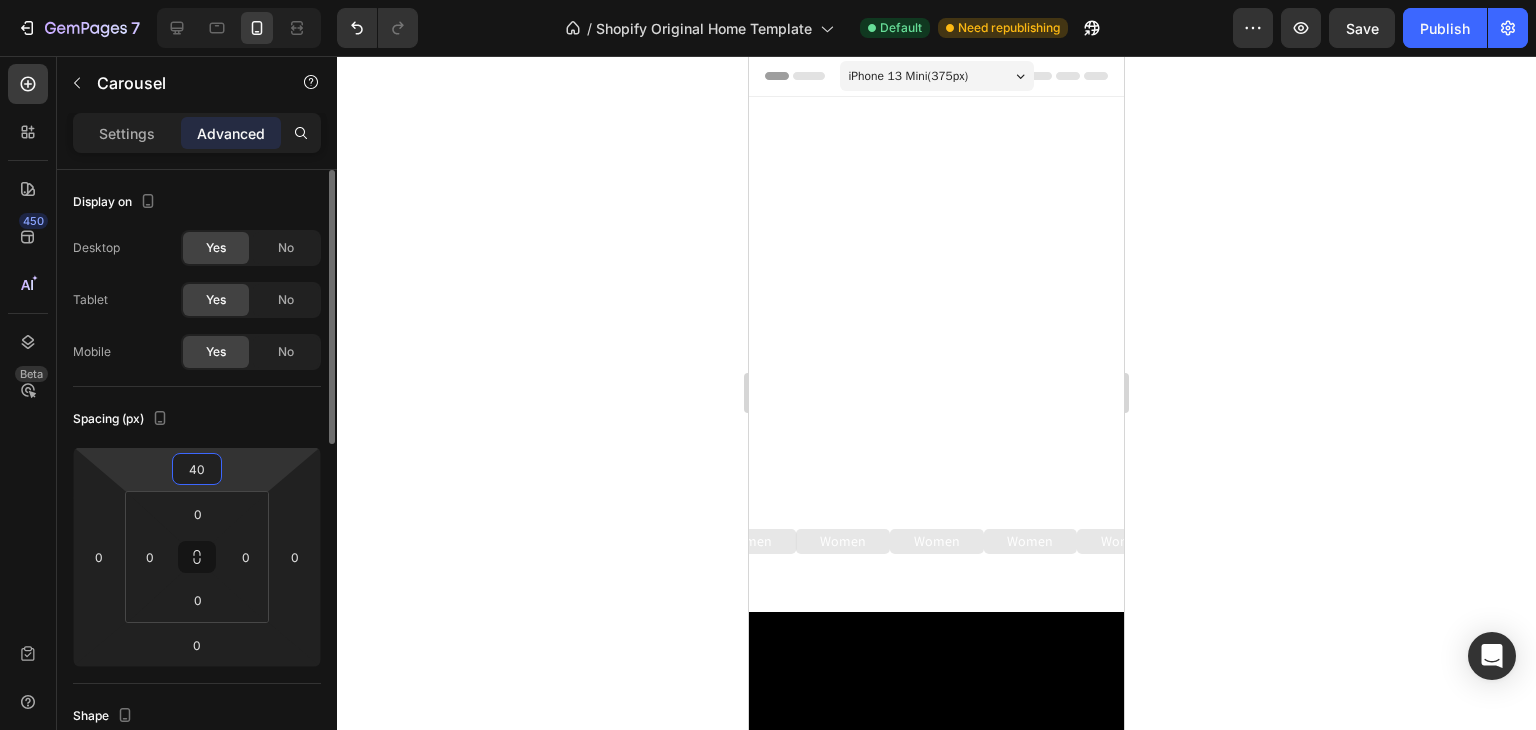 type on "4" 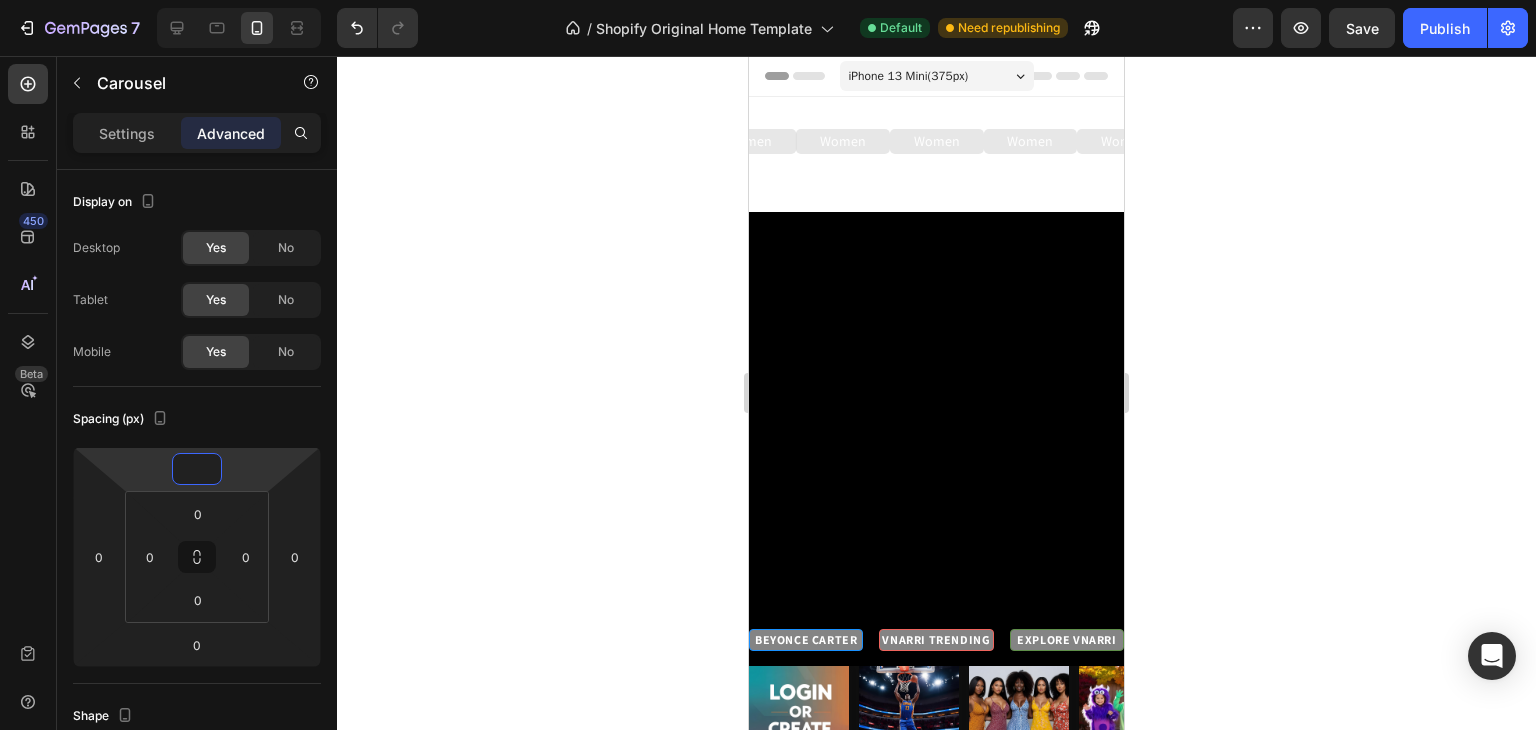 click on "Women Button Women Button Women Button Women Button Women Button Women Button Women Button Women Button Women Button Women Button Women Button Women Button Women Button Women Button Women Button Women Button Women Button" at bounding box center (936, 154) 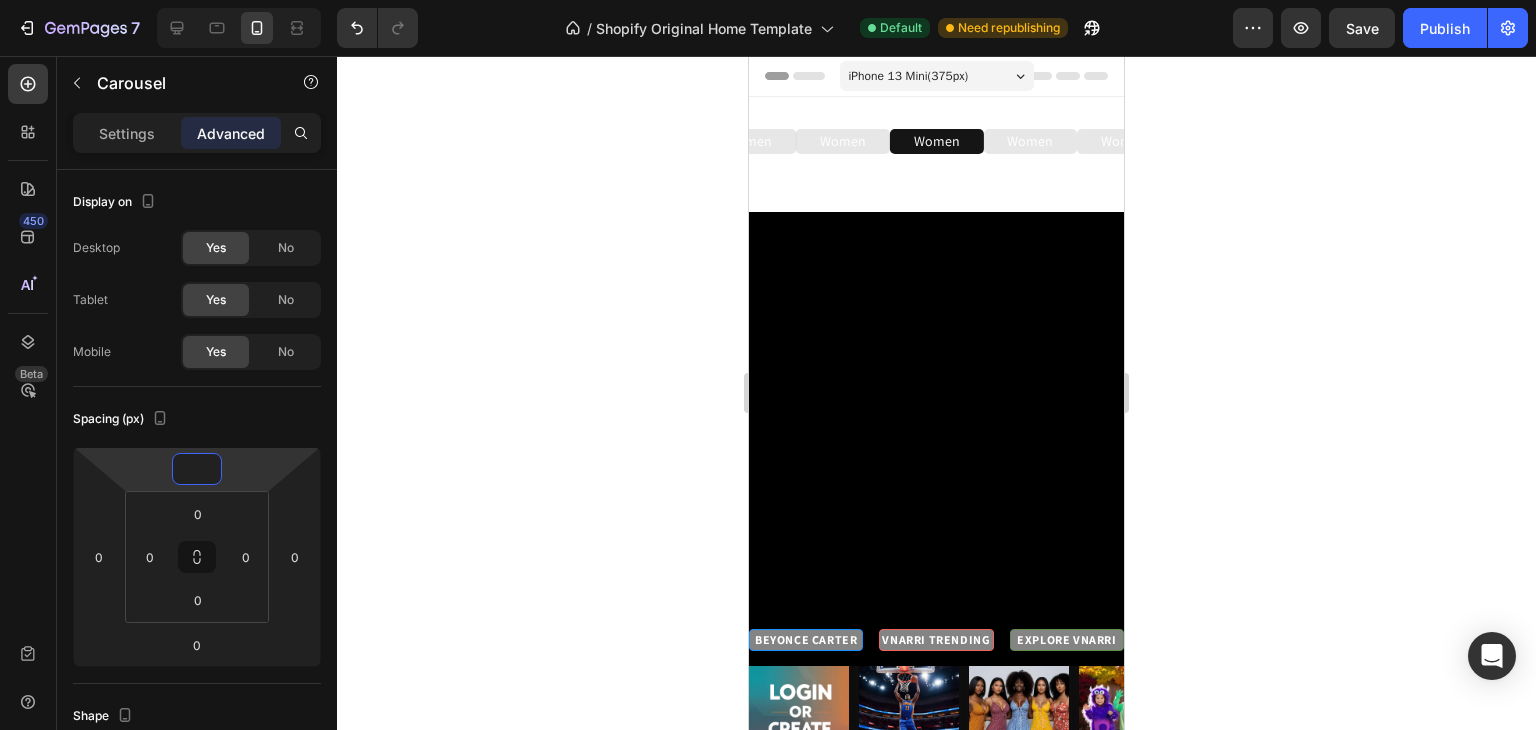 type on "0" 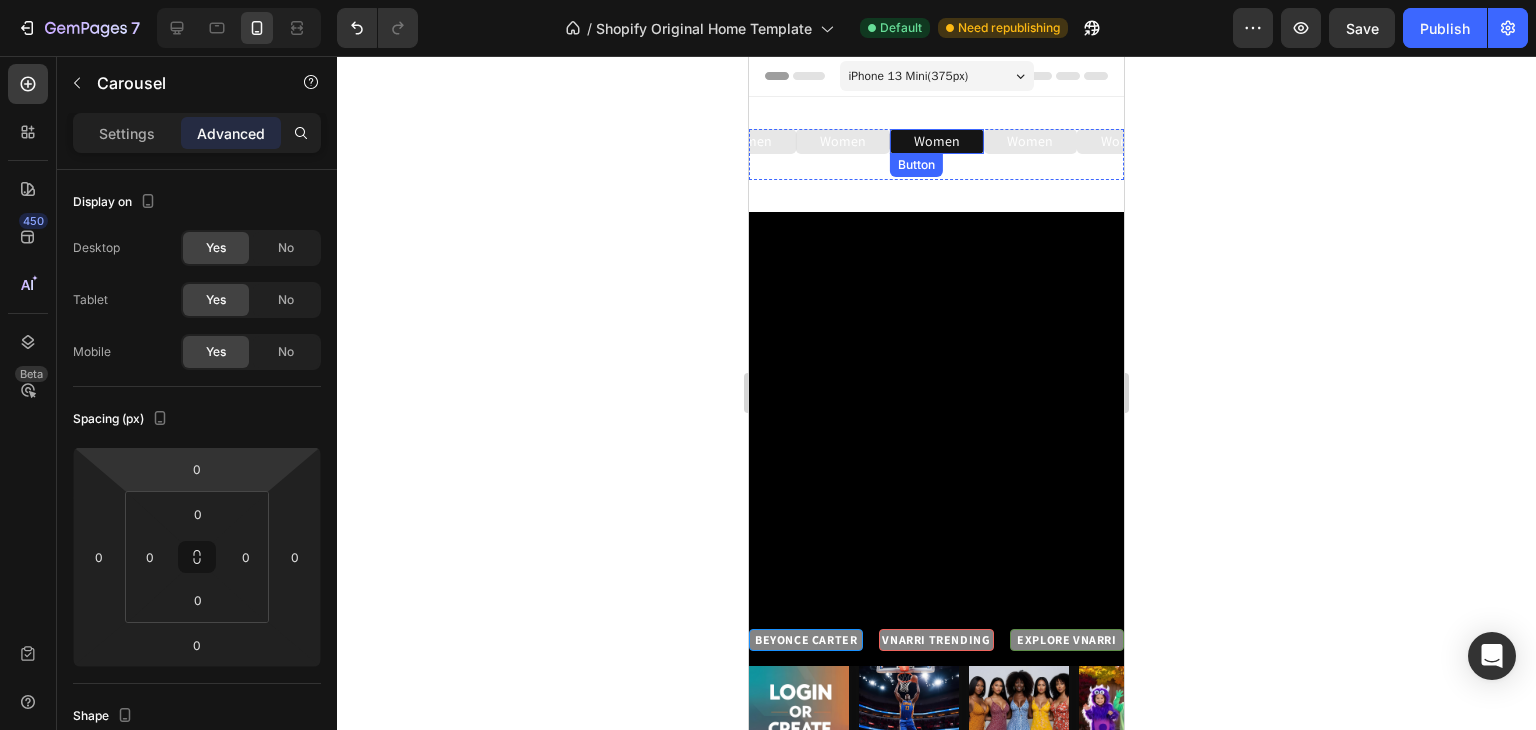 click on "Women" at bounding box center (937, 141) 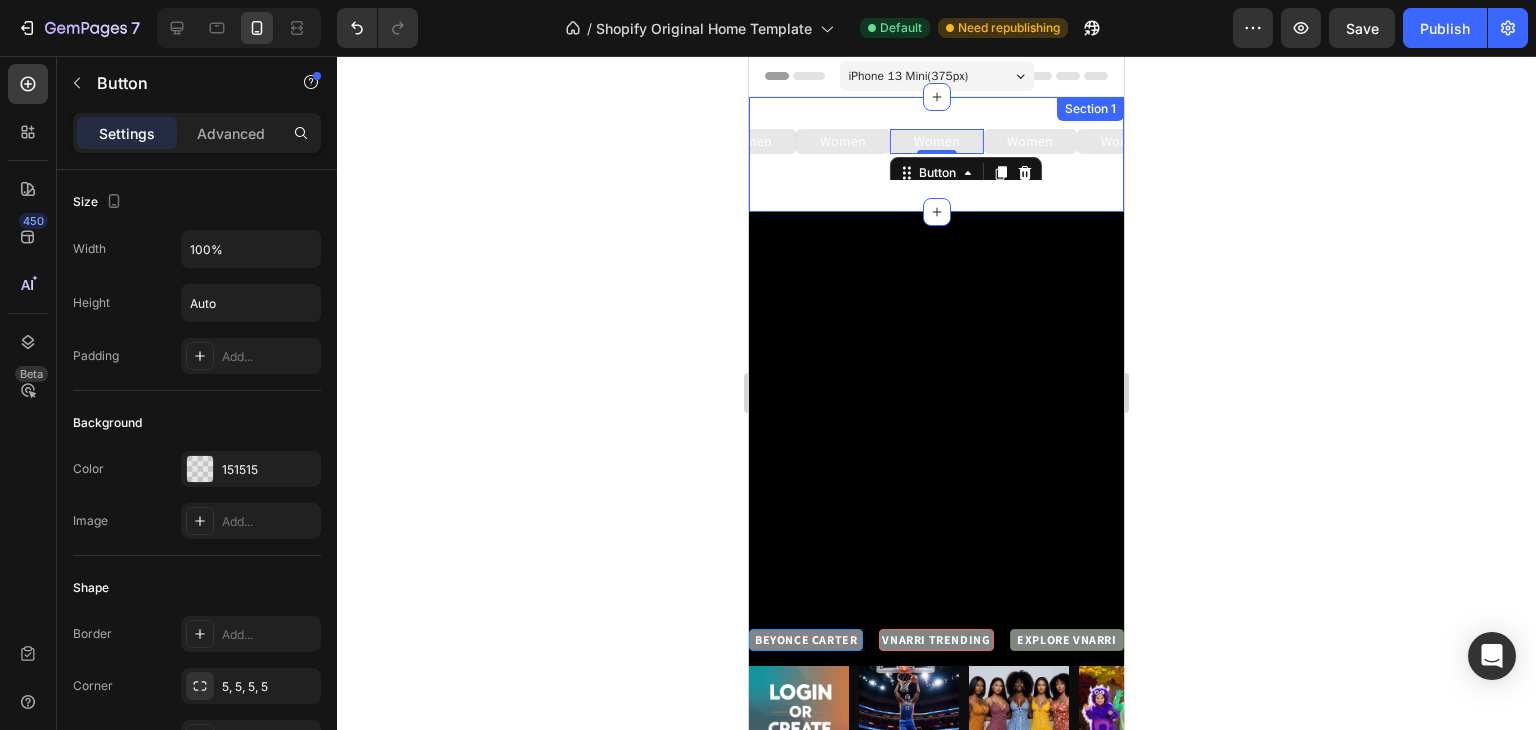 click on "Women Button Women Button   0 Women Button Women Button Women Button Women Button Women Button Women Button Women Button Women Button Women Button Women Button Women Button Women Button Women Button Women Button Women Button Carousel Section 1" at bounding box center (936, 154) 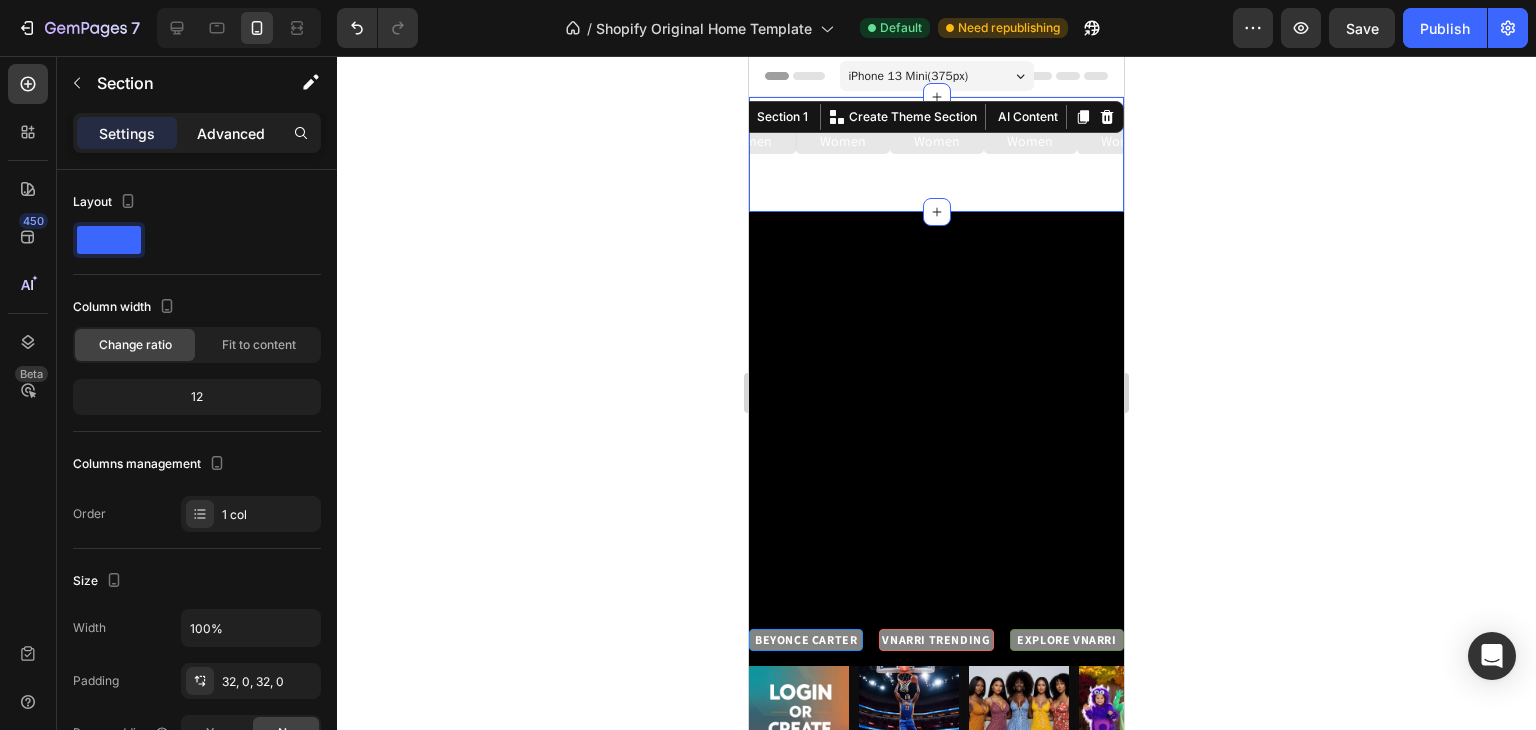click on "Advanced" at bounding box center (231, 133) 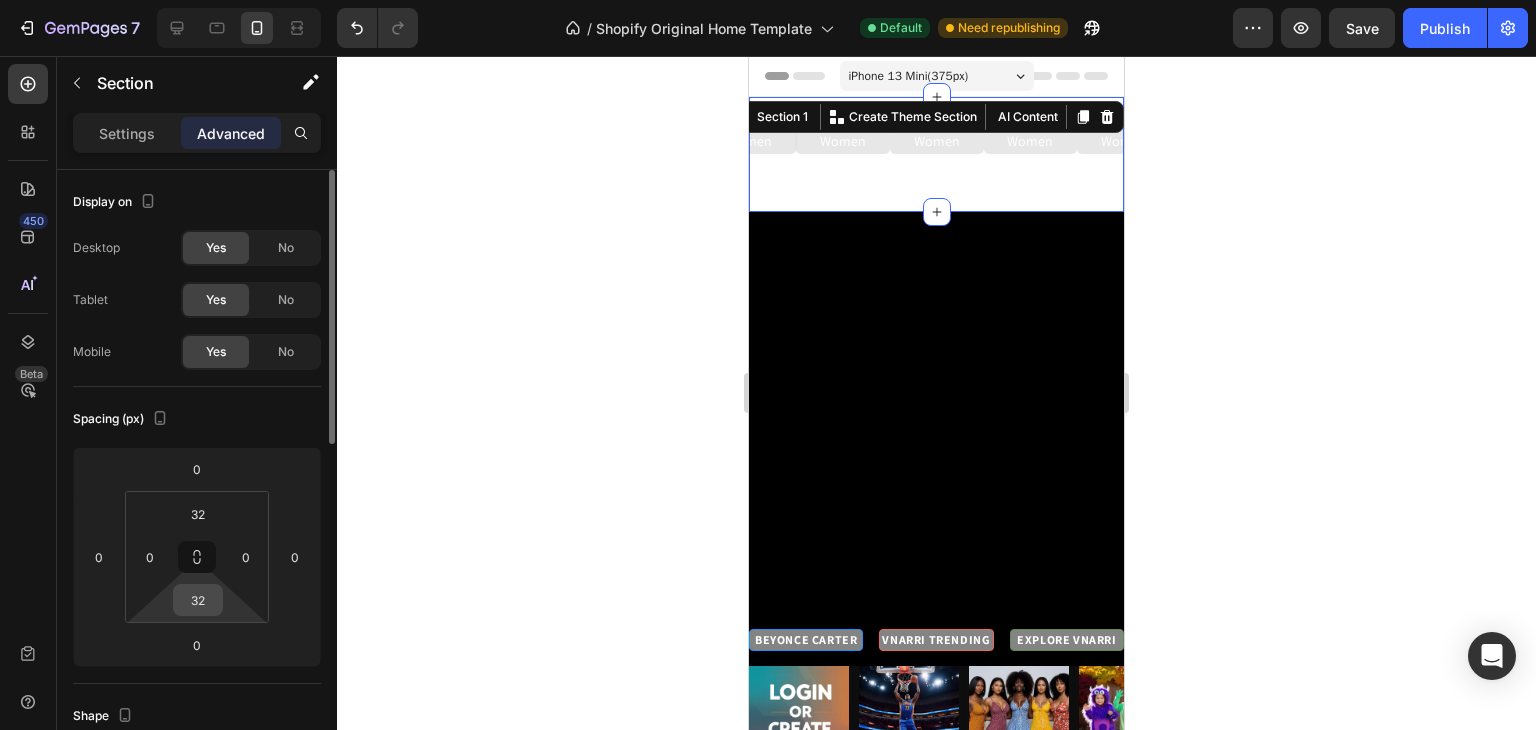 click on "32" at bounding box center [198, 600] 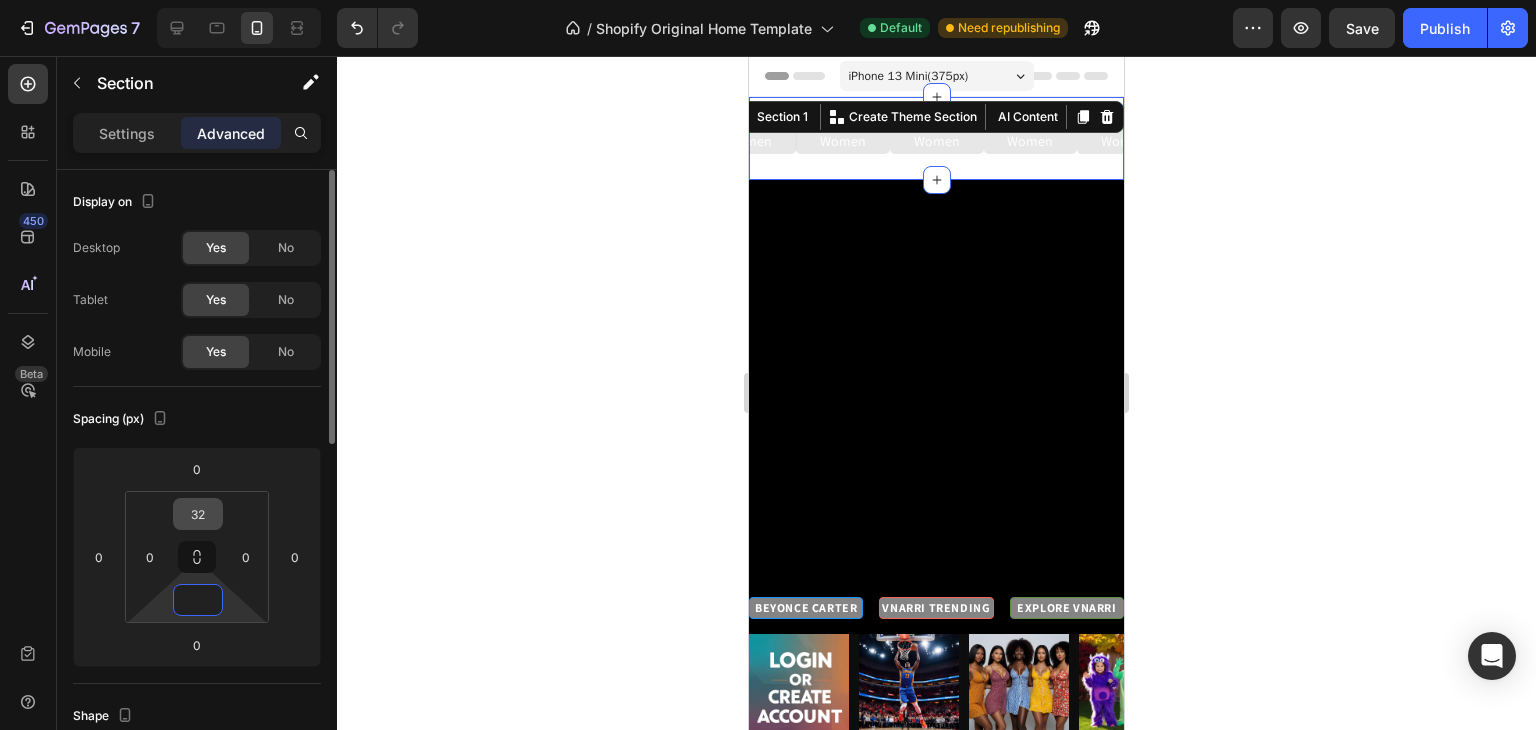 type on "0" 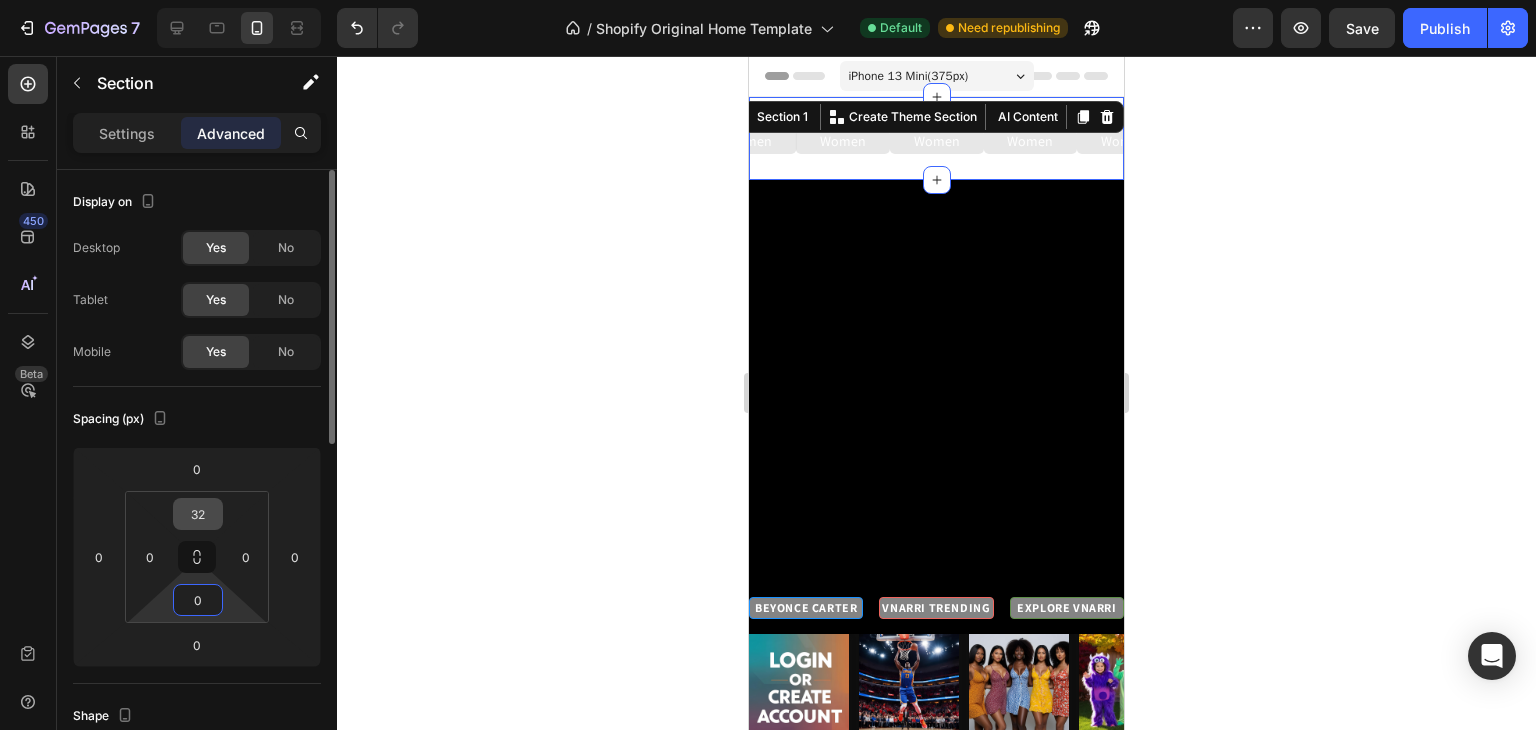 click on "32" at bounding box center [198, 514] 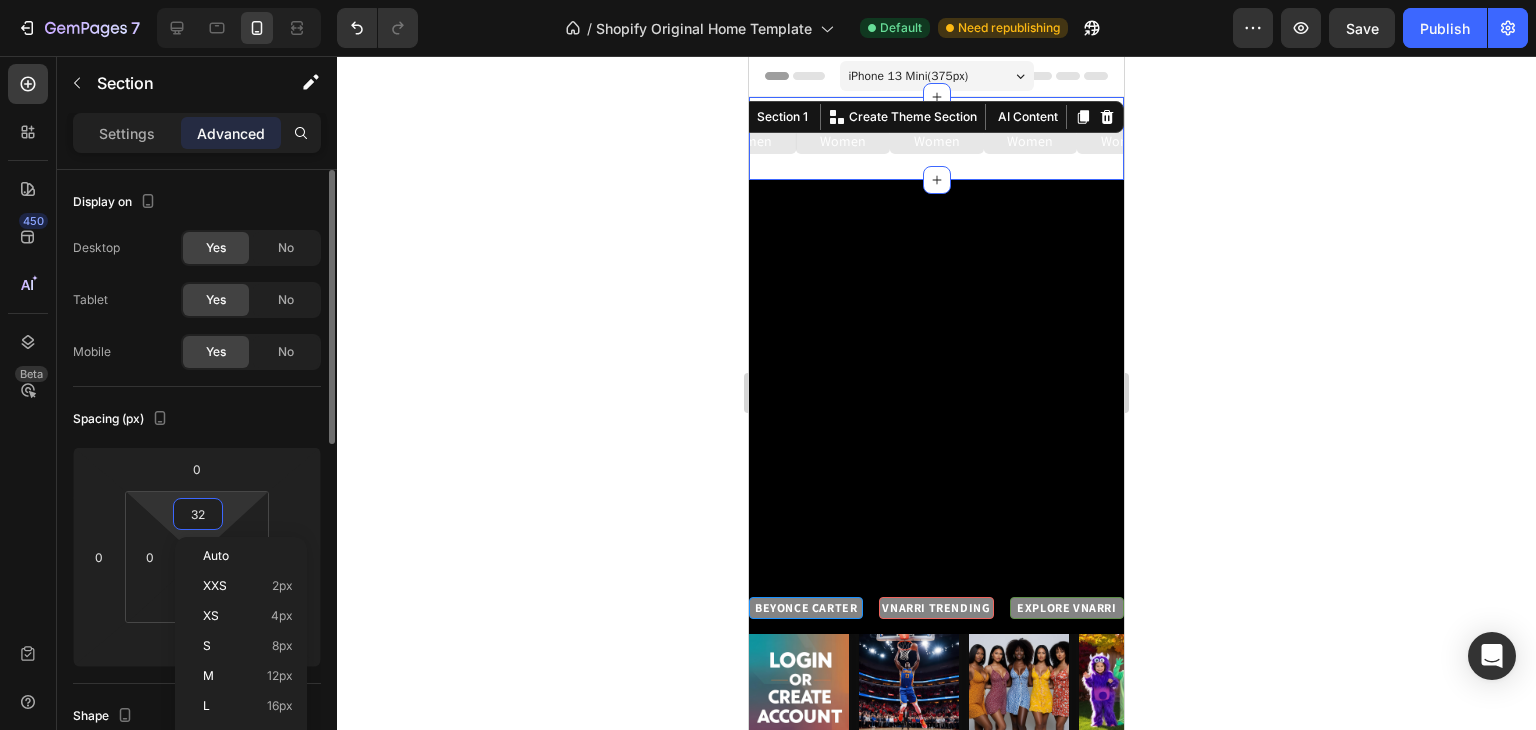 type 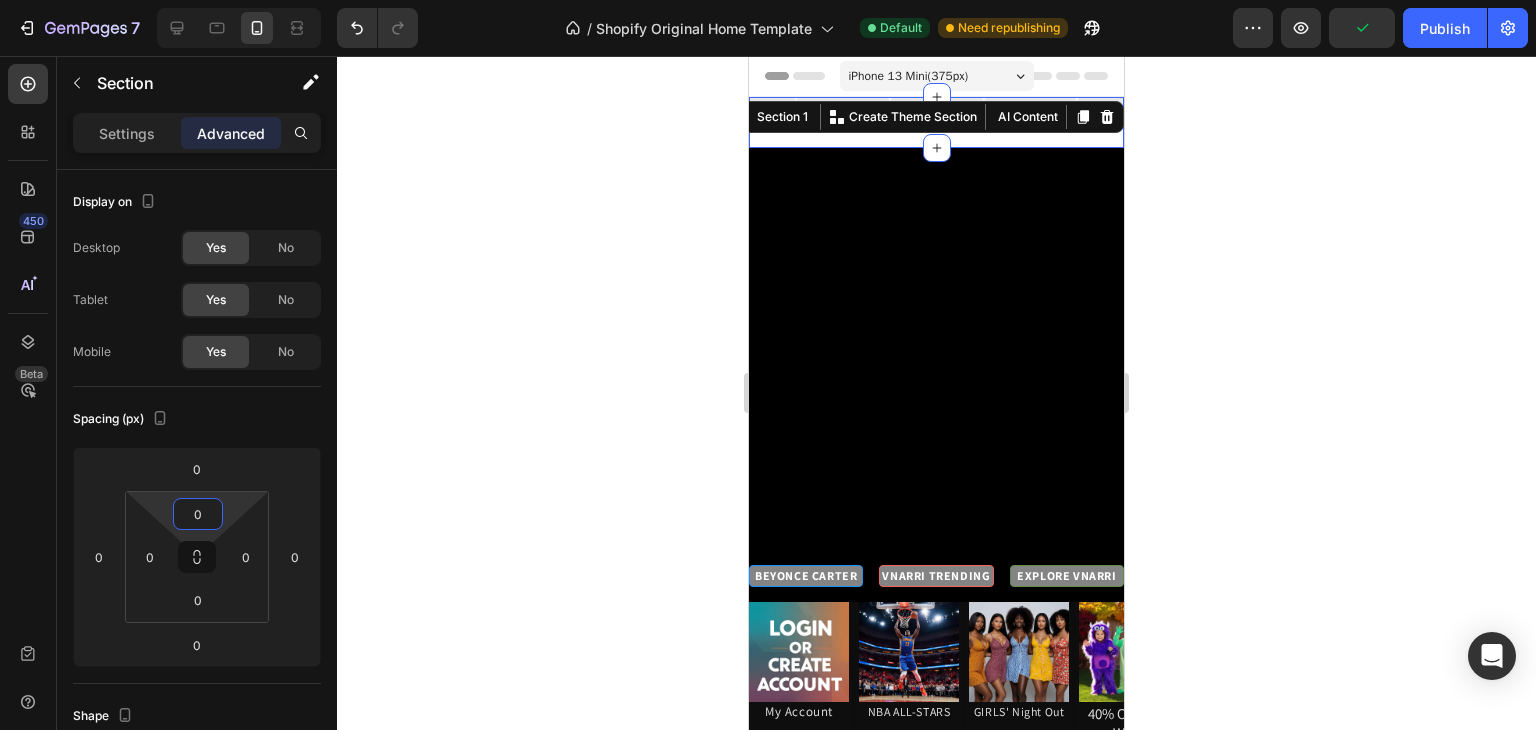 click 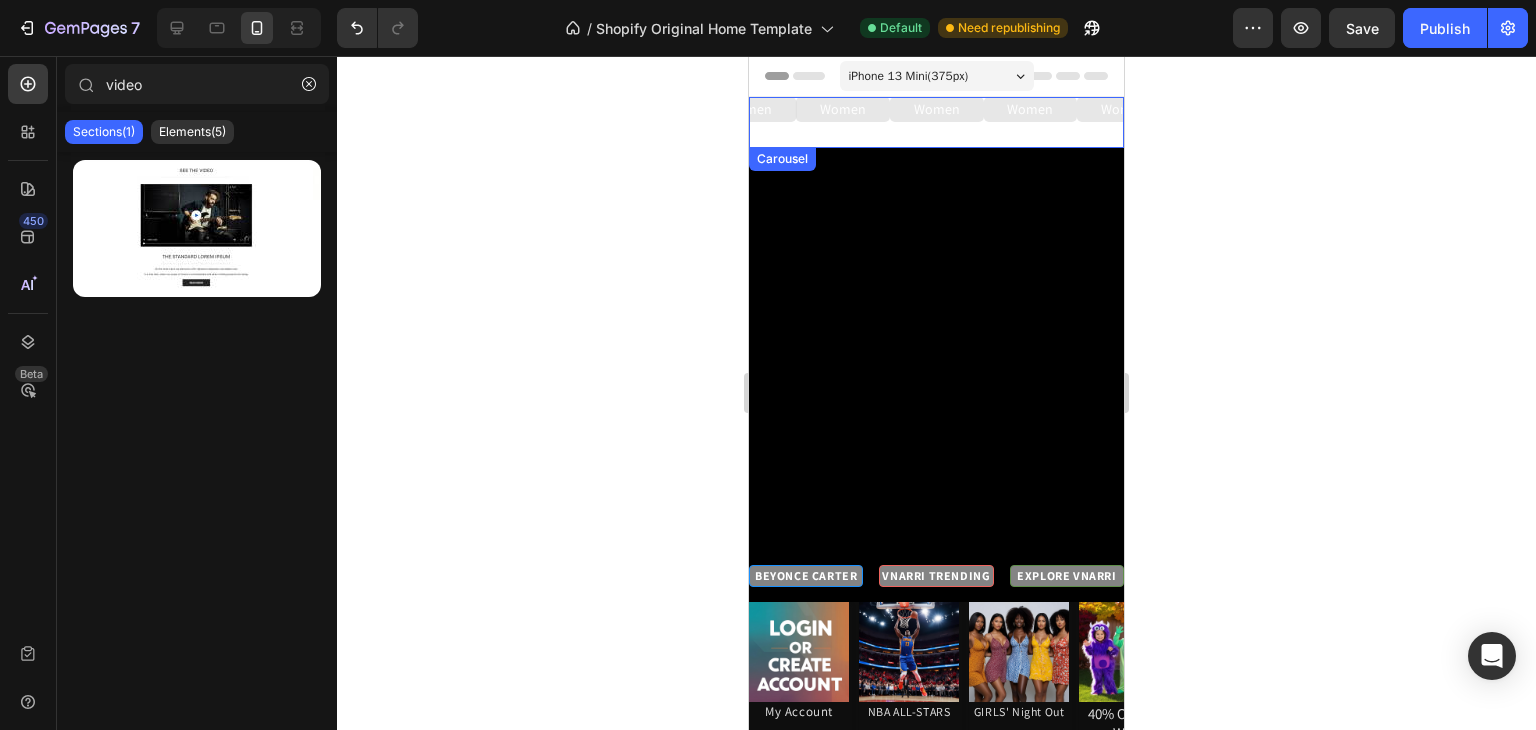 click on "Women Button" at bounding box center [937, 122] 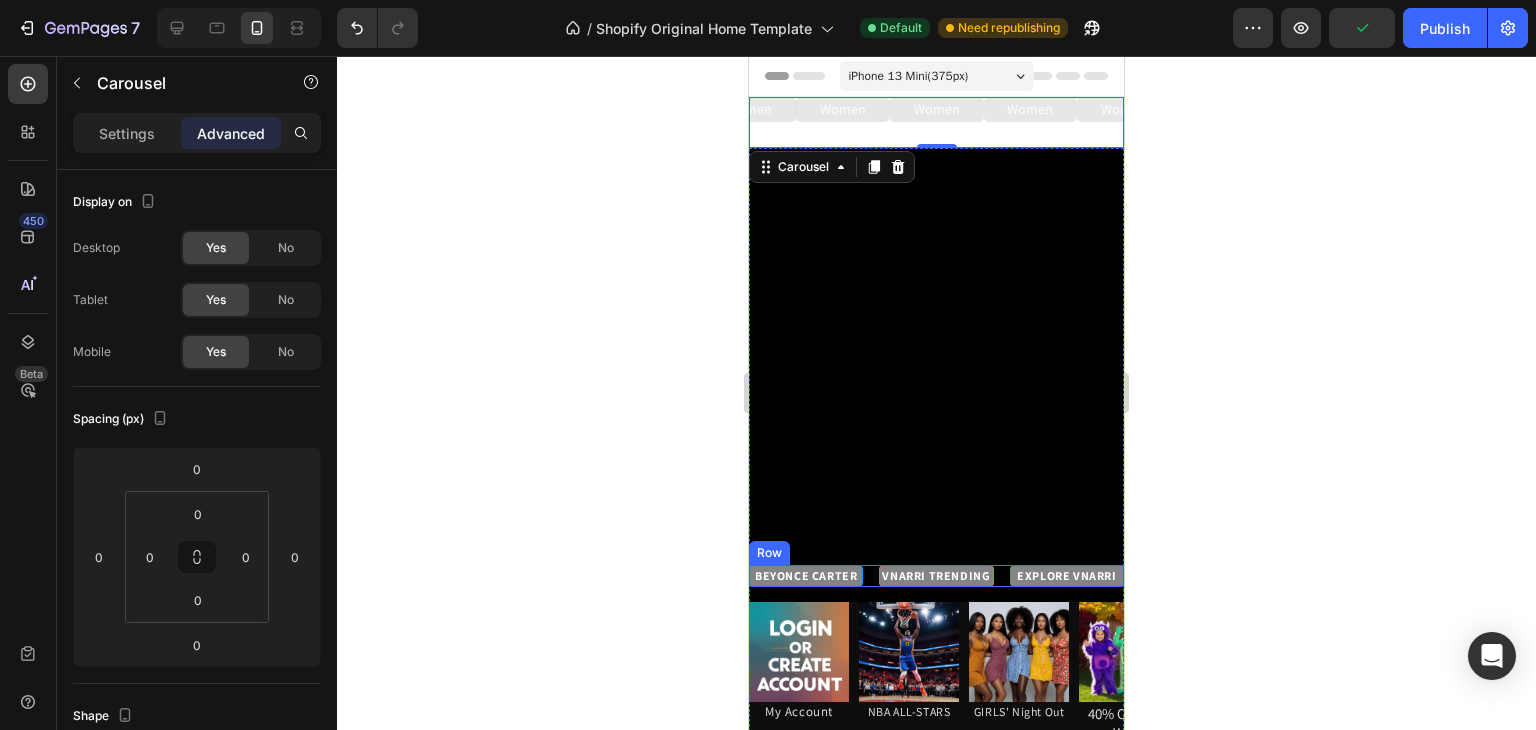 click on "BEYONCE CARTER Heading VNARRI TRENDING Heading EXPLORE VNARRI Heading Row" at bounding box center [936, 576] 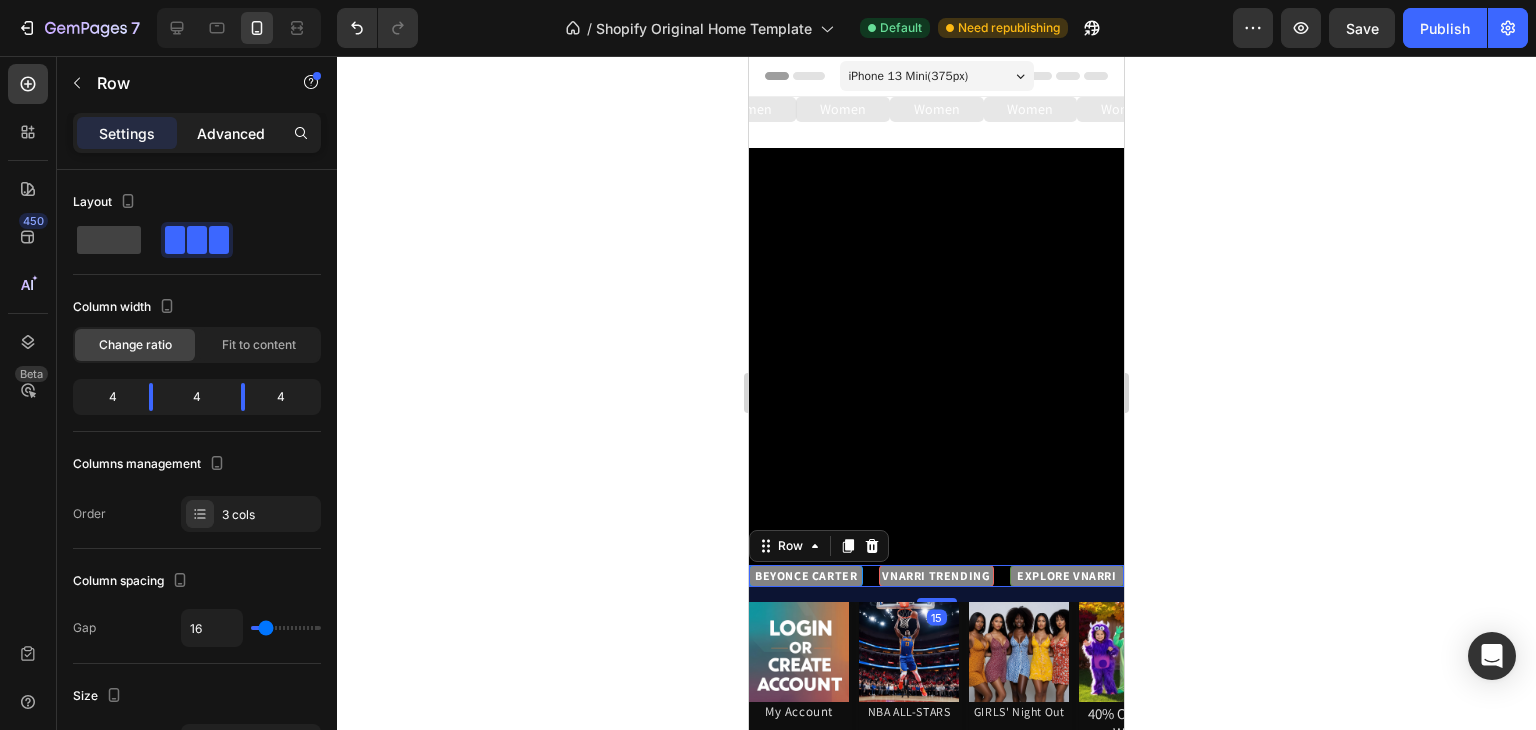 click on "Advanced" 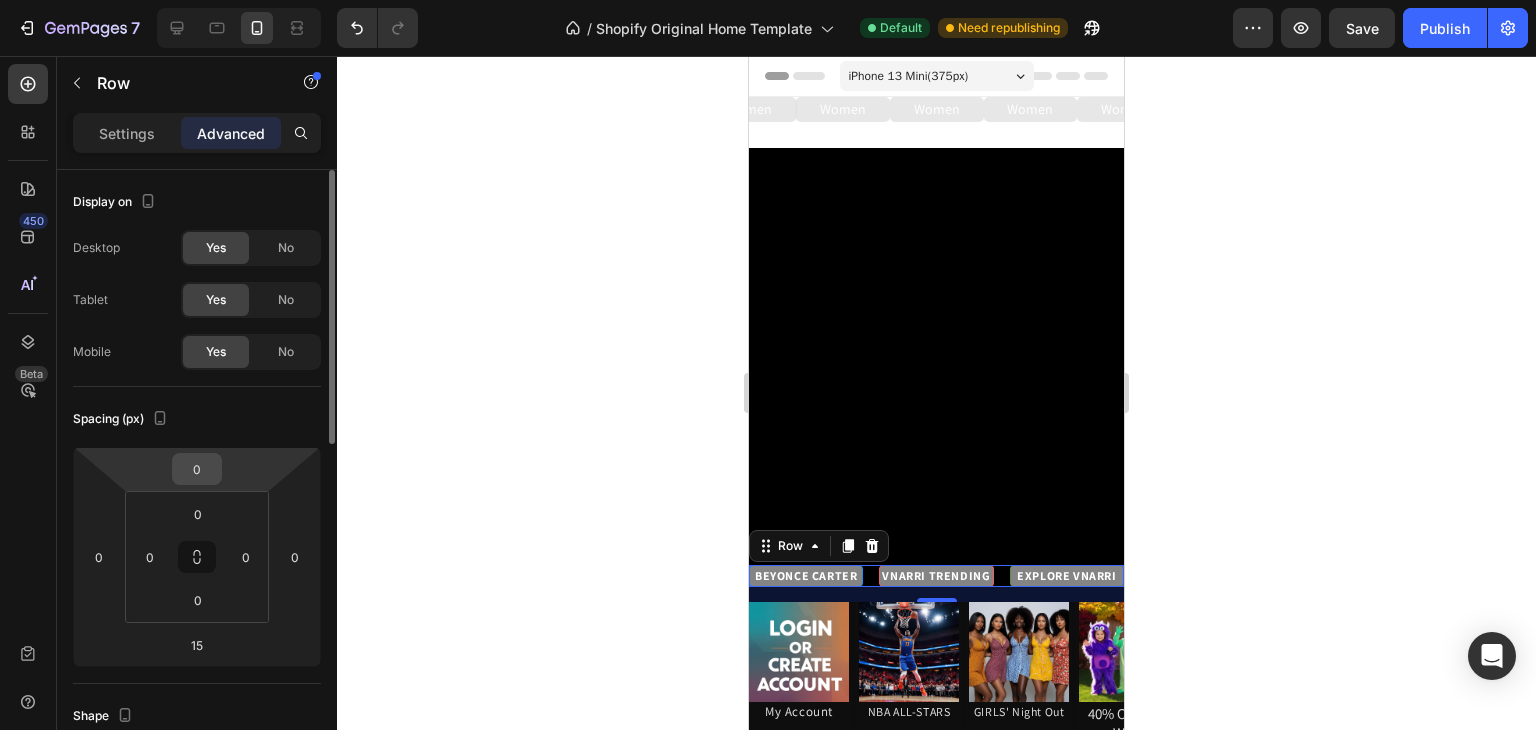 click on "0" at bounding box center (197, 469) 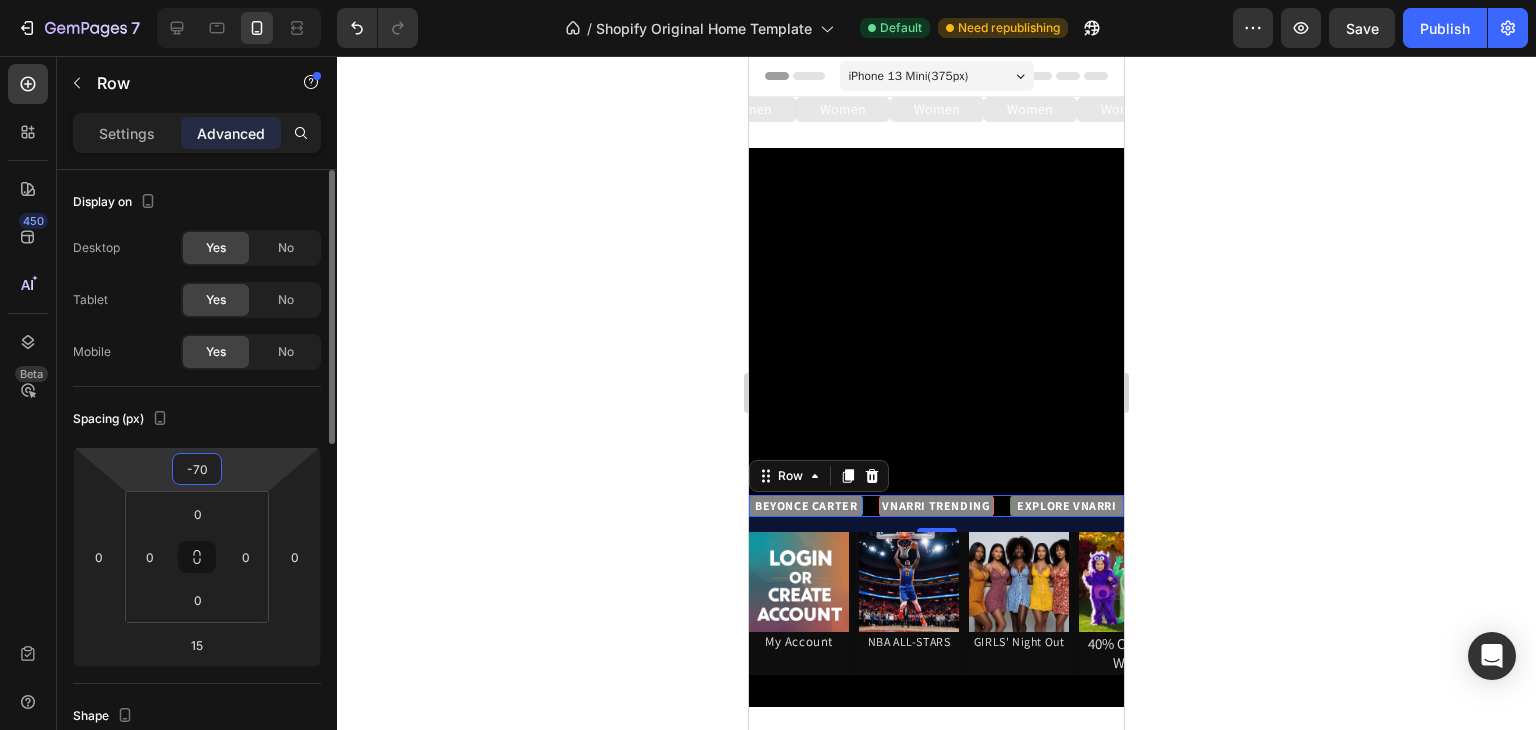 type on "-7" 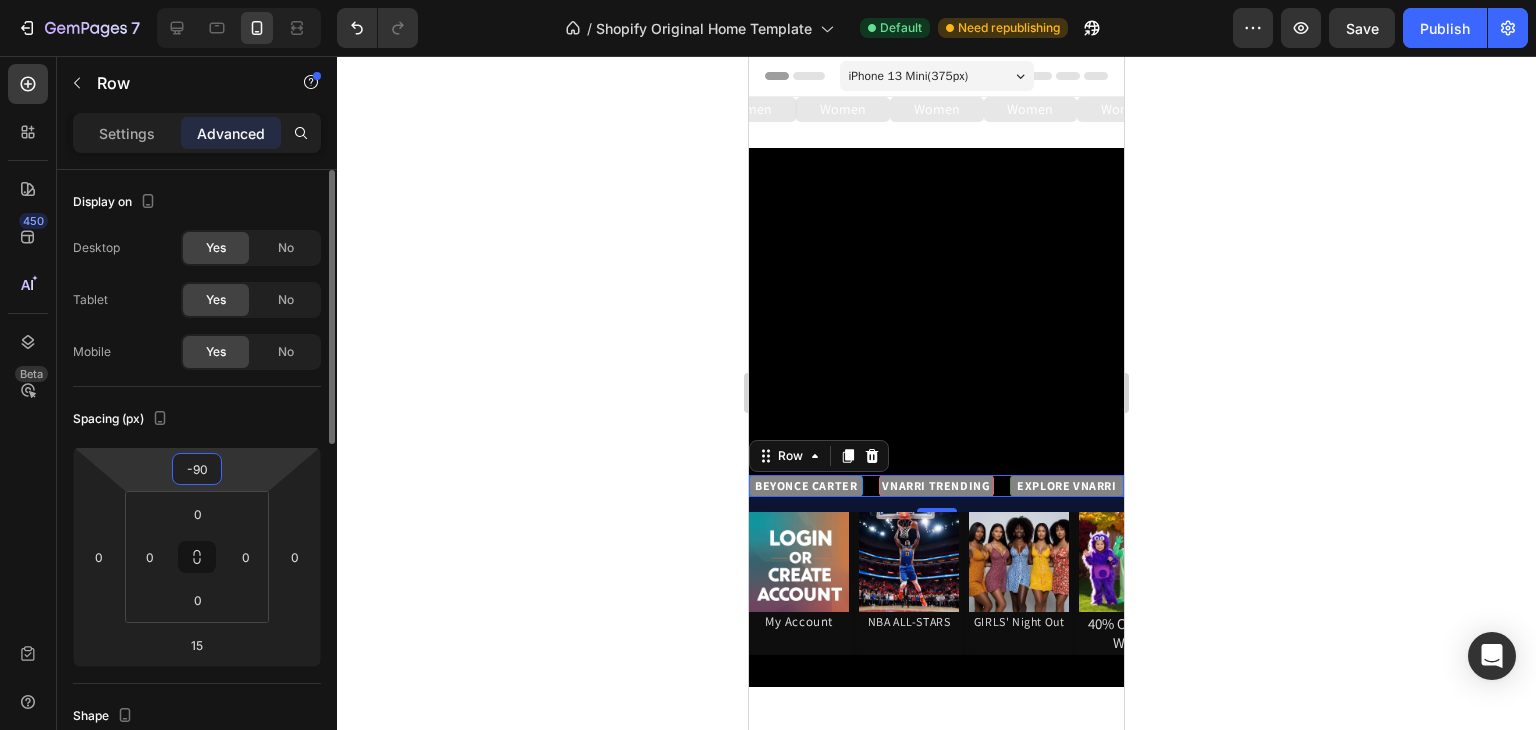 type on "-9" 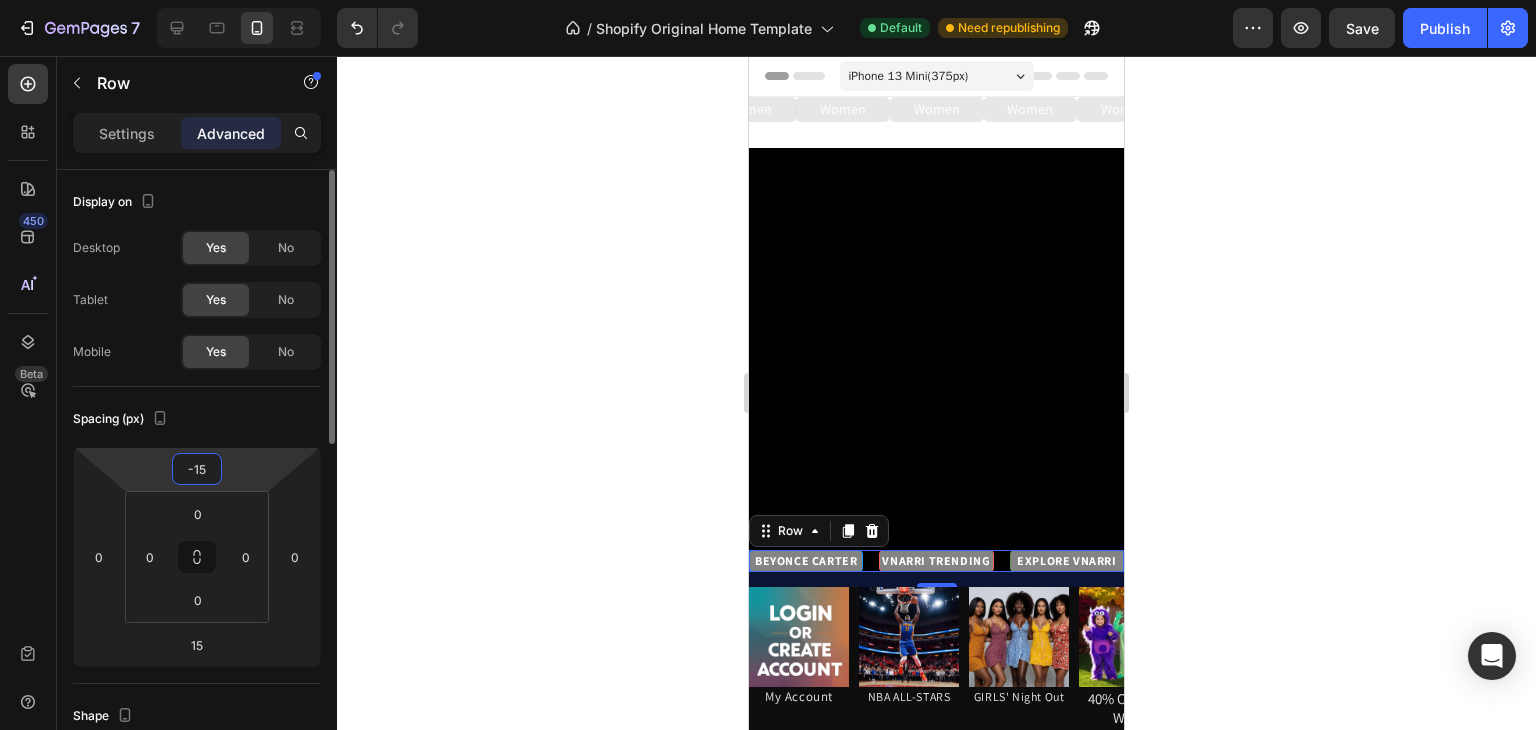 type on "-150" 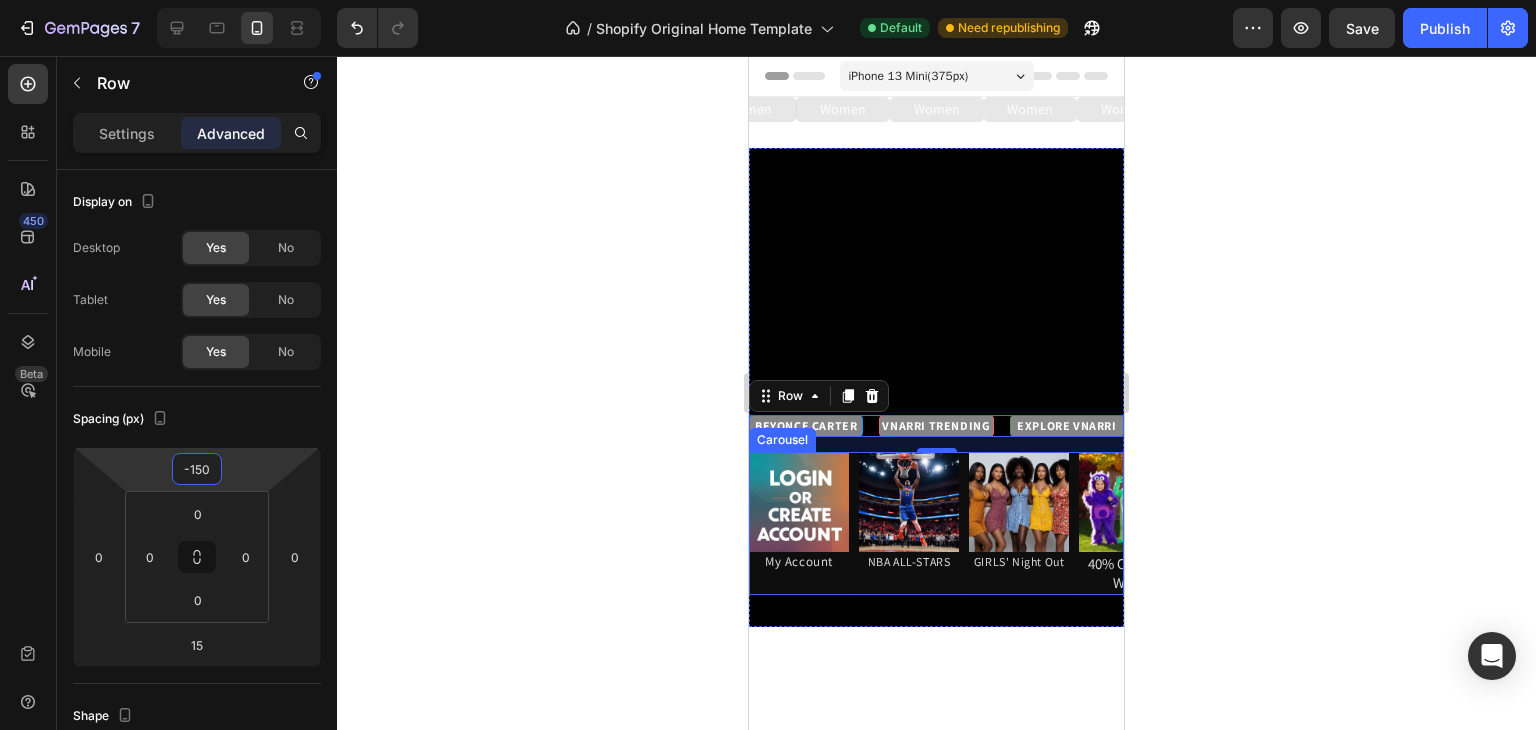 click on "Image My Account Heading Image NBA ALL-STARS Heading Image GIRLS' Night Out Heading Image 40% OFF Kids Wear Heading Image VS: 'JoJo's Closet' Heading Image Shop With Amber Heading Image The Boyz Heading Image Image Image" at bounding box center (936, 523) 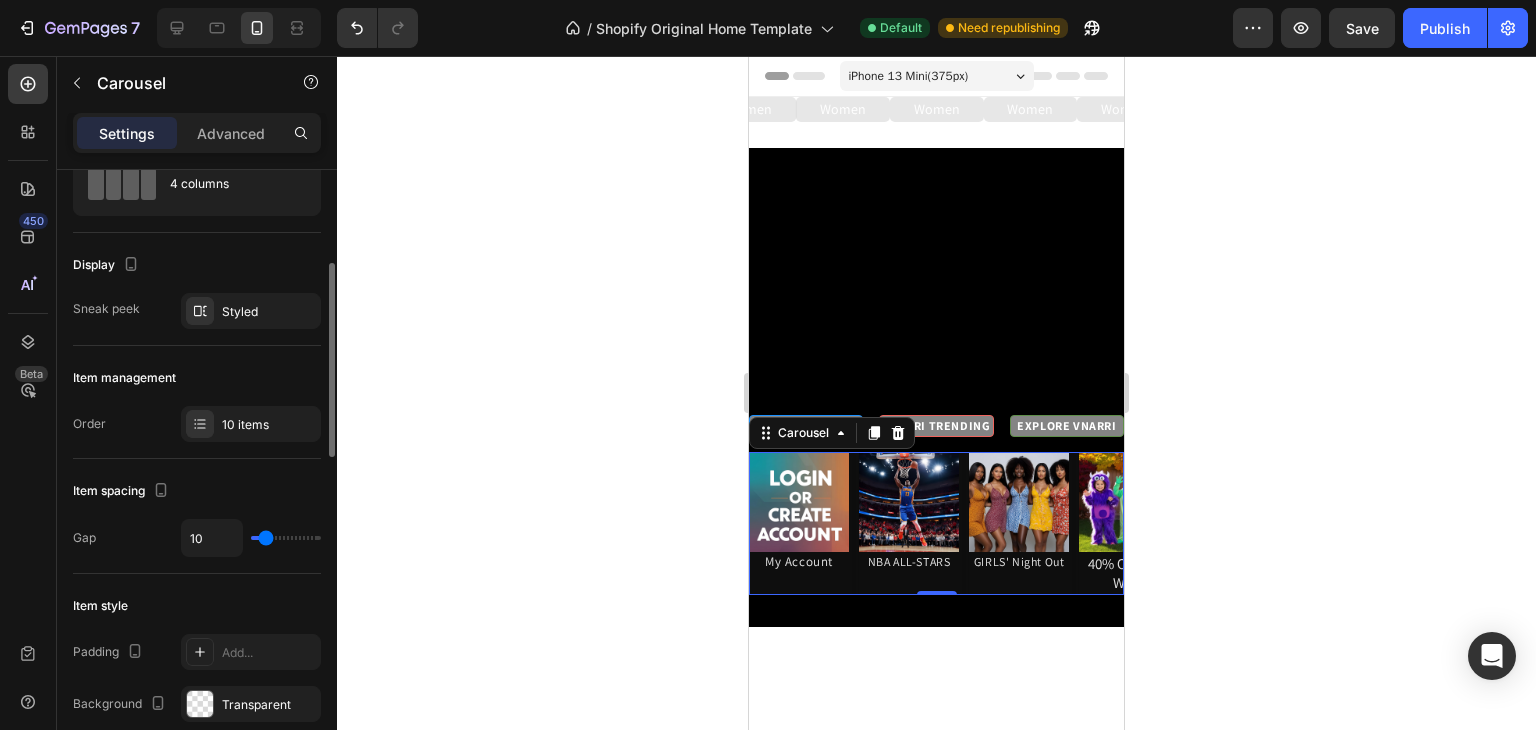 scroll, scrollTop: 161, scrollLeft: 0, axis: vertical 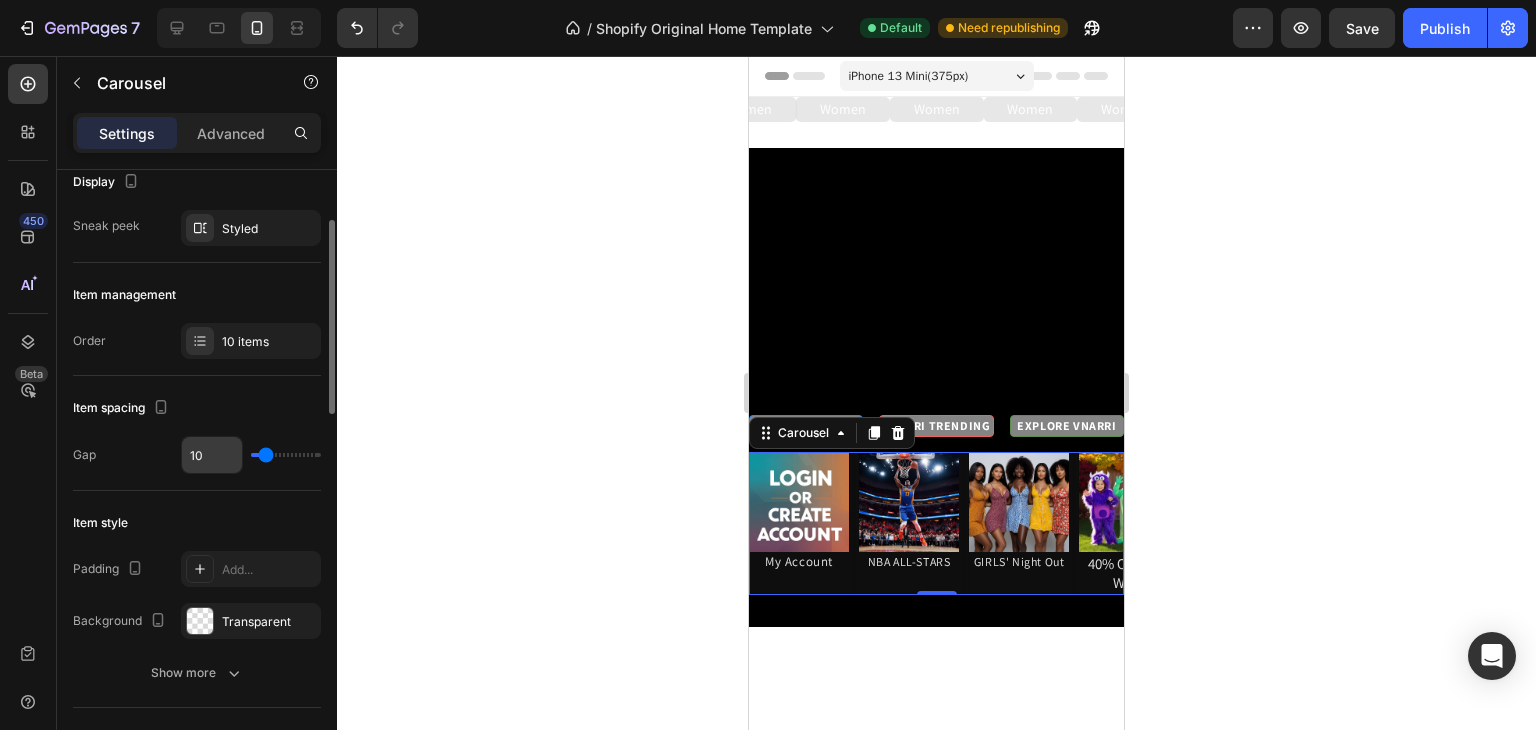 click on "10" at bounding box center [212, 455] 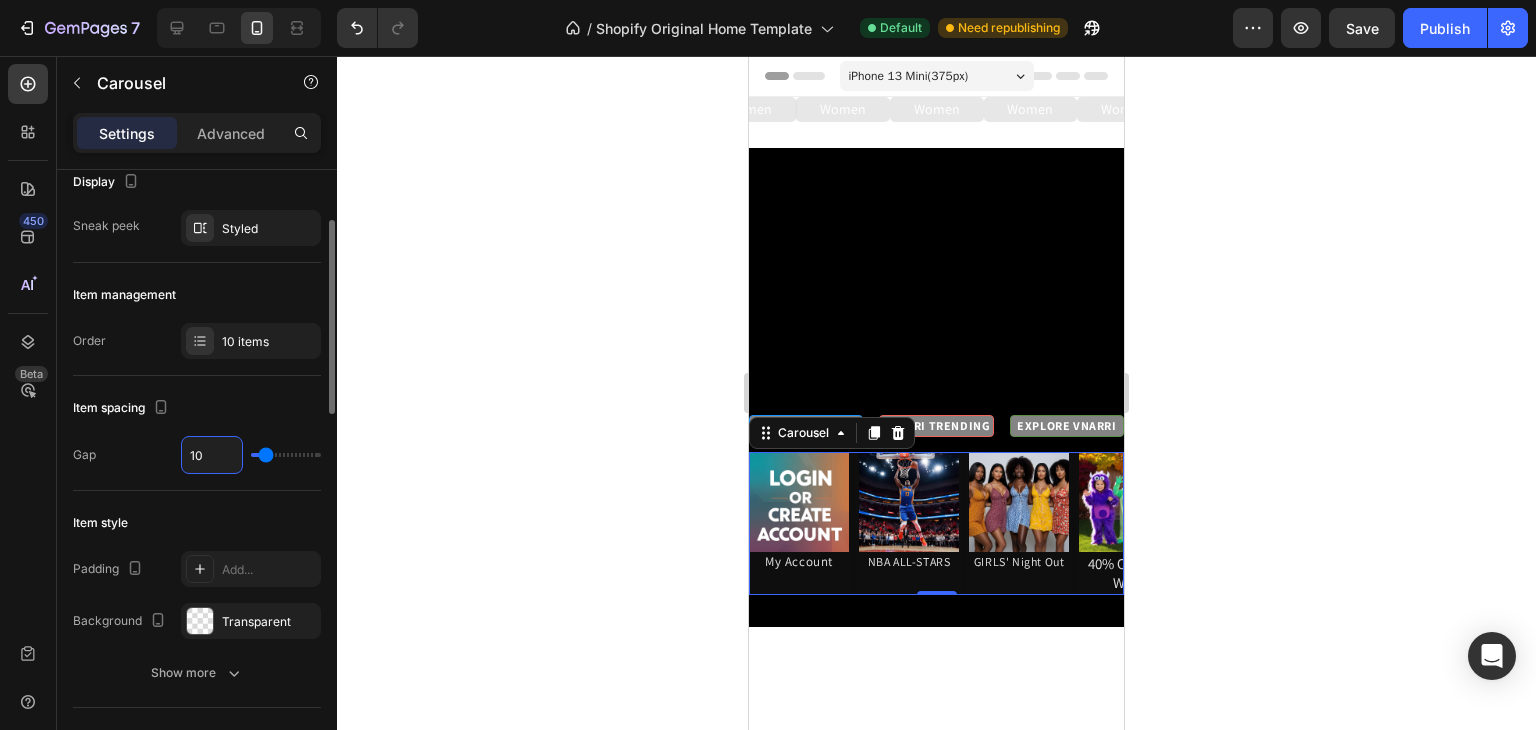 type on "5" 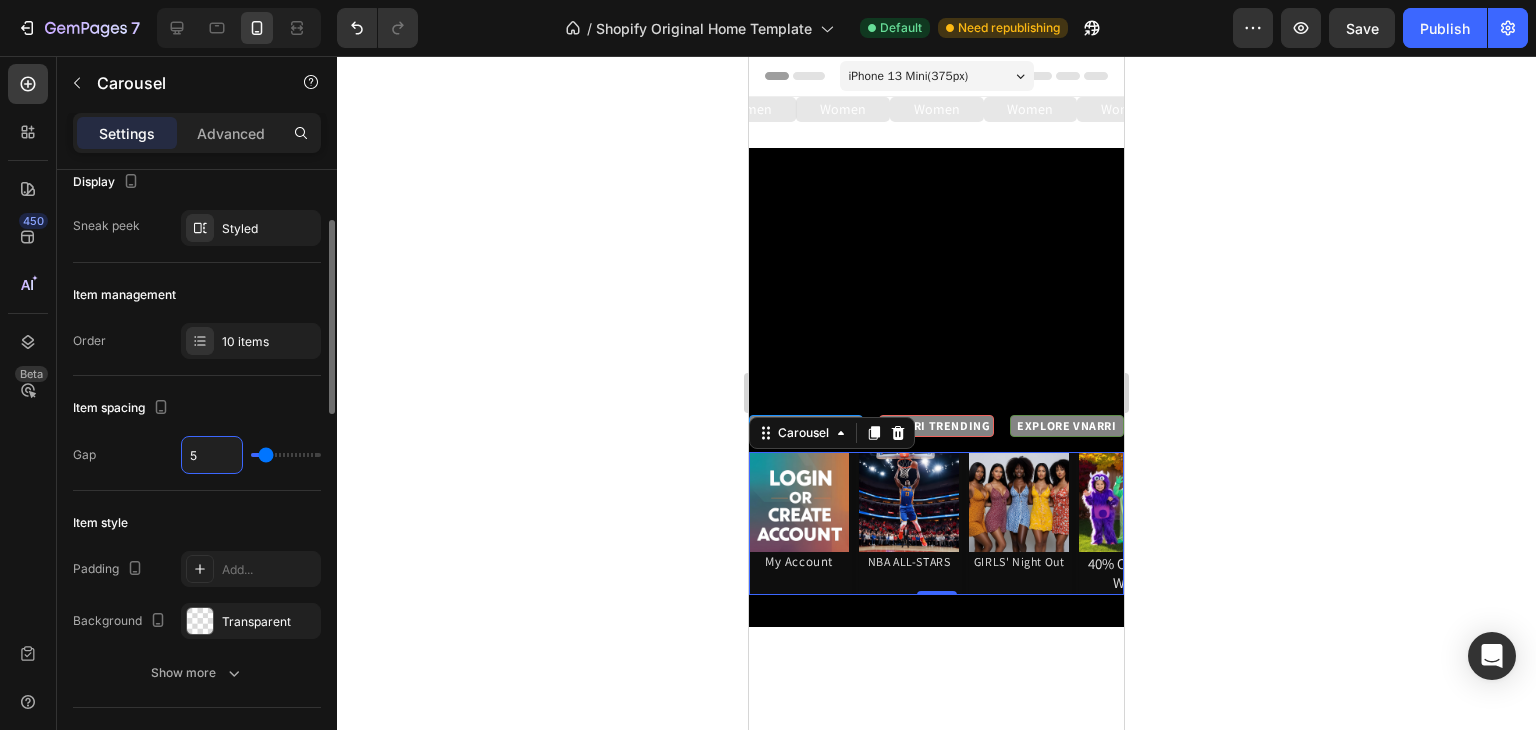 type on "5" 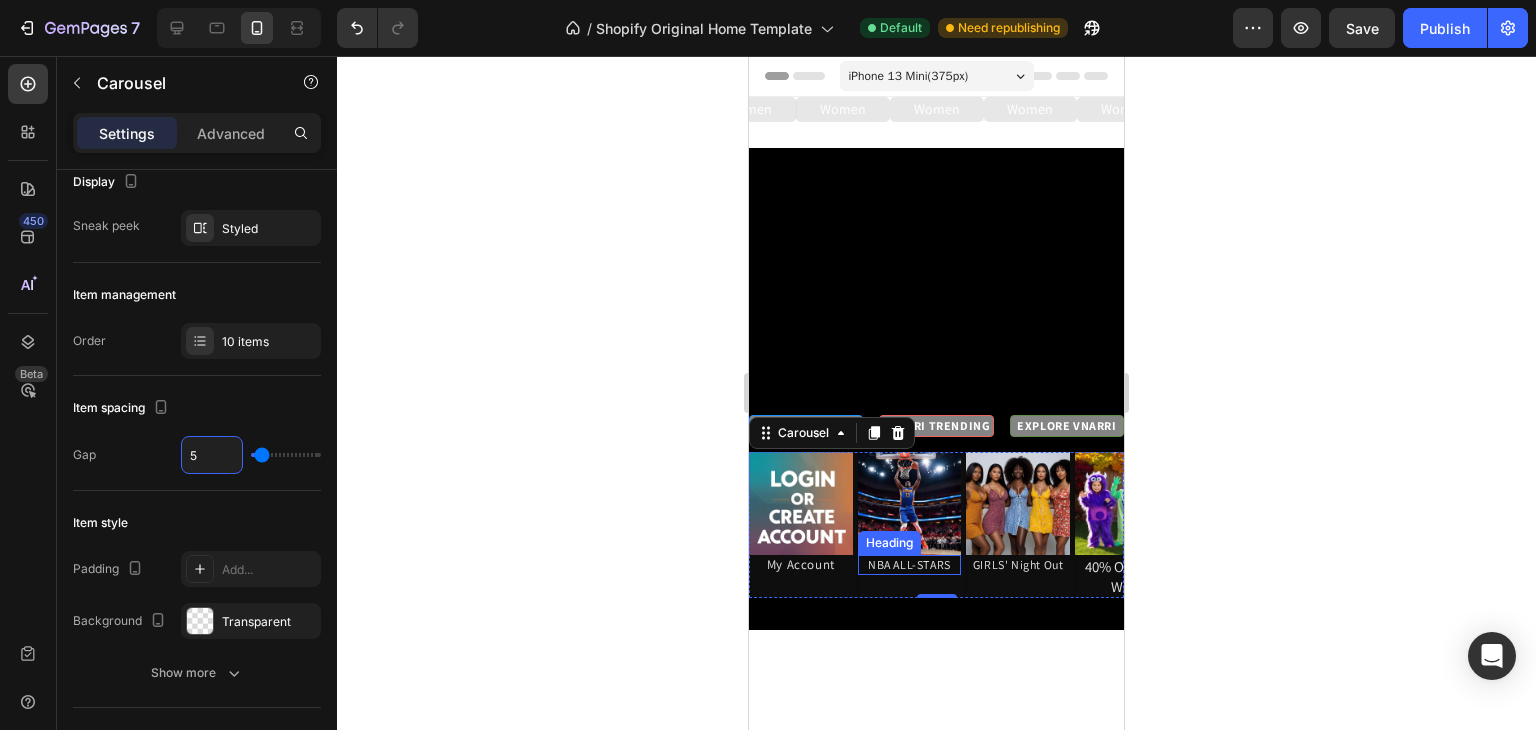 click on "Image My Account Heading Image NBA ALL-STARS Heading Image GIRLS' Night Out Heading Image 40% OFF Kids Wear Heading Image VS: 'JoJo's Closet' Heading Image Shop With Amber Heading Image The Boyz Heading Image Image Image" at bounding box center [936, 525] 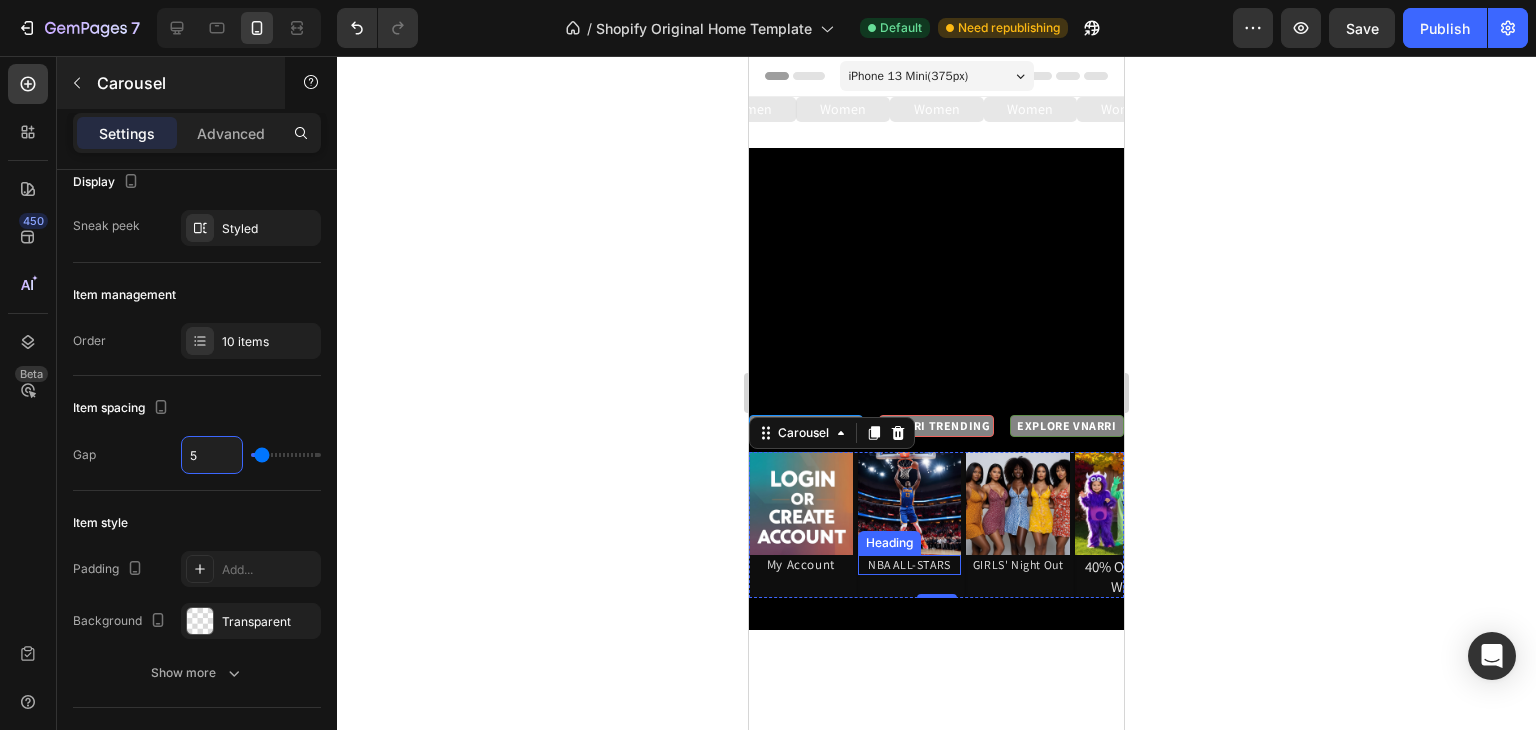 click 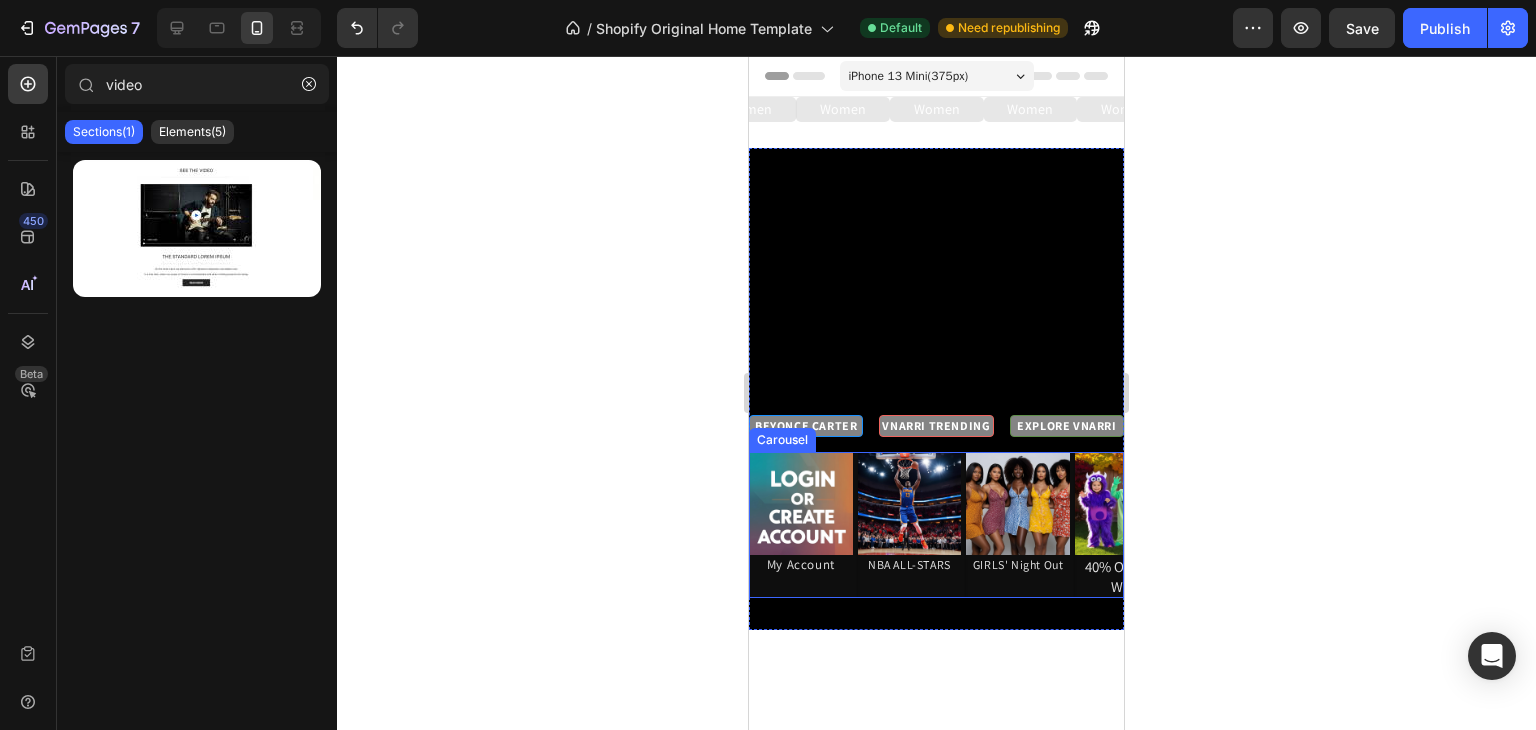 click on "Image My Account Heading Image NBA ALL-STARS Heading Image GIRLS' Night Out Heading Image 40% OFF Kids Wear Heading Image VS: 'JoJo's Closet' Heading Image Shop With Amber Heading Image The Boyz Heading Image Image Image" at bounding box center (936, 525) 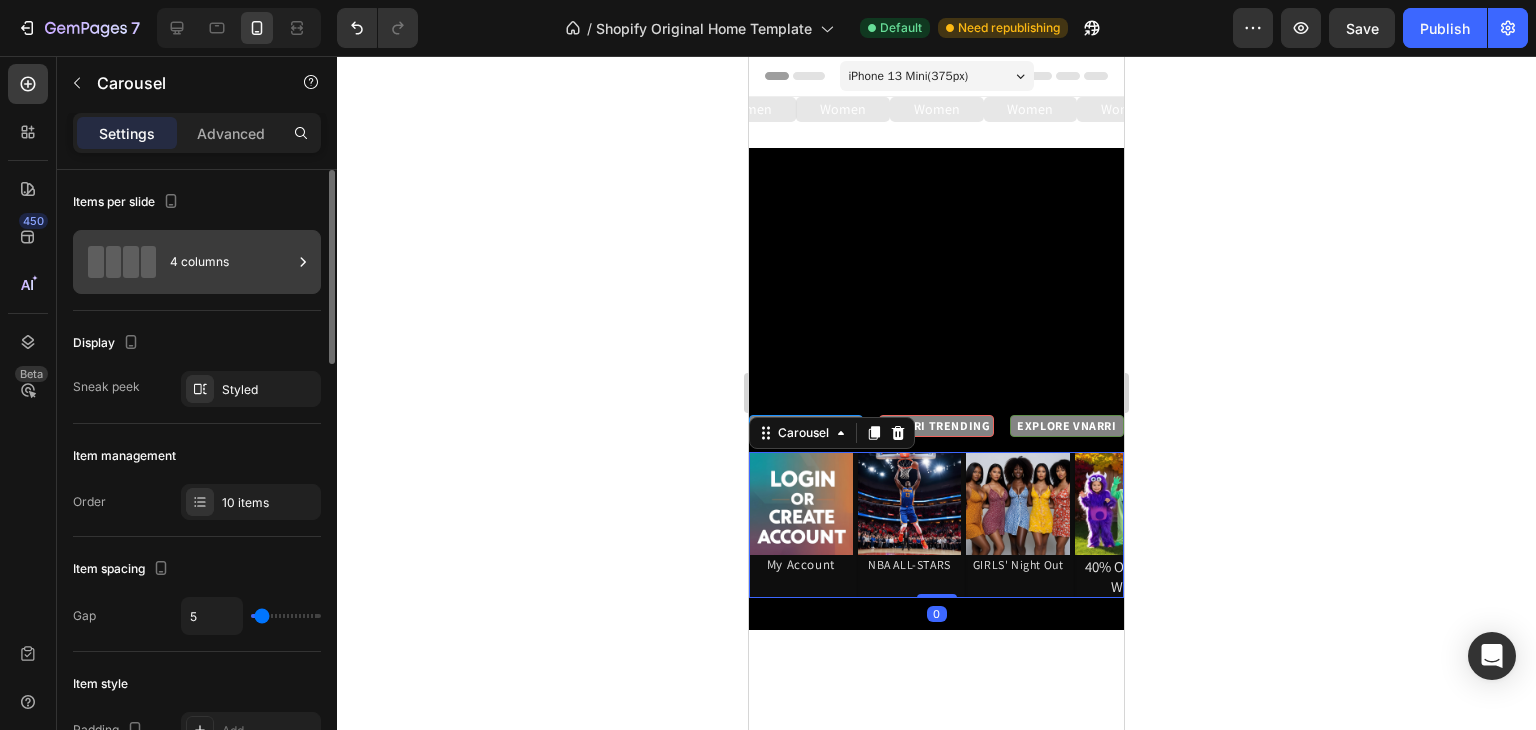 click on "4 columns" at bounding box center [231, 262] 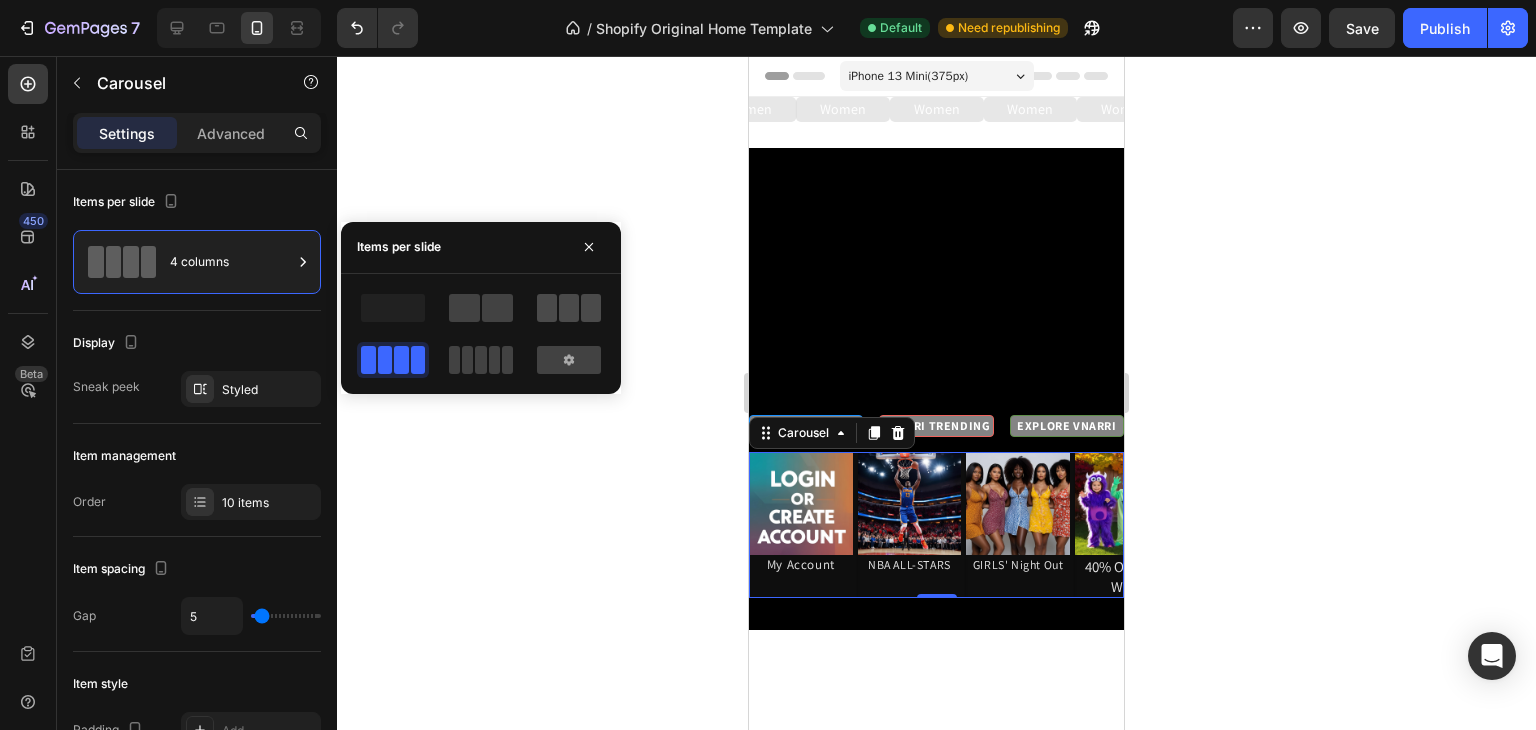 click 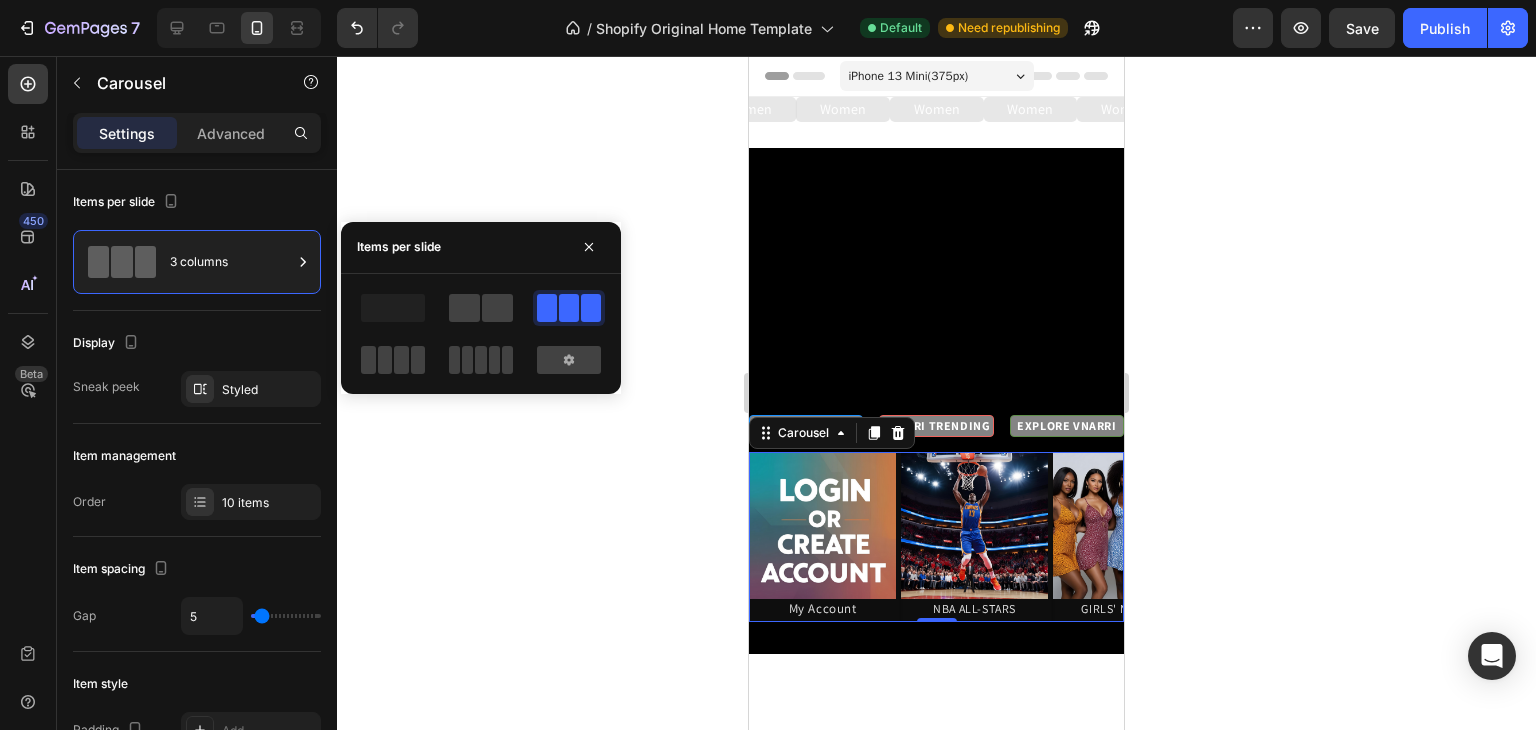 click 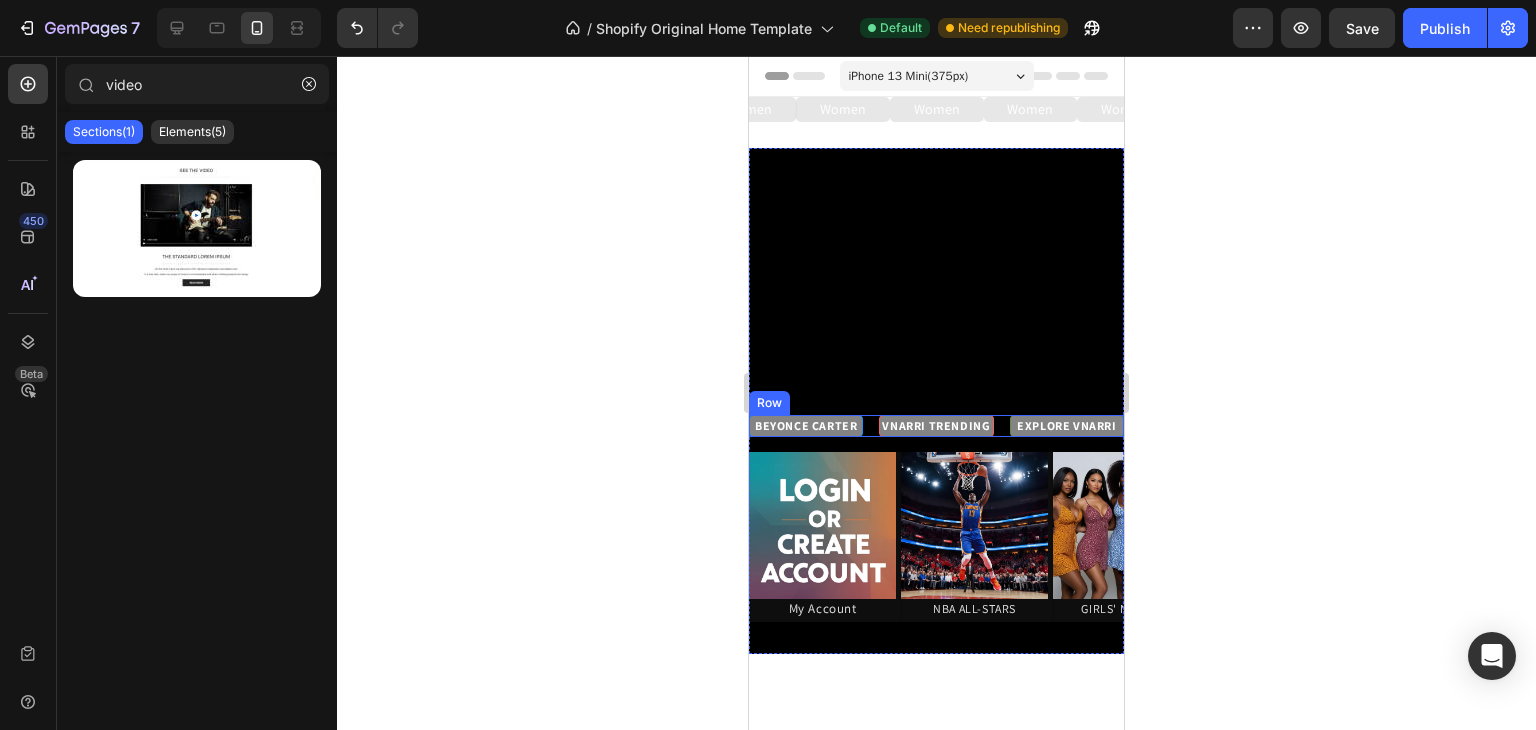 click on "BEYONCE CARTER Heading VNARRI TRENDING Heading EXPLORE VNARRI Heading Row" at bounding box center (936, 426) 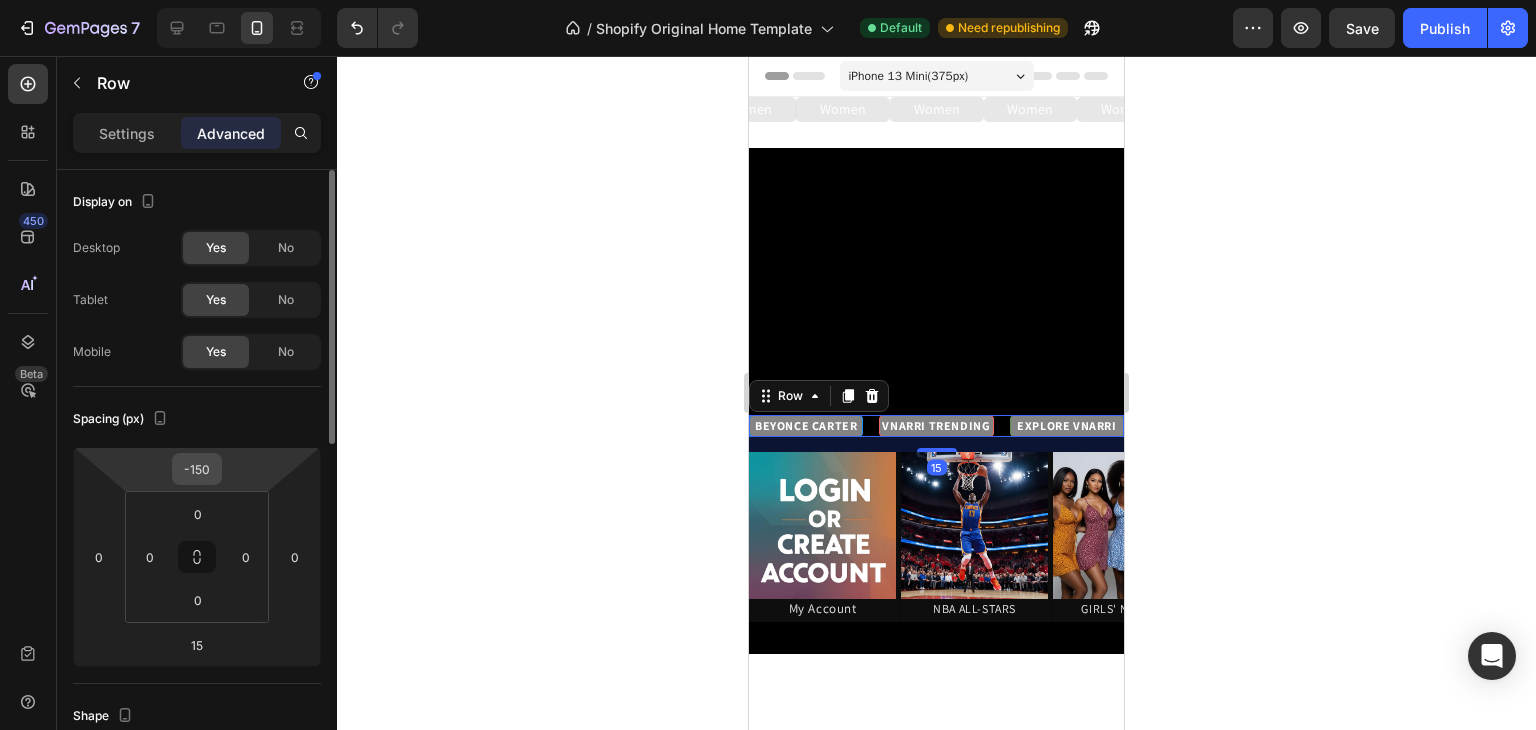 click on "-150" at bounding box center [197, 469] 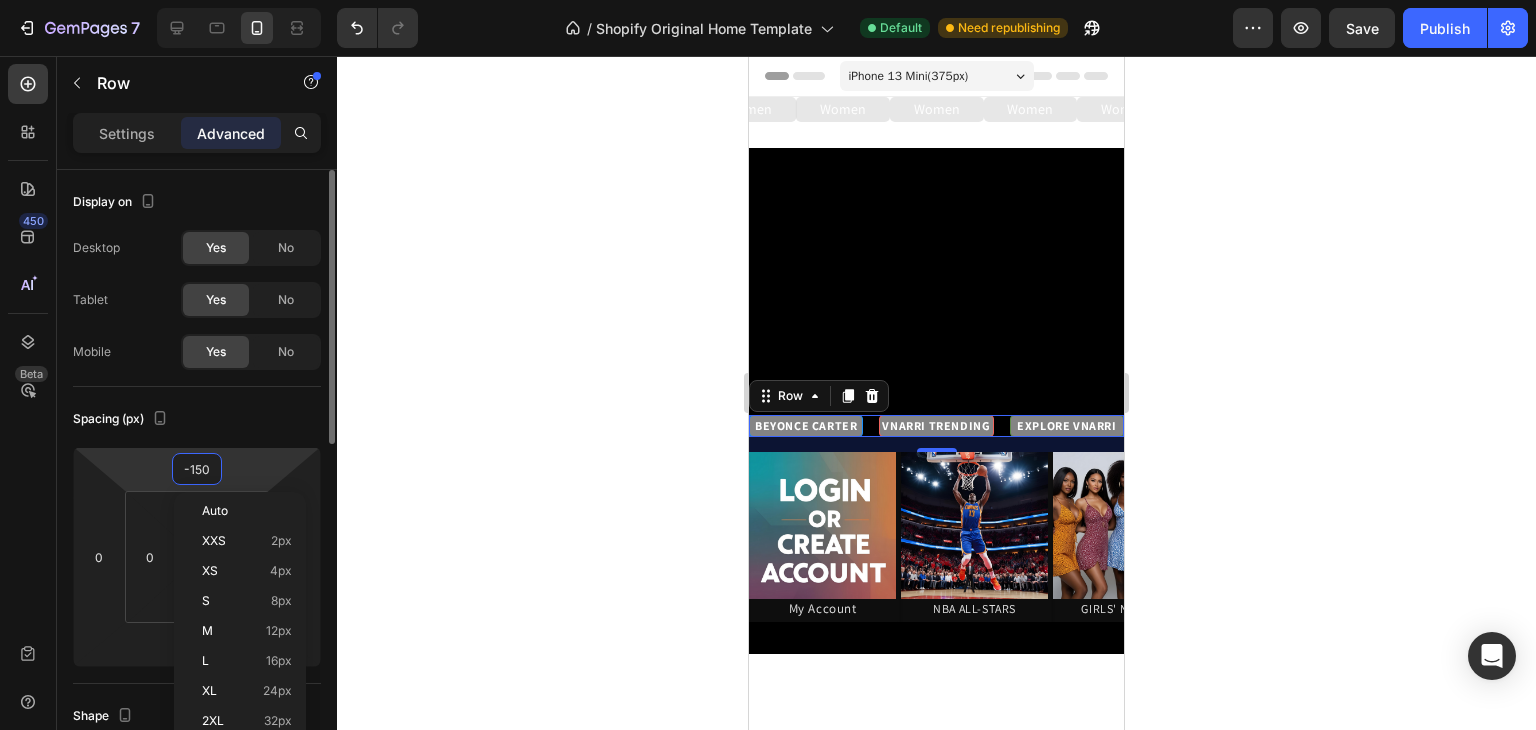 click on "-150" at bounding box center [197, 469] 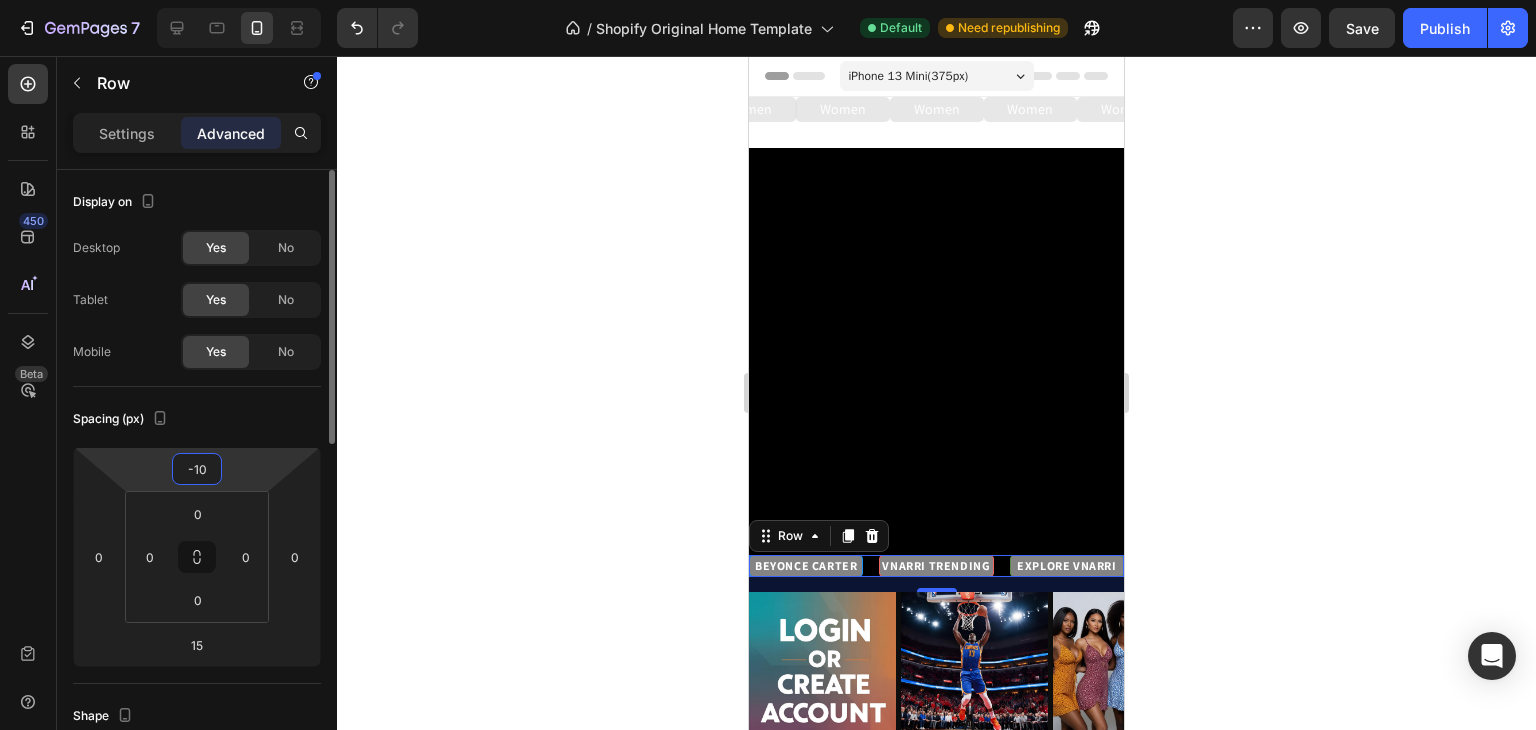 type on "-160" 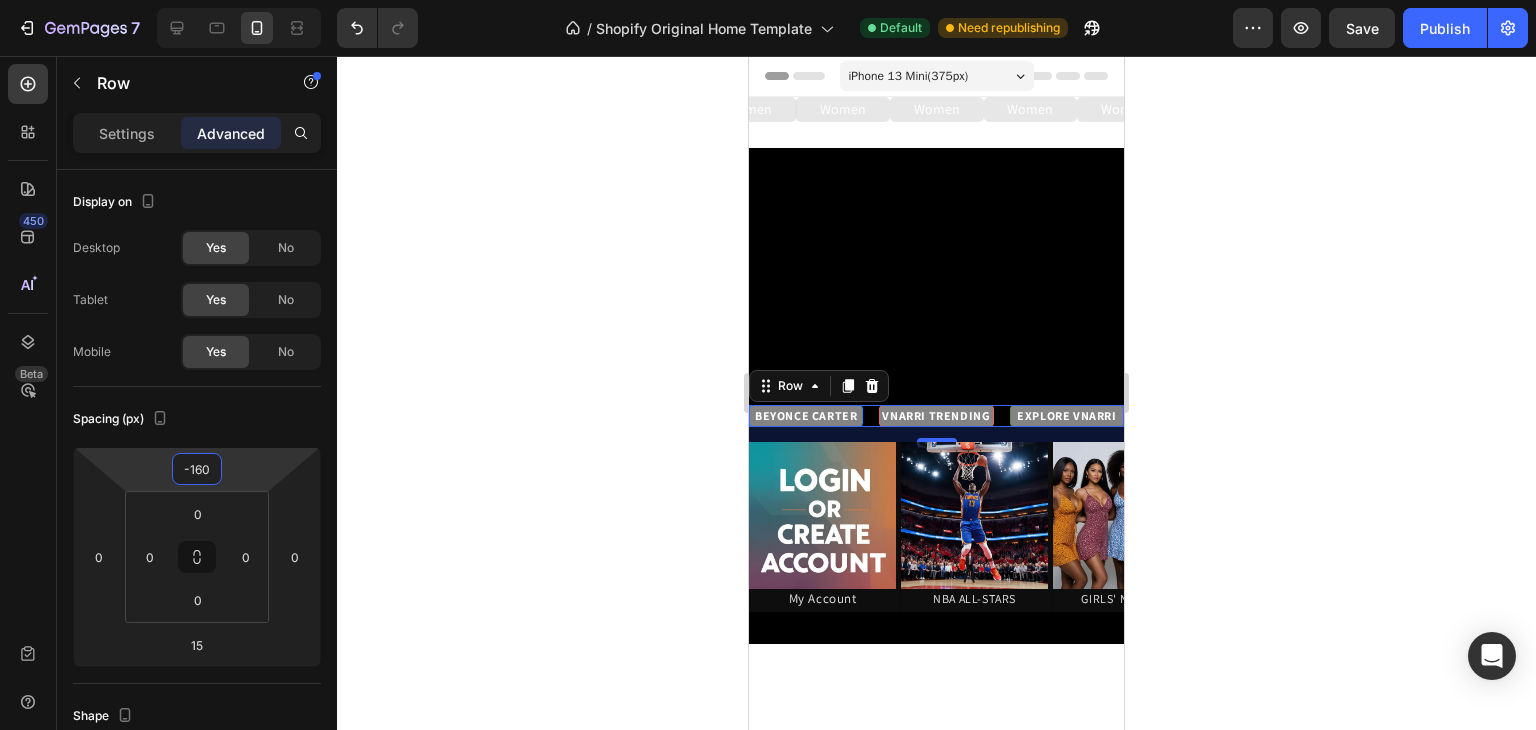 click at bounding box center [936, 885] 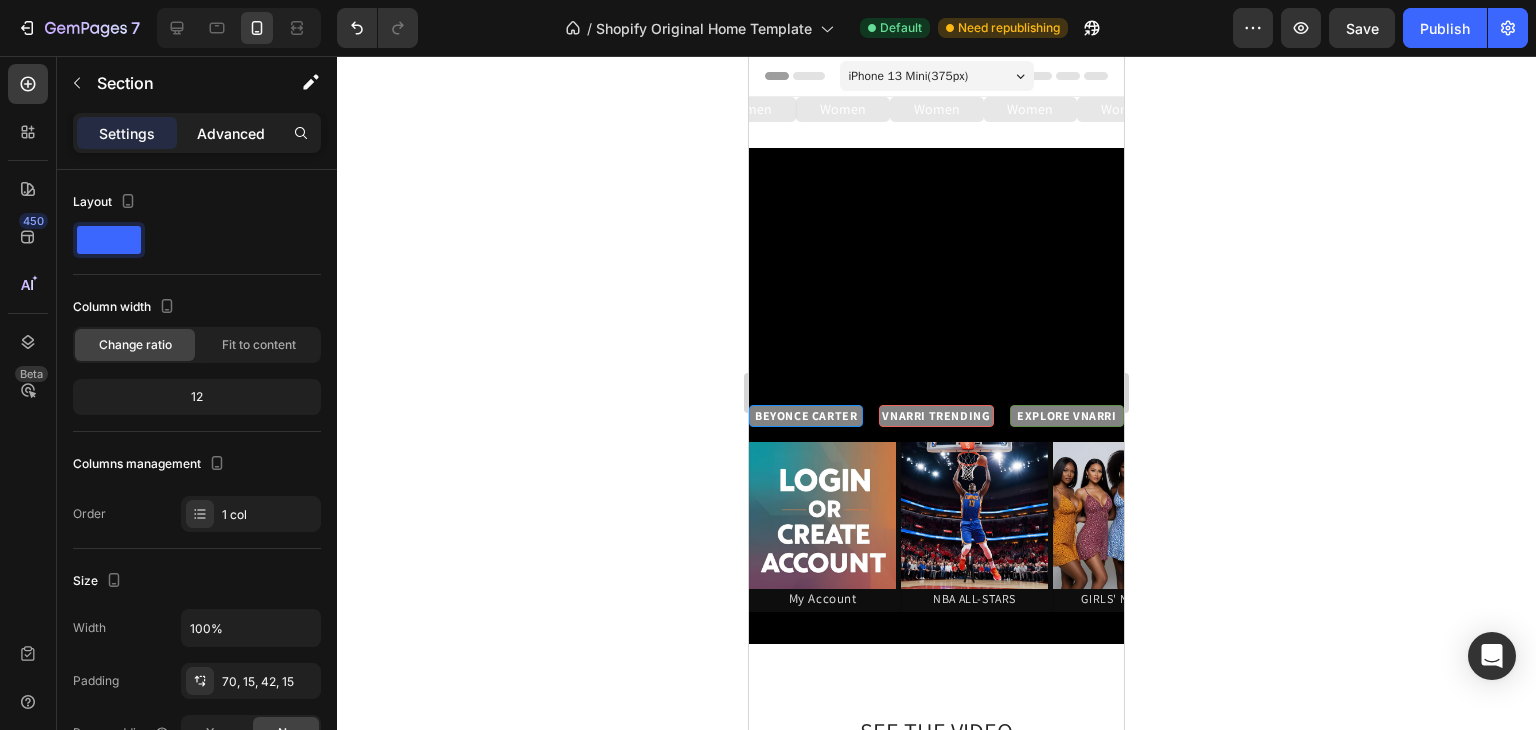 click on "Advanced" at bounding box center (231, 133) 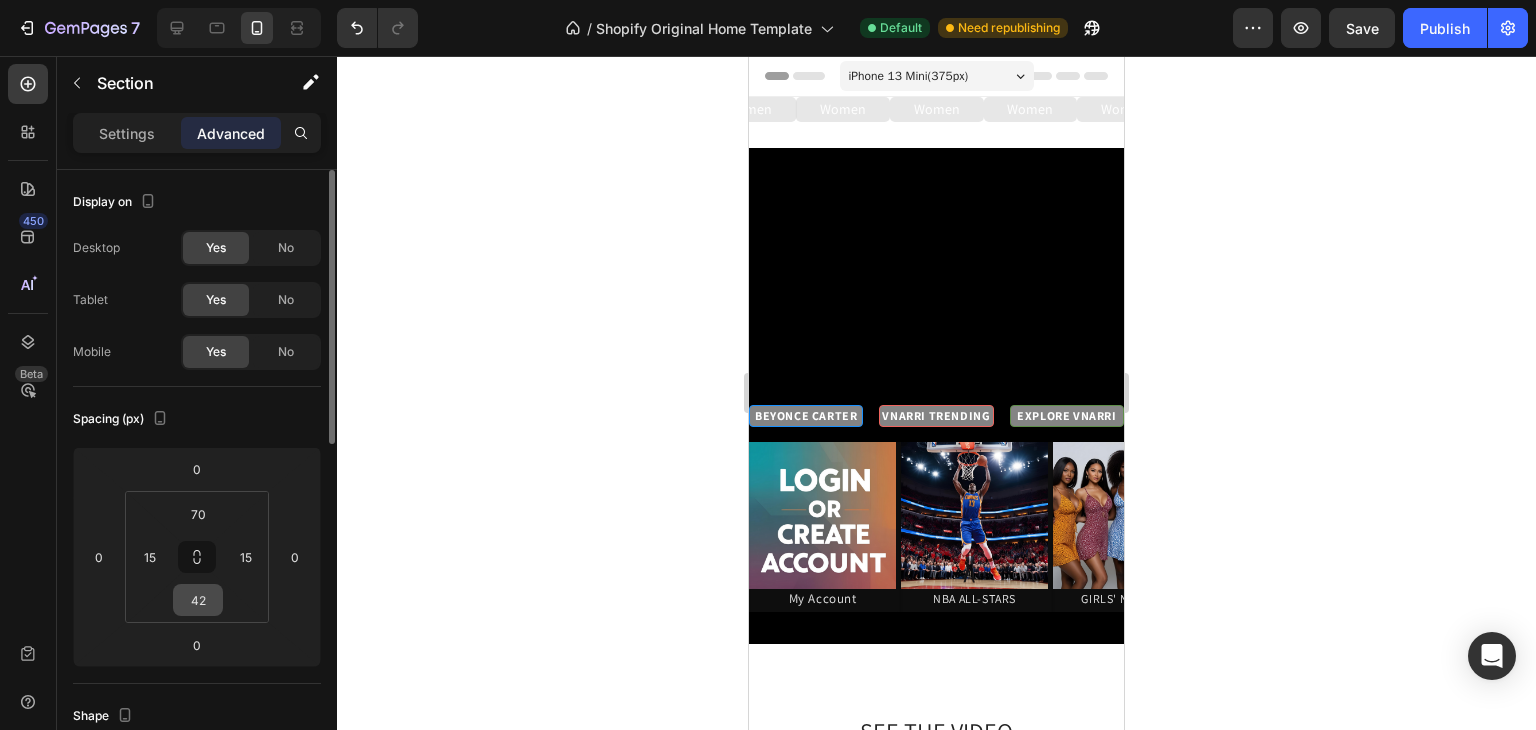 click on "42" at bounding box center (198, 600) 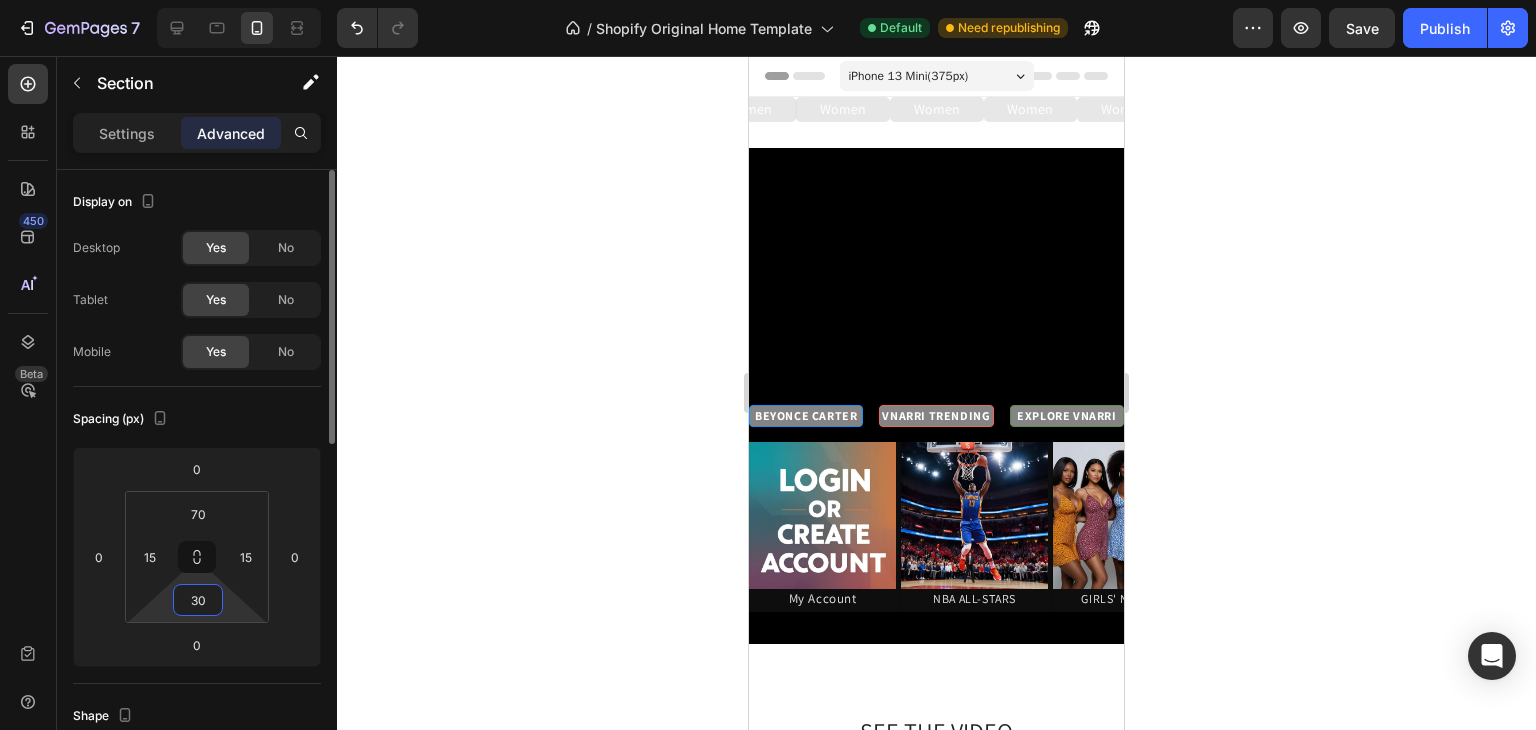 type on "3" 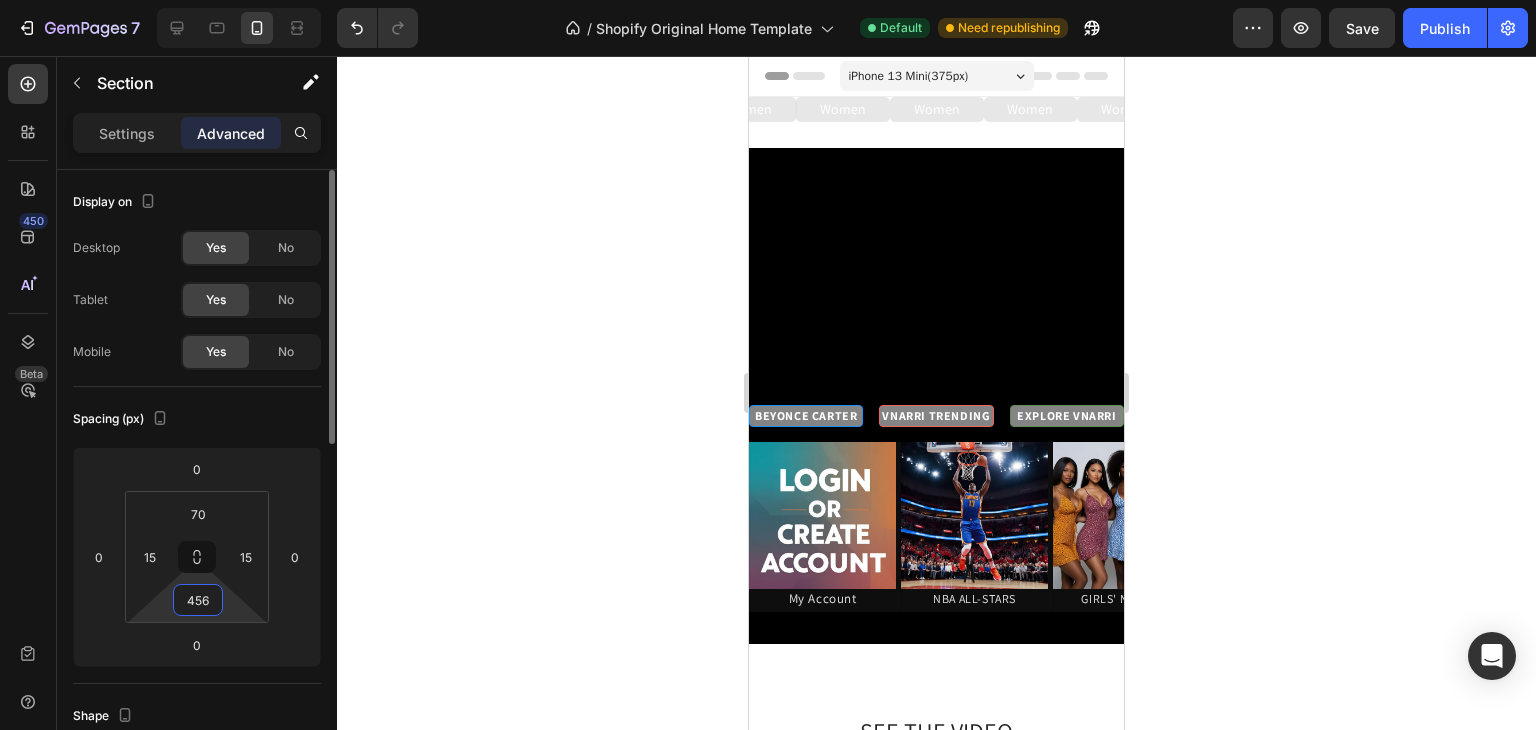 click on "Spacing (px) 0 0 0 0 70 15 456 15" 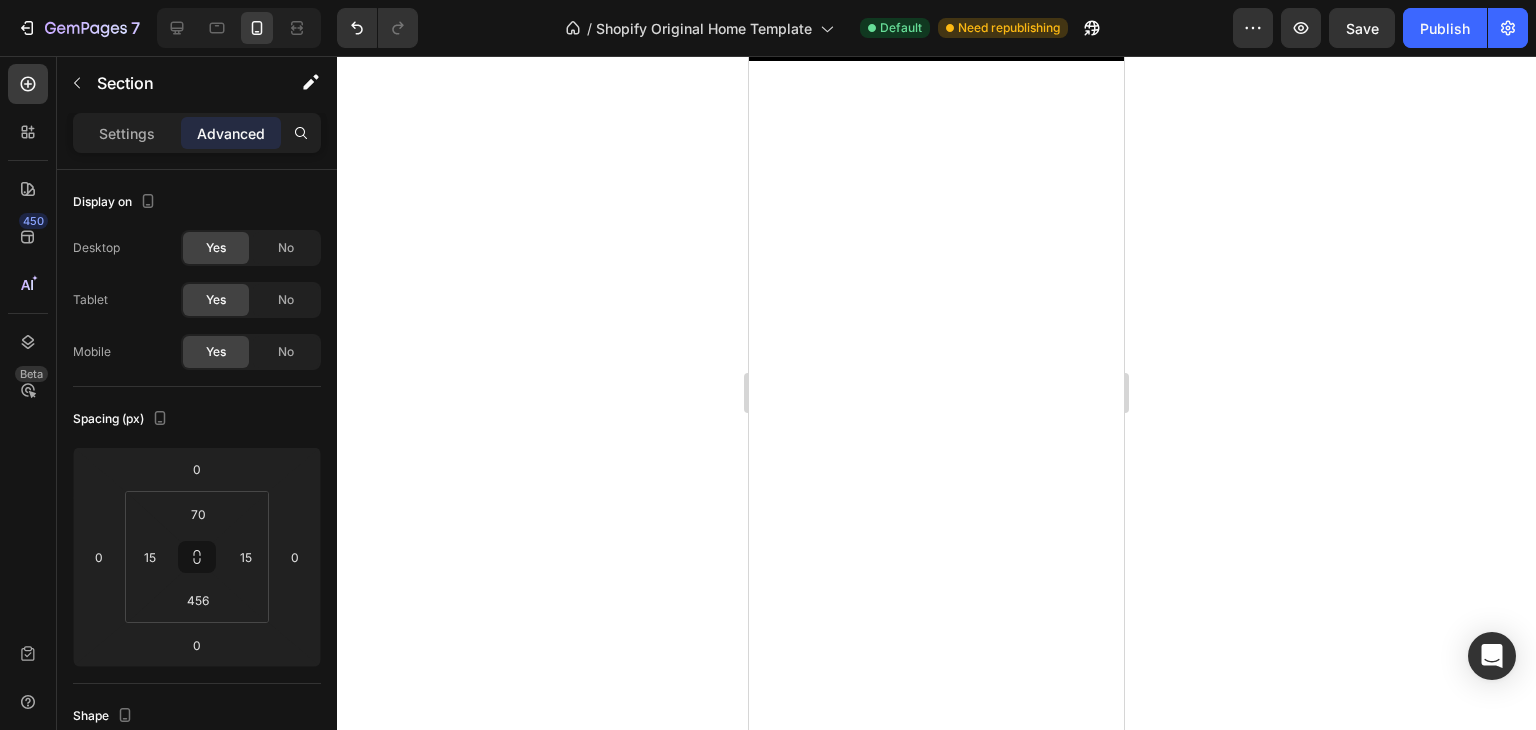 scroll, scrollTop: 4922, scrollLeft: 0, axis: vertical 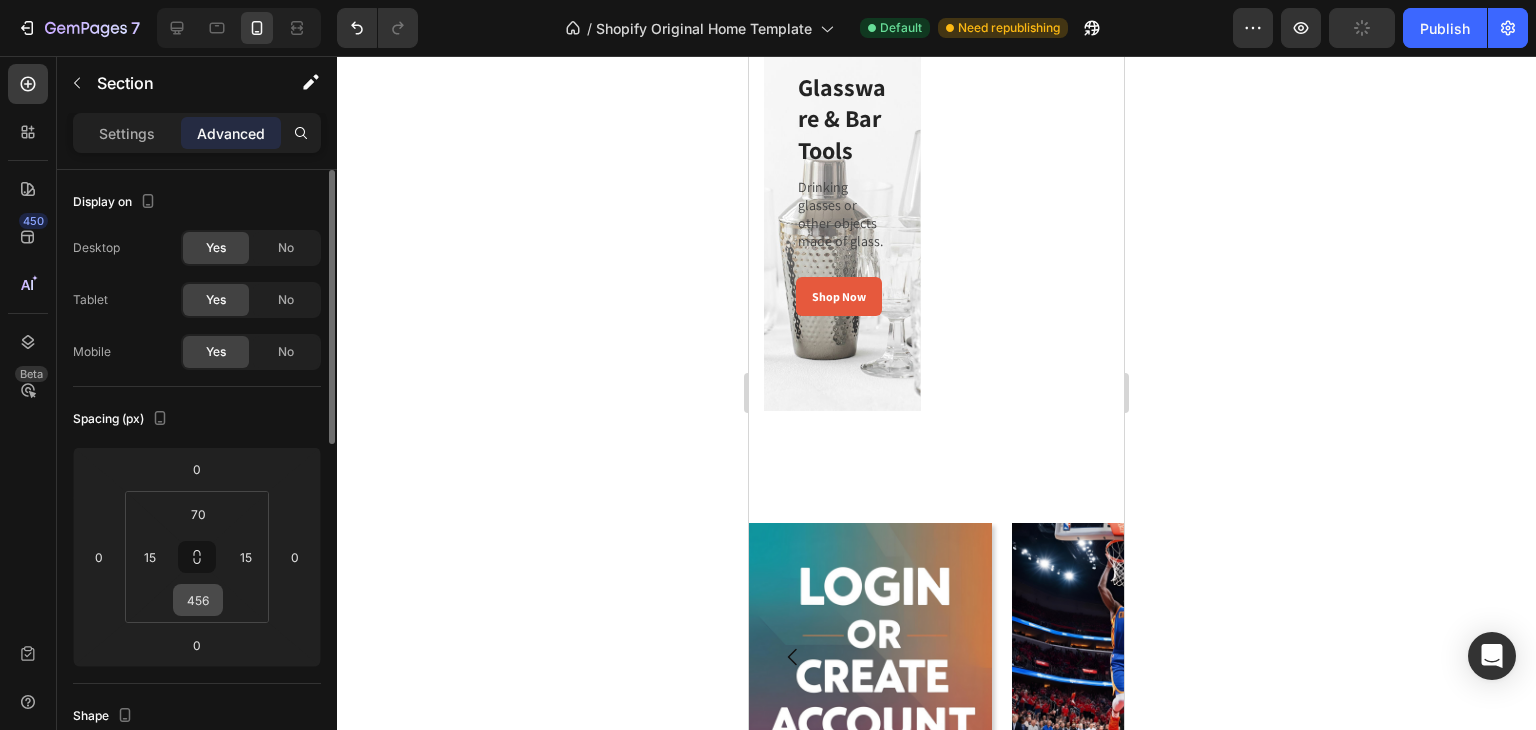 click on "456" at bounding box center [198, 600] 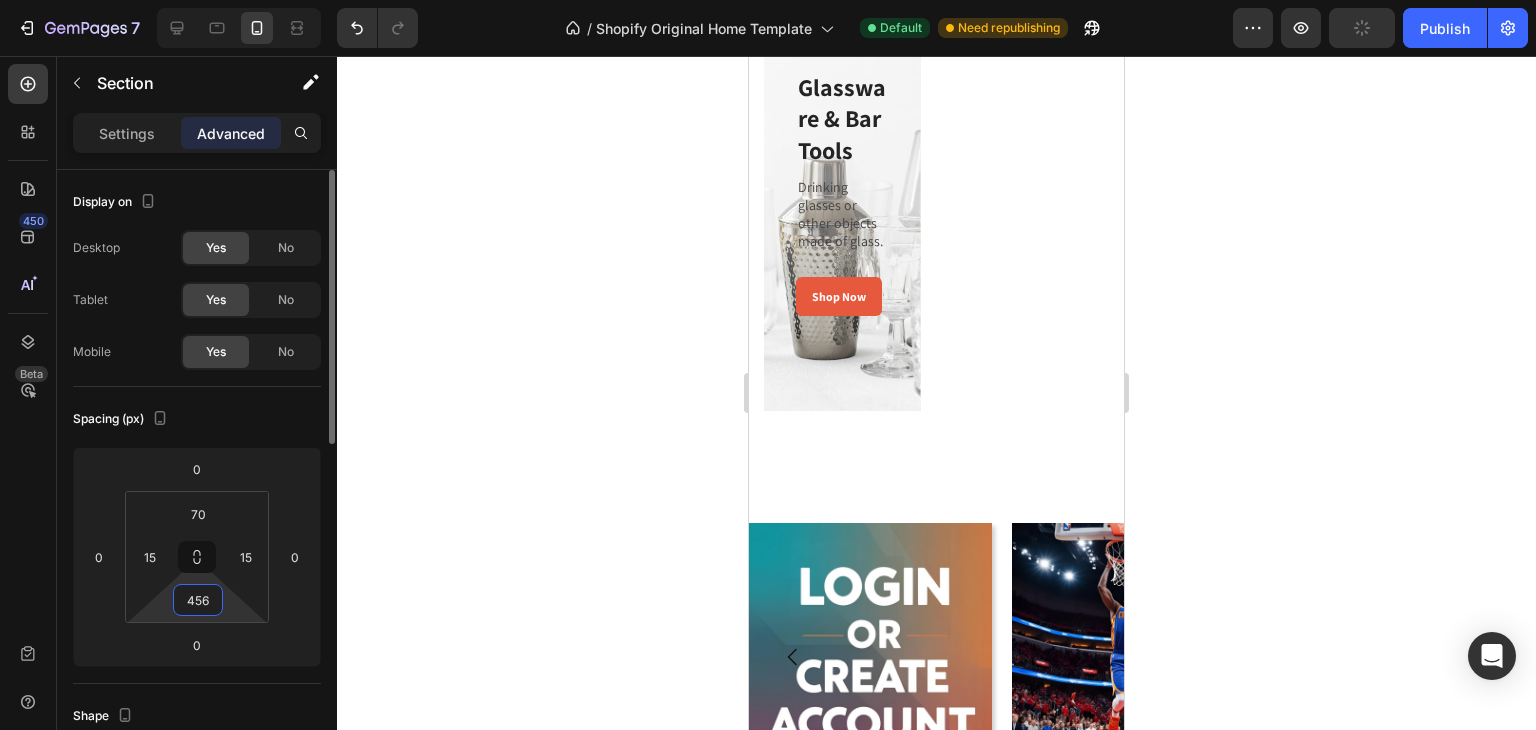 scroll, scrollTop: 0, scrollLeft: 0, axis: both 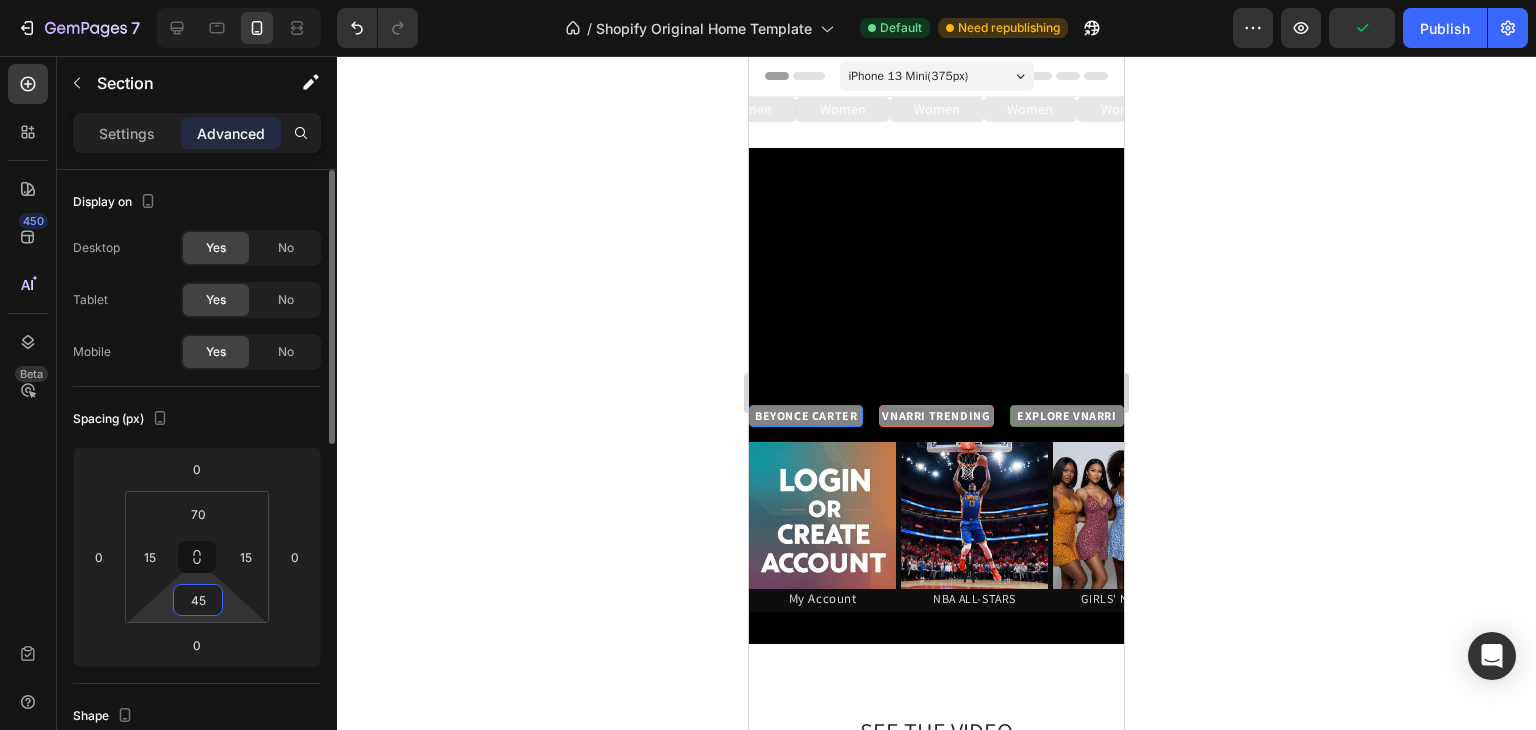 type on "4" 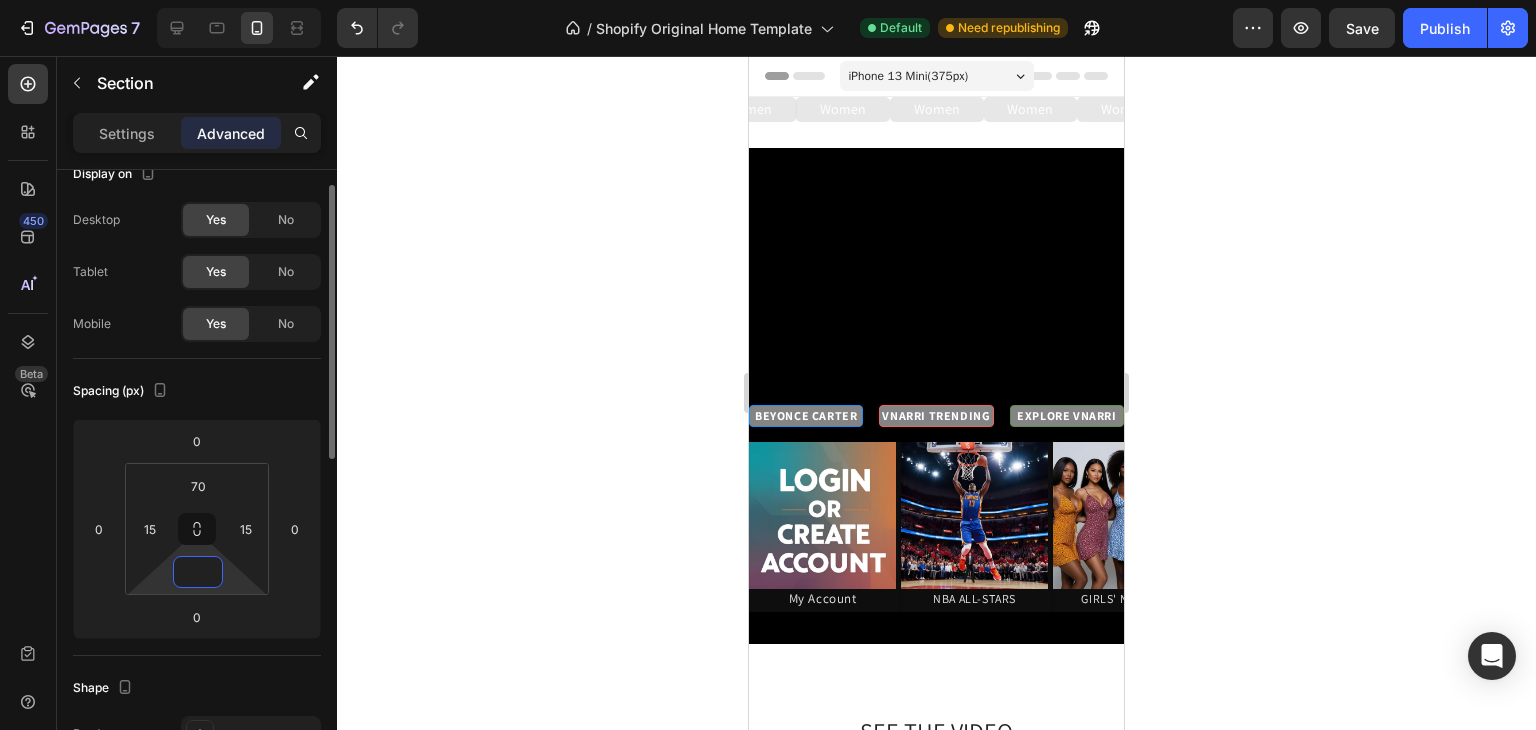 scroll, scrollTop: 30, scrollLeft: 0, axis: vertical 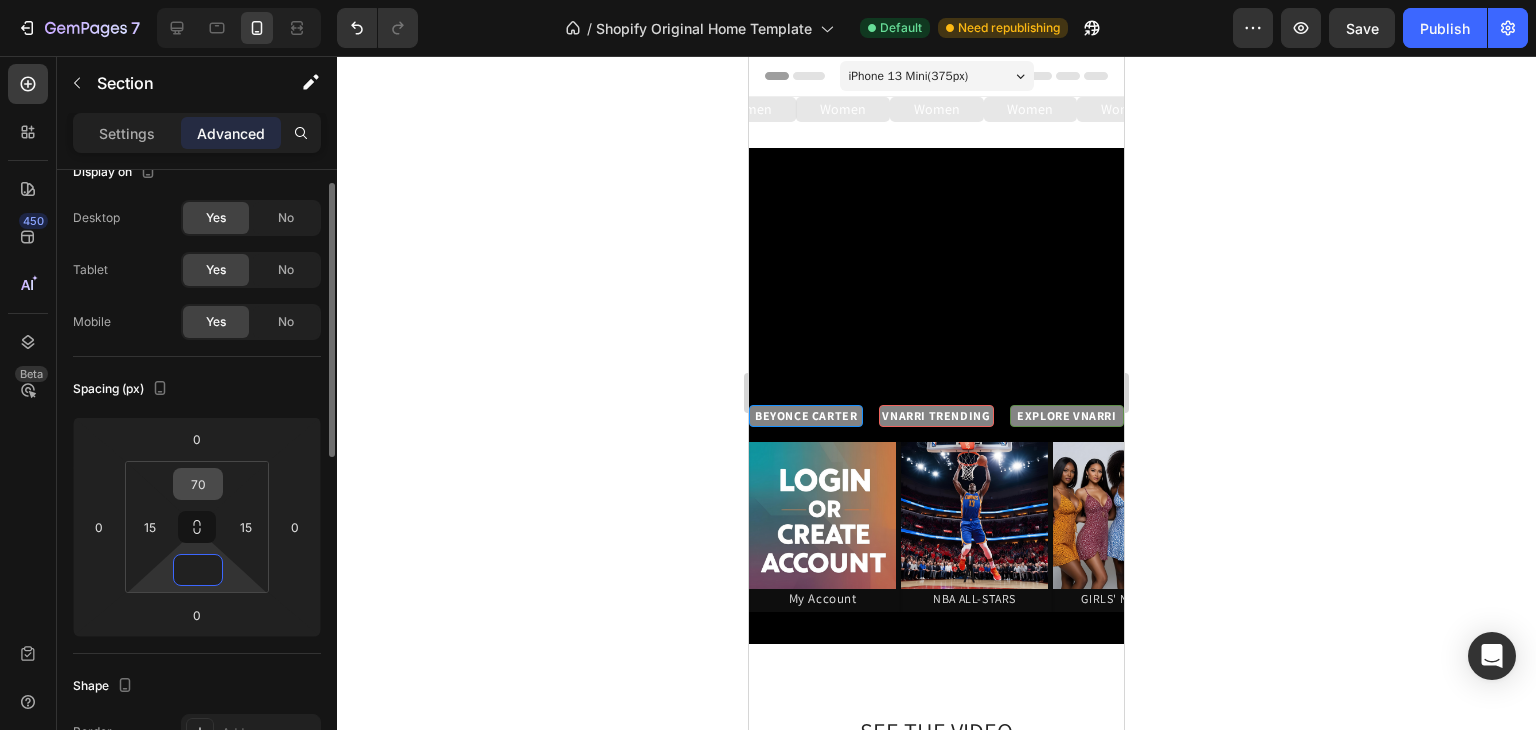 type on "0" 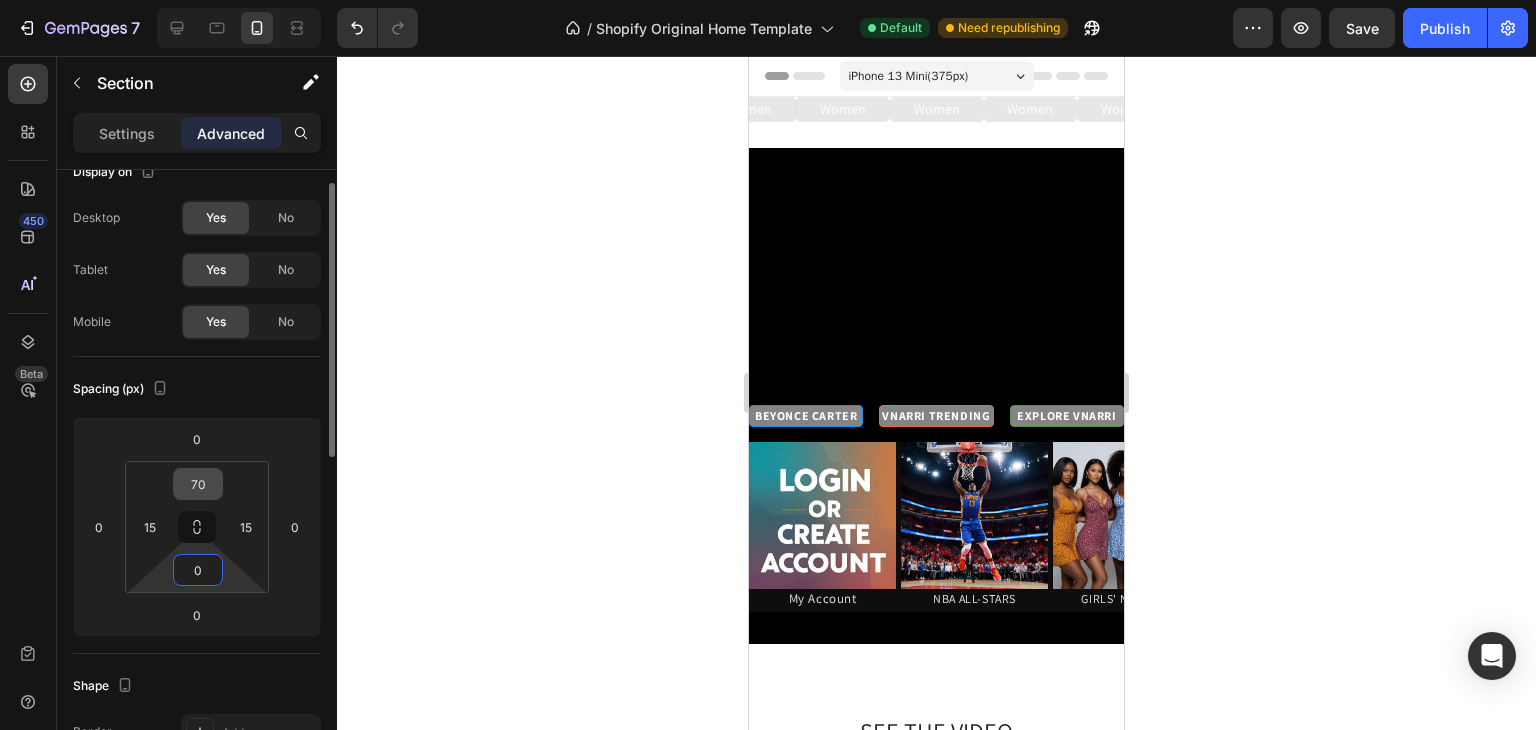 click on "70" at bounding box center [198, 484] 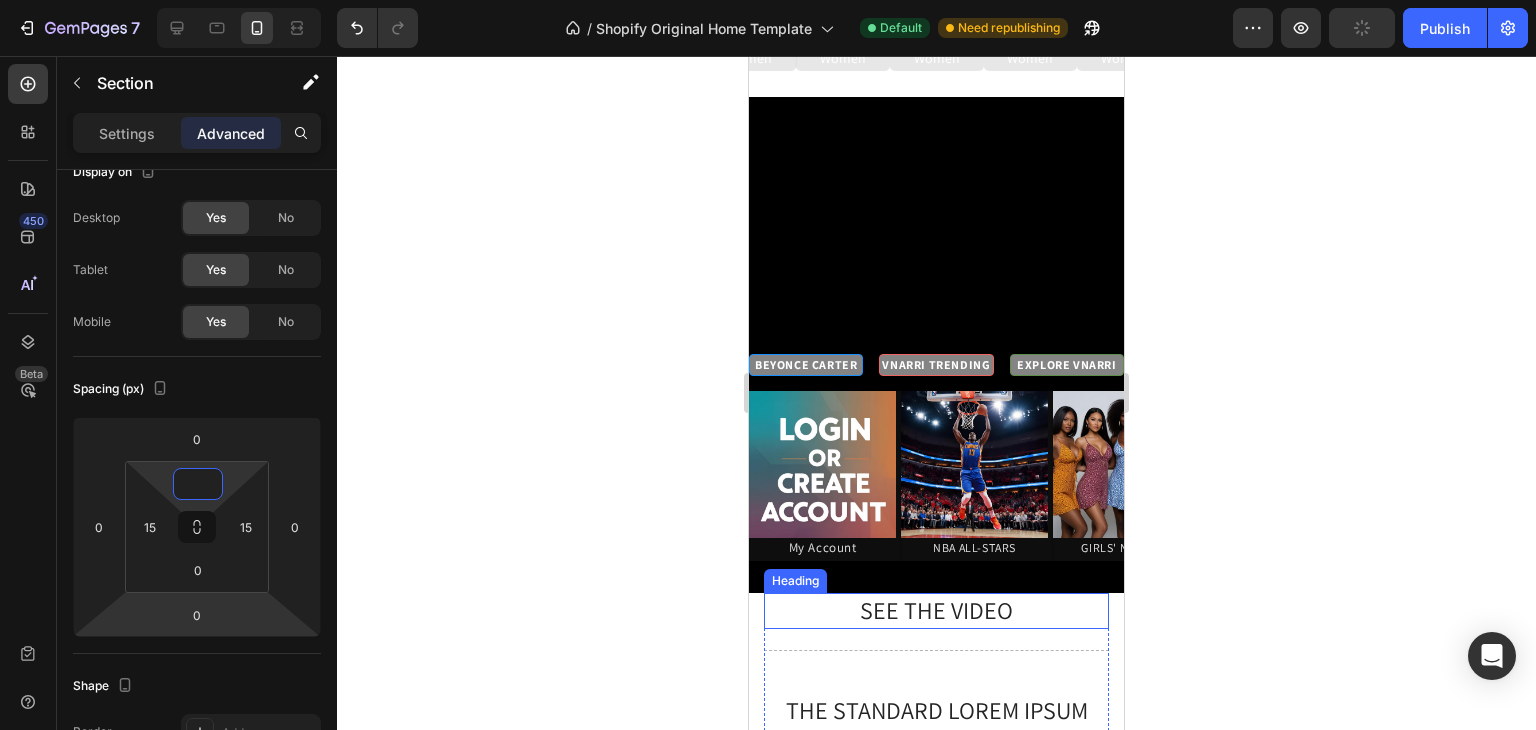 scroll, scrollTop: 54, scrollLeft: 0, axis: vertical 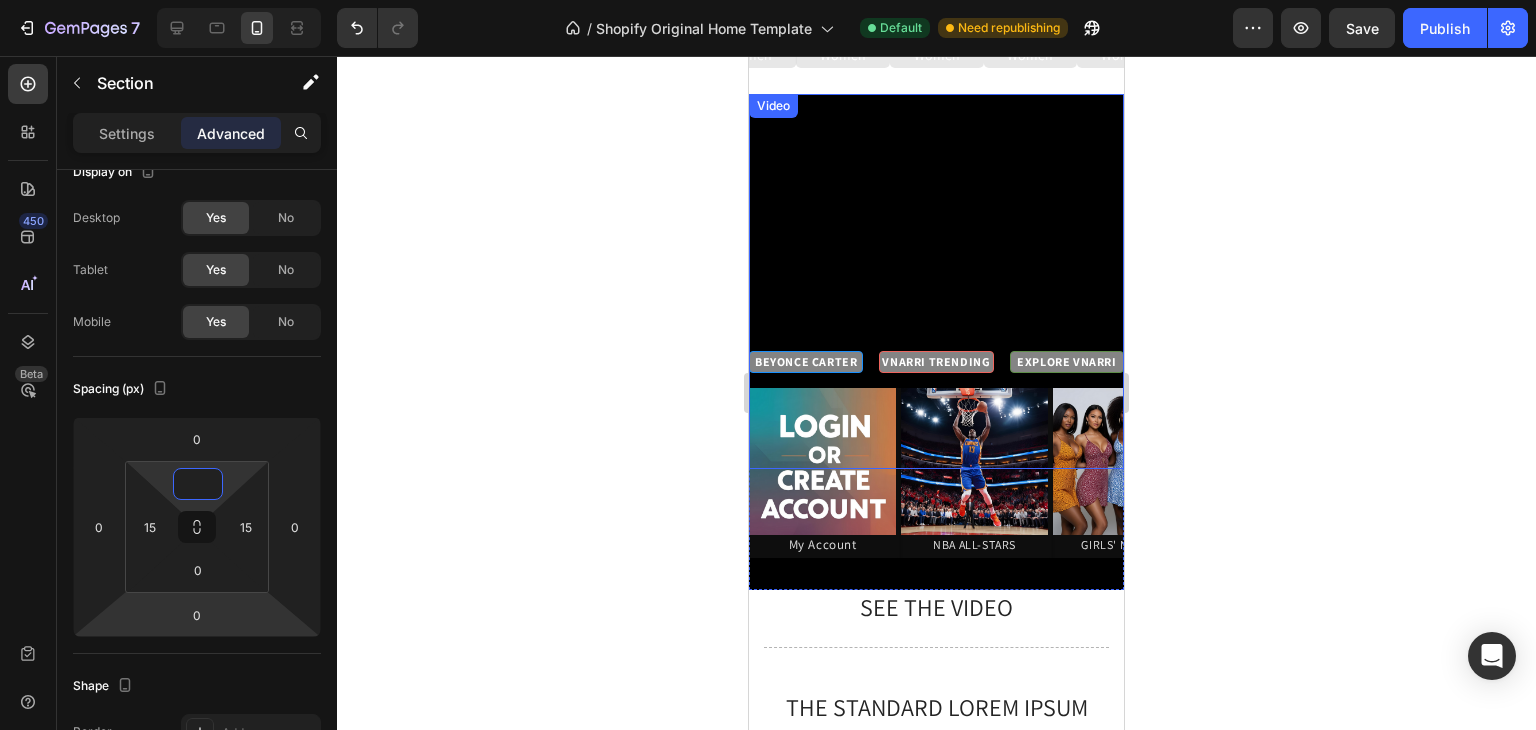 type on "0" 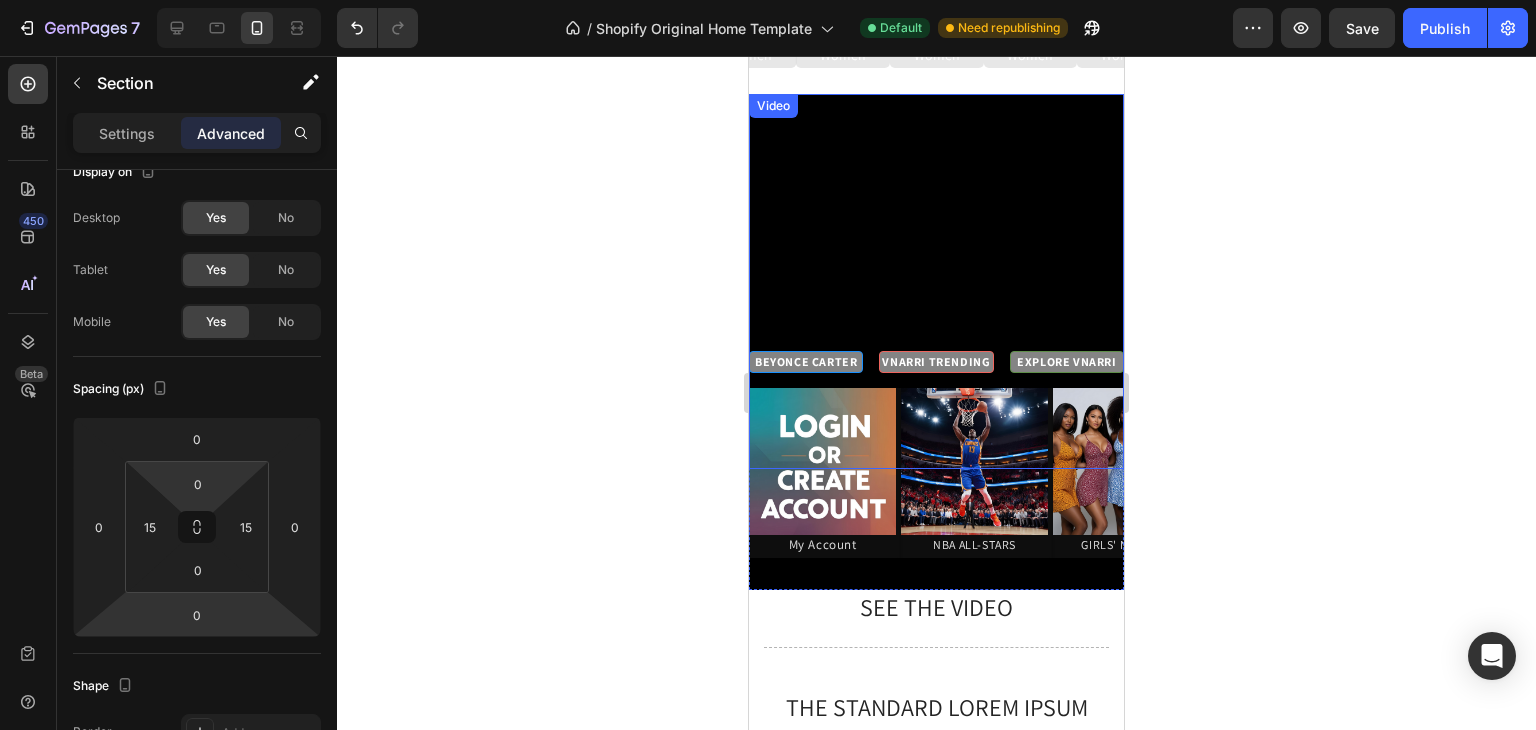 scroll, scrollTop: 0, scrollLeft: 0, axis: both 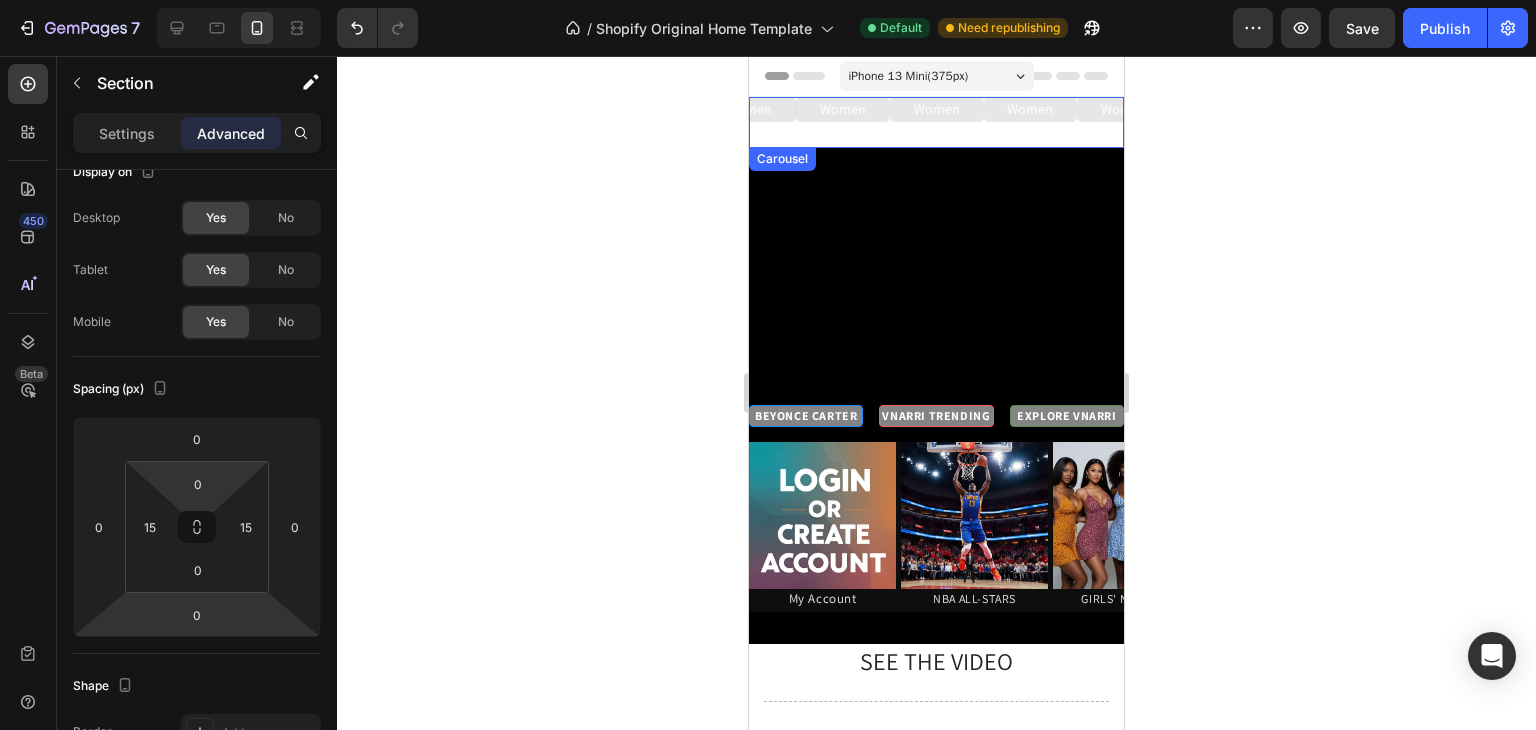 click on "Women Button" at bounding box center [843, 122] 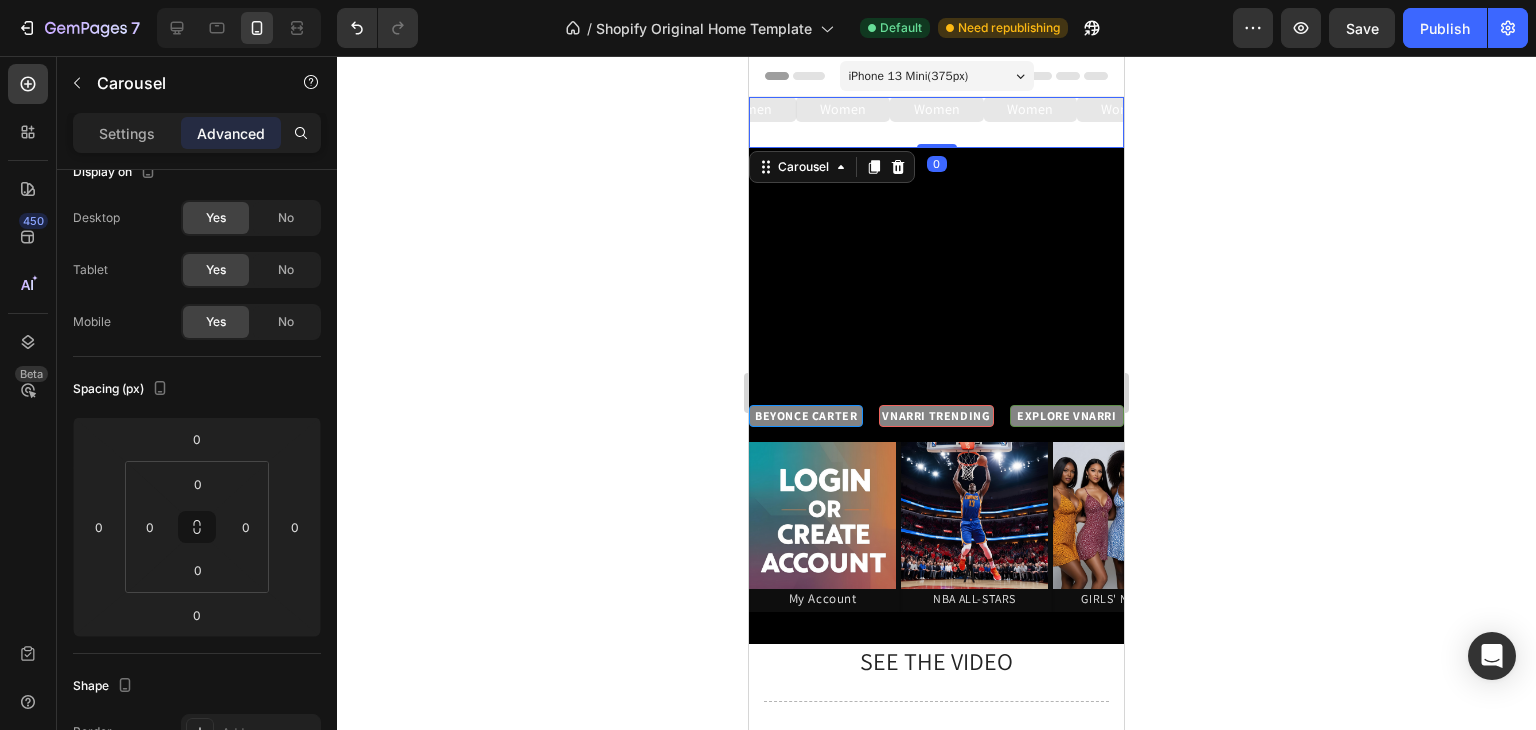 scroll, scrollTop: 0, scrollLeft: 0, axis: both 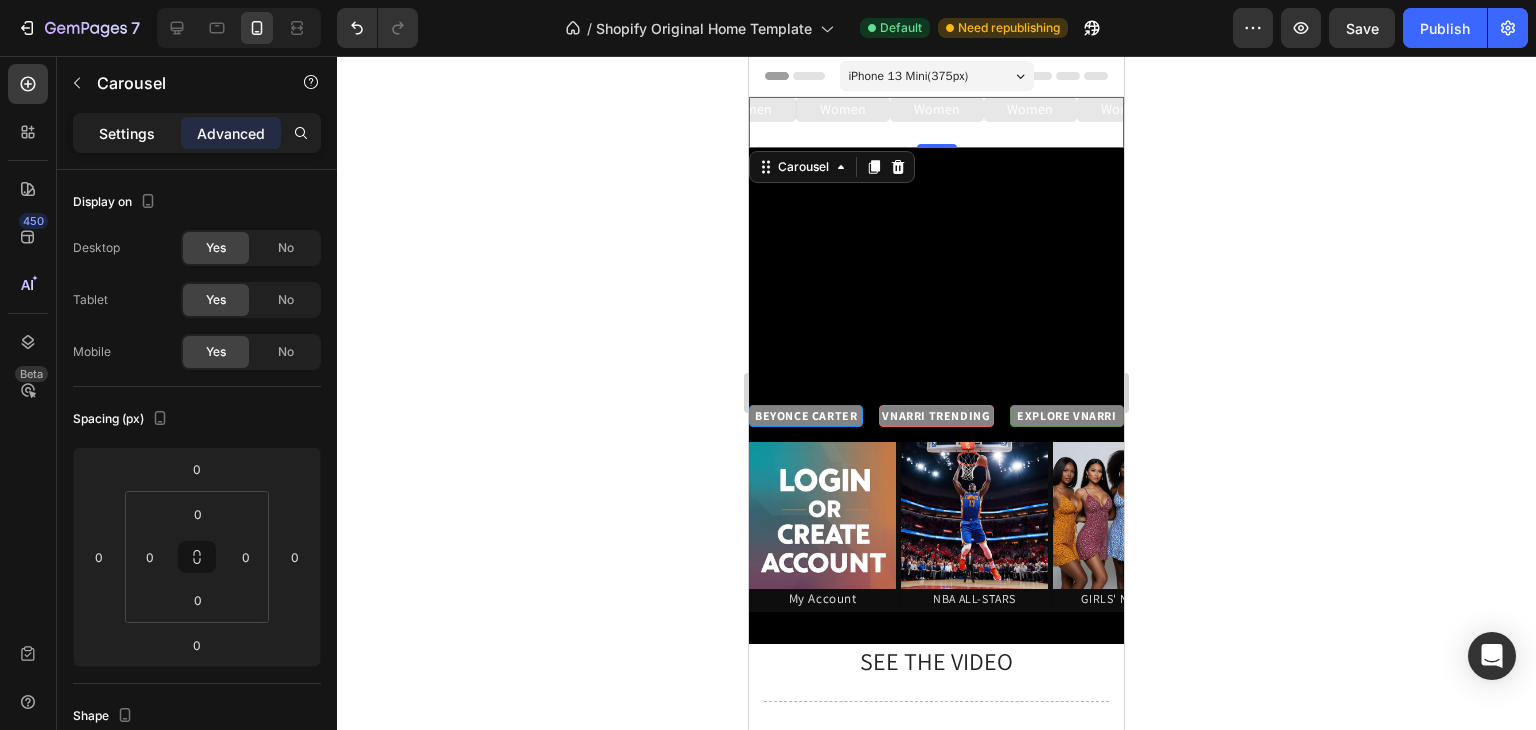 click on "Settings" at bounding box center [127, 133] 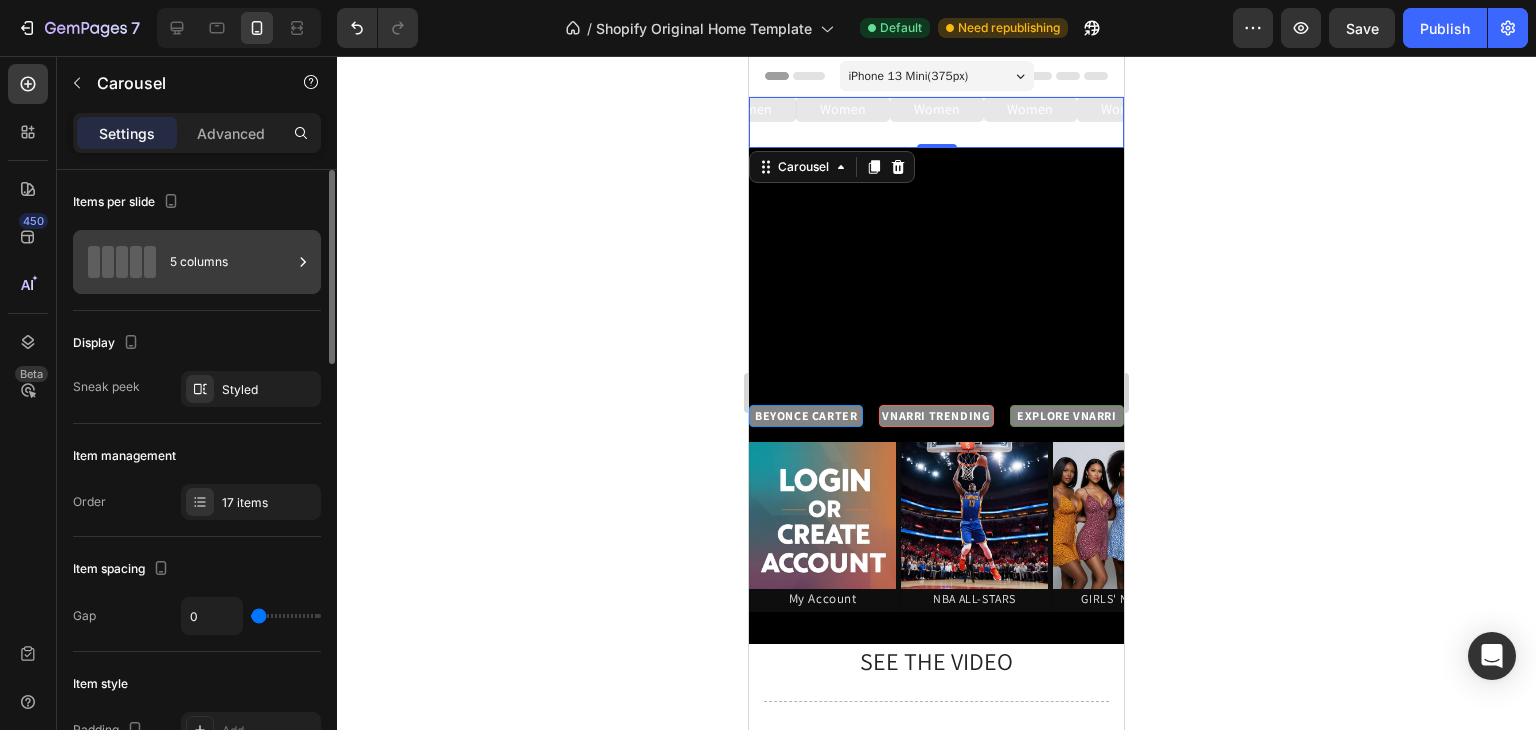 click on "5 columns" at bounding box center [197, 262] 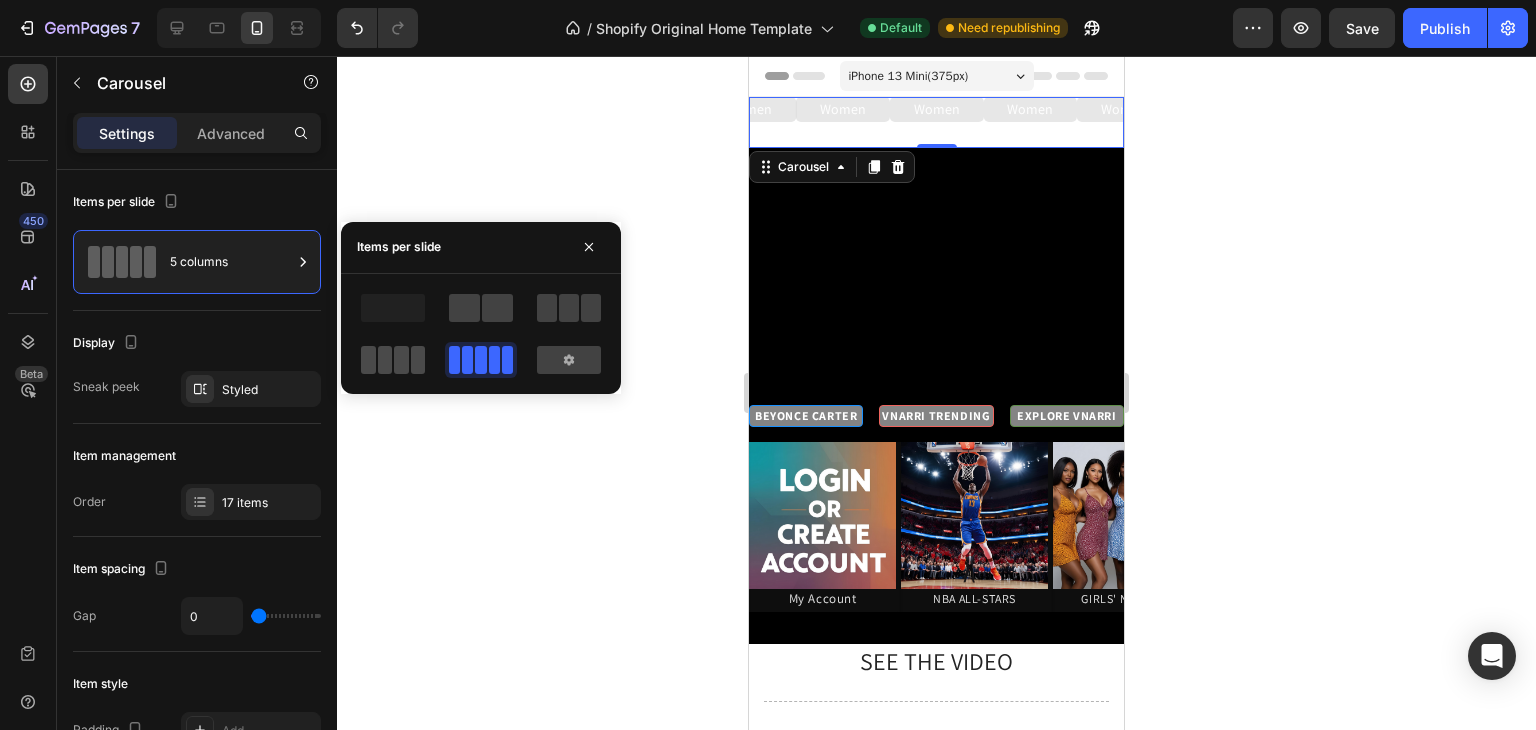 click 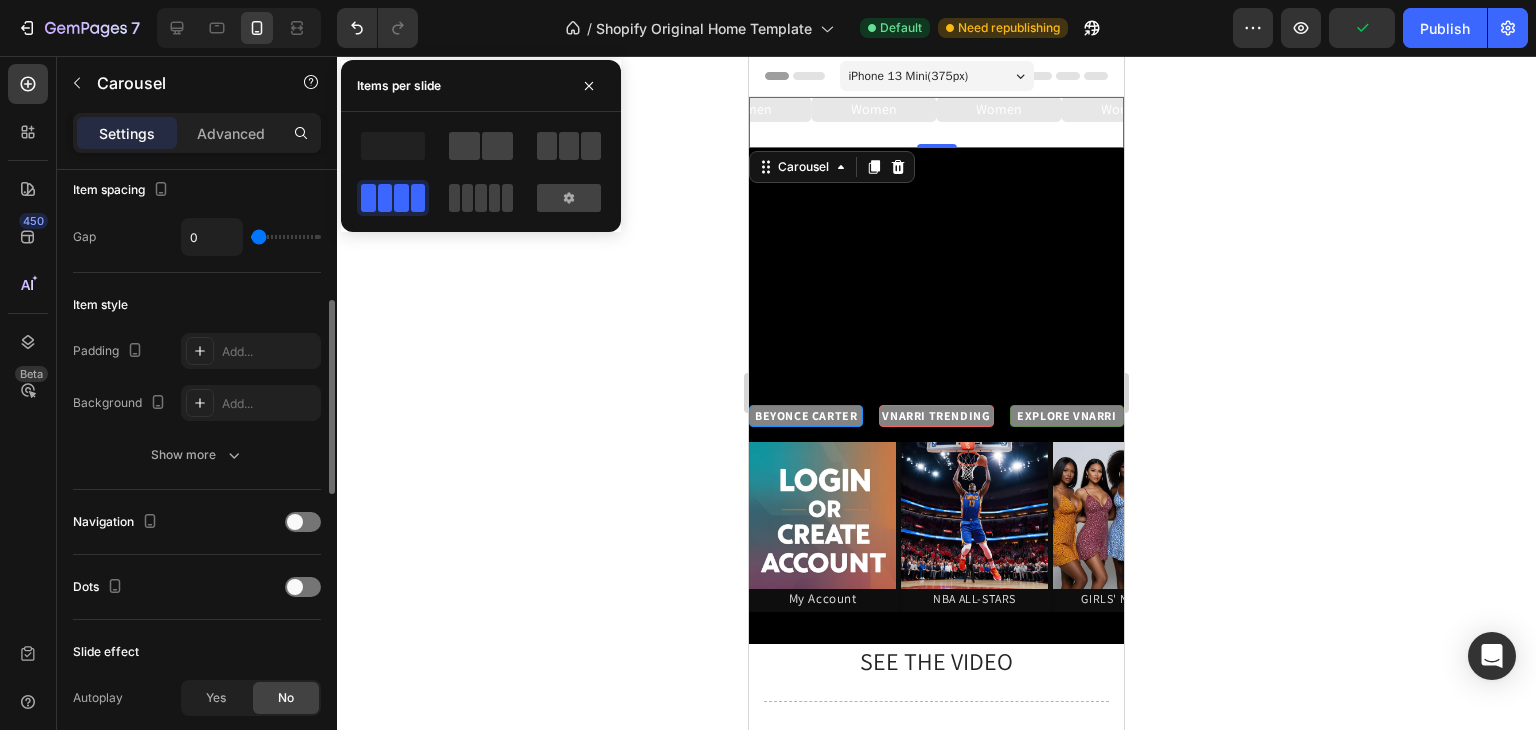 scroll, scrollTop: 356, scrollLeft: 0, axis: vertical 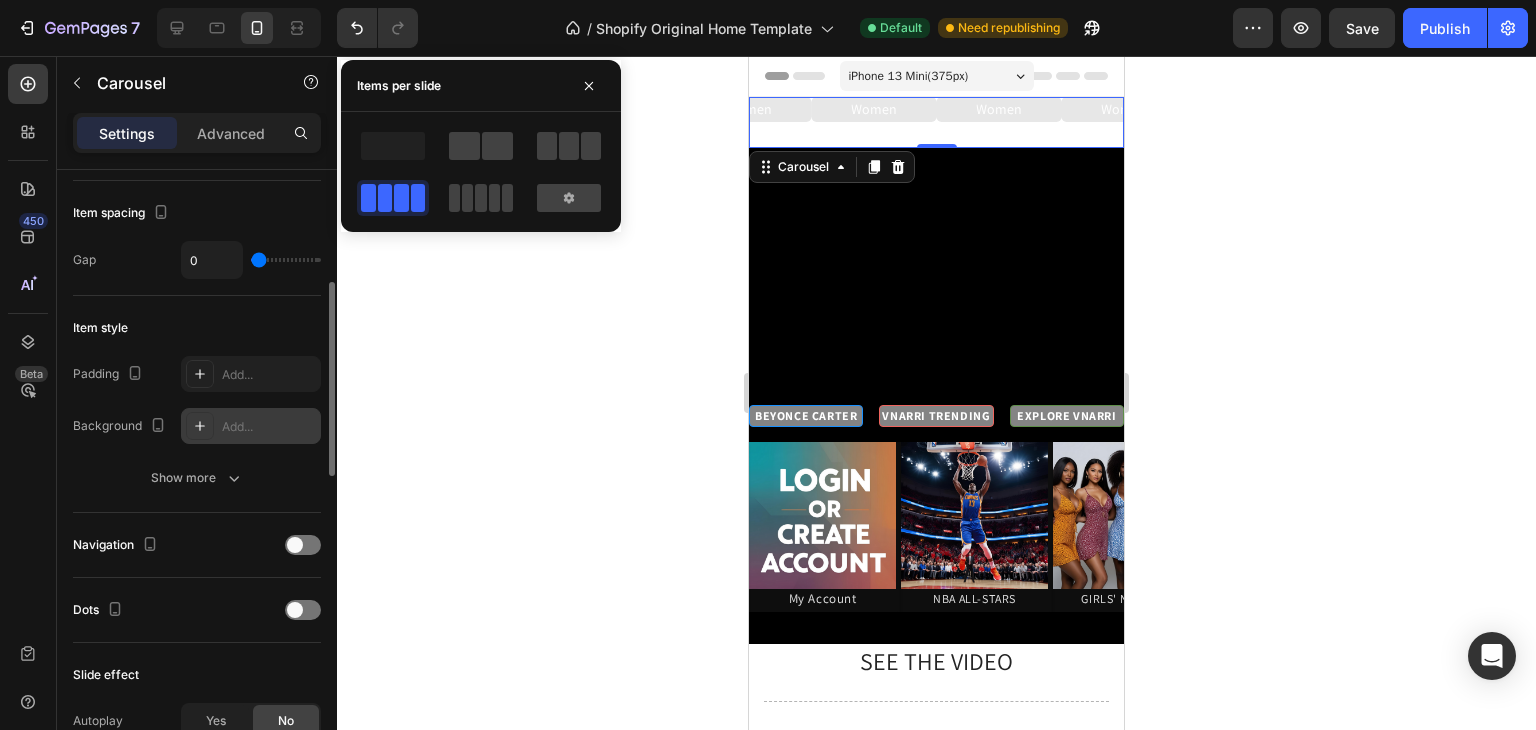 click on "Add..." at bounding box center (269, 427) 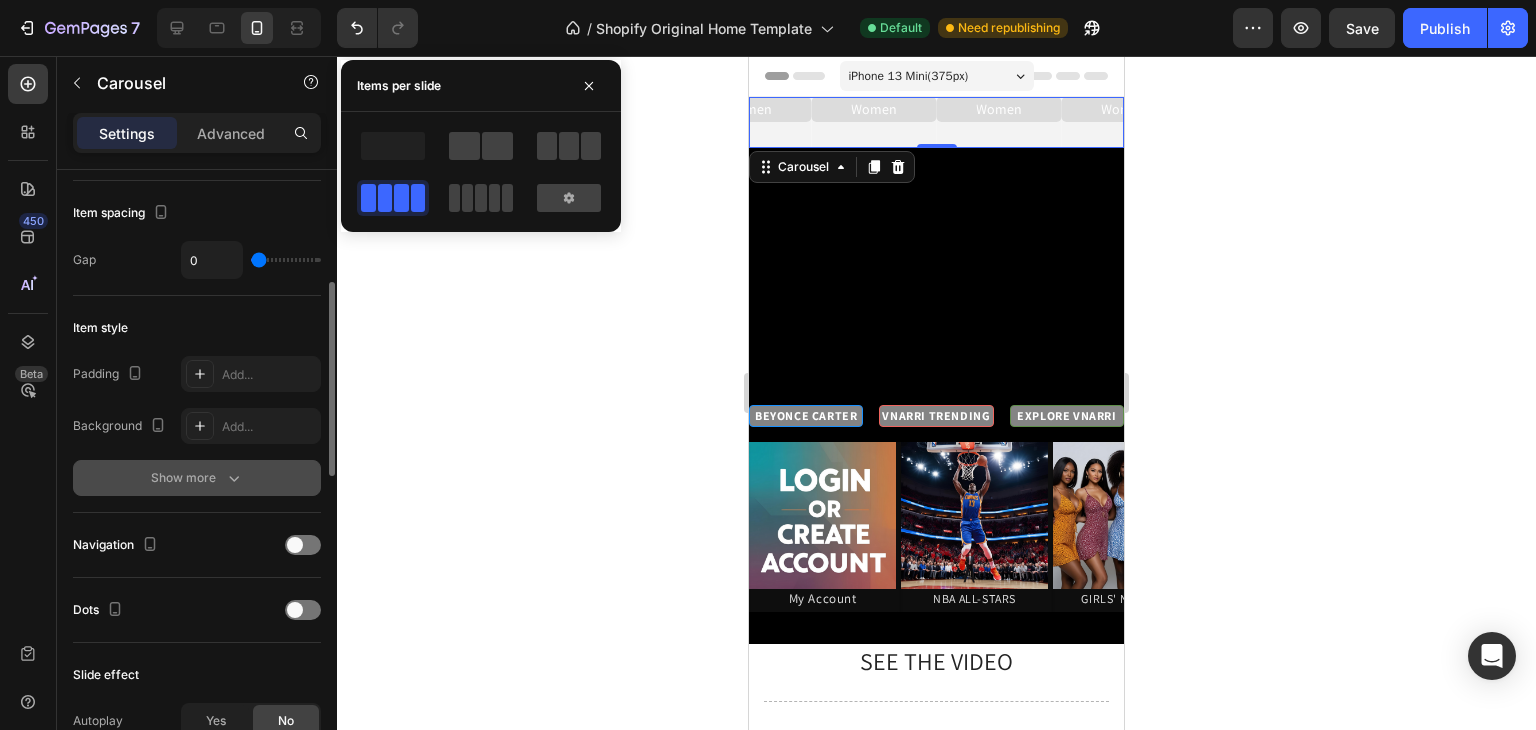 click on "Show more" at bounding box center [197, 478] 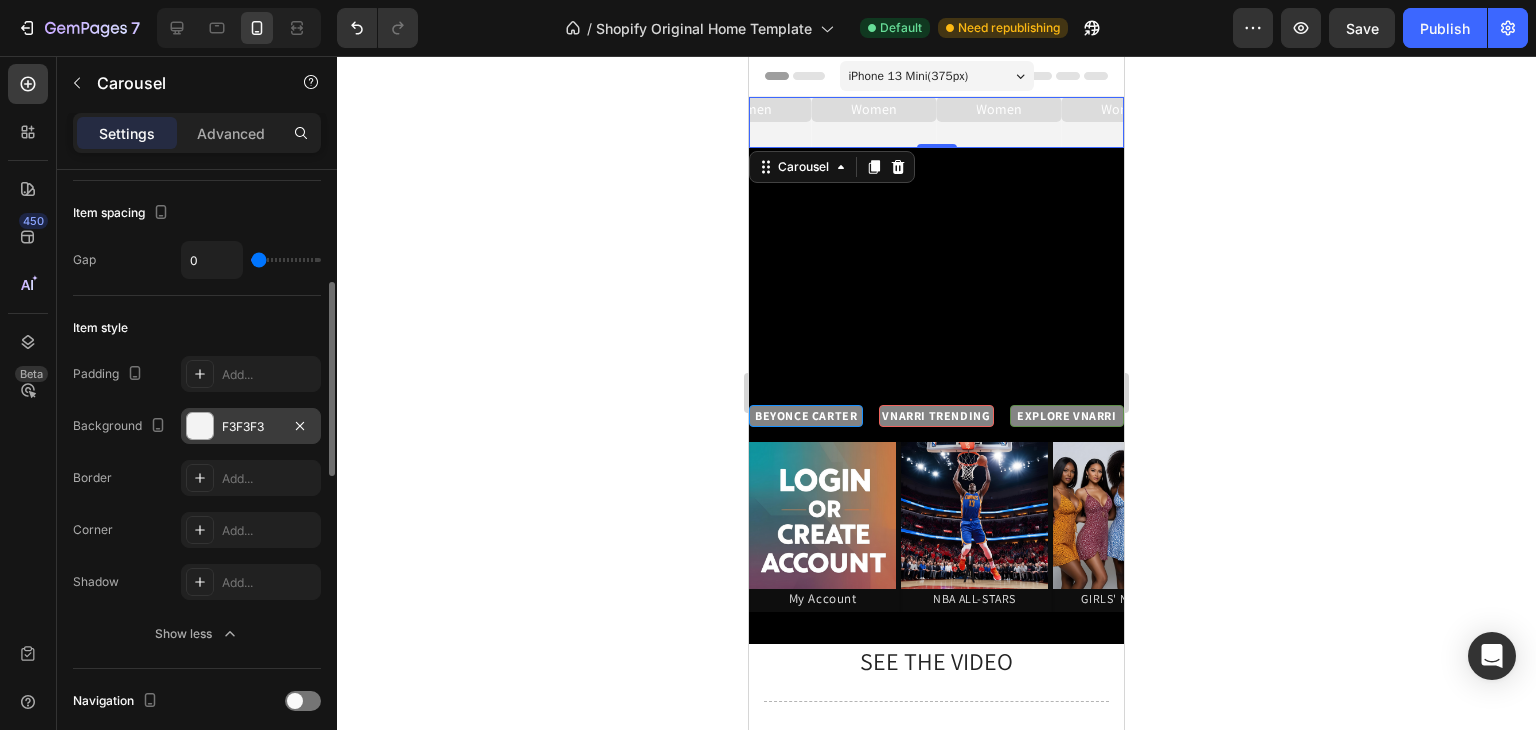 click at bounding box center (200, 426) 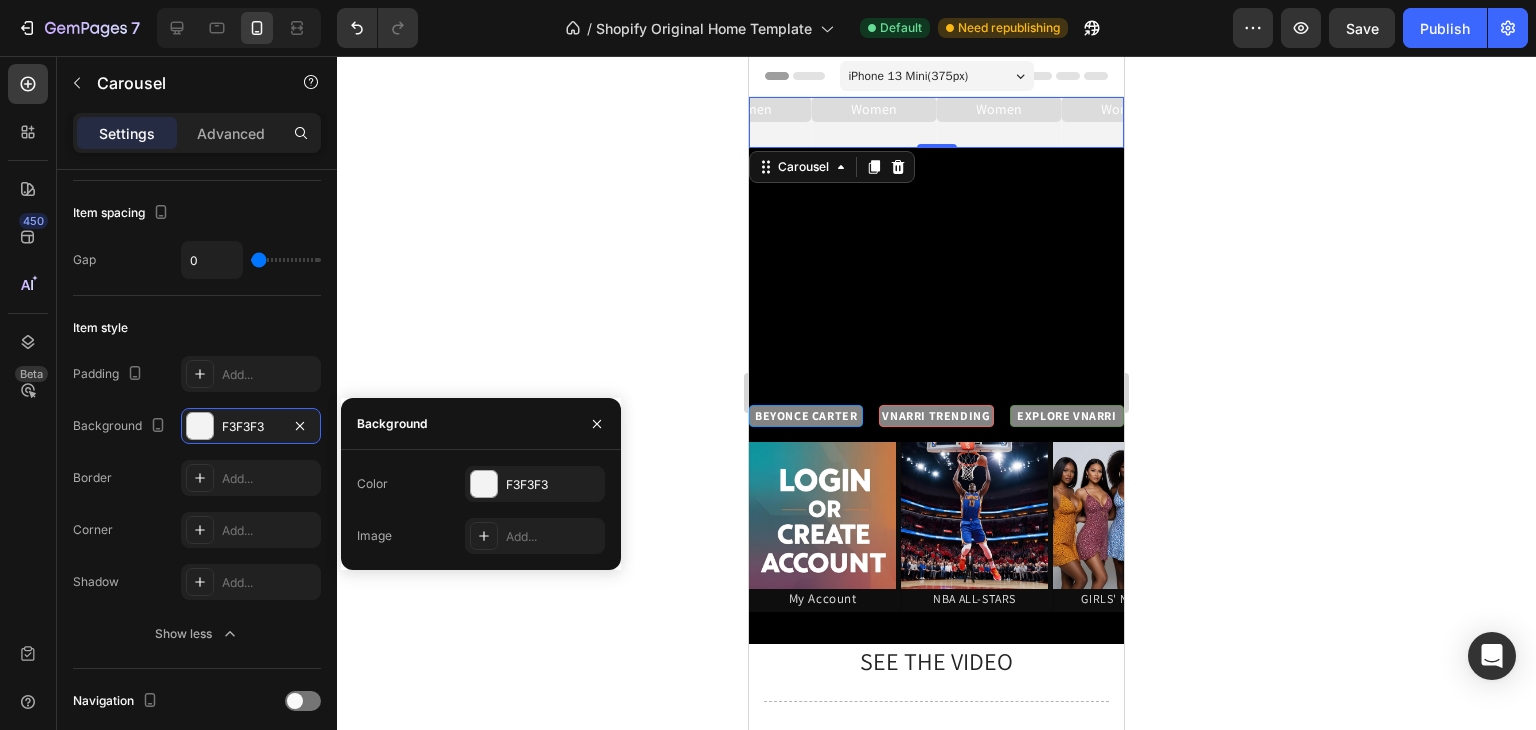 click on "Color" at bounding box center (372, 484) 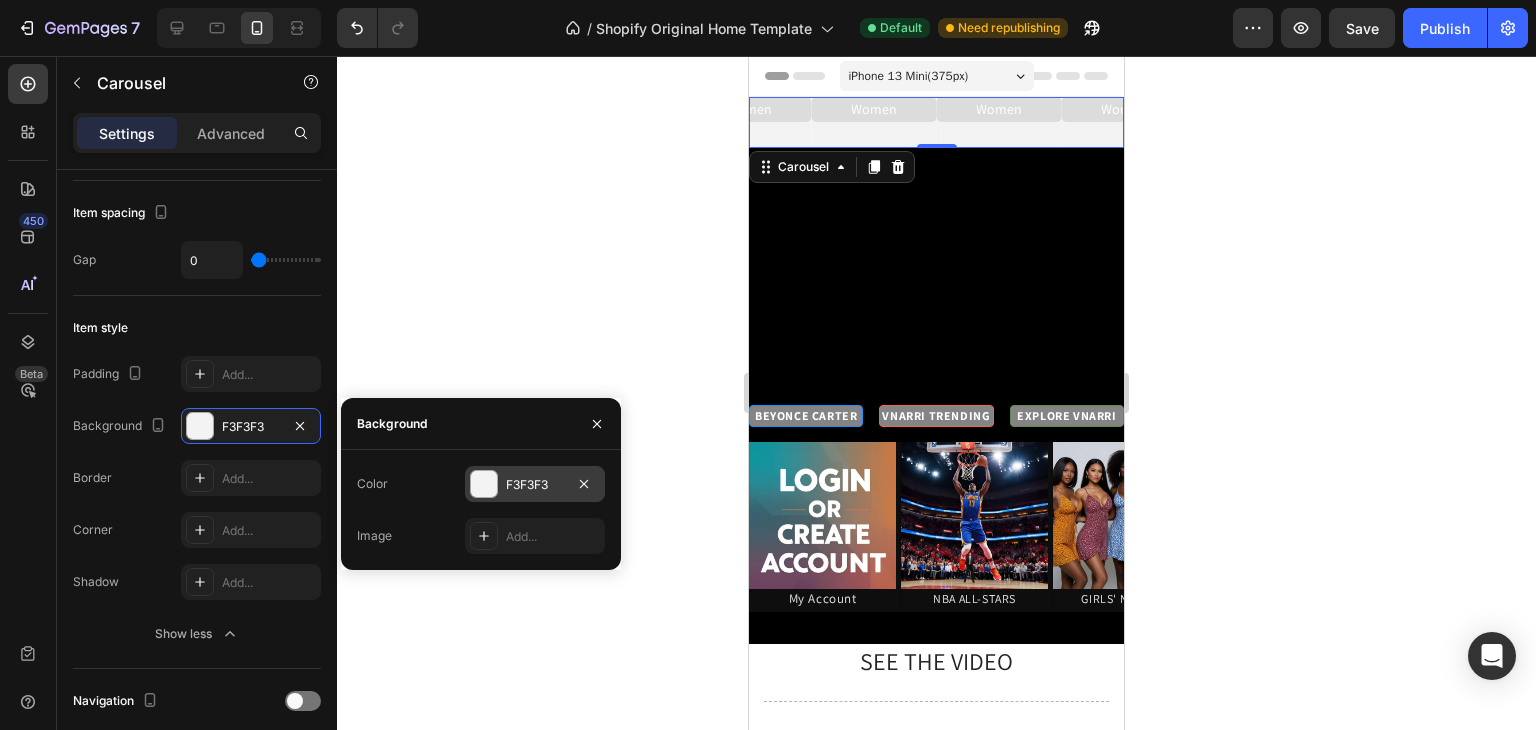 click at bounding box center (484, 484) 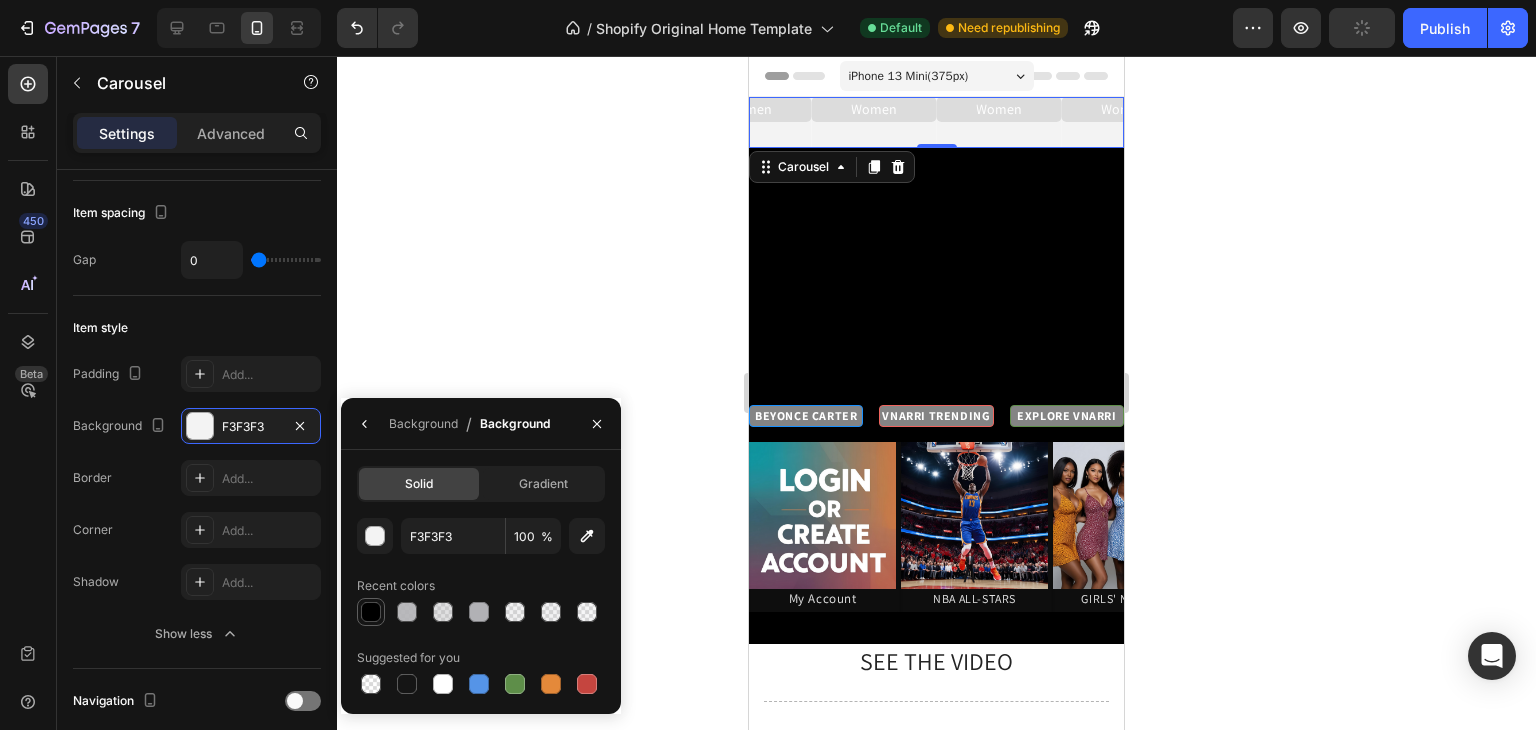click at bounding box center (371, 612) 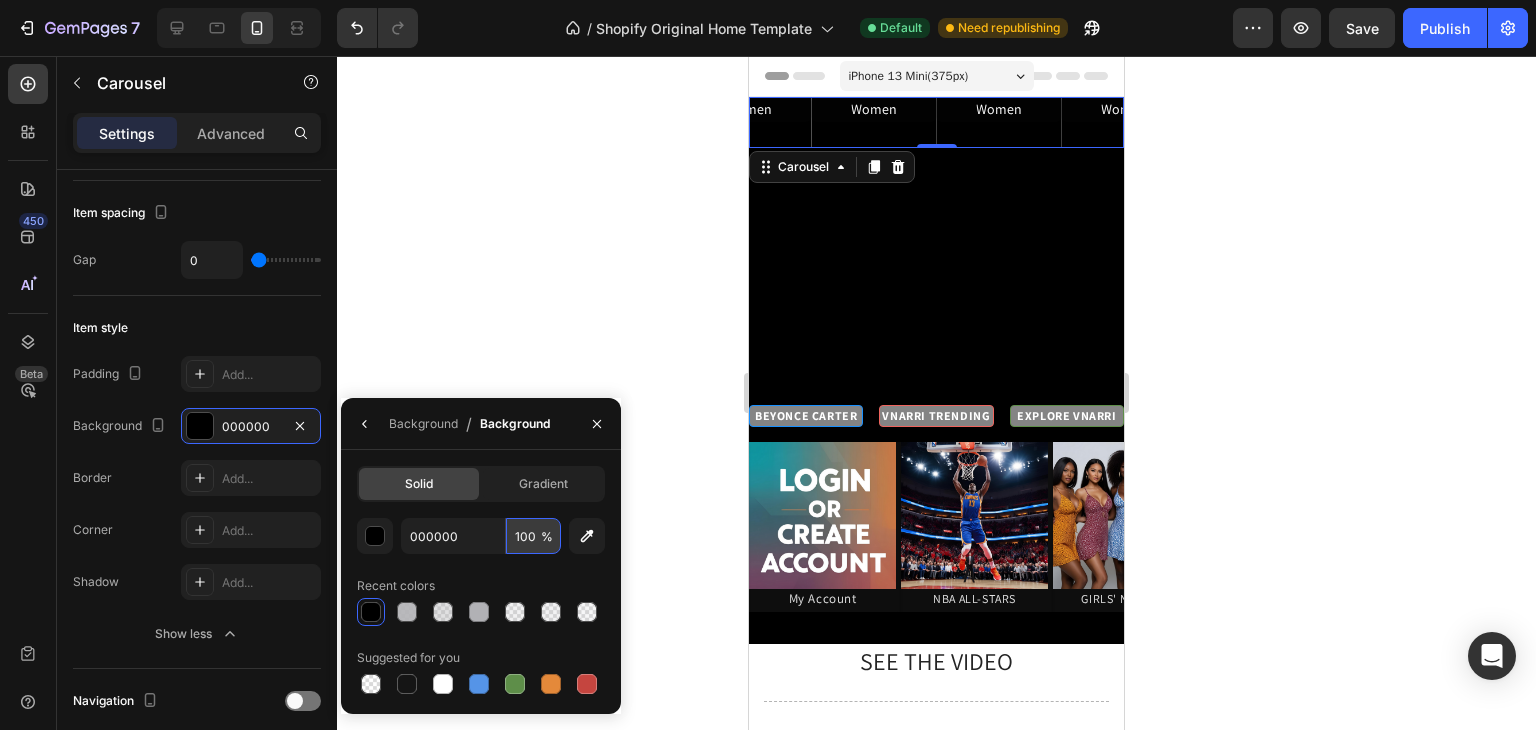 click on "100" at bounding box center (533, 536) 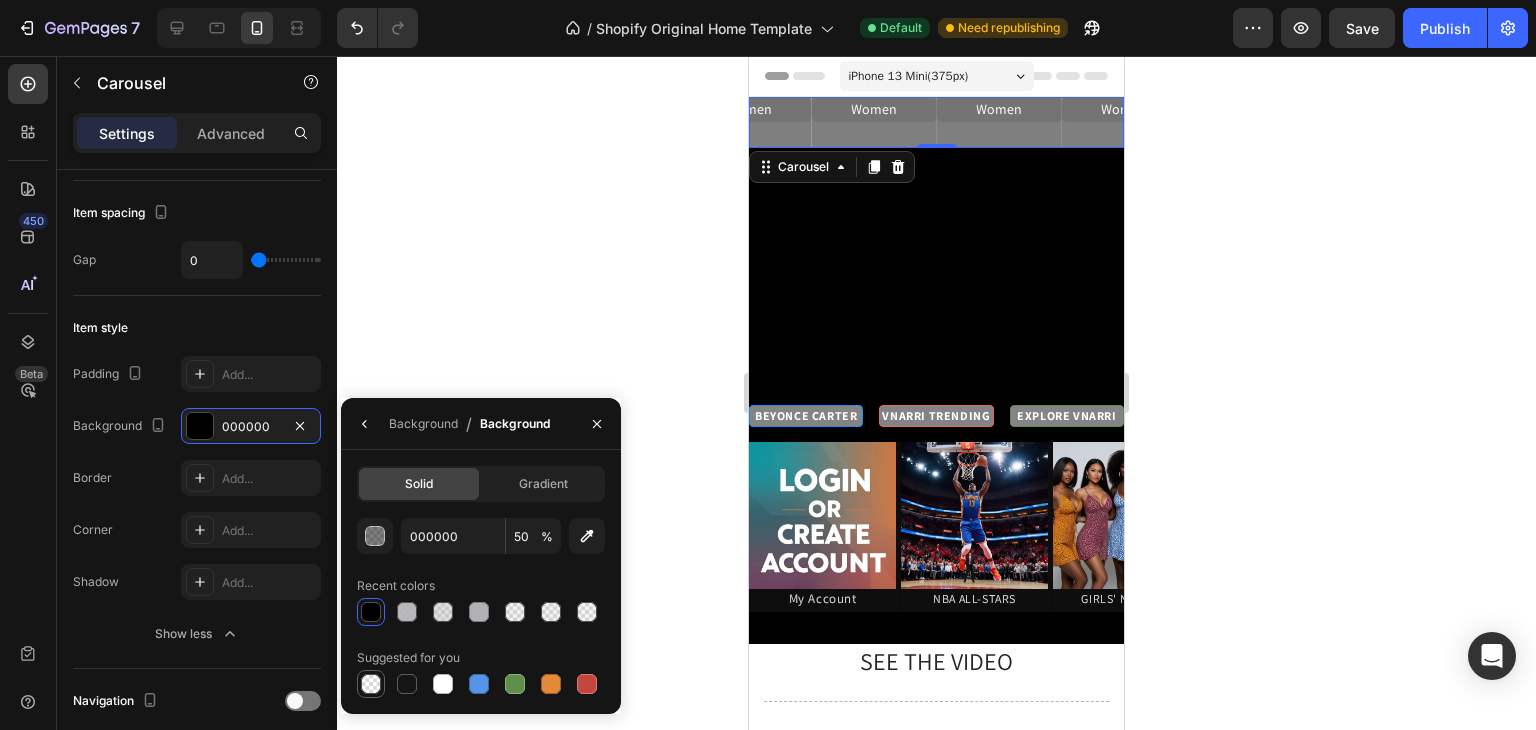 click at bounding box center [371, 684] 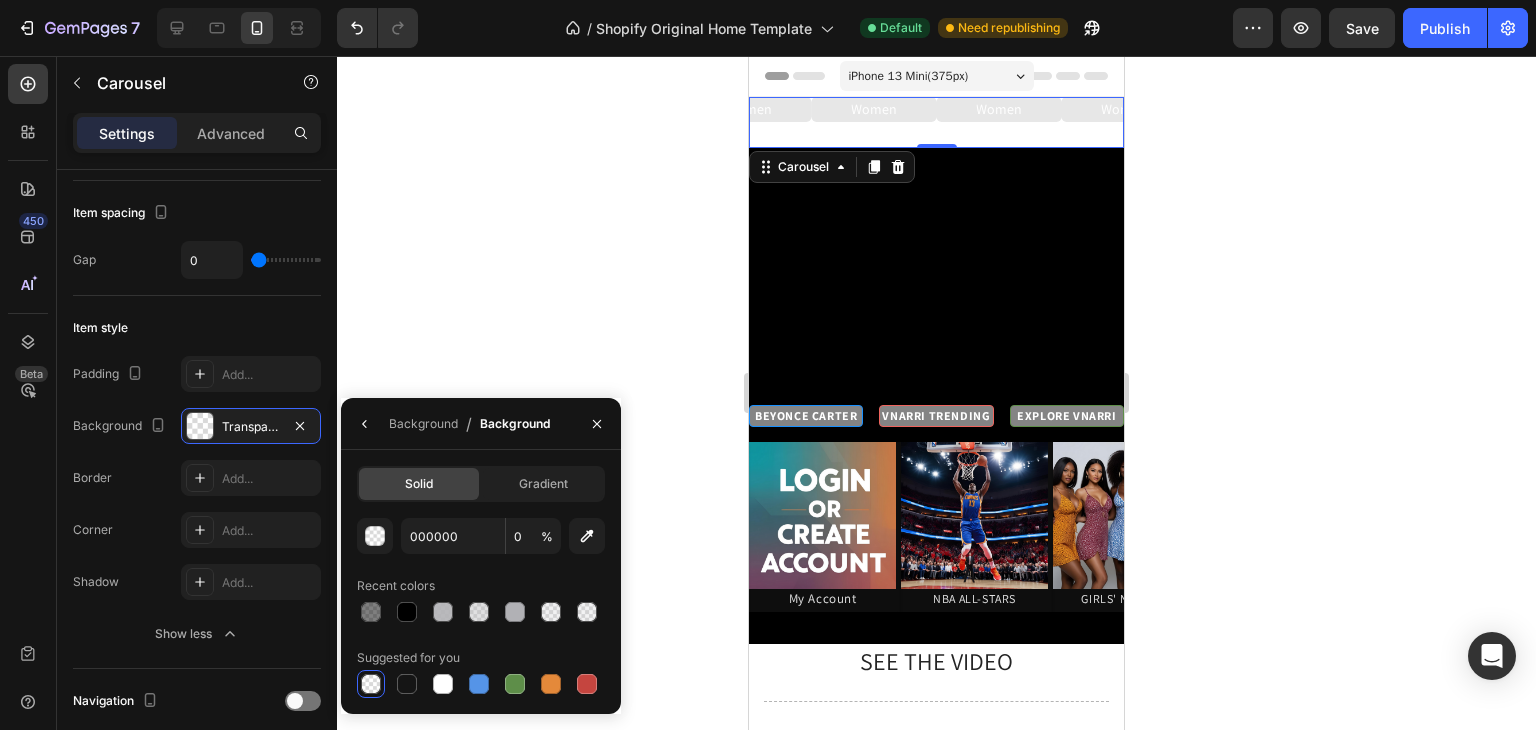 click 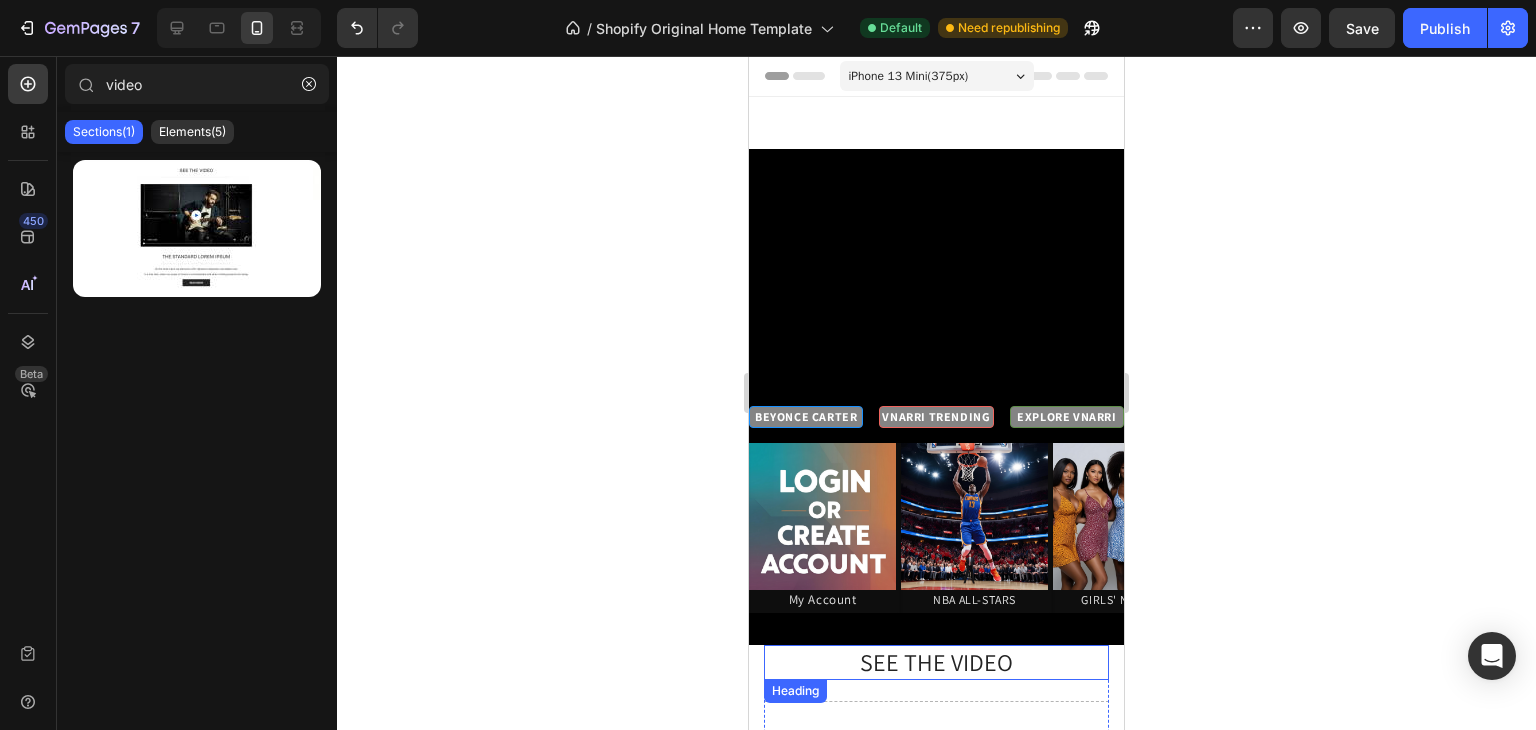 scroll, scrollTop: 560, scrollLeft: 0, axis: vertical 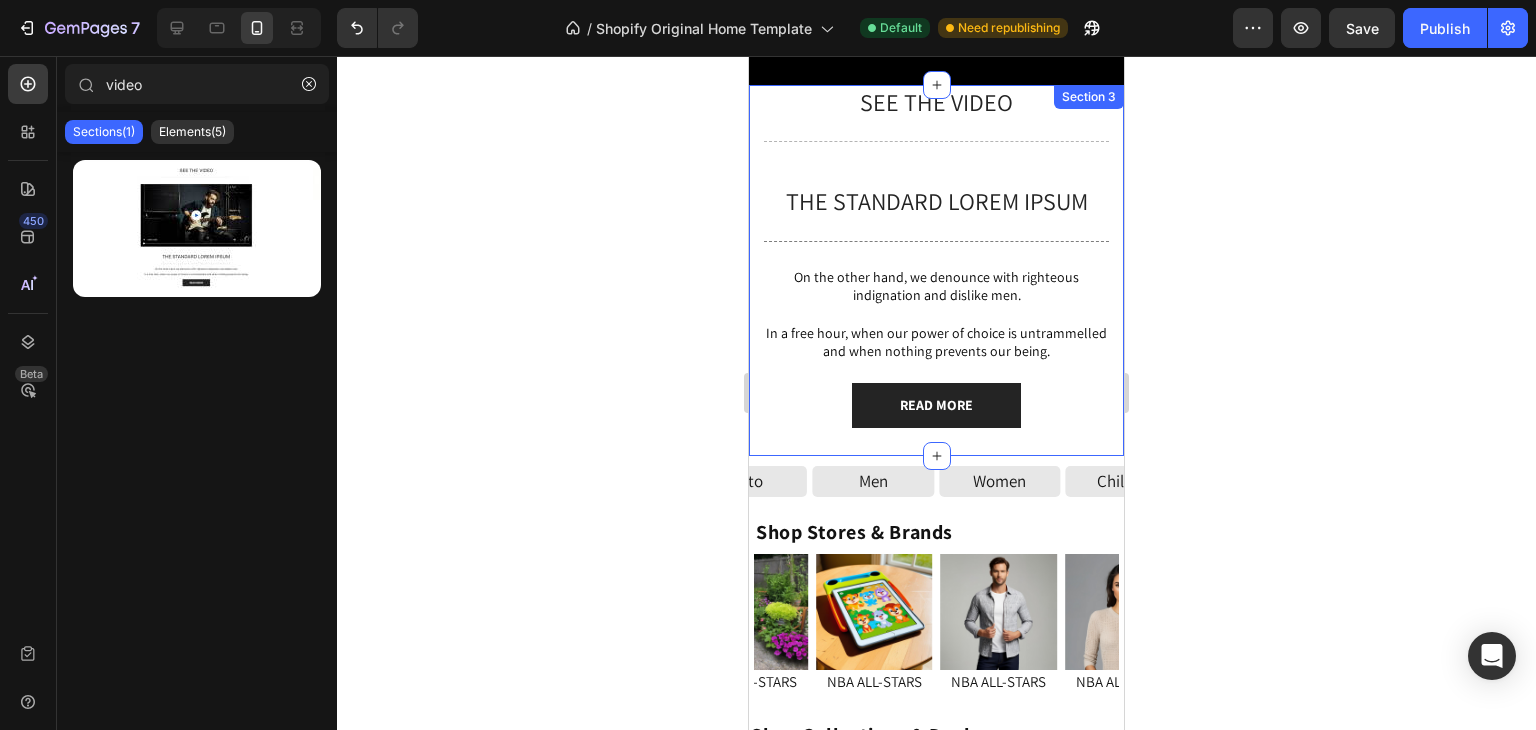 click on "SEE THE VIDEO Heading                Title Line The standard Lorem Ipsum Text Block                Title Line On the other hand, we denounce with righteous indignation and dislike men. Text Block In a free hour, when our power of choice is untrammelled and when nothing prevents our being. Text Block READ MORE Button Row Section 3" at bounding box center [936, 270] 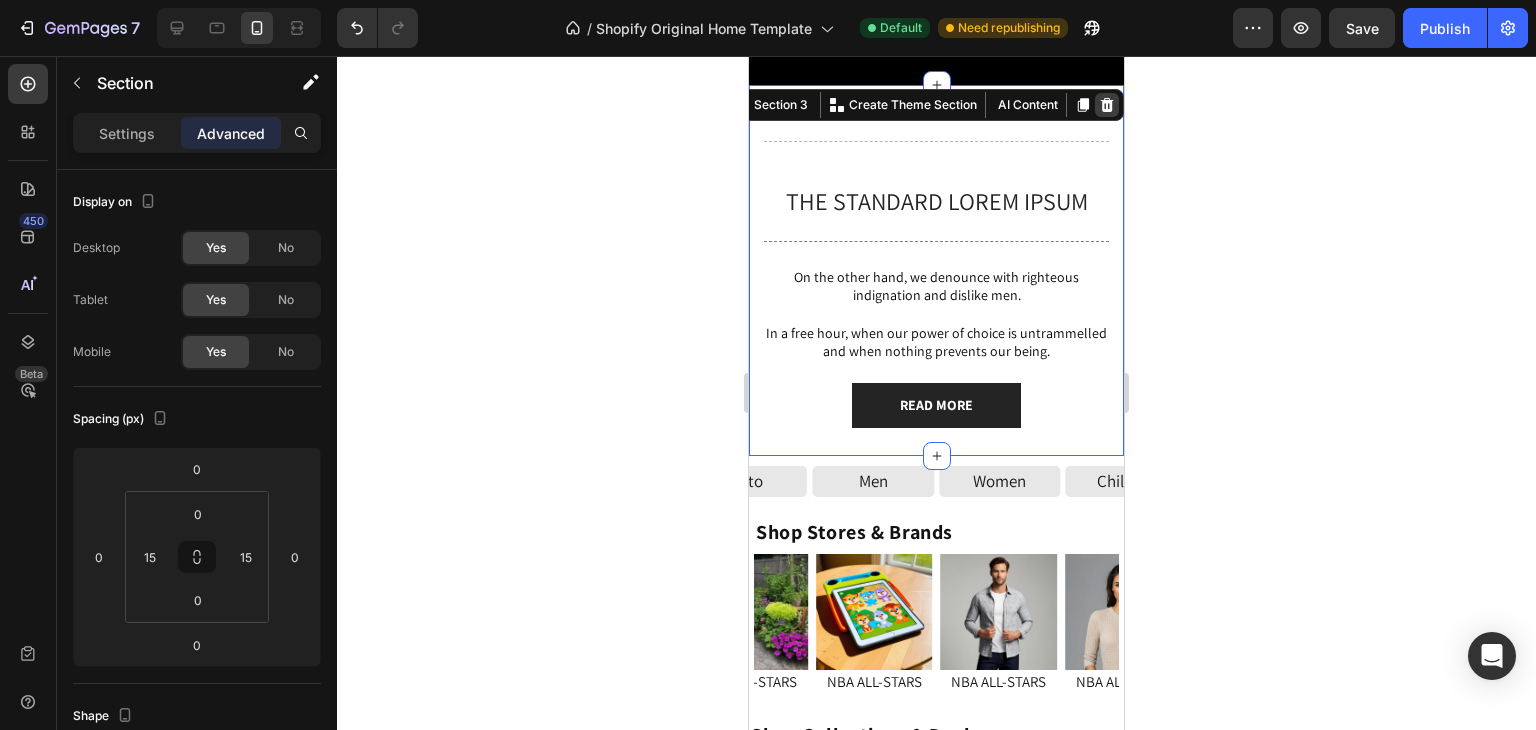 click 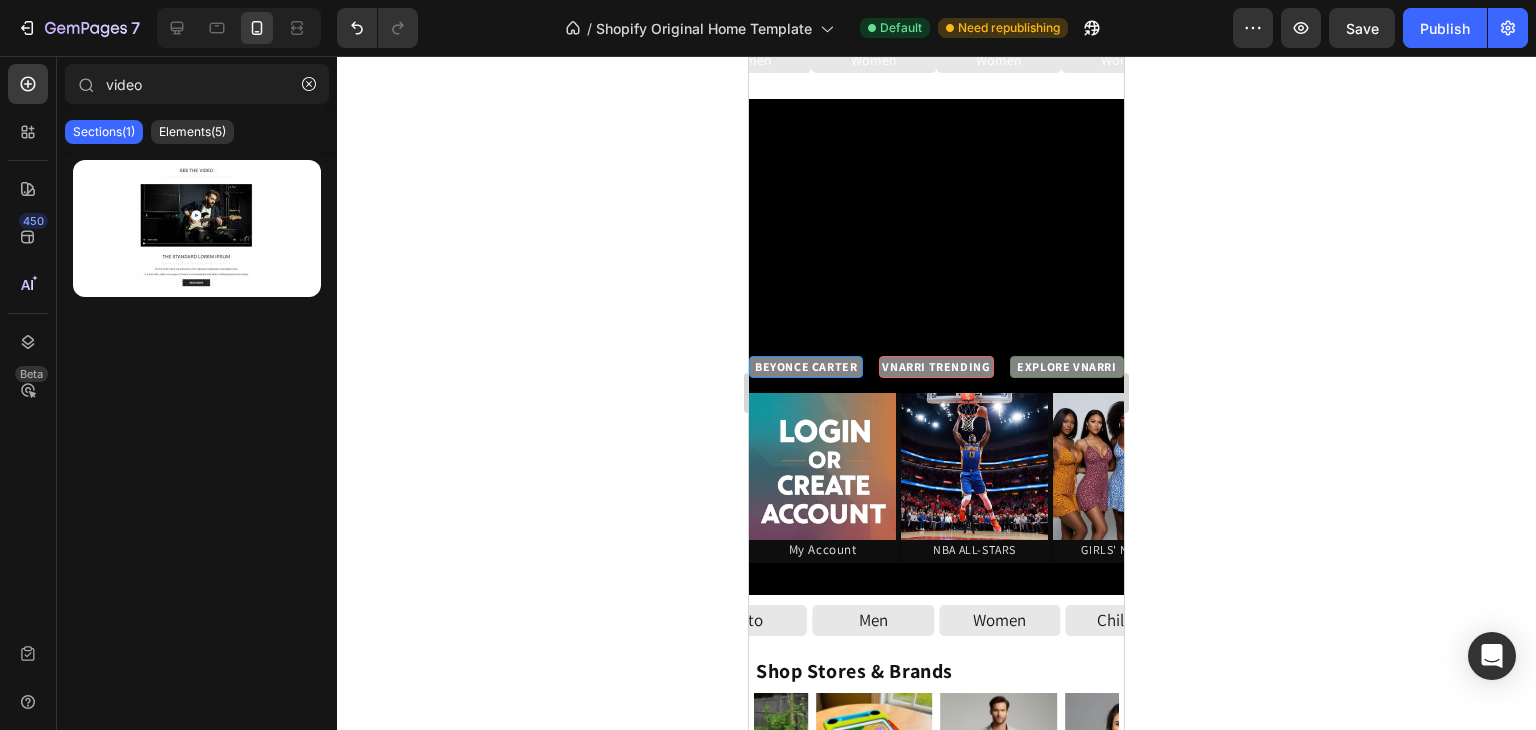 scroll, scrollTop: 0, scrollLeft: 0, axis: both 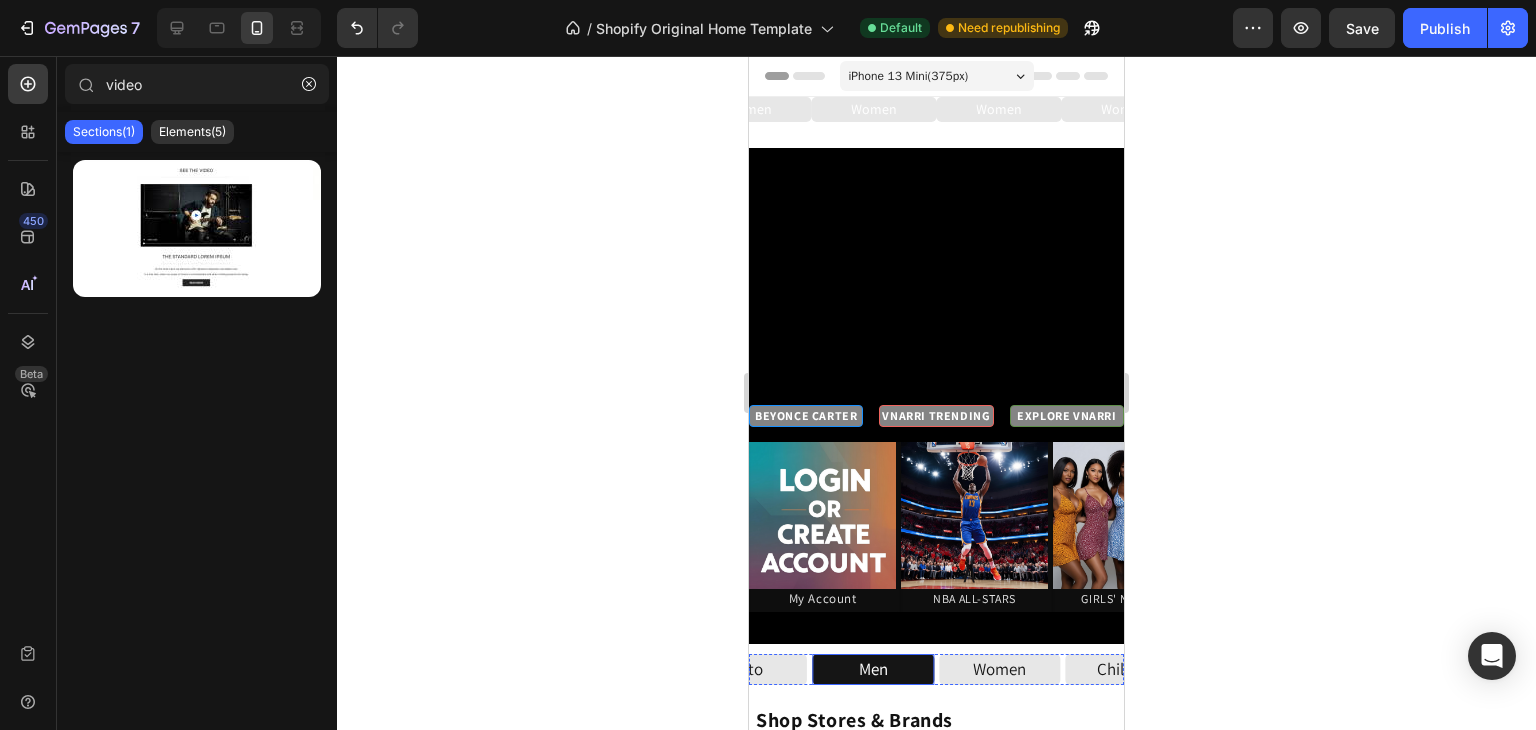 click on "Men" at bounding box center [873, 669] 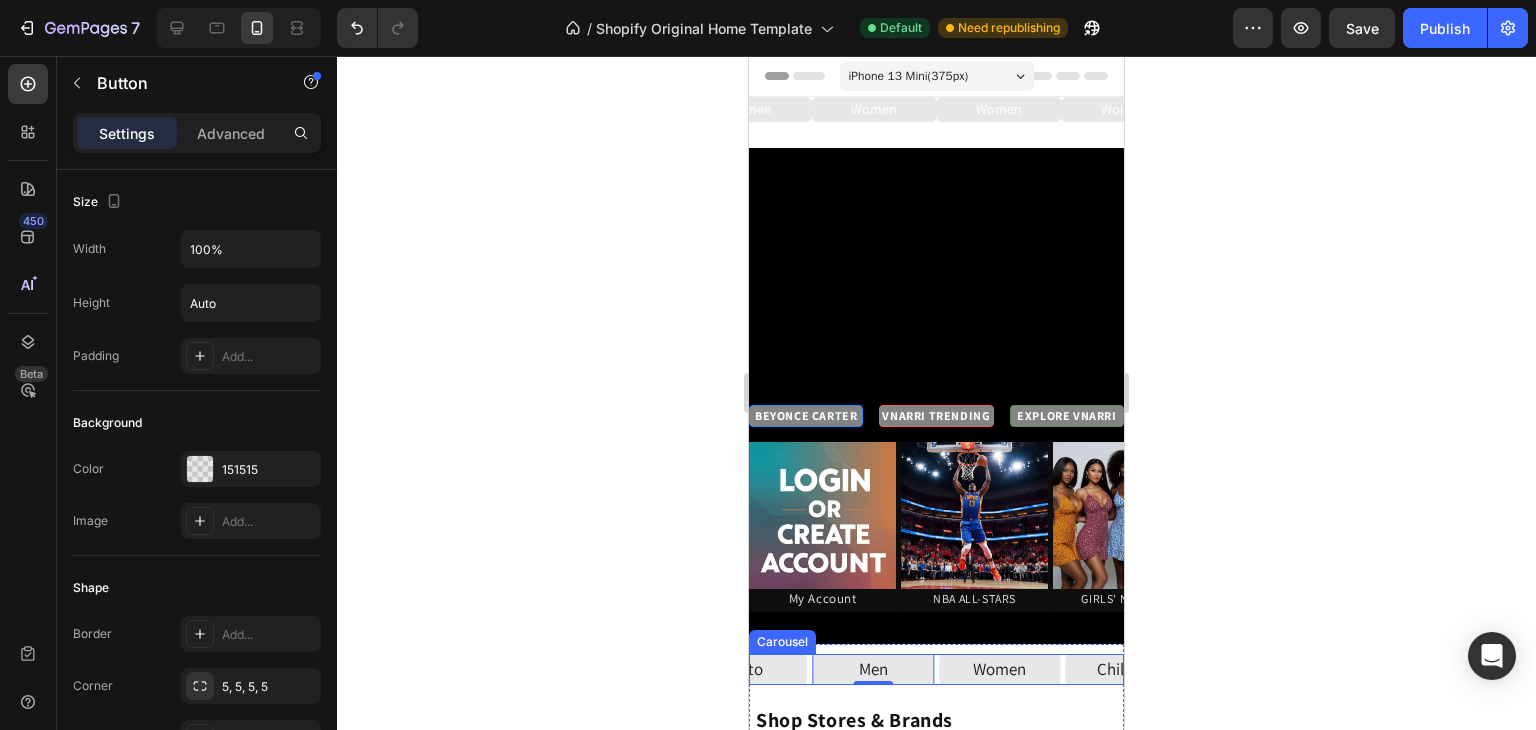 click on "Shop Collections & Deals" at bounding box center [936, 669] 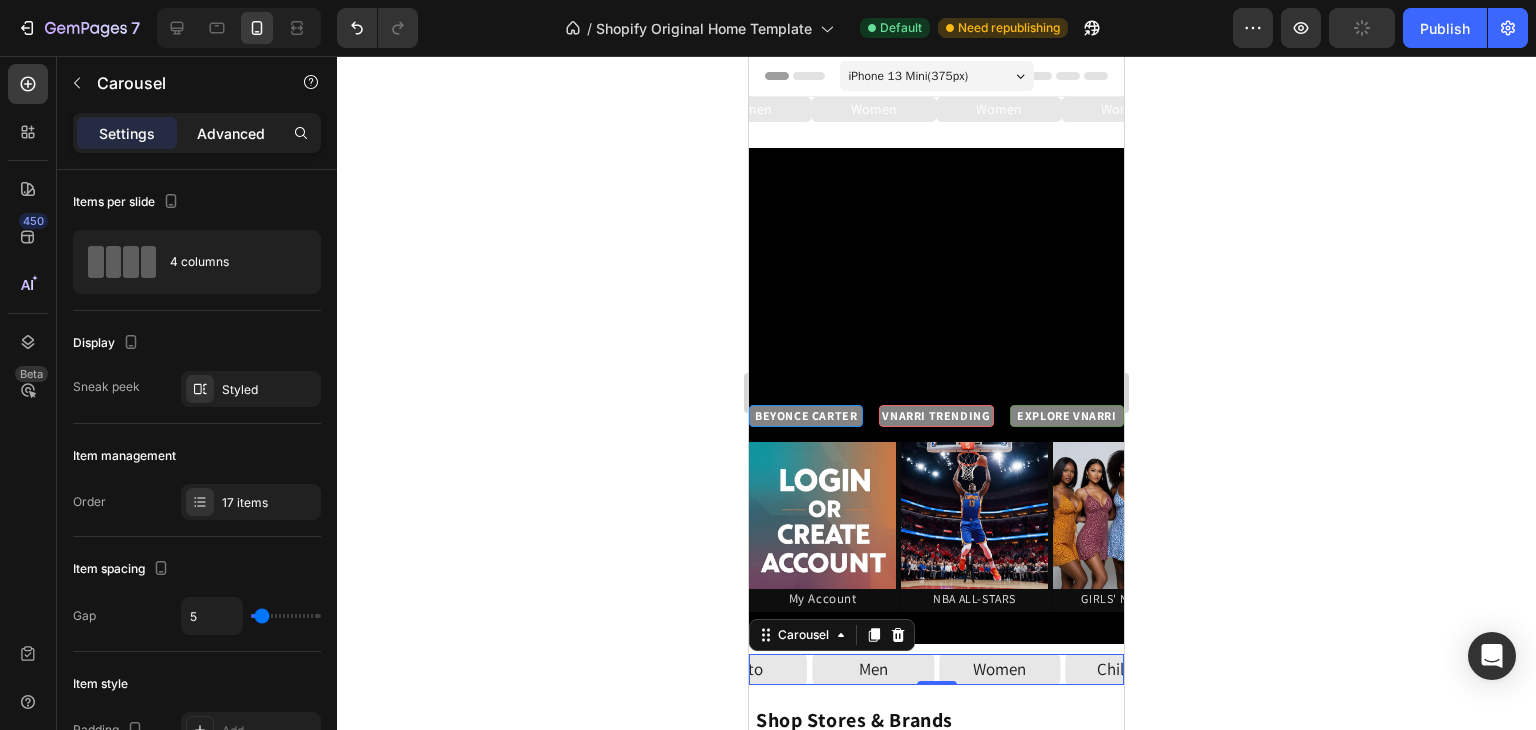 click on "Advanced" 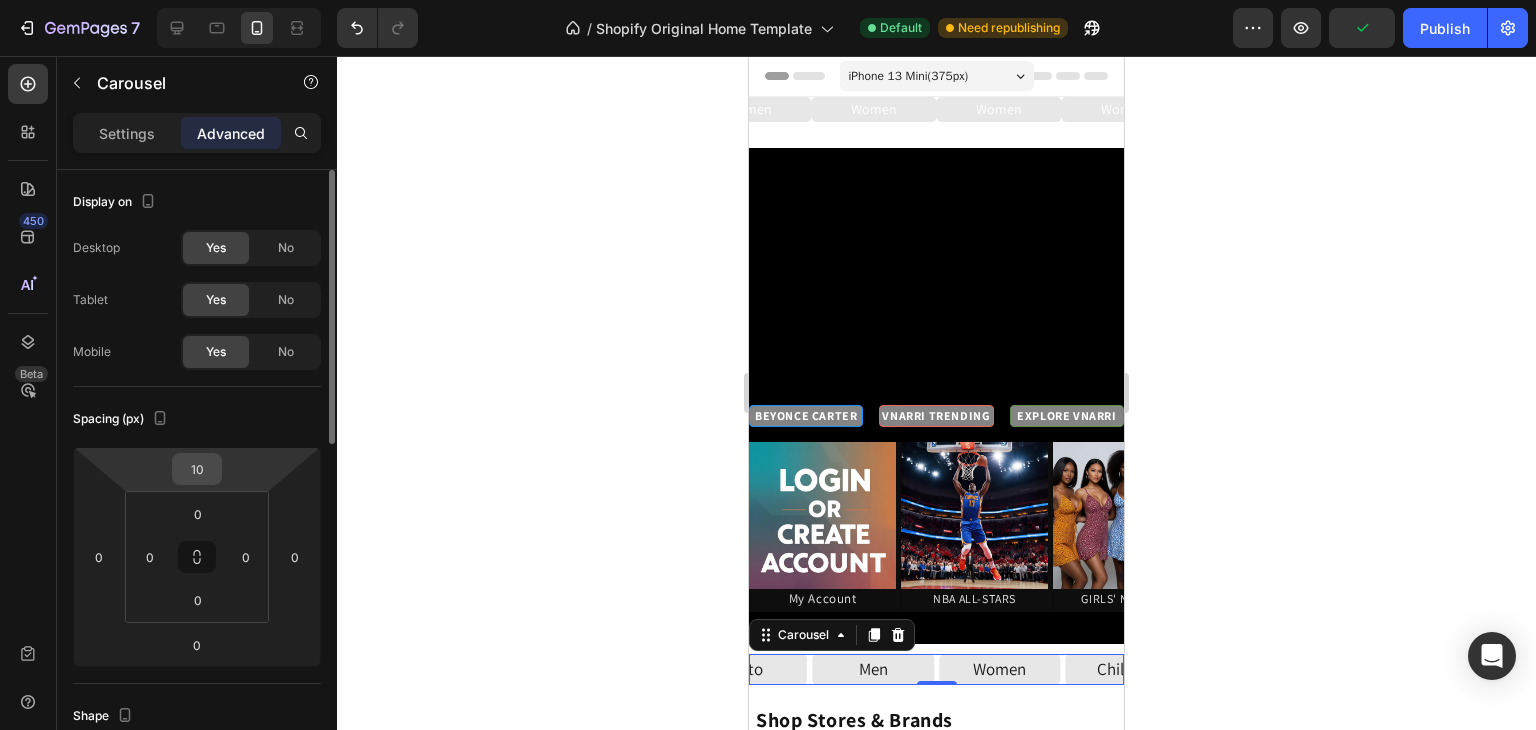 click on "10" at bounding box center (197, 469) 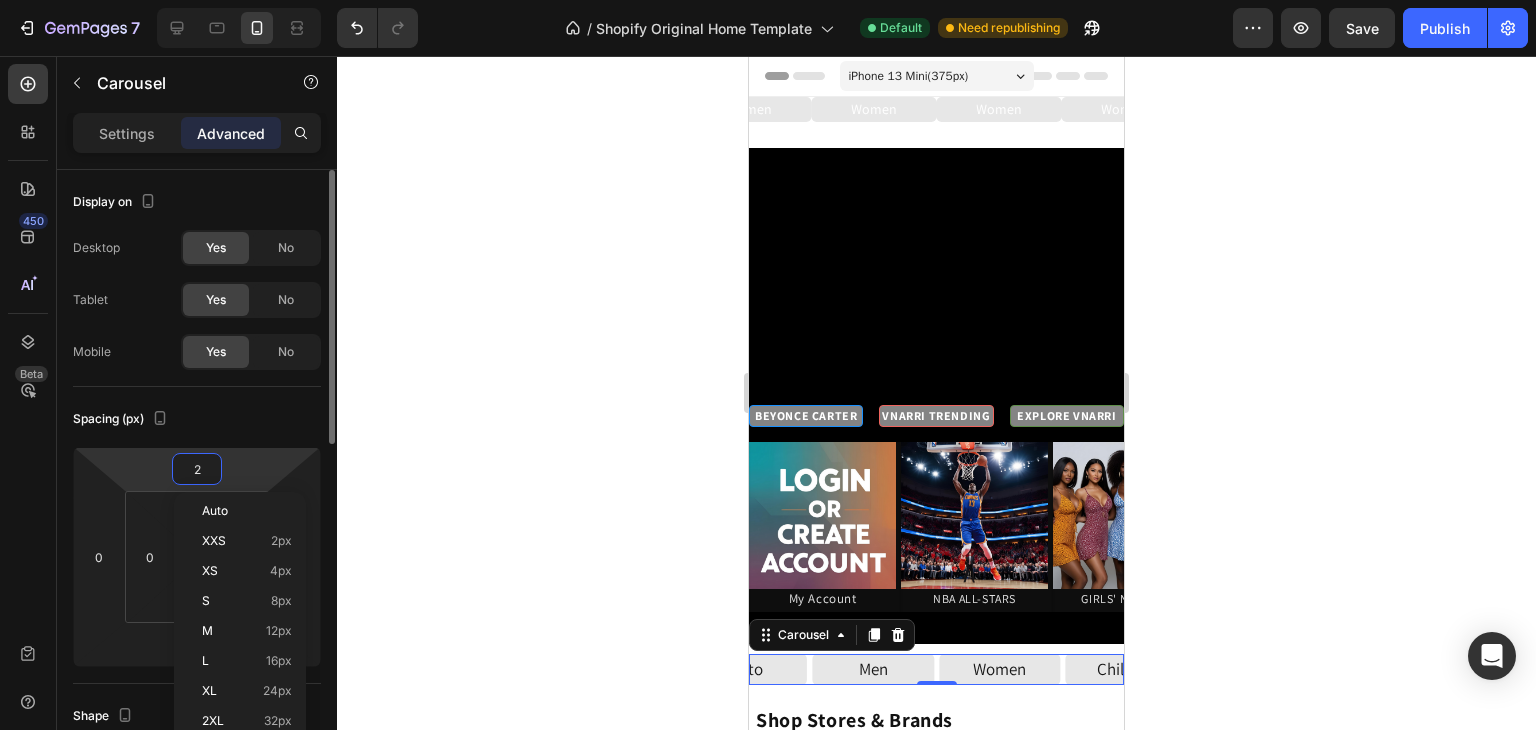 type on "20" 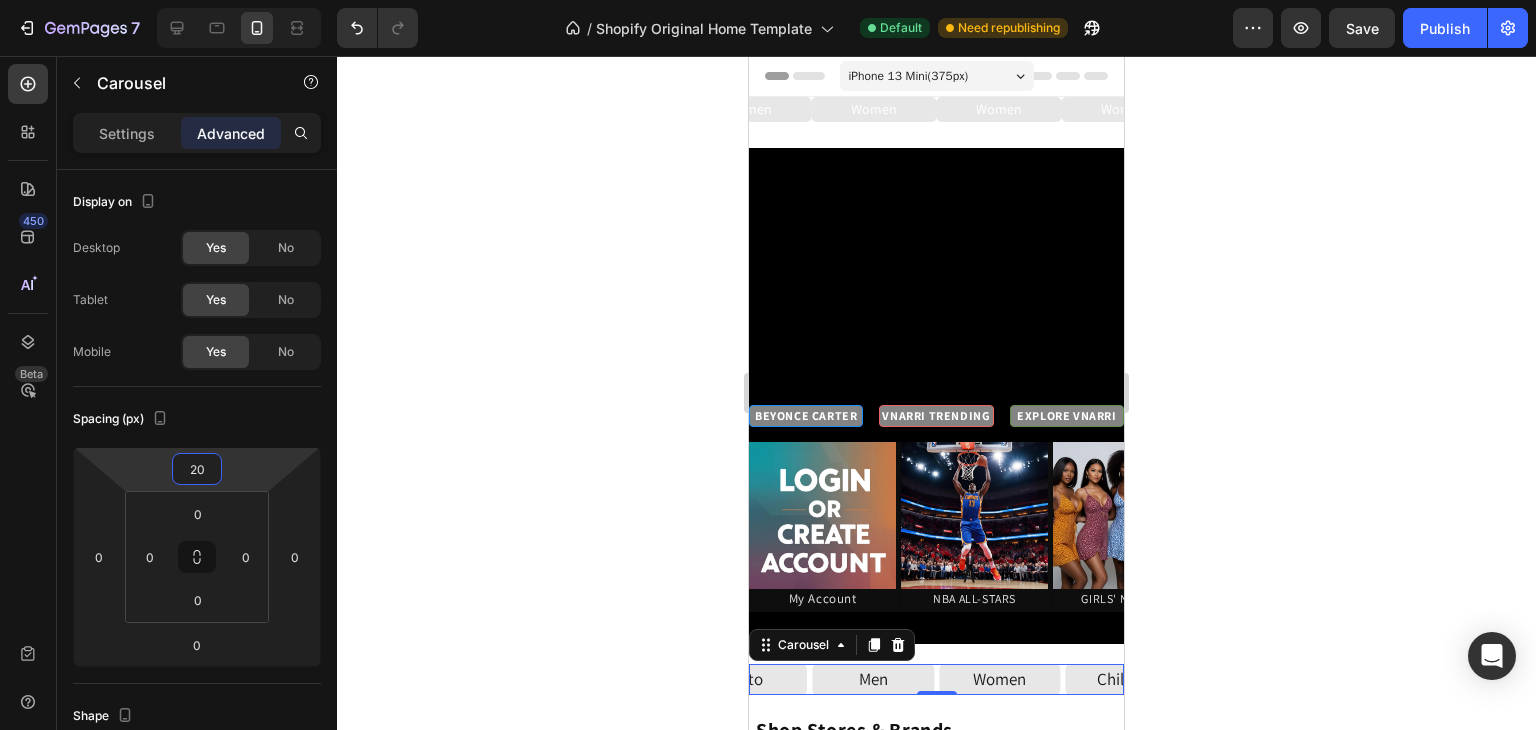 click 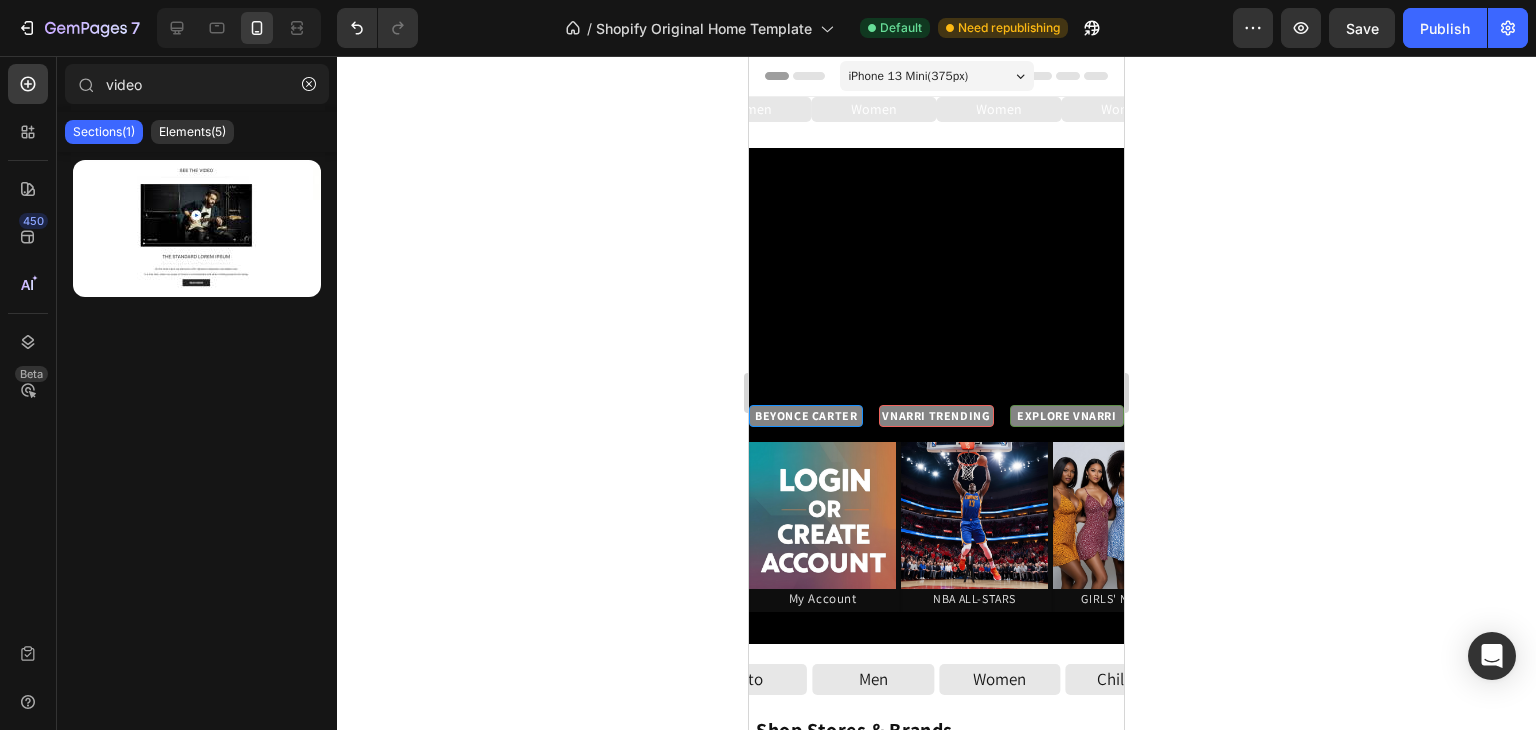 click 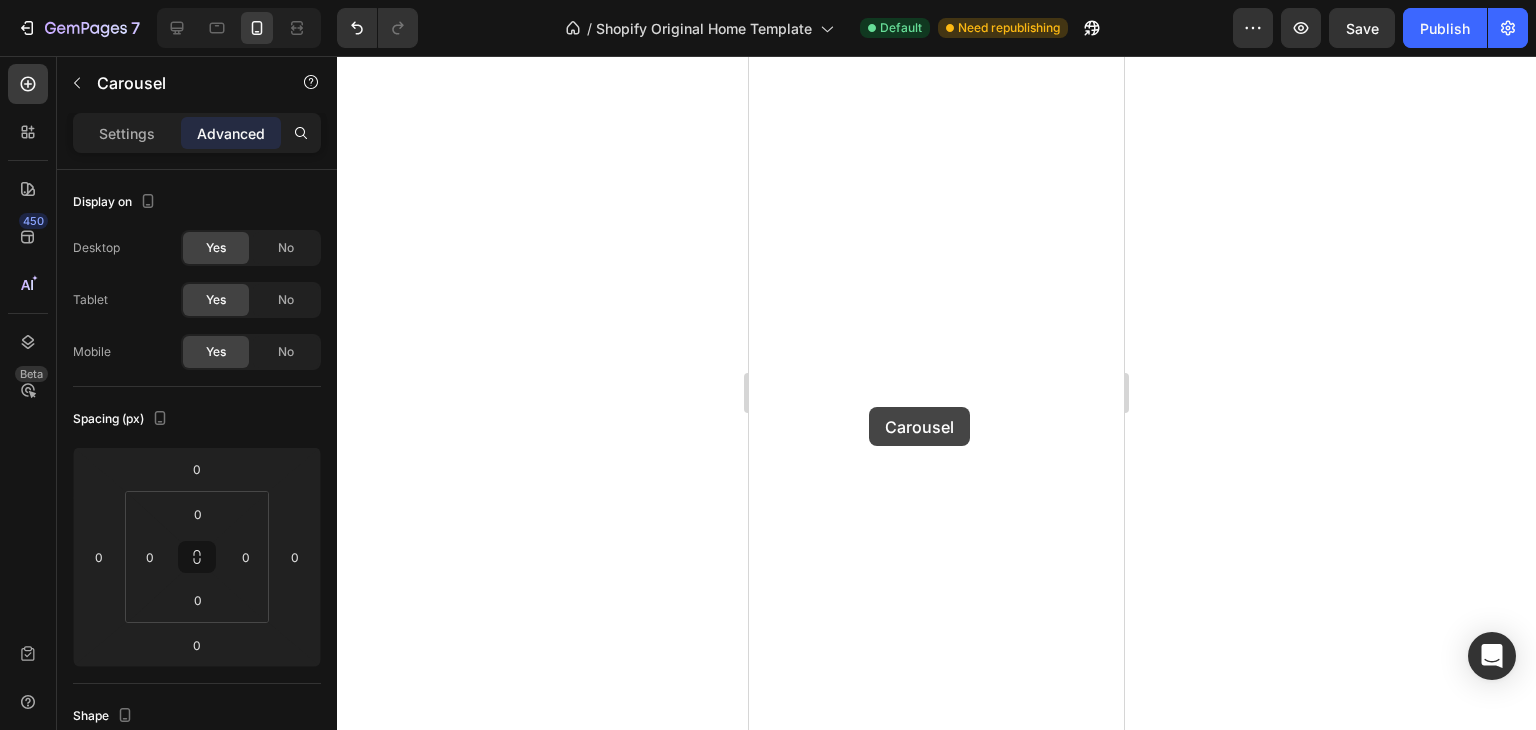 scroll, scrollTop: 0, scrollLeft: 0, axis: both 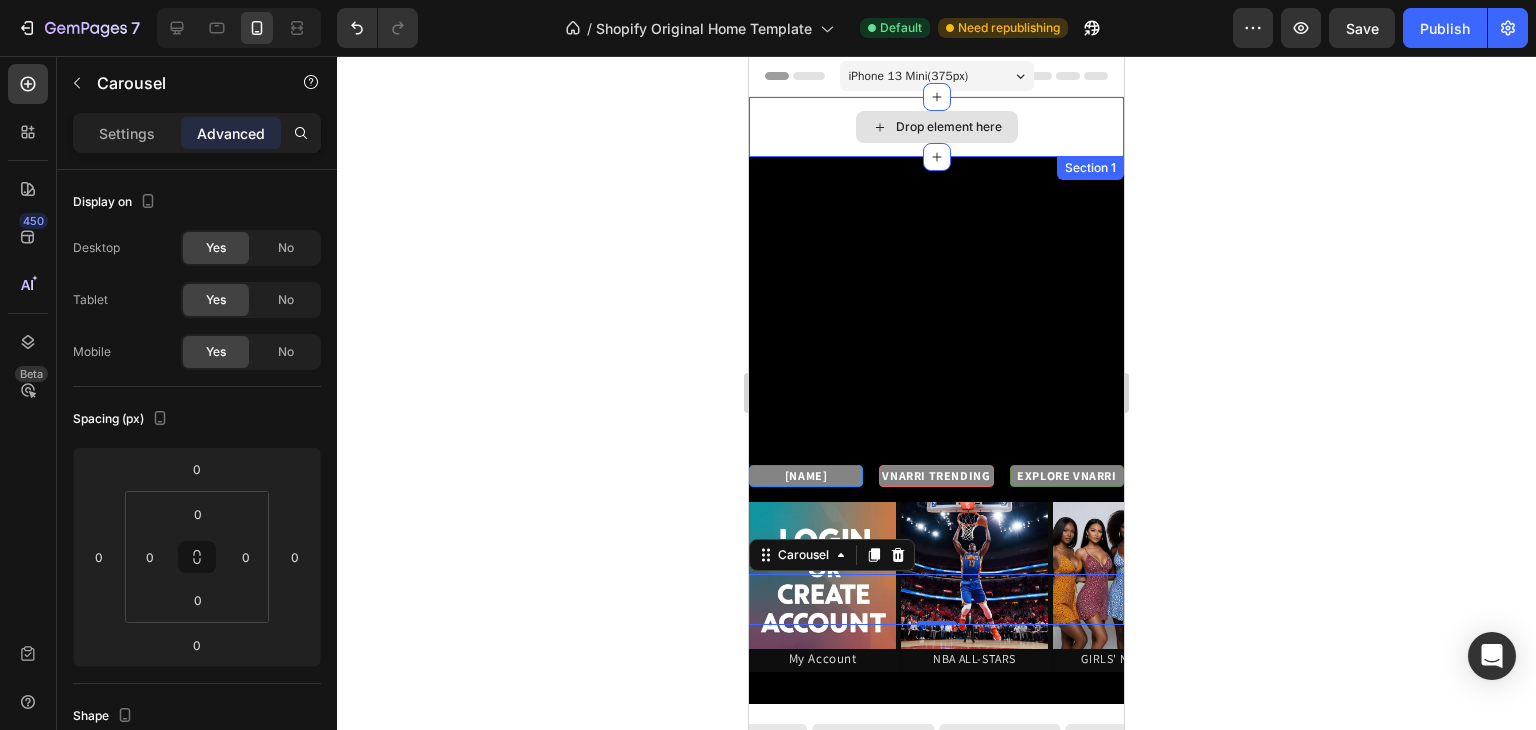 click on "Drop element here" at bounding box center [936, 127] 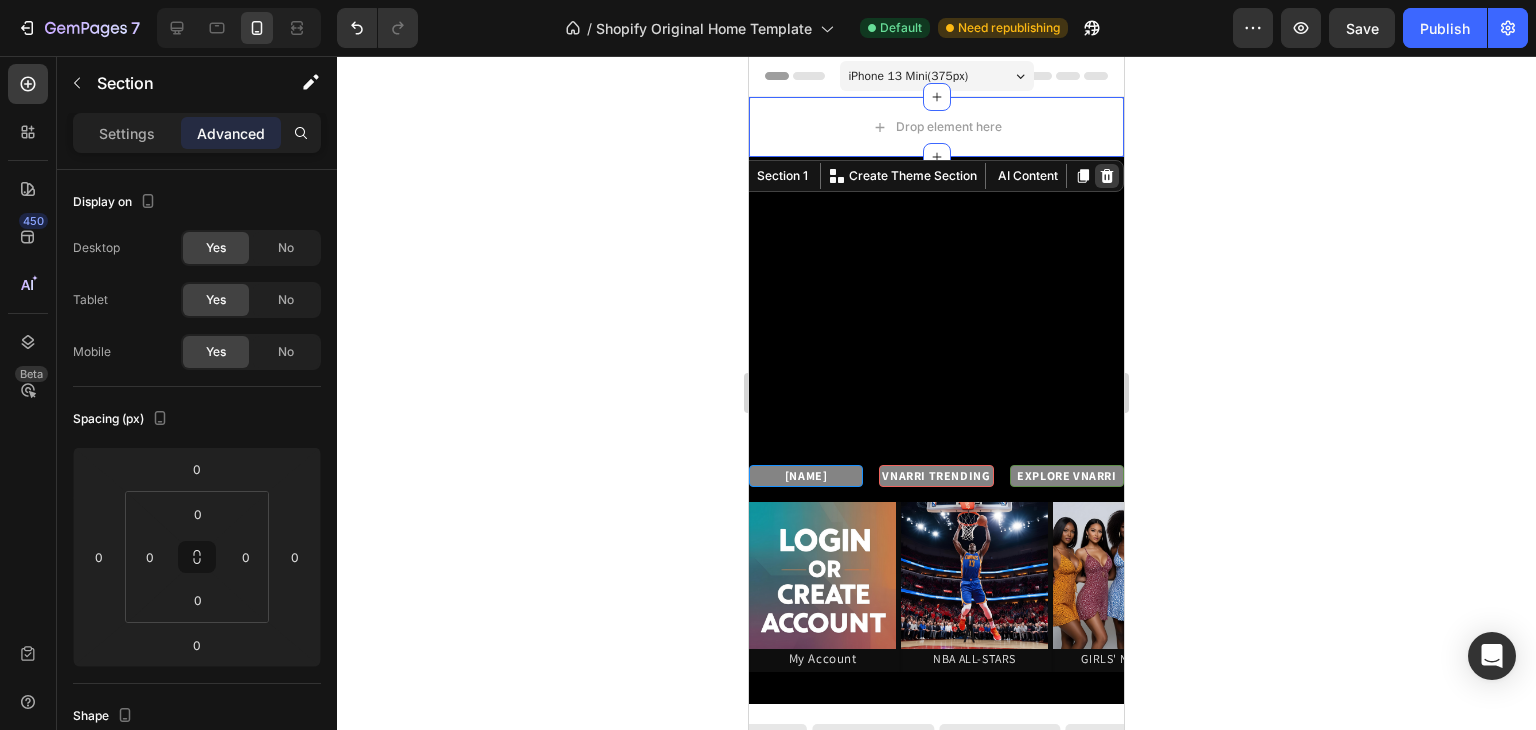 click 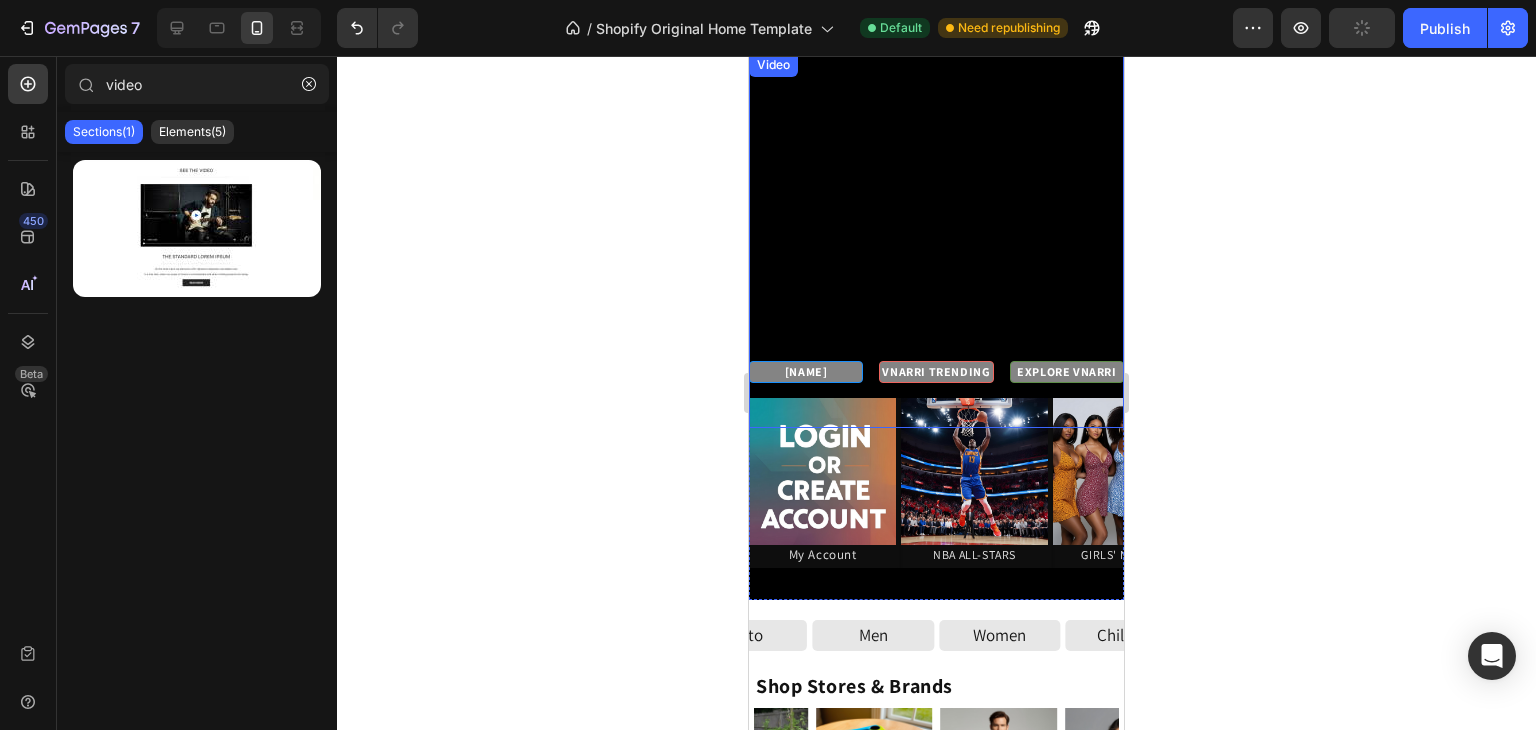 scroll, scrollTop: 0, scrollLeft: 0, axis: both 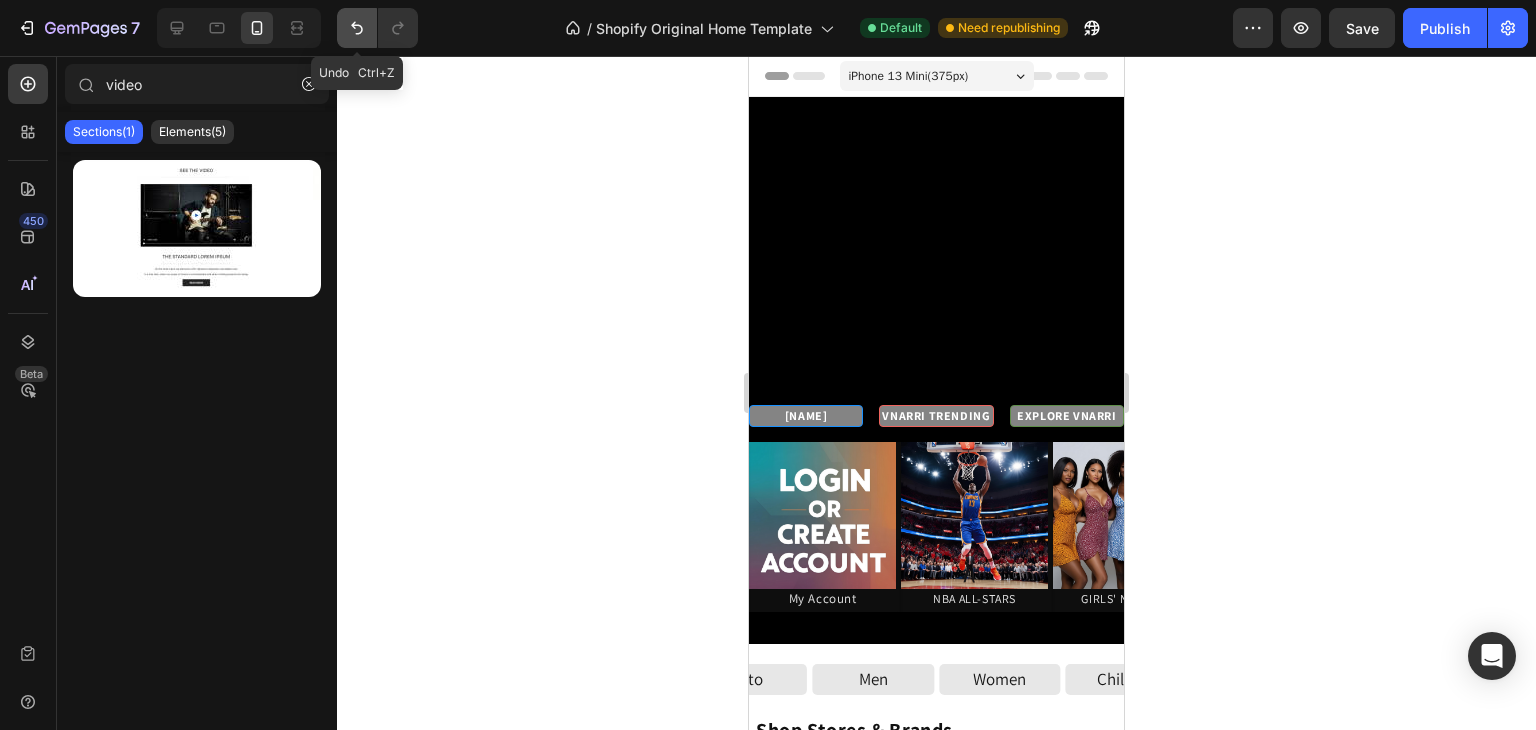 click 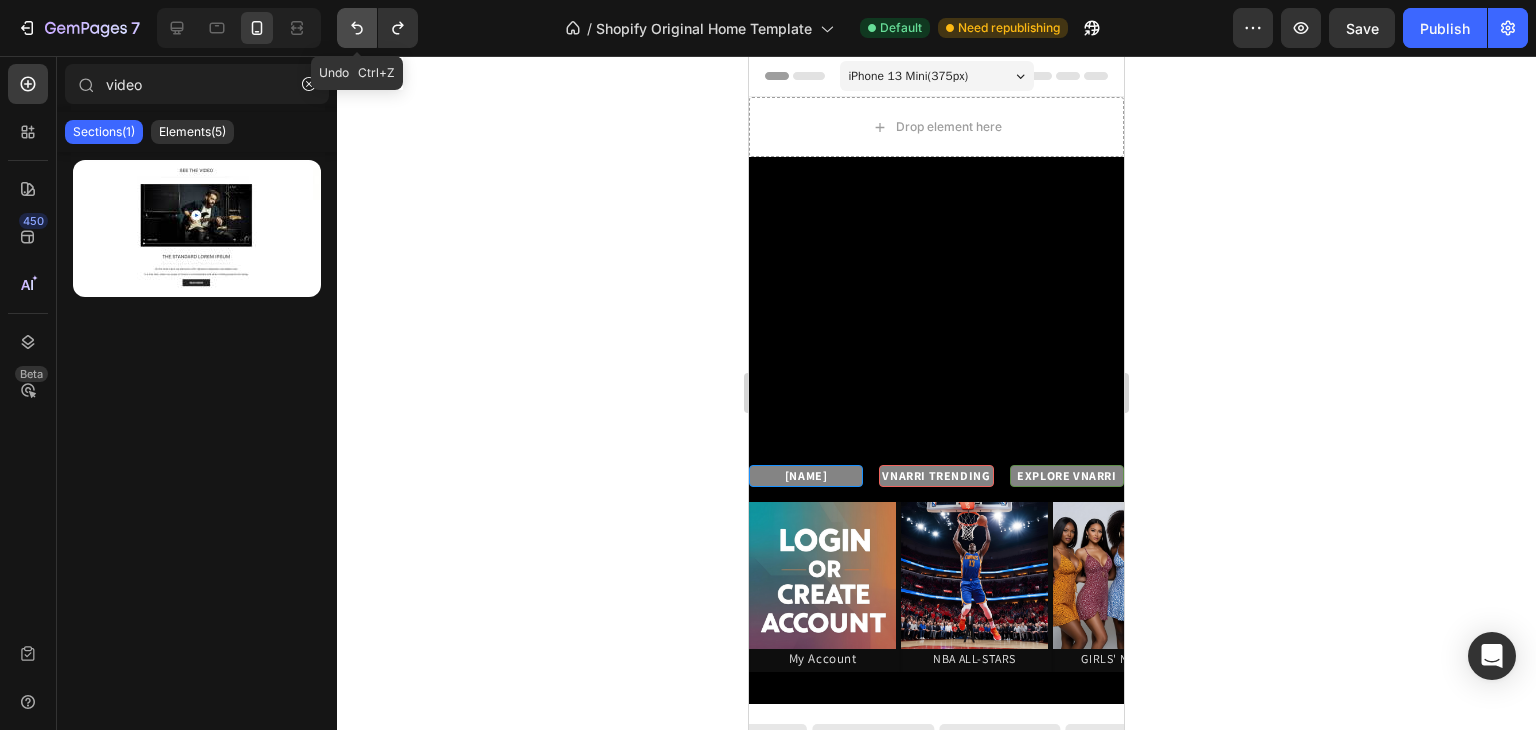 click 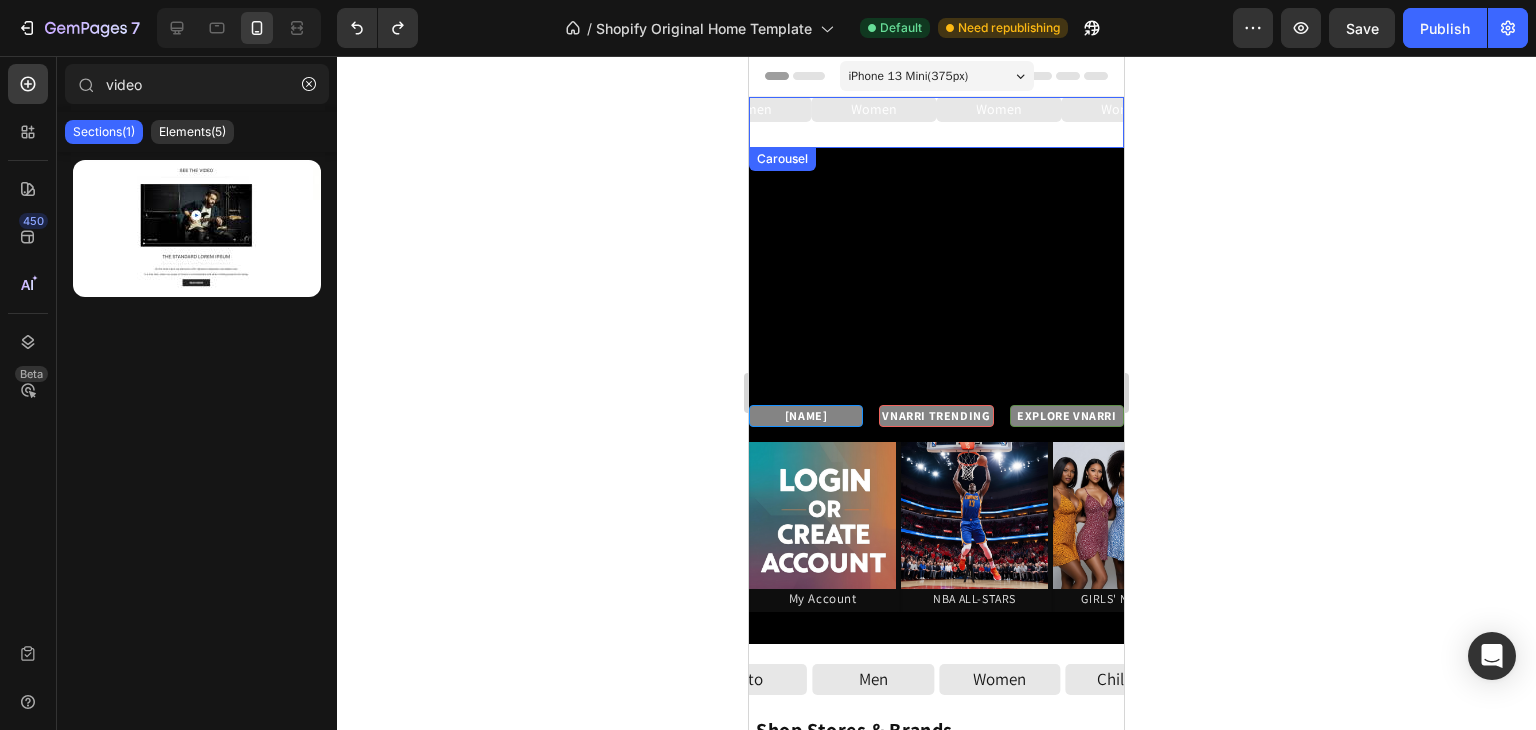 click on "Women Button" at bounding box center [874, 122] 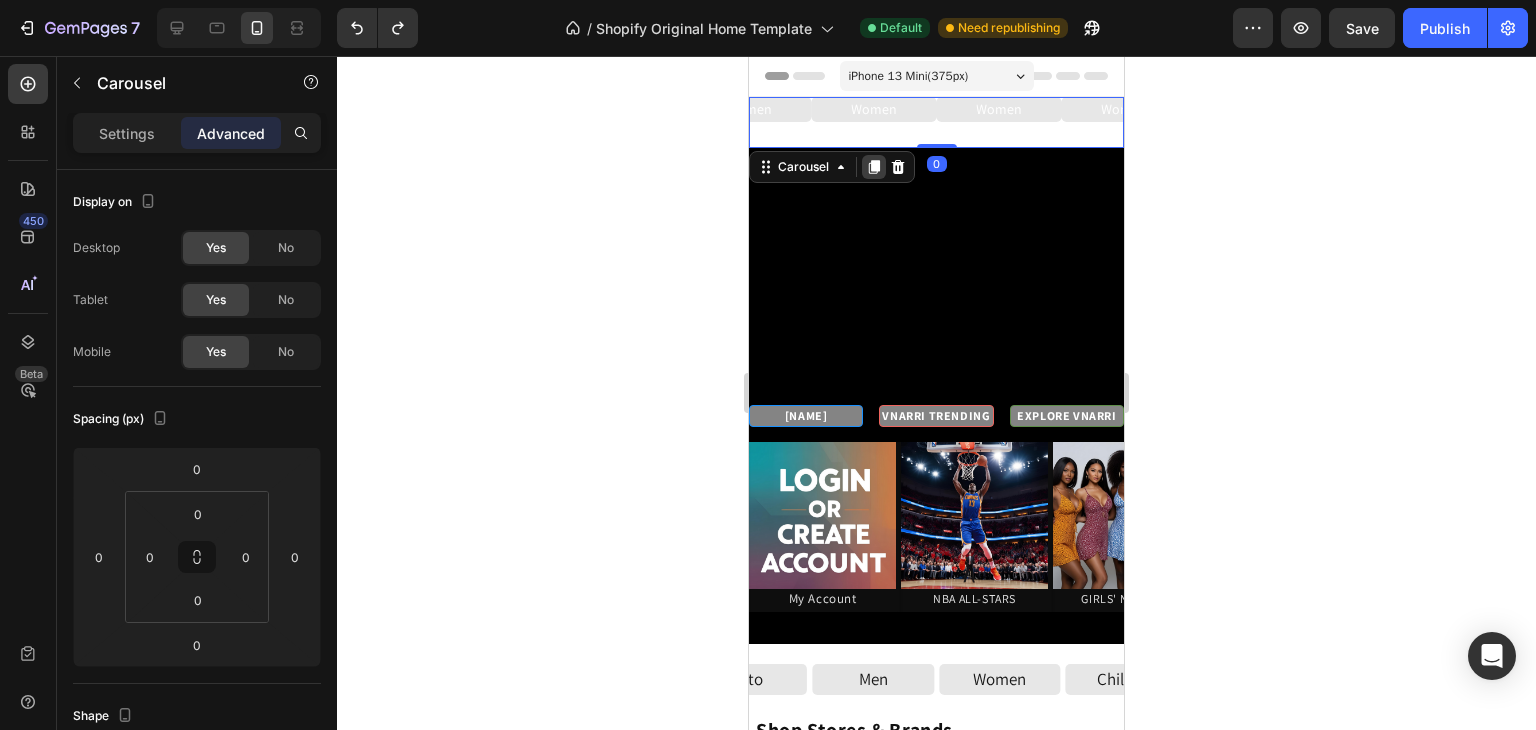 click 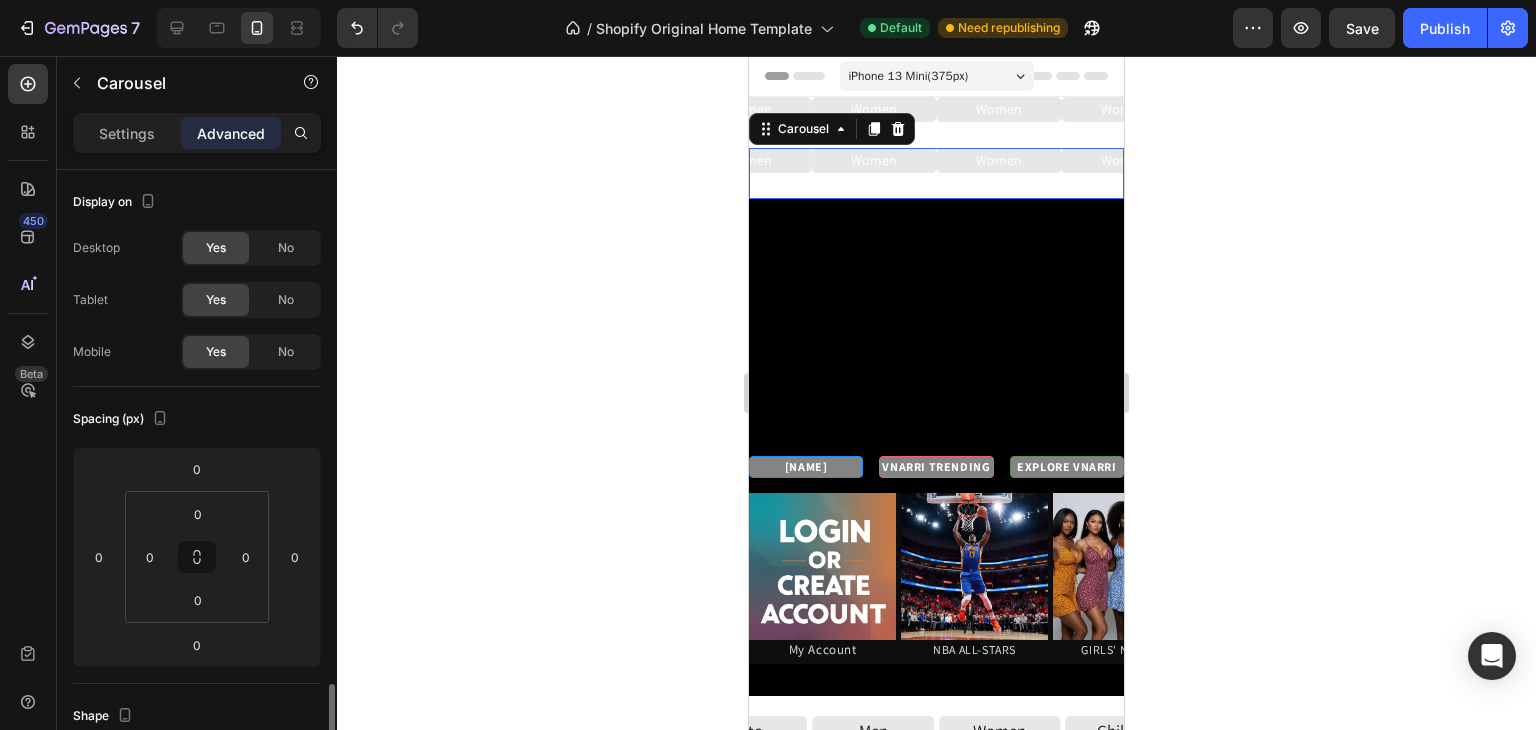 scroll, scrollTop: 356, scrollLeft: 0, axis: vertical 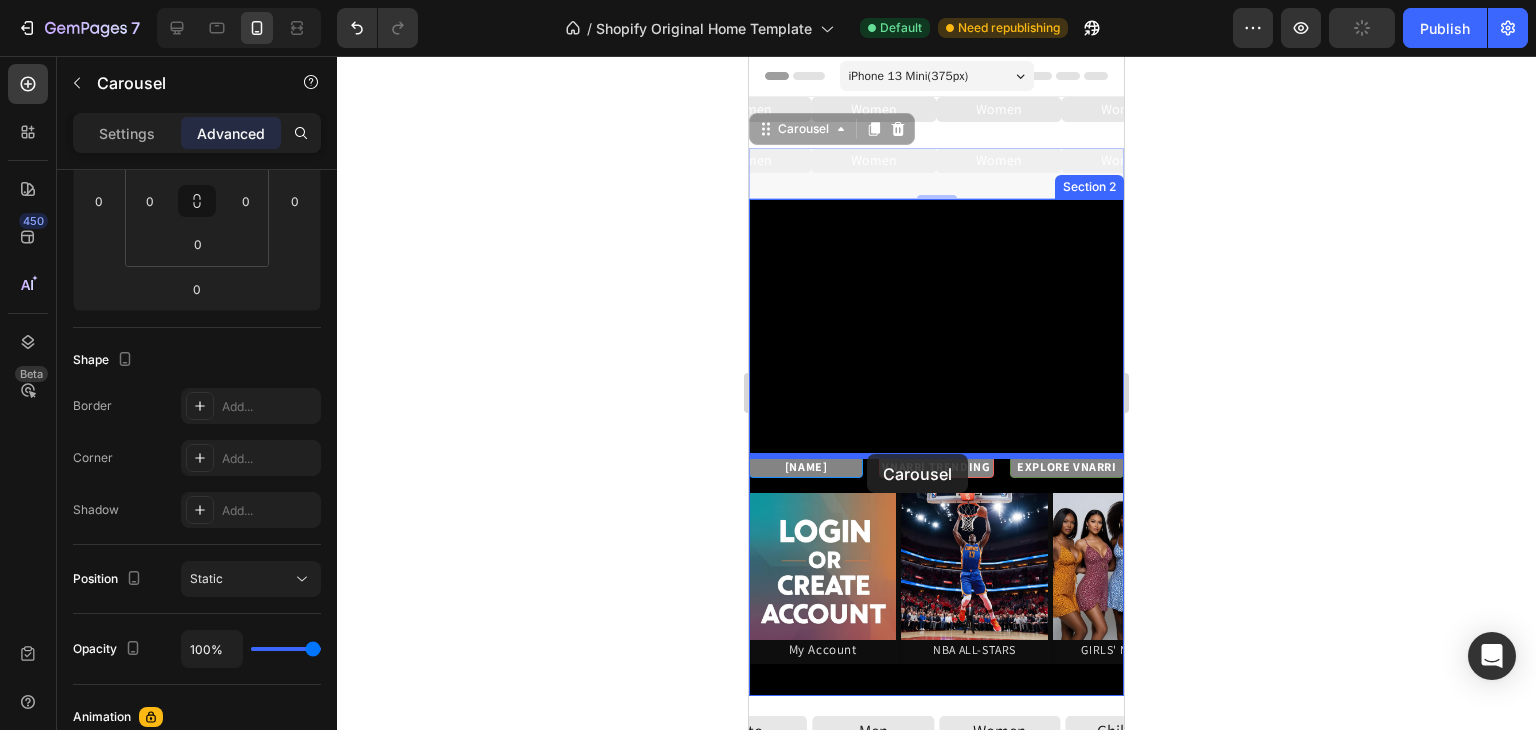 drag, startPoint x: 790, startPoint y: 128, endPoint x: 867, endPoint y: 454, distance: 334.97015 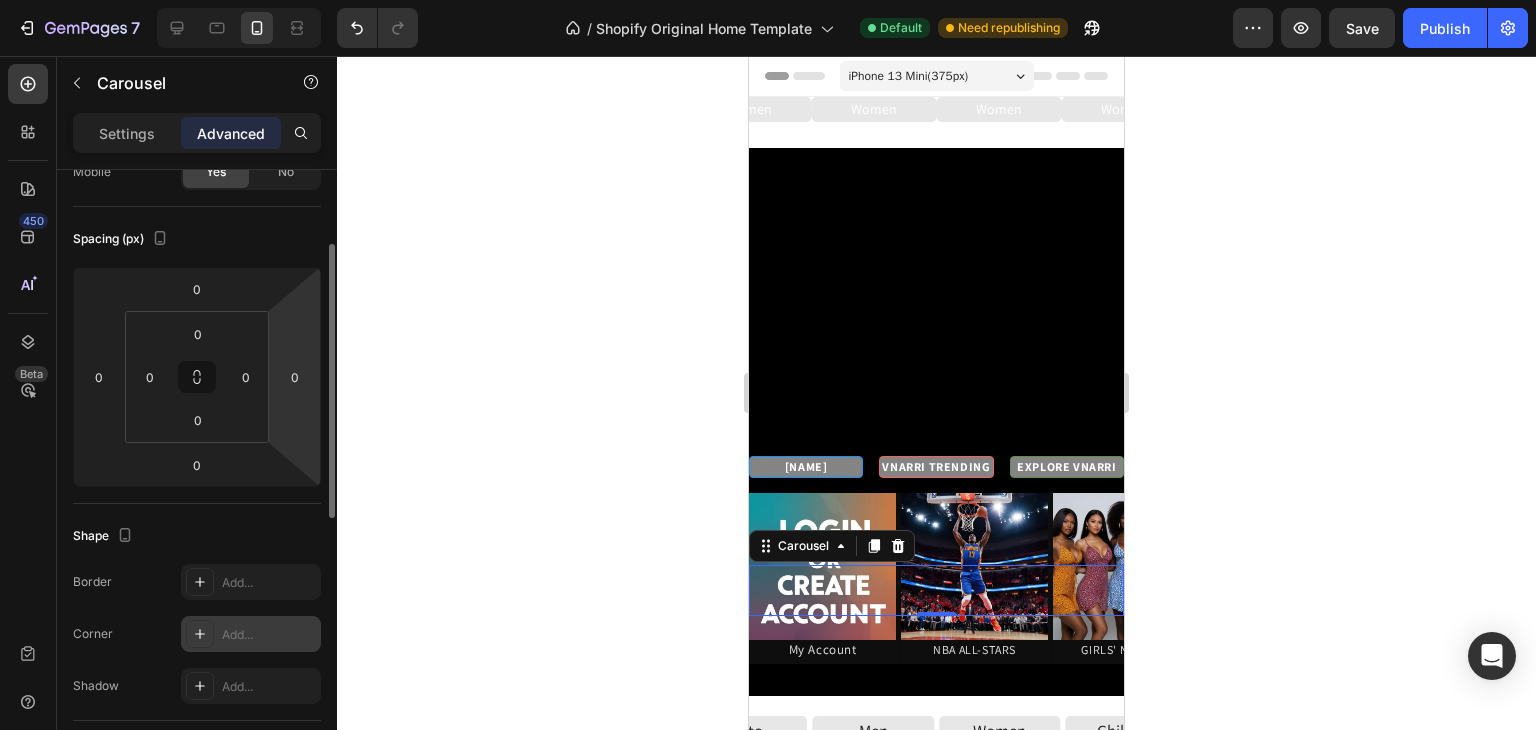 scroll, scrollTop: 176, scrollLeft: 0, axis: vertical 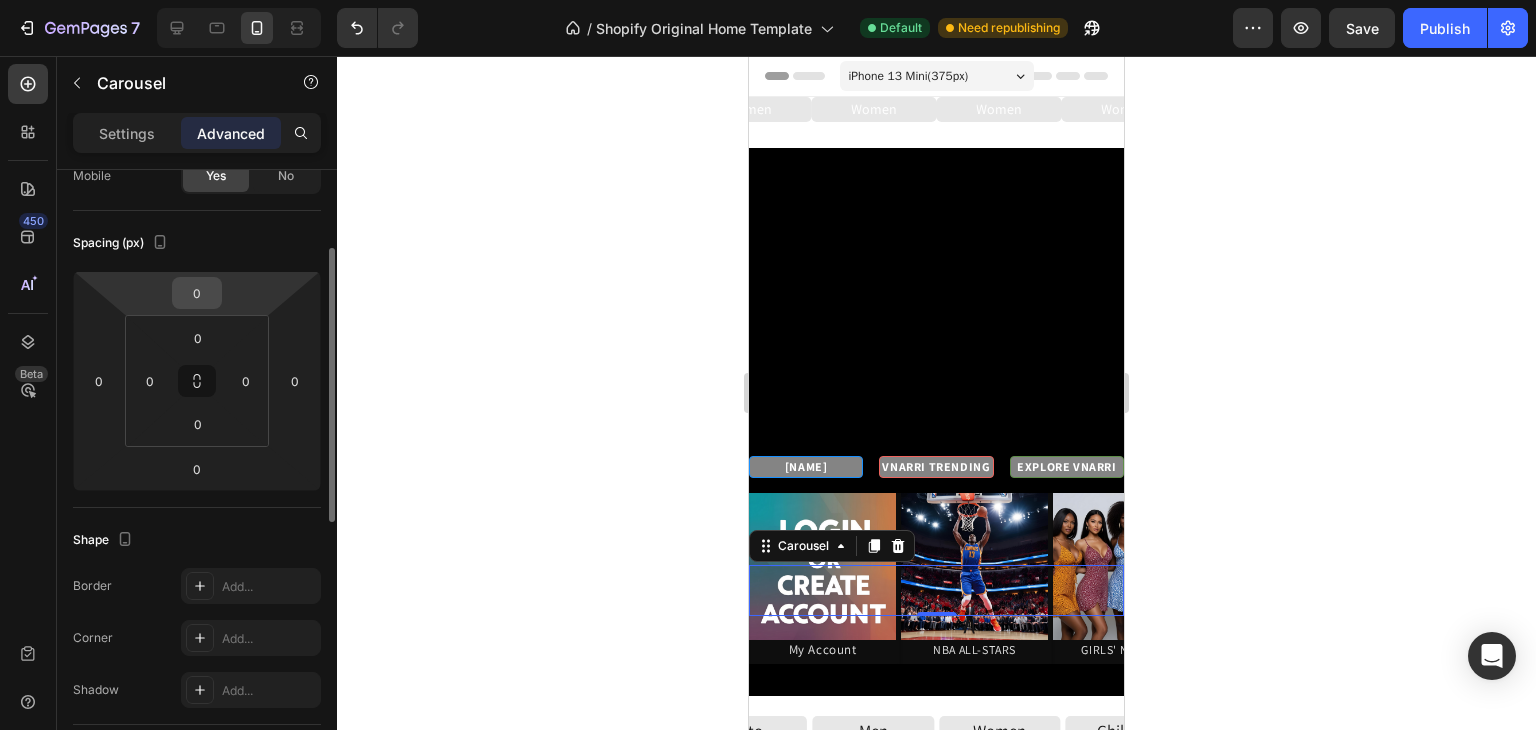 click on "0" at bounding box center [197, 293] 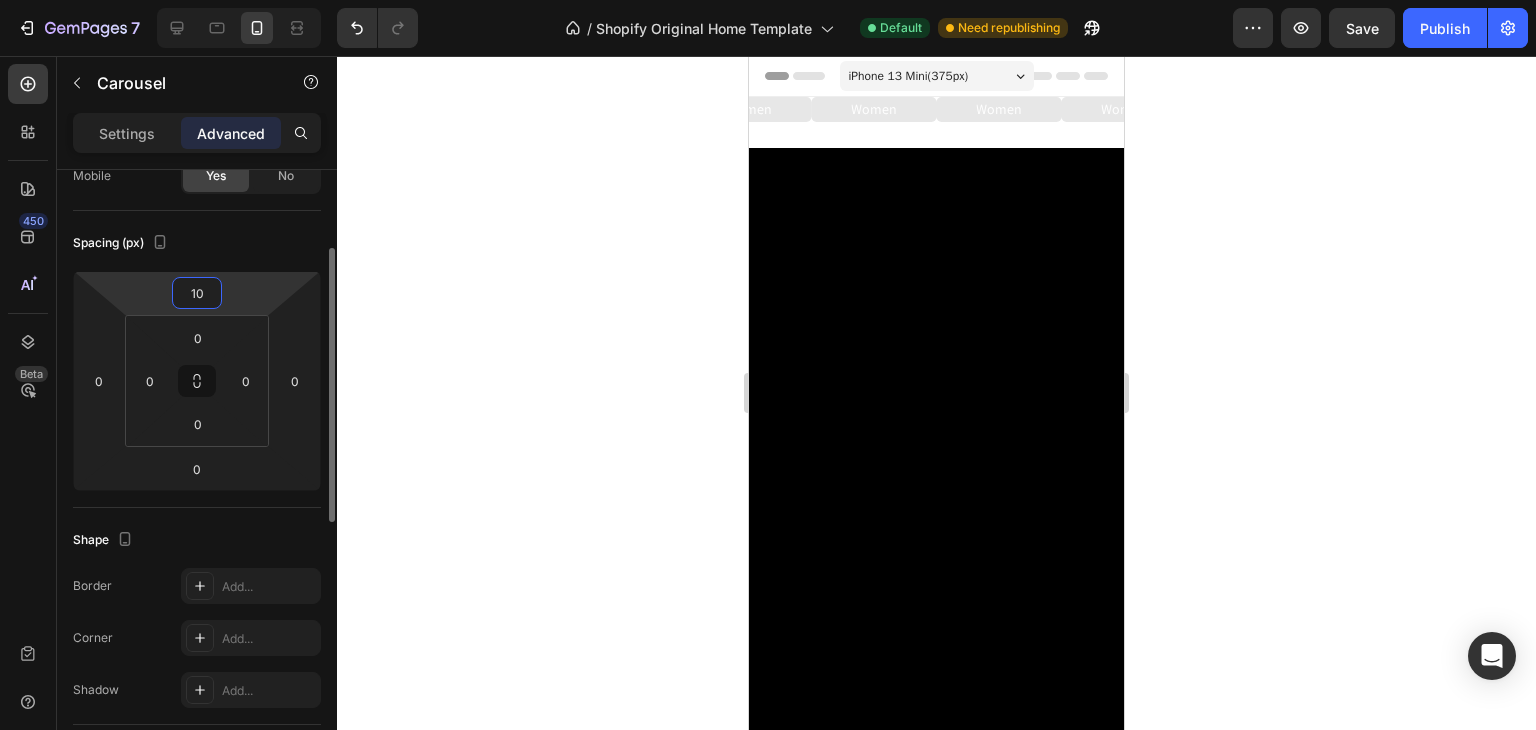 type on "1" 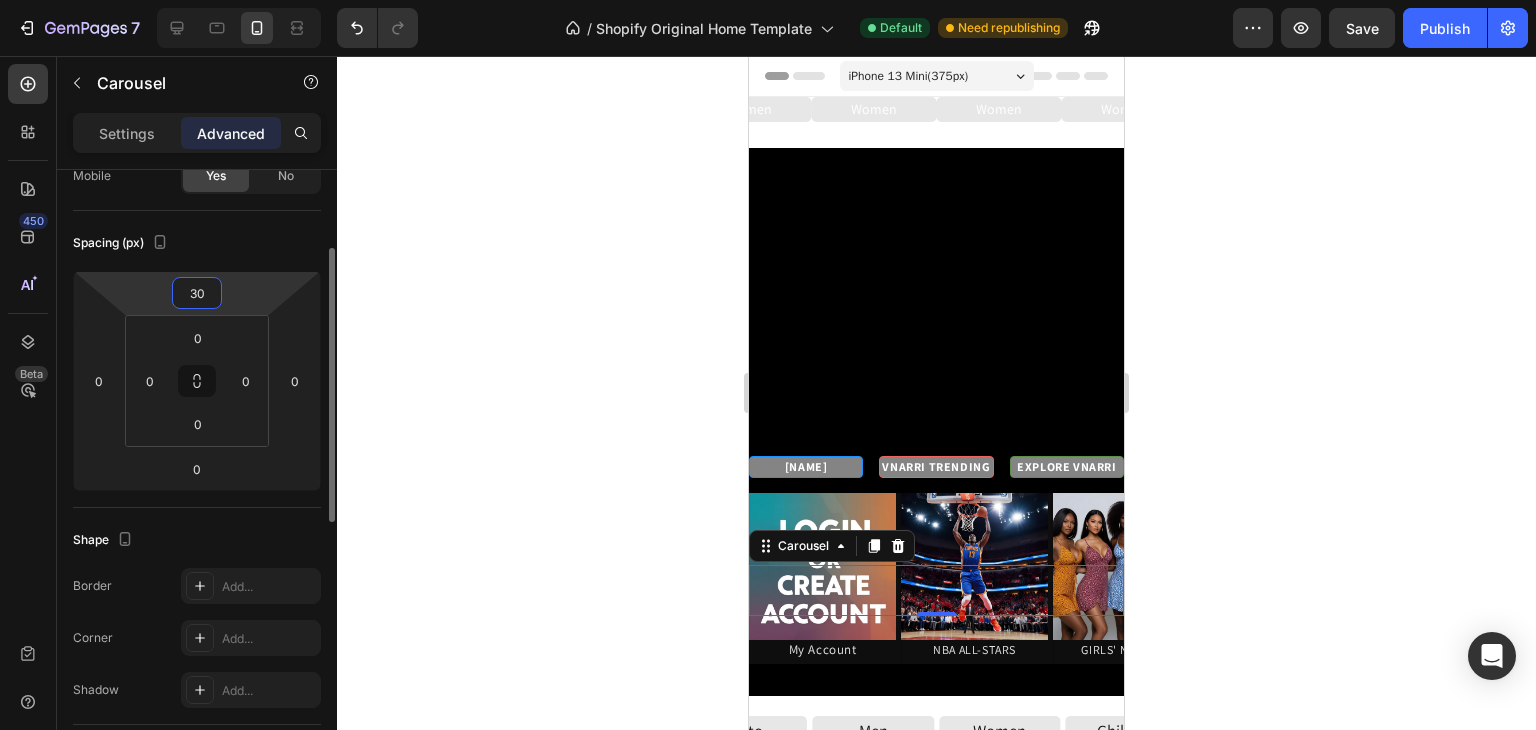 type on "300" 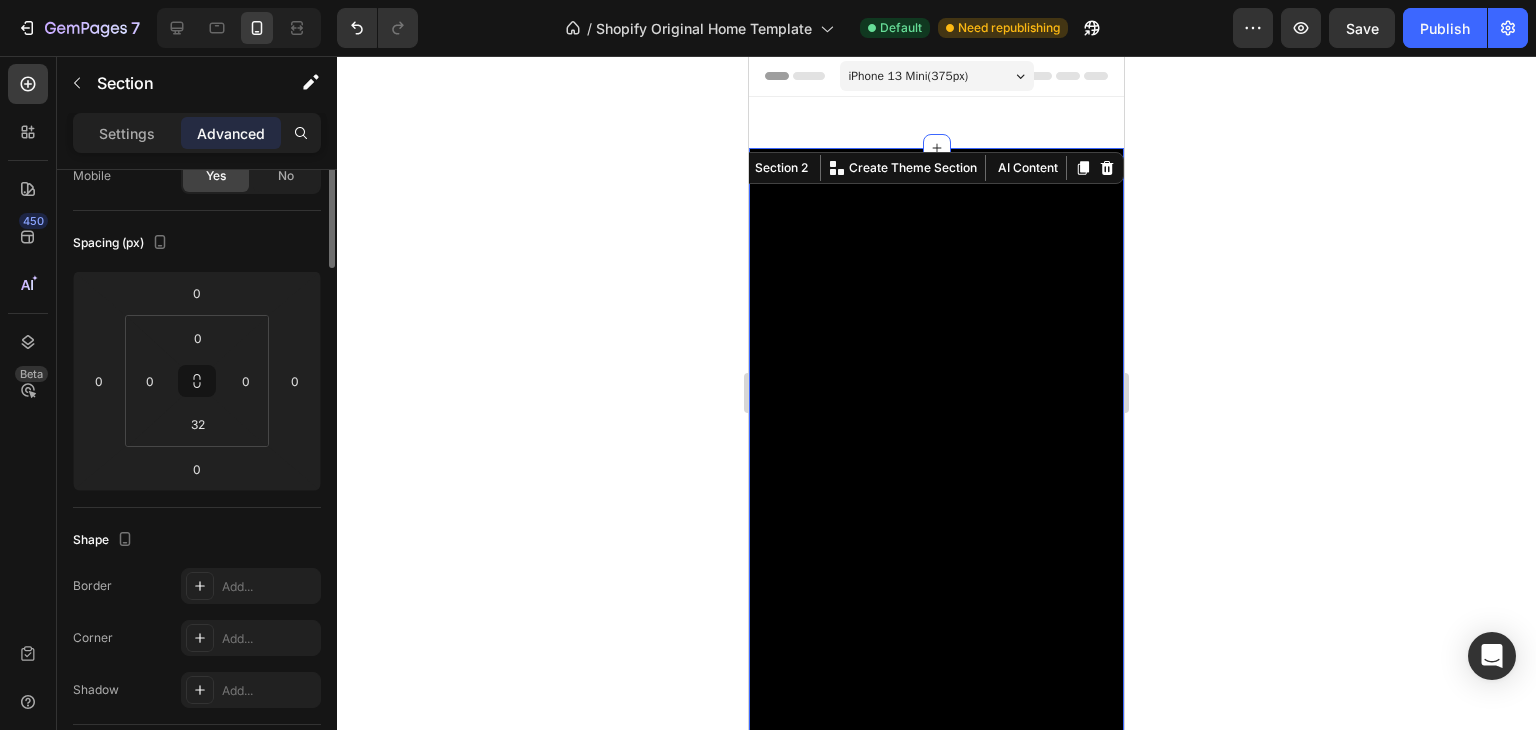 scroll, scrollTop: 0, scrollLeft: 0, axis: both 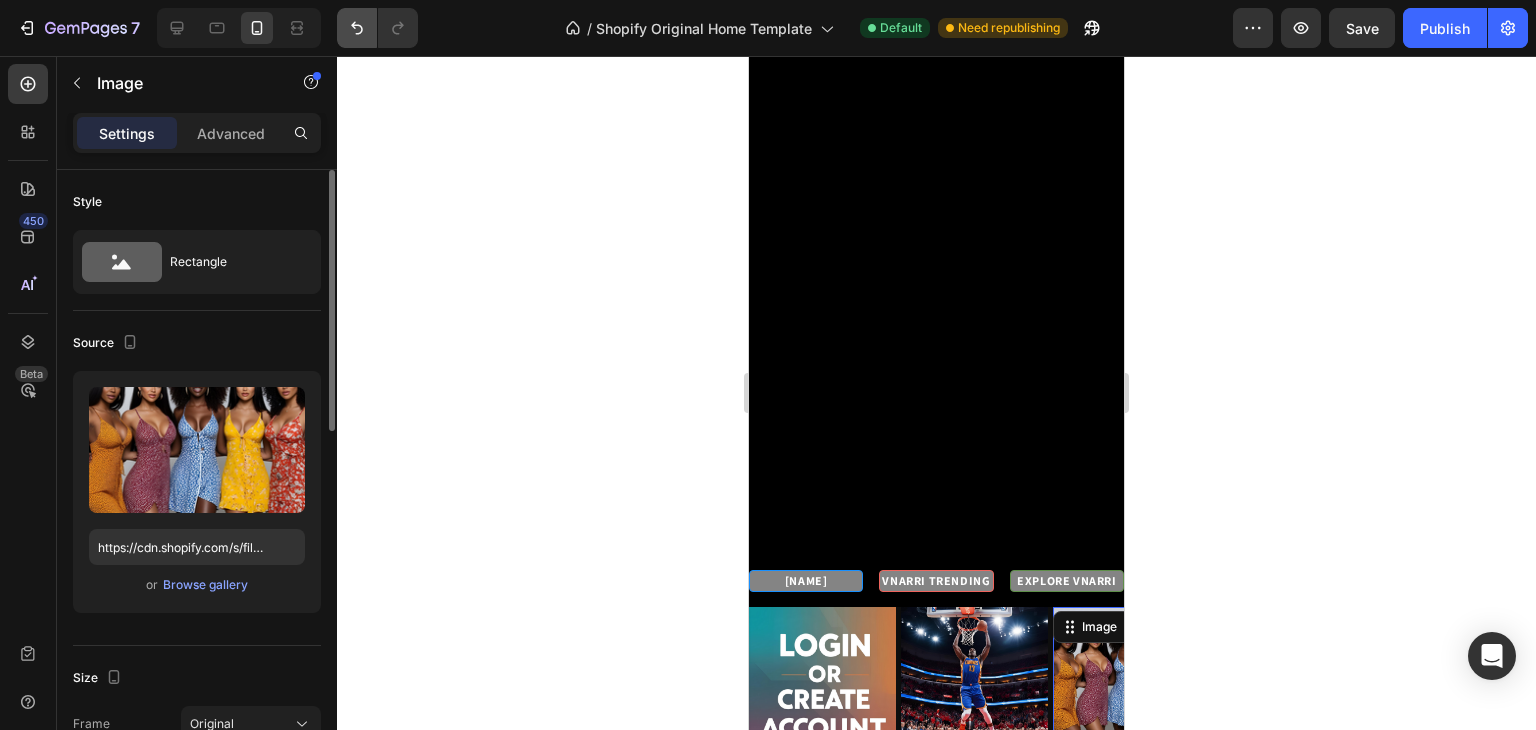 click 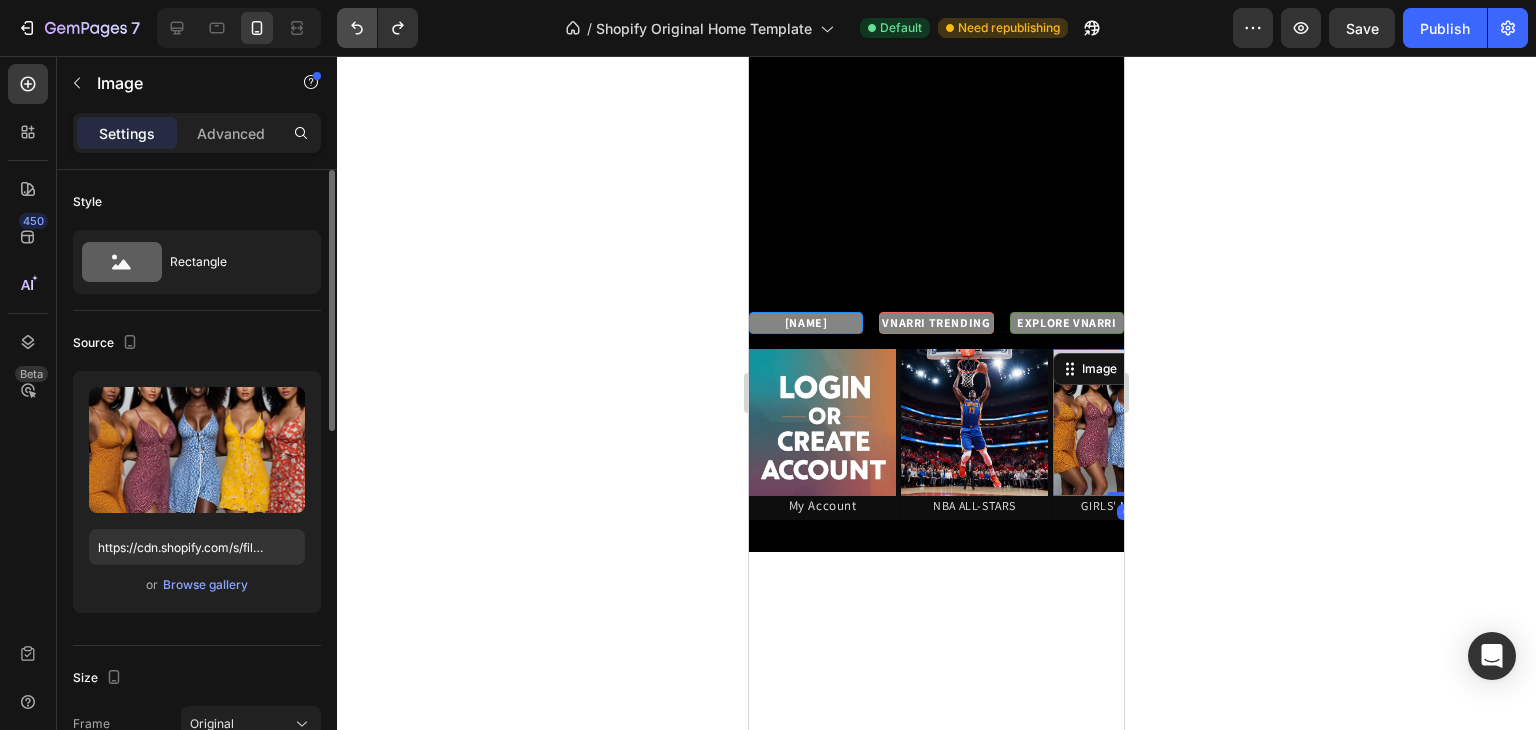 scroll, scrollTop: 0, scrollLeft: 0, axis: both 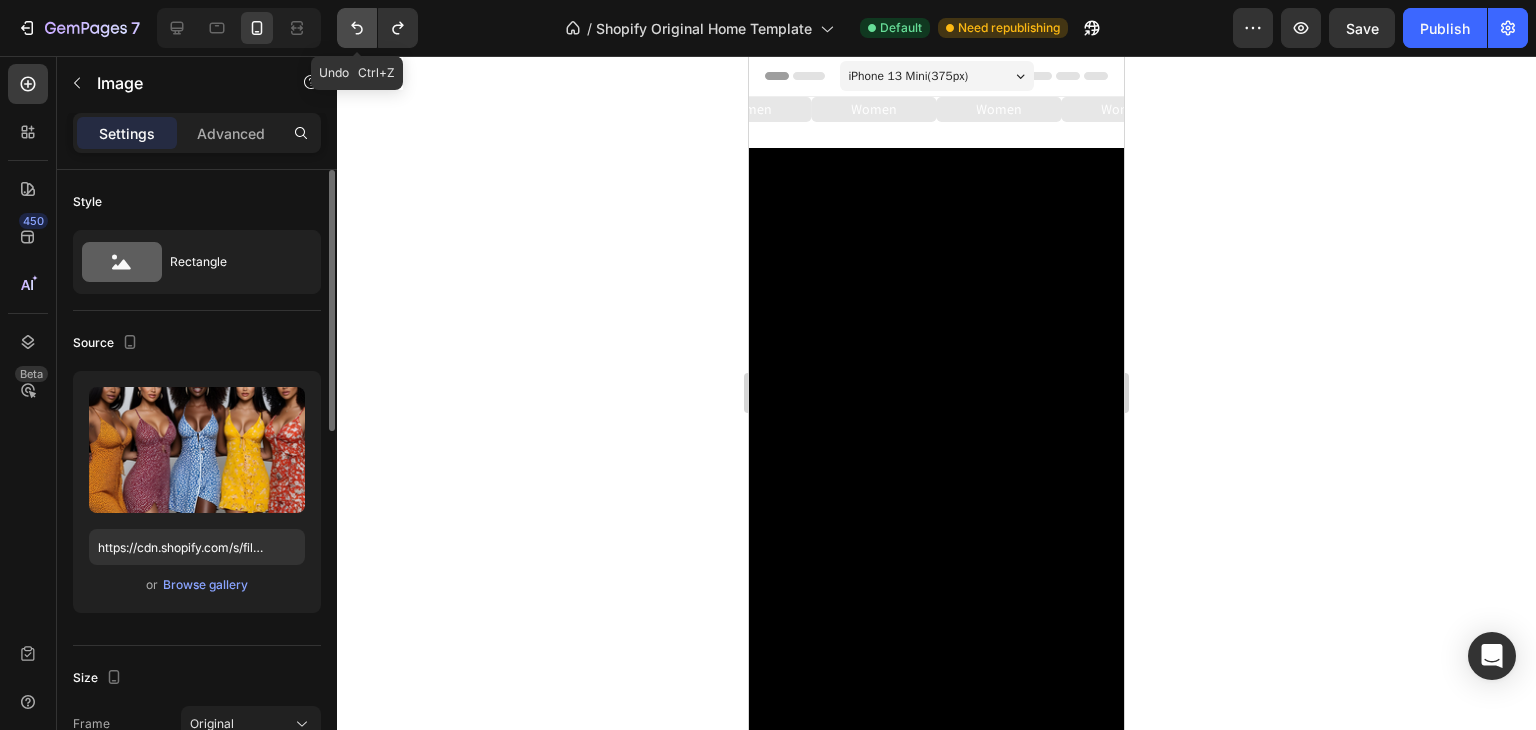 click 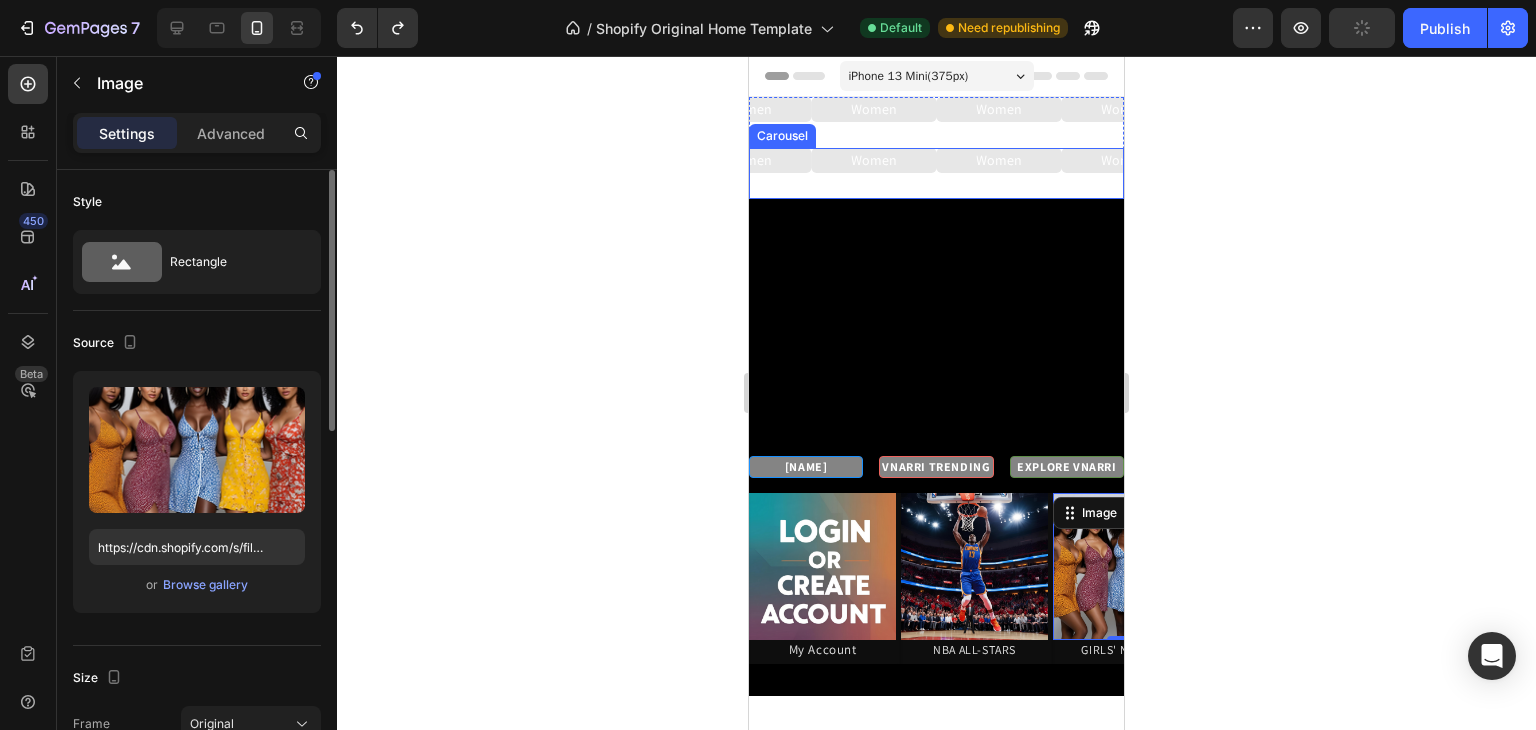 click on "Women Button" at bounding box center (999, 173) 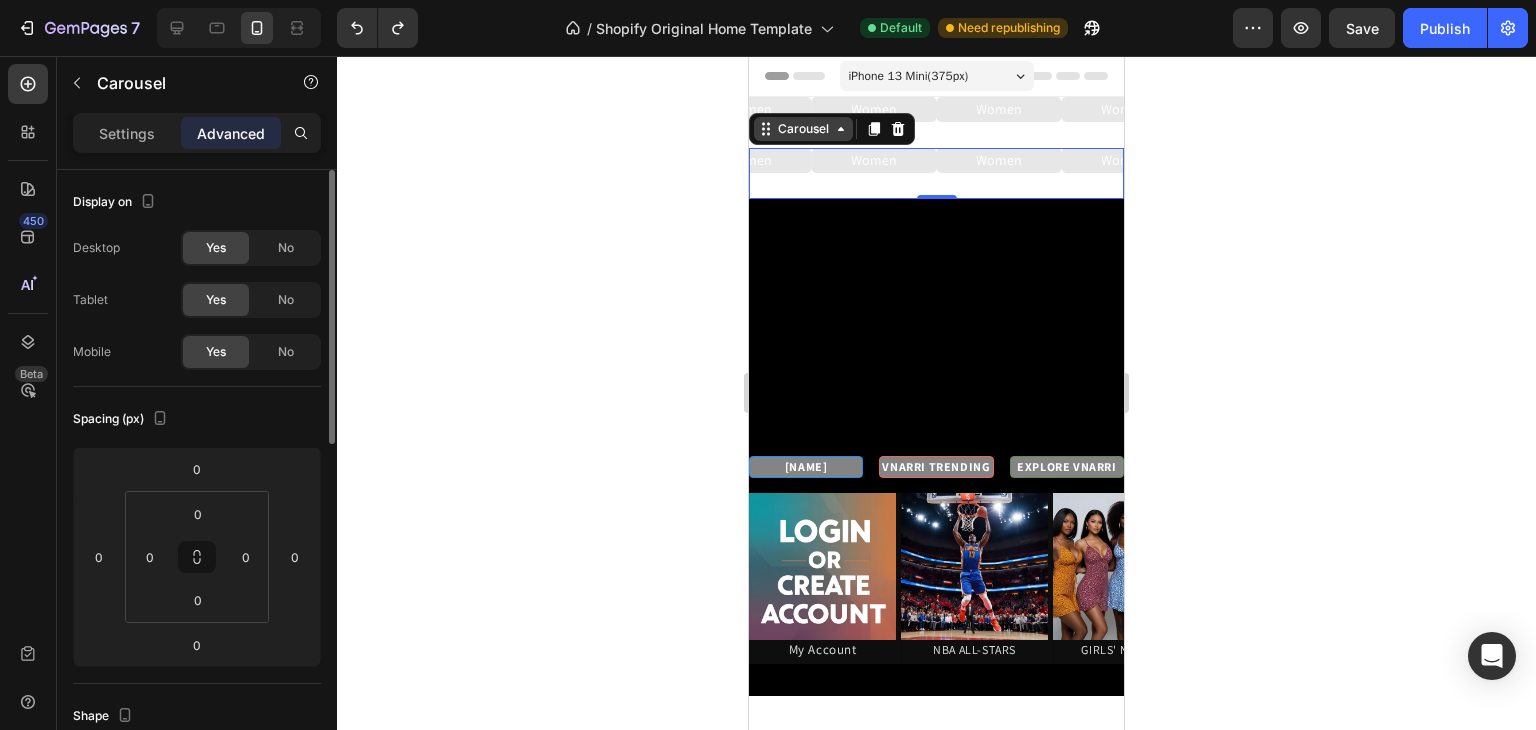 click on "Carousel" at bounding box center (803, 129) 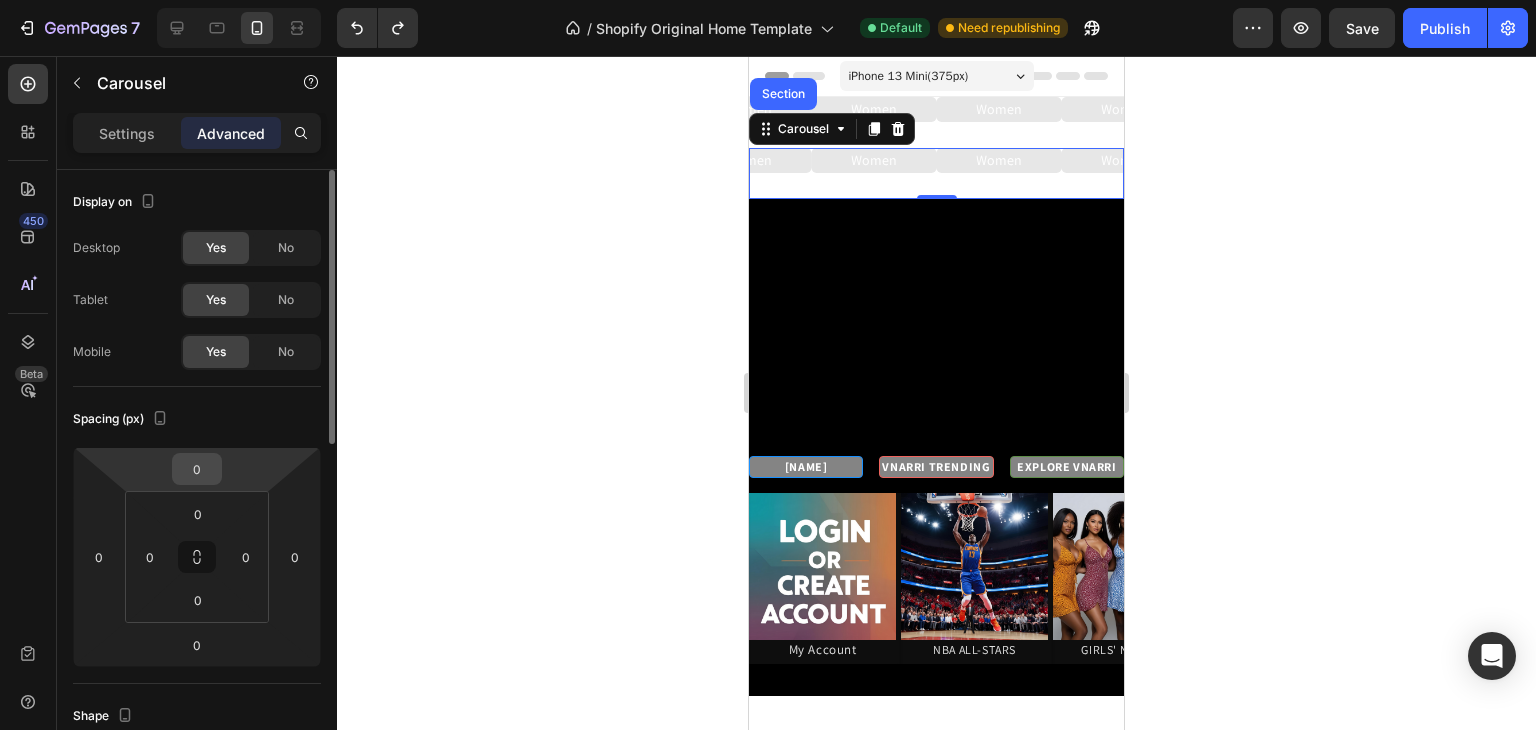 click on "0" at bounding box center (197, 469) 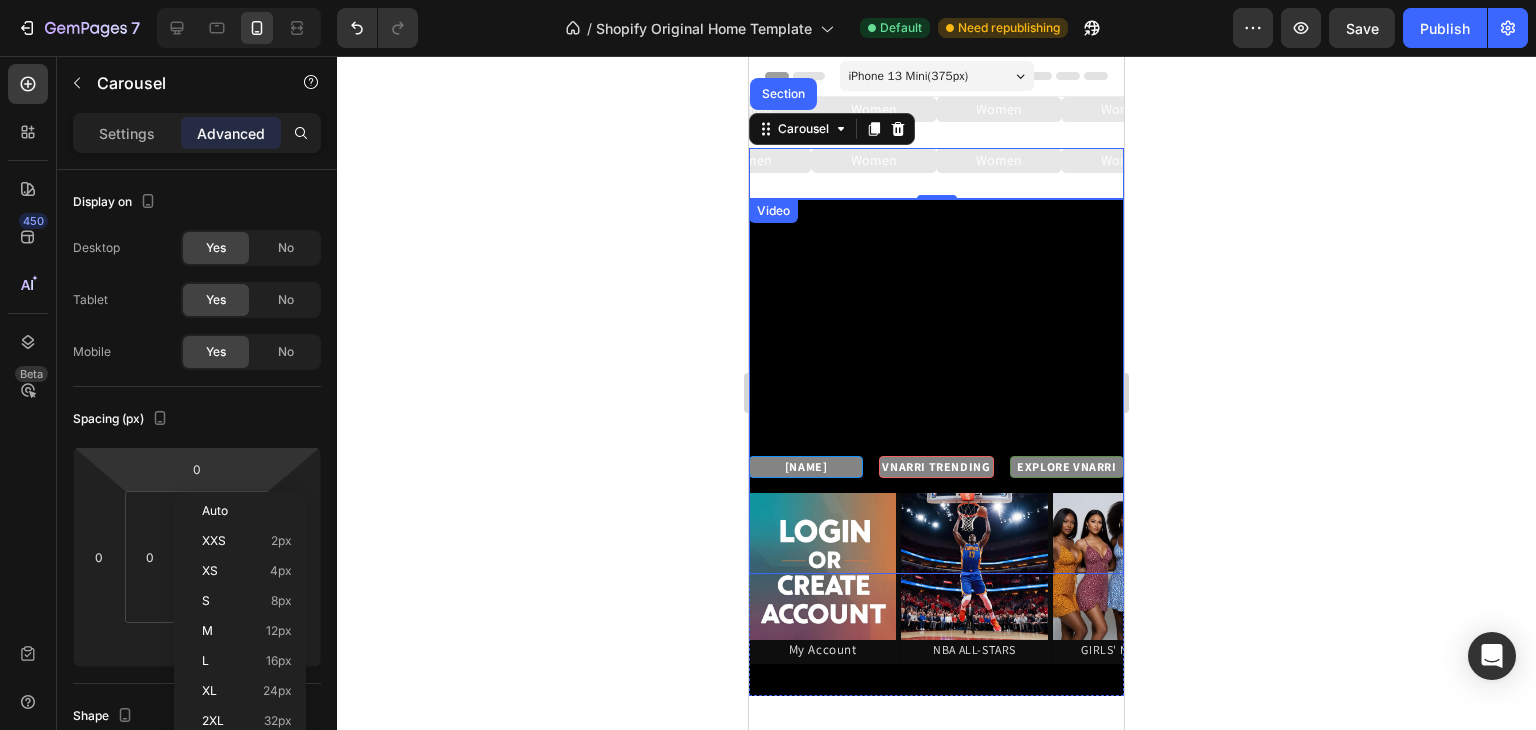 click on "Video" at bounding box center (773, 211) 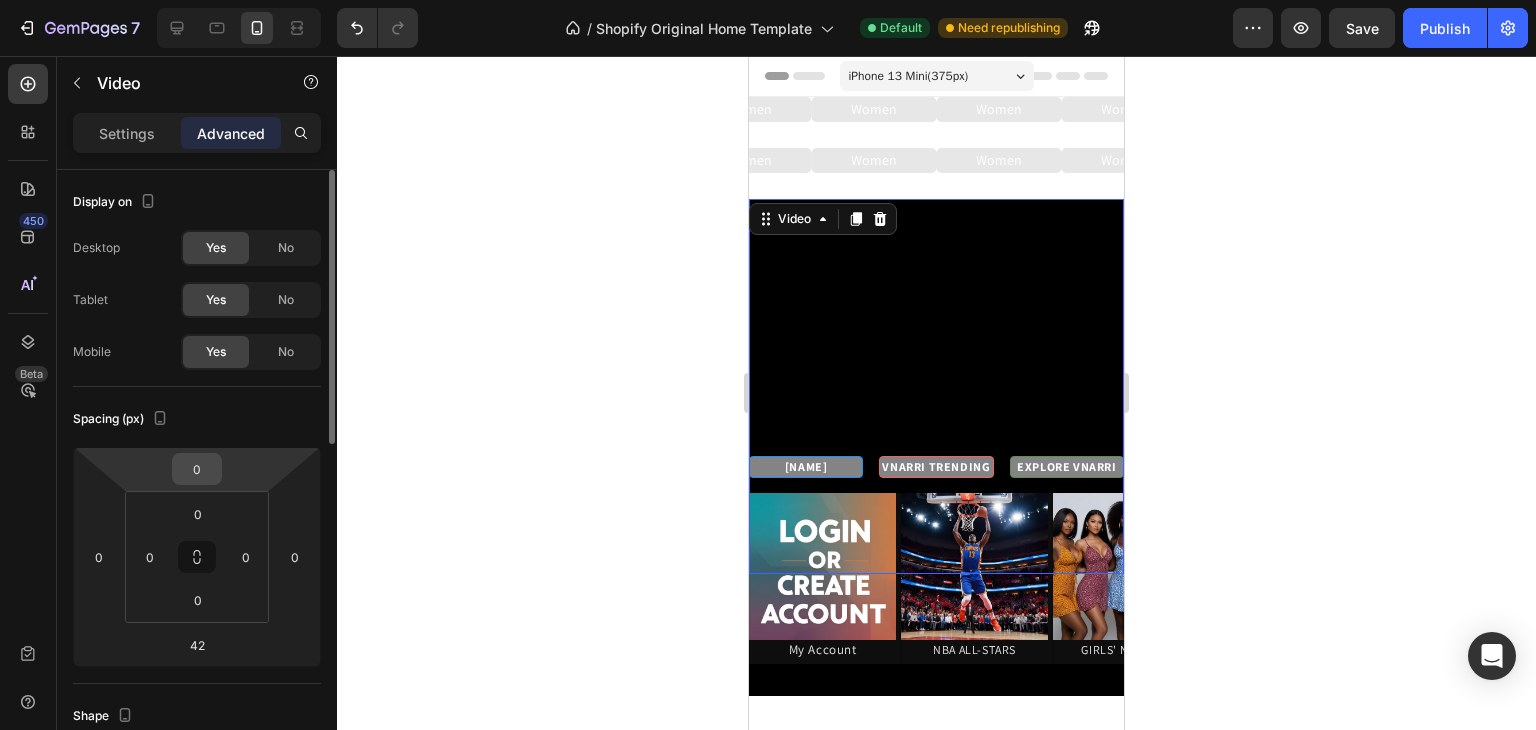click on "0" at bounding box center [197, 469] 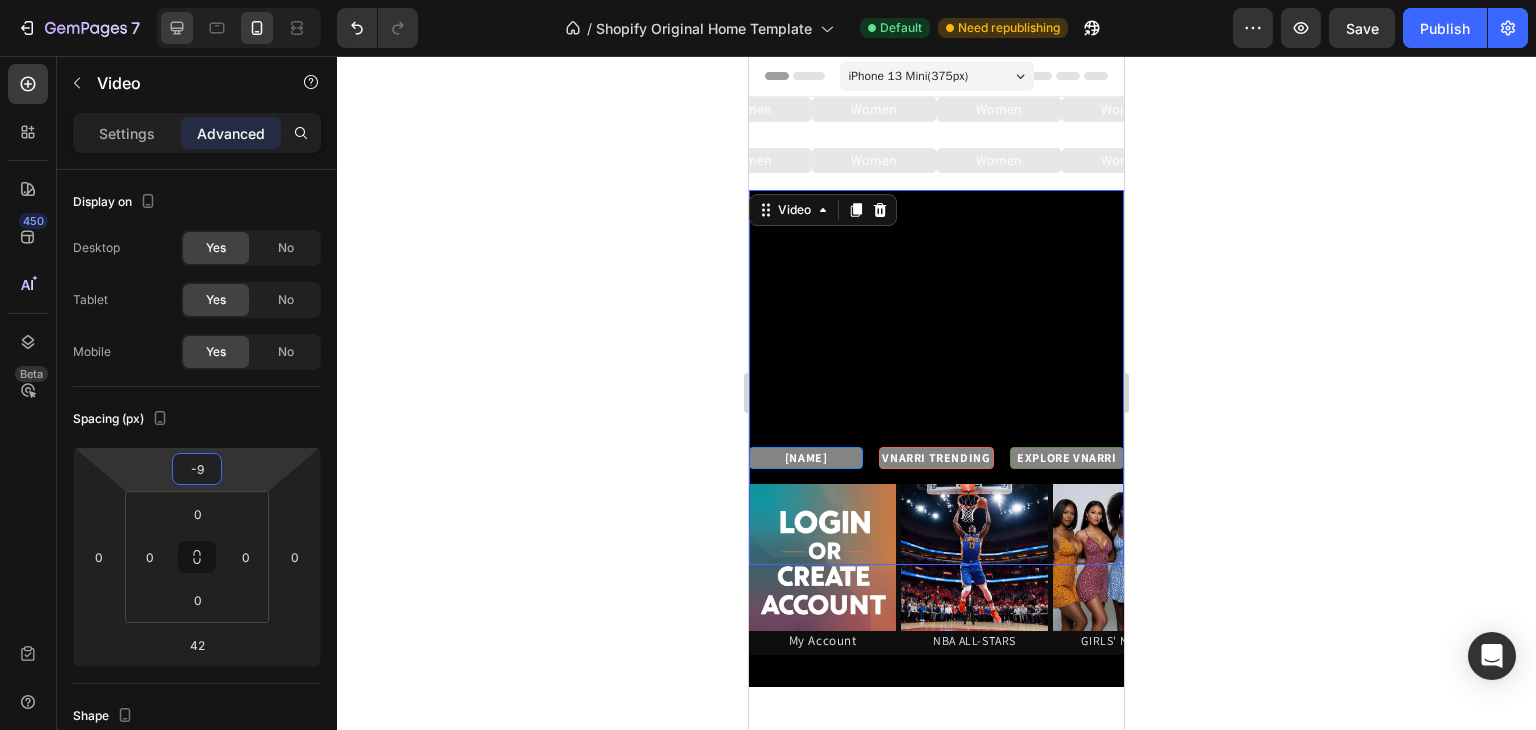 type on "-9" 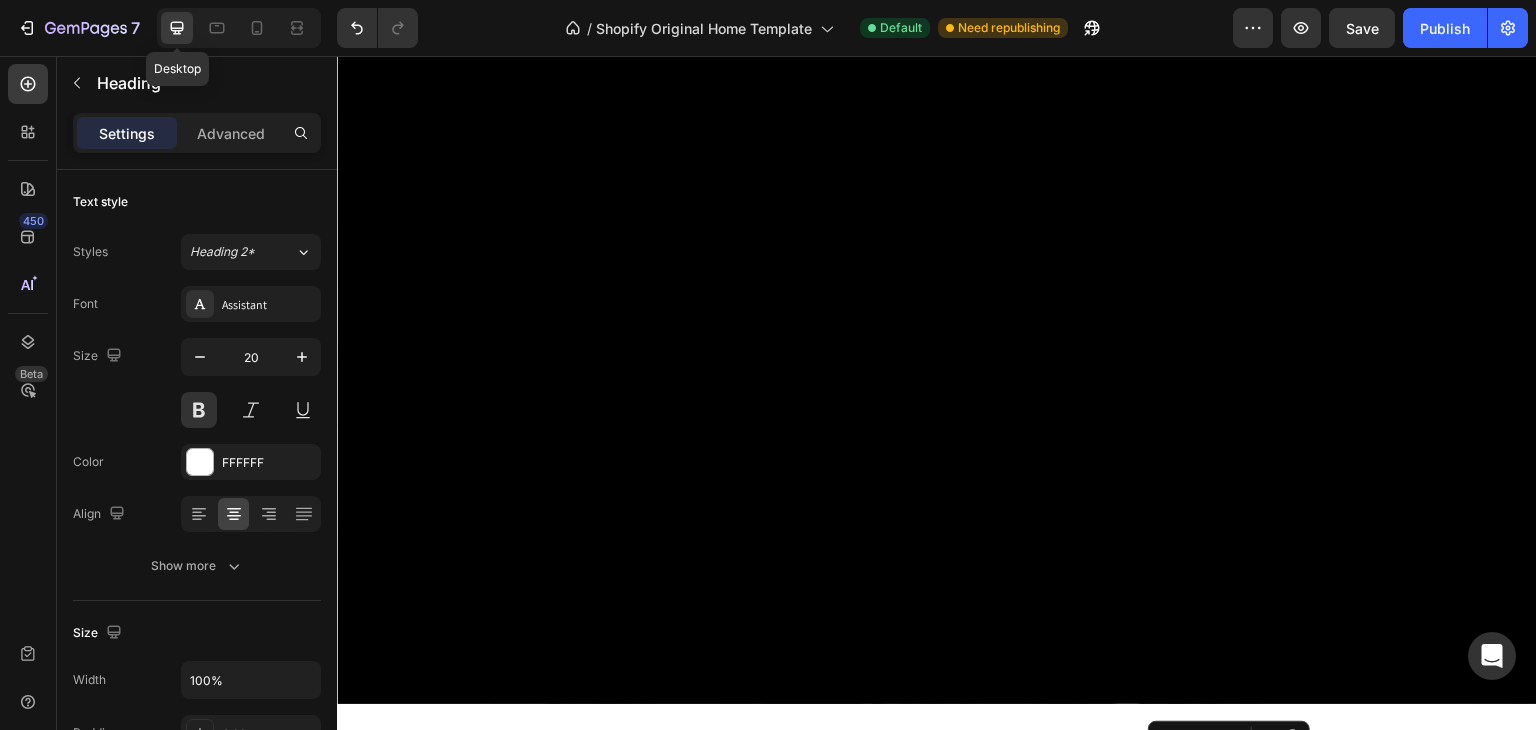 scroll, scrollTop: 843, scrollLeft: 0, axis: vertical 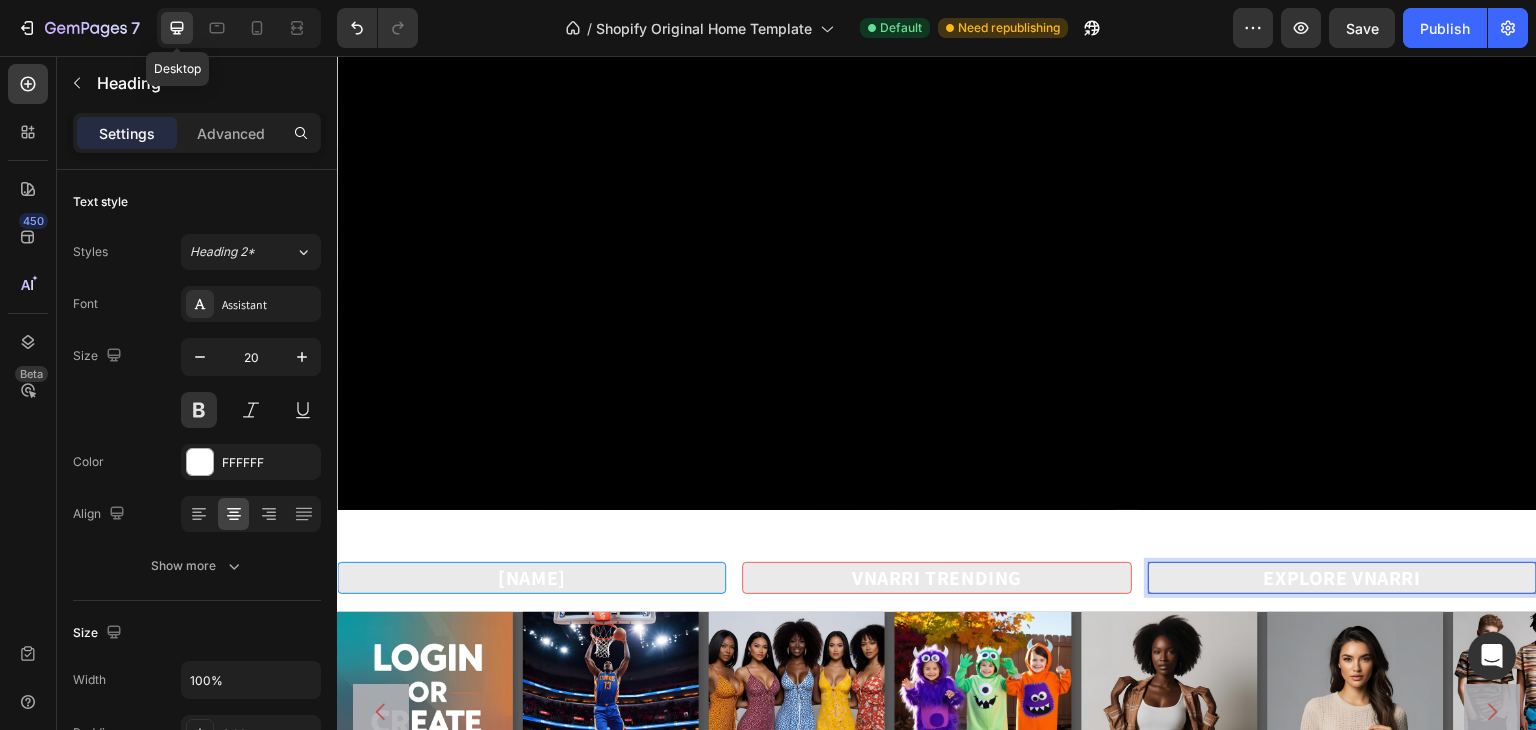 click on "Video BEYONCE CARTER  Heading VNARRI TRENDING Heading EXPLORE VNARRI  Heading   0 Row
Image  My Account Heading Image NBA ALL-STARS  Heading Image GIRLS' Night Out Heading Image 40% OFF Kids Wear Heading Image VS: 'JoJo's Closet'  Heading Image Shop With Amber Heading Image The Boyz Heading Image Image Image
Carousel" at bounding box center [937, 328] 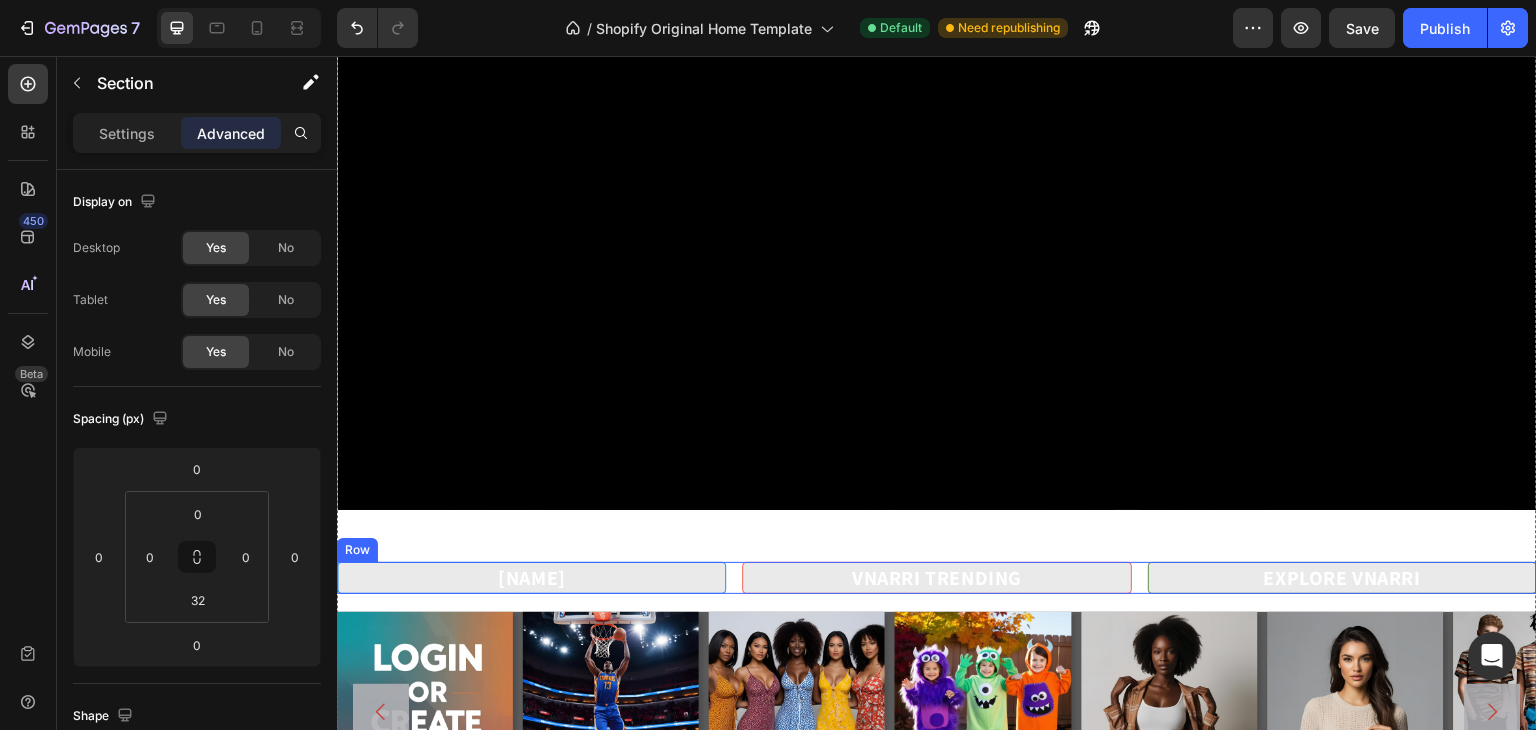 click on "BEYONCE CARTER Heading VNARRI TRENDING Heading EXPLORE VNARRI Heading Row" at bounding box center [937, 578] 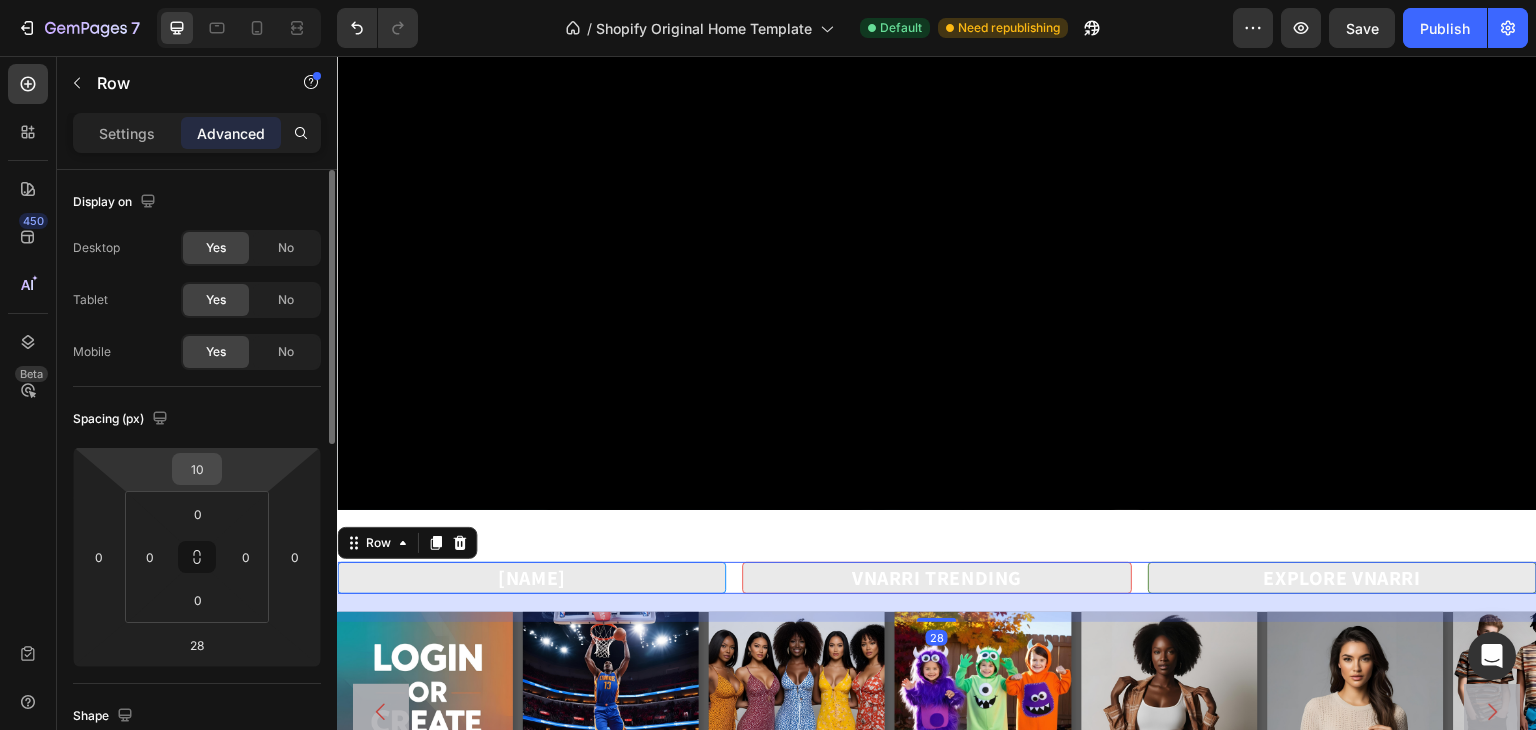 click on "10" at bounding box center [197, 469] 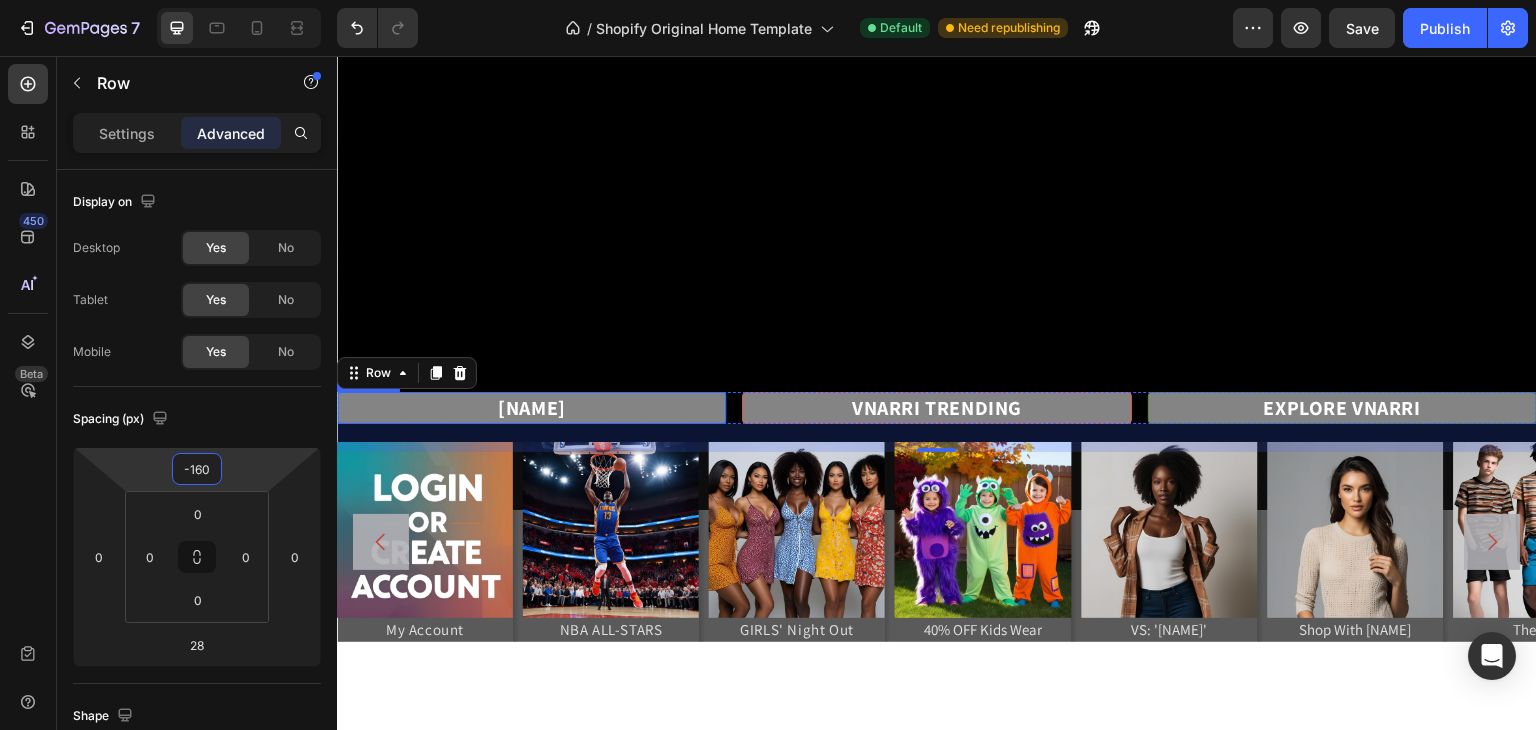 scroll, scrollTop: 622, scrollLeft: 0, axis: vertical 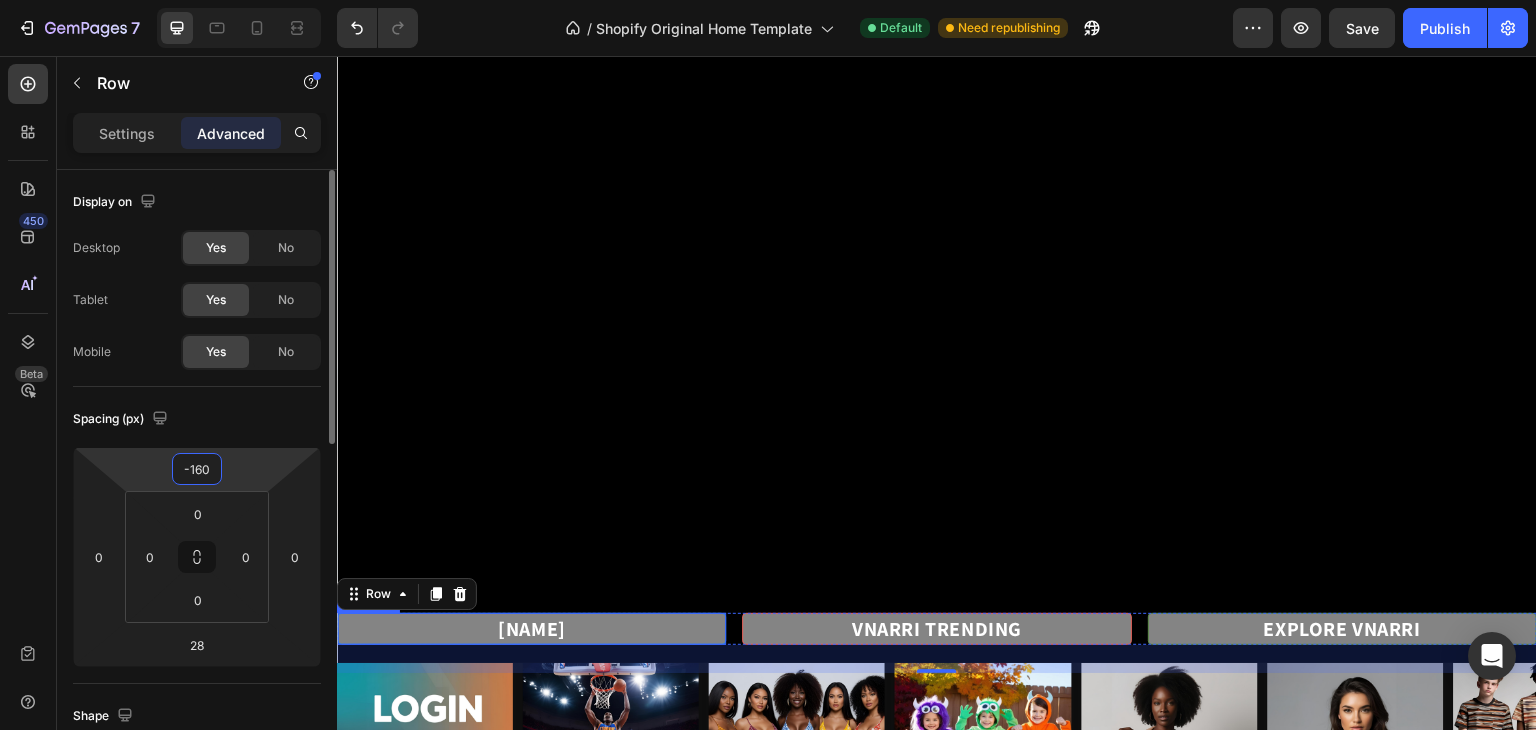 click on "-160" at bounding box center [197, 469] 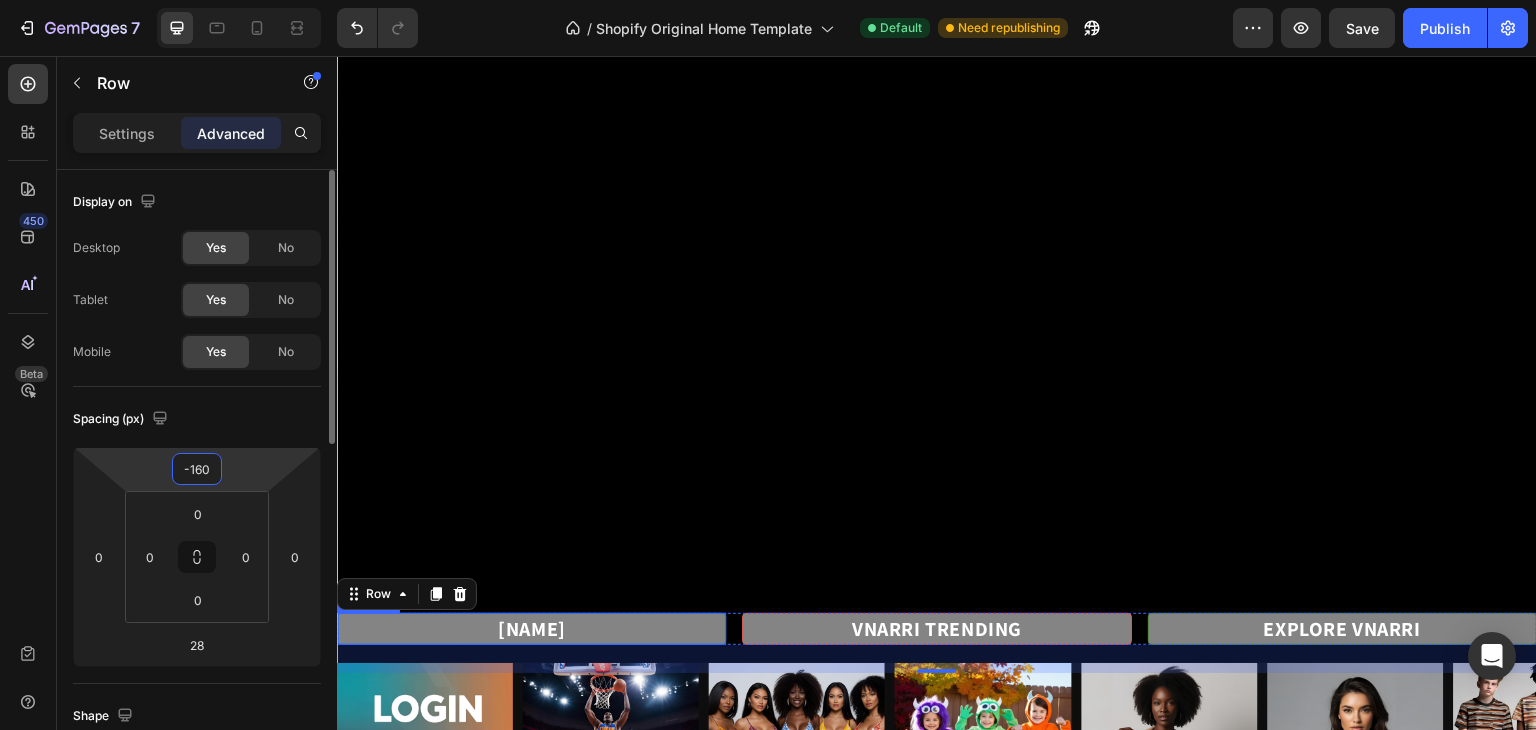 click on "-160" at bounding box center (197, 469) 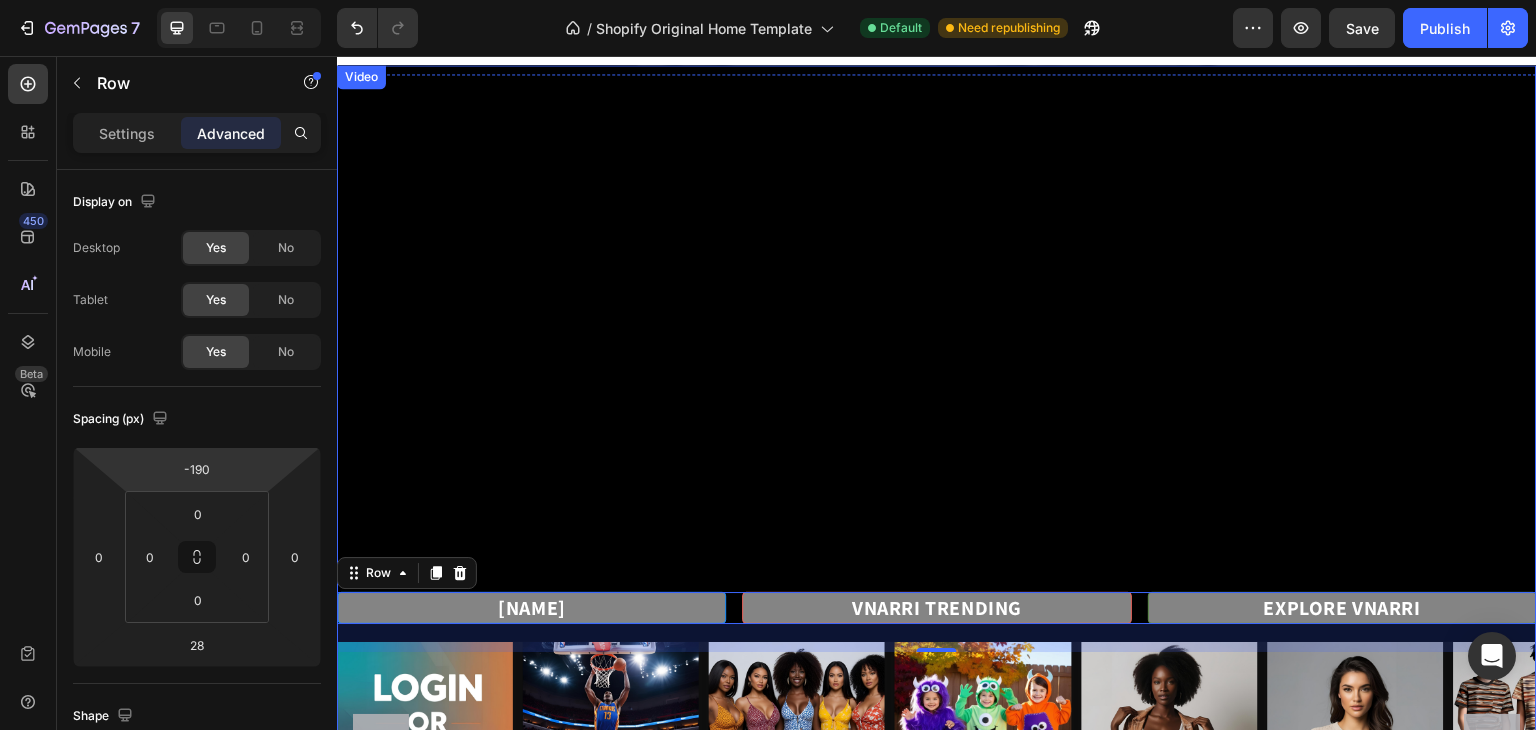 scroll, scrollTop: 856, scrollLeft: 0, axis: vertical 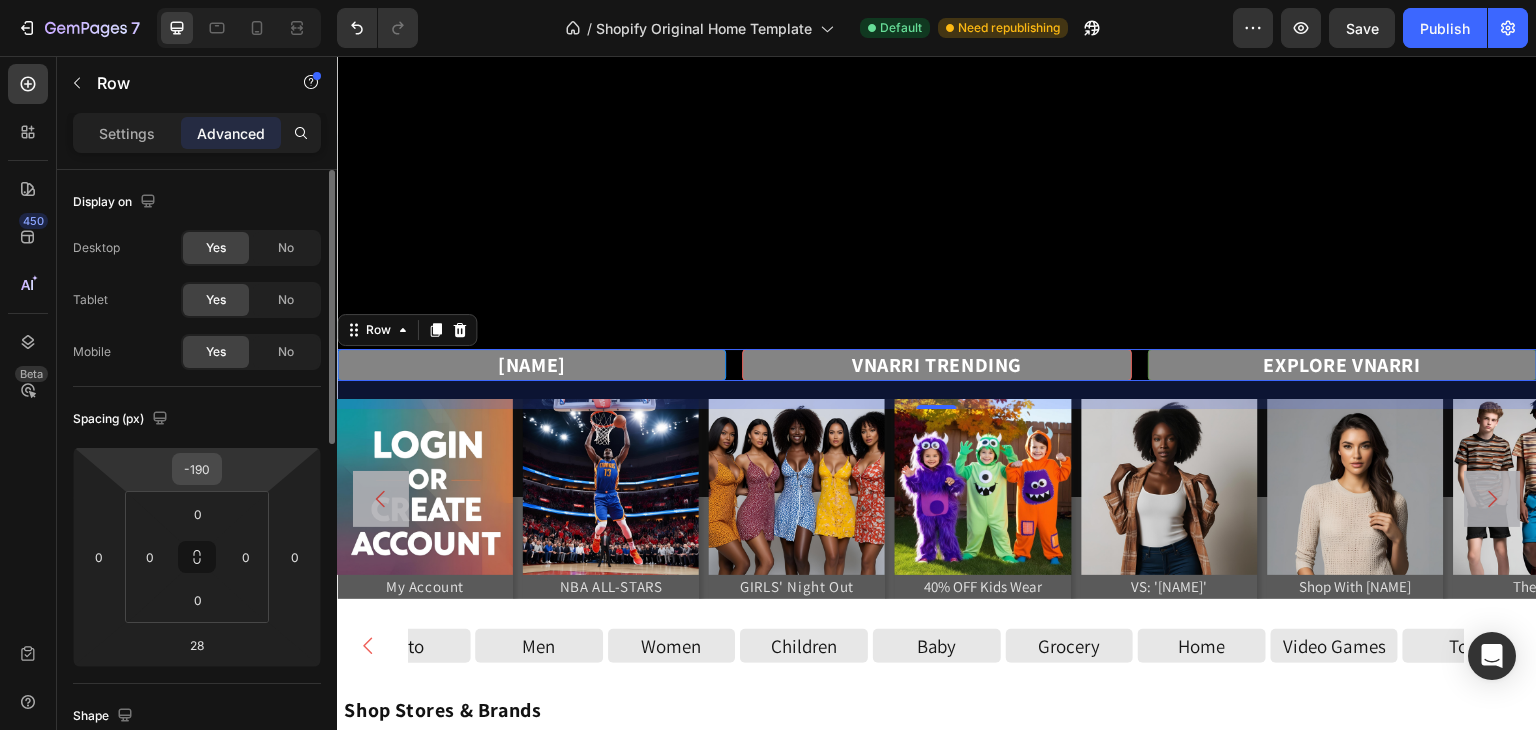 click on "-190" at bounding box center [197, 469] 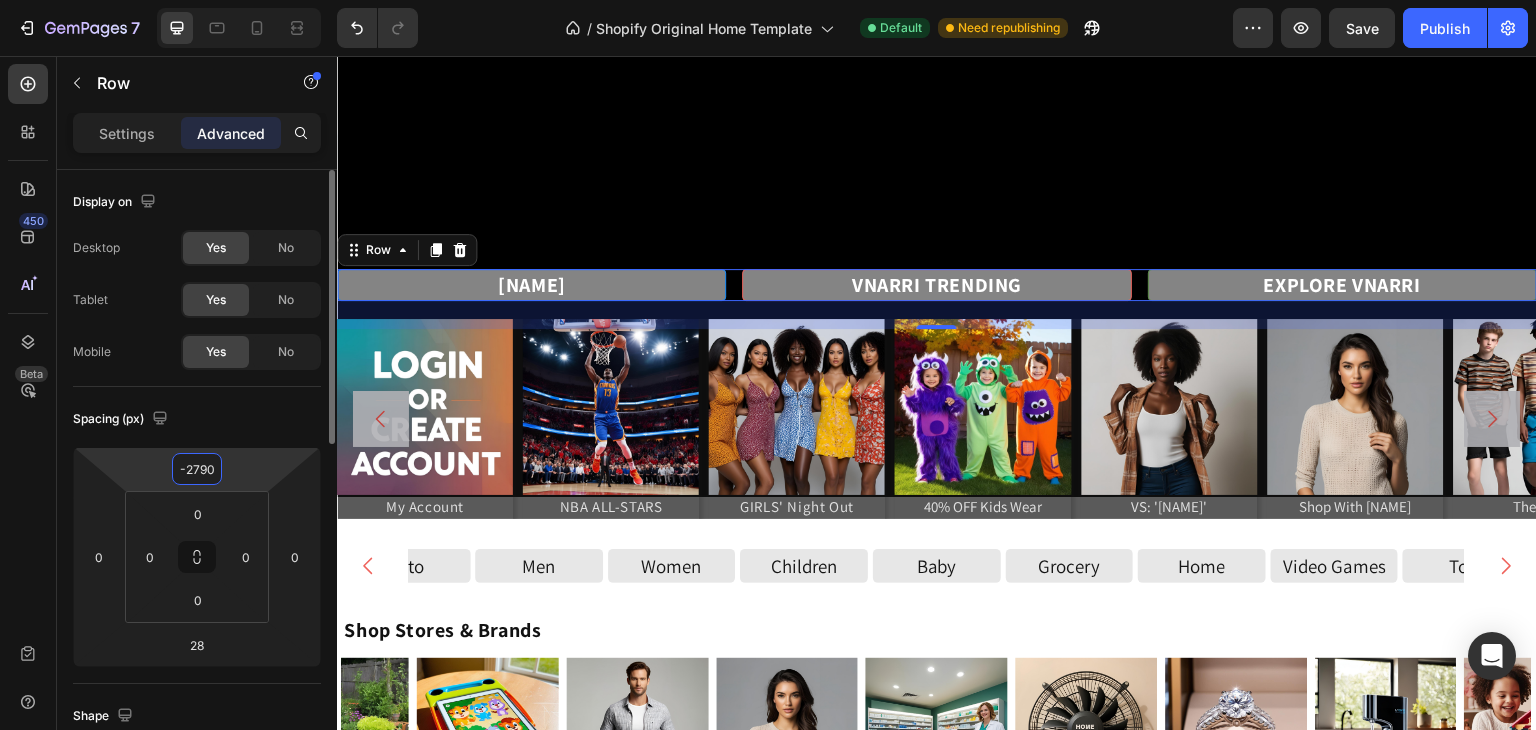 type on "-270" 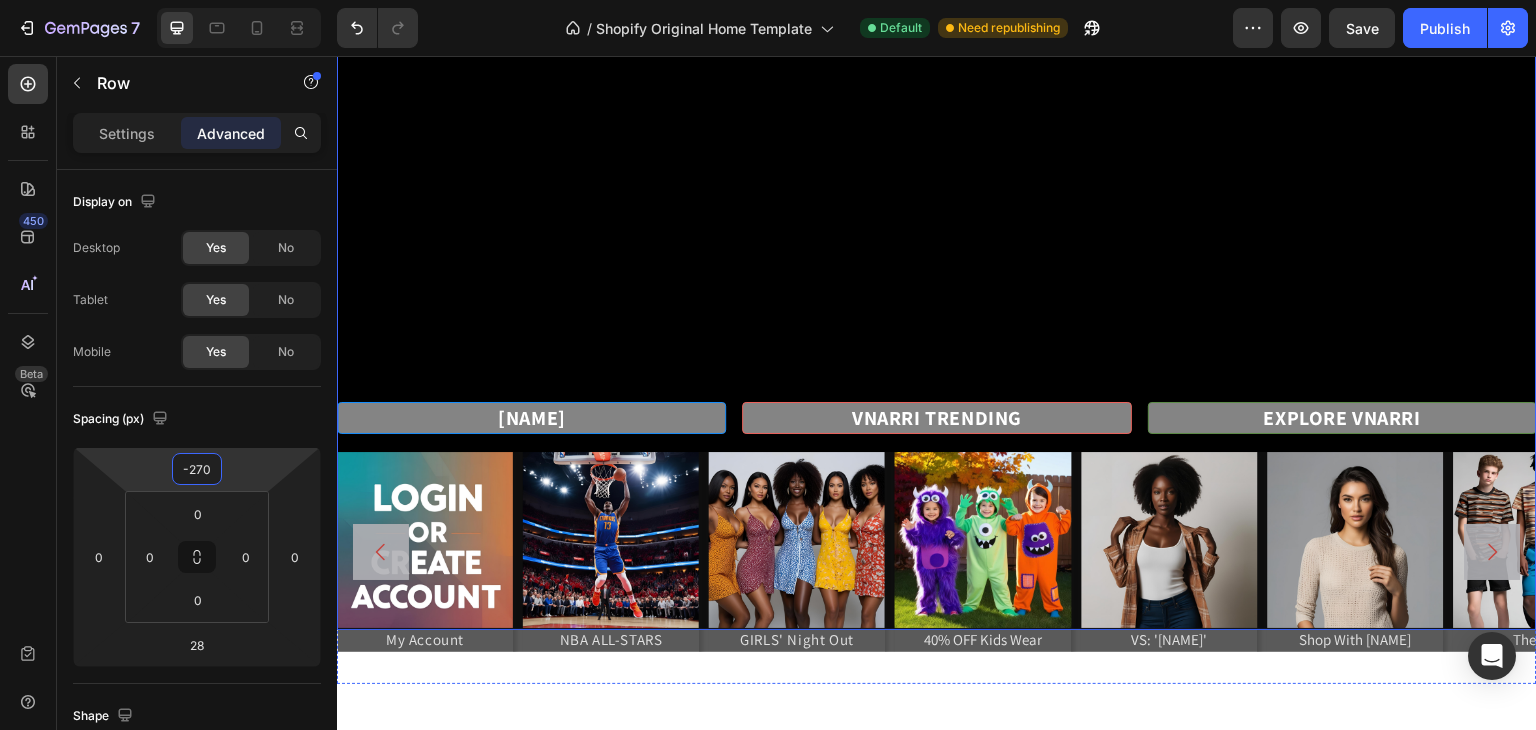 scroll, scrollTop: 888, scrollLeft: 0, axis: vertical 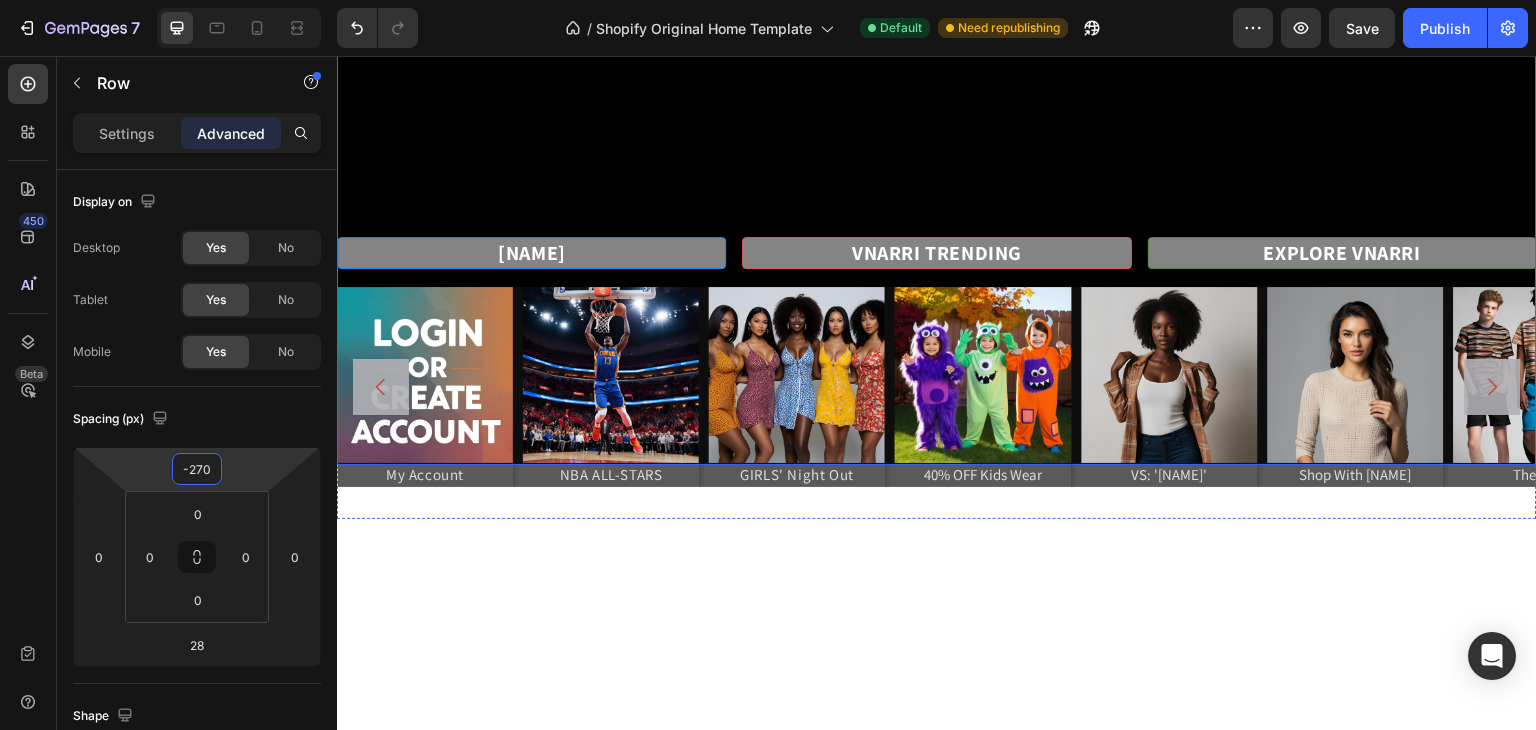 click on "Image My Account Heading Image NBA ALL-STARS Heading Image GIRLS' Night Out Heading Image 40% OFF Kids Wear Heading Image VS: 'JoJo's Closet' Heading Image Shop With Amber Heading Image The Boyz Heading Image Image Image" at bounding box center [937, 387] 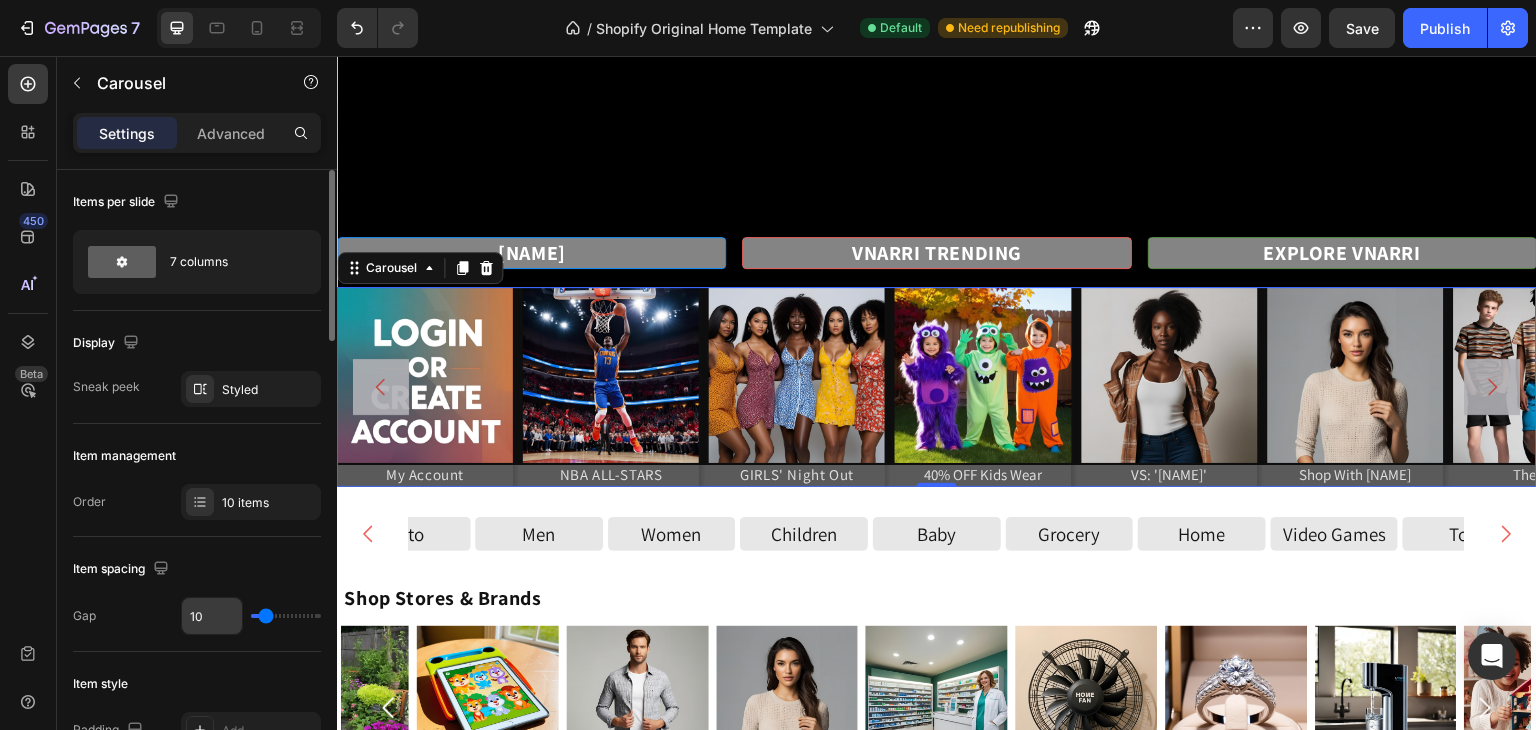 click on "10" at bounding box center [212, 616] 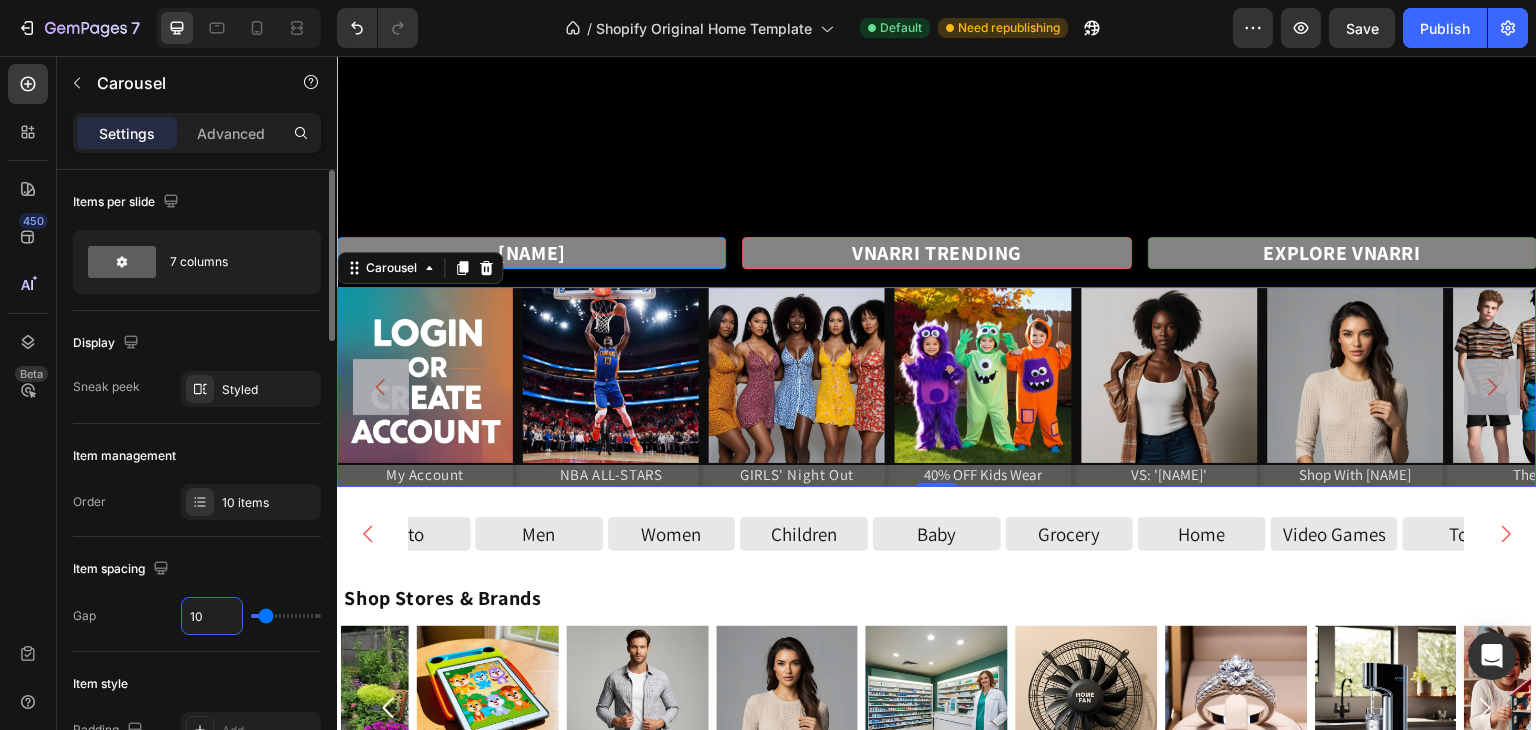 type on "1" 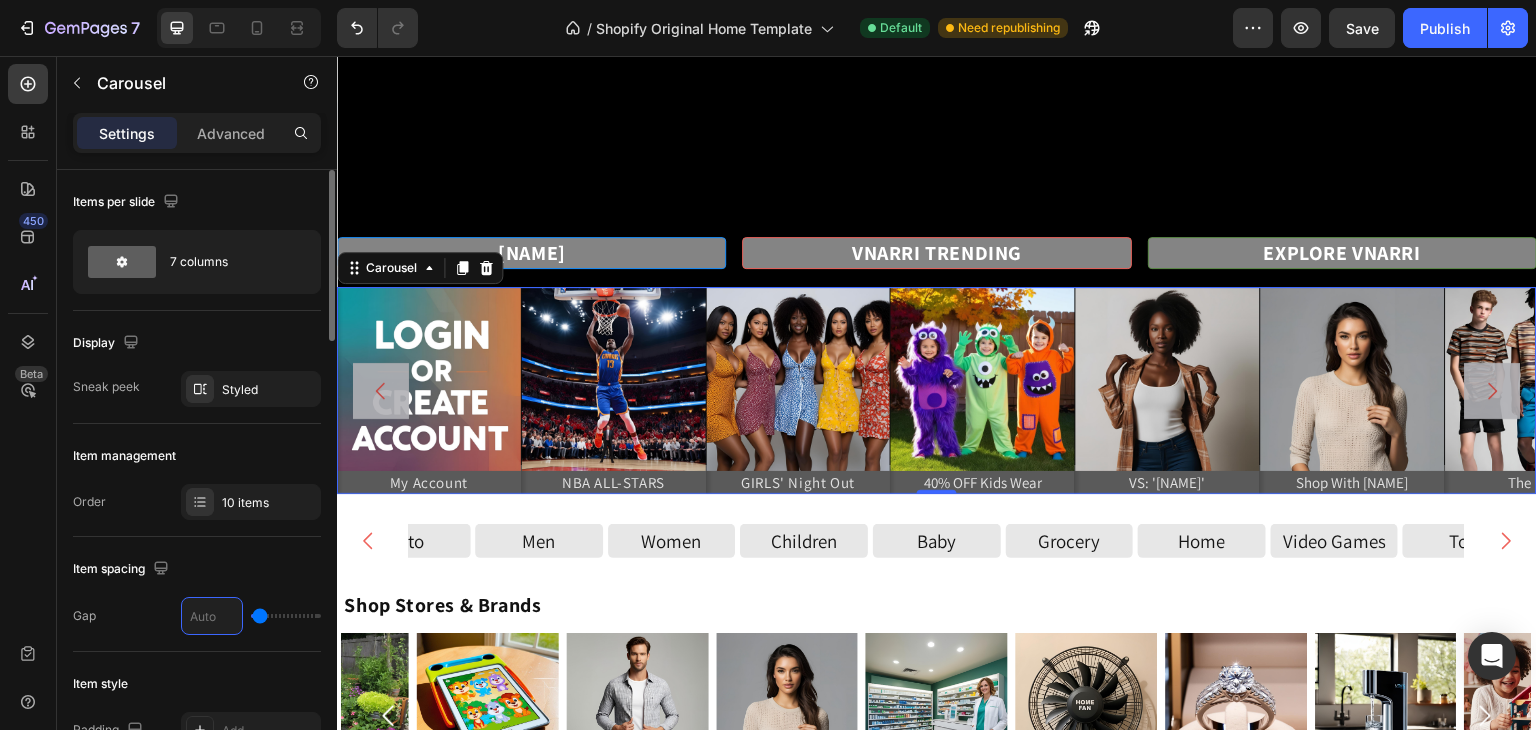 type on "3" 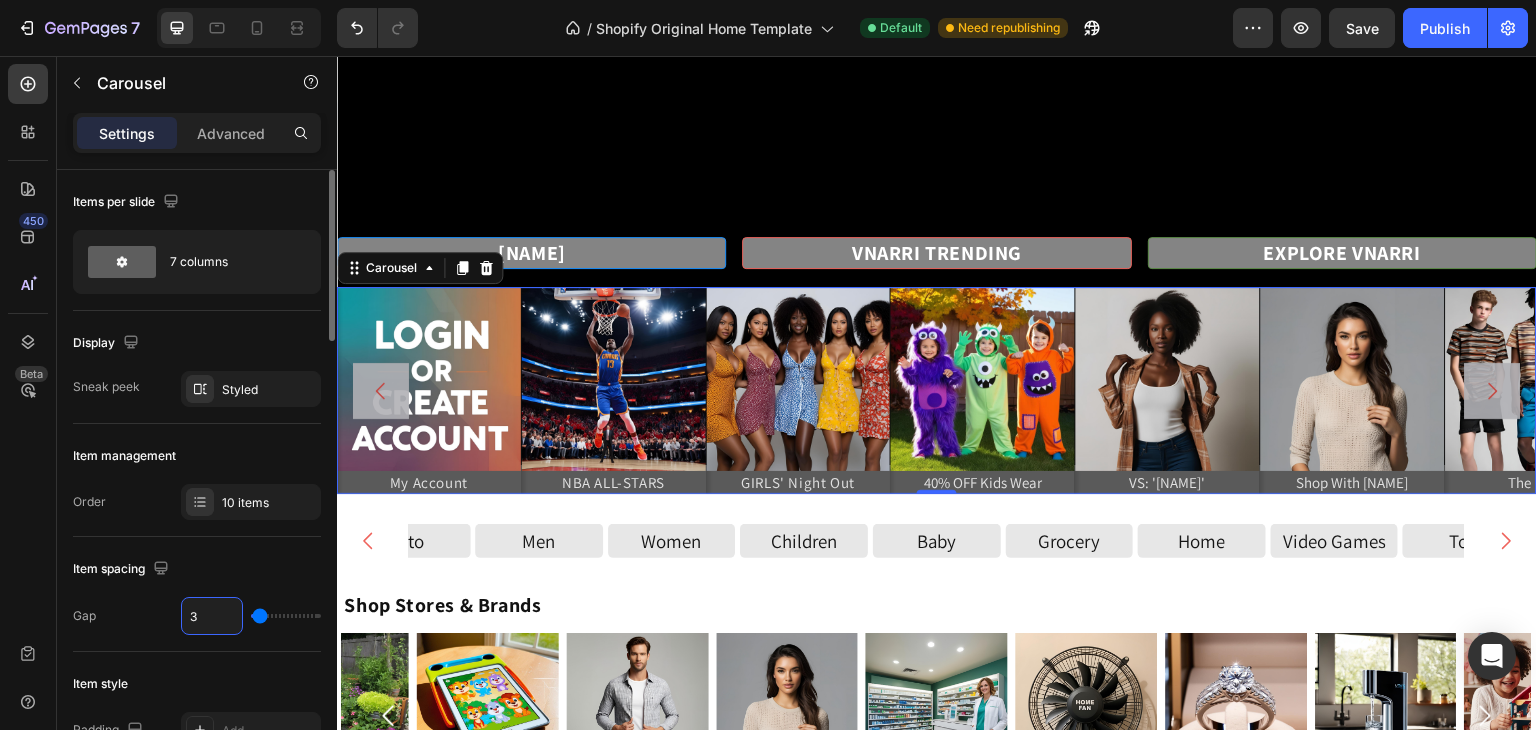type on "3" 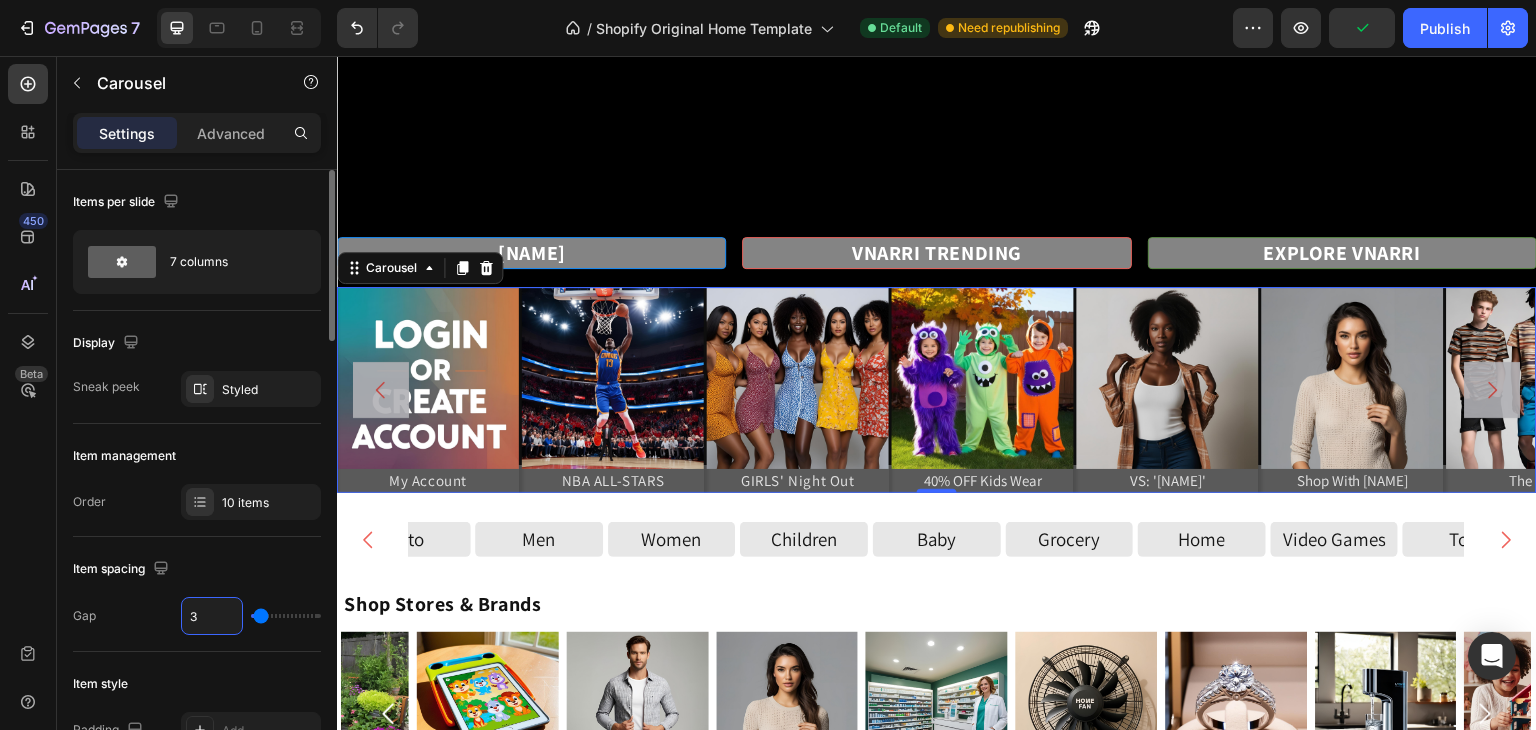 type on "3" 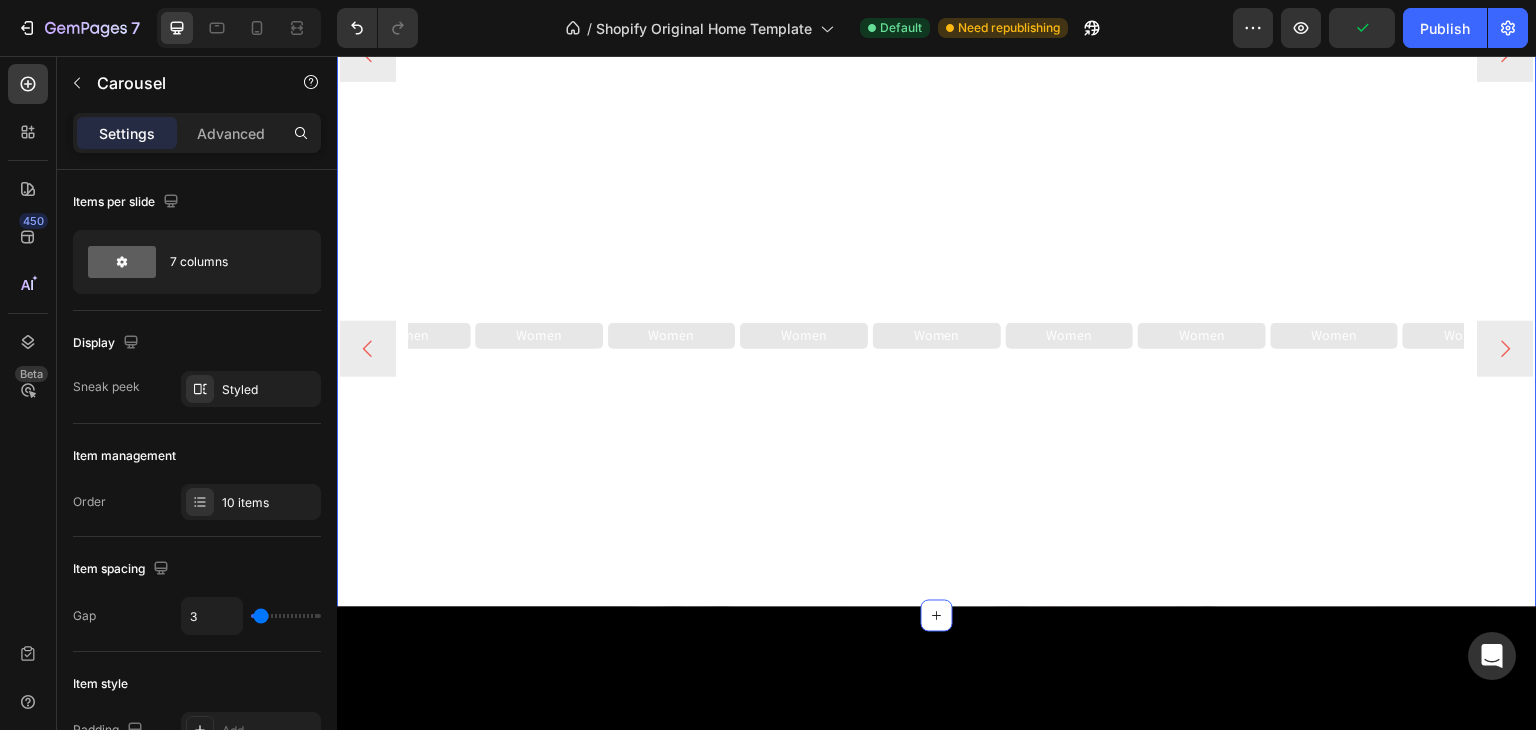 scroll, scrollTop: 0, scrollLeft: 0, axis: both 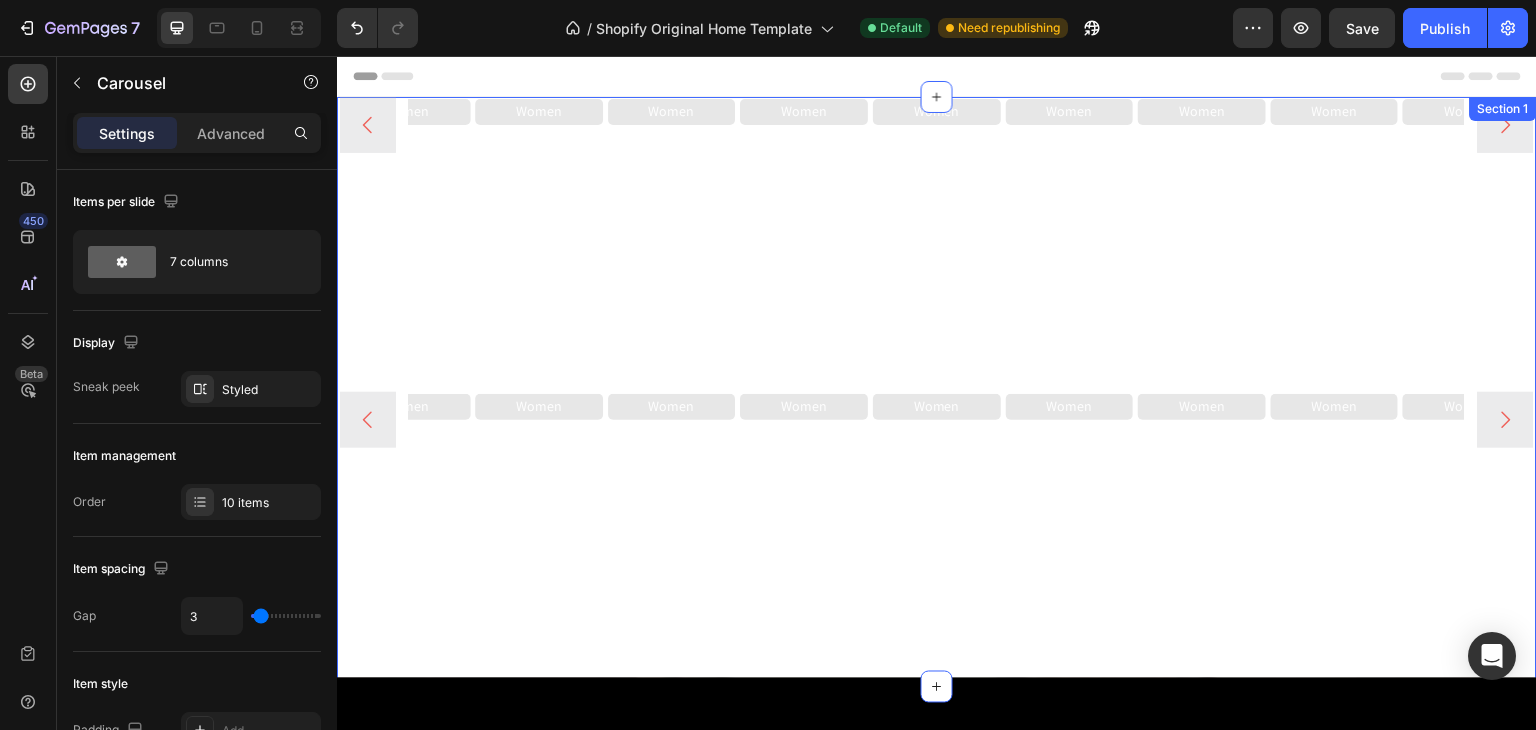 click on "Women Button Women Button Women Button Women Button Women Button Women Button Women Button Women Button Women Button Women Button Women Button Women Button Women Button Women Button Women Button Women Button Women Button
Carousel" at bounding box center (937, 539) 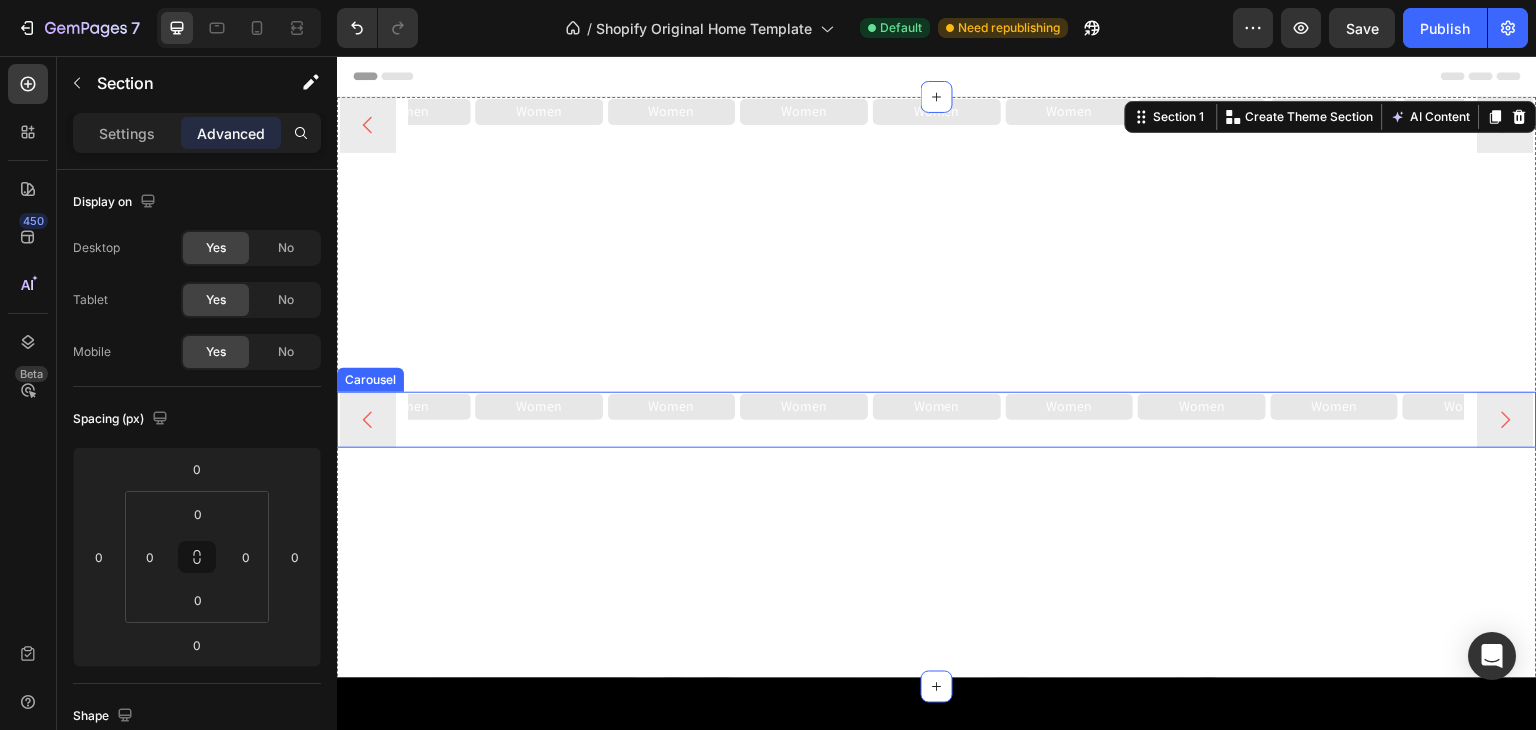 click on "Women Button" at bounding box center [805, 419] 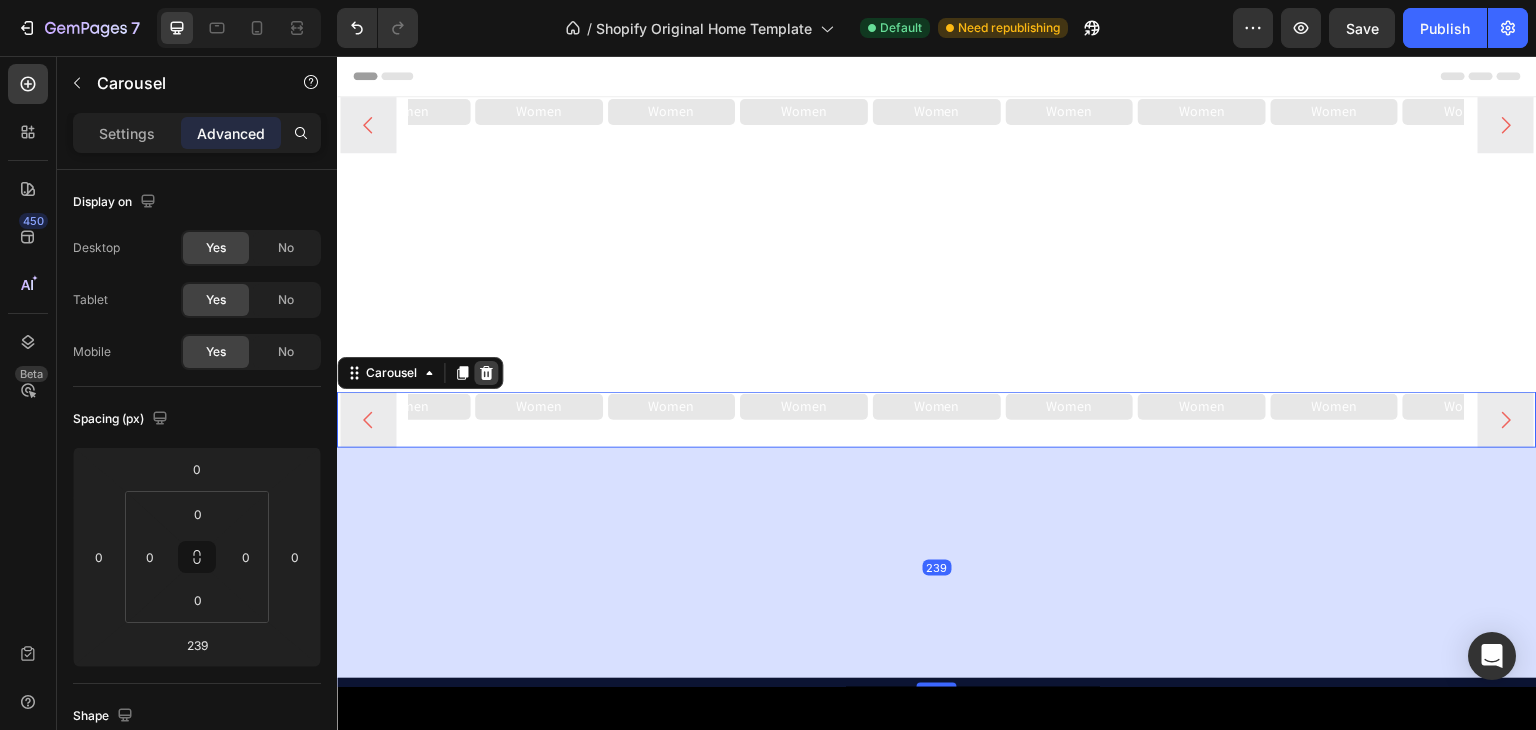 click 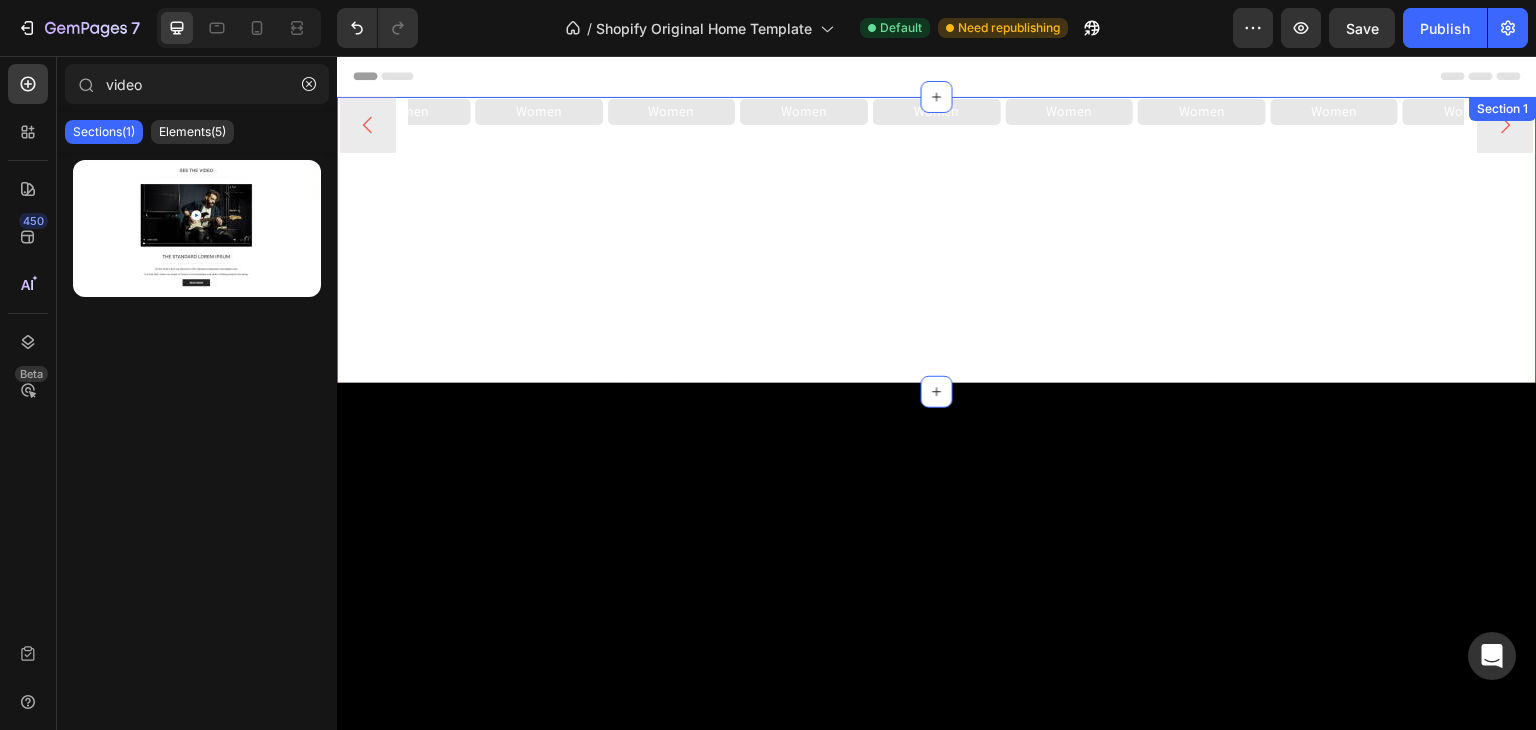 click on "Women Button Women Button Women Button Women Button Women Button Women Button Women Button Women Button Women Button Women Button Women Button Women Button Women Button Women Button Women Button Women Button Women Button
Carousel" at bounding box center (937, 244) 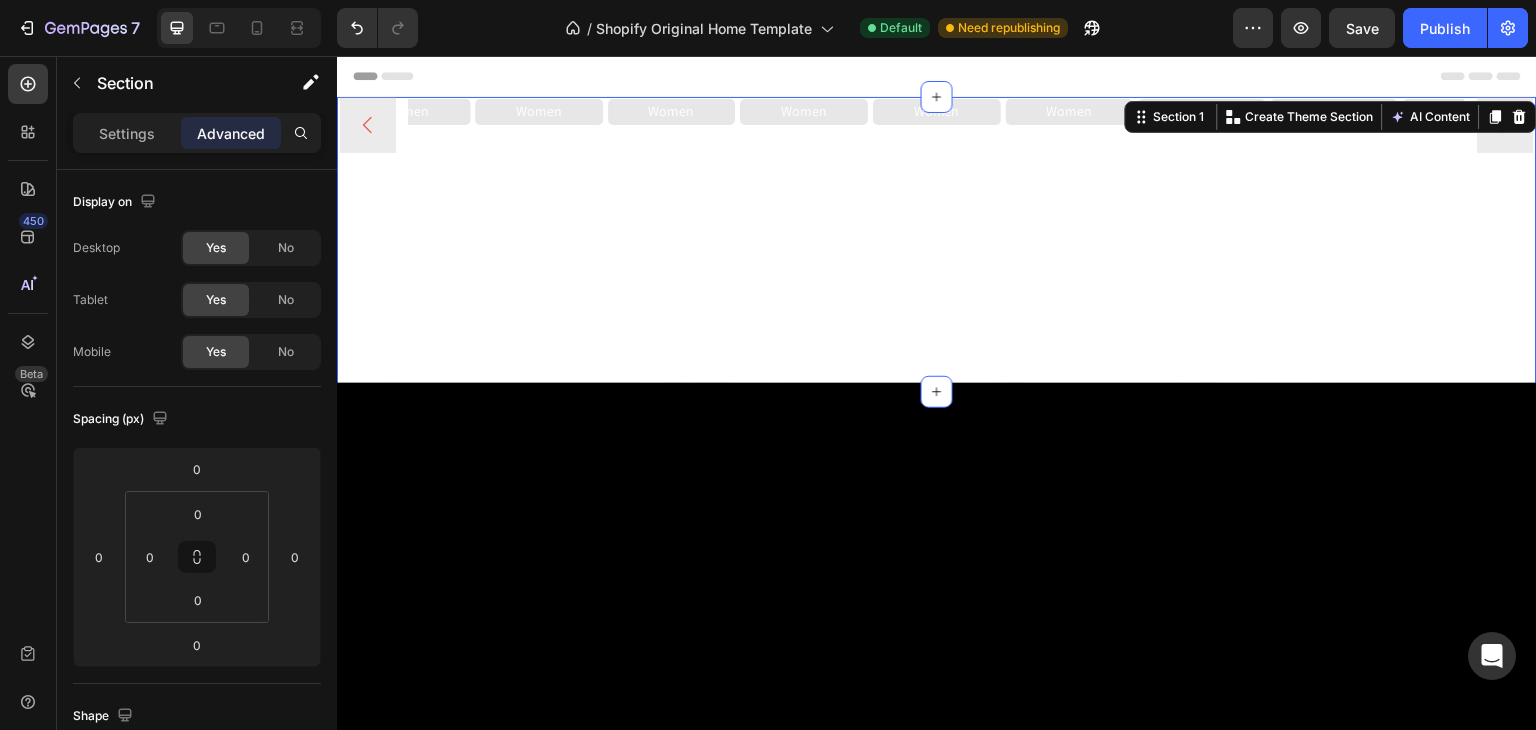 click on "Women Button Women Button Women Button Women Button Women Button Women Button Women Button Women Button Women Button Women Button Women Button Women Button Women Button Women Button Women Button Women Button Women Button
Carousel" at bounding box center [937, 244] 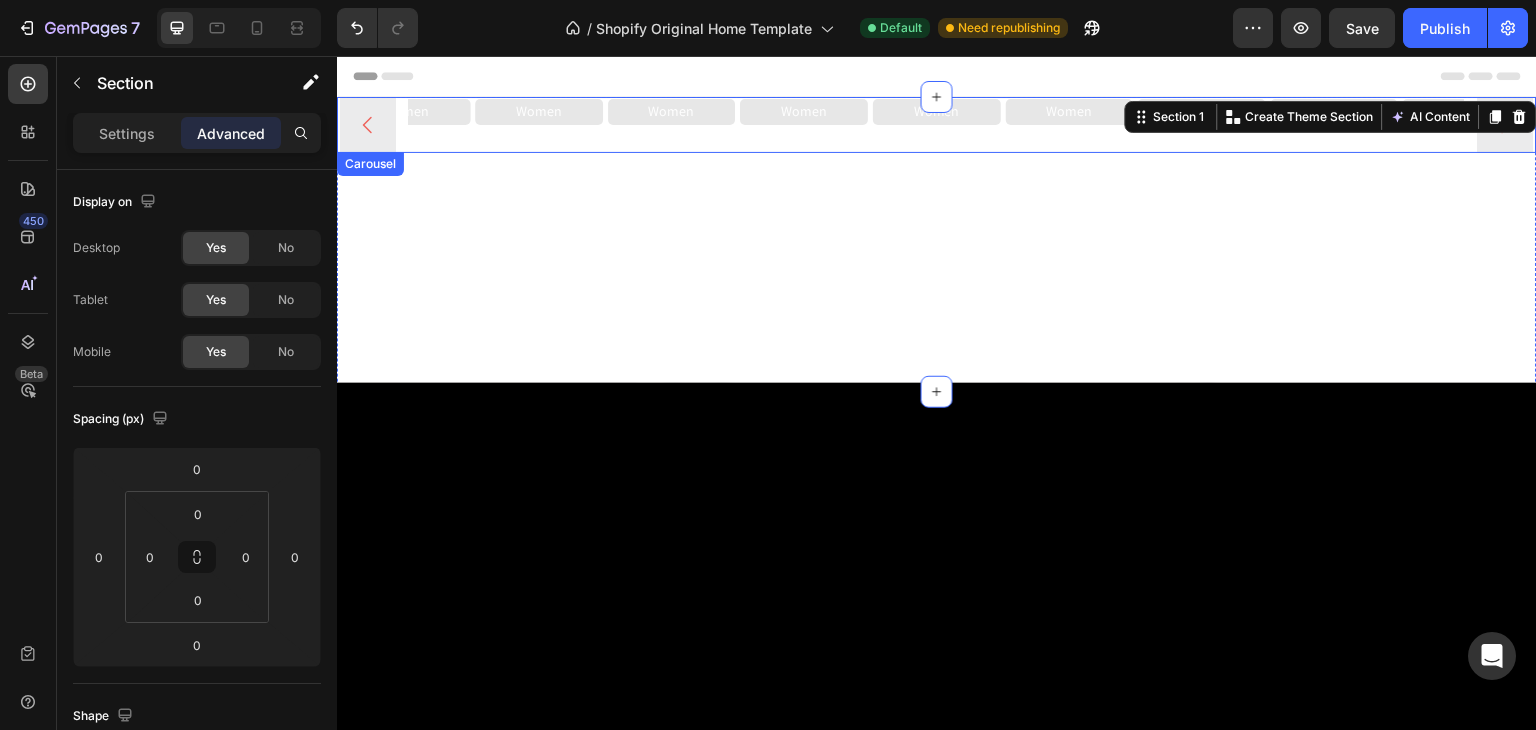 click on "Women Button" at bounding box center [539, 124] 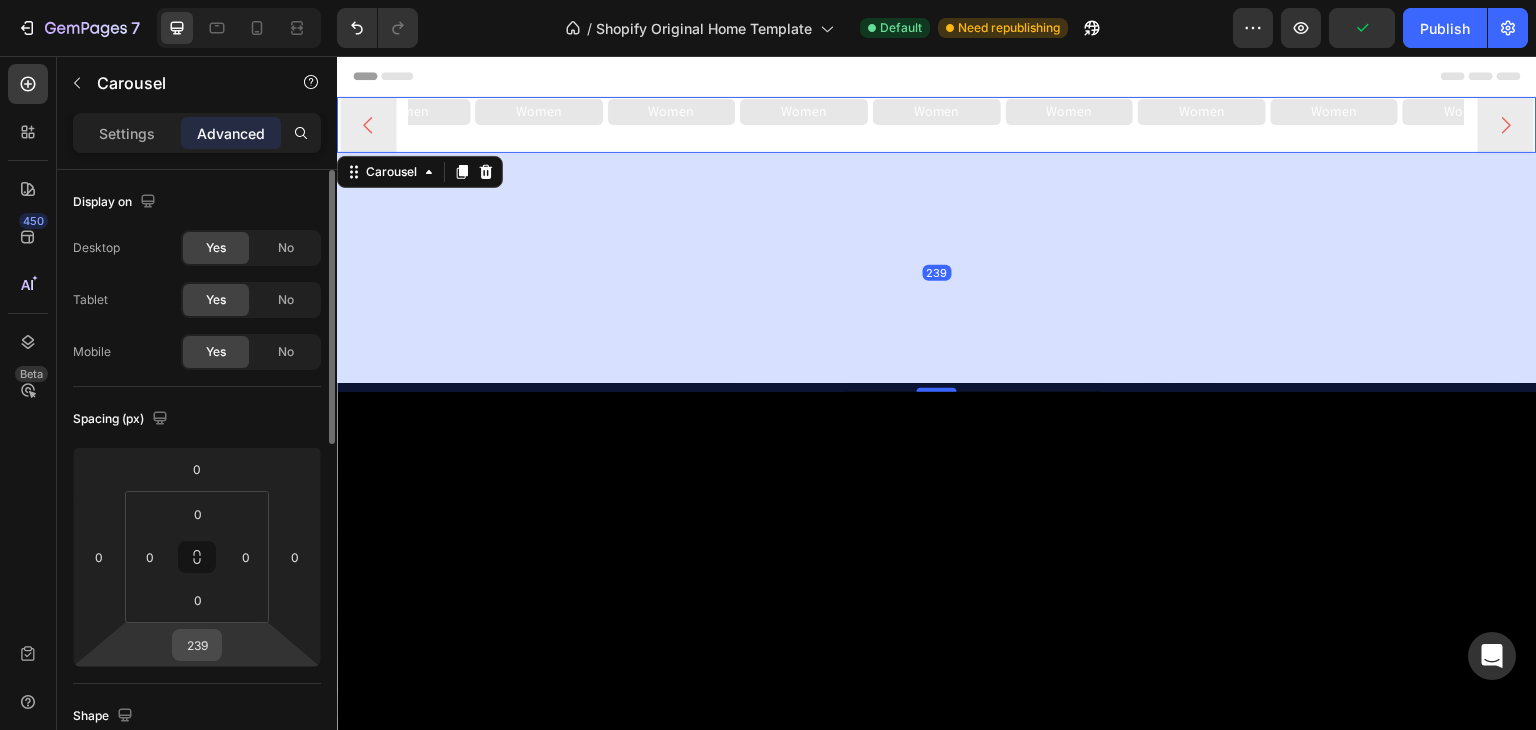 click on "239" at bounding box center (197, 645) 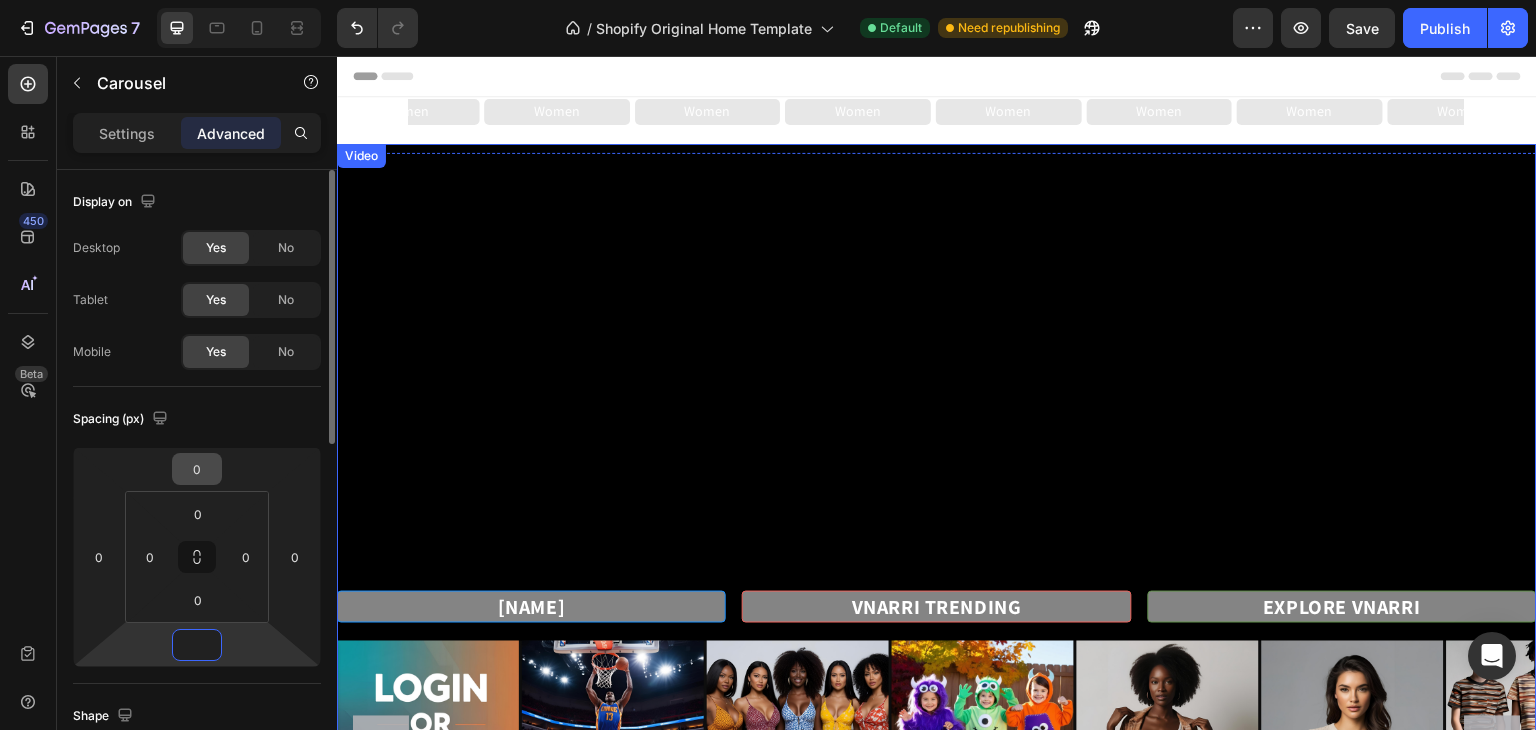type on "0" 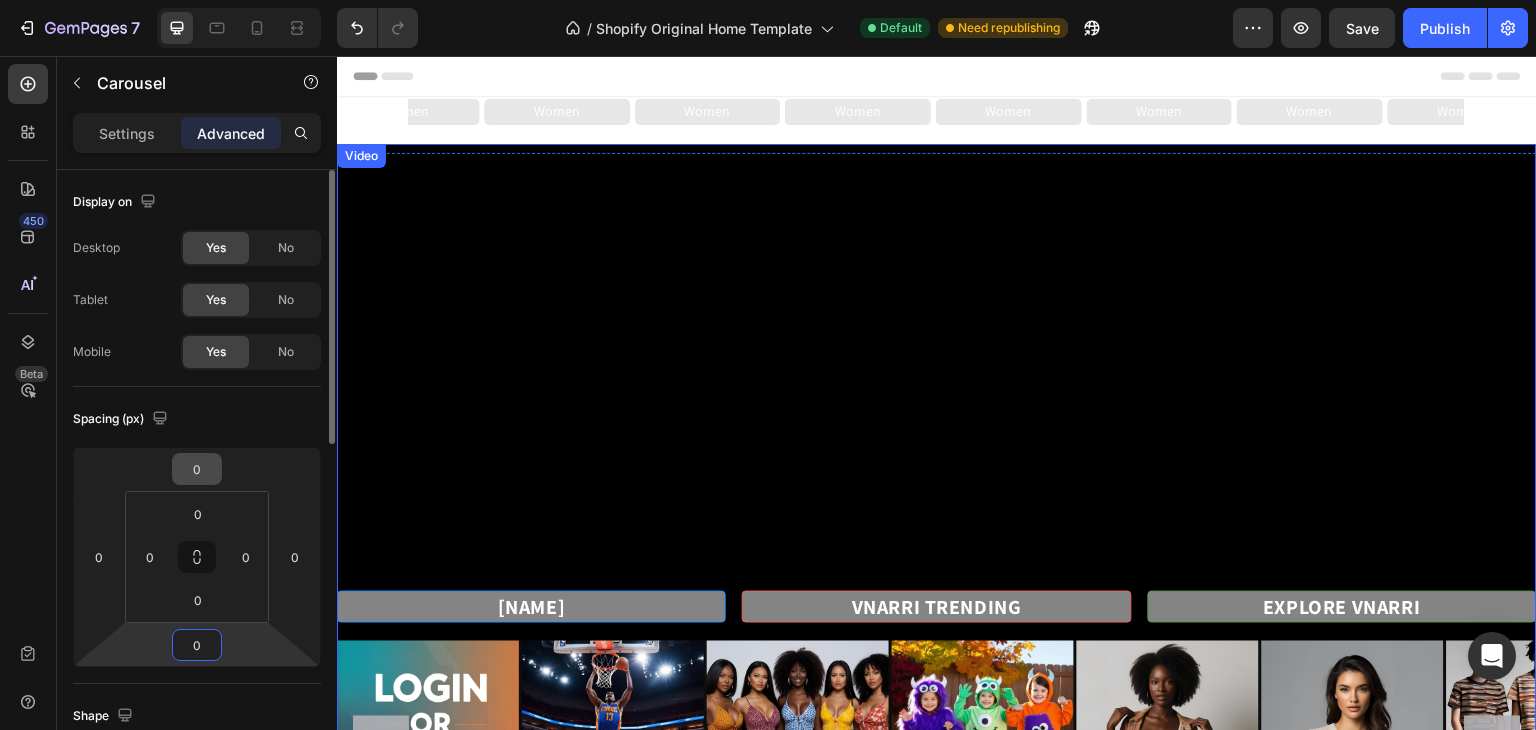 click on "0" at bounding box center (197, 469) 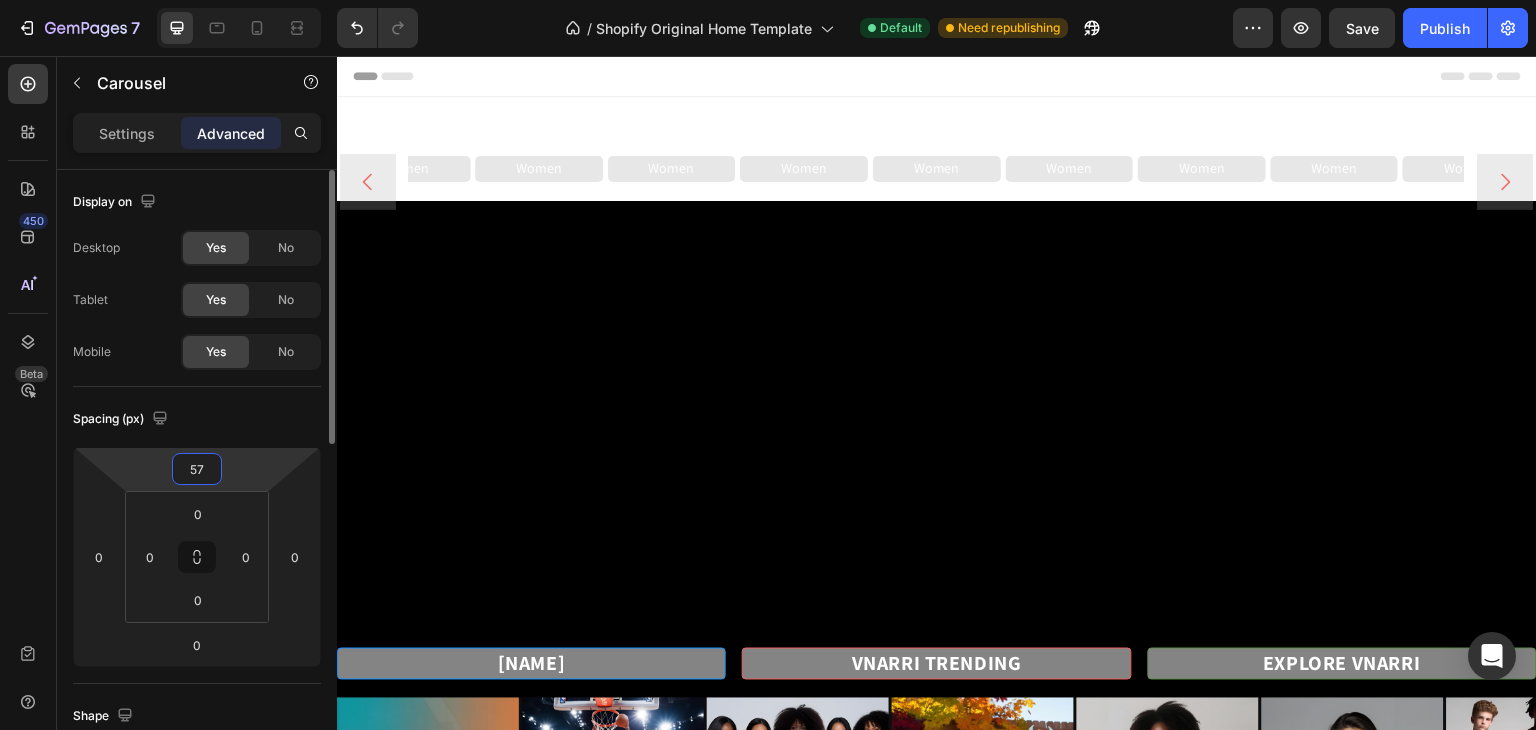 type on "5" 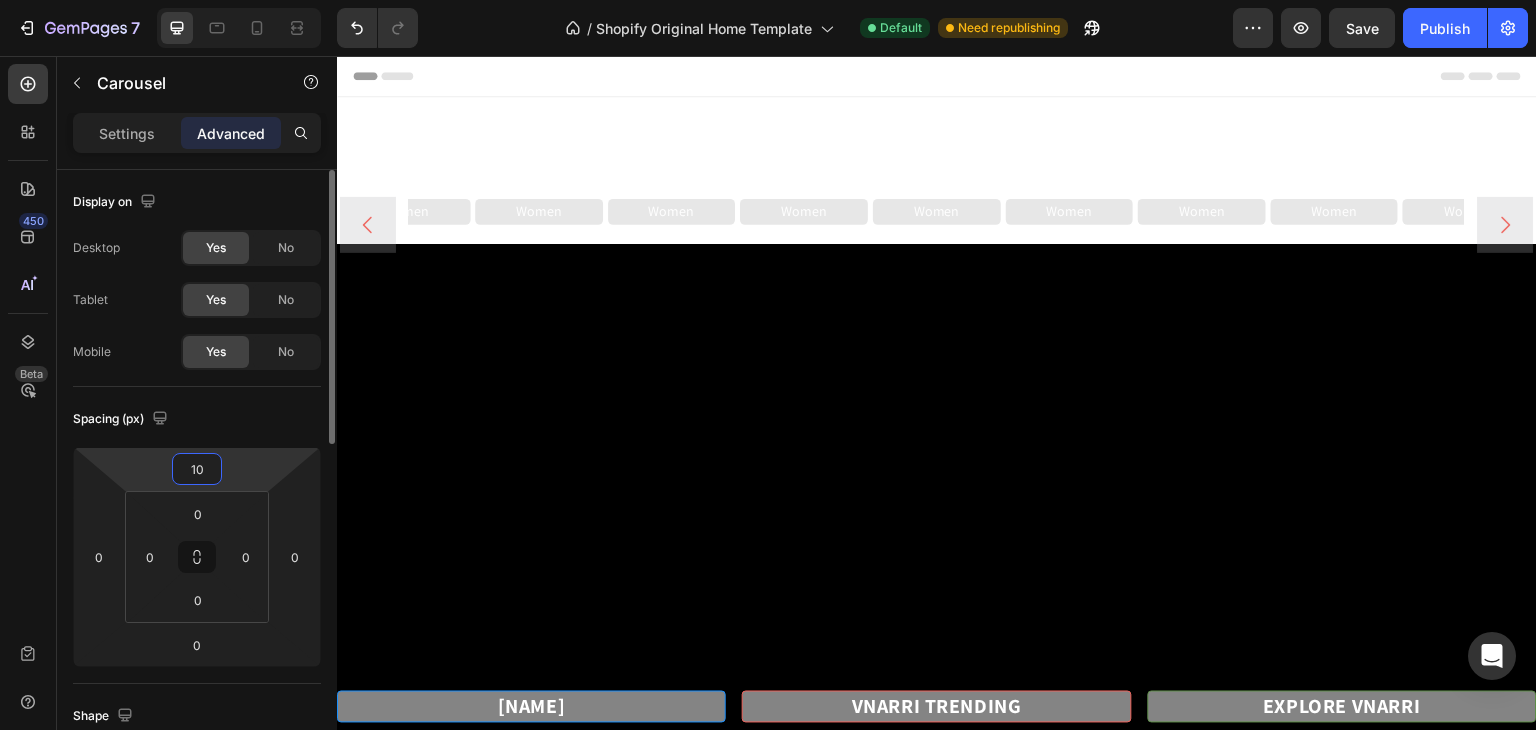 type on "1" 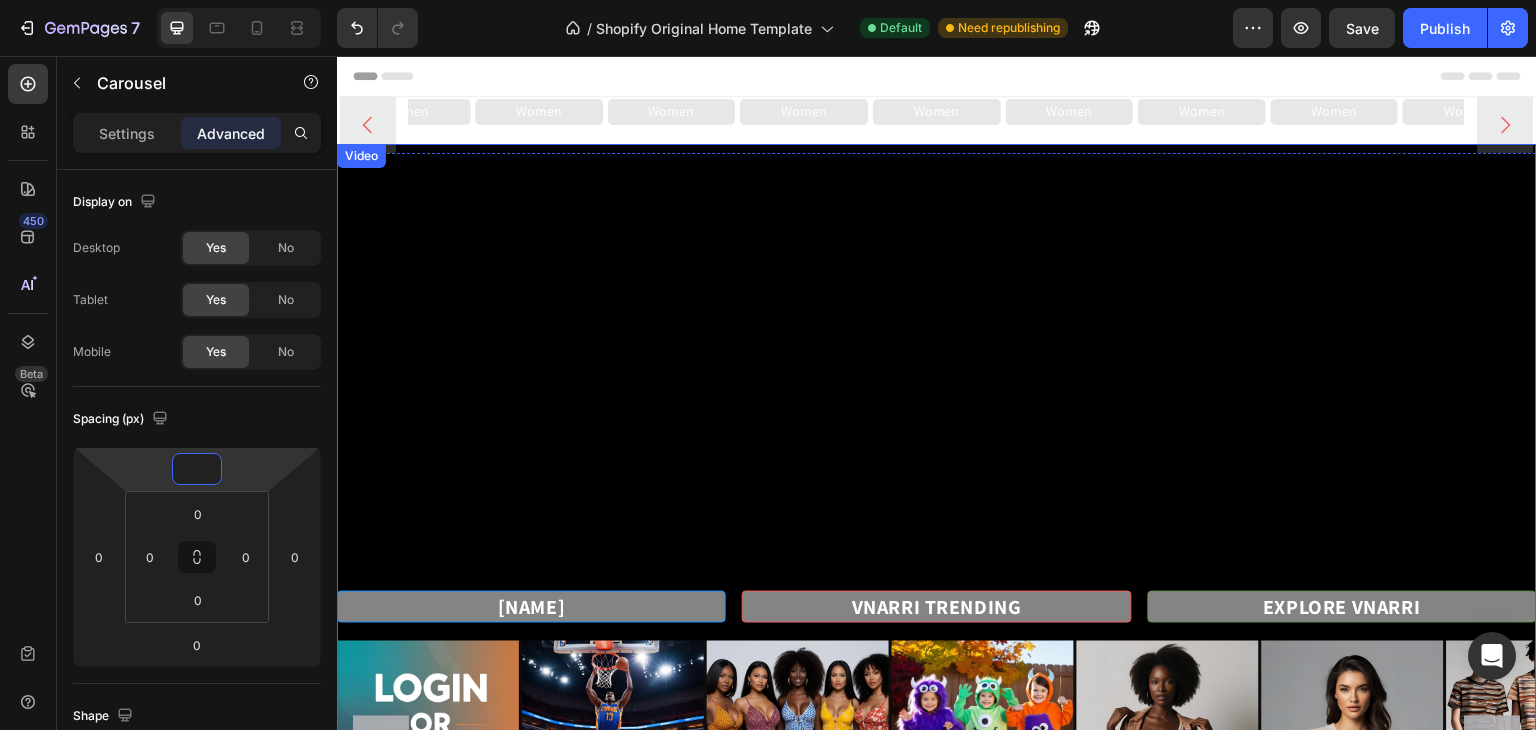 type on "0" 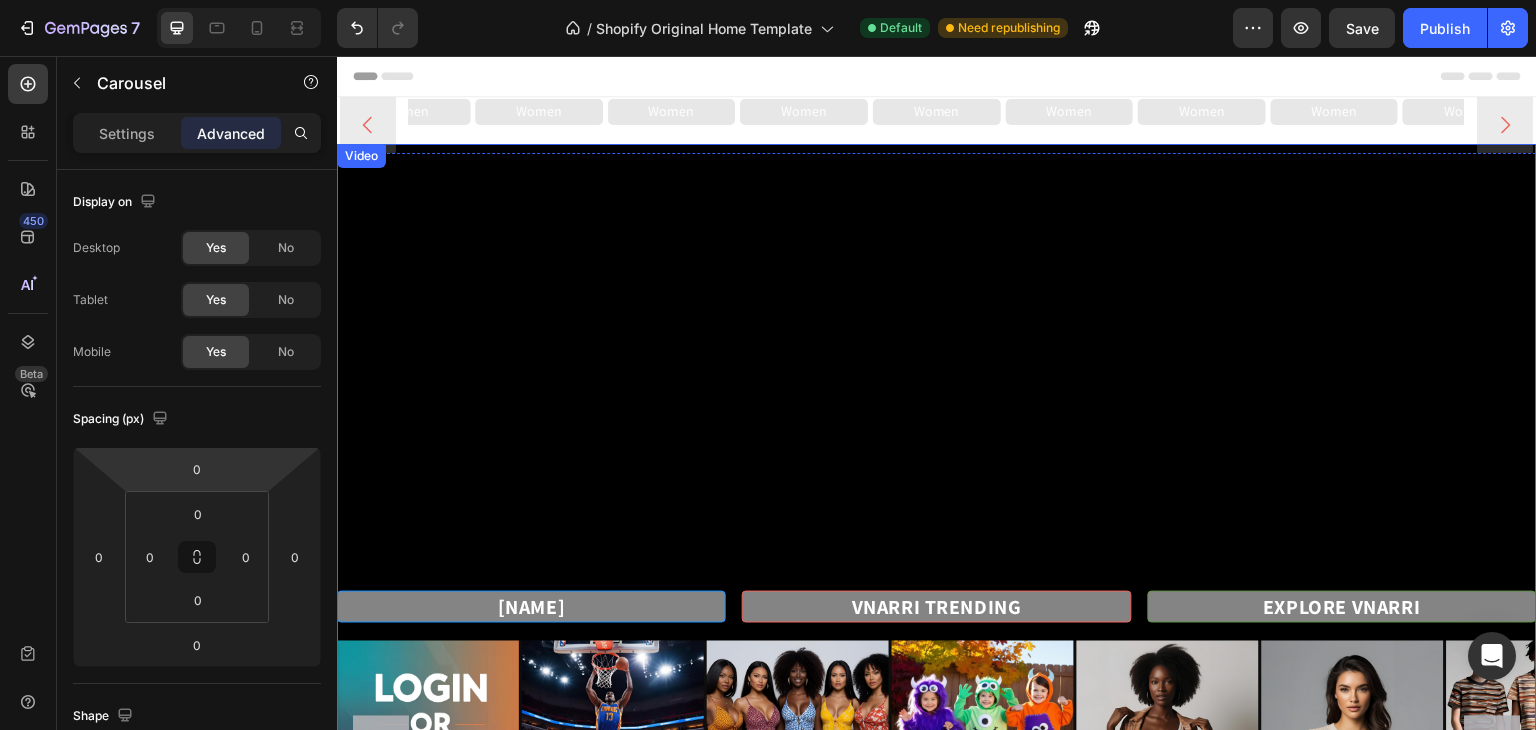 click on "Video" at bounding box center (361, 156) 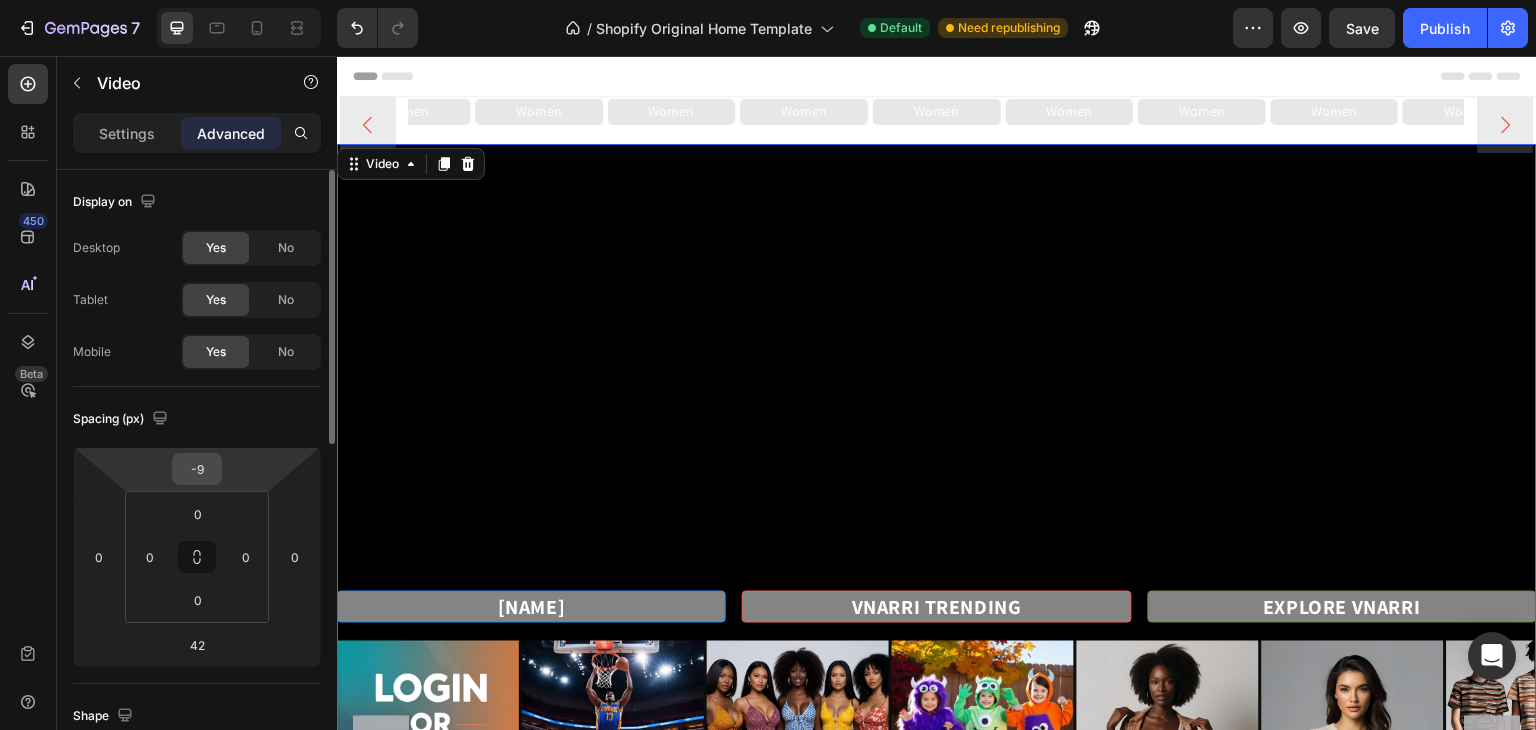click on "-9" at bounding box center (197, 469) 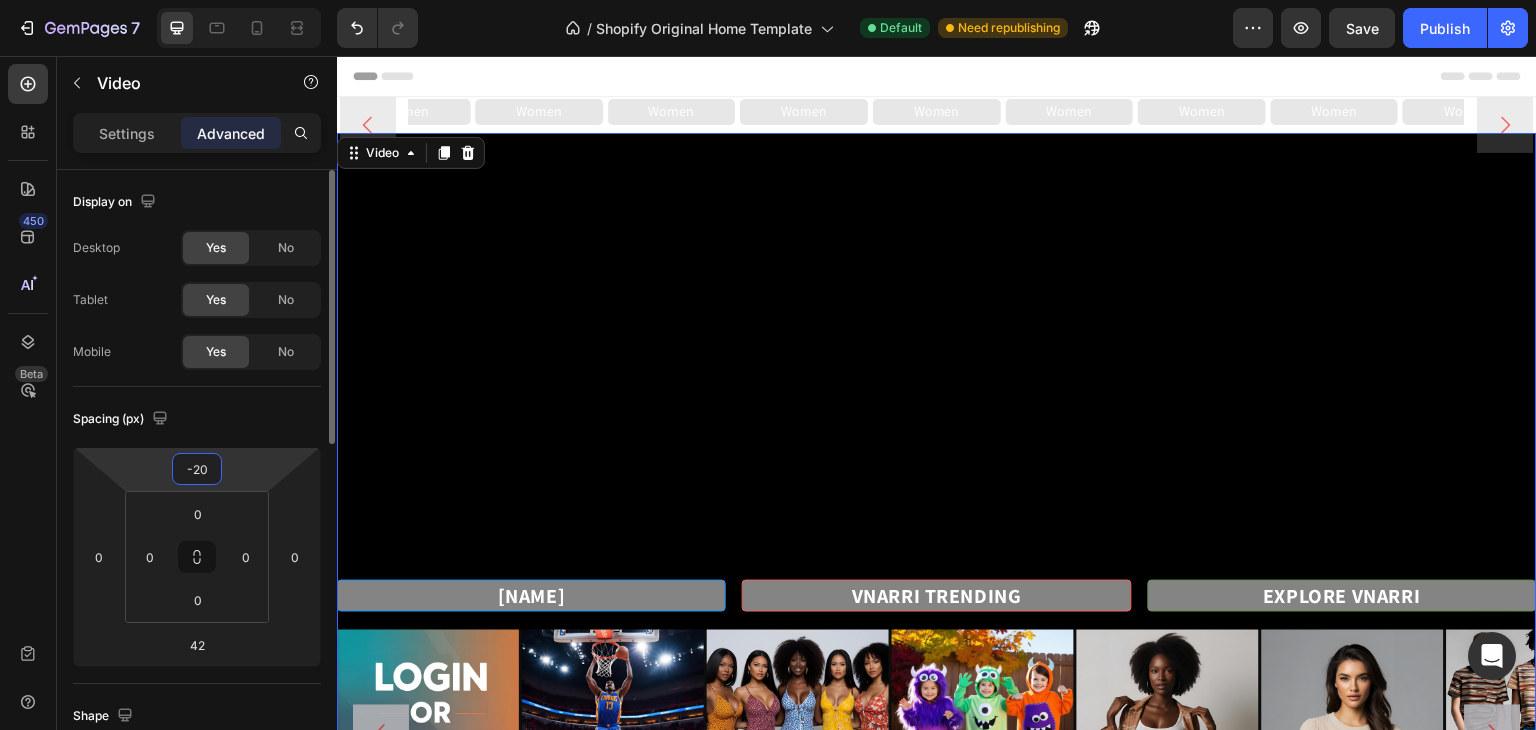 type on "-2" 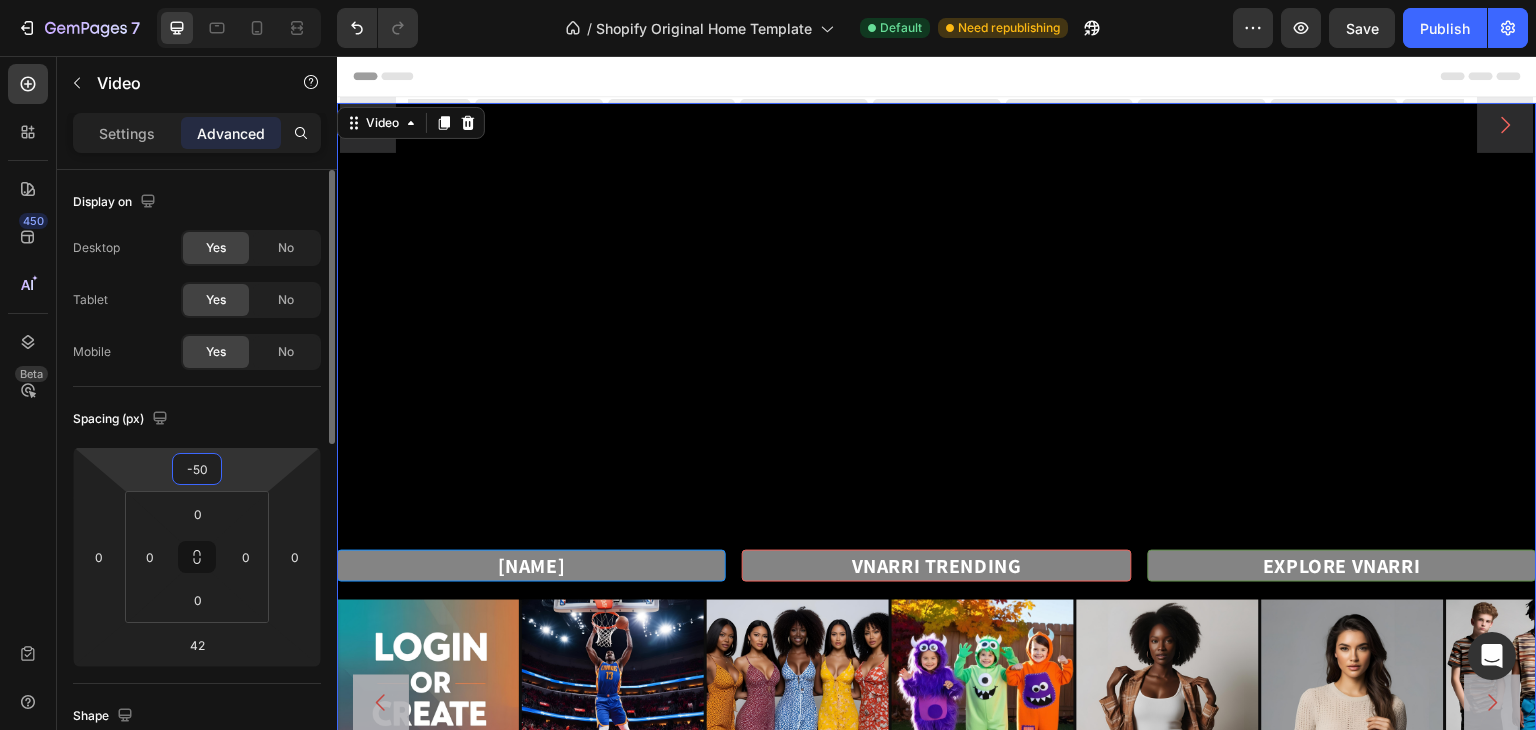 type on "-5" 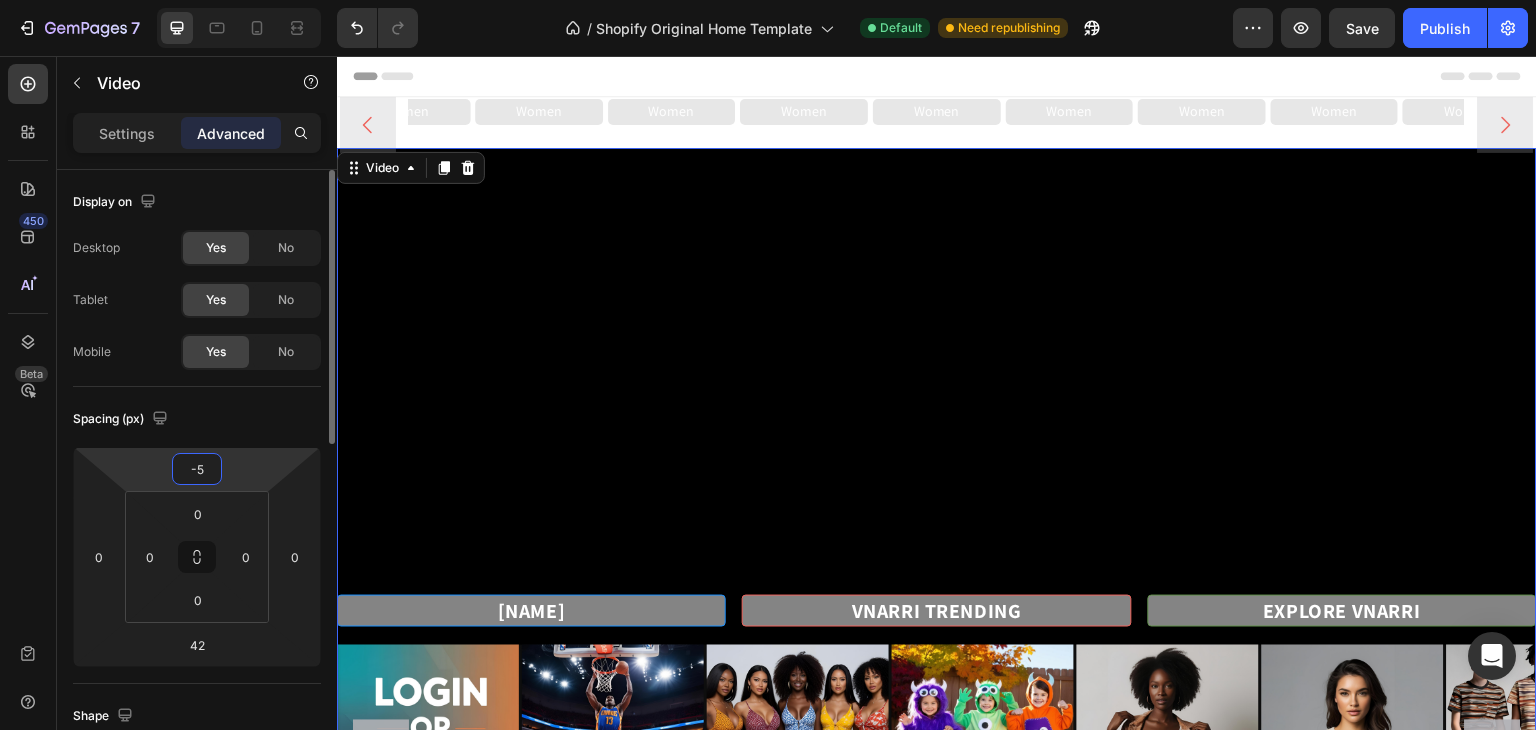 type 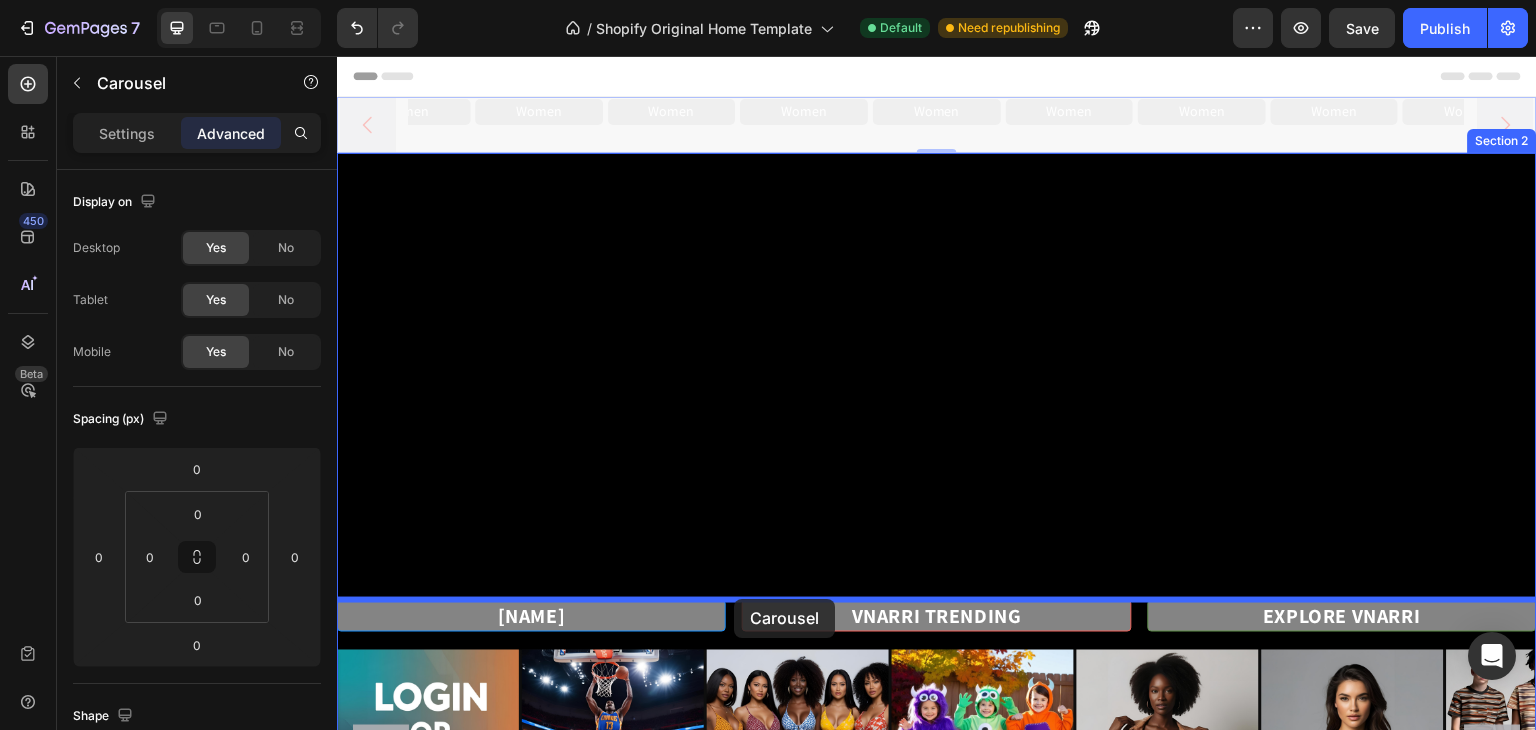 drag, startPoint x: 731, startPoint y: 133, endPoint x: 734, endPoint y: 599, distance: 466.00964 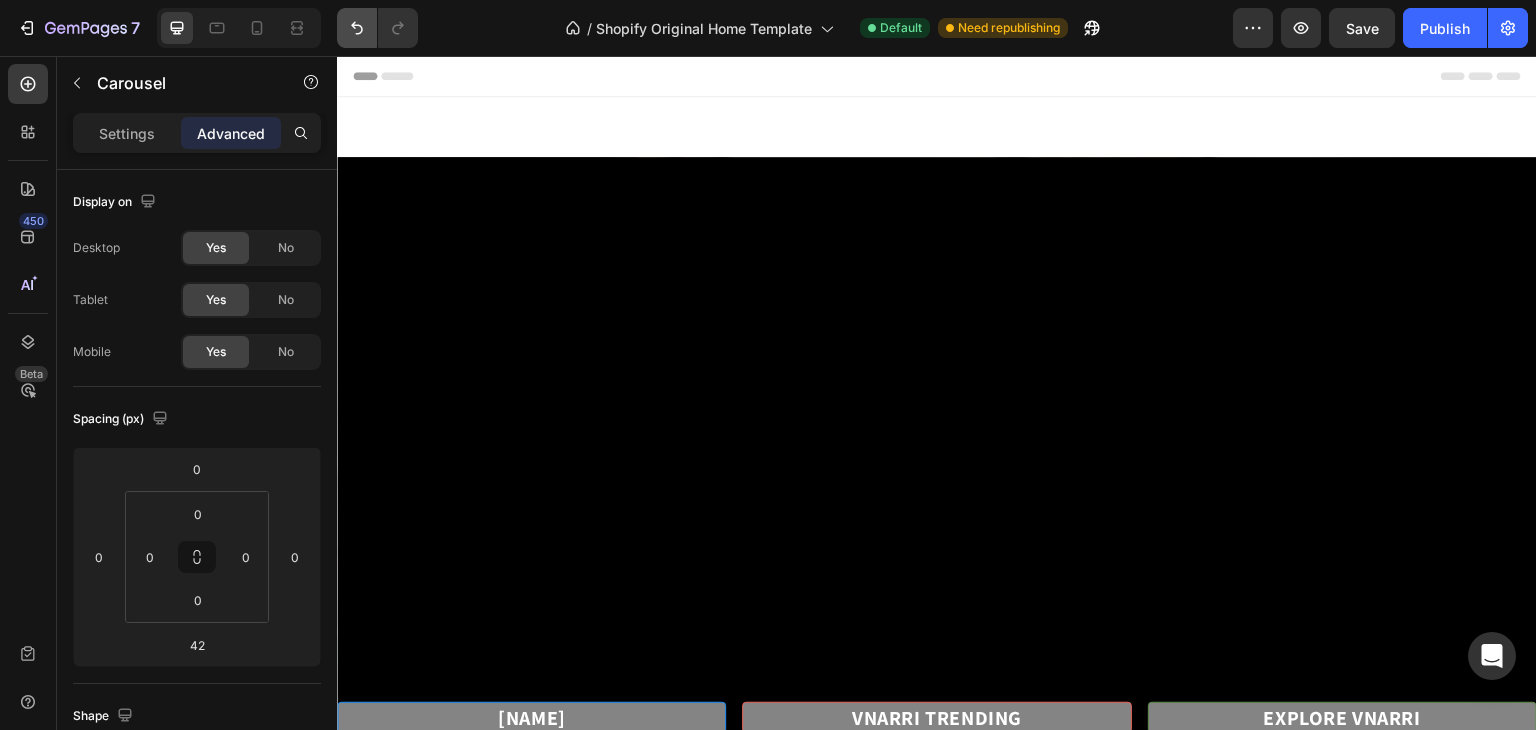 click 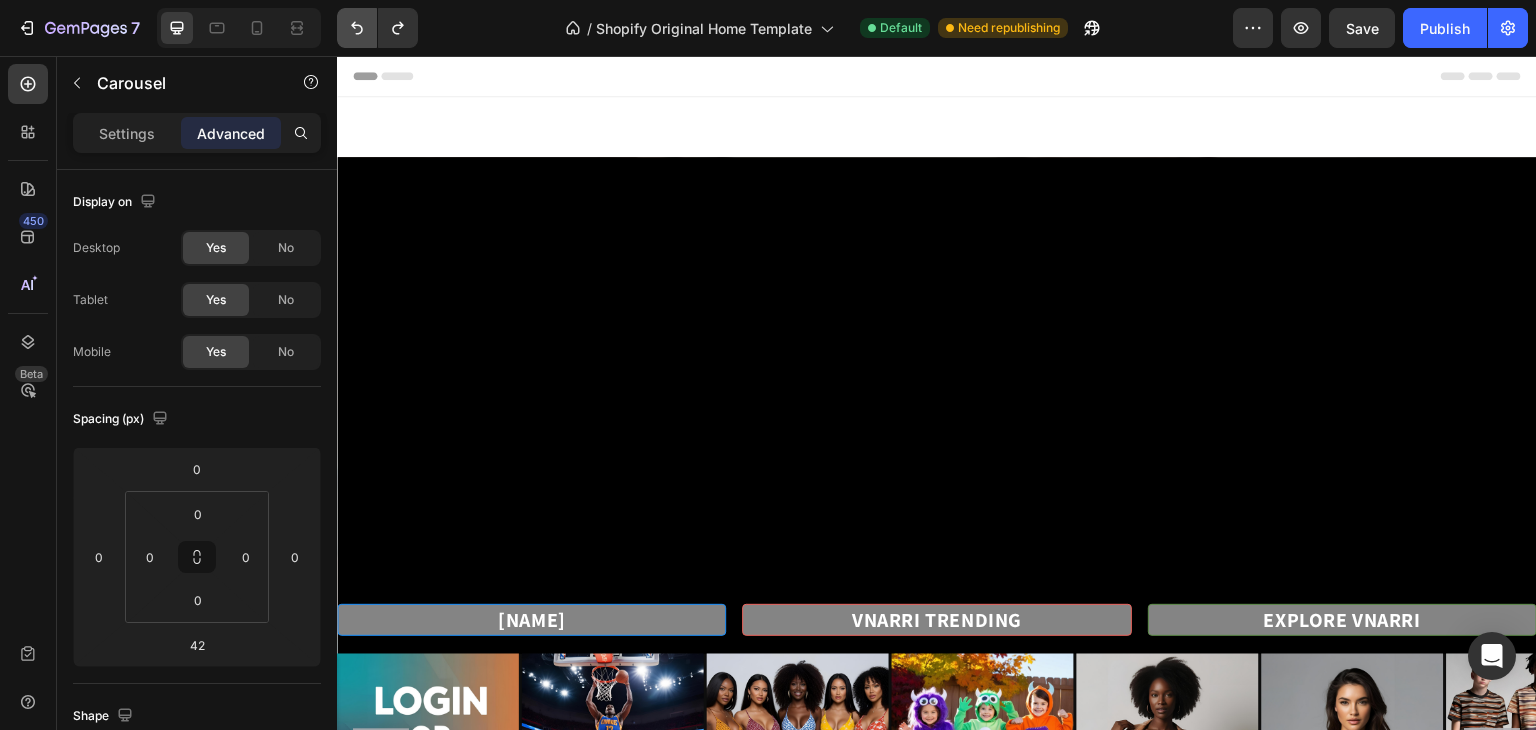 scroll, scrollTop: 144, scrollLeft: 0, axis: vertical 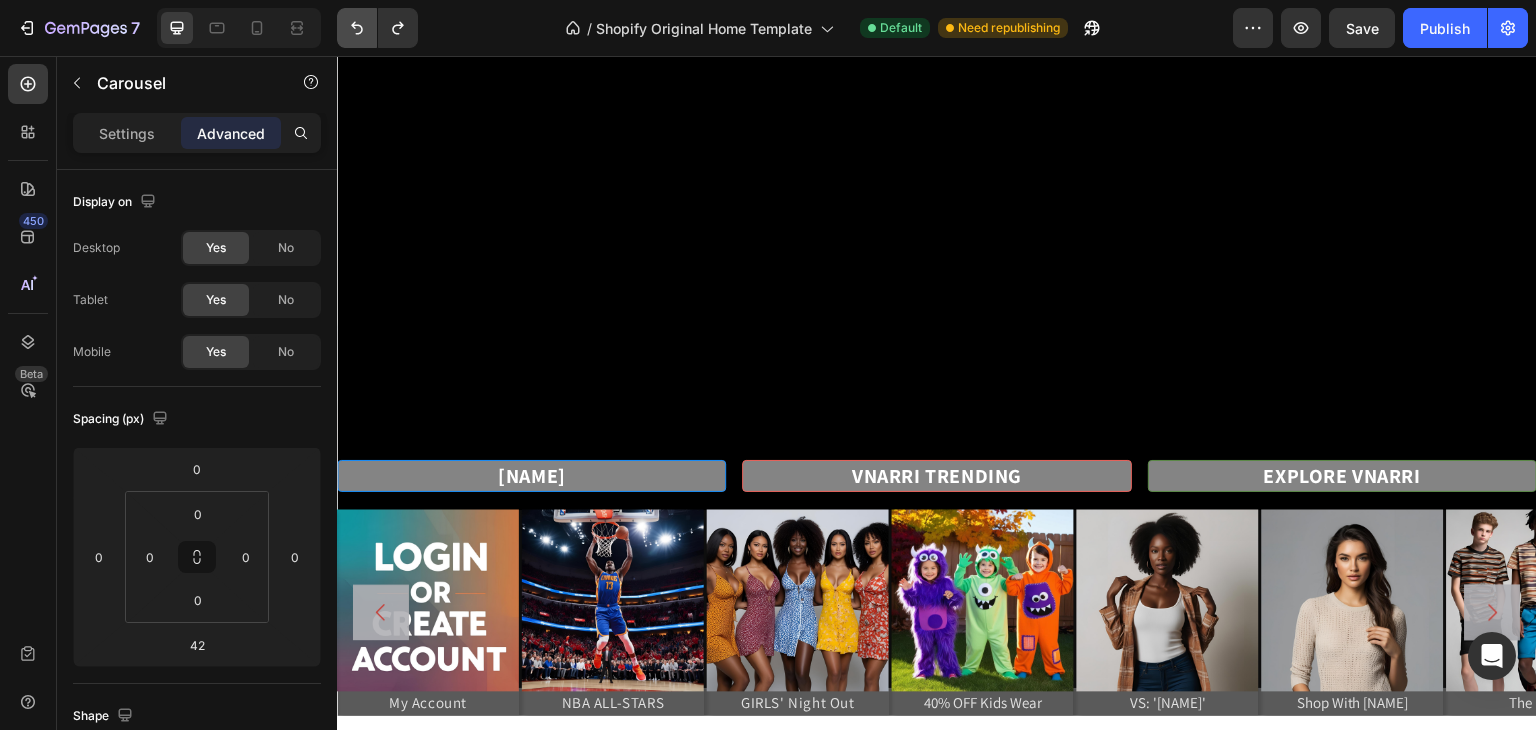 type on "0" 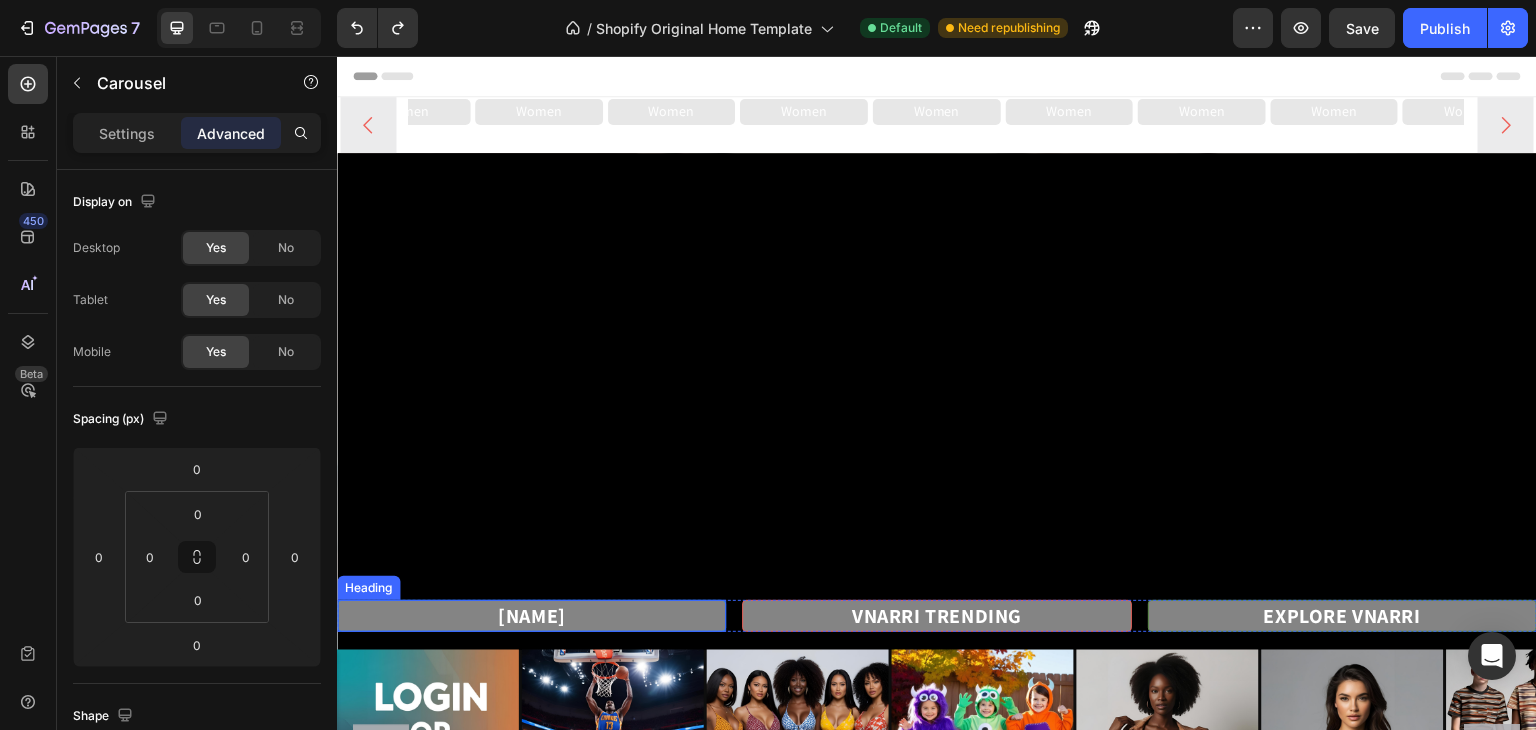 scroll, scrollTop: 138, scrollLeft: 0, axis: vertical 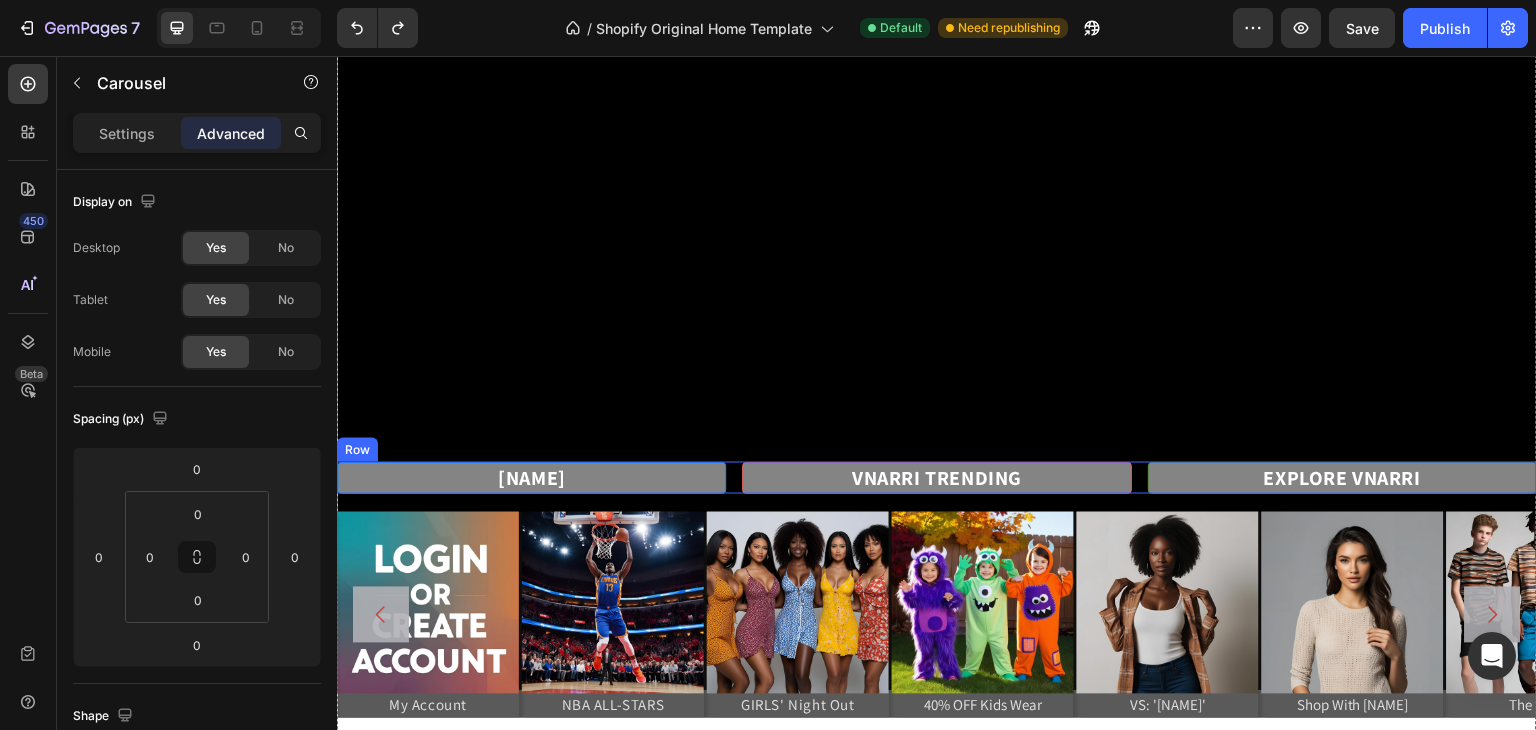 click on "BEYONCE CARTER Heading VNARRI TRENDING Heading EXPLORE VNARRI Heading Row" at bounding box center (937, 478) 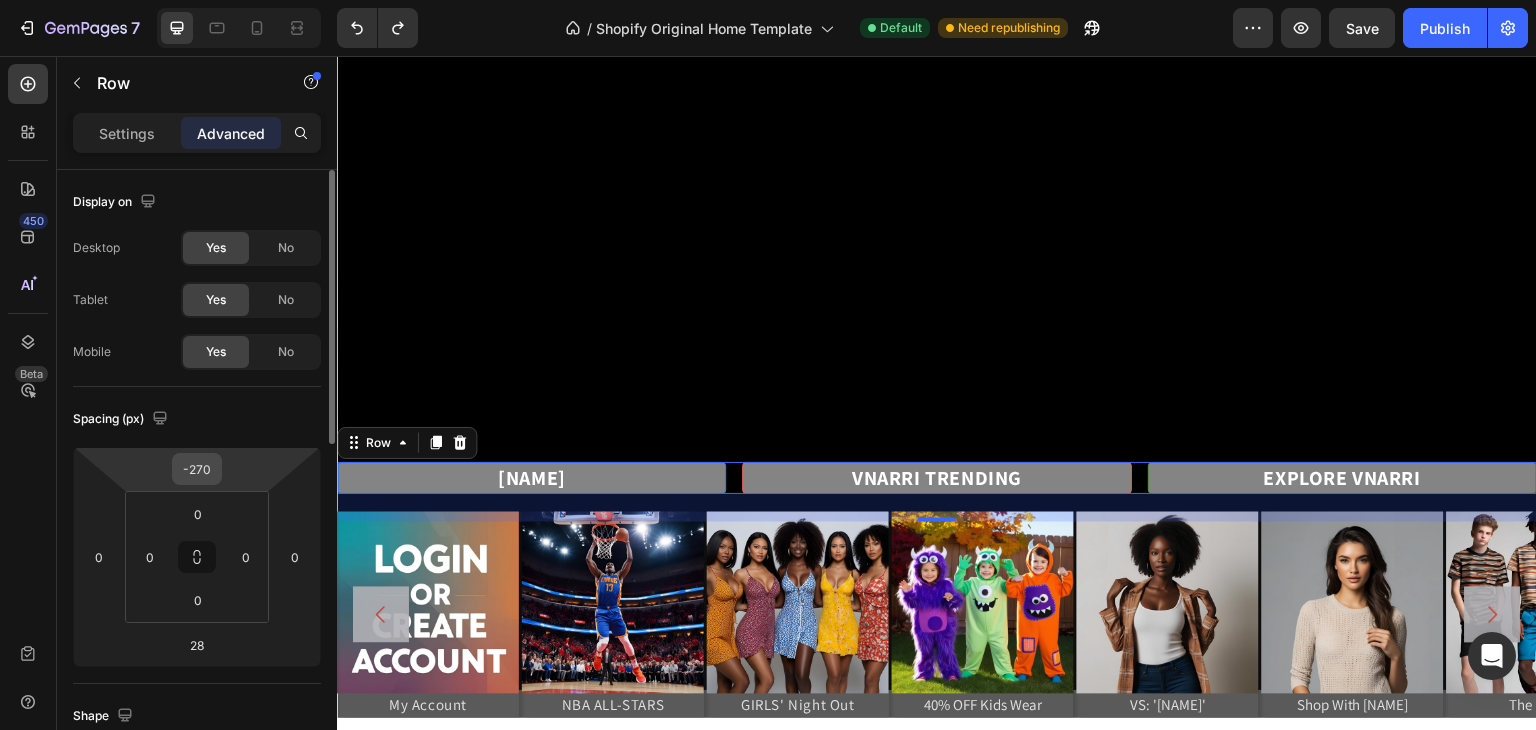 click on "-270" at bounding box center (197, 469) 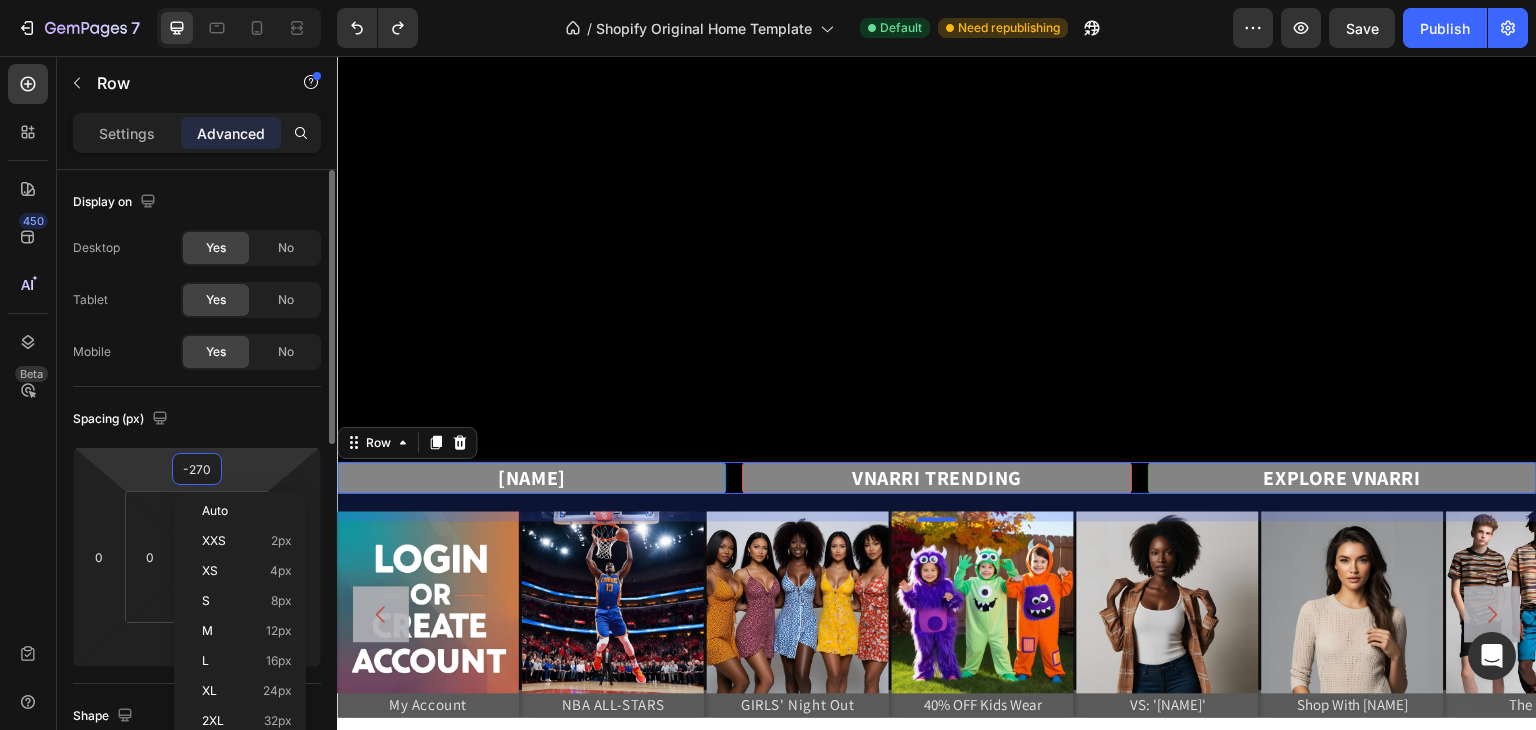 click on "-270" at bounding box center [197, 469] 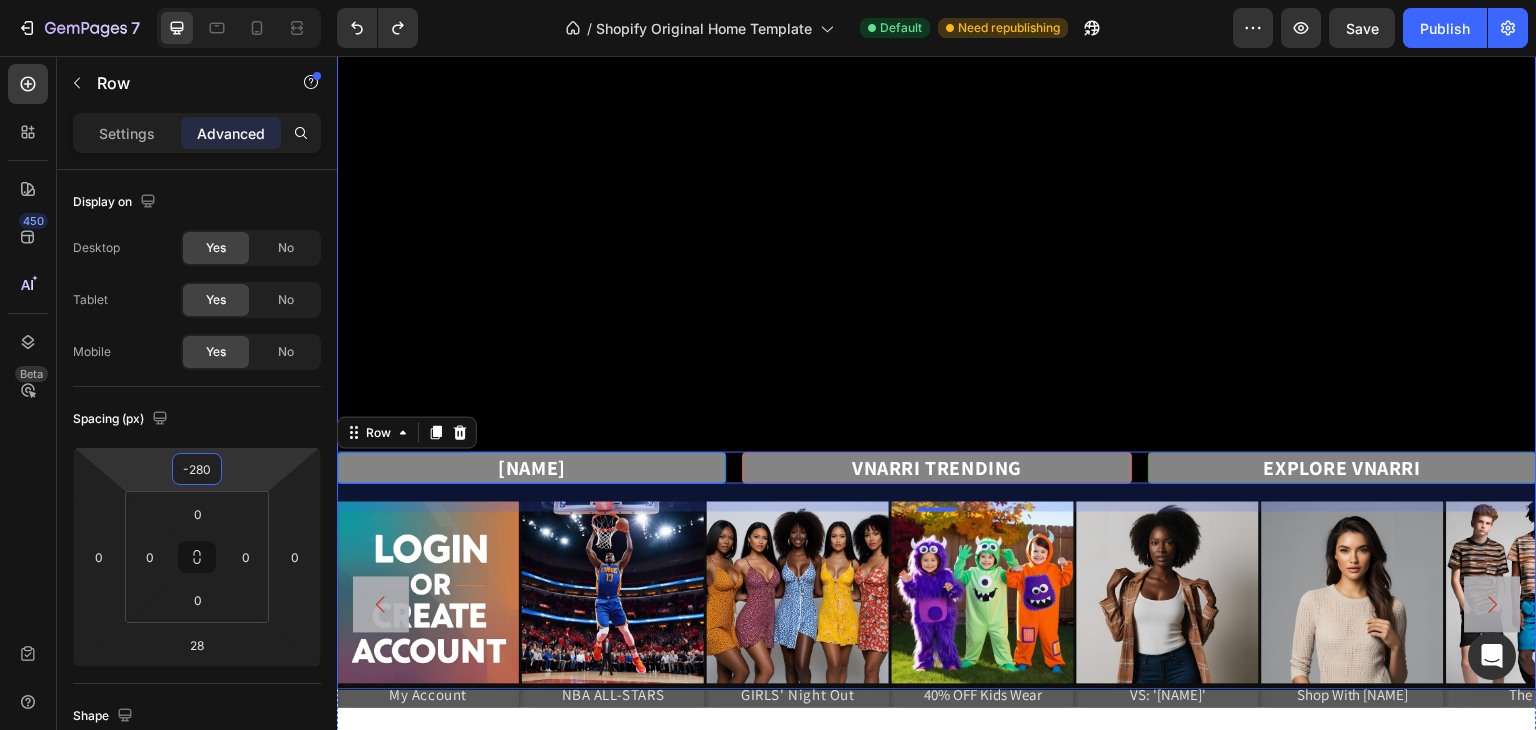 type on "-280" 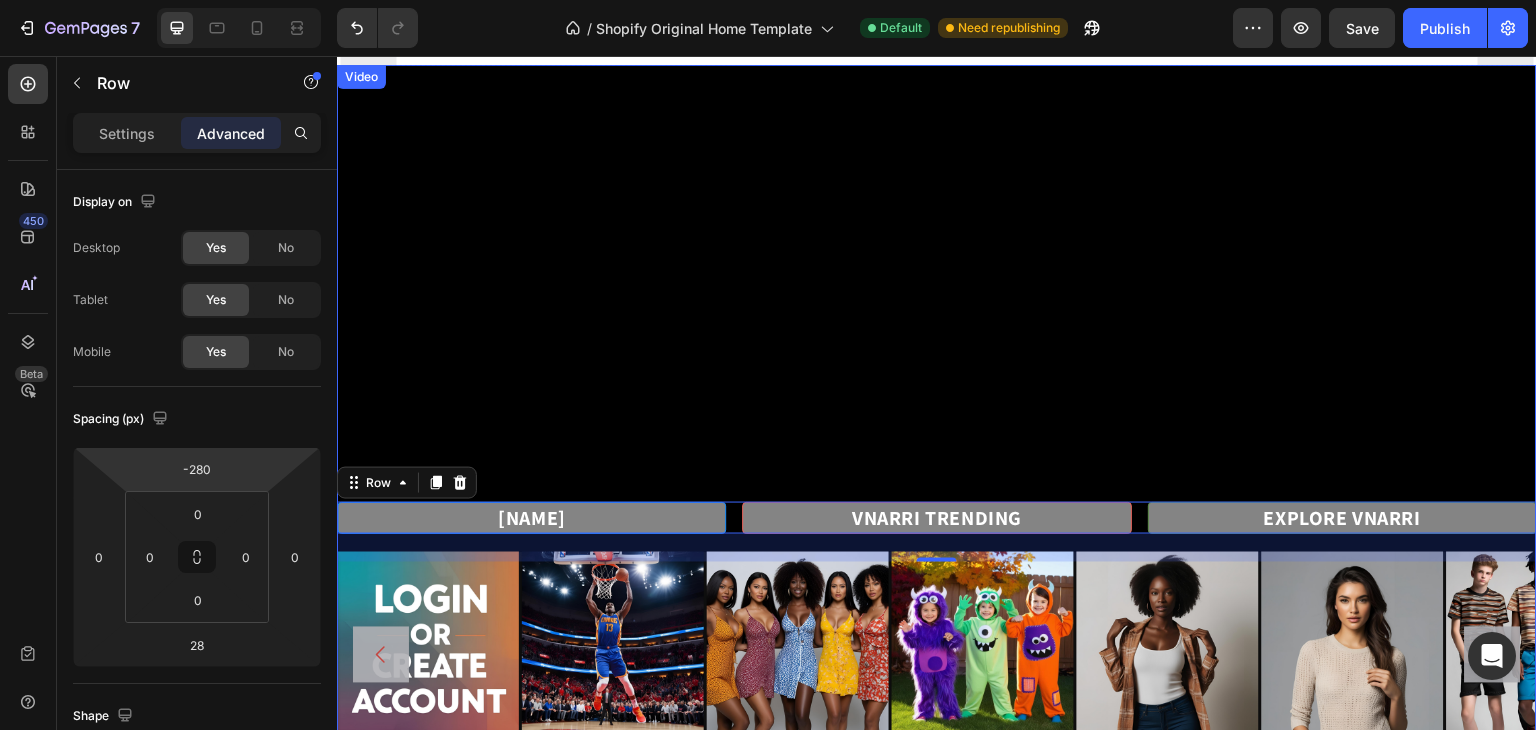 scroll, scrollTop: 0, scrollLeft: 0, axis: both 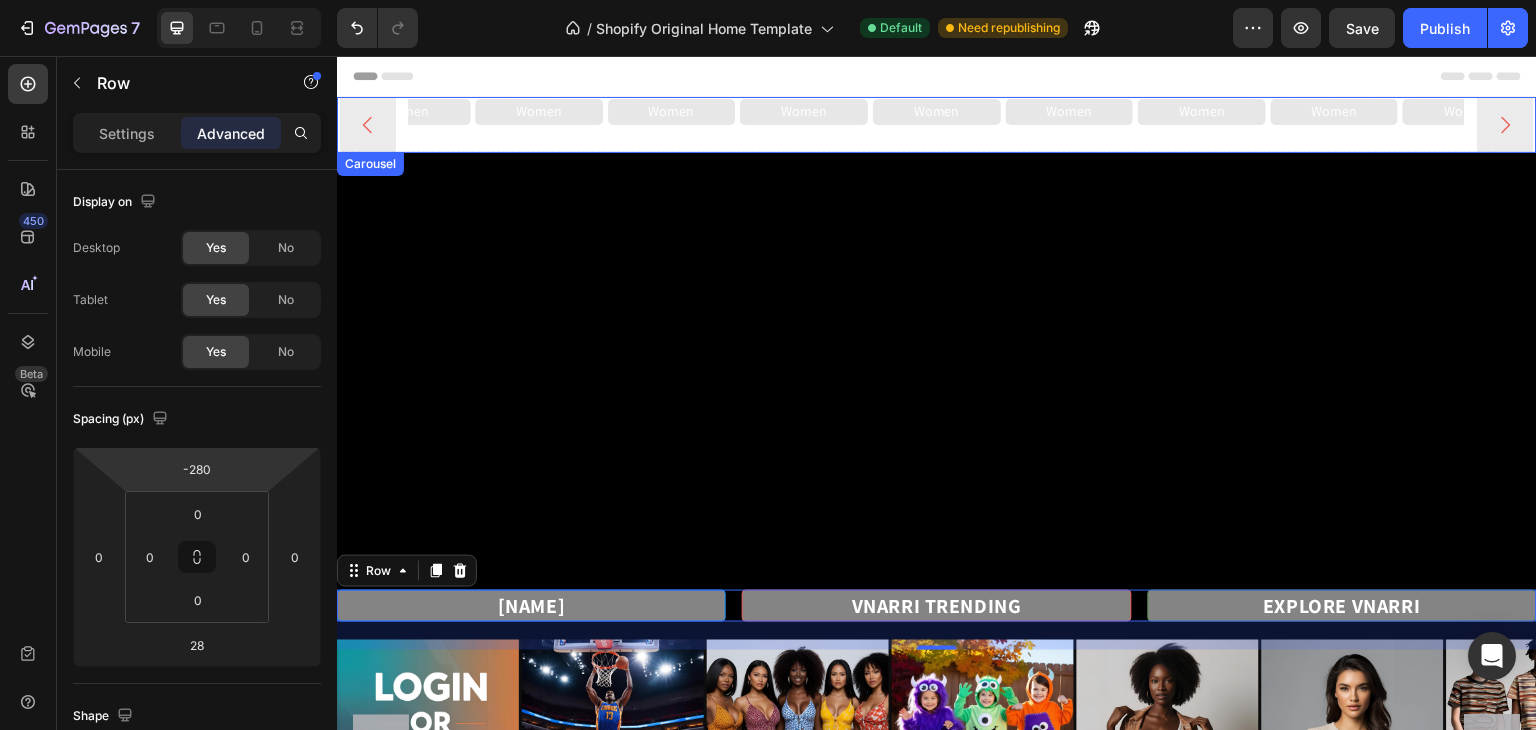 click on "Women Button" at bounding box center (672, 124) 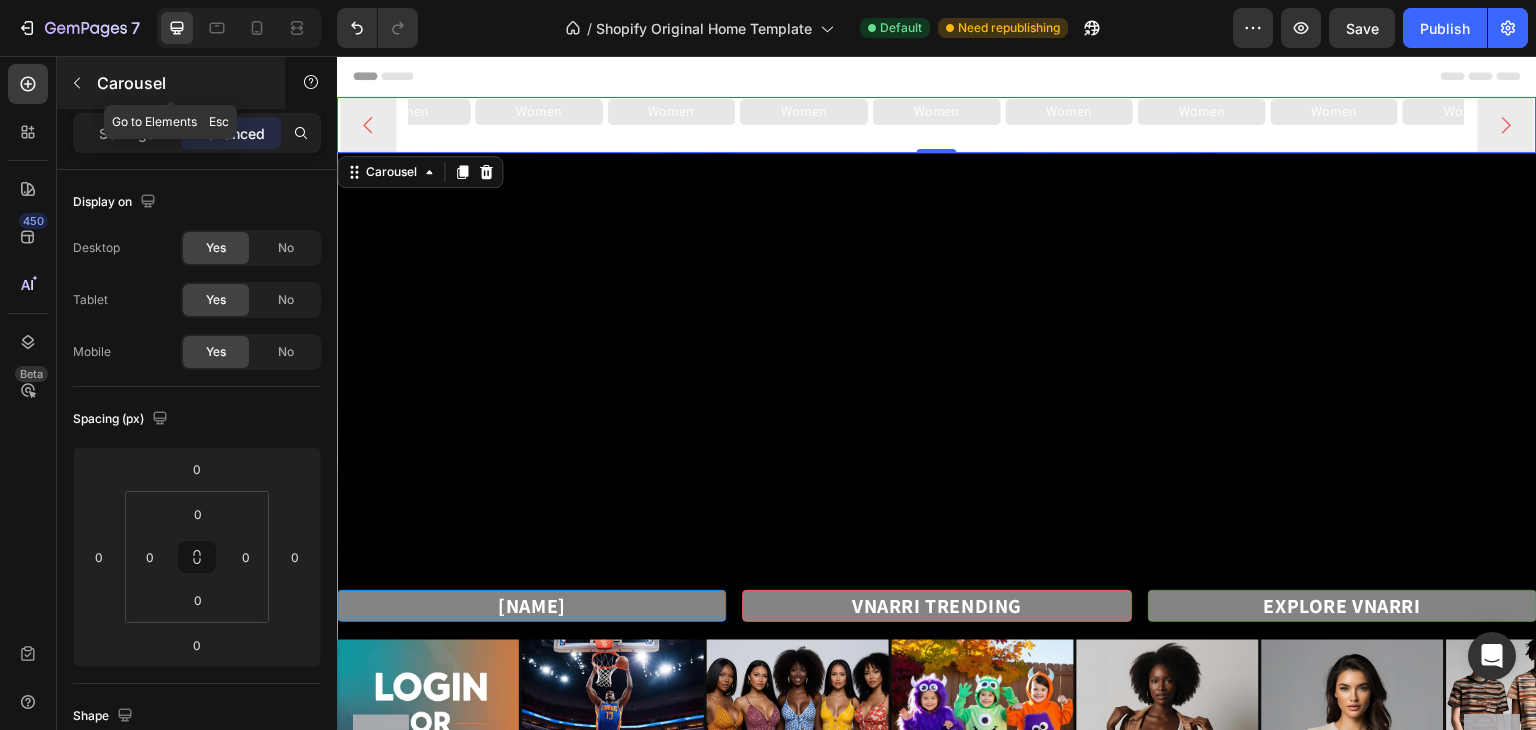 click 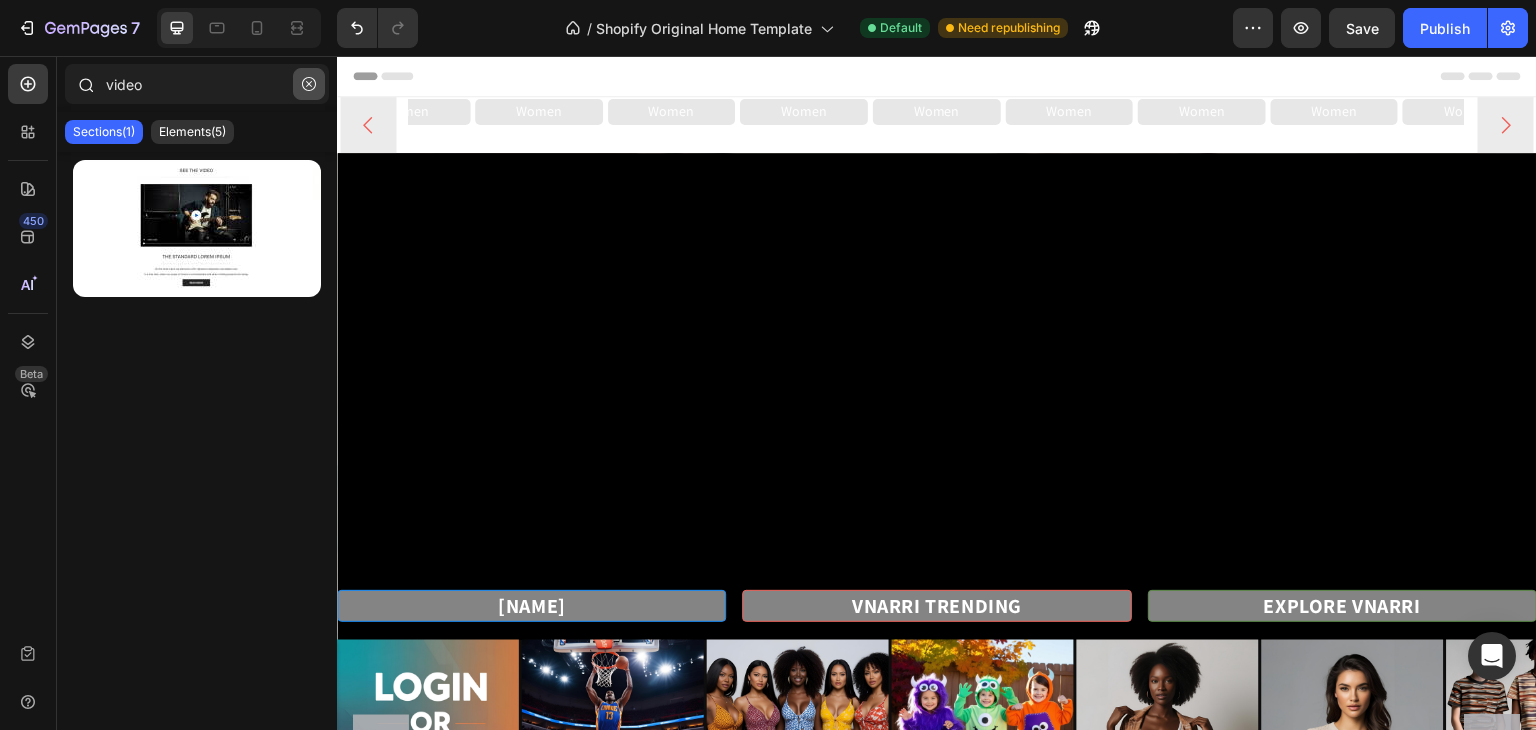 click 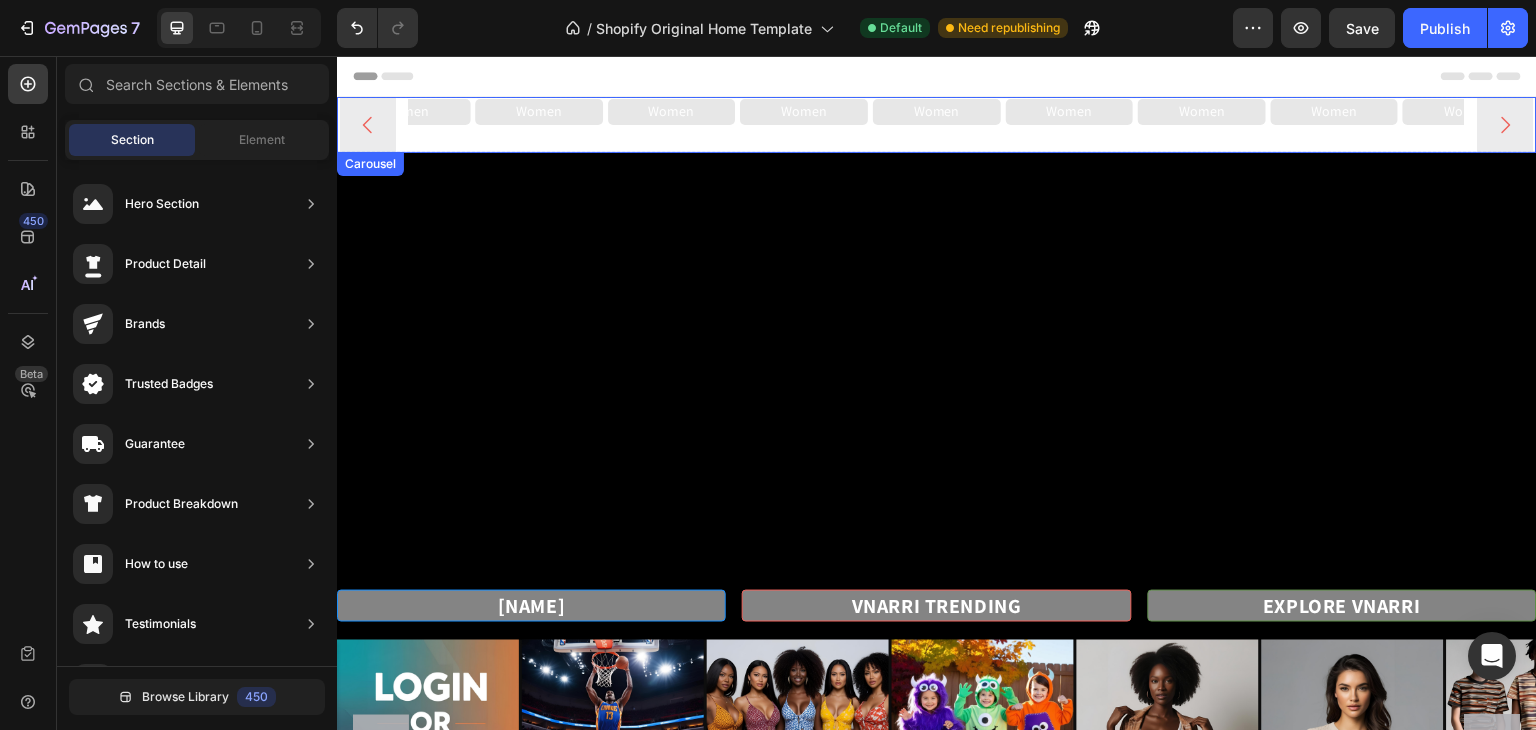click 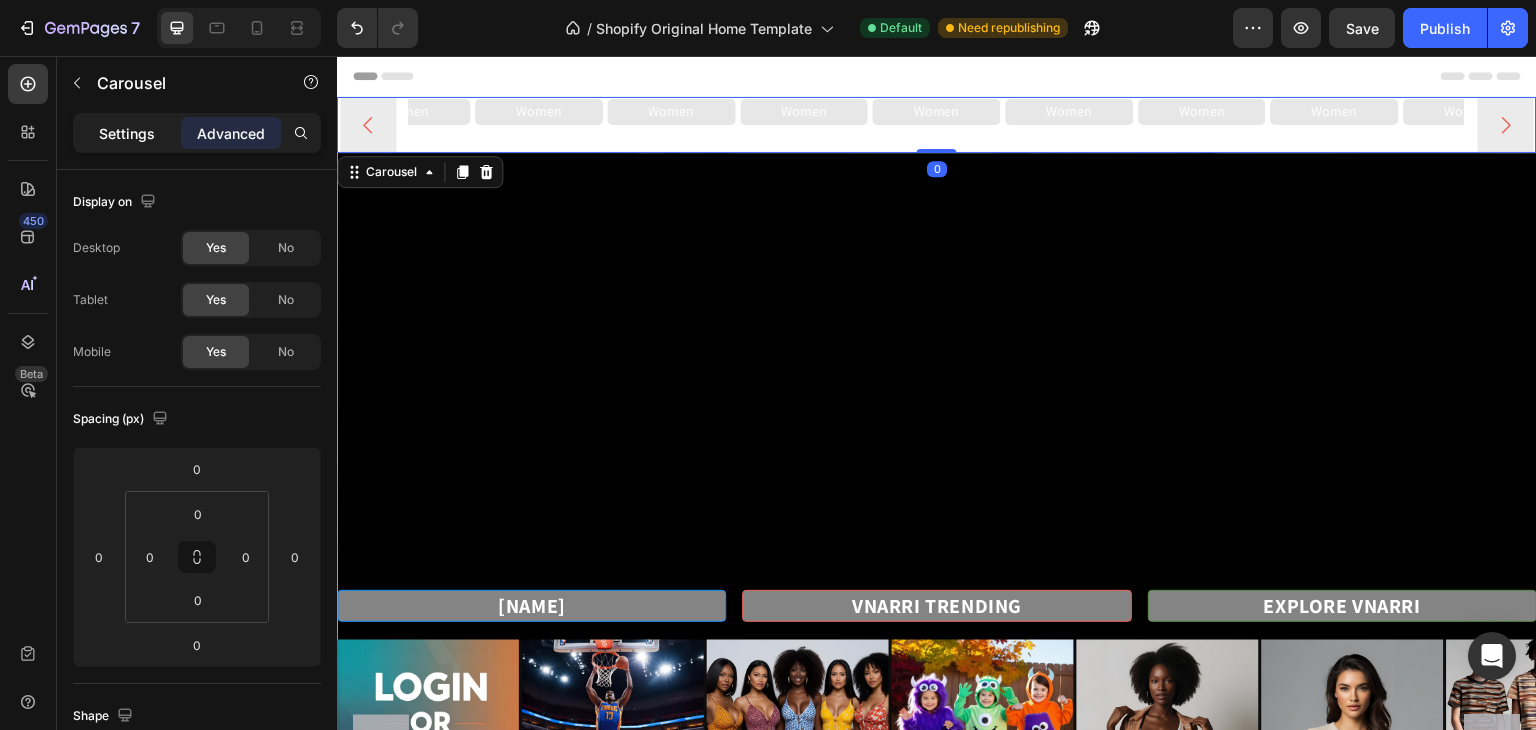 click on "Settings" at bounding box center (127, 133) 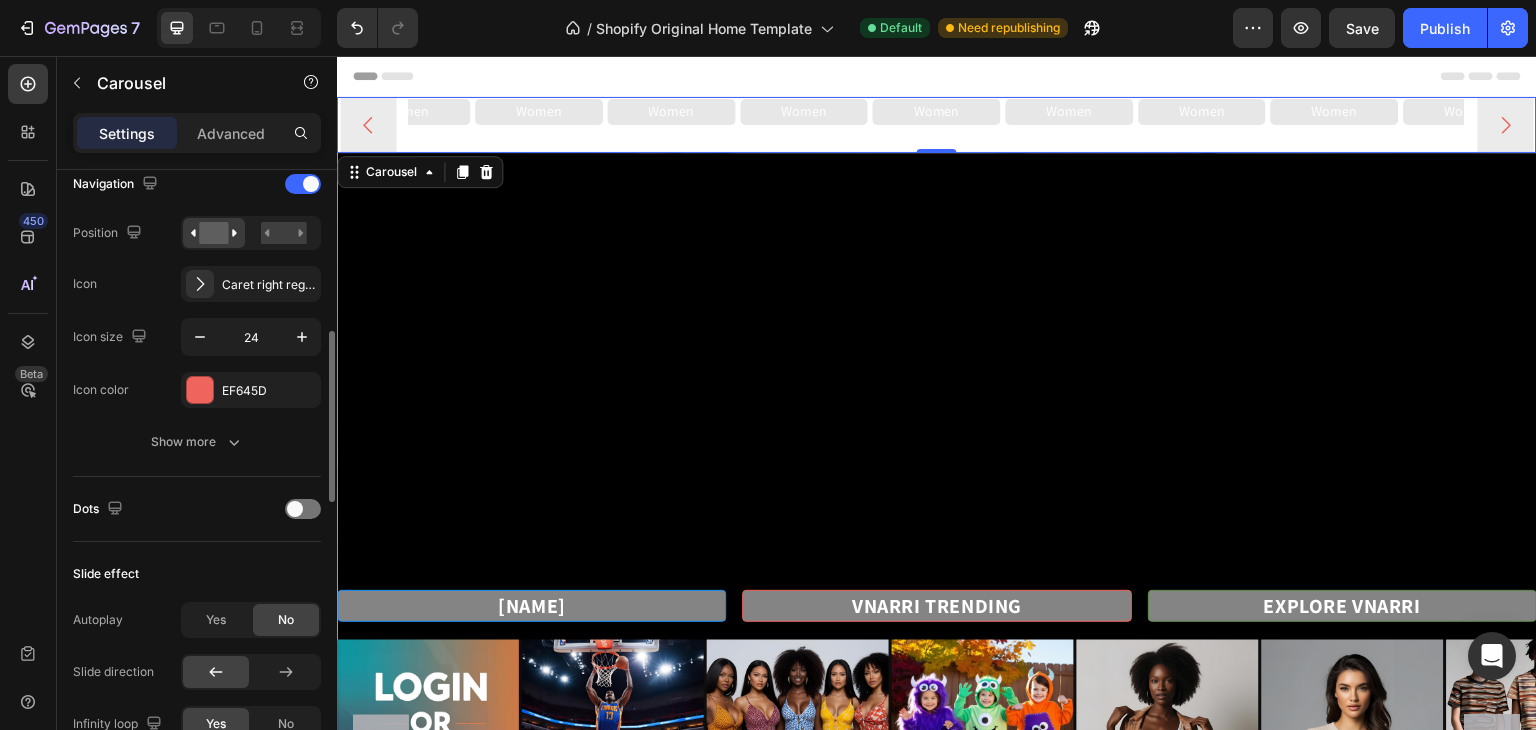 scroll, scrollTop: 750, scrollLeft: 0, axis: vertical 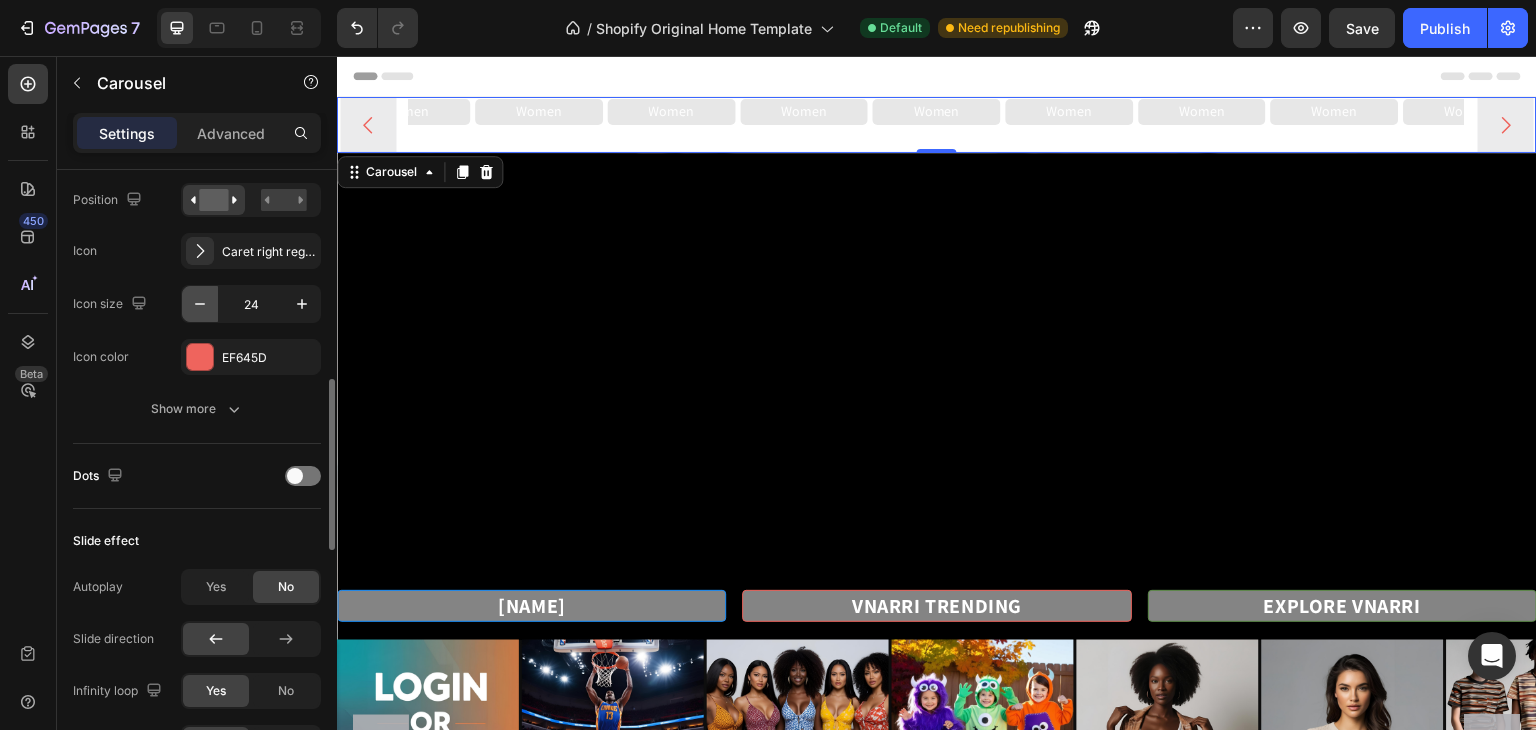 click 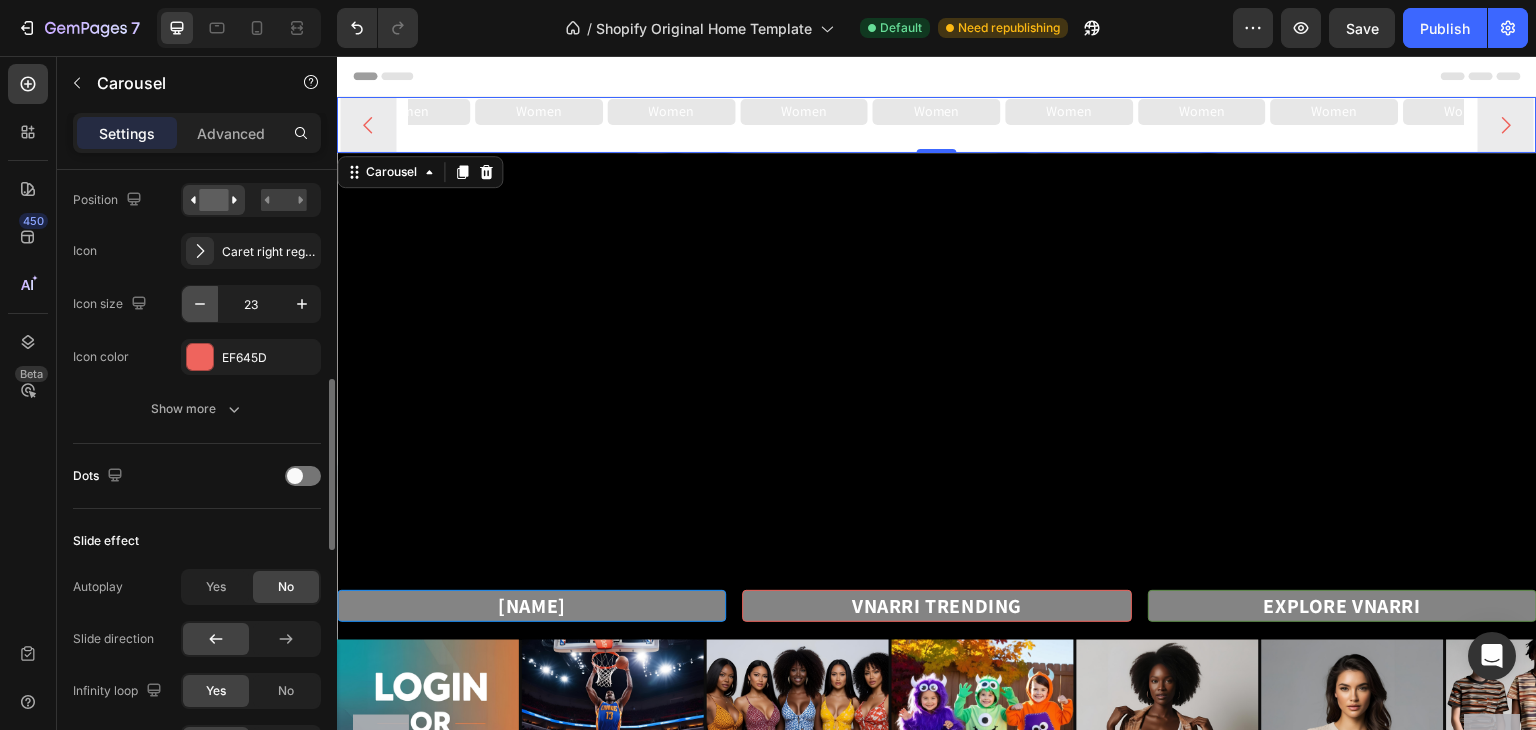 click 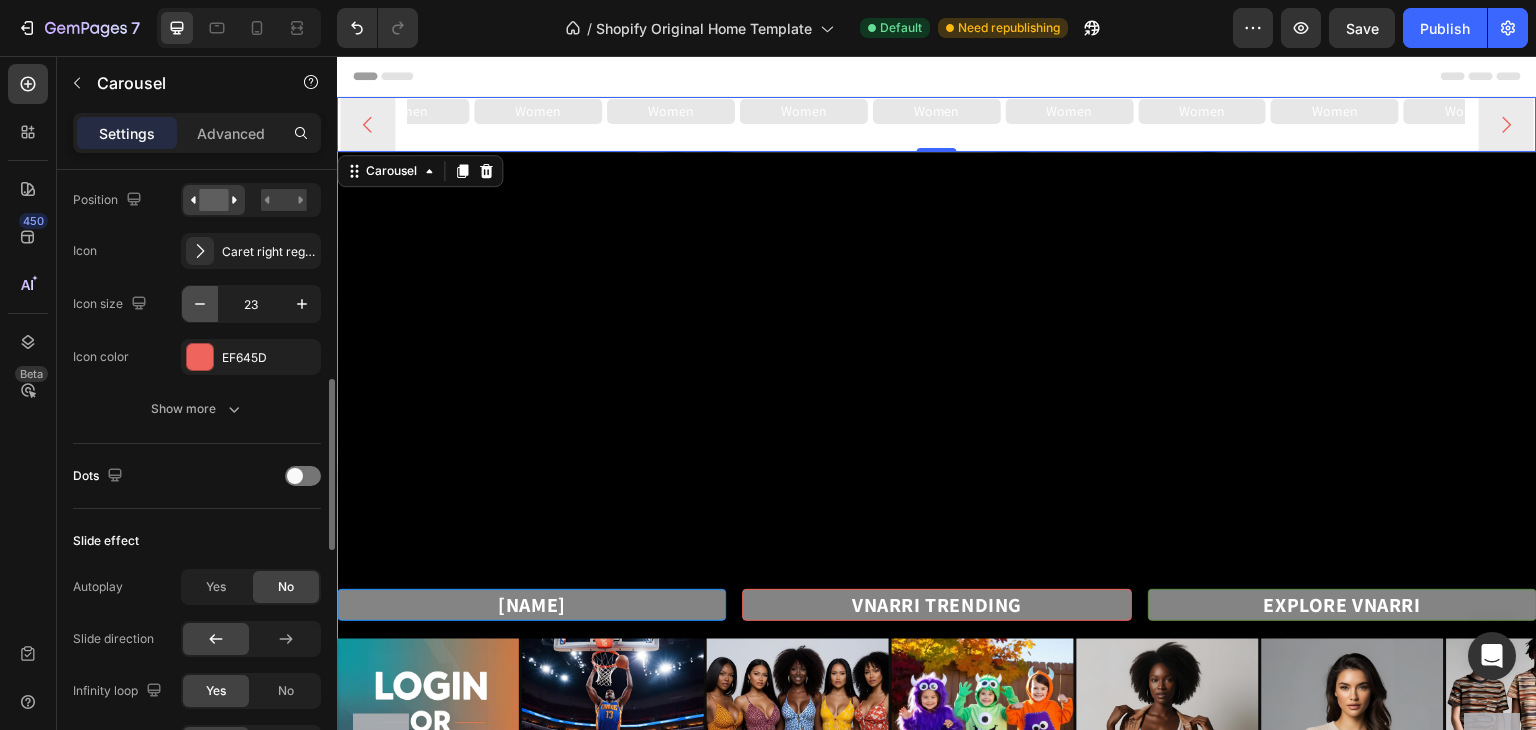 click 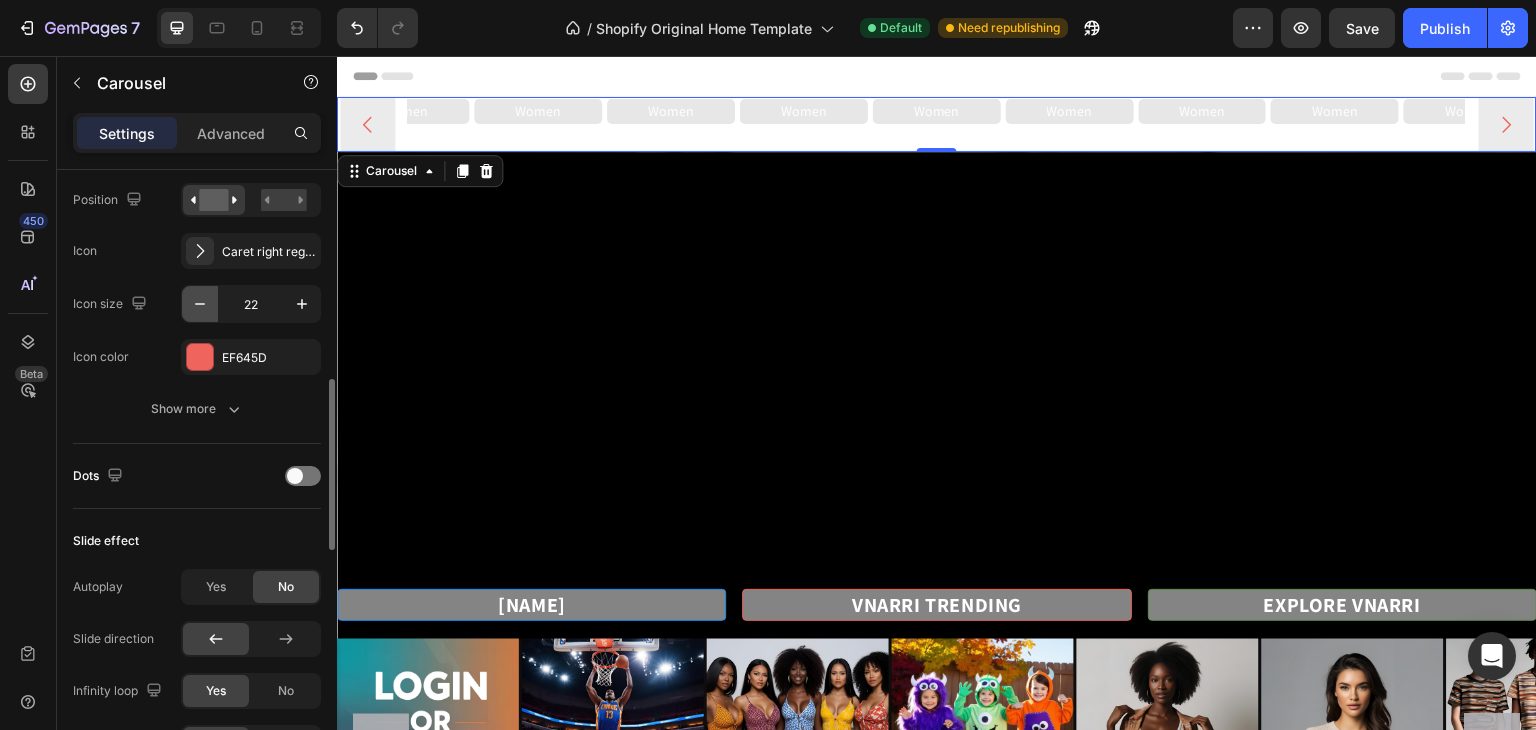 click 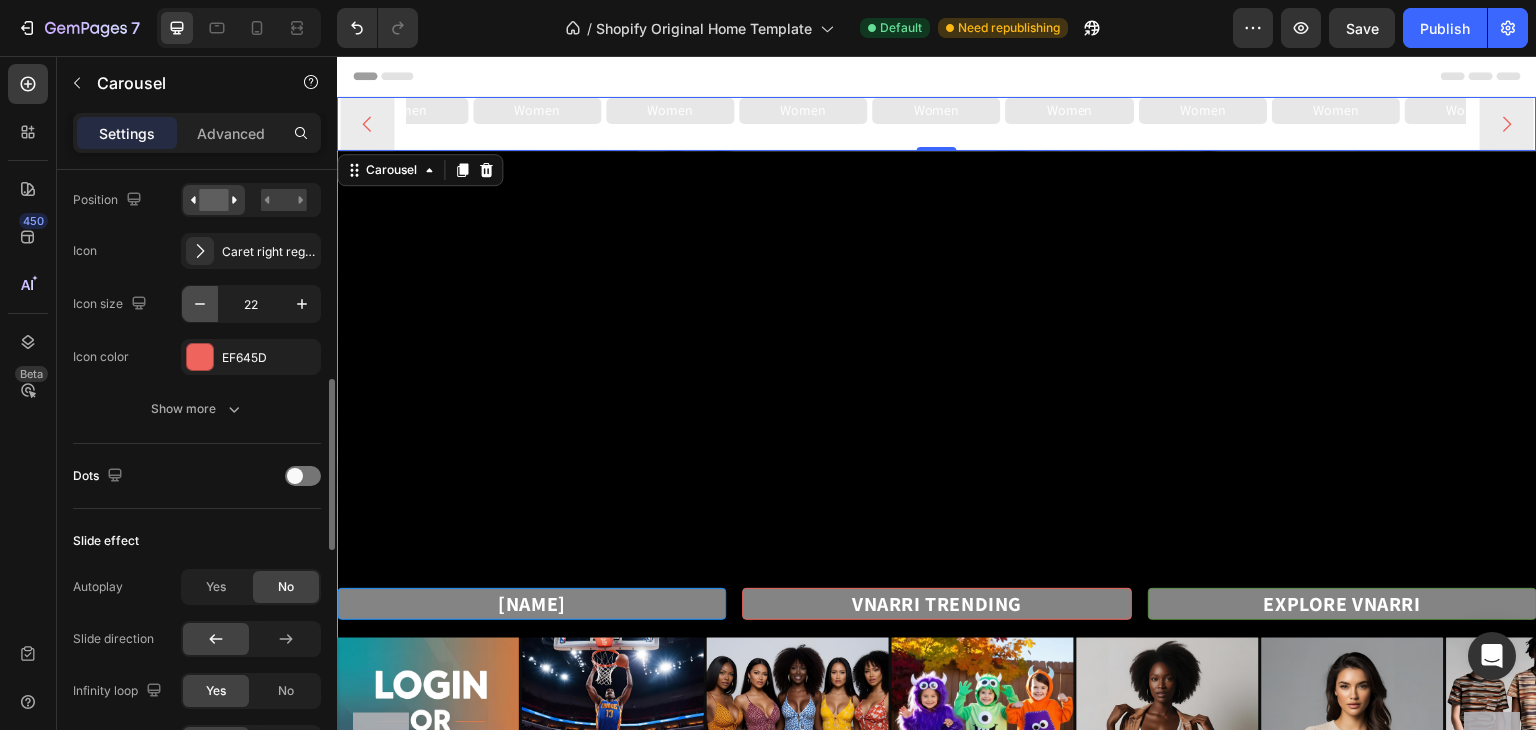 click 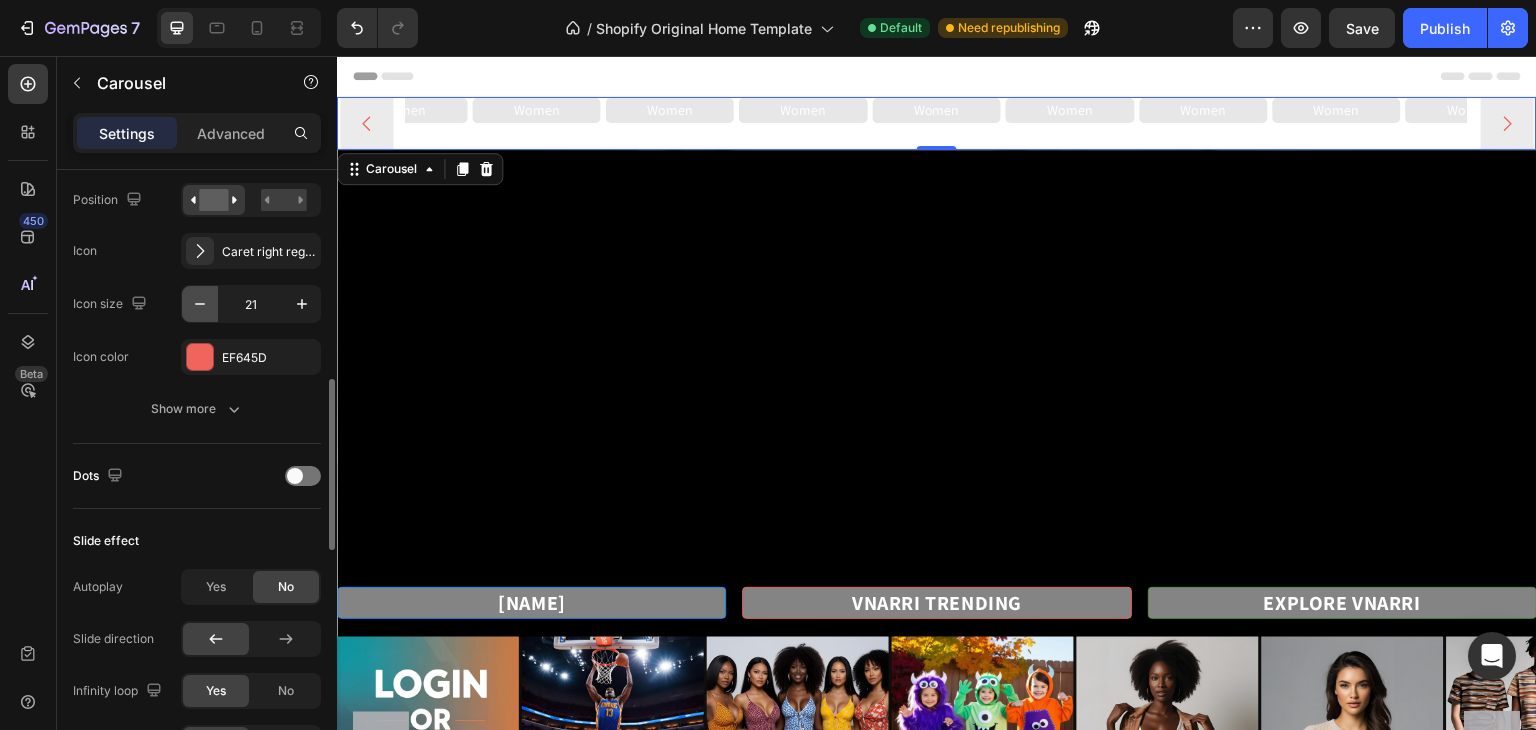 click 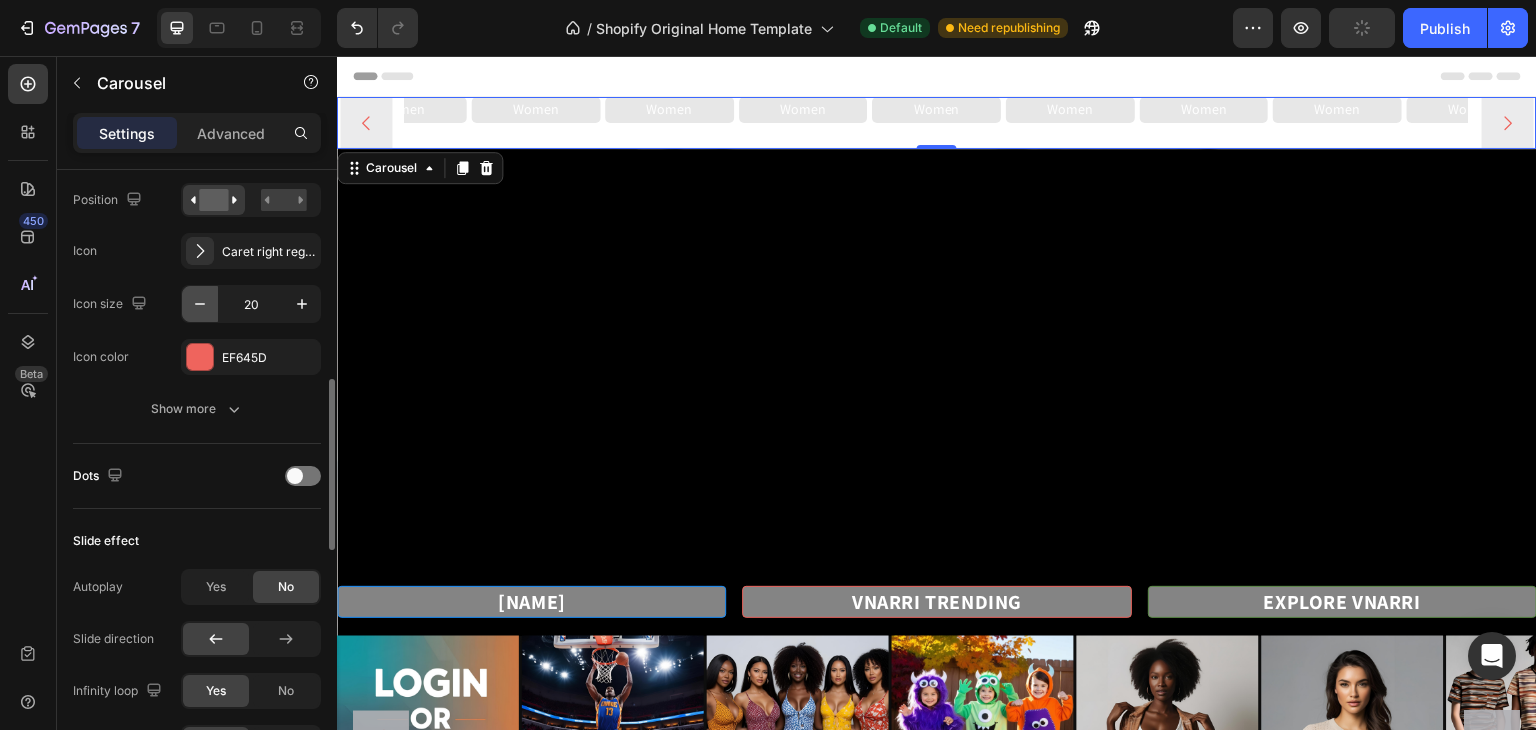 click 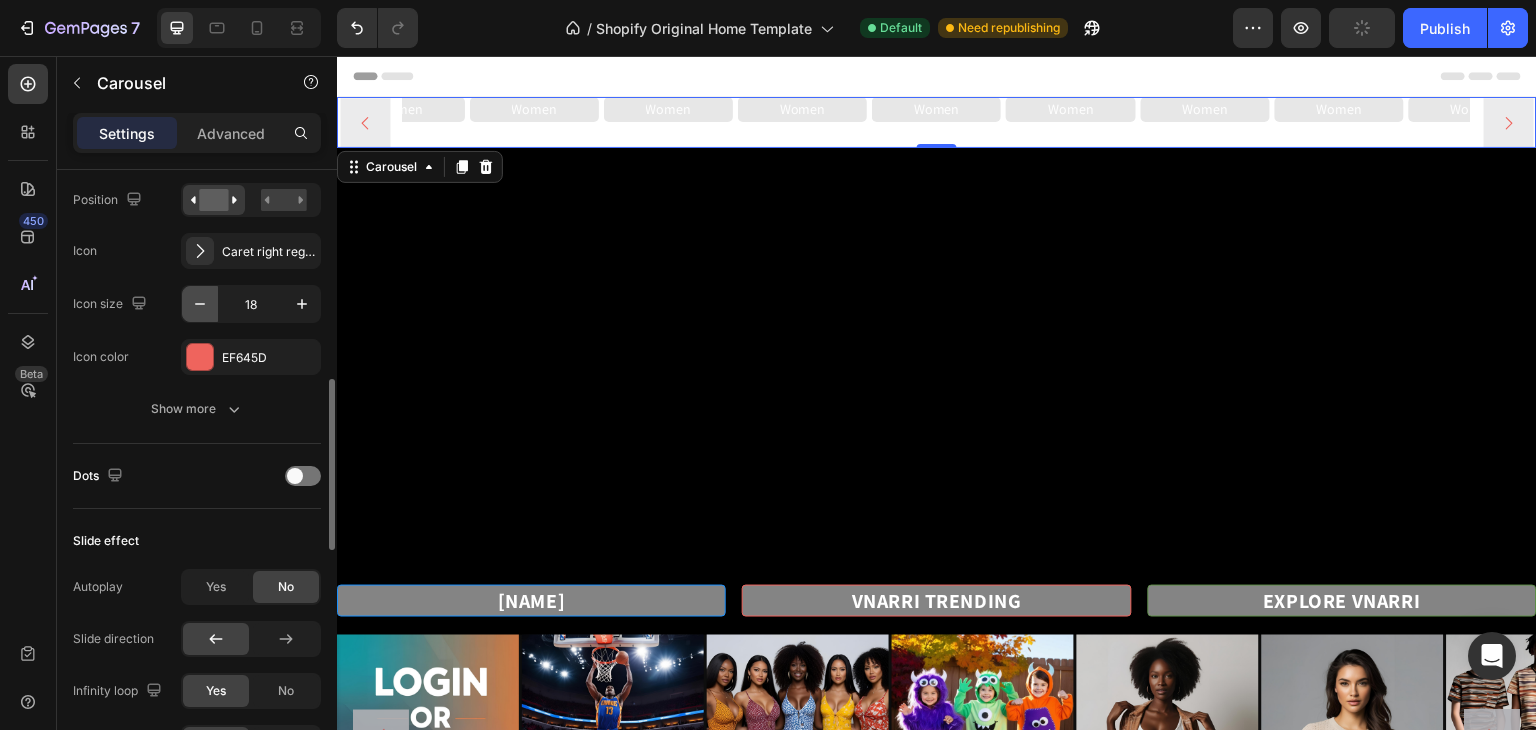 click 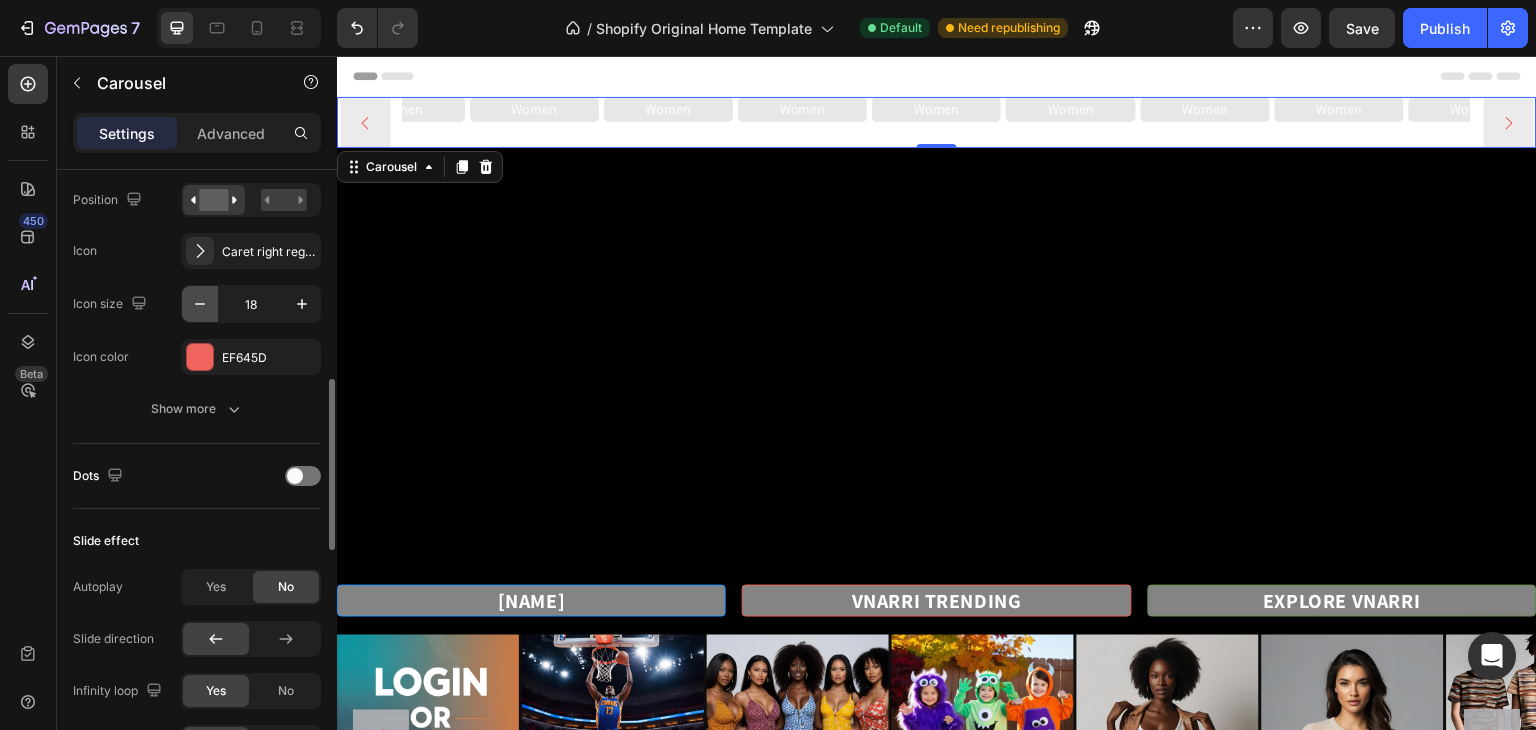 click 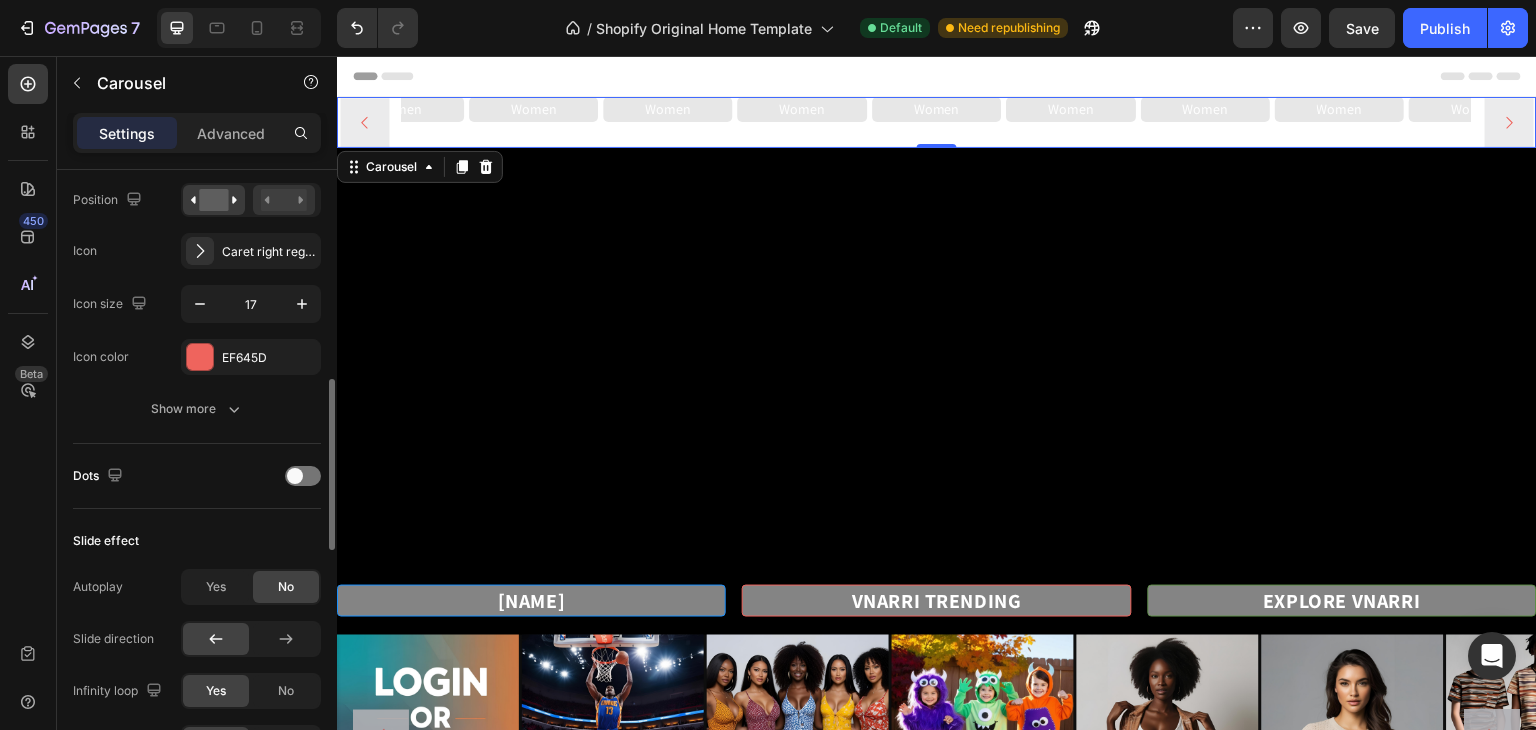 type on "16" 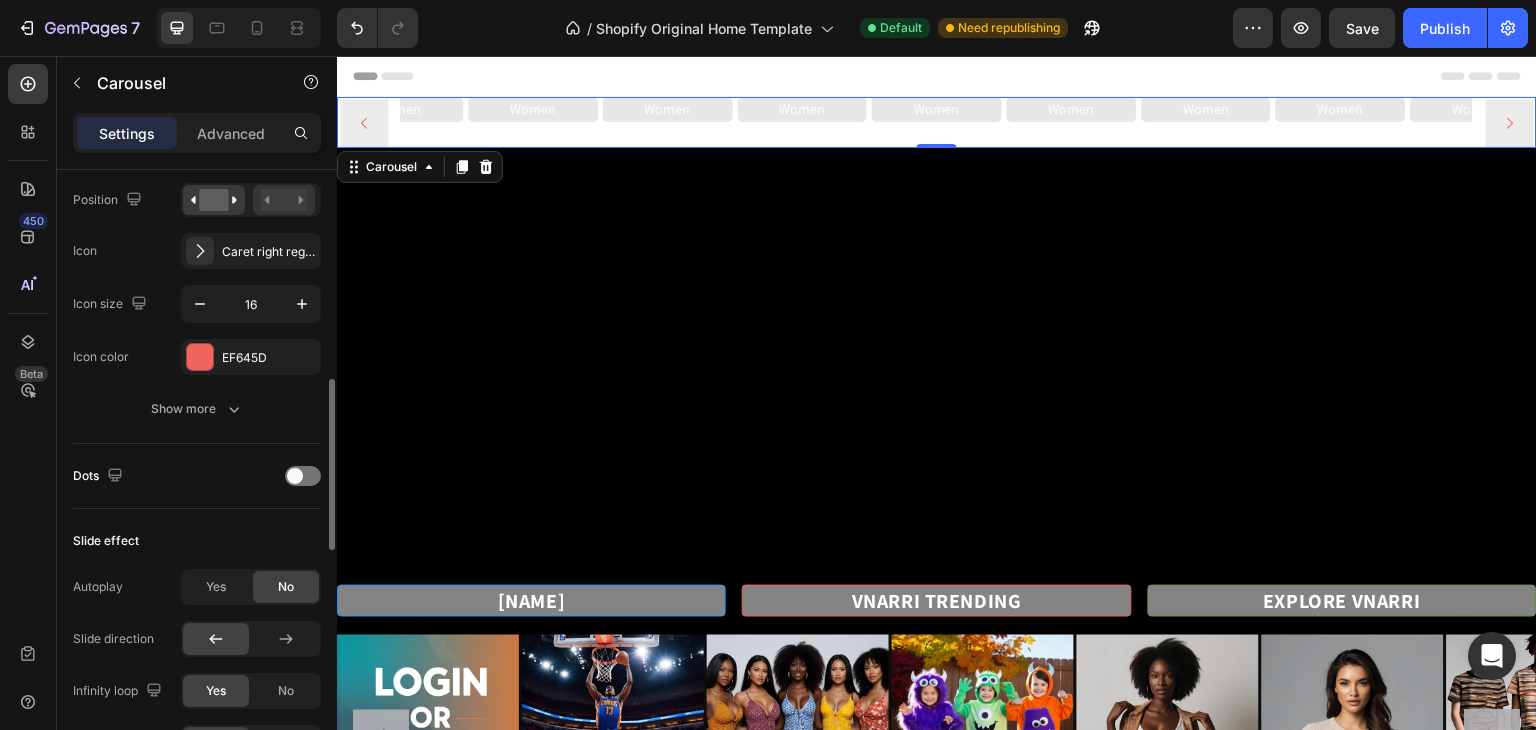 click 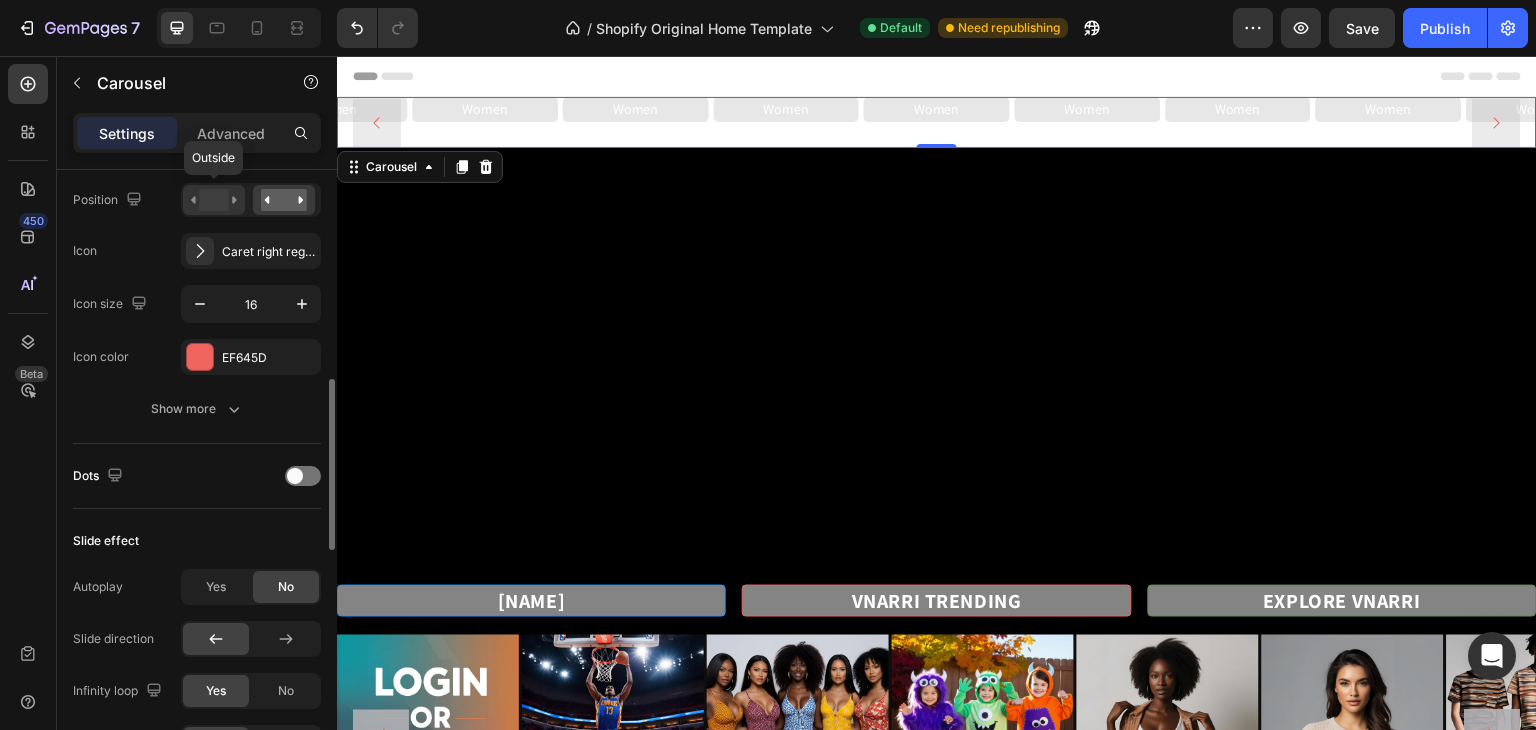 click 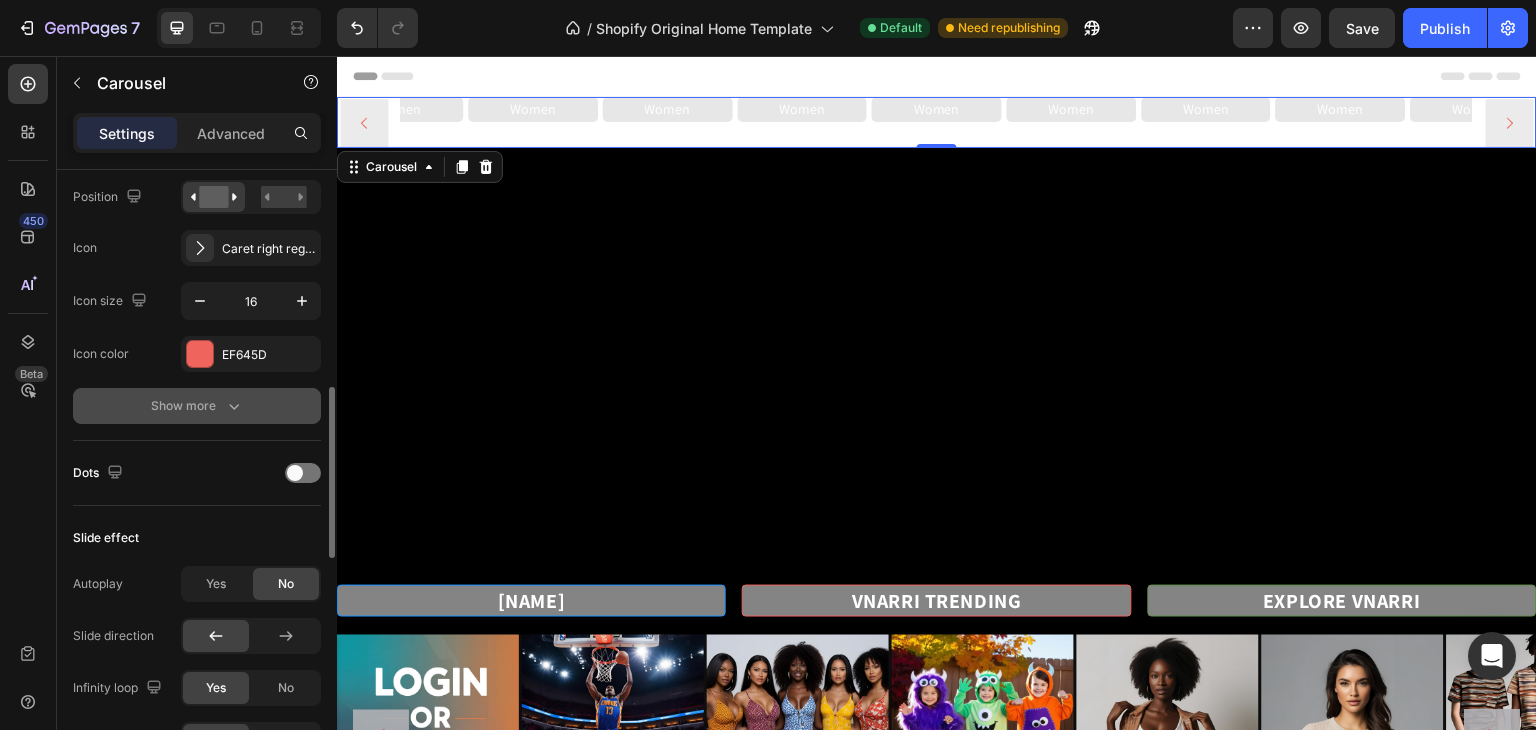 scroll, scrollTop: 748, scrollLeft: 0, axis: vertical 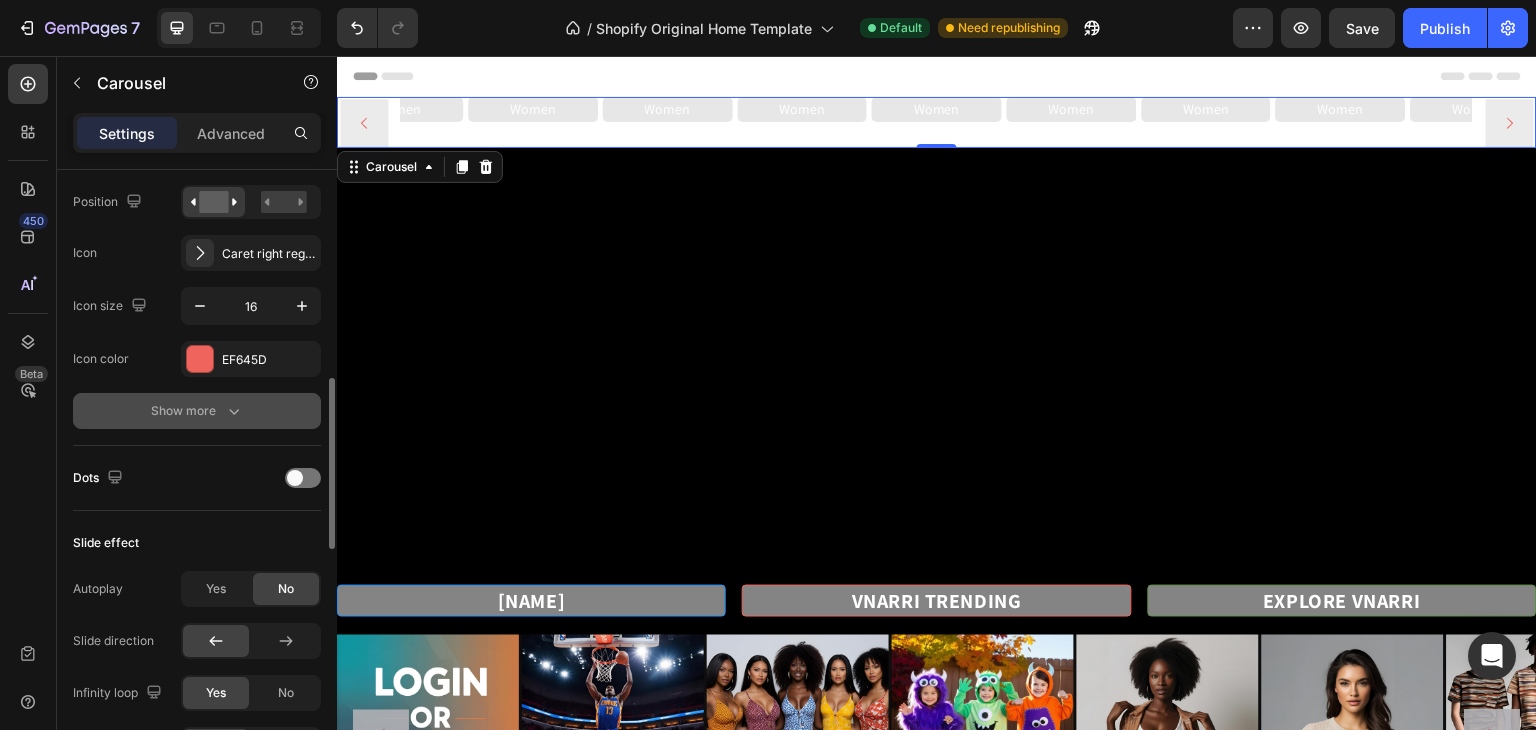 click 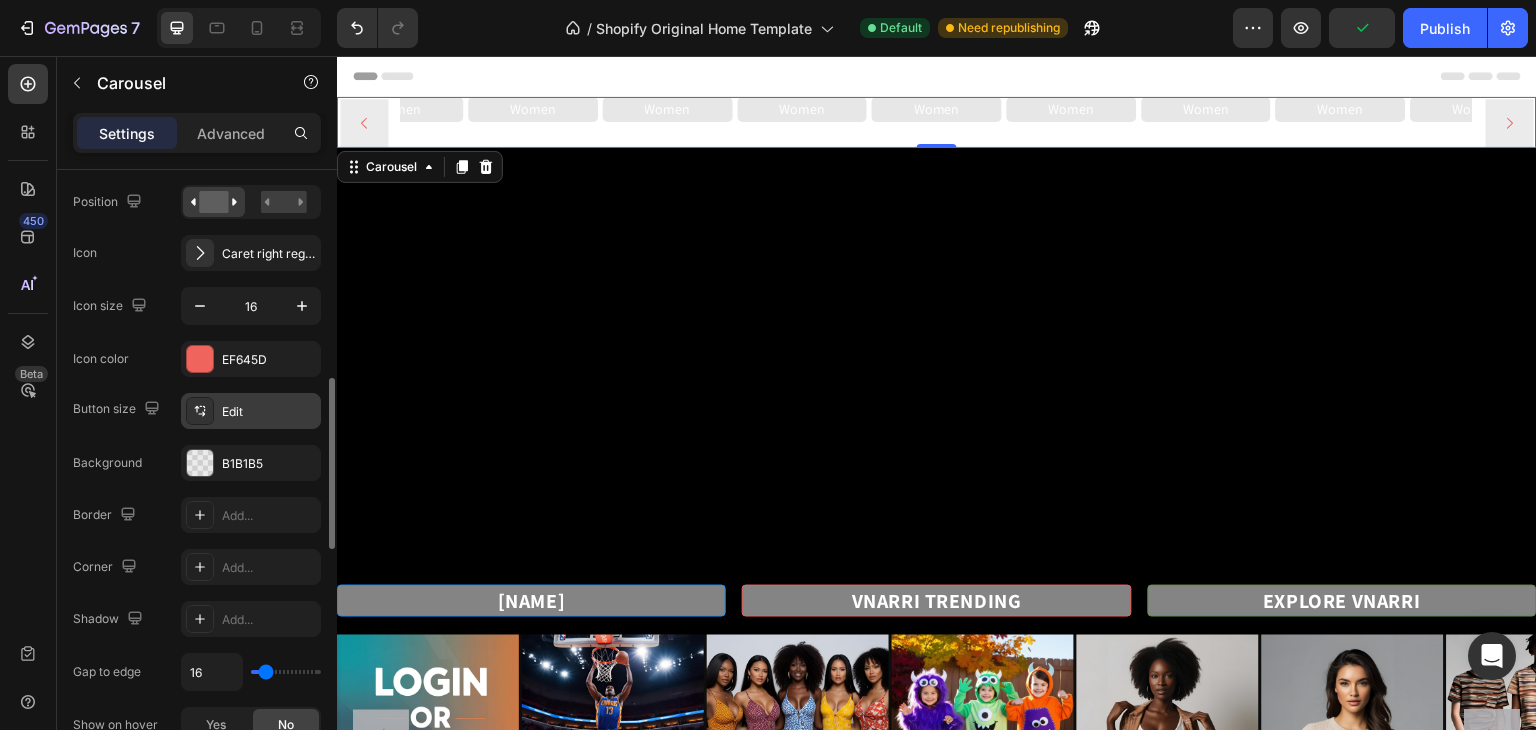 click on "Edit" at bounding box center (269, 412) 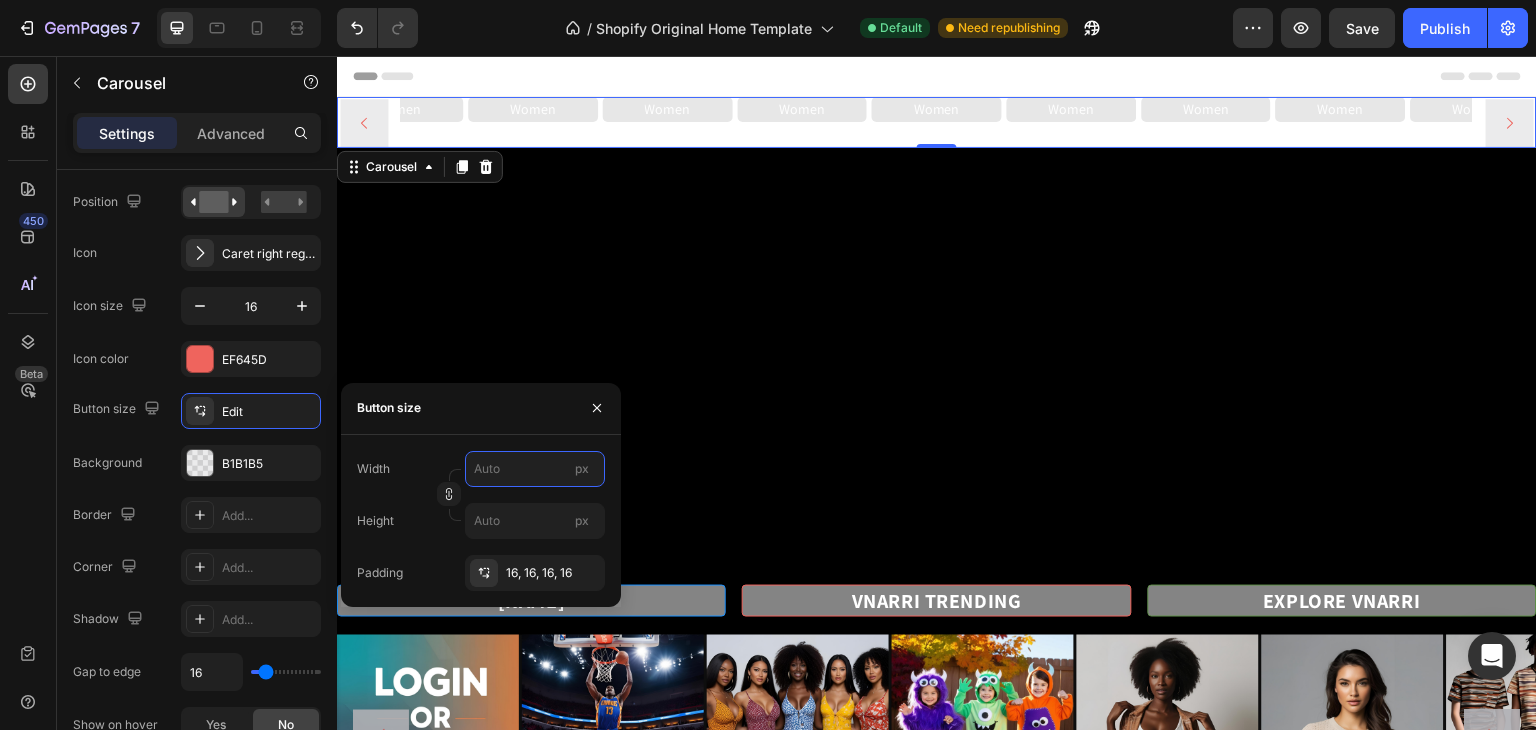 click on "px" at bounding box center [535, 469] 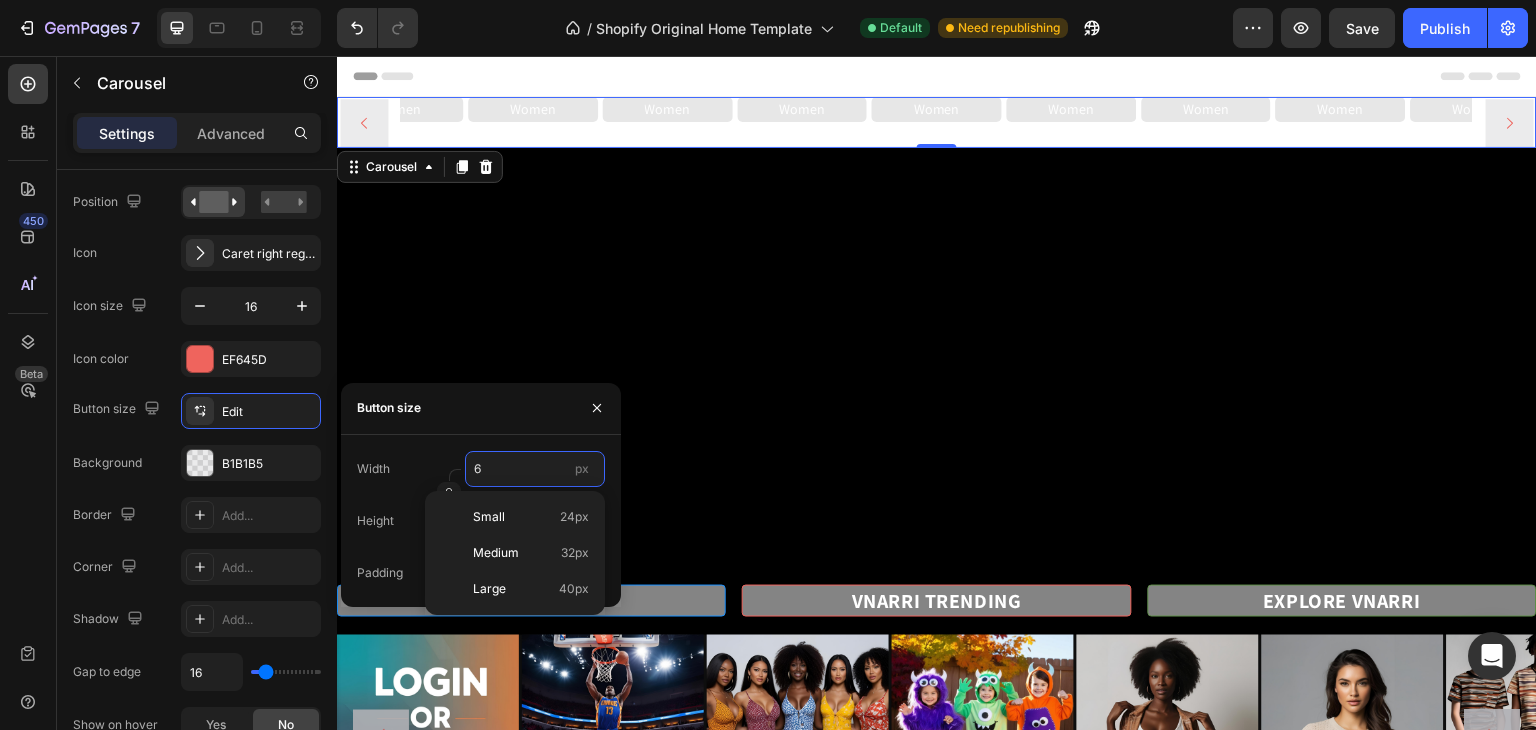 type on "60" 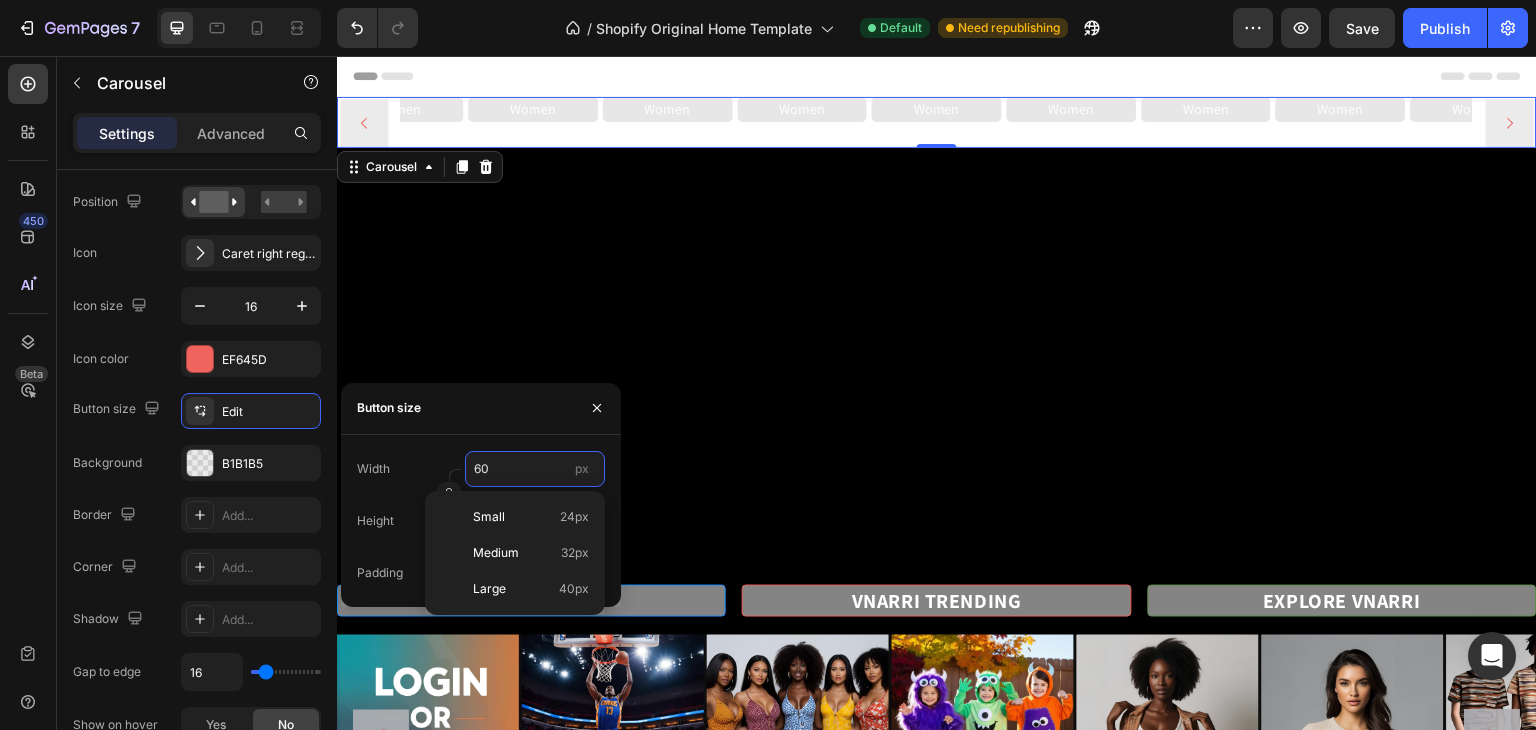 type on "60" 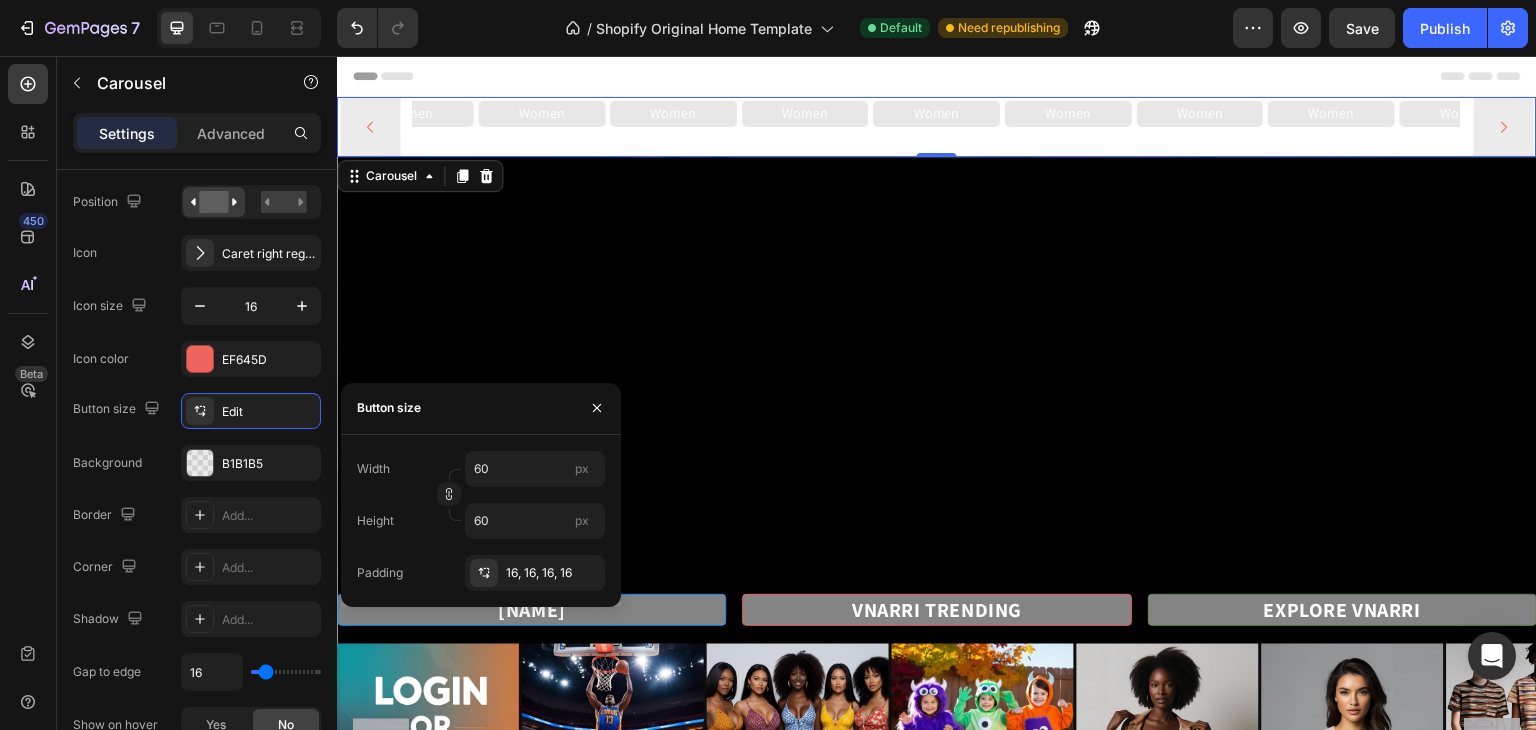 click on "Button size" at bounding box center (481, 409) 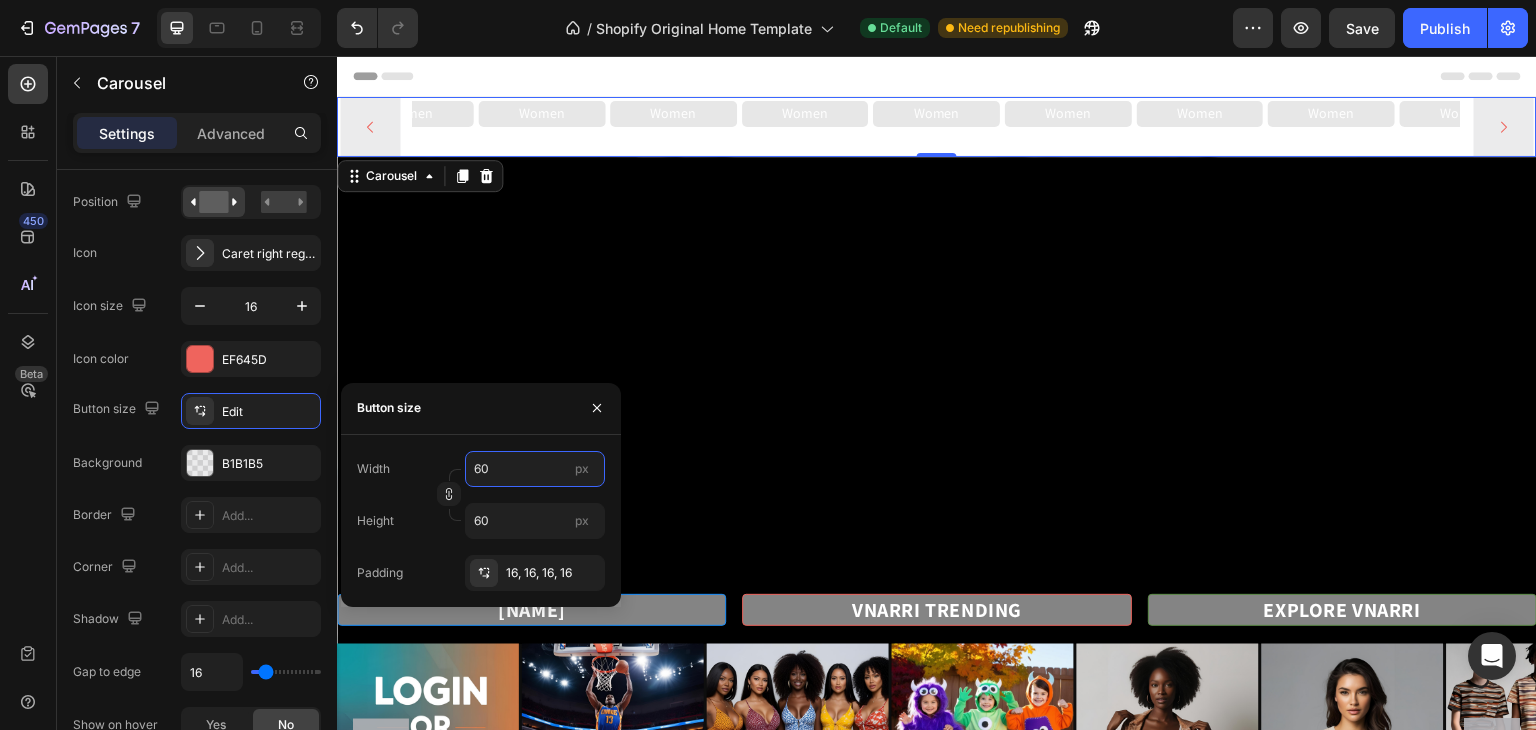 click on "60" at bounding box center [535, 469] 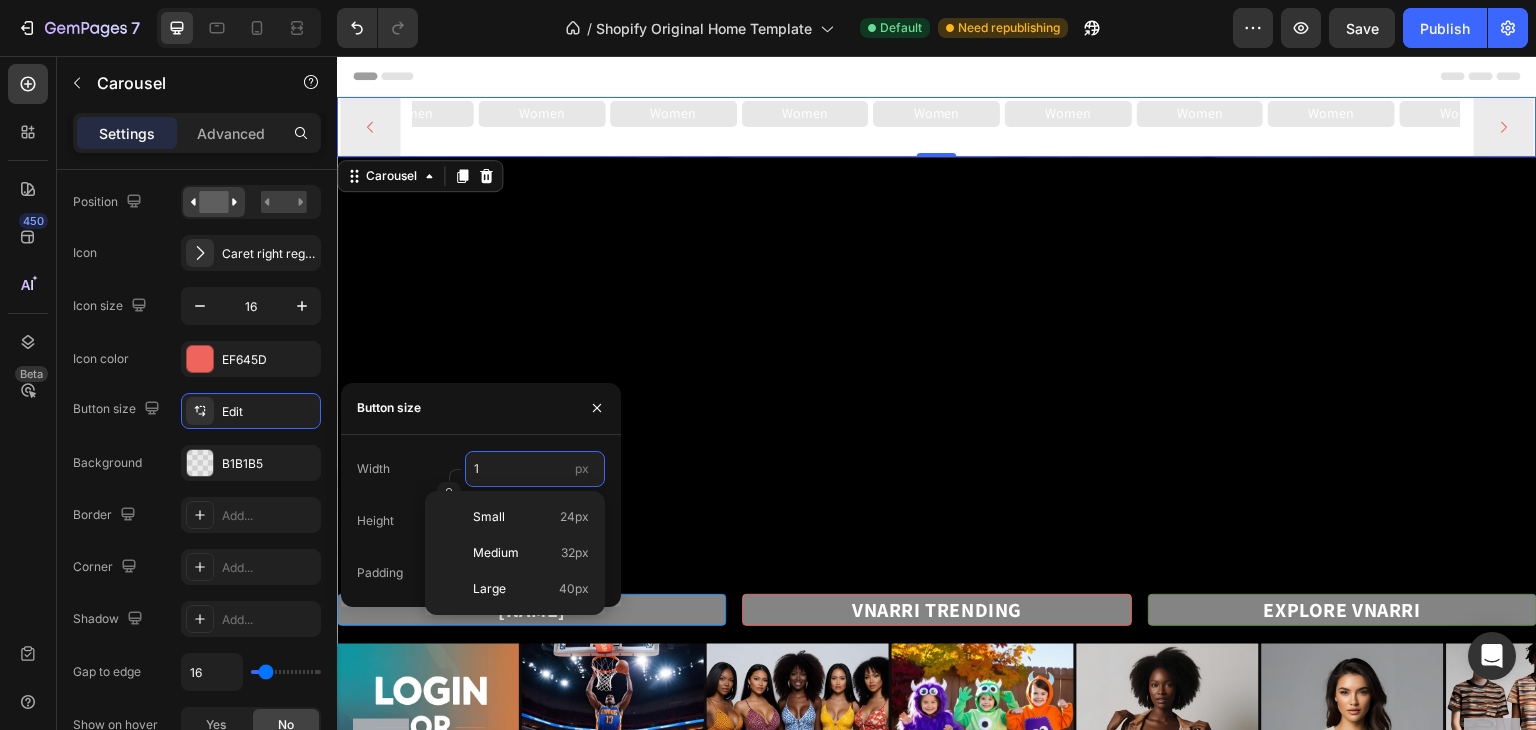 type on "10" 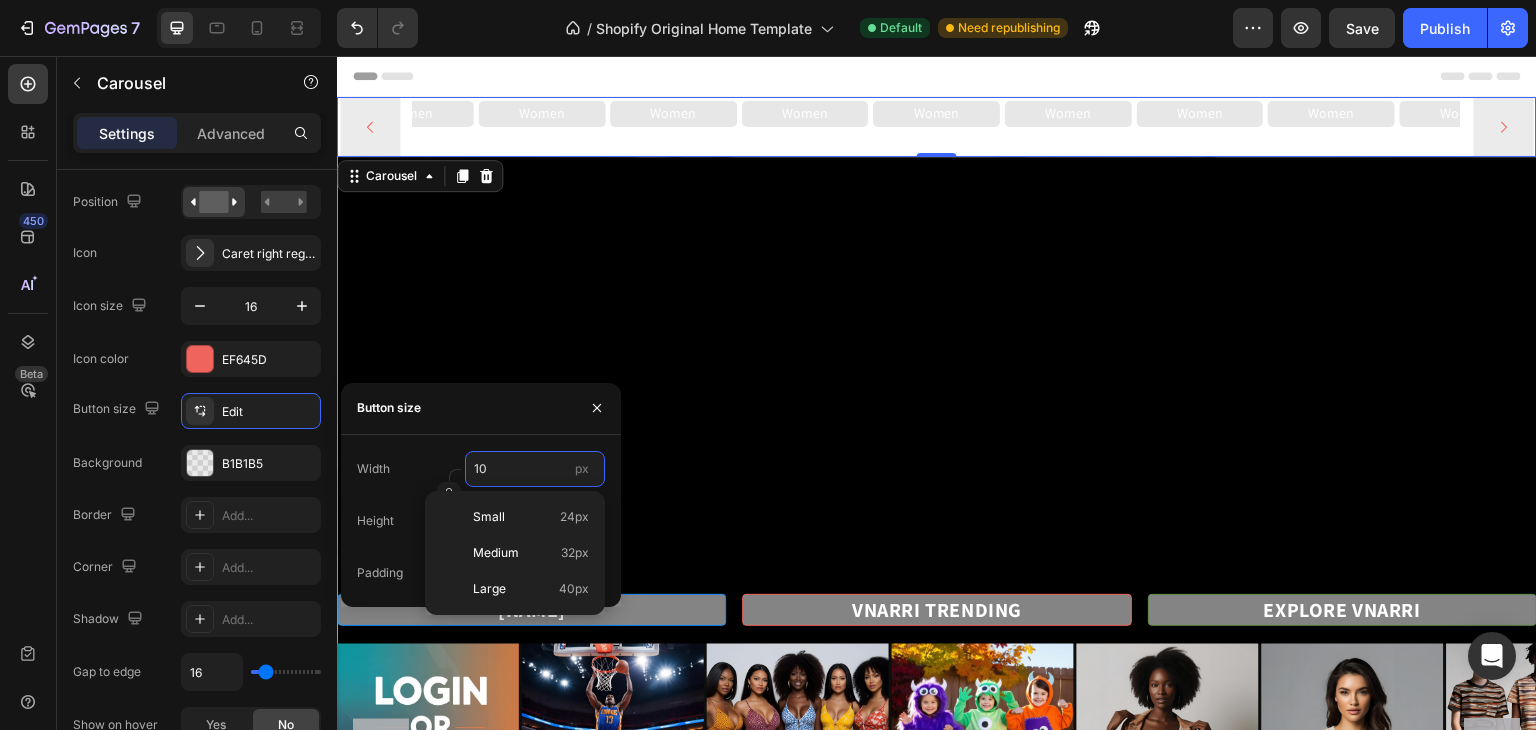 type on "10" 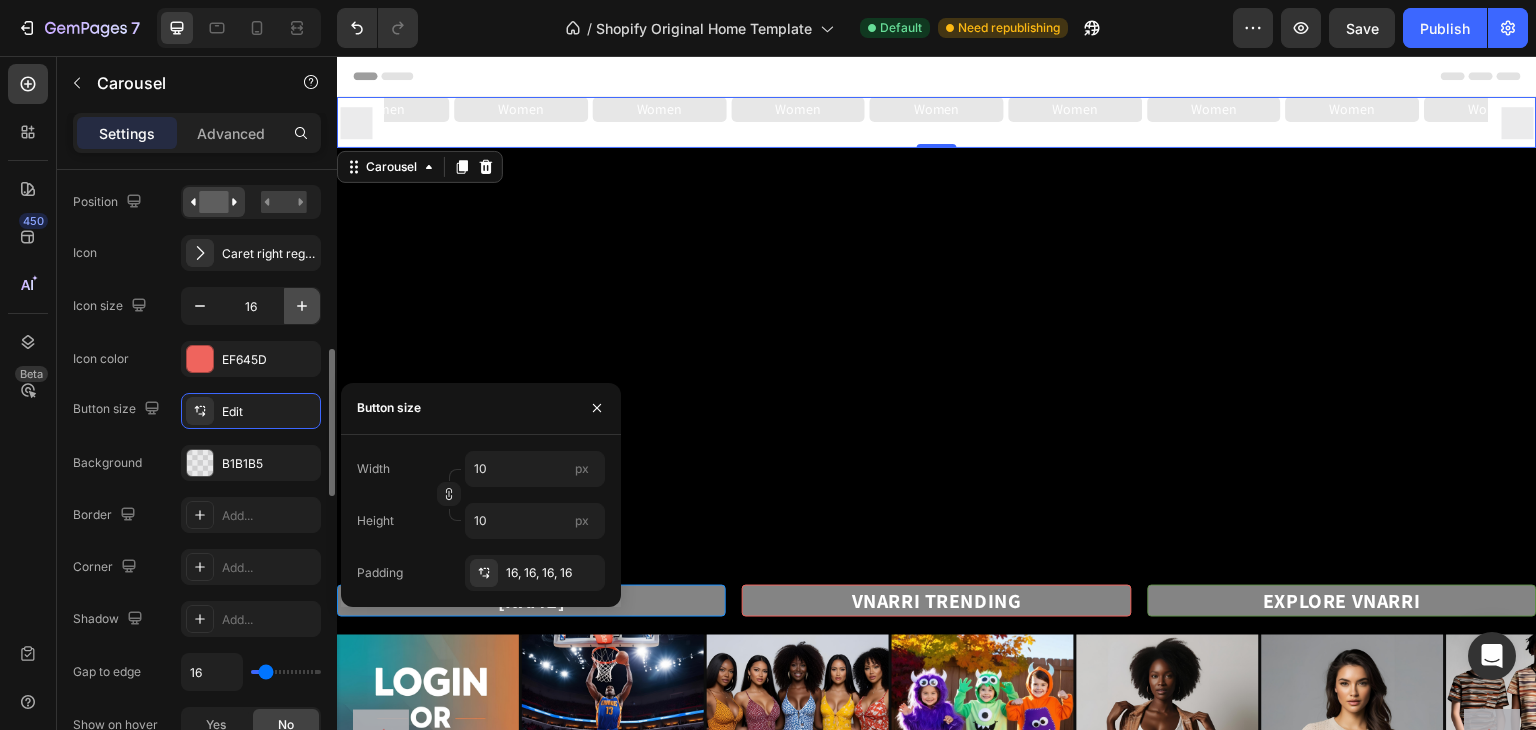 click 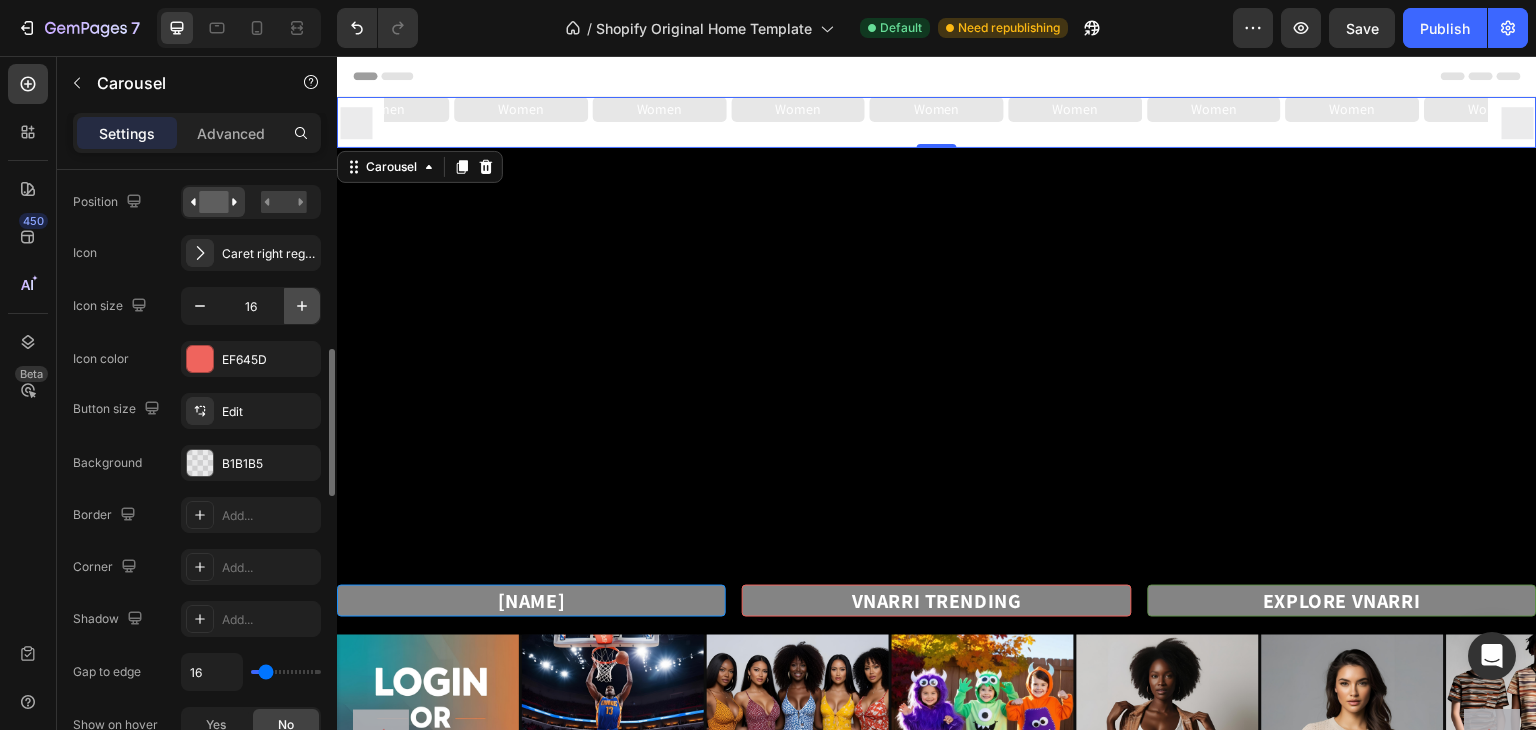 click 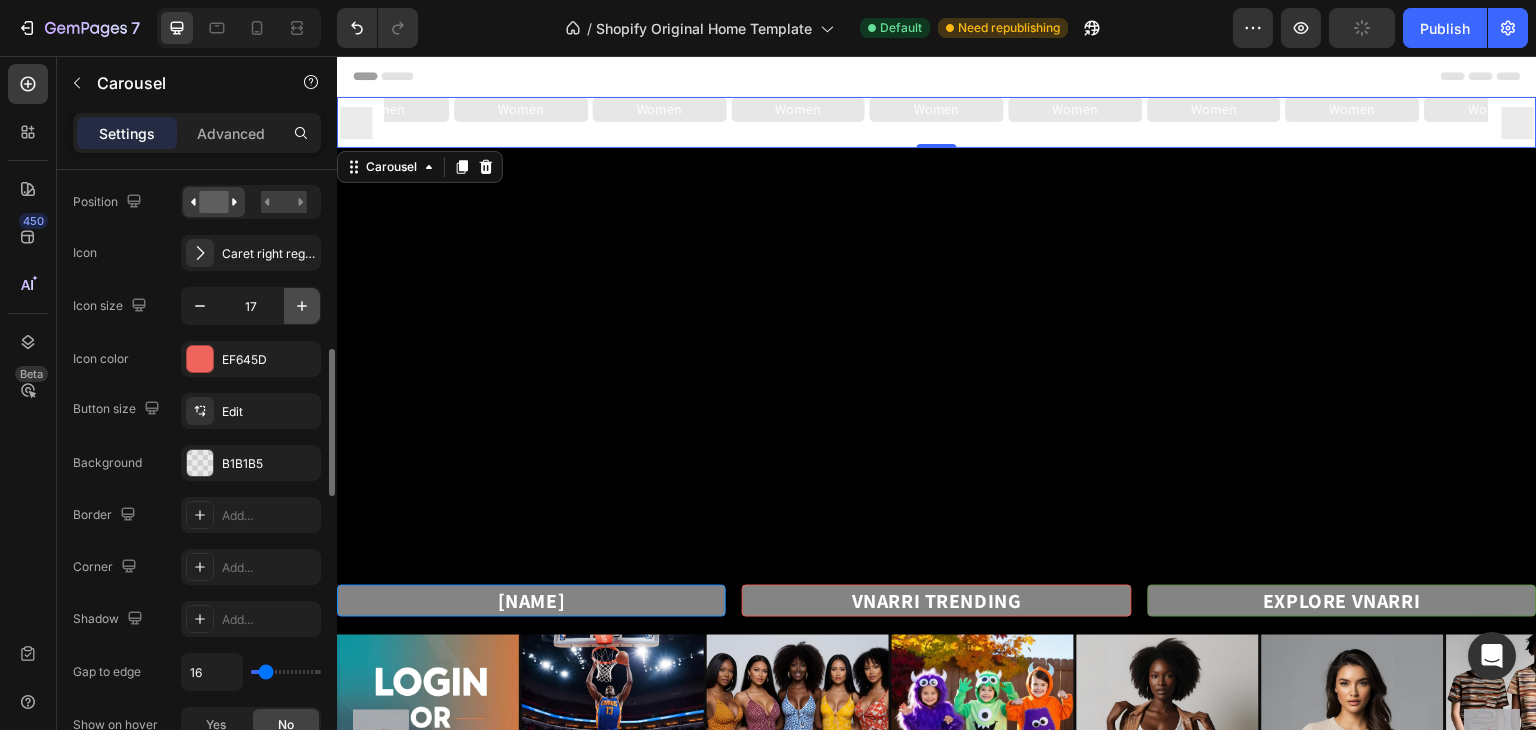 click 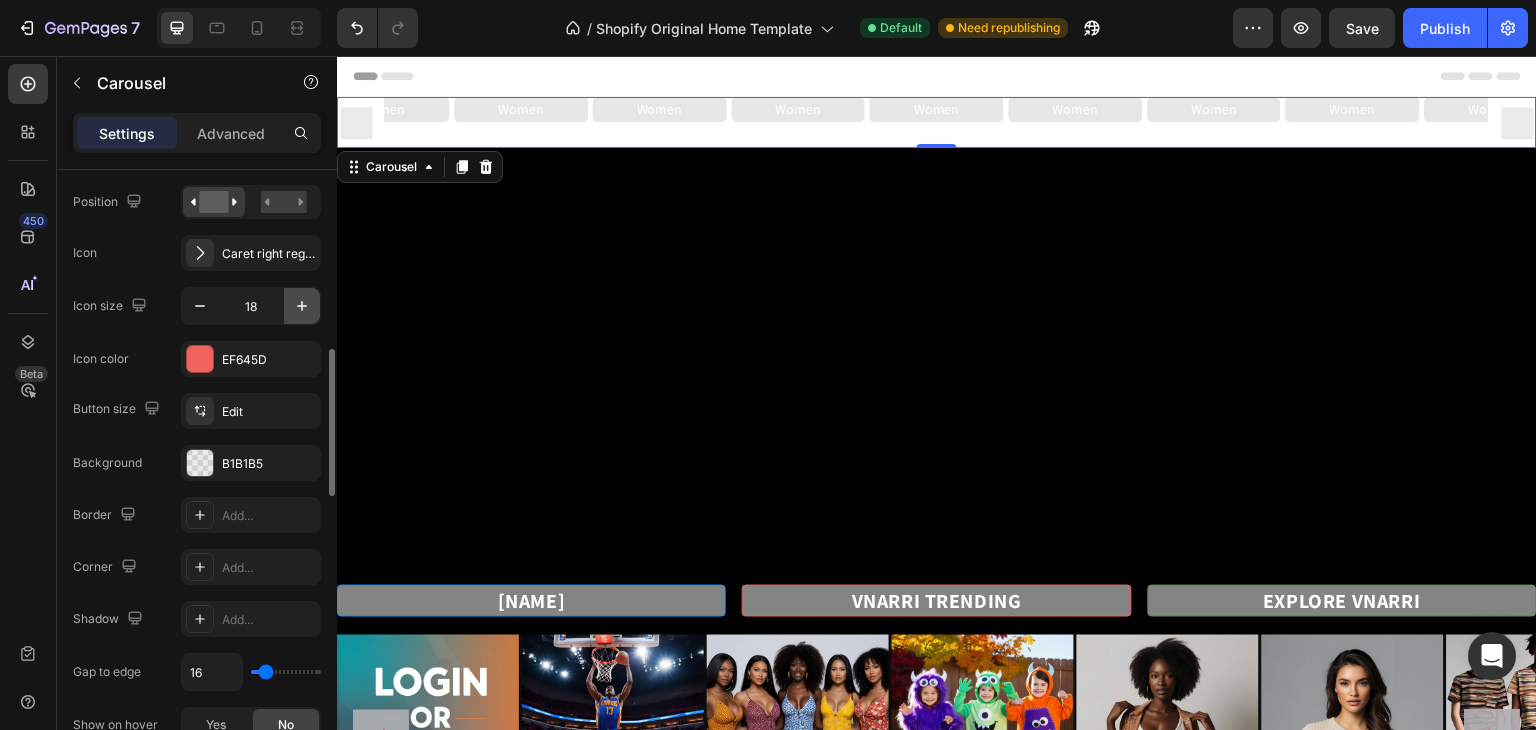 click 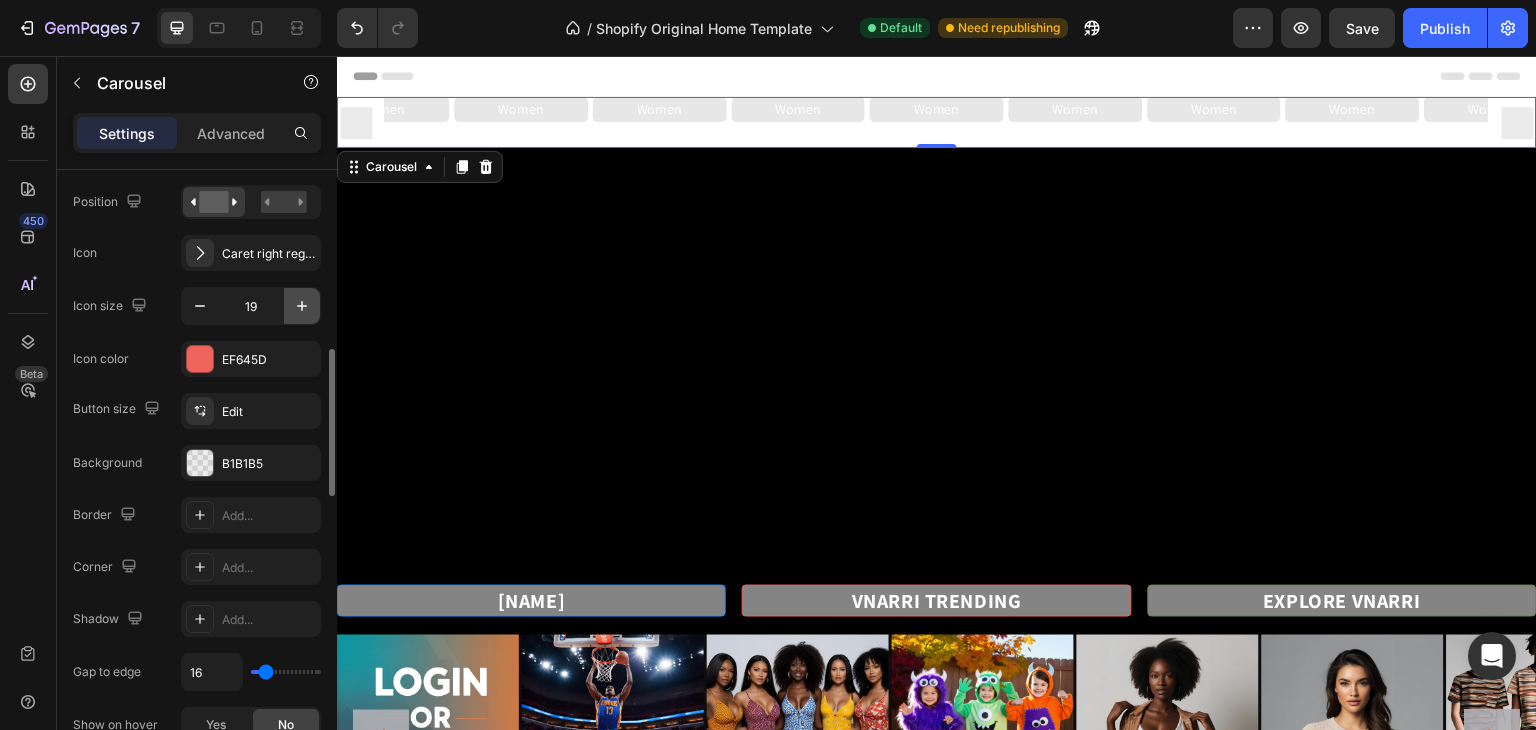 click 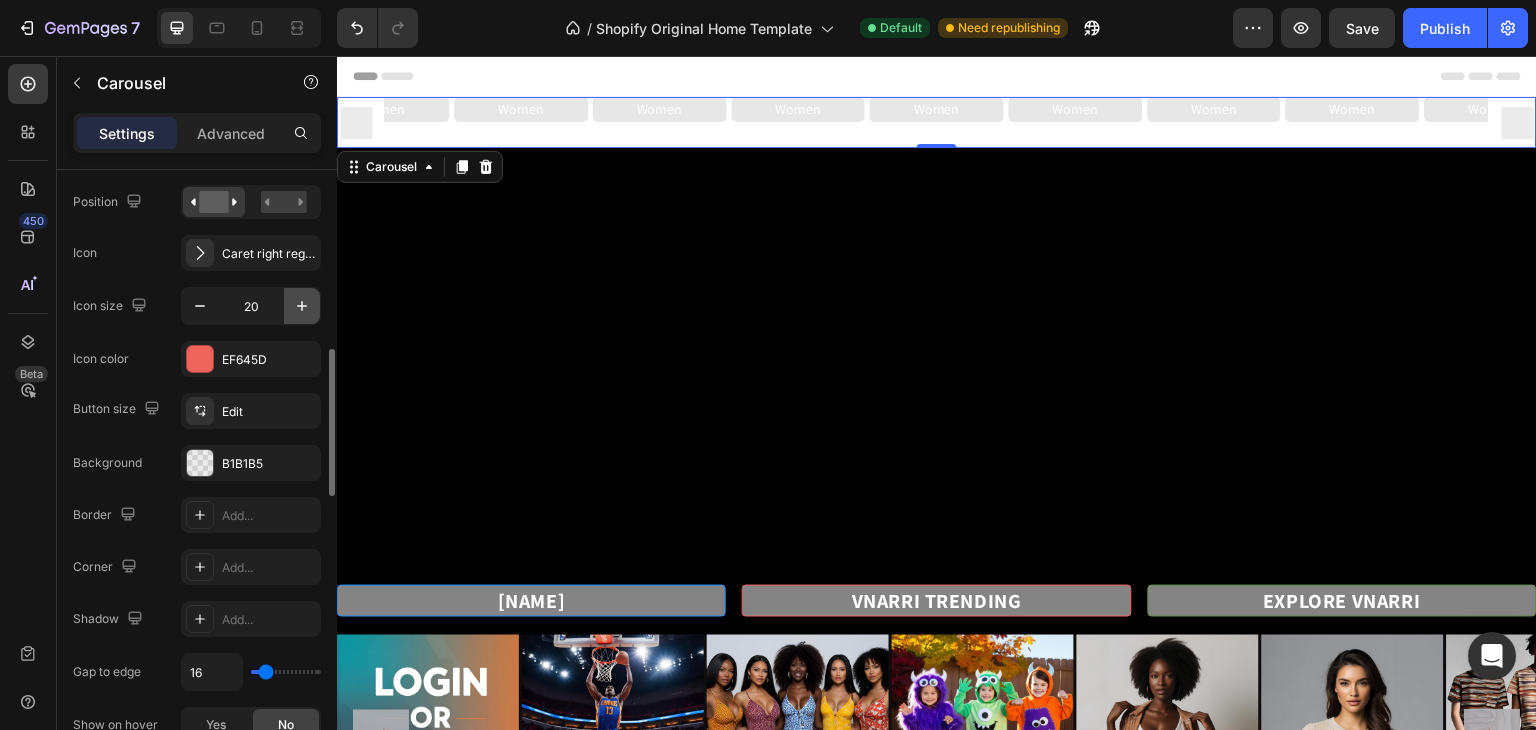 click 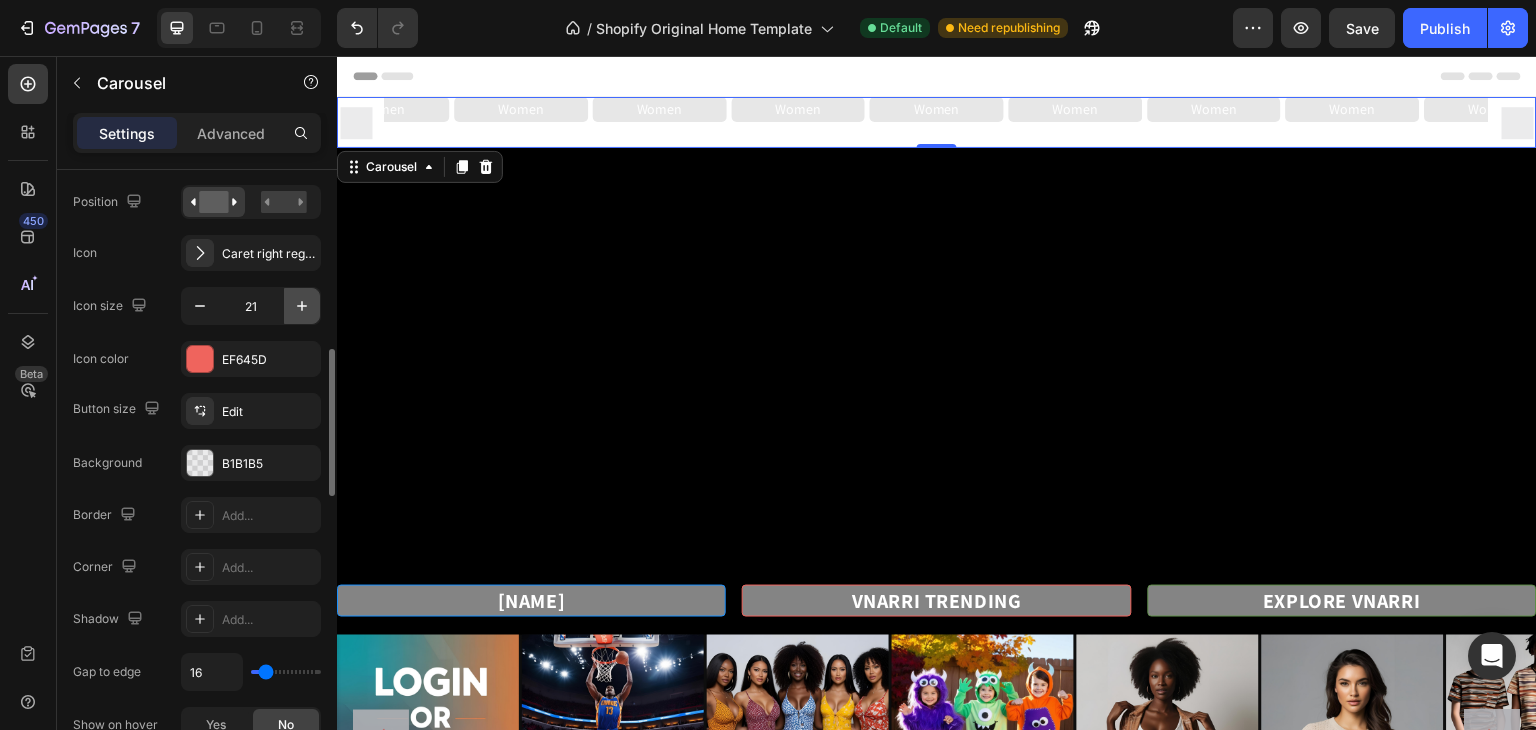 click 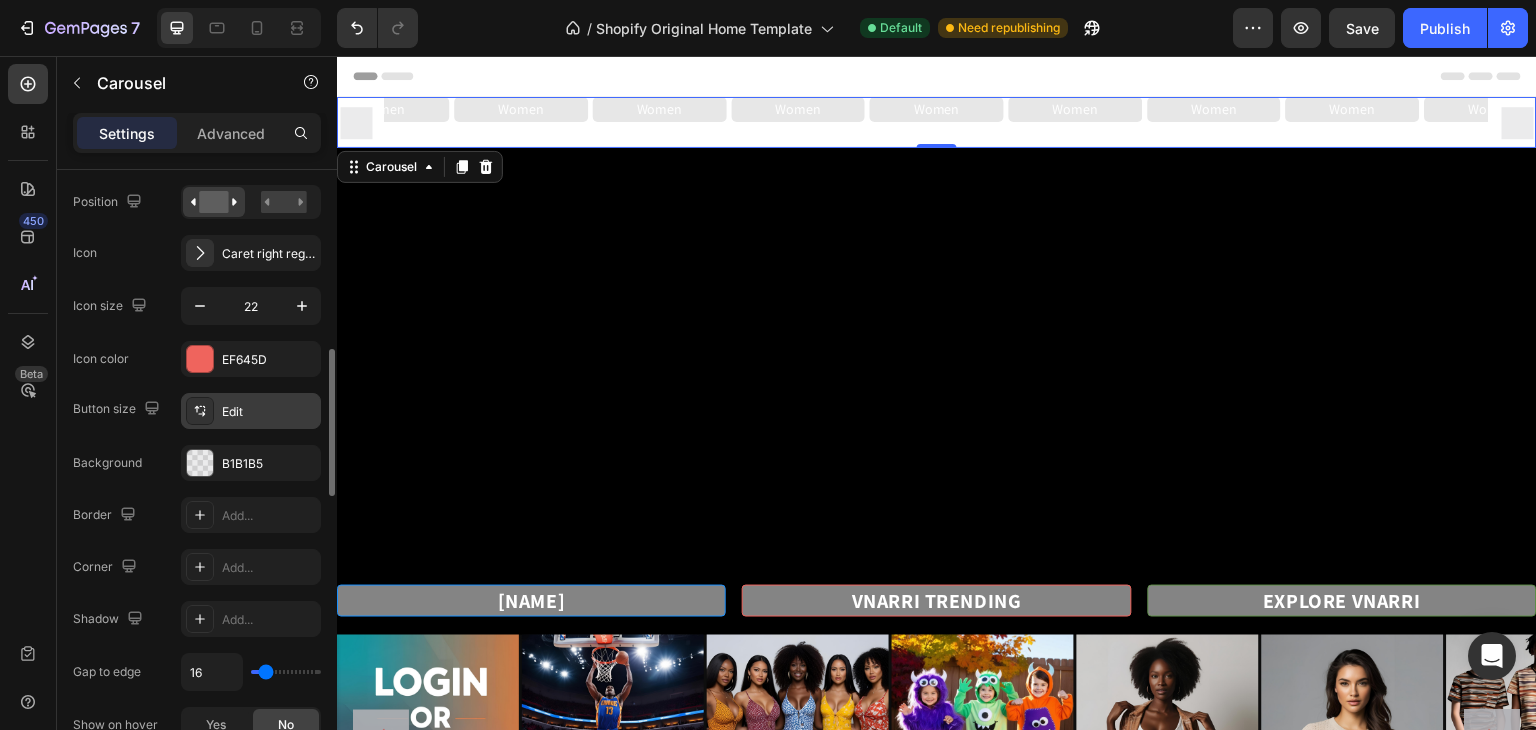 click on "Edit" at bounding box center (269, 412) 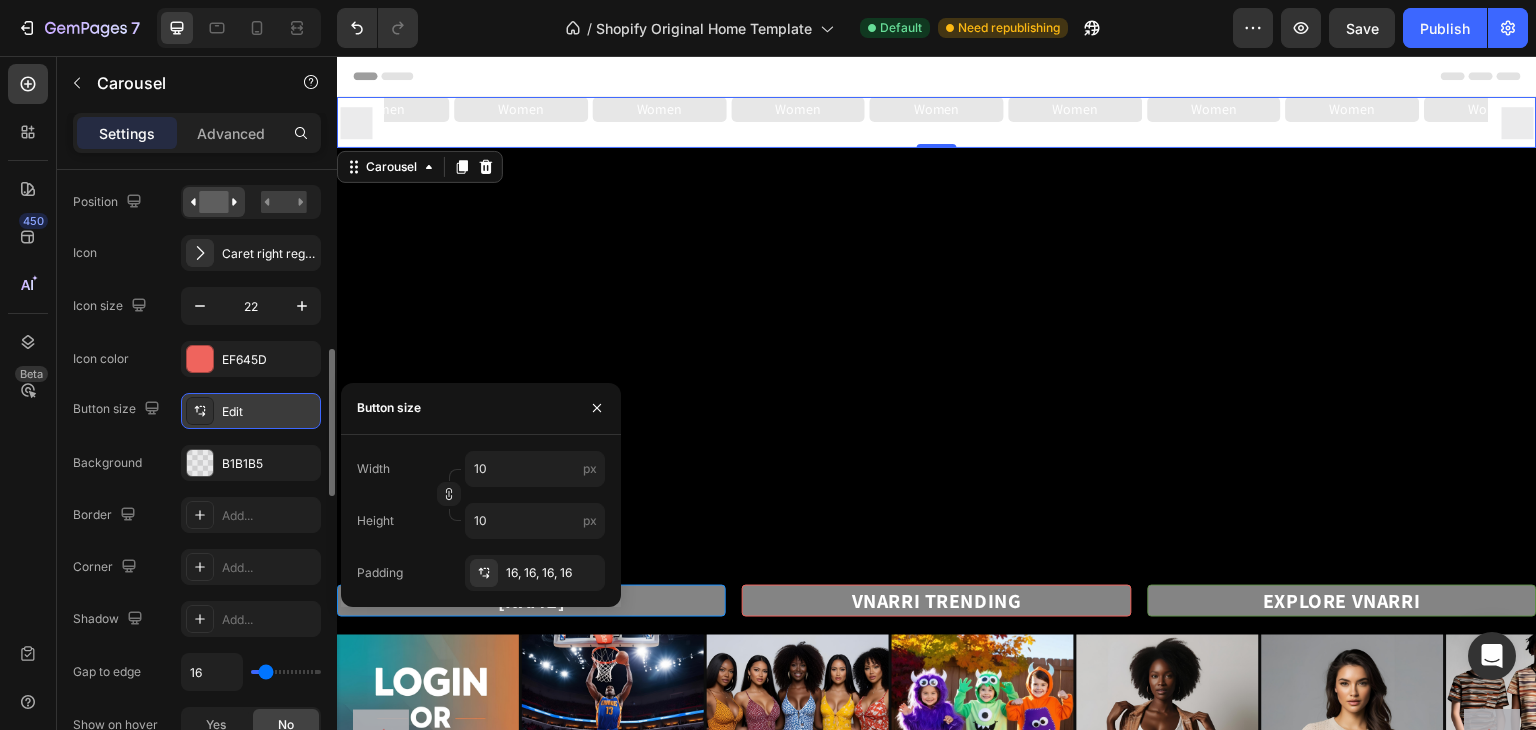 type on "23" 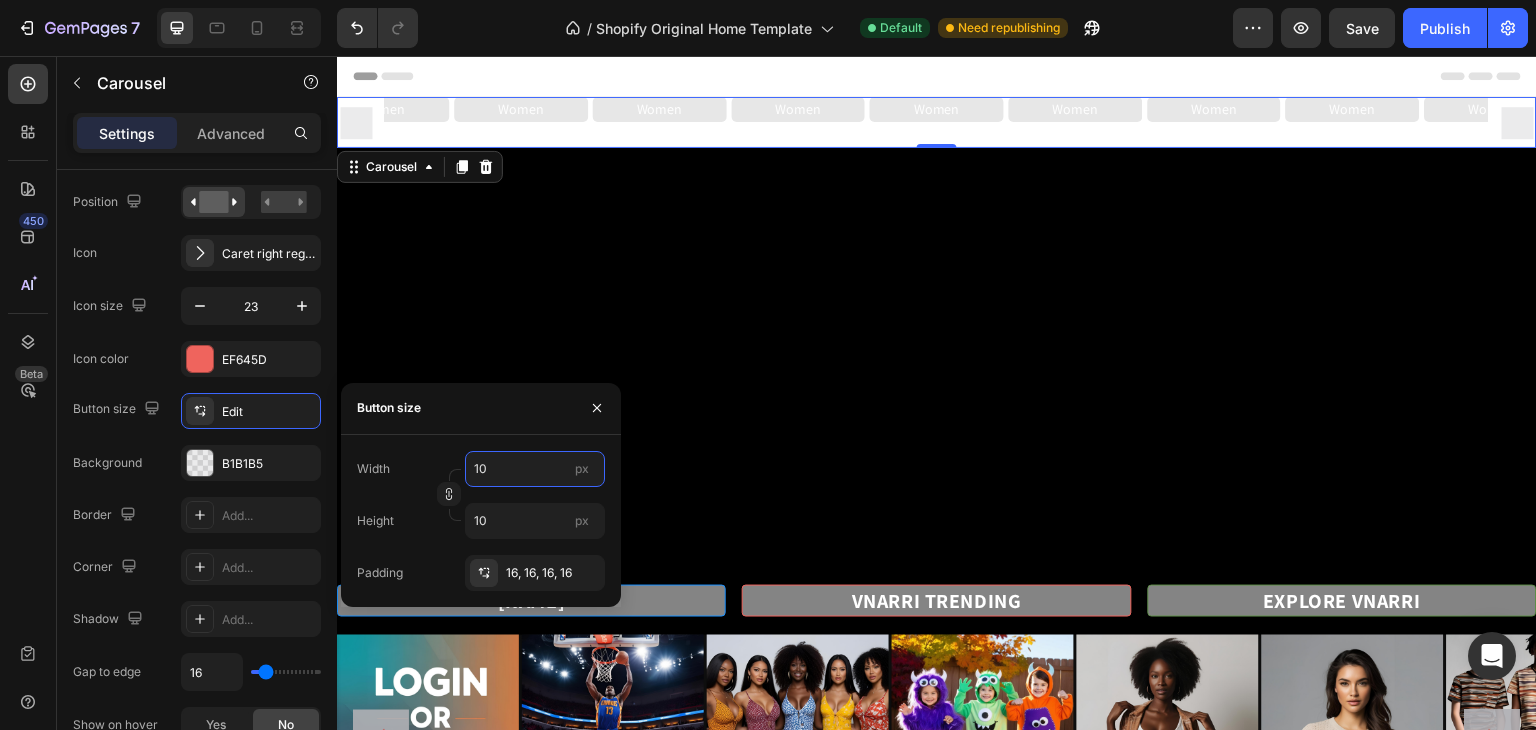 click on "10" at bounding box center [535, 469] 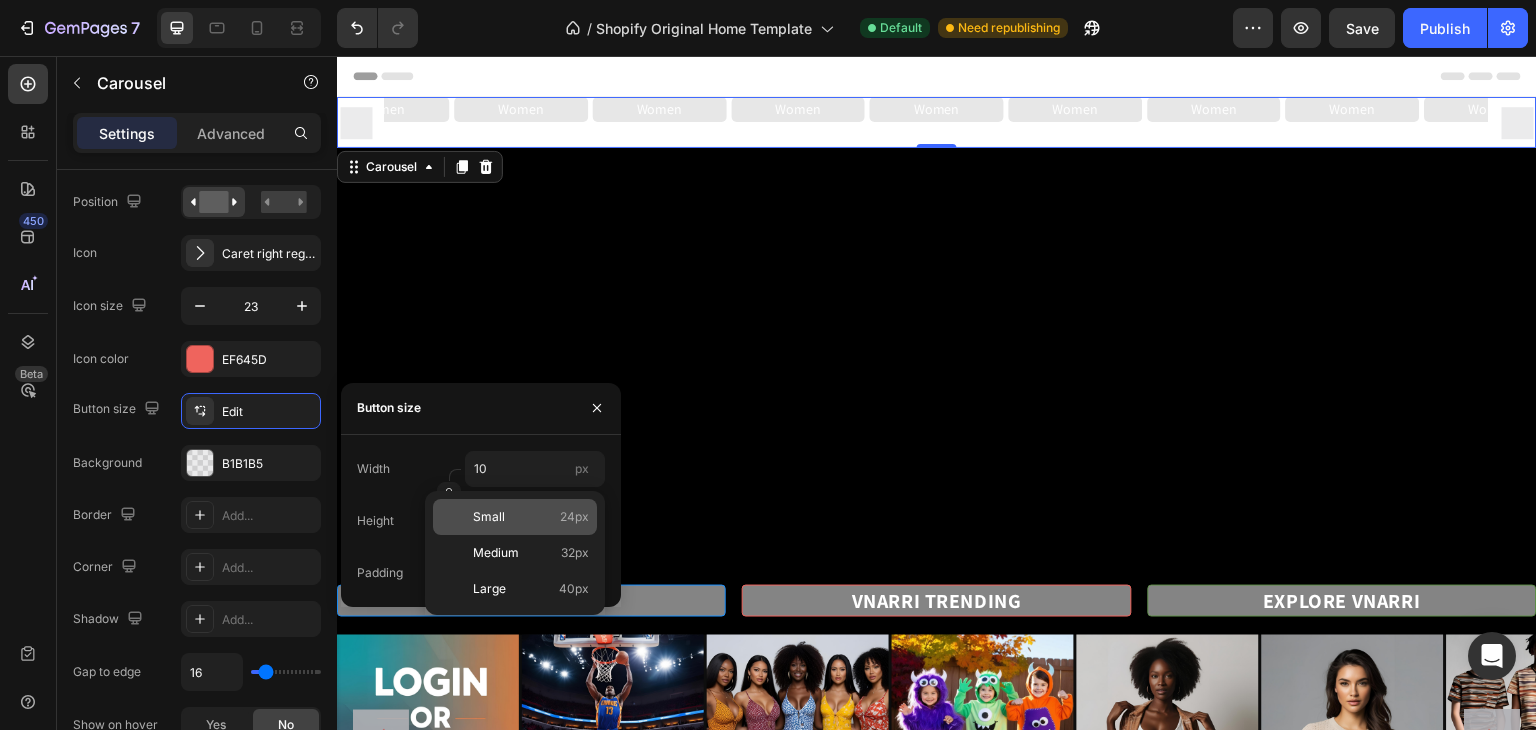 click on "Small 24px" at bounding box center [531, 517] 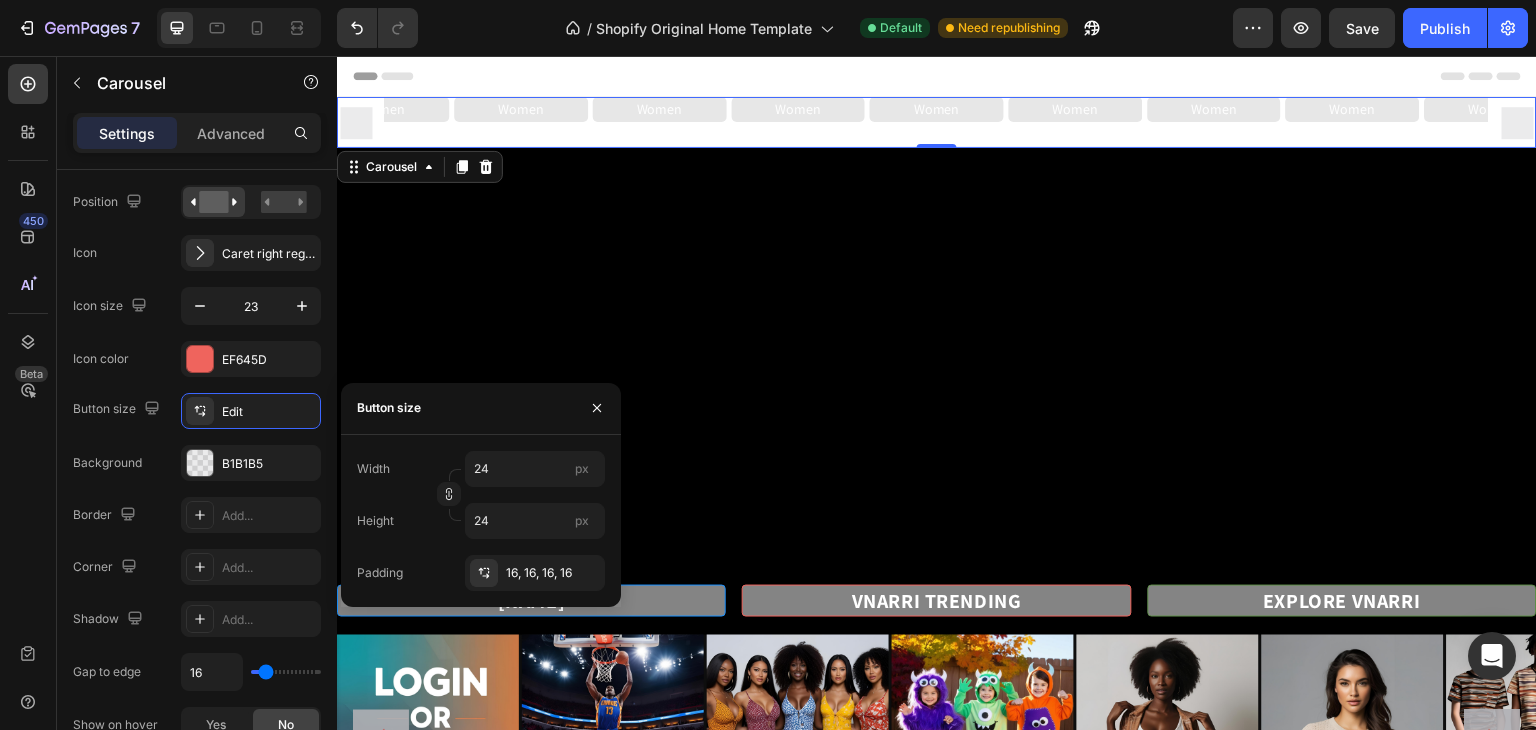 click on "Width 24 px Height 24 px" at bounding box center [481, 495] 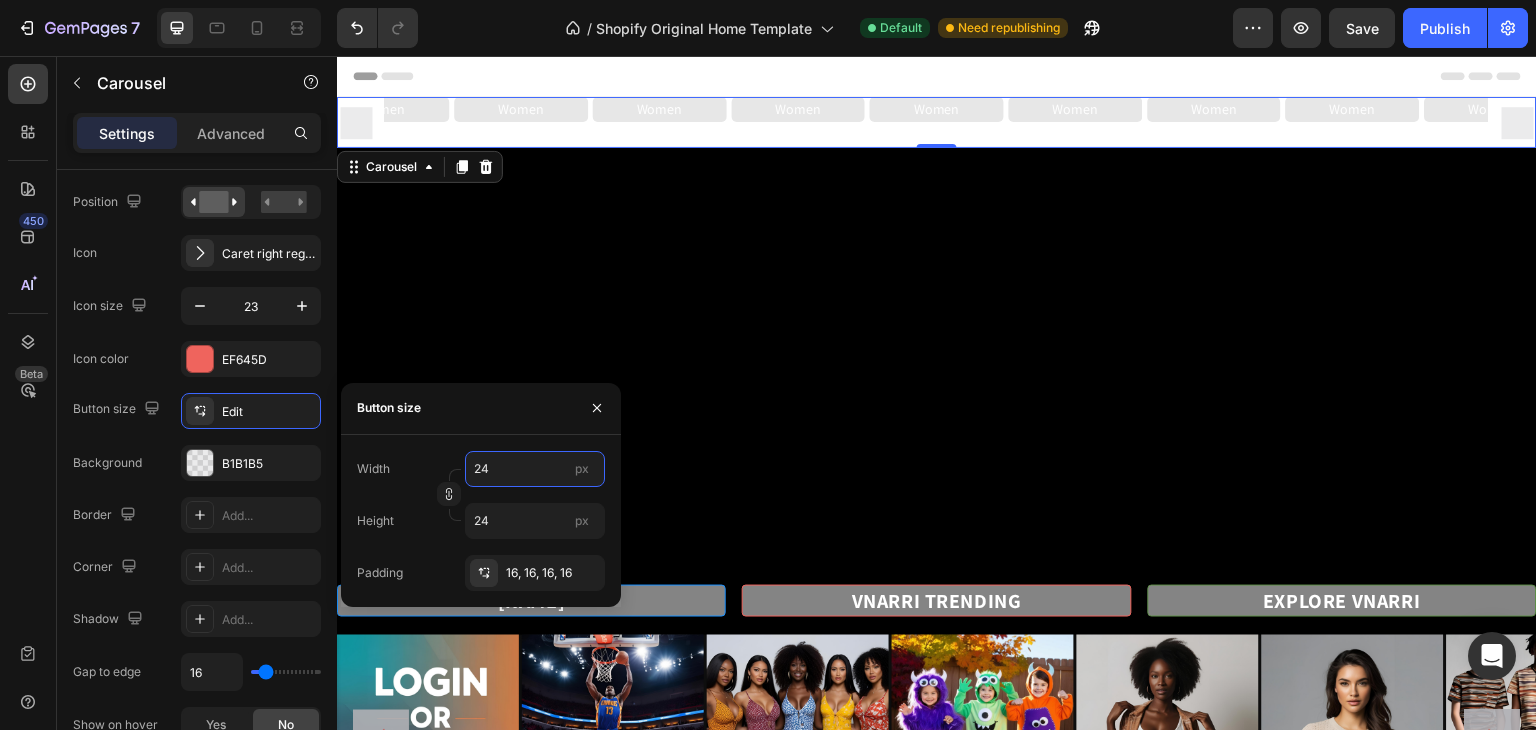 click on "24" at bounding box center [535, 469] 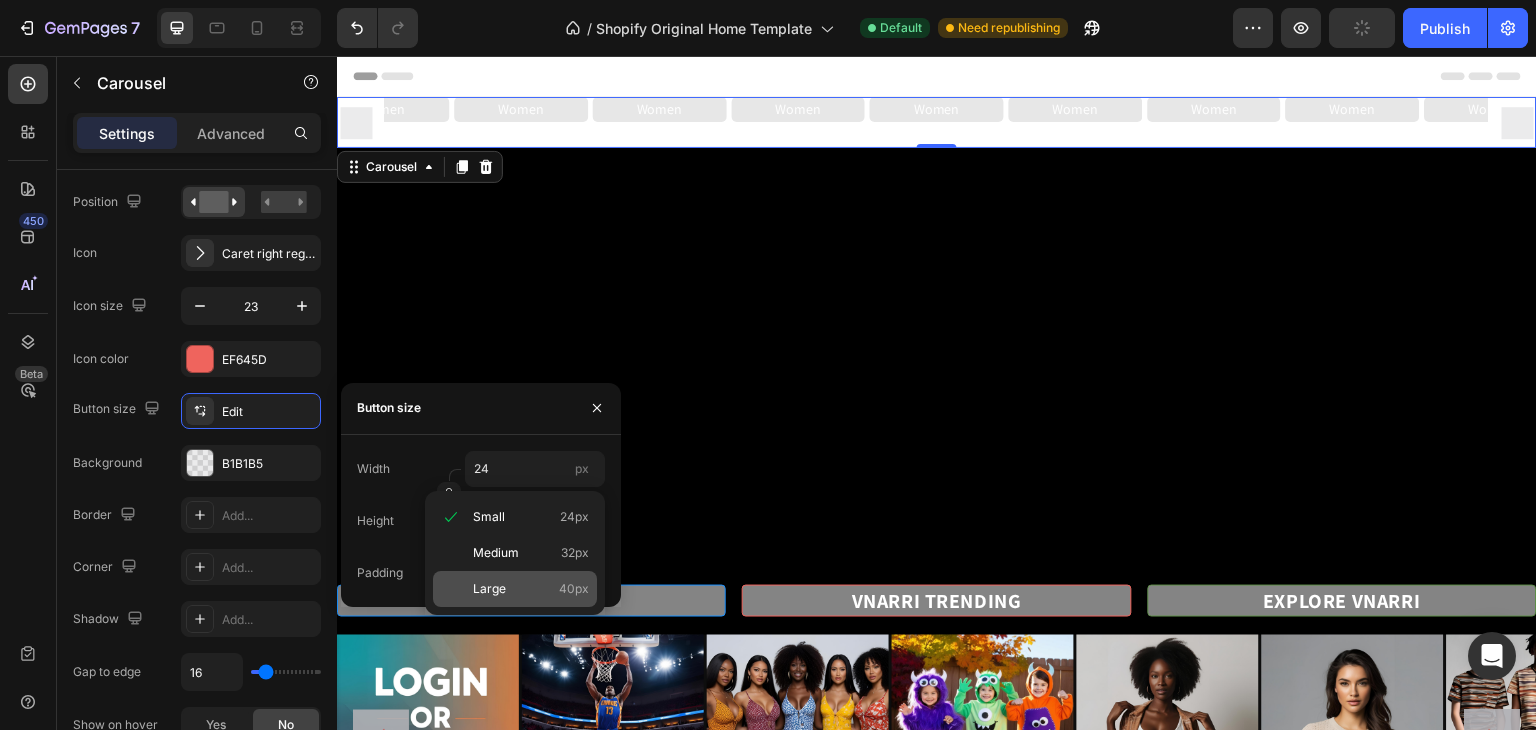click on "Large" at bounding box center (489, 589) 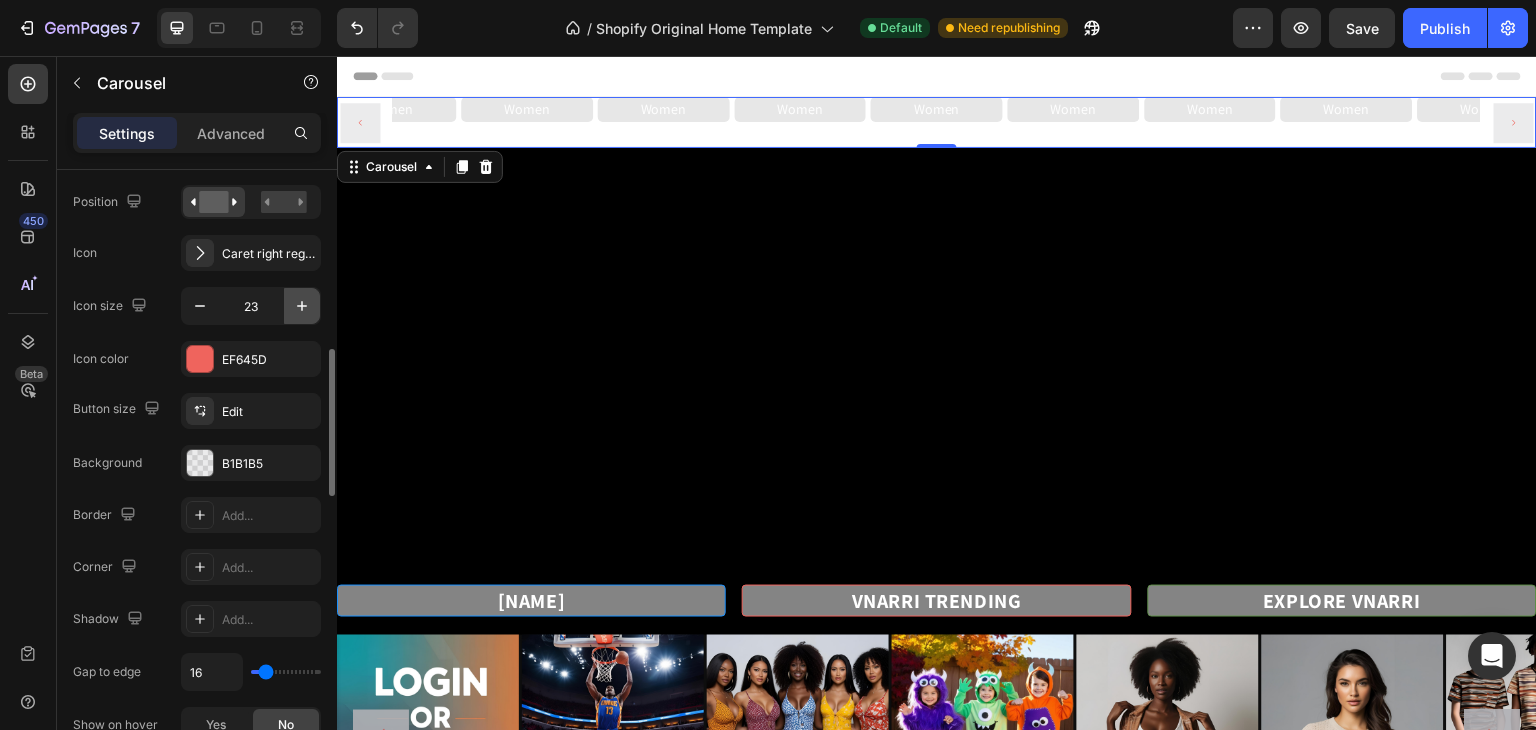click 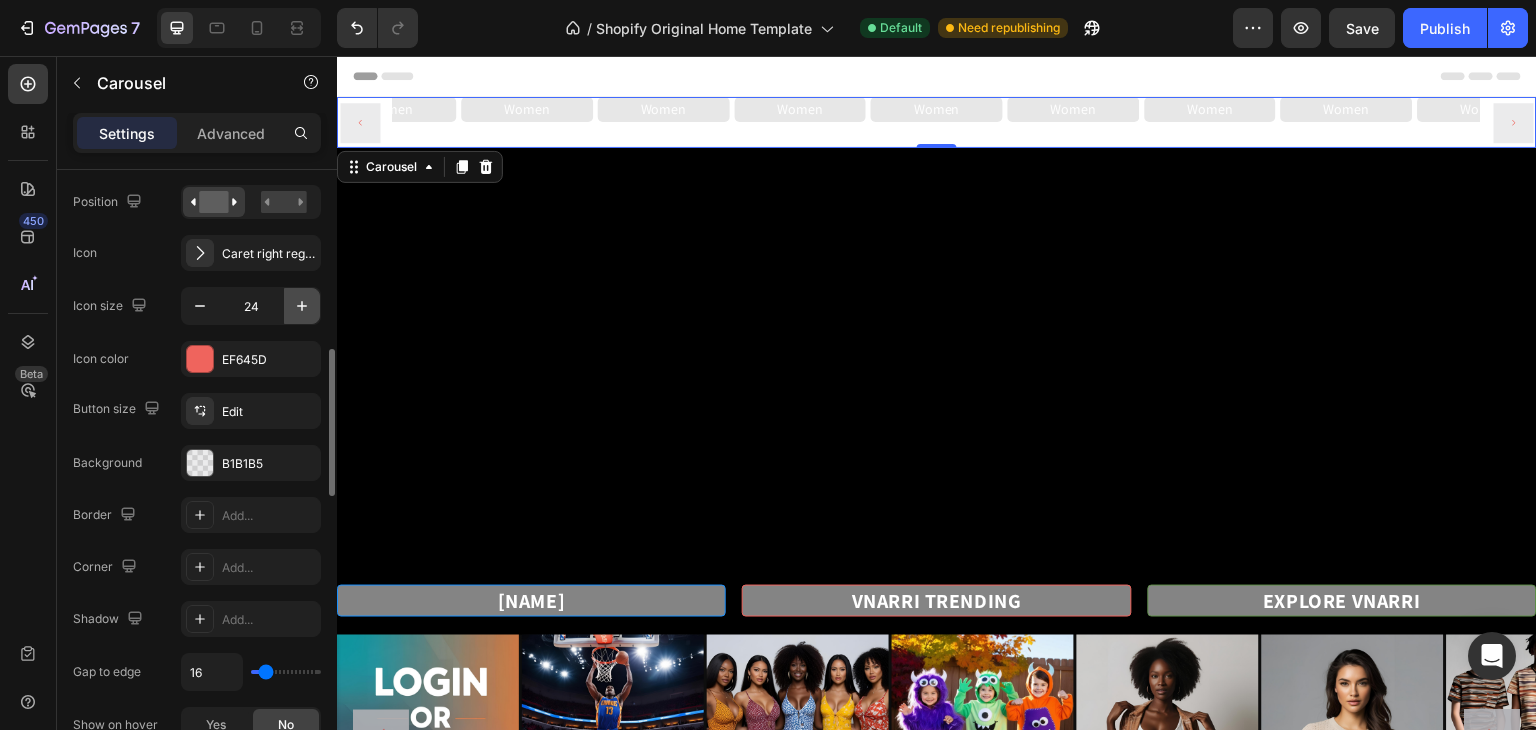 click 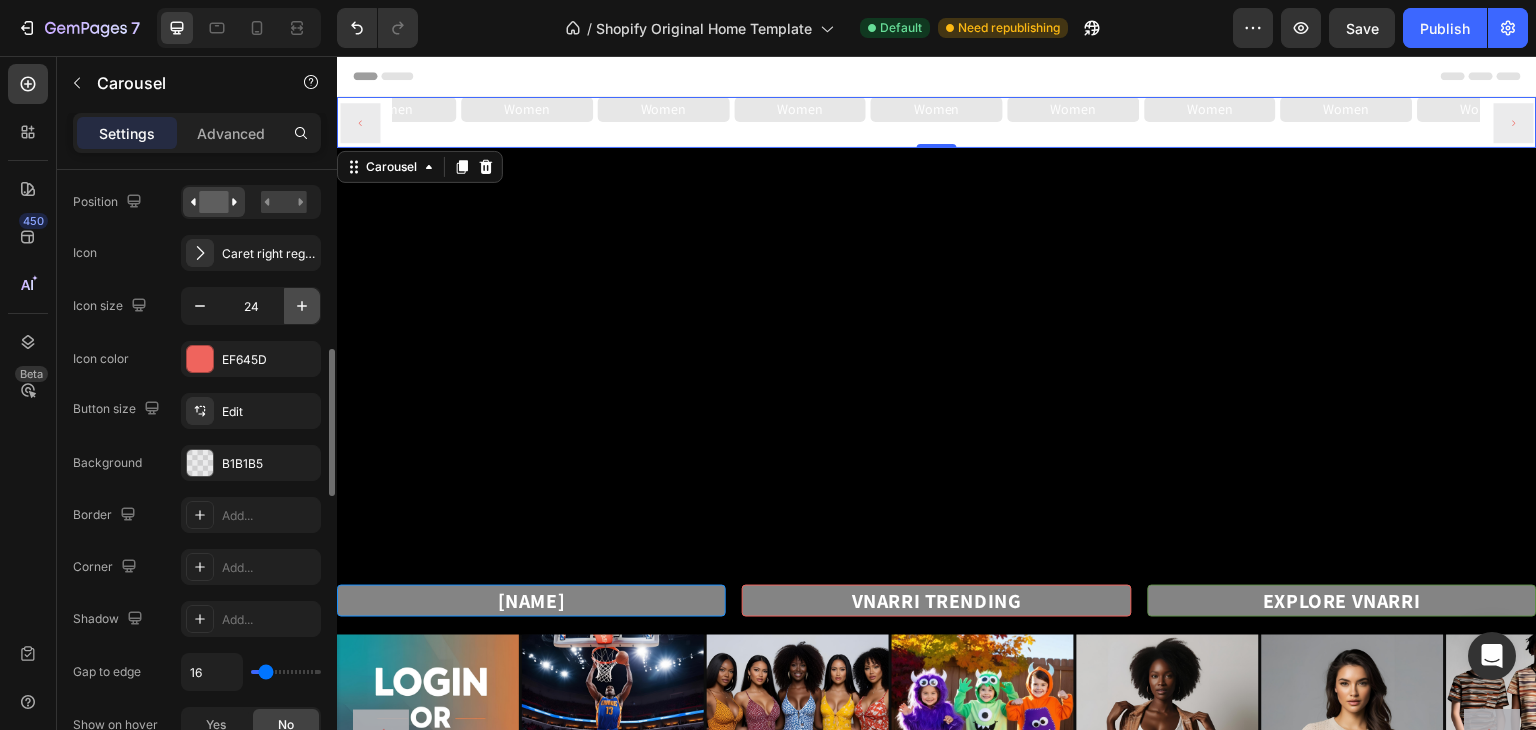 click 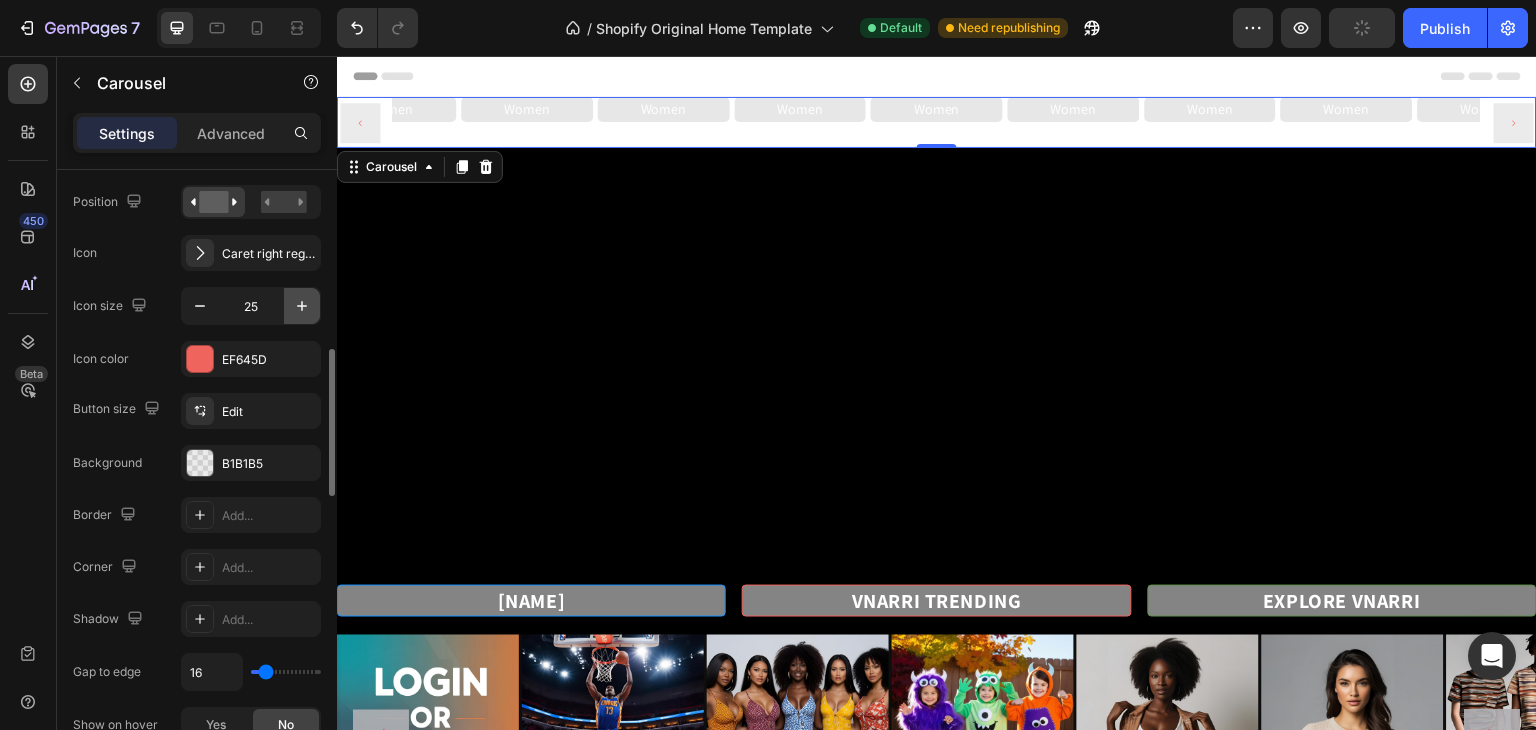 type on "26" 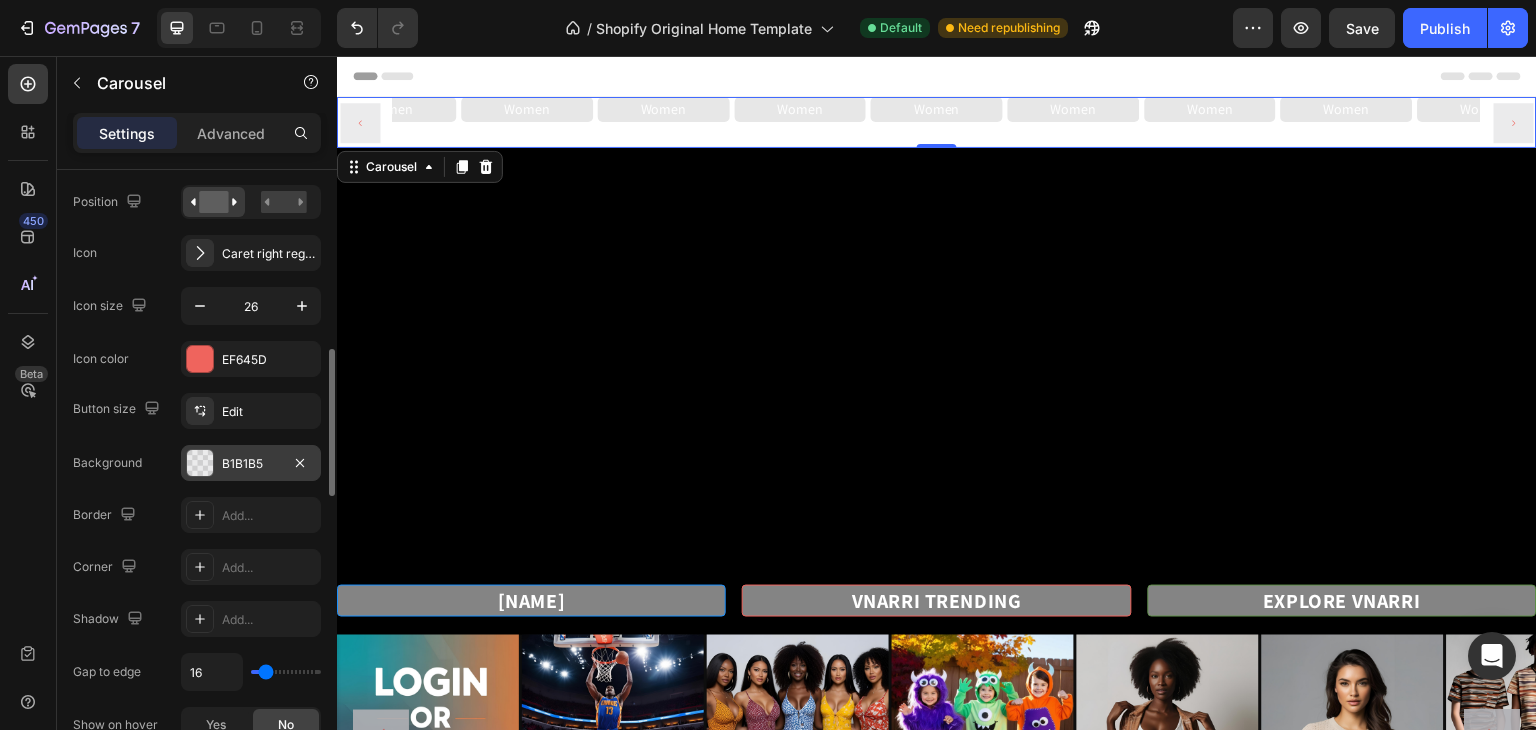 click at bounding box center [200, 463] 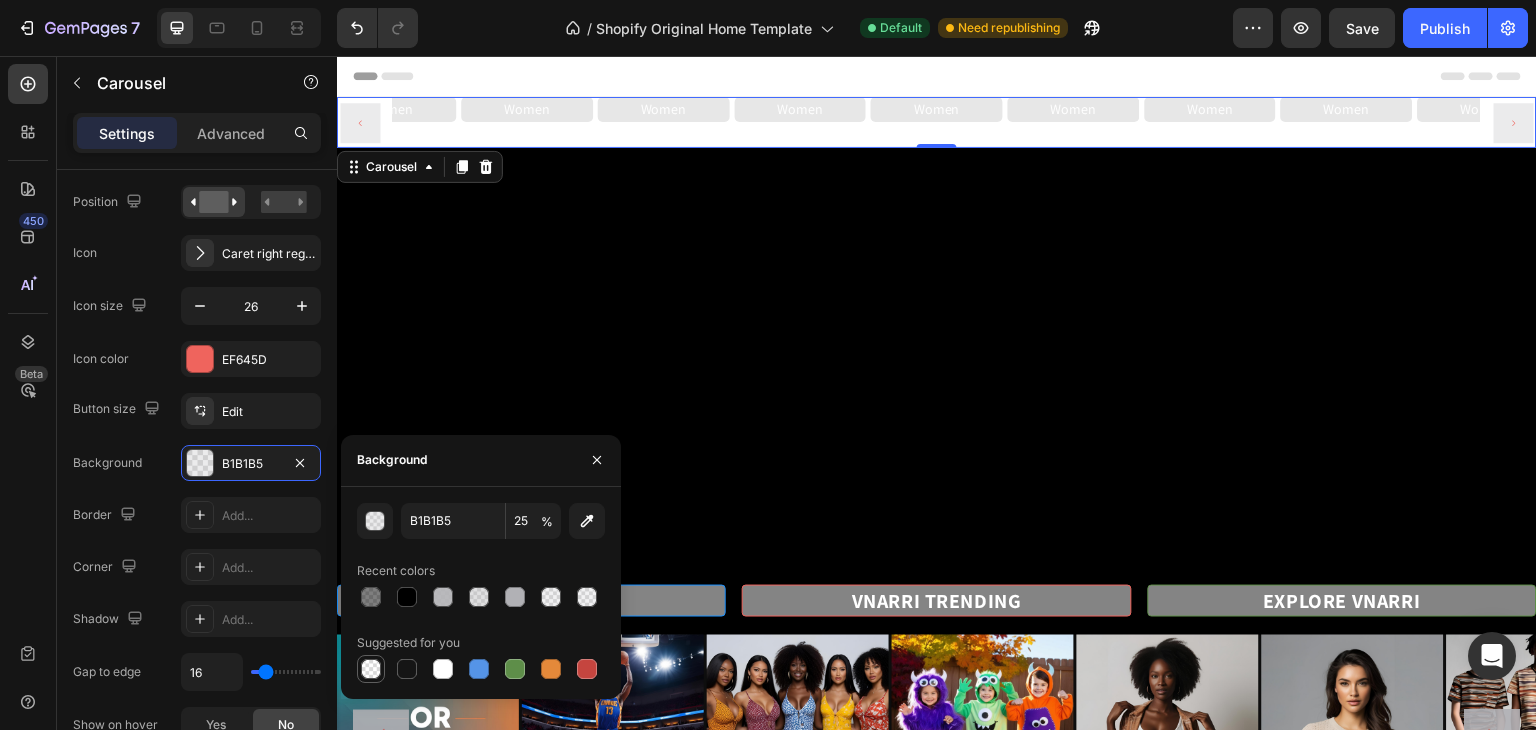 click at bounding box center [371, 669] 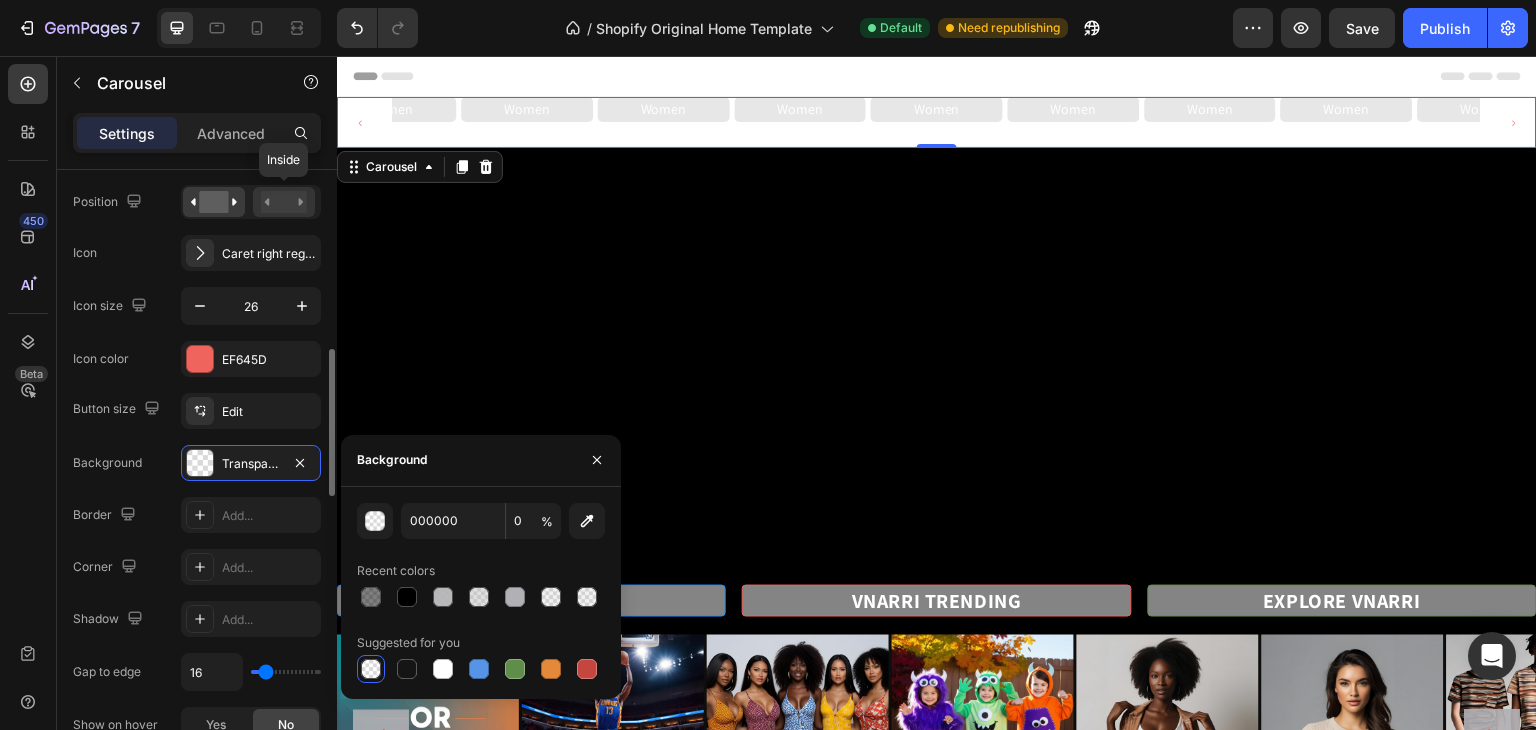 click 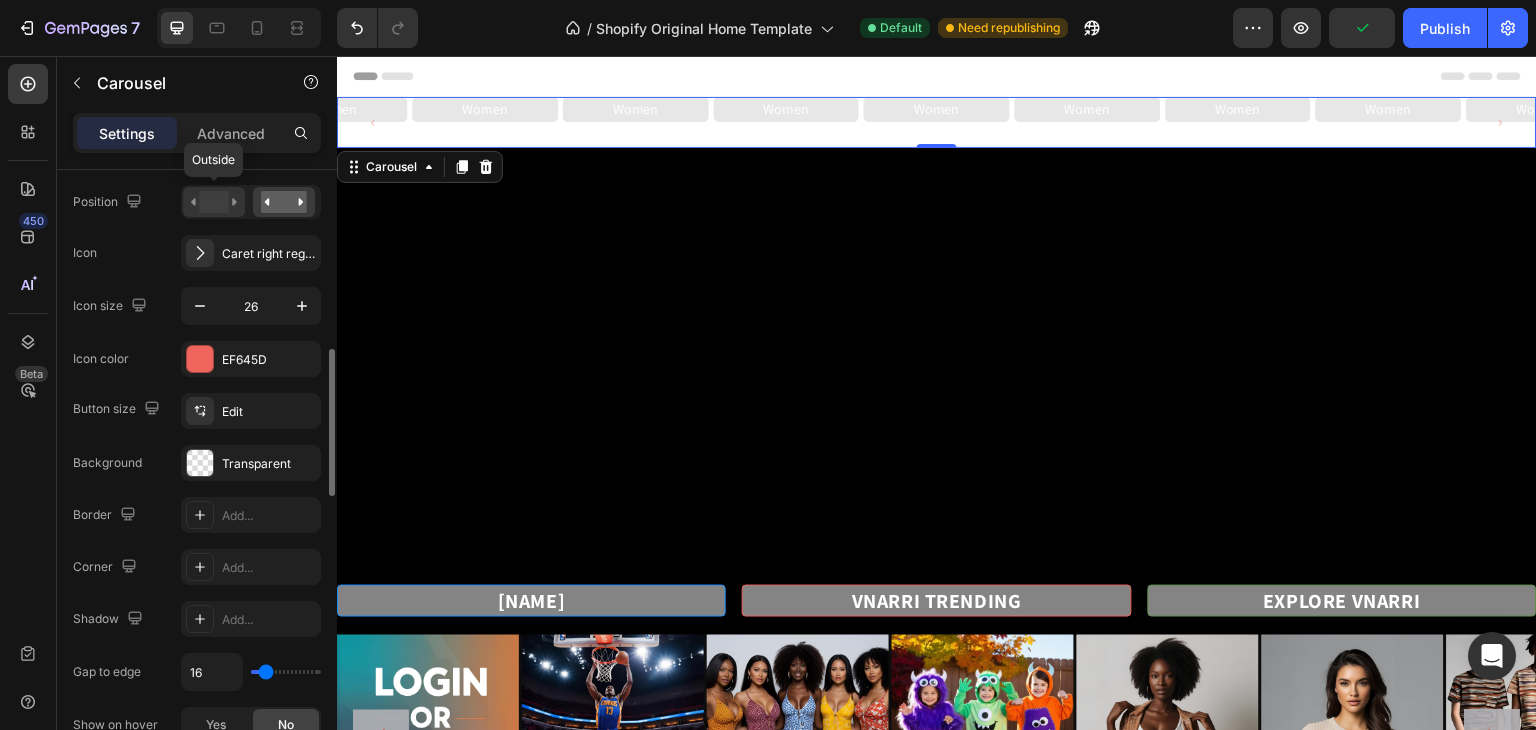 click 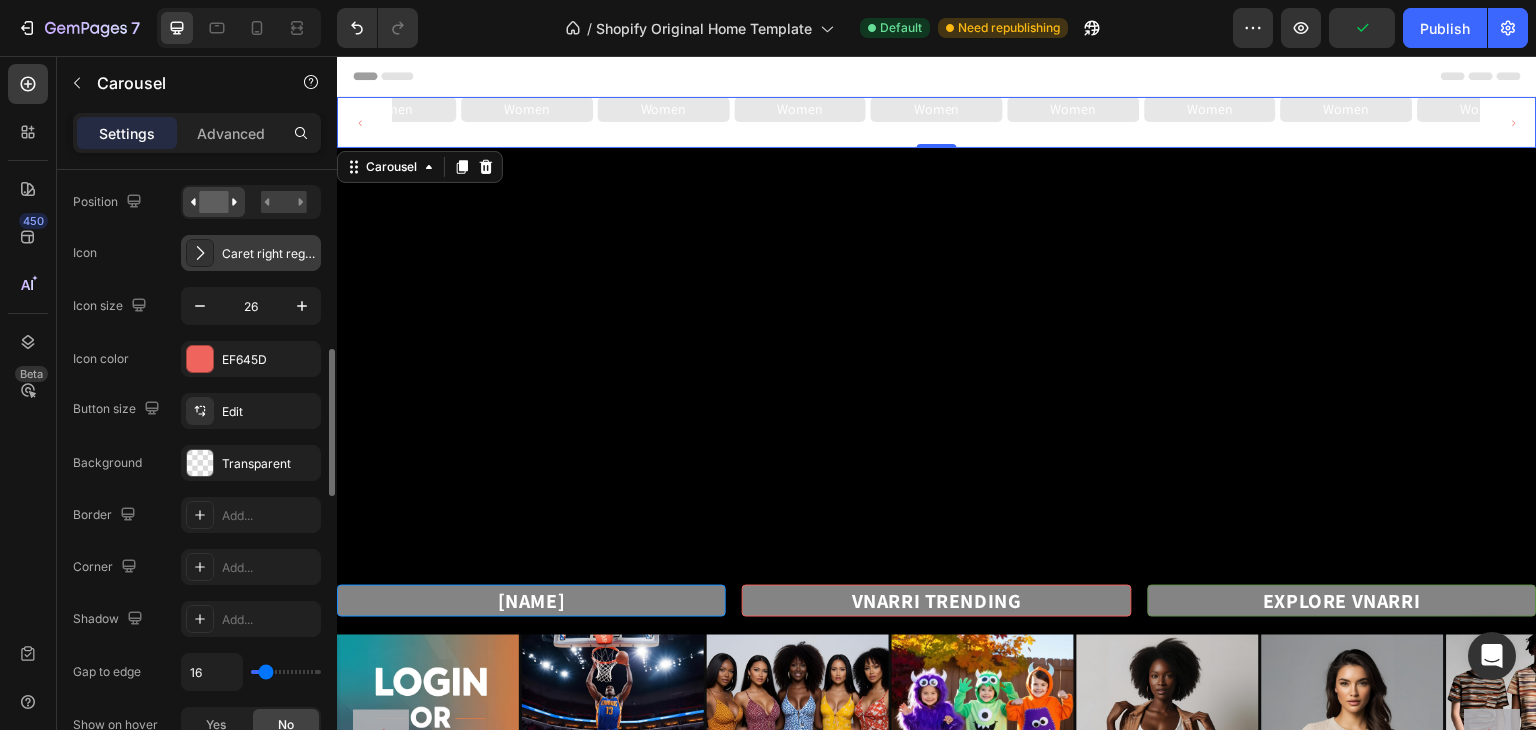 click 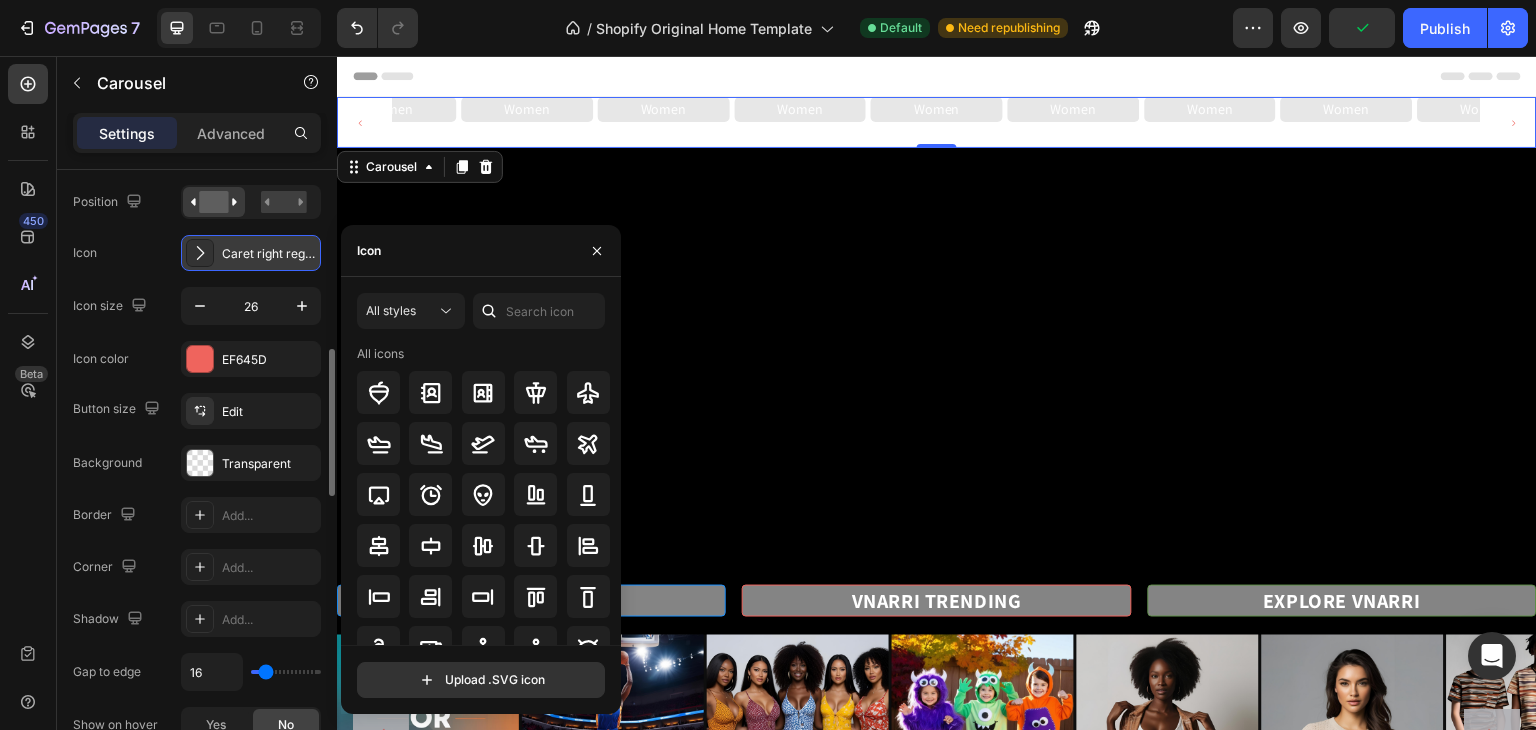 click 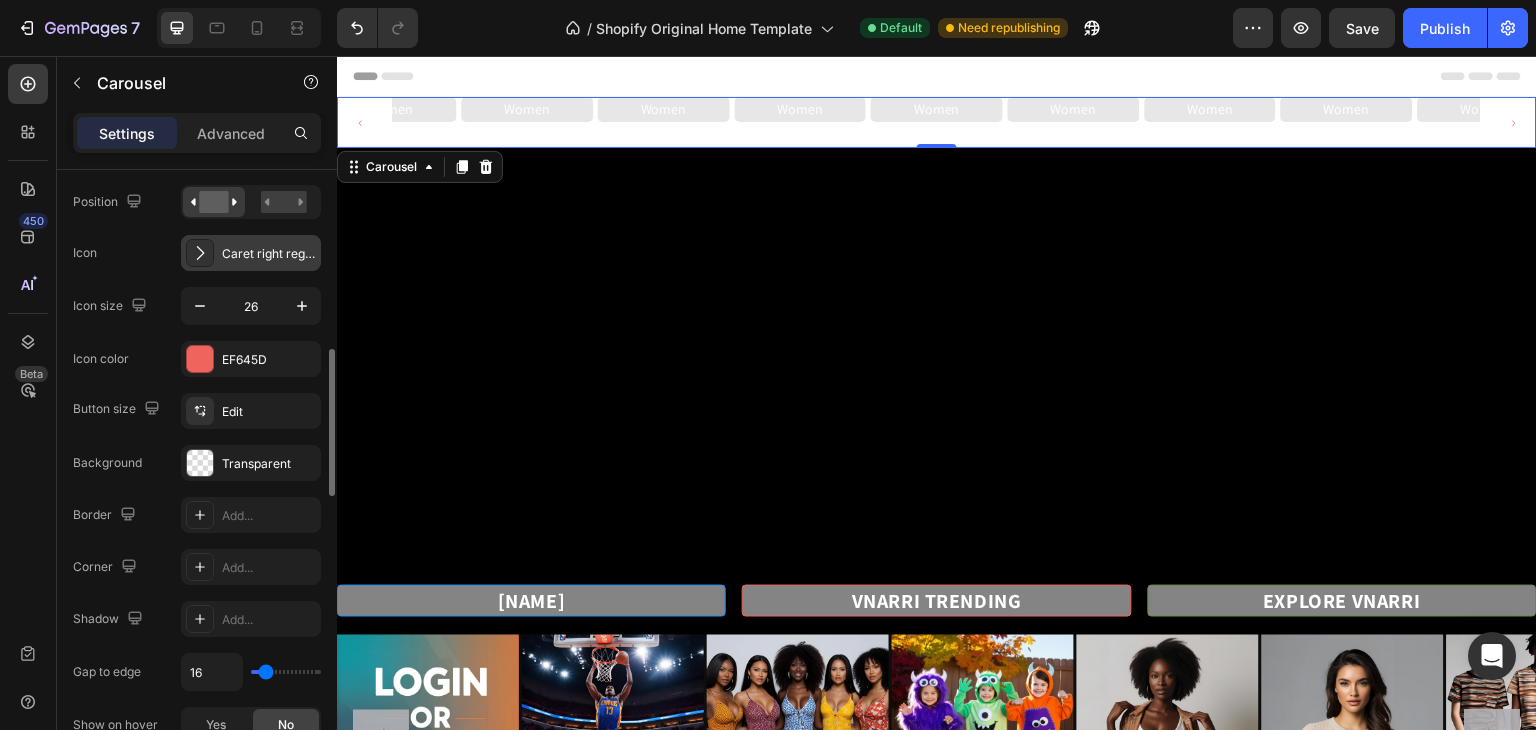 click 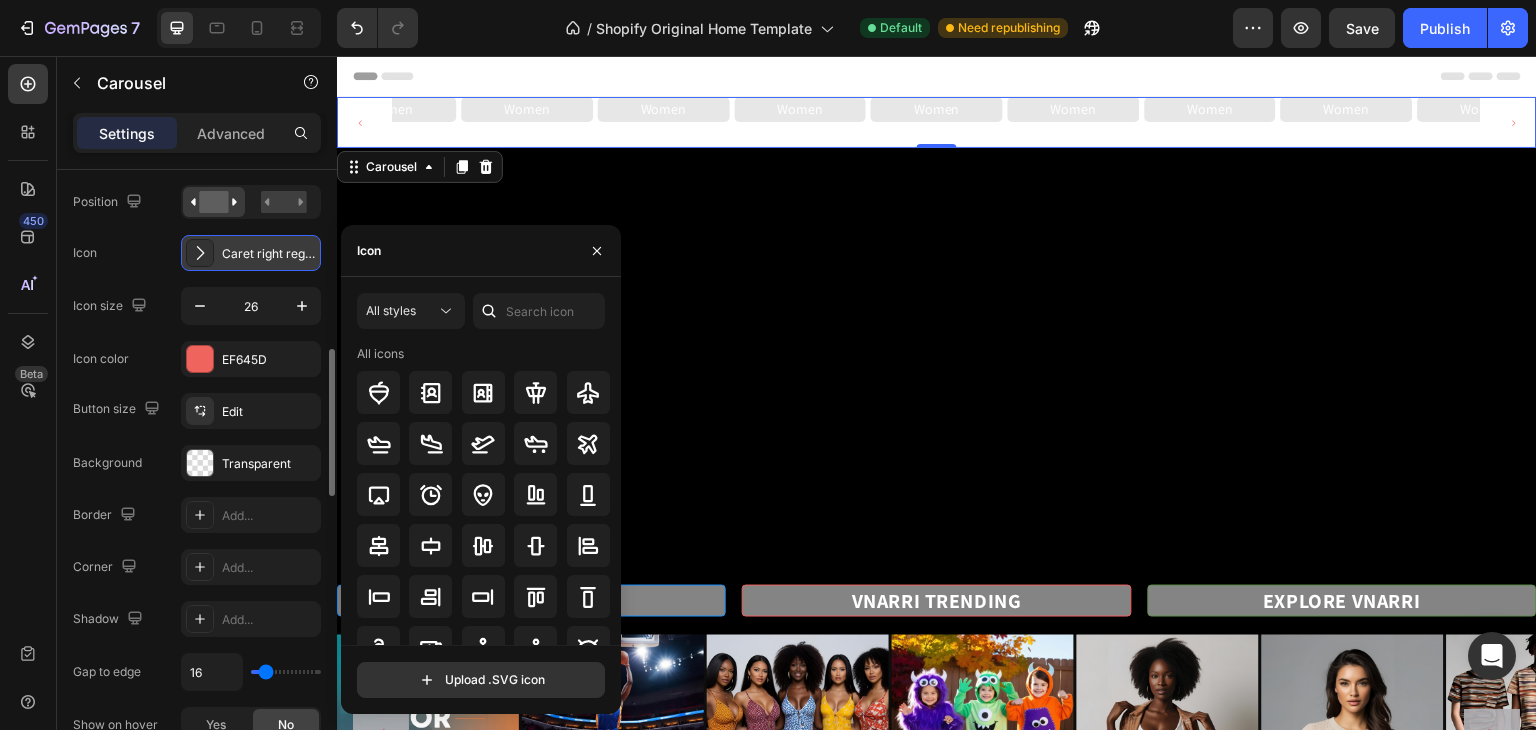 click 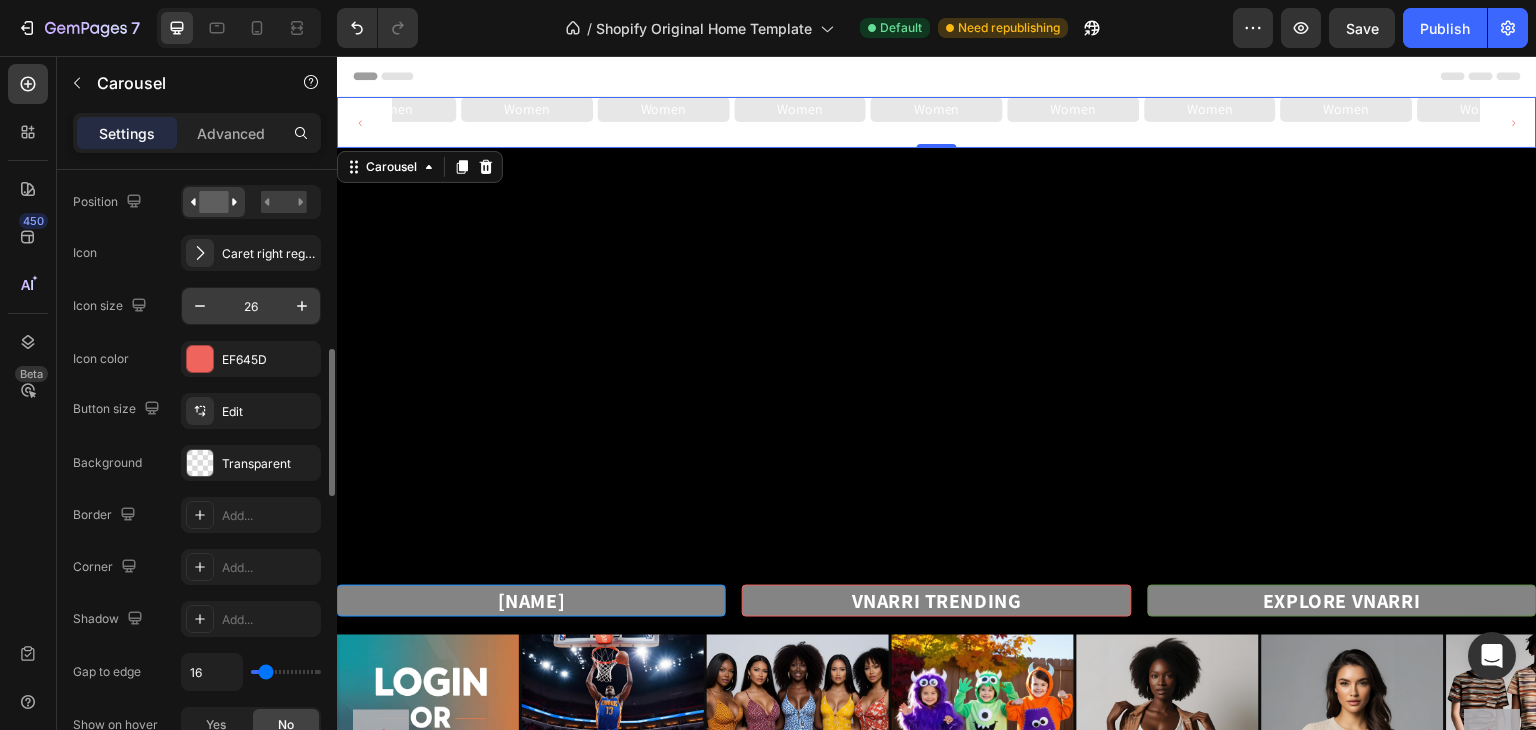 click on "26" at bounding box center (251, 306) 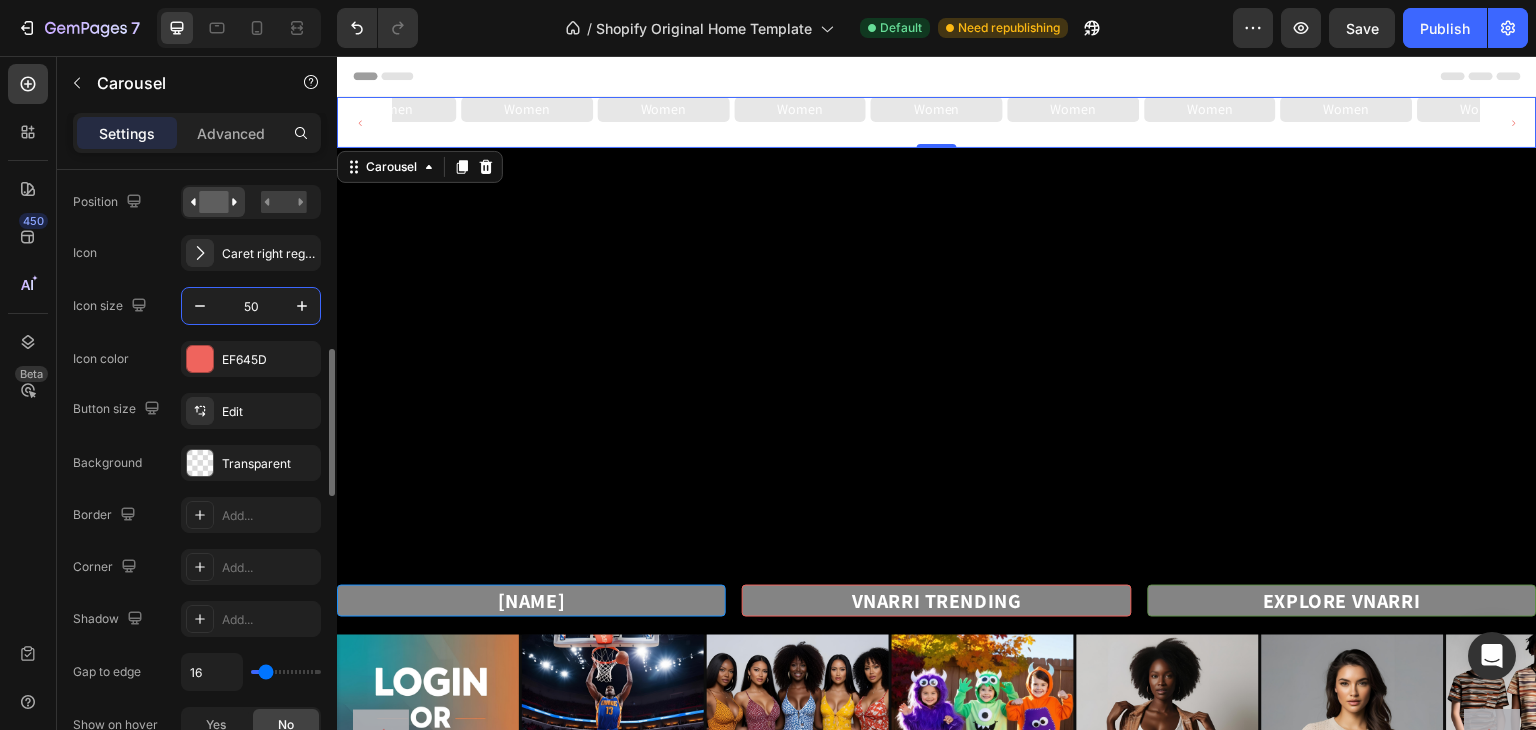 click on "50" at bounding box center [251, 306] 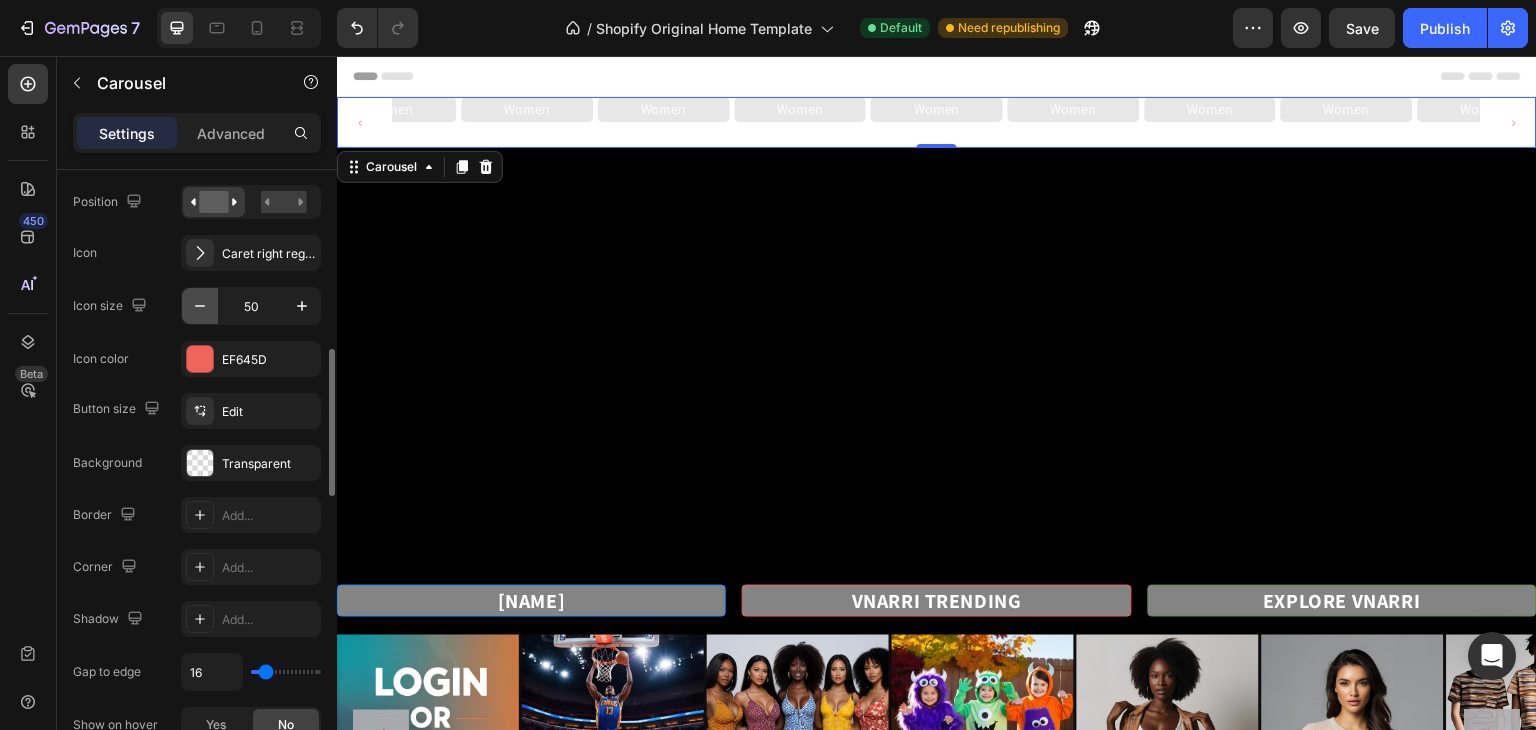 click 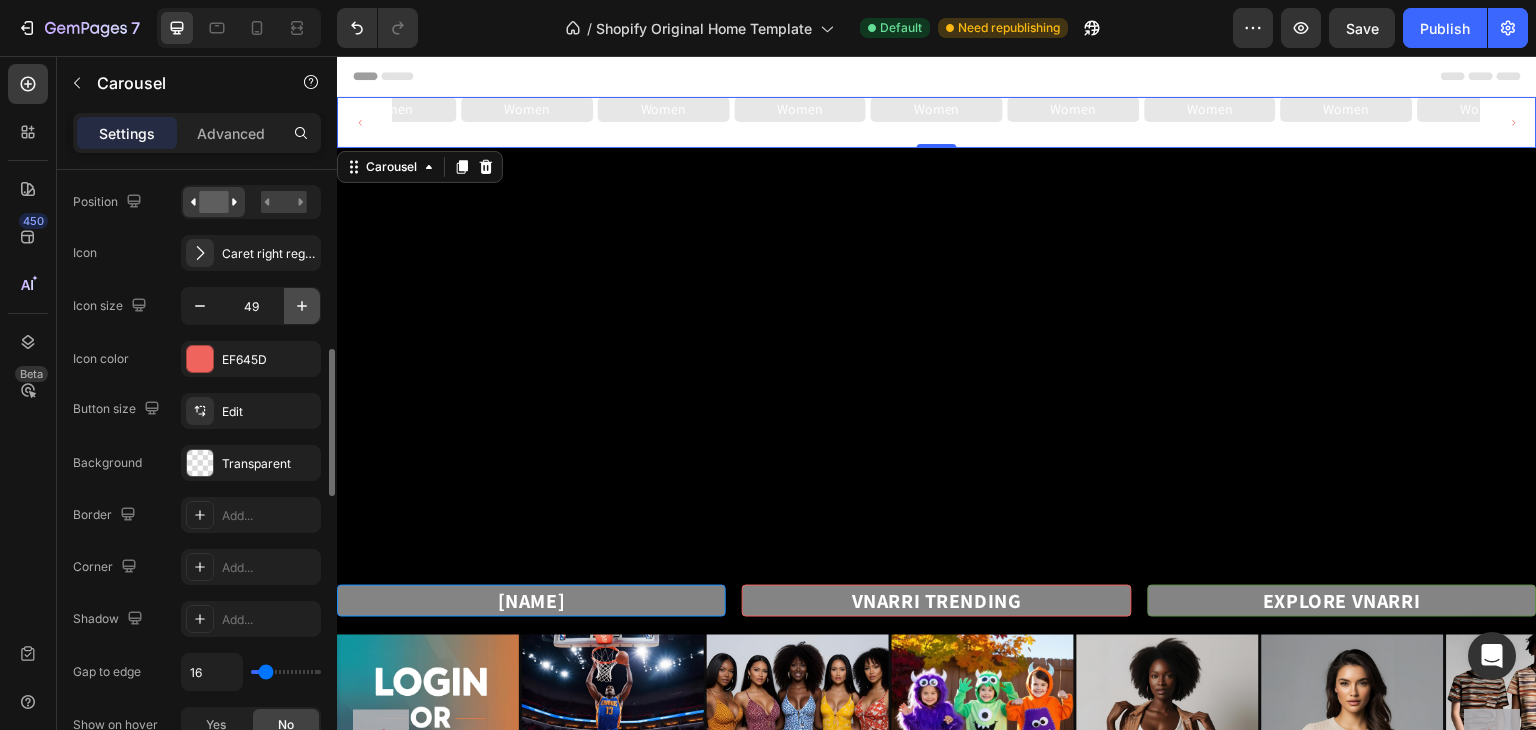 click 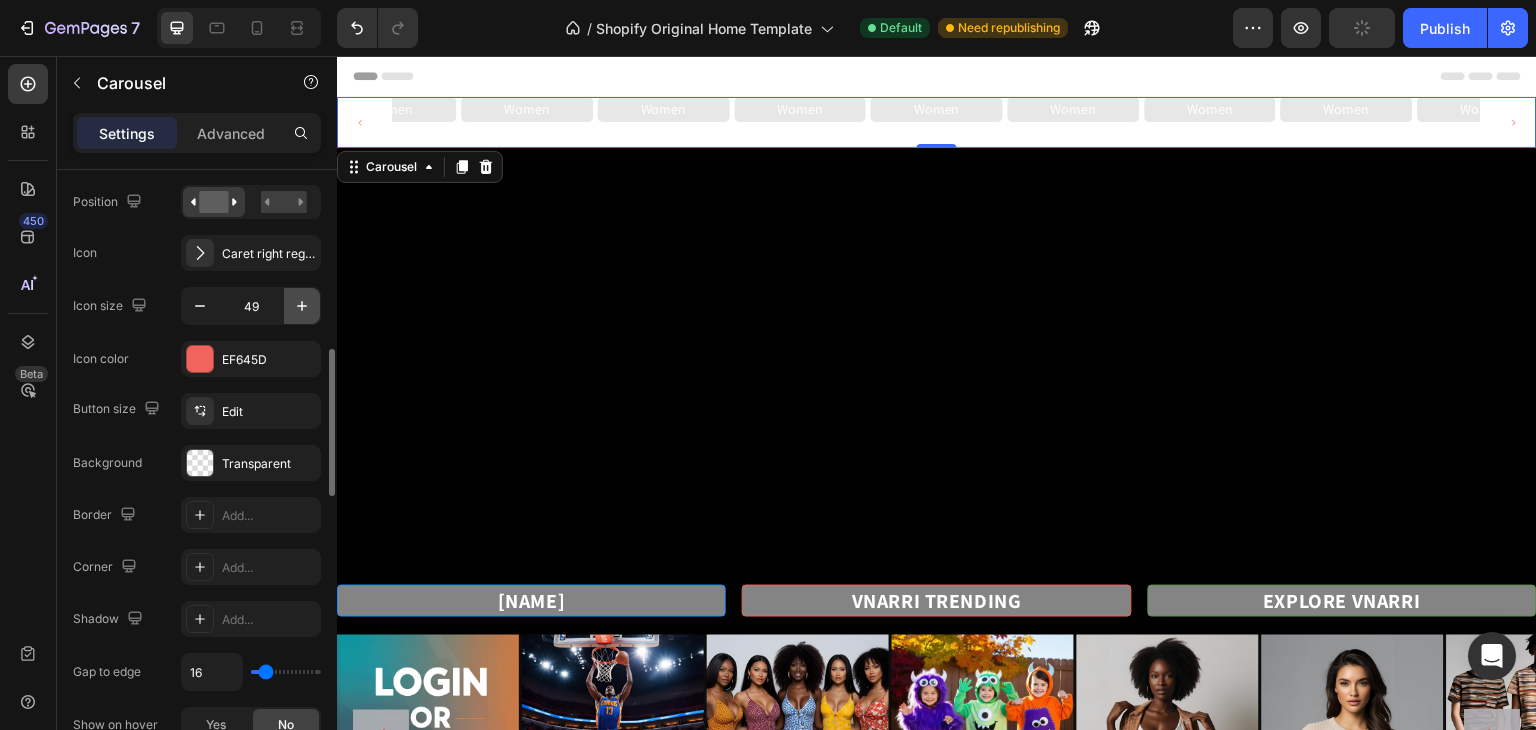 click 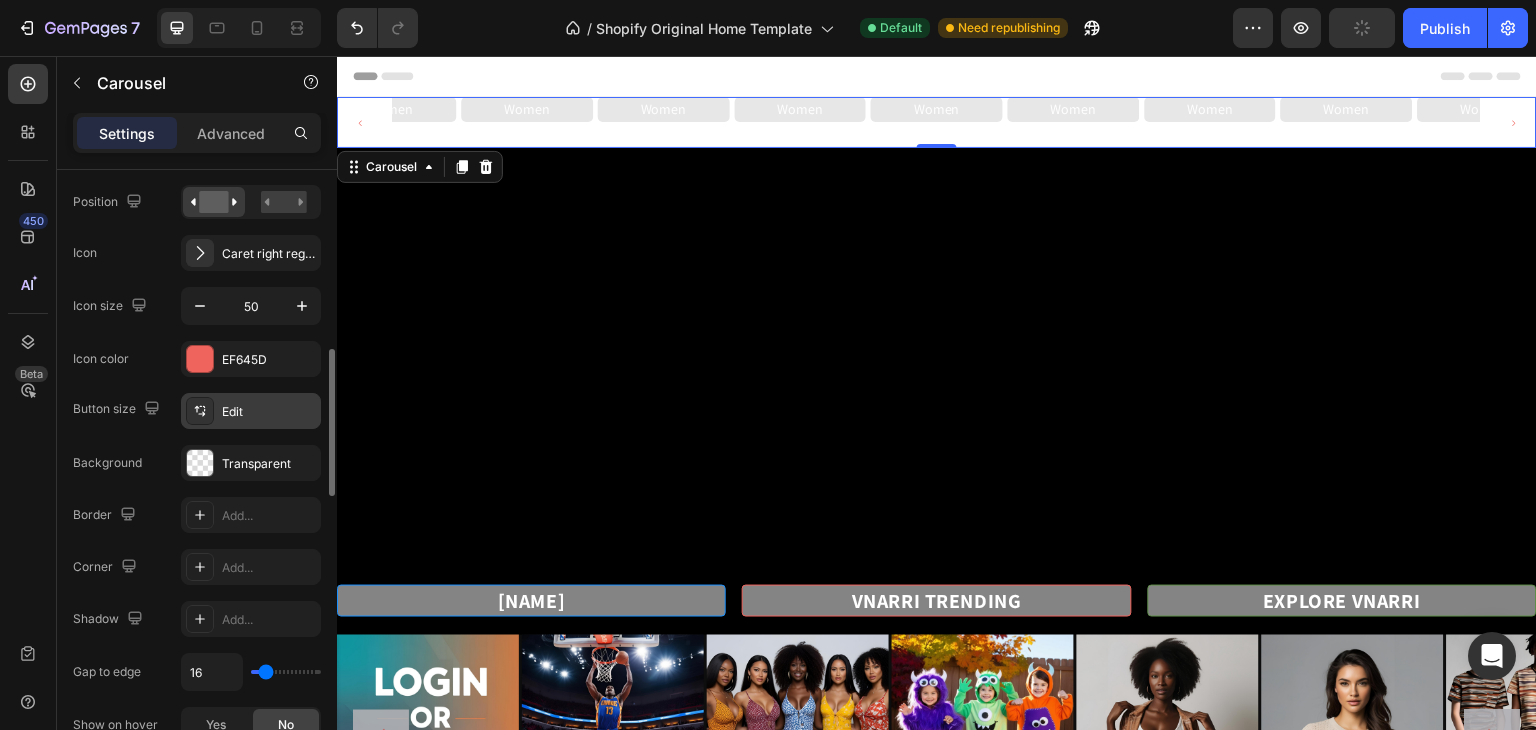 click 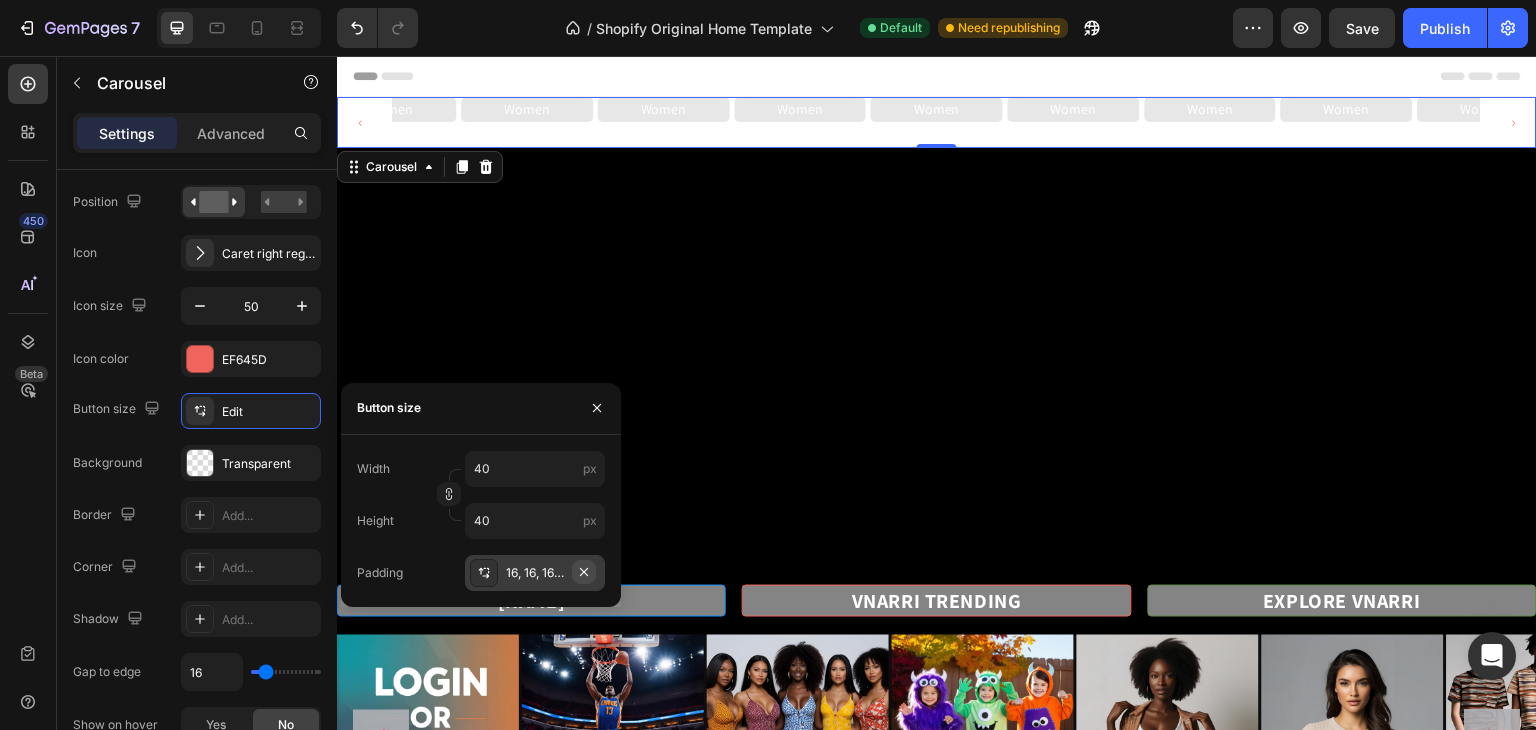 click 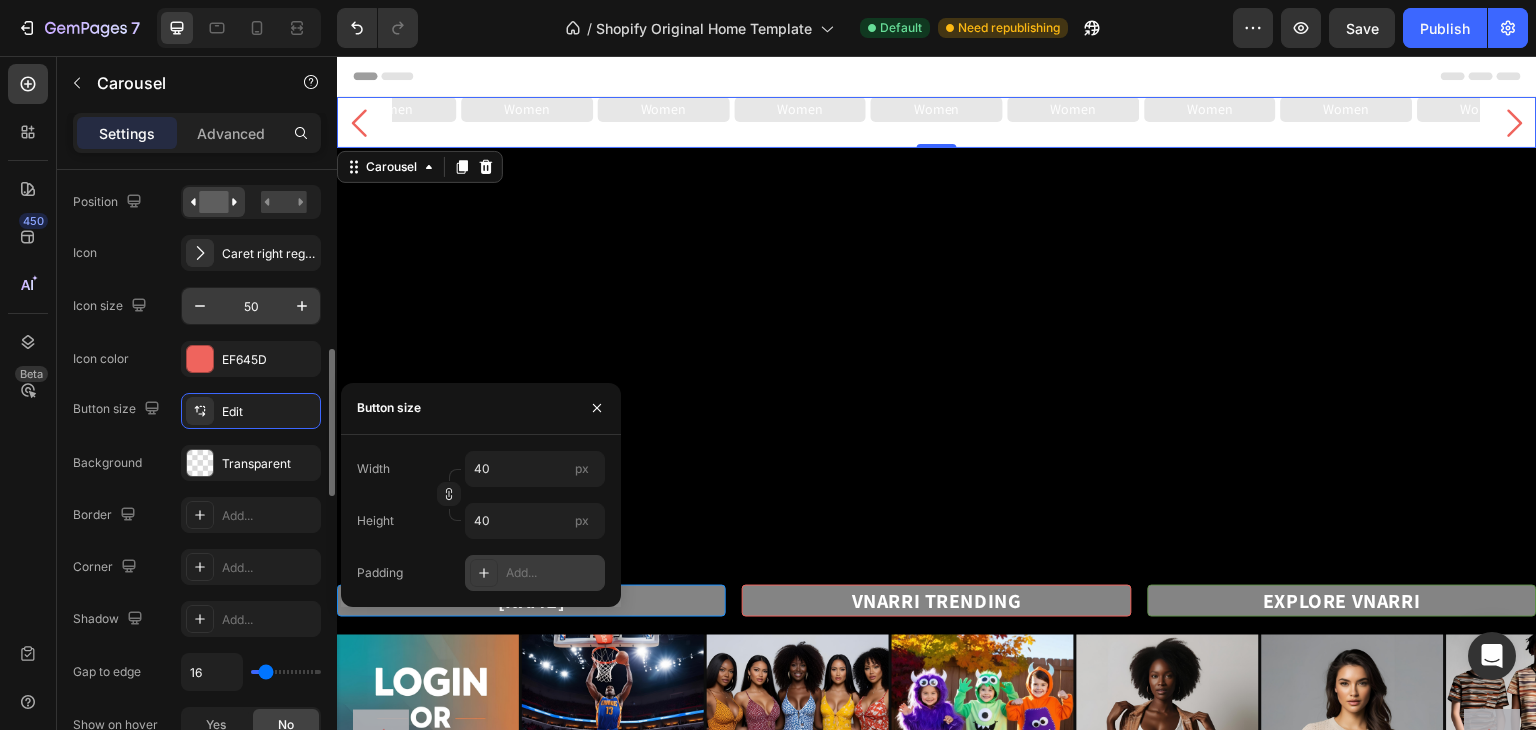 click on "50" at bounding box center (251, 306) 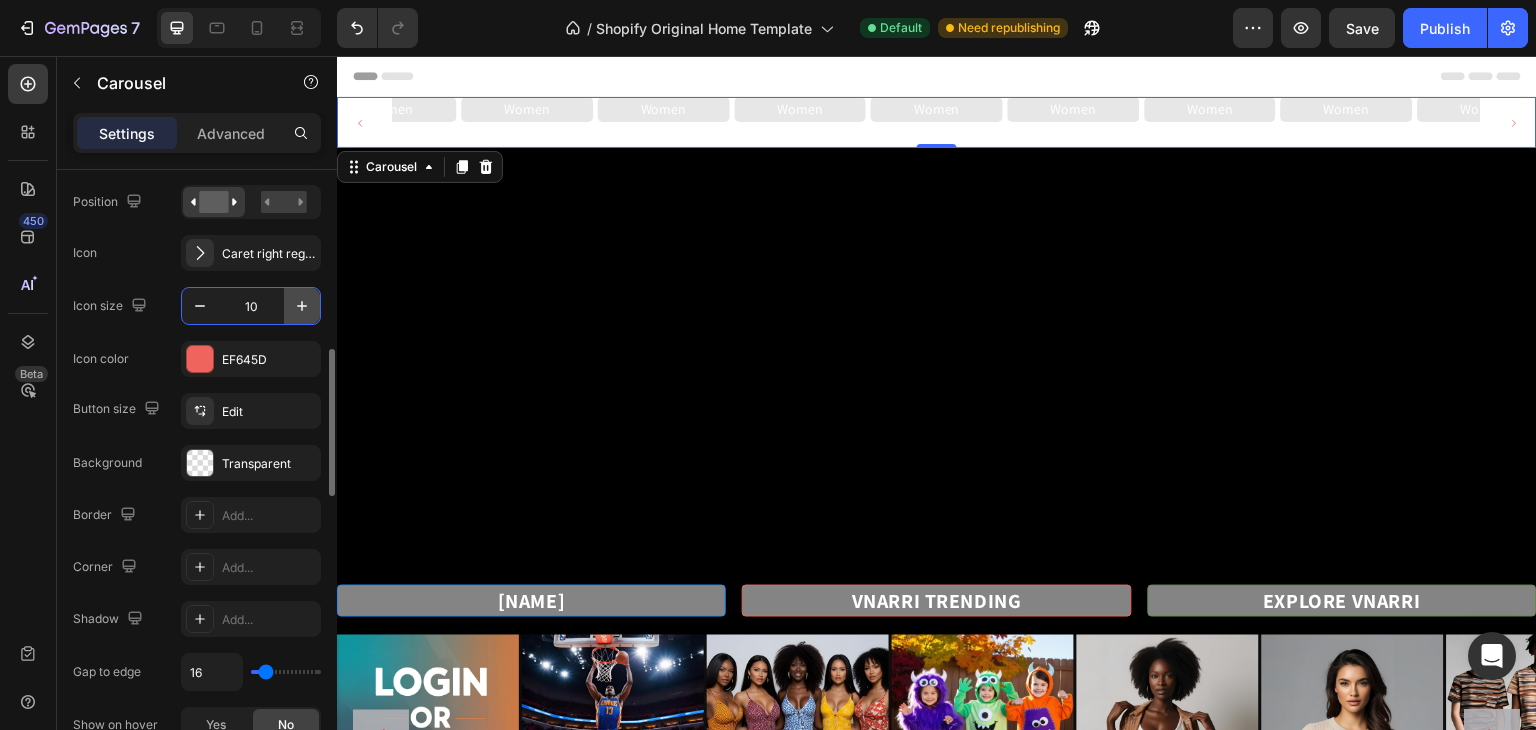 click at bounding box center (302, 306) 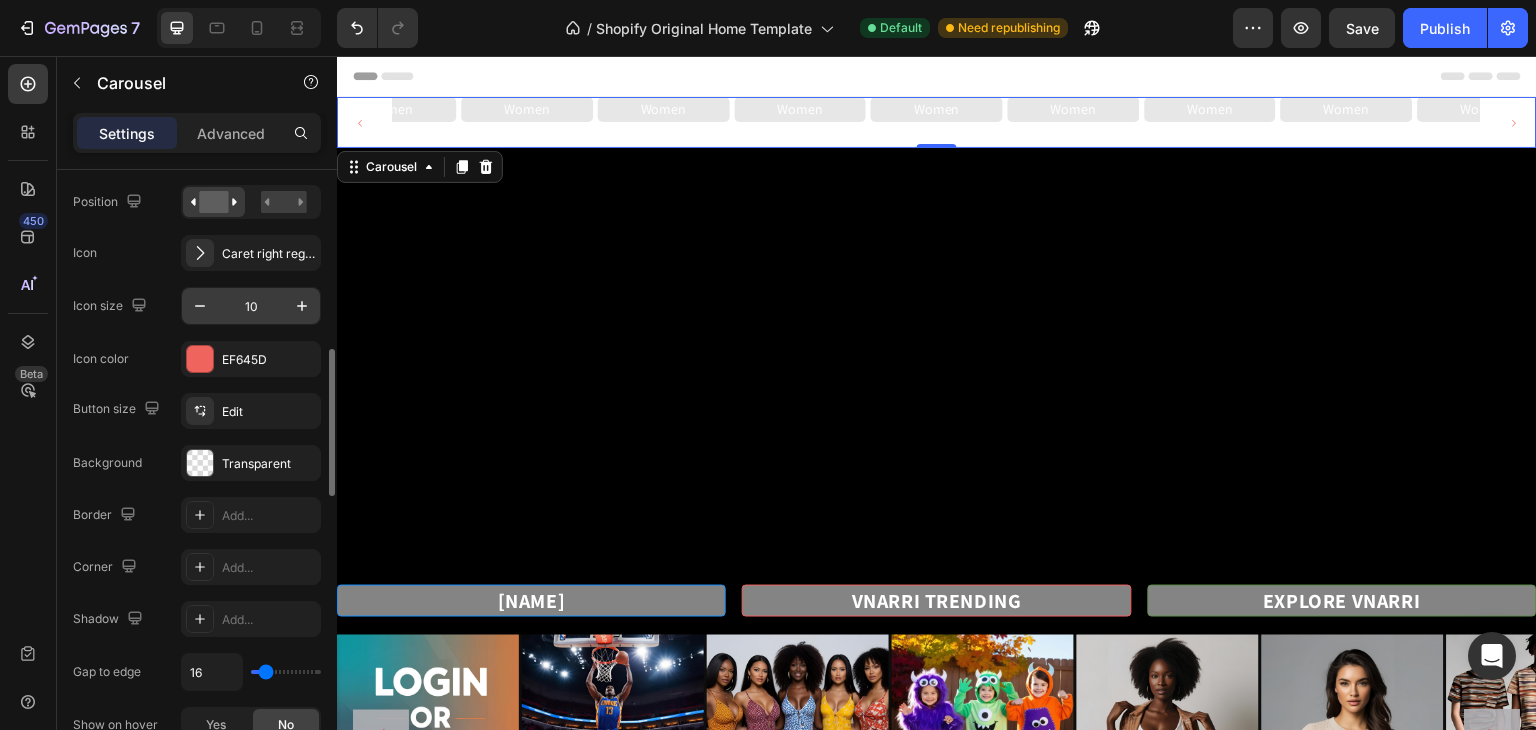 click on "10" at bounding box center [251, 306] 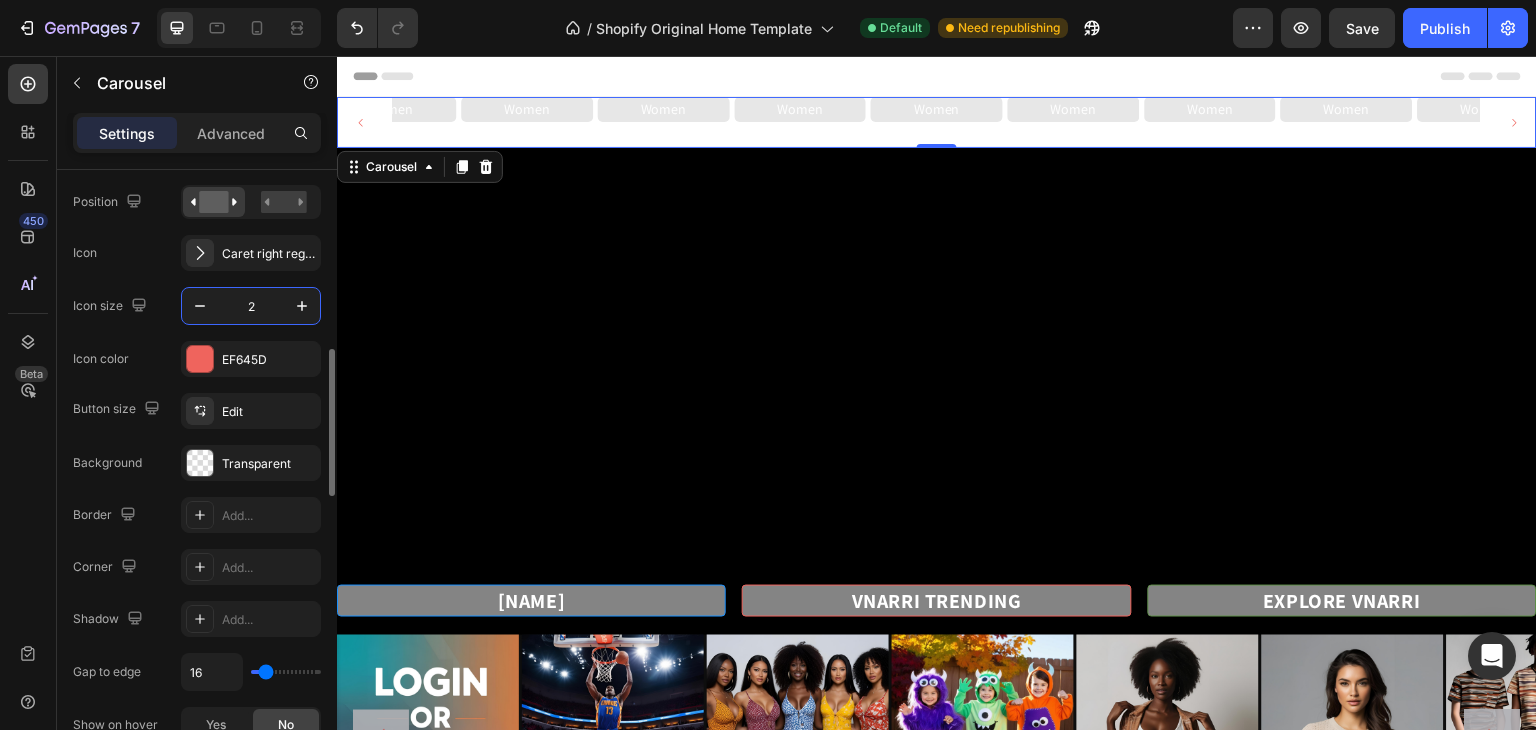 type on "20" 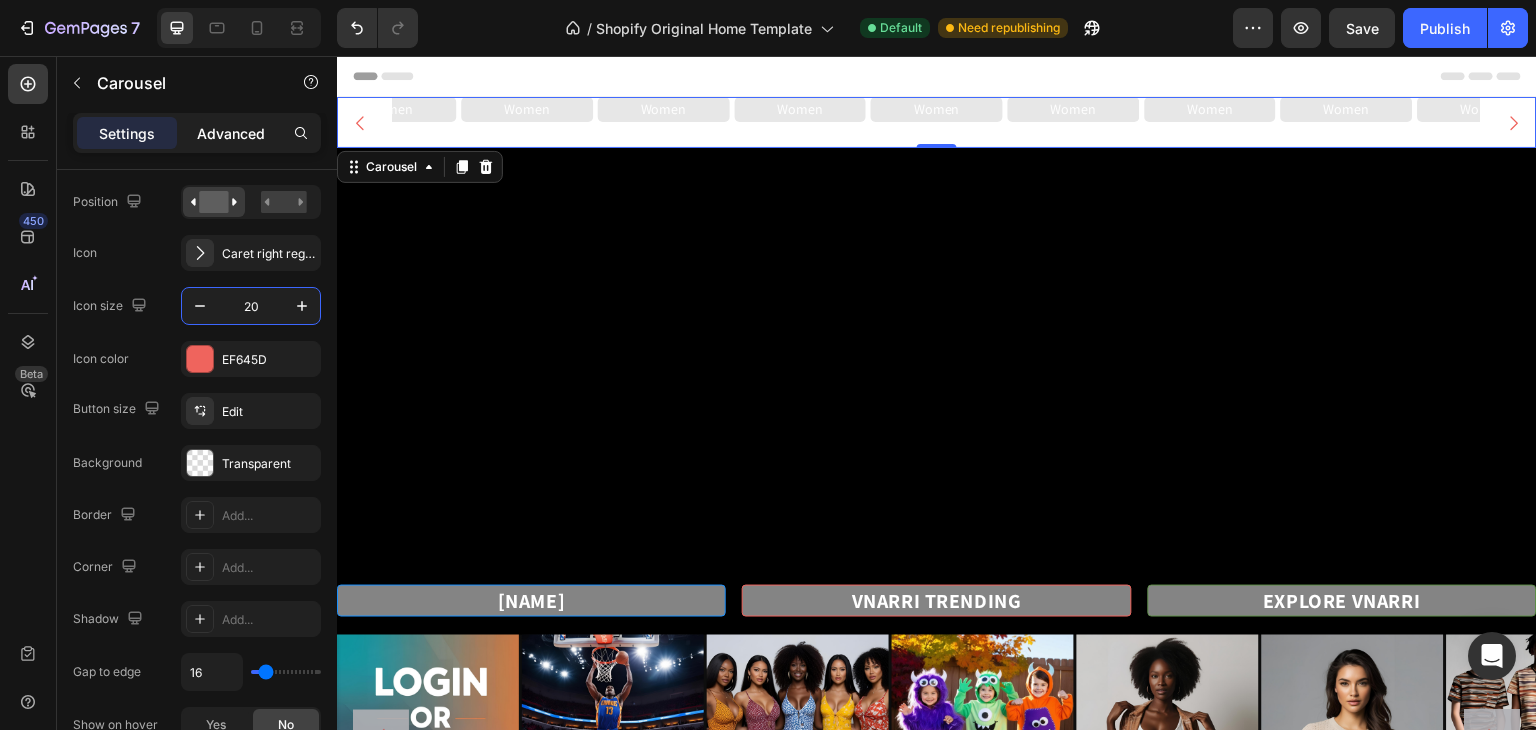 click on "Advanced" 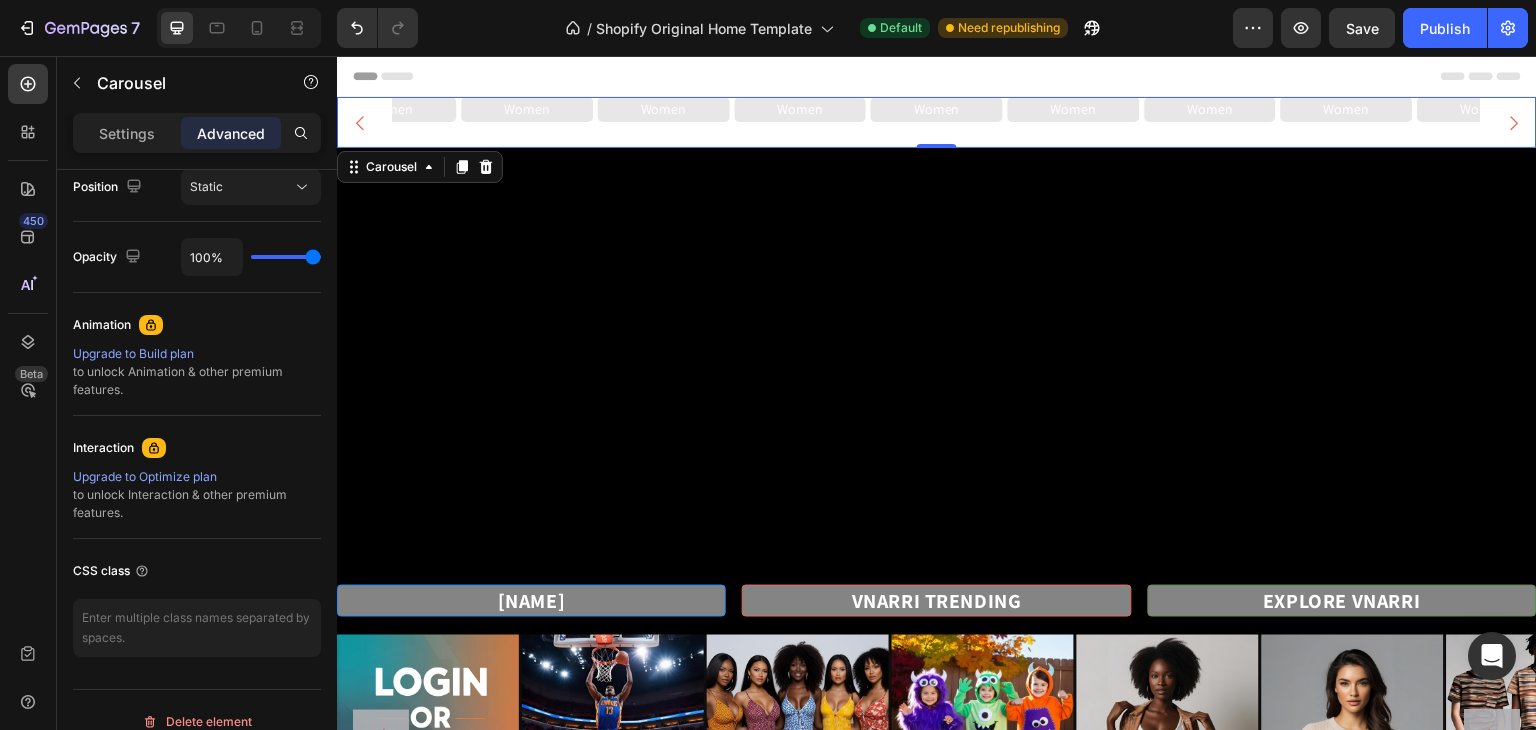 click on "Advanced" 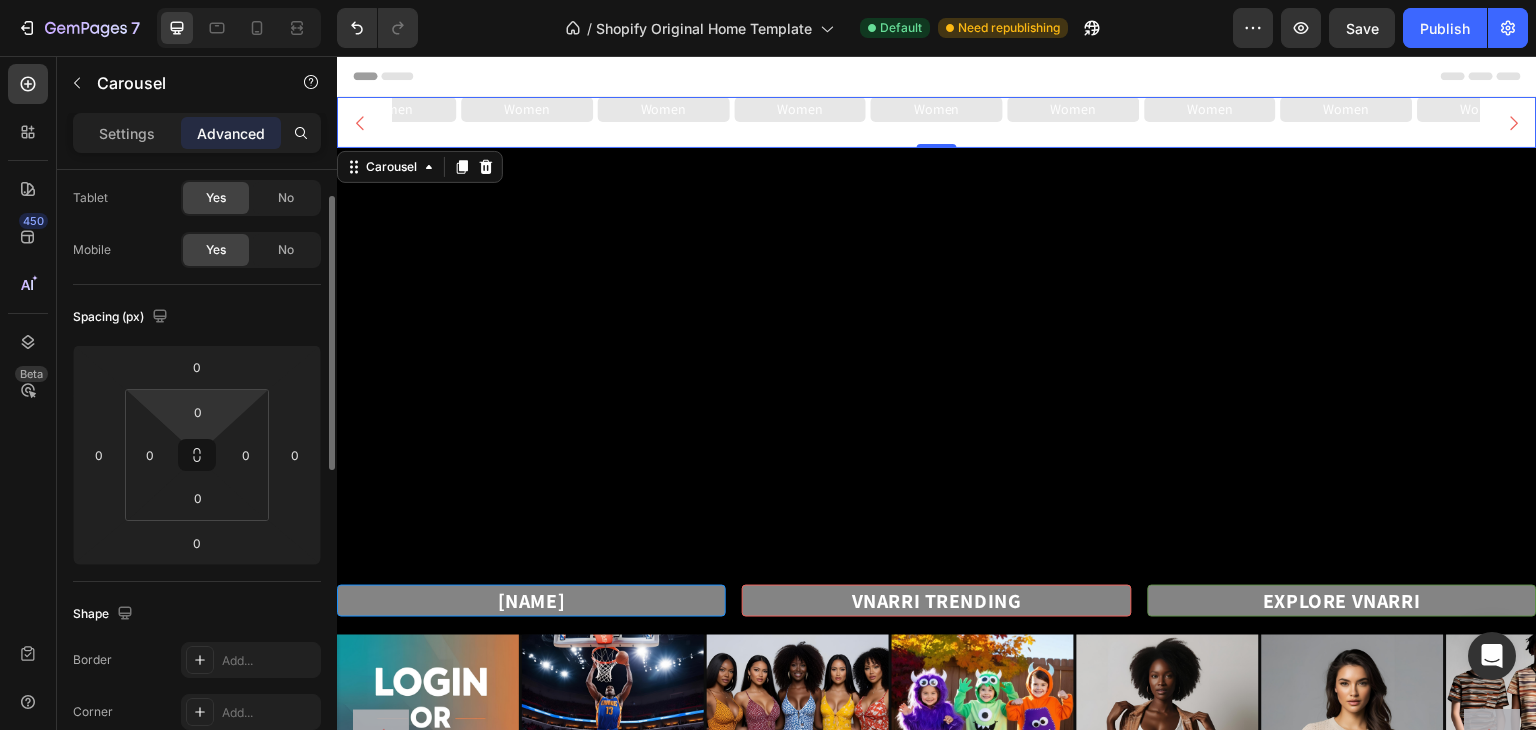 scroll, scrollTop: 86, scrollLeft: 0, axis: vertical 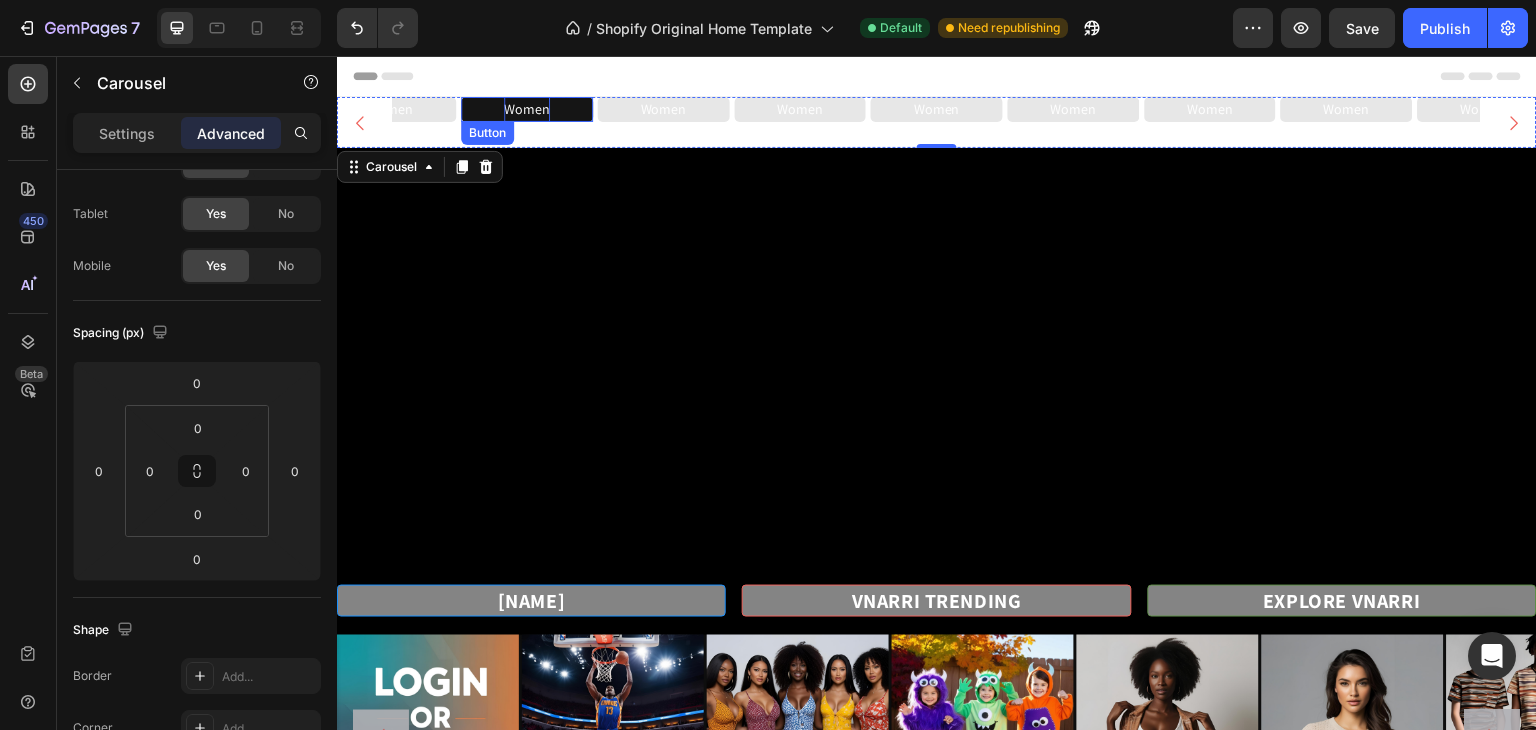 click on "Women" at bounding box center (527, 109) 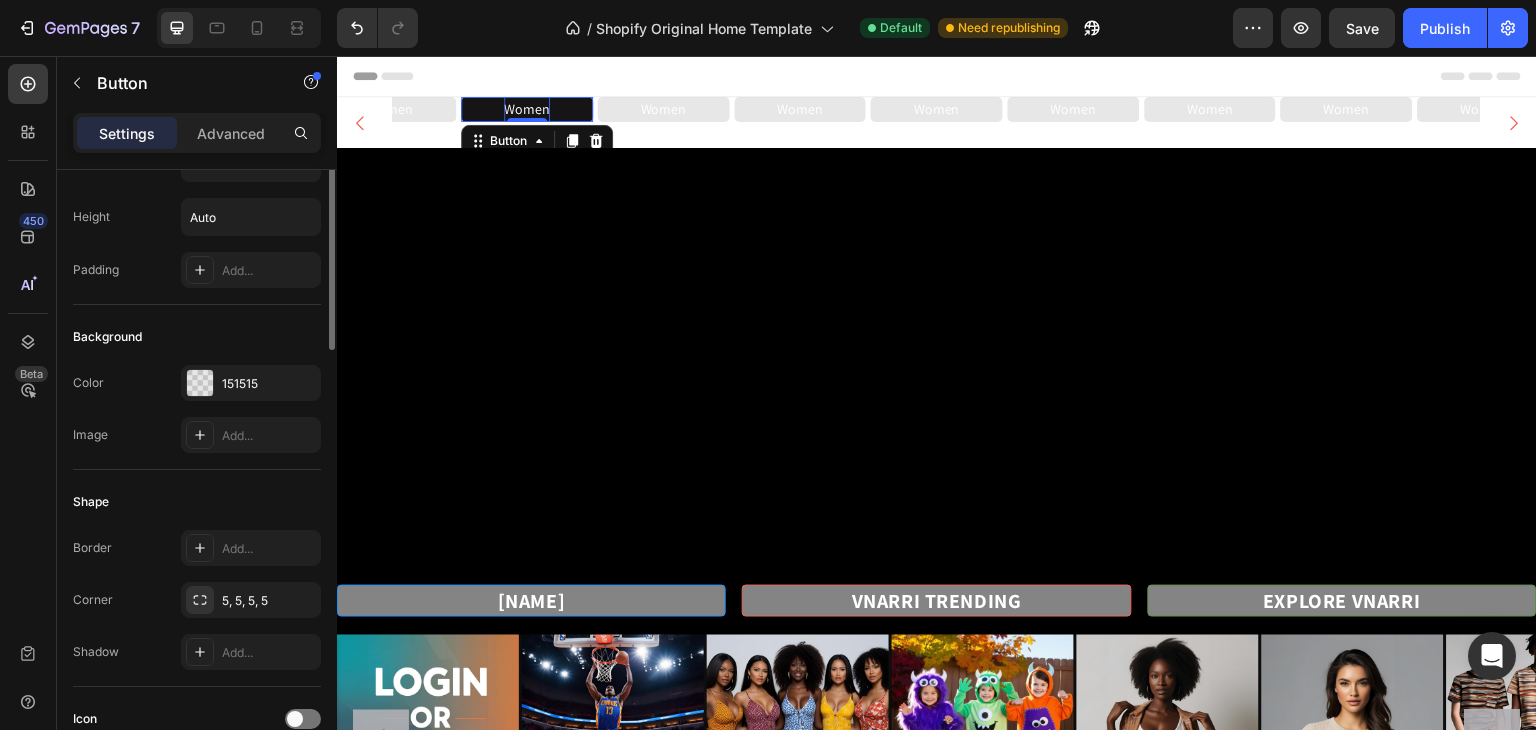 scroll, scrollTop: 0, scrollLeft: 0, axis: both 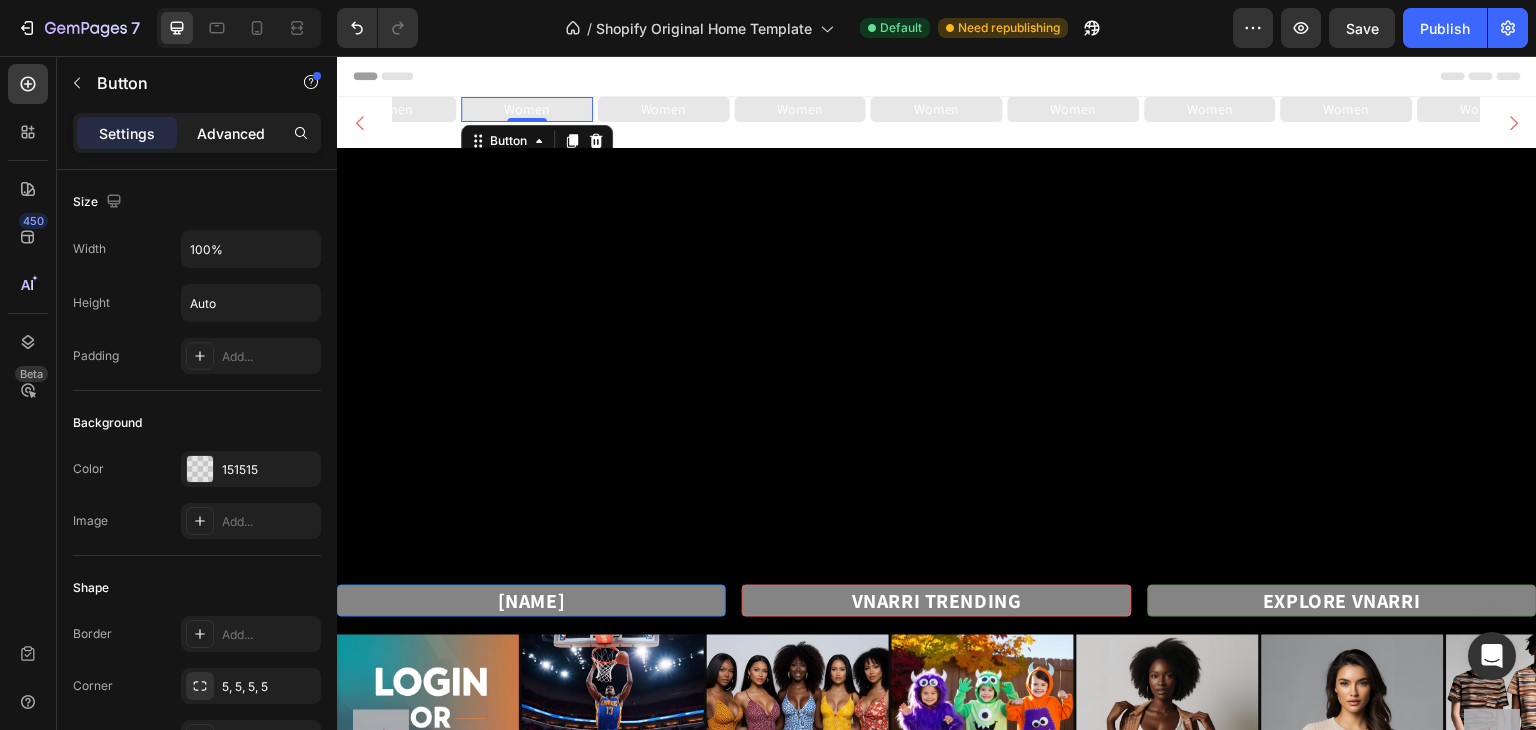 click on "Advanced" at bounding box center [231, 133] 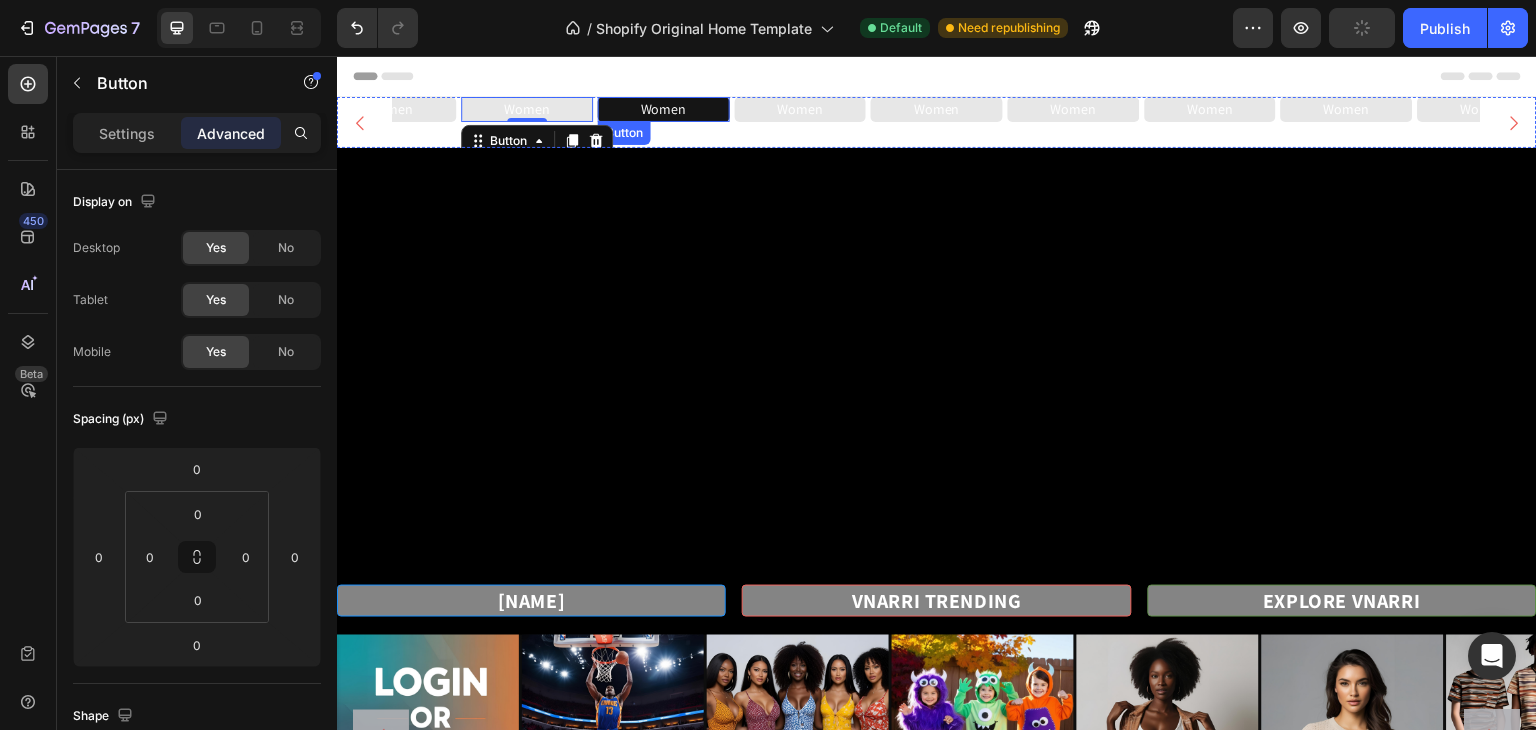 click on "Women" at bounding box center [664, 109] 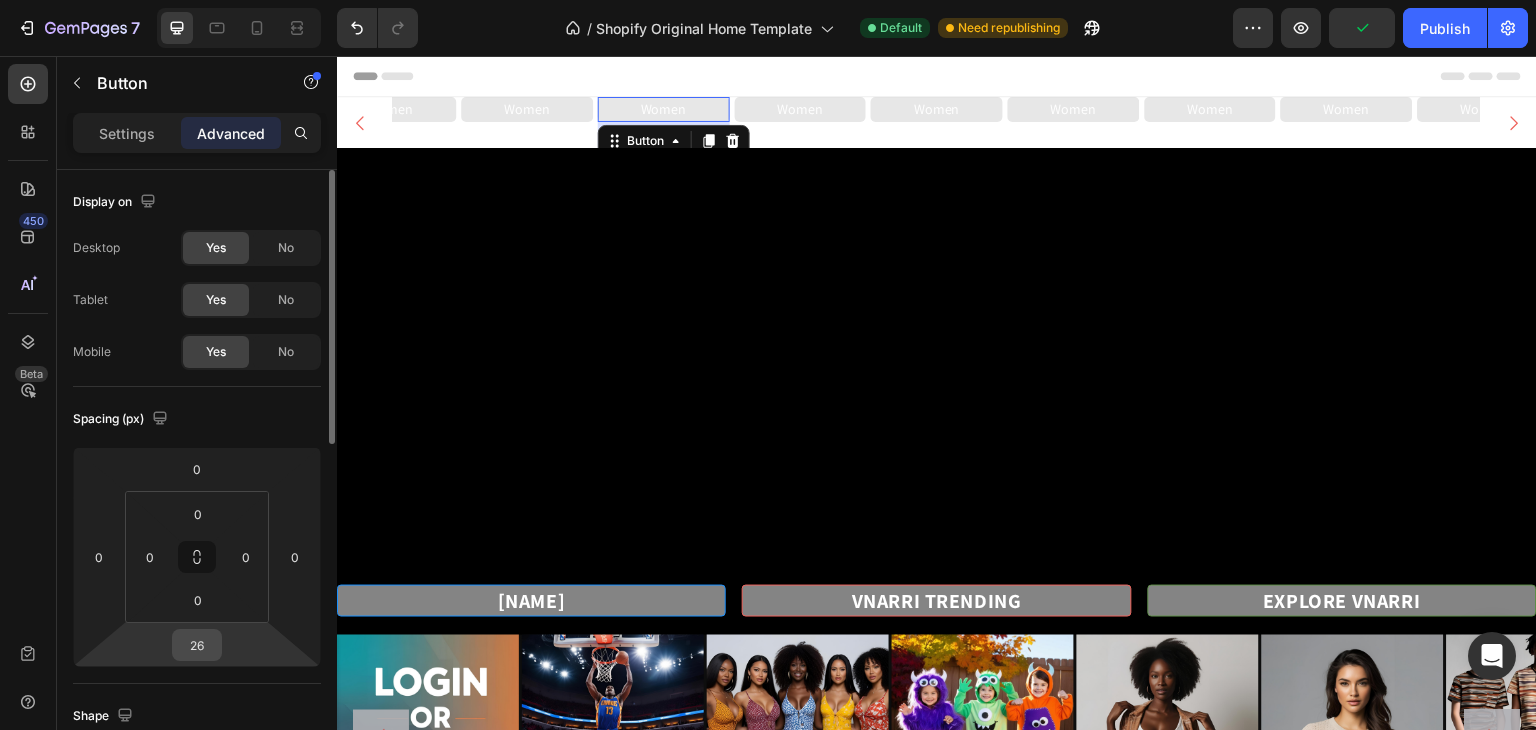 click on "26" at bounding box center (197, 645) 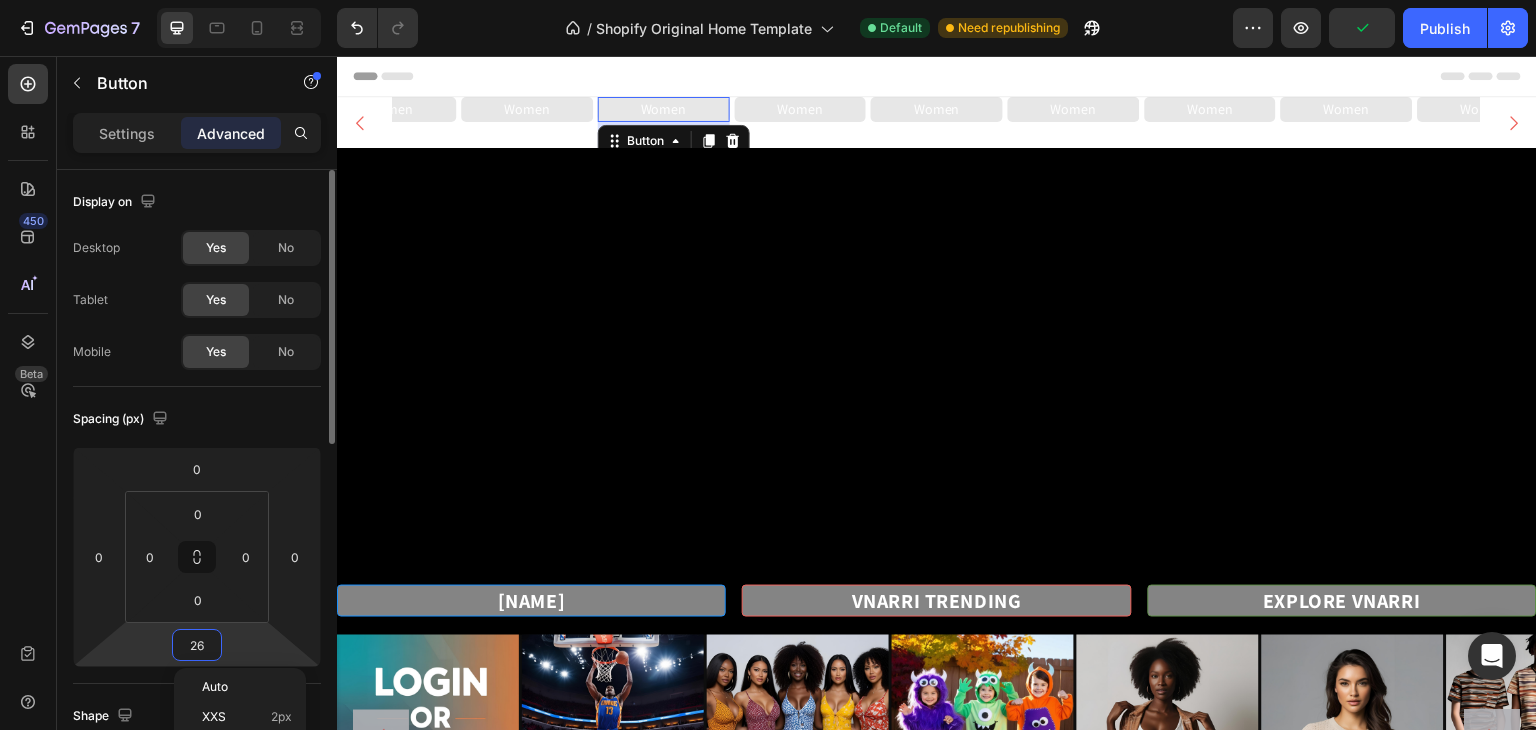 type 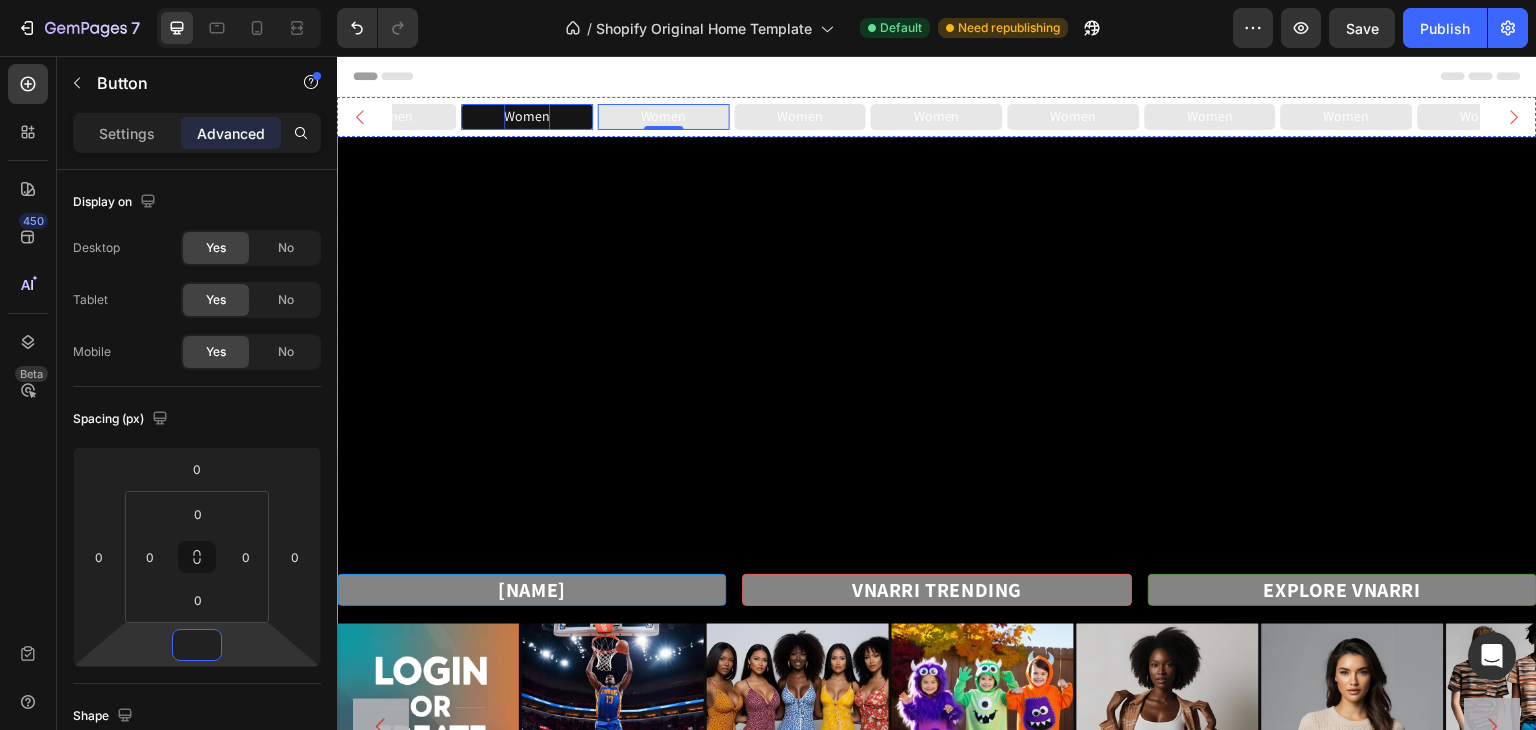 click on "Women" at bounding box center [527, 116] 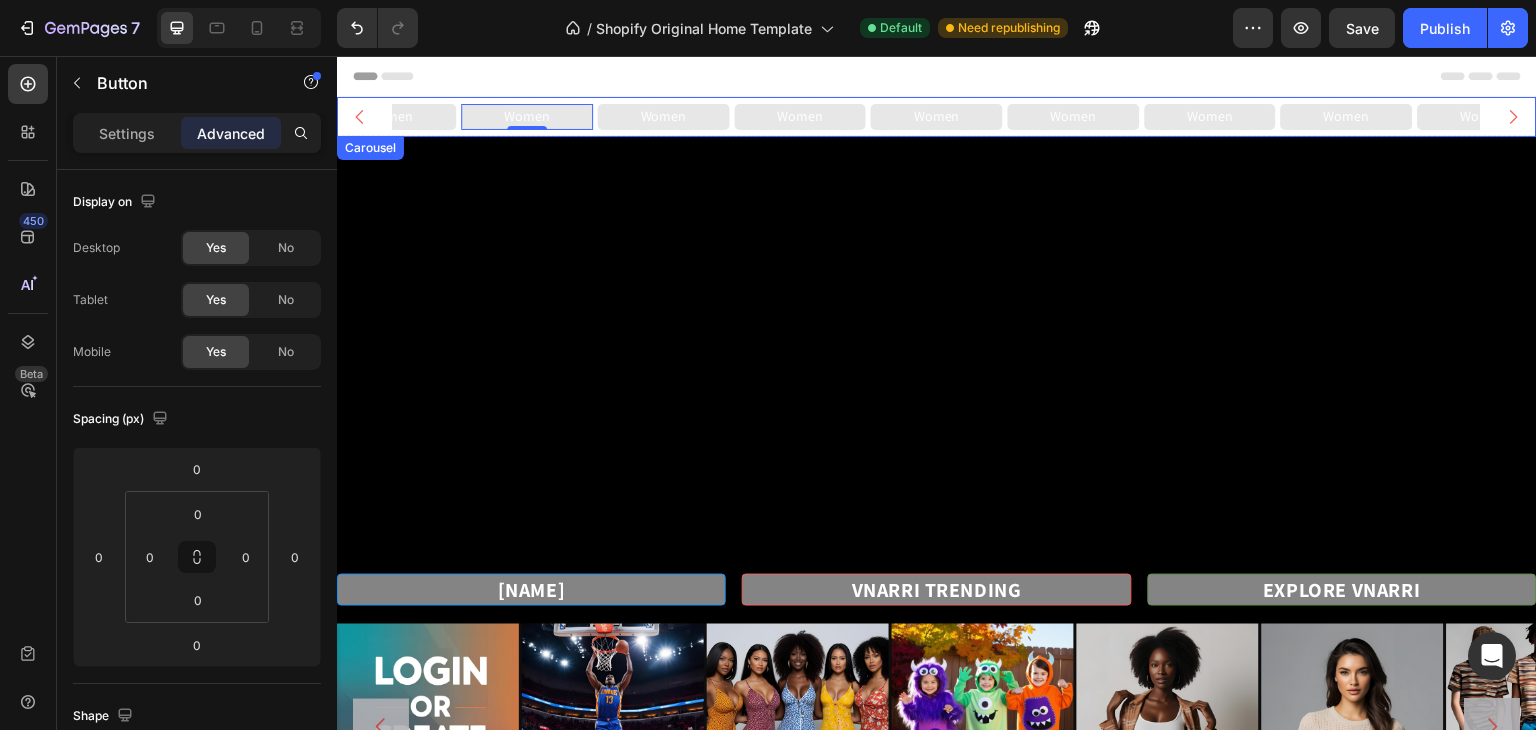click on "Women Button Women Button Women Button Women Button Women Button Women Button Women Button Women Button Women Button Women Button Women Button Women Button Women Button Women Button Women Button Women Button Women Button   0" at bounding box center (937, 116) 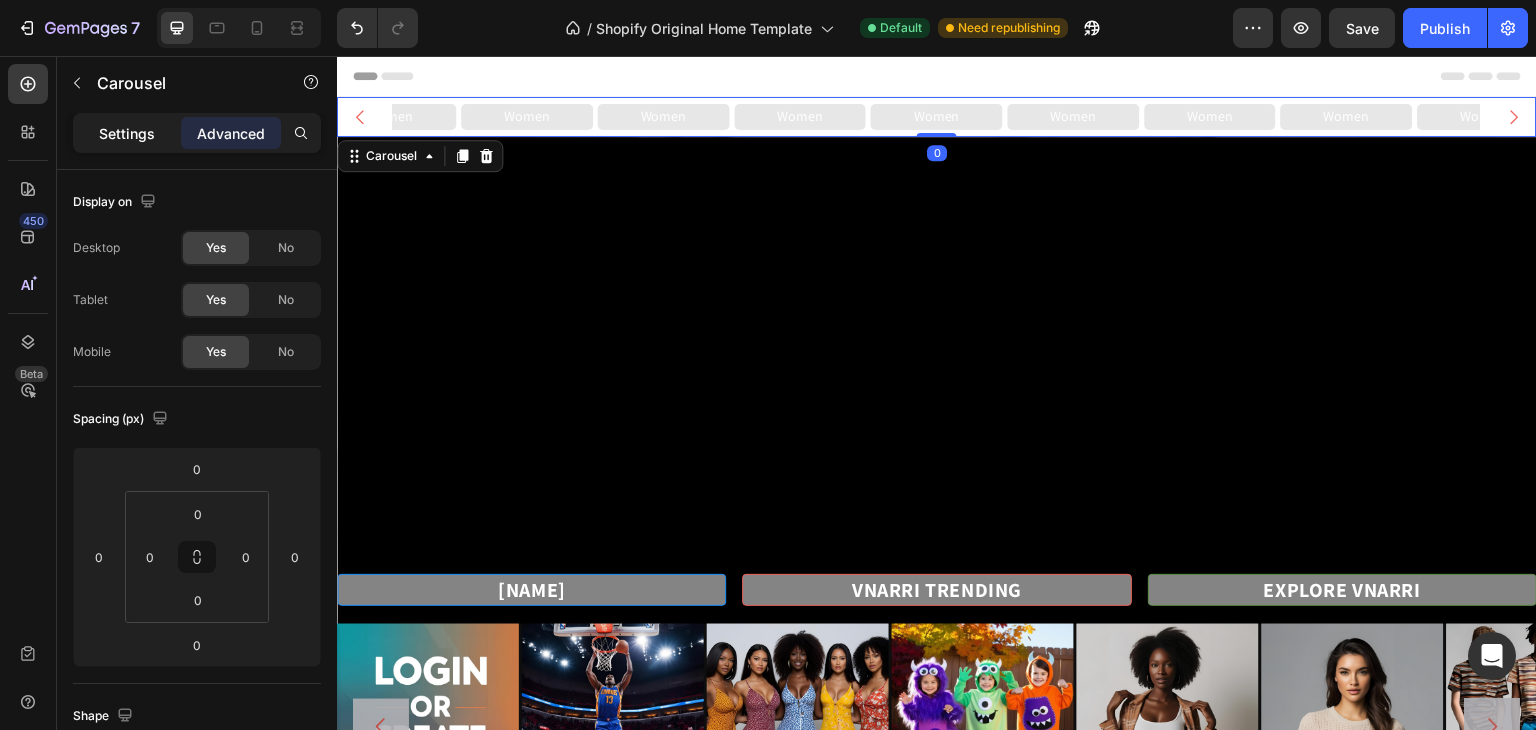 click on "Settings" at bounding box center (127, 133) 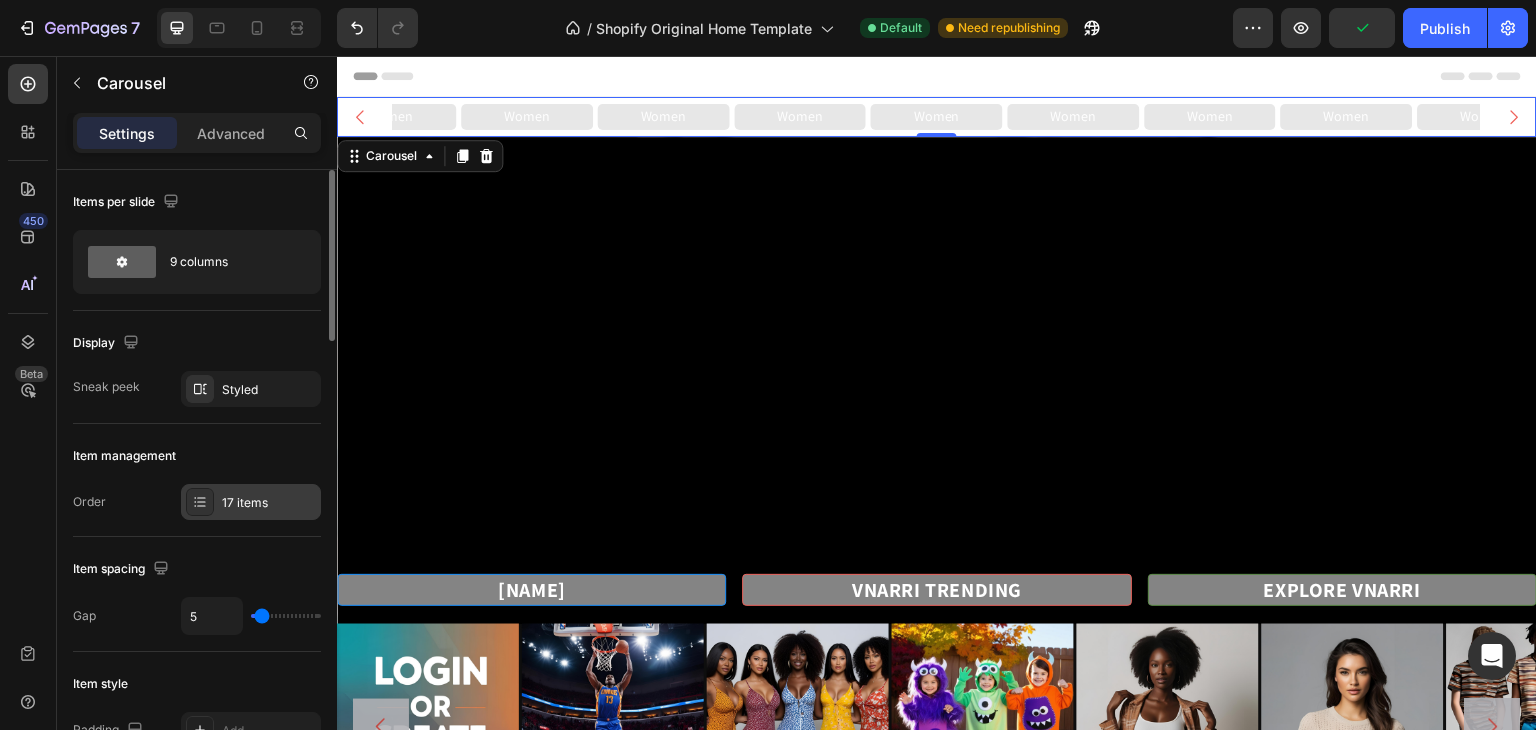 click on "17 items" at bounding box center (269, 503) 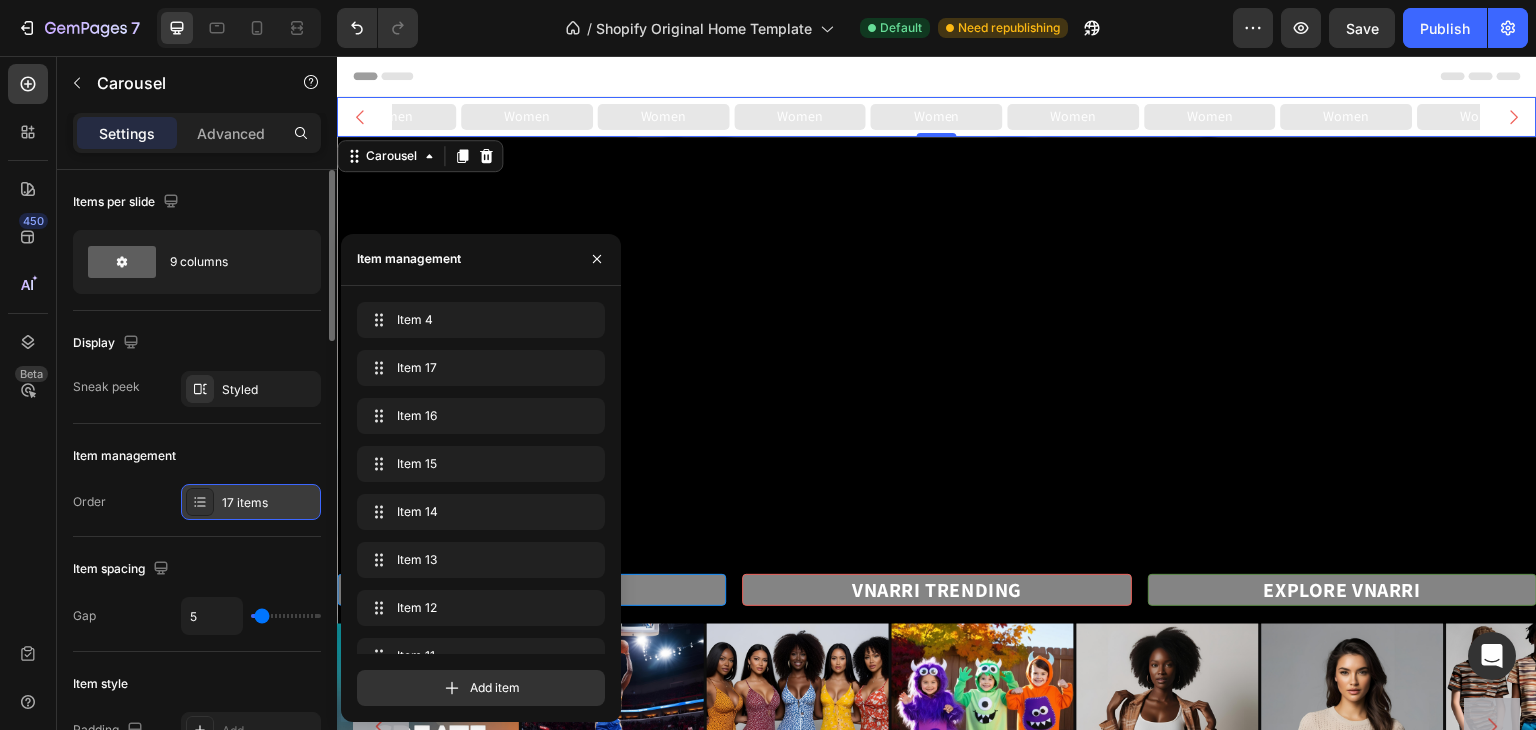 click on "17 items" at bounding box center (269, 503) 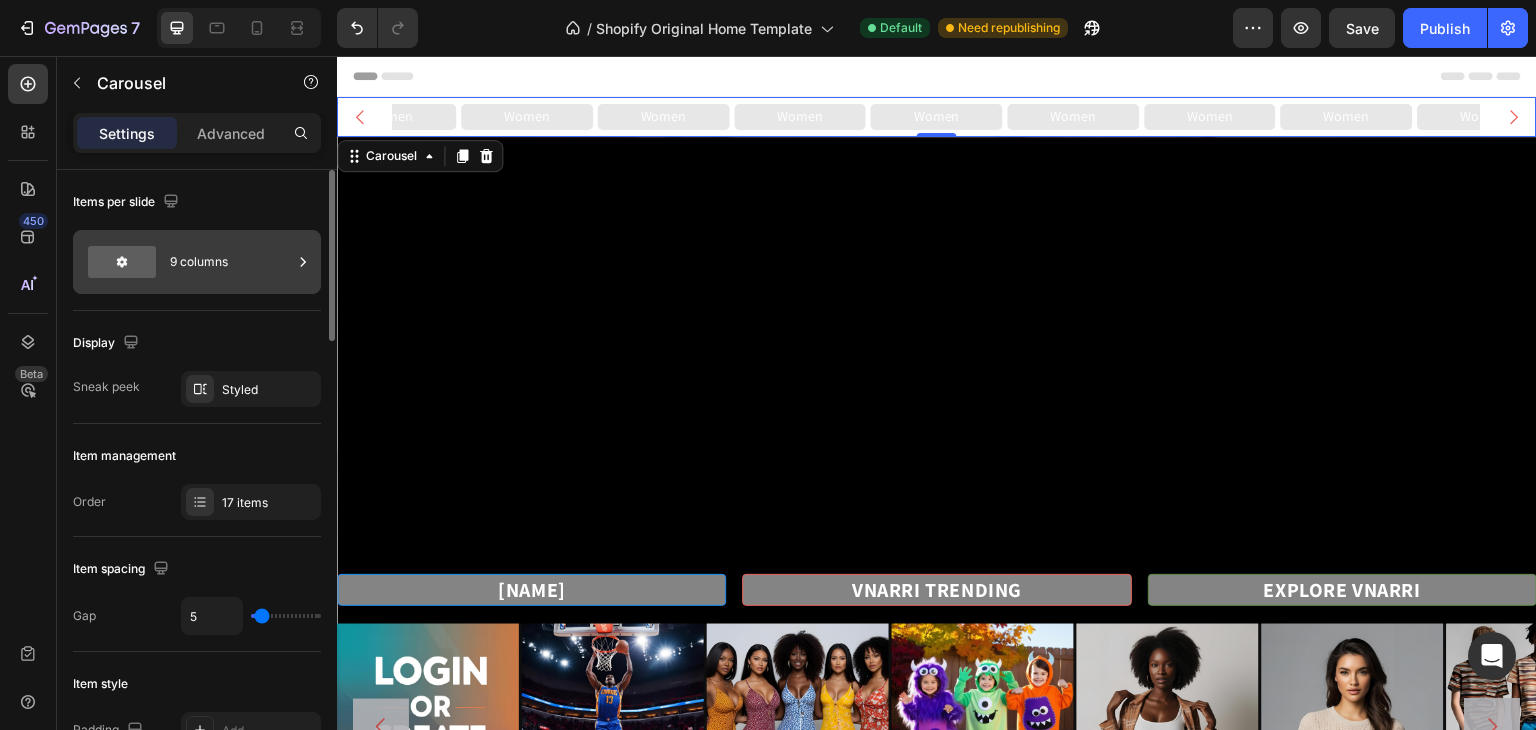 click on "9 columns" at bounding box center (231, 262) 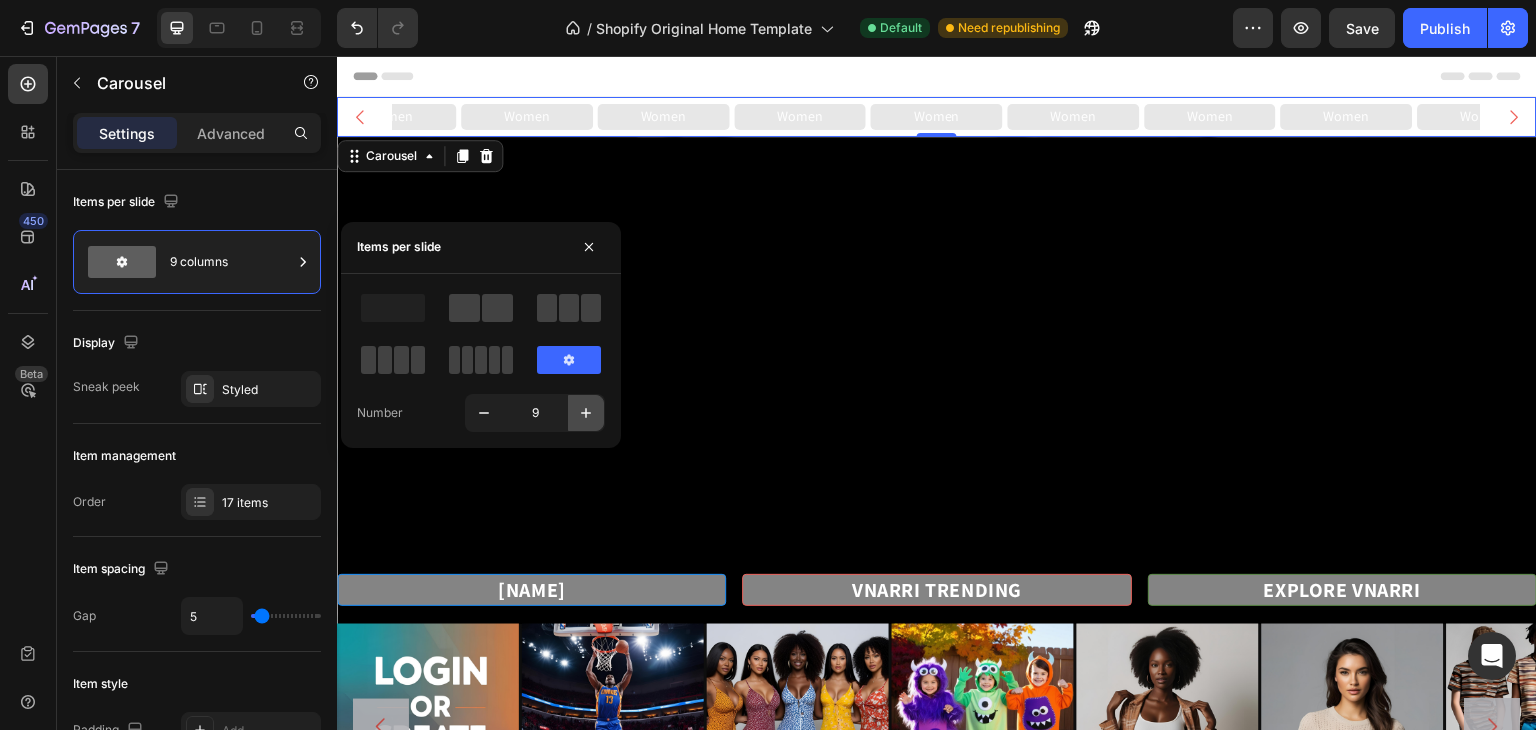 click 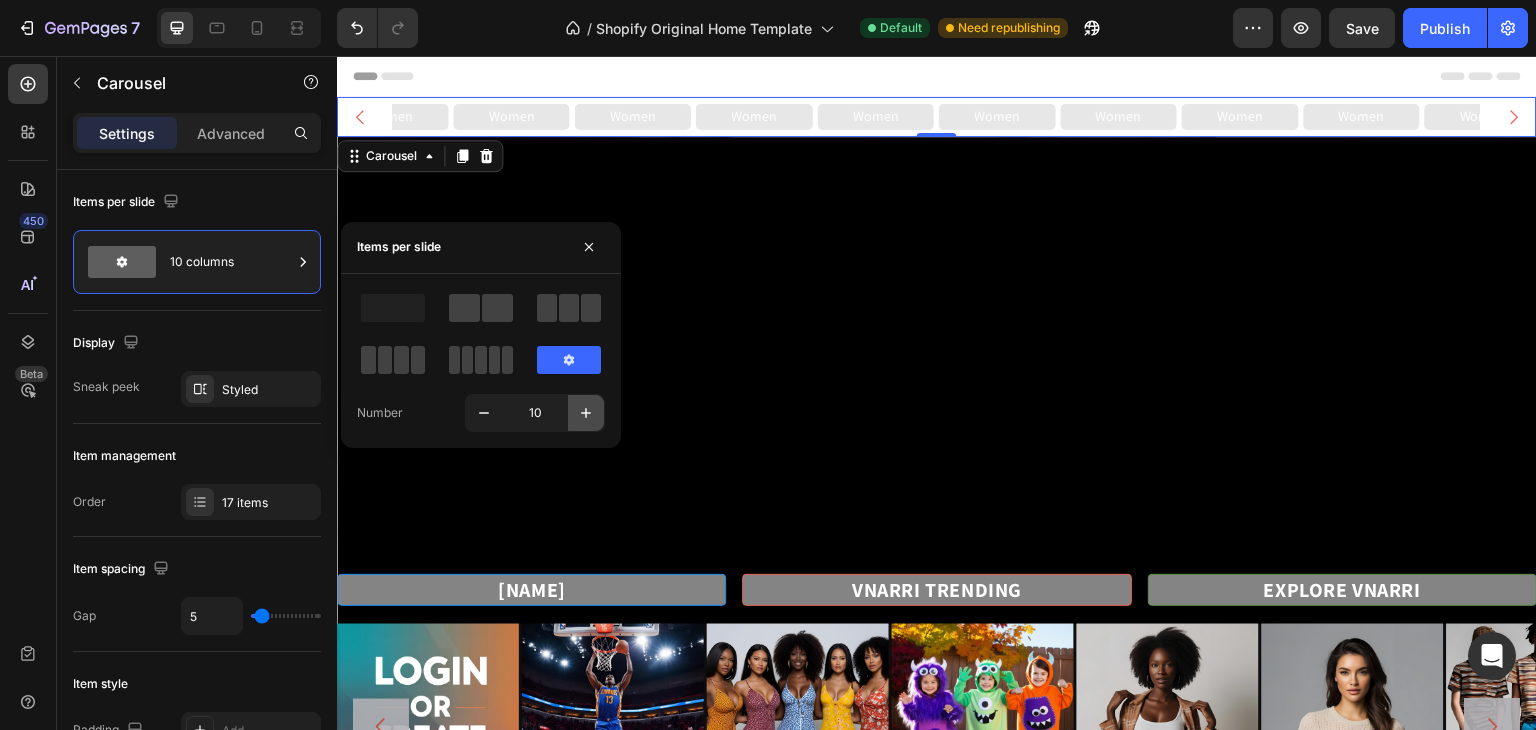 click 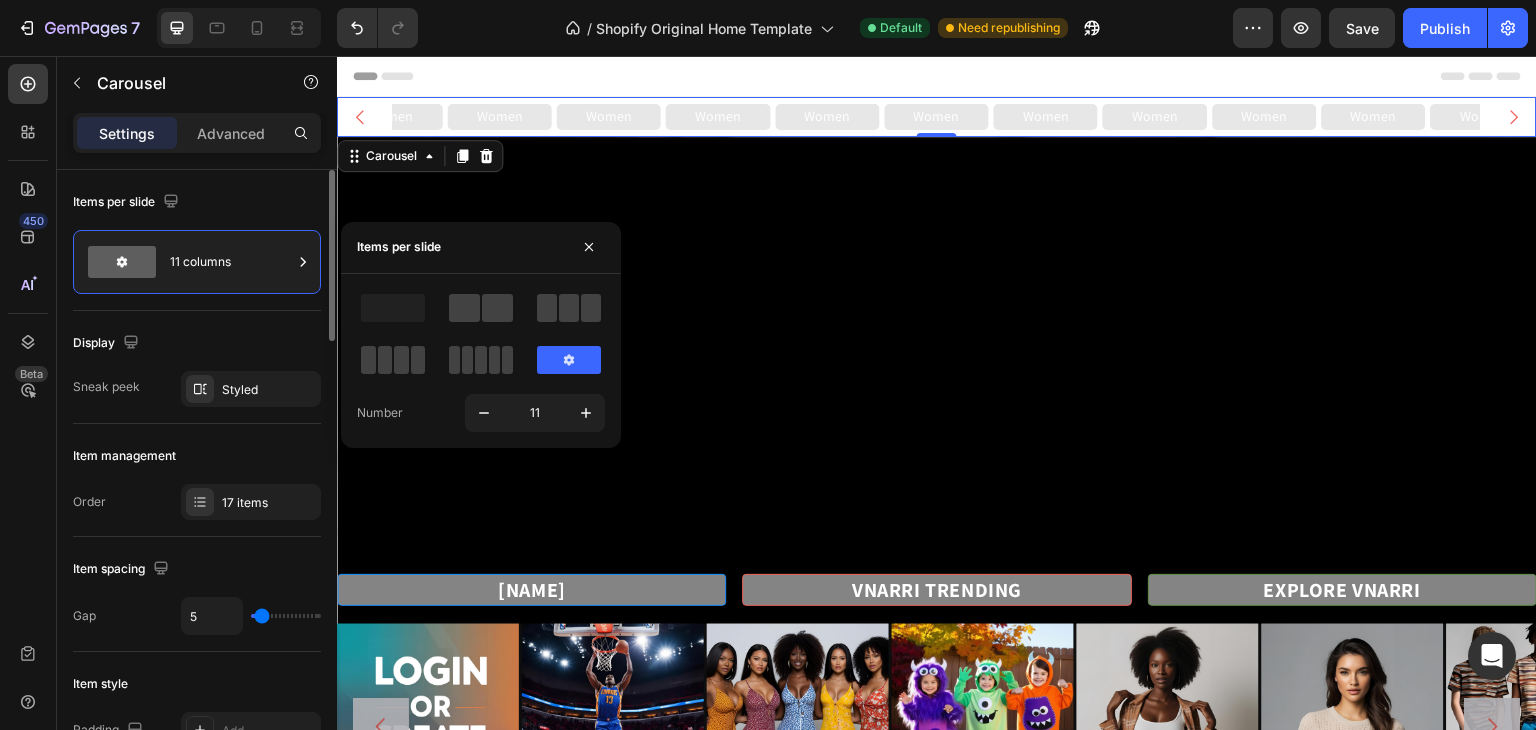 click on "Items per slide" at bounding box center [197, 202] 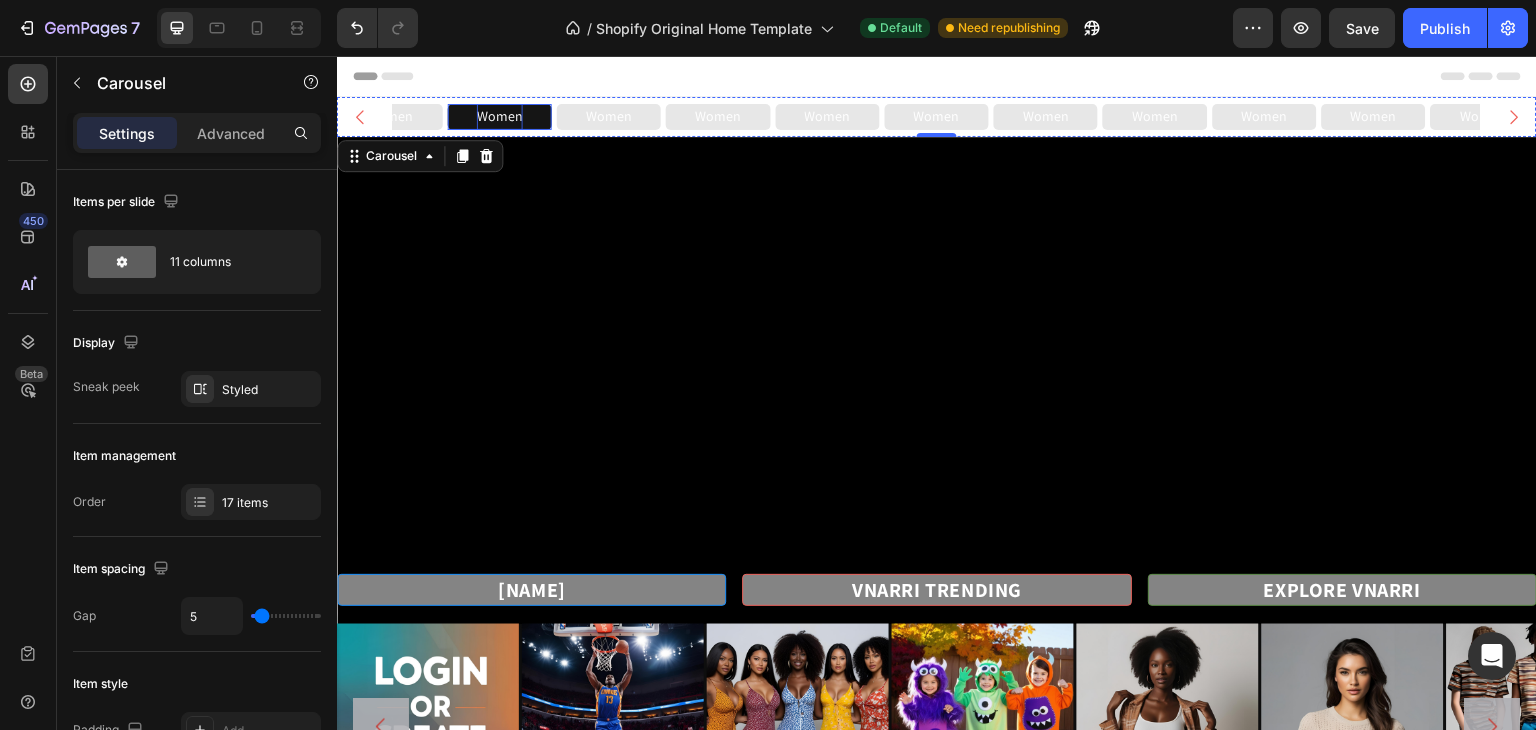 click on "Women" at bounding box center (500, 116) 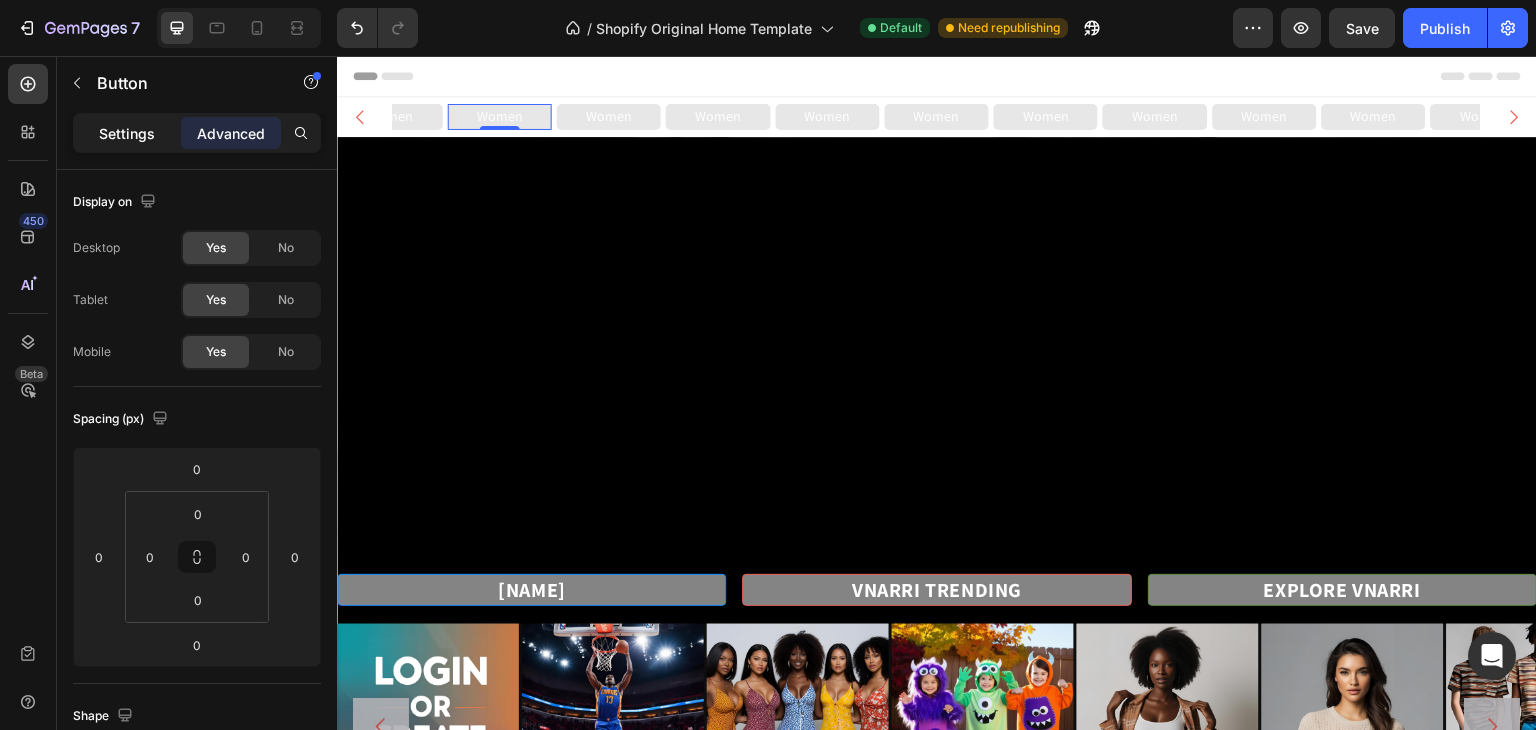 click on "Settings" at bounding box center [127, 133] 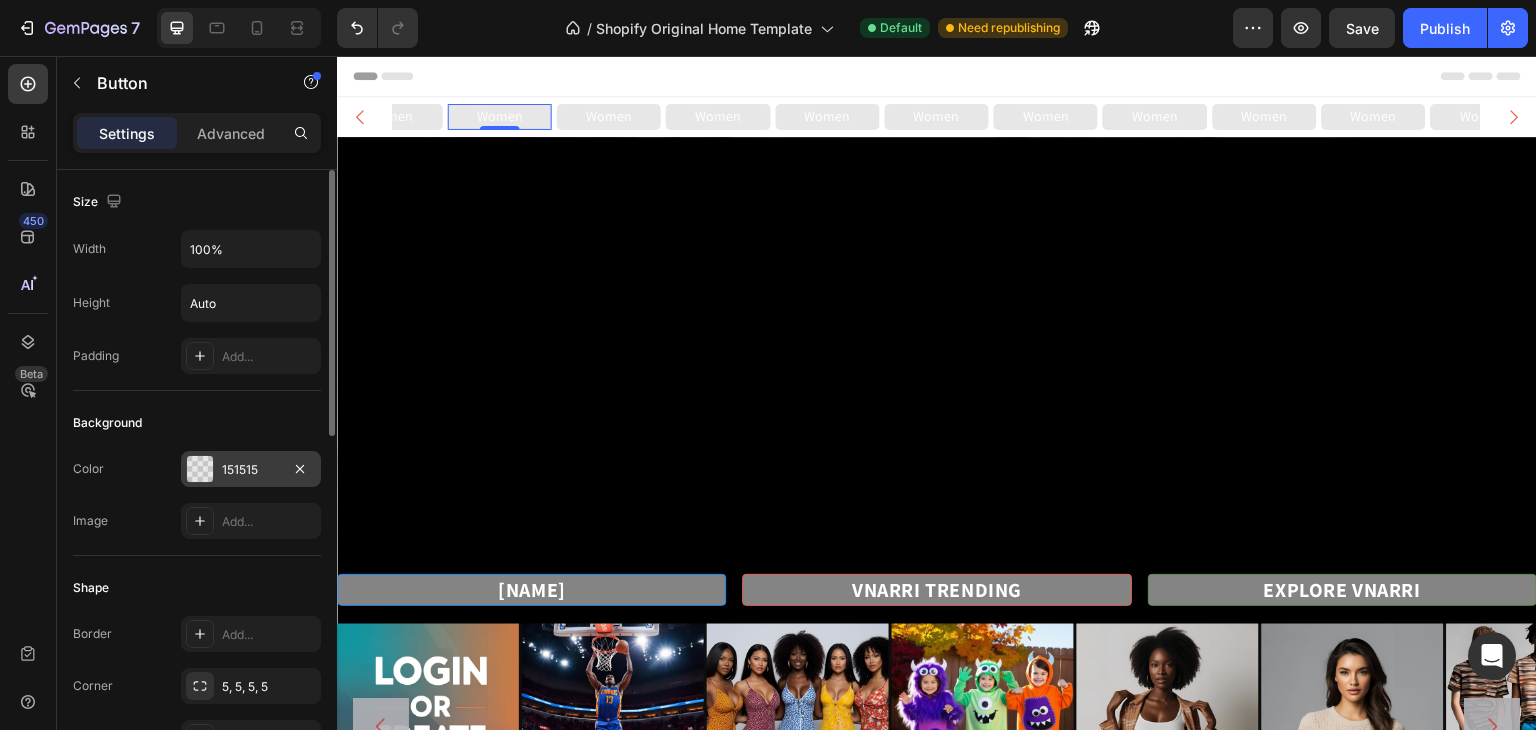 click on "151515" at bounding box center (251, 469) 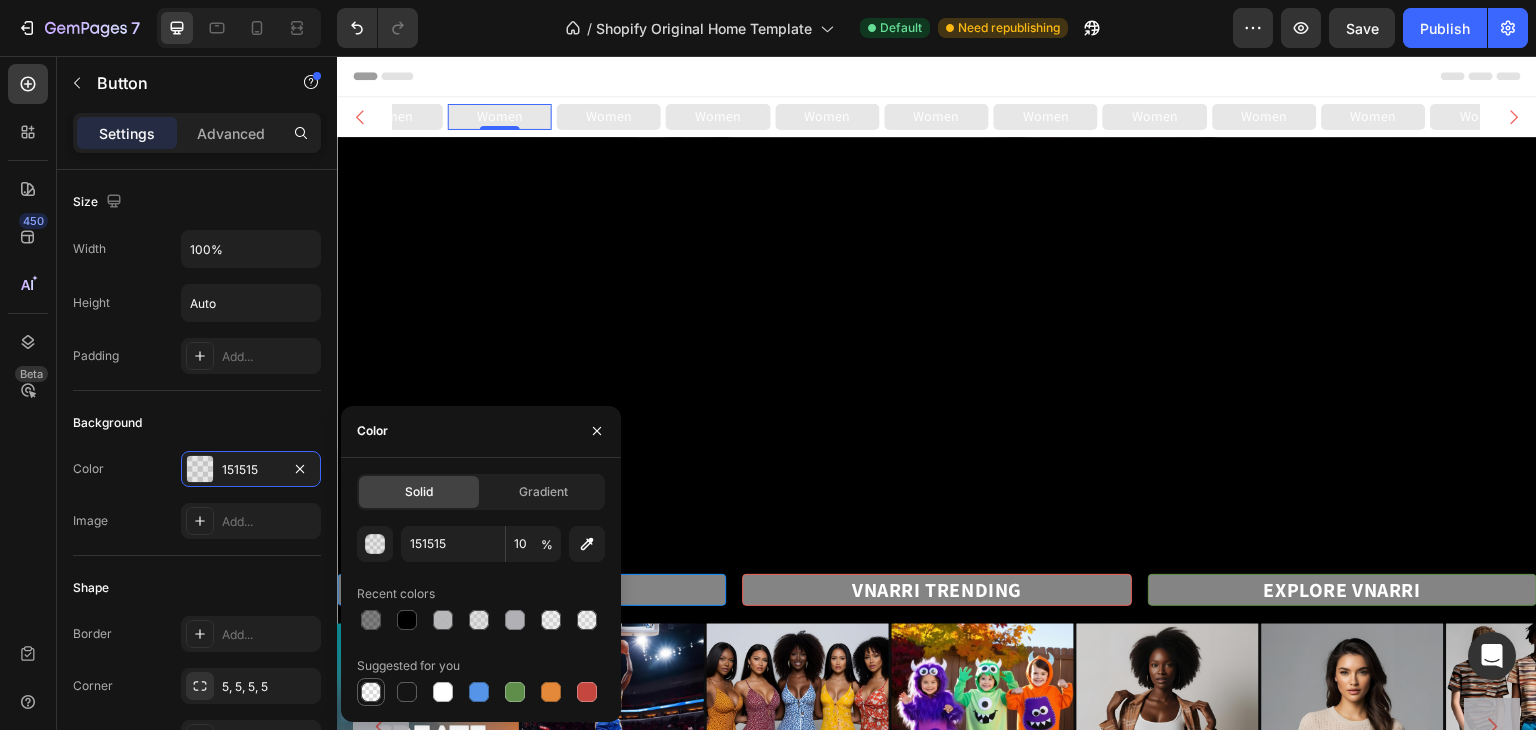 click at bounding box center (371, 692) 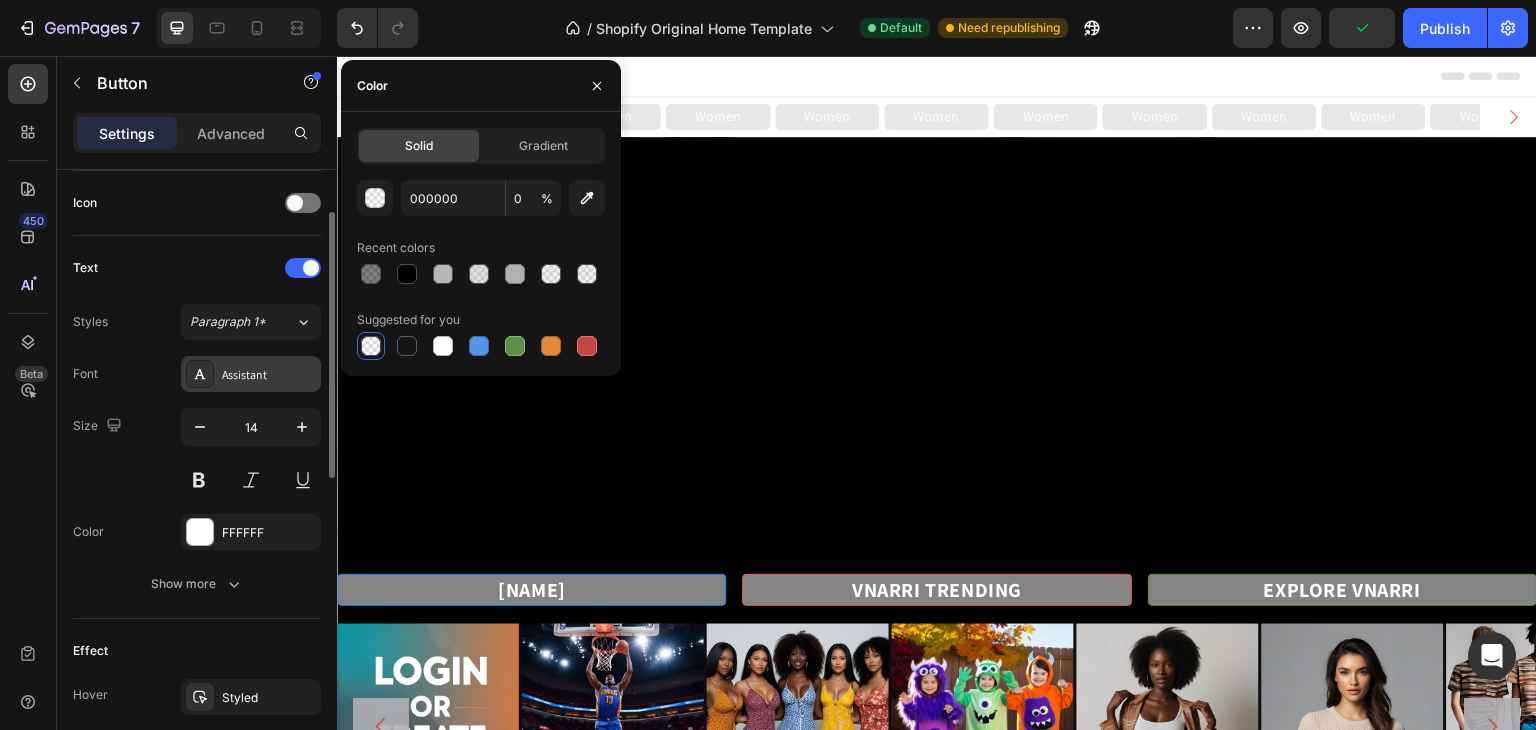scroll, scrollTop: 622, scrollLeft: 0, axis: vertical 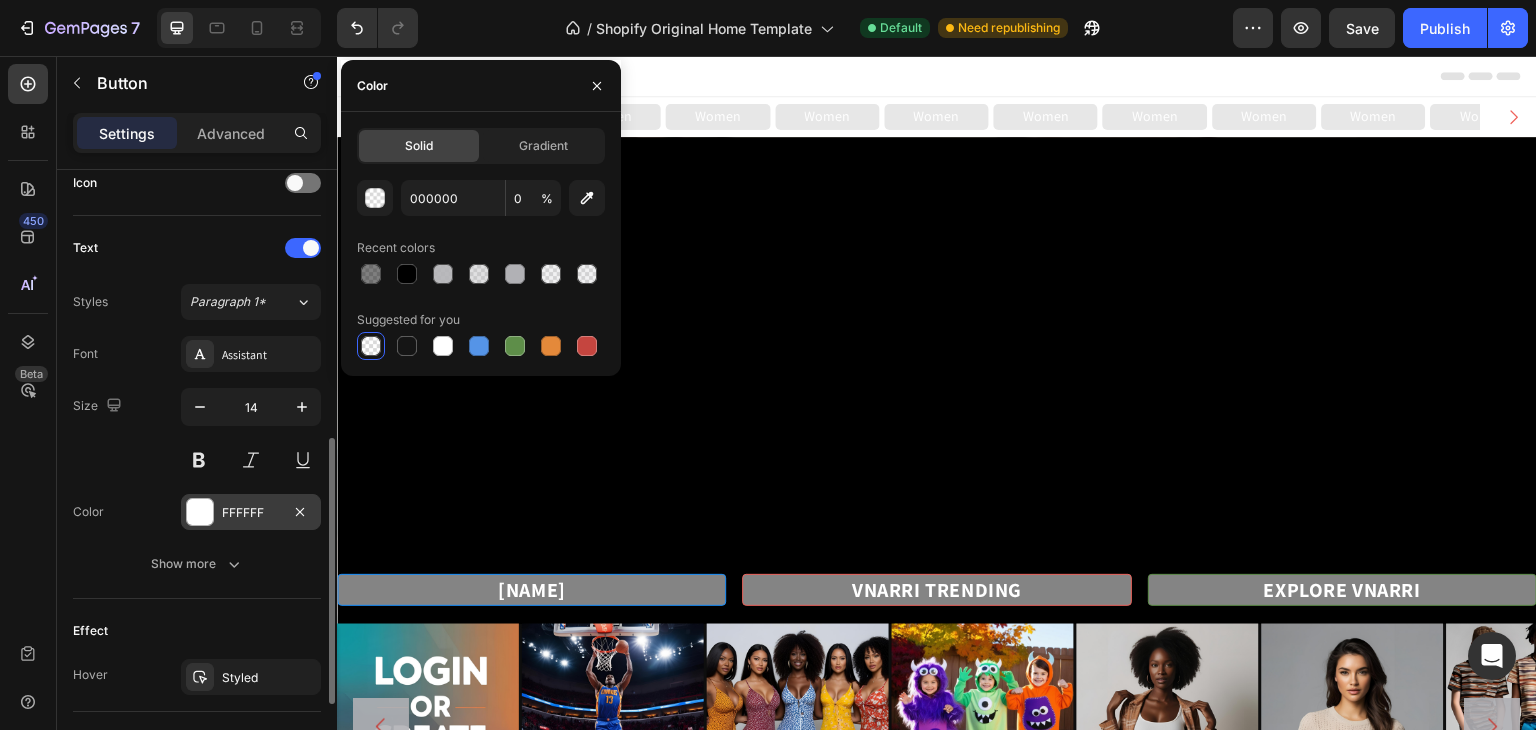 click at bounding box center (200, 512) 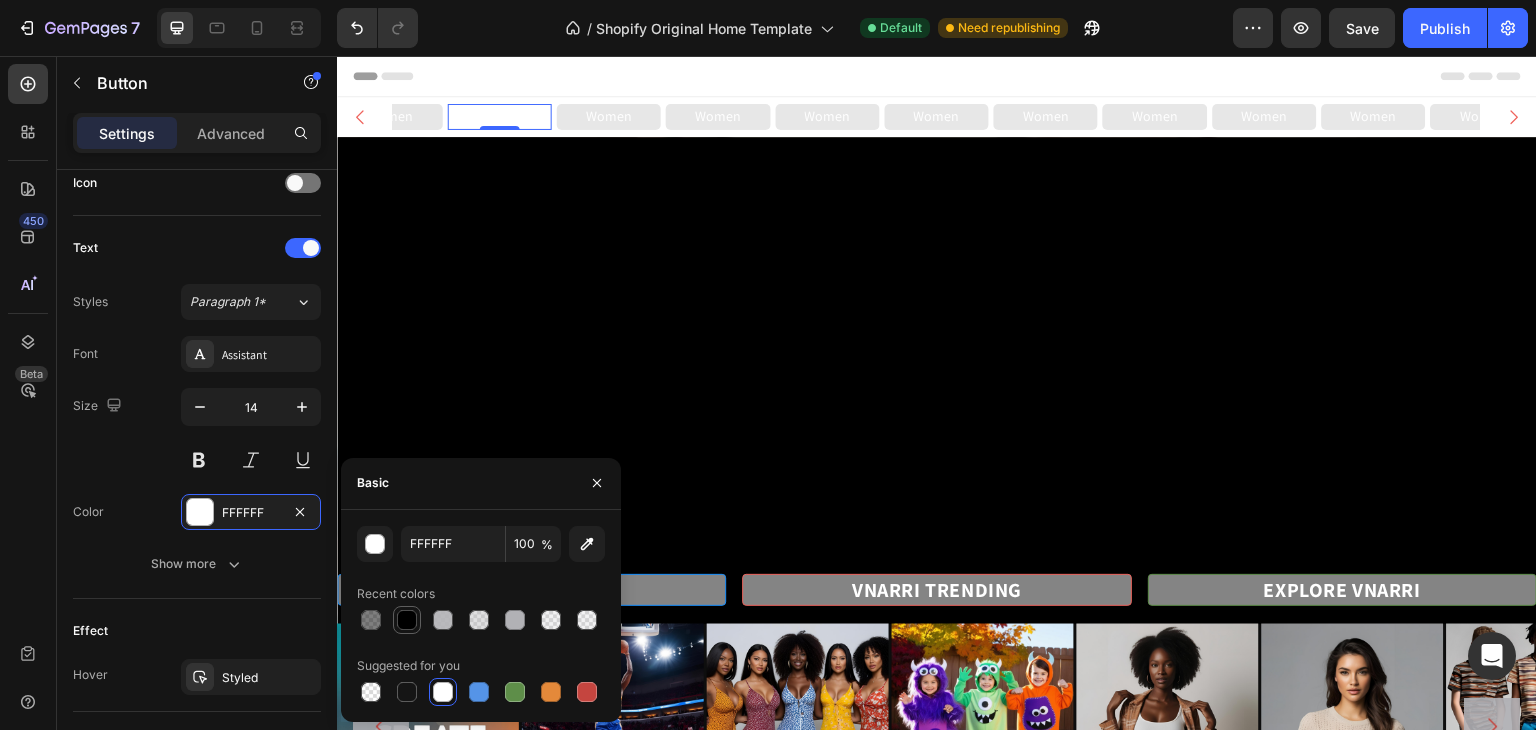 click at bounding box center (407, 620) 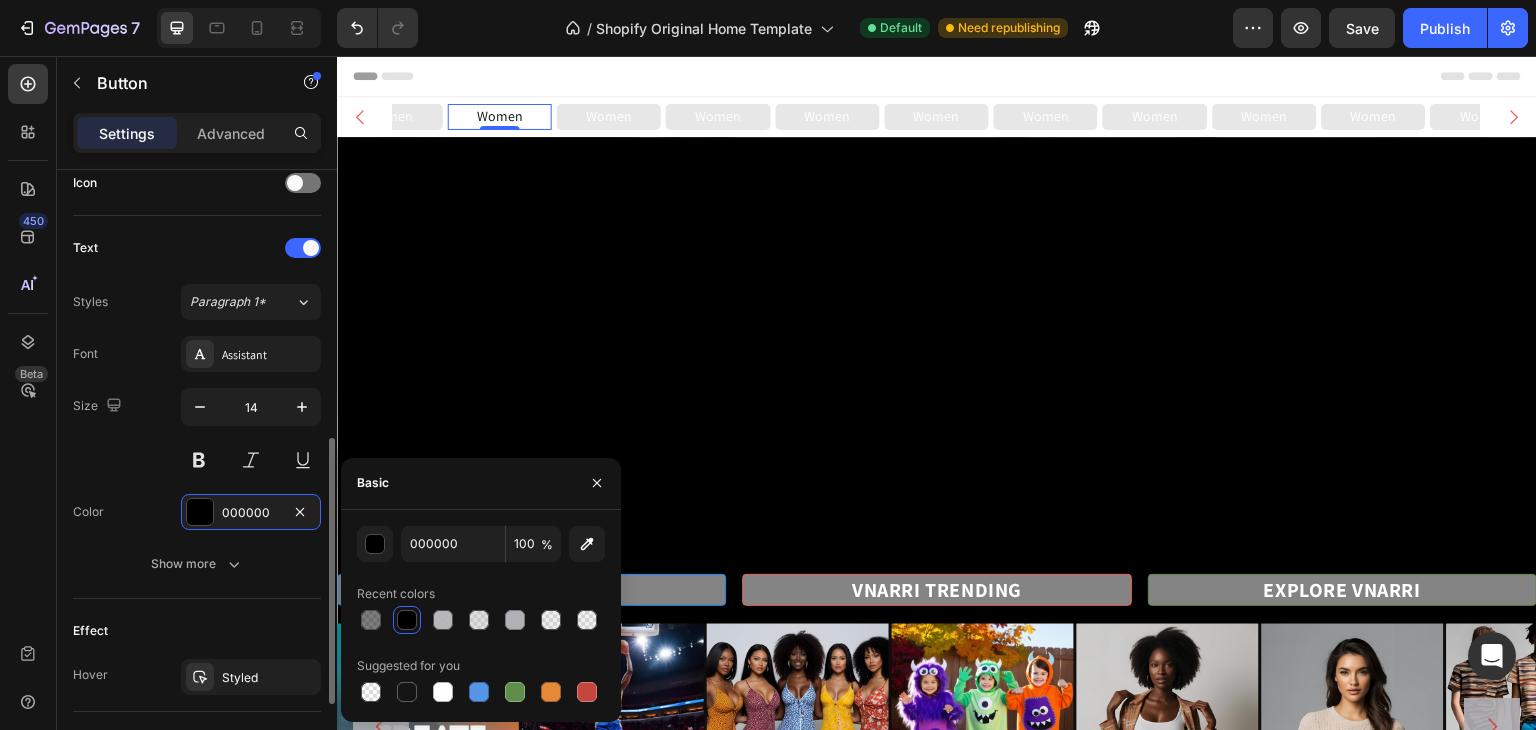 click on "Text" at bounding box center (197, 248) 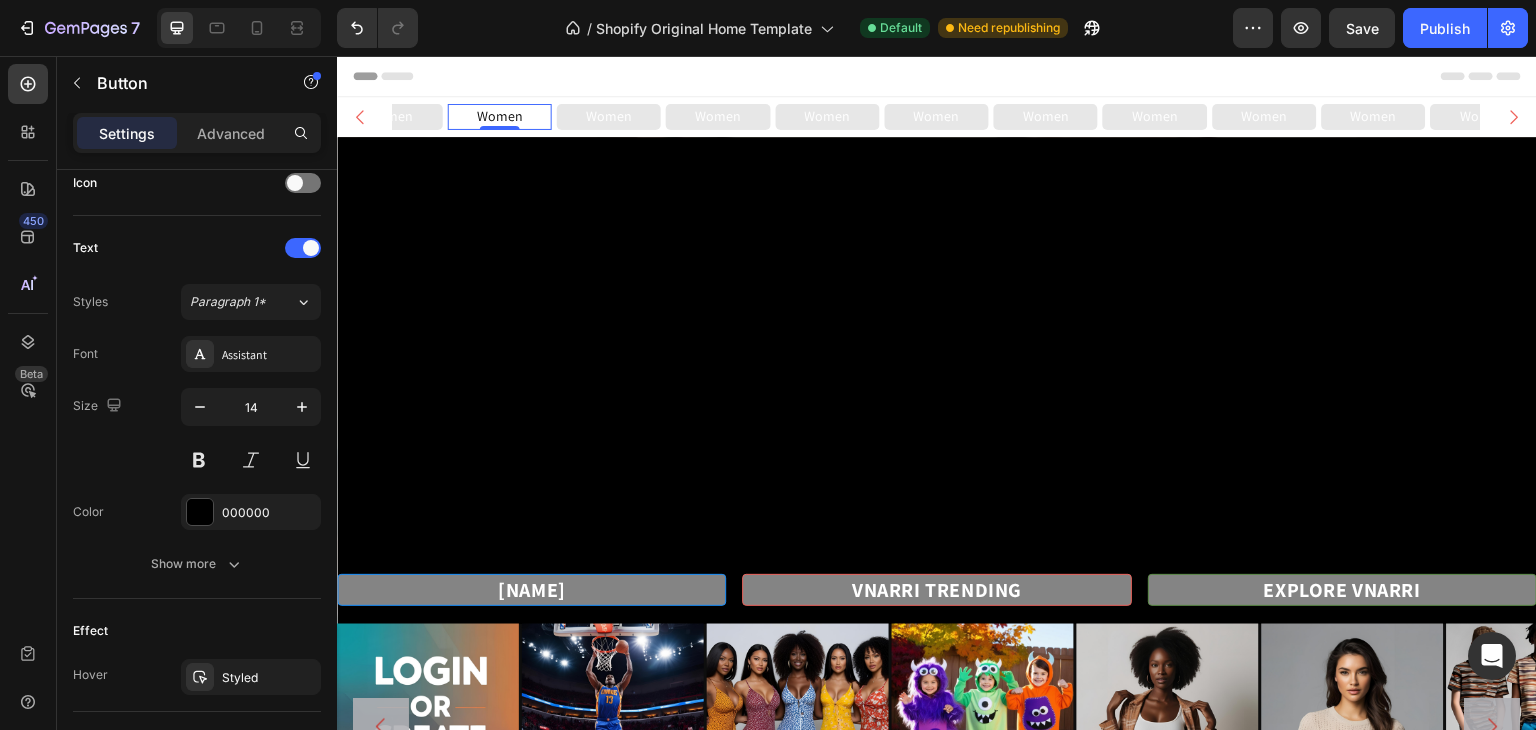click at bounding box center (937, 76) 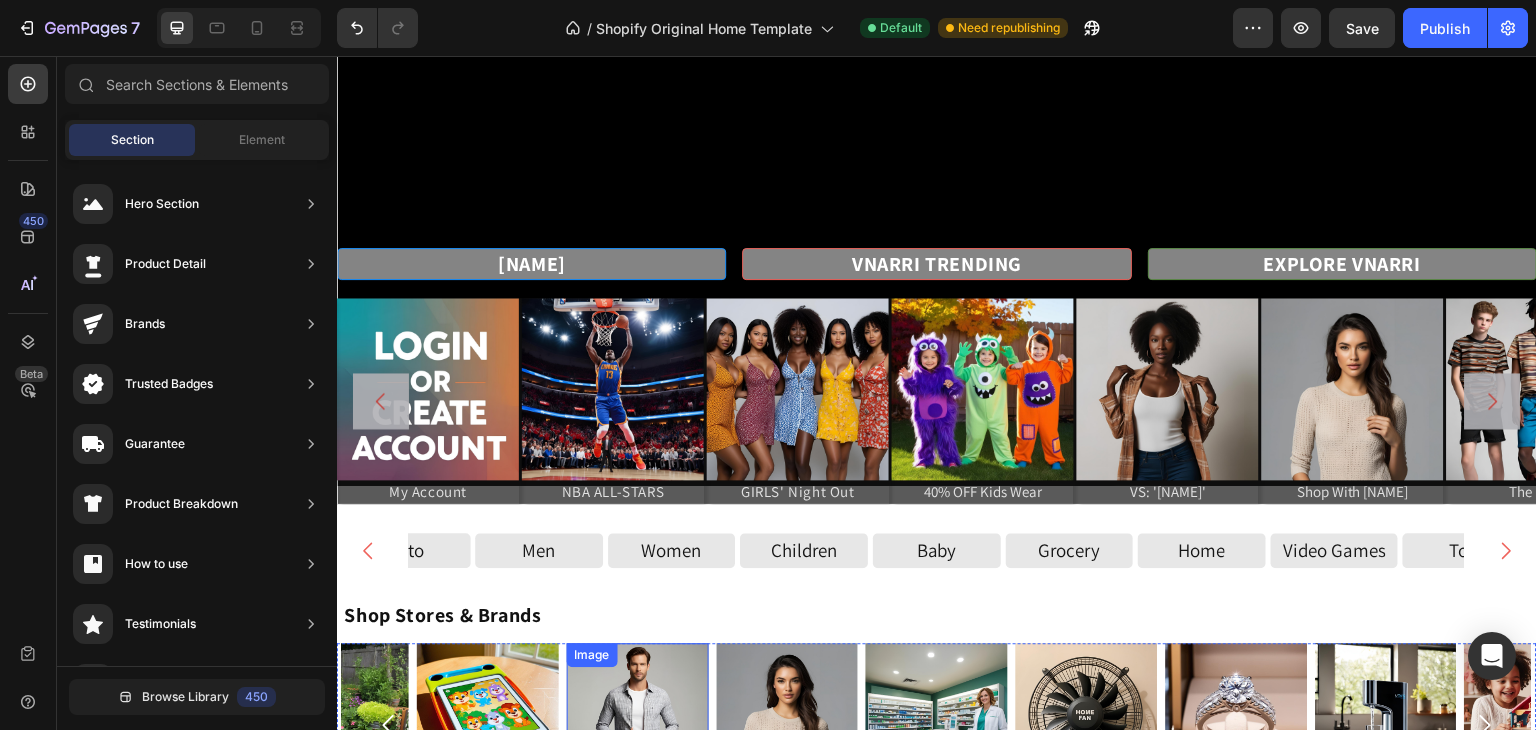 scroll, scrollTop: 324, scrollLeft: 0, axis: vertical 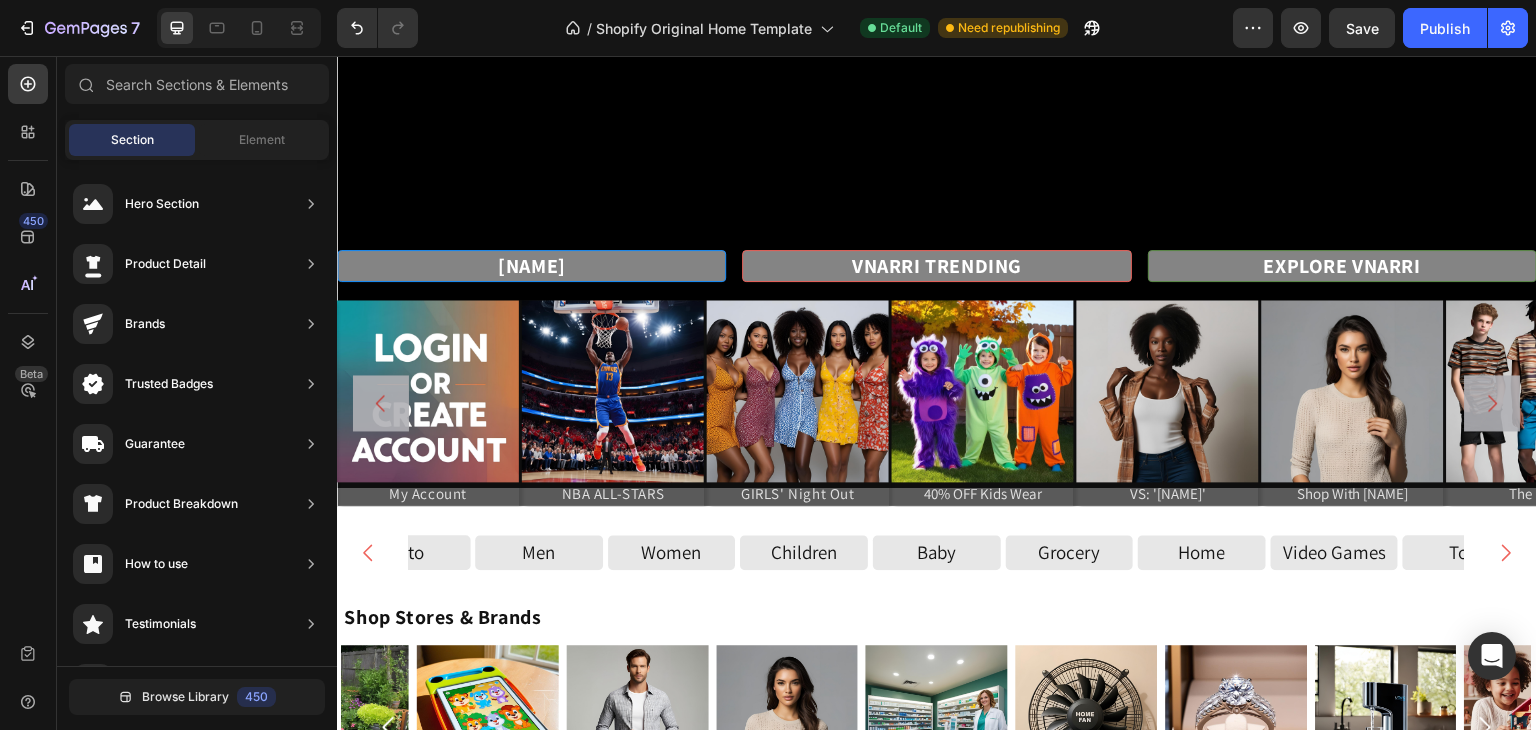 click at bounding box center [239, 28] 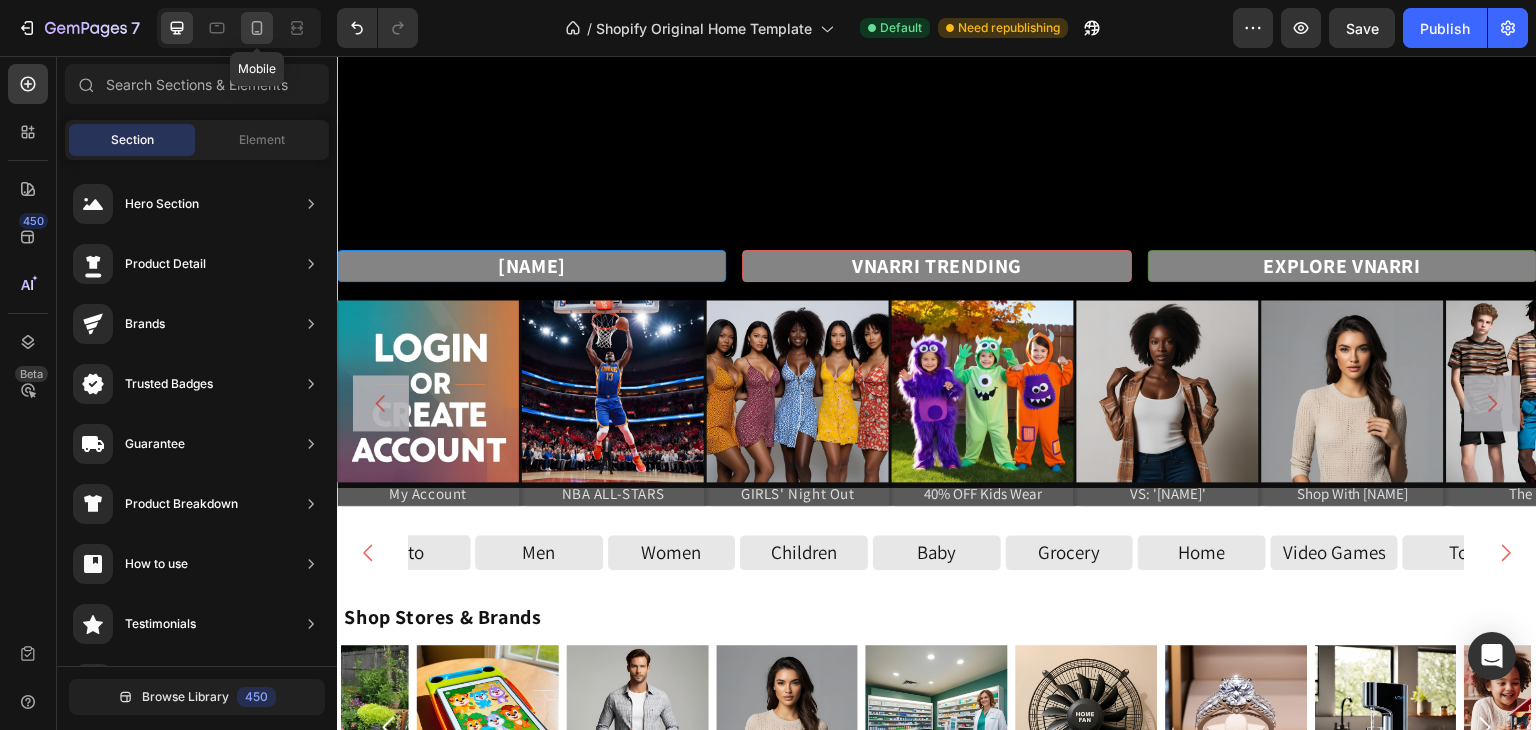 click 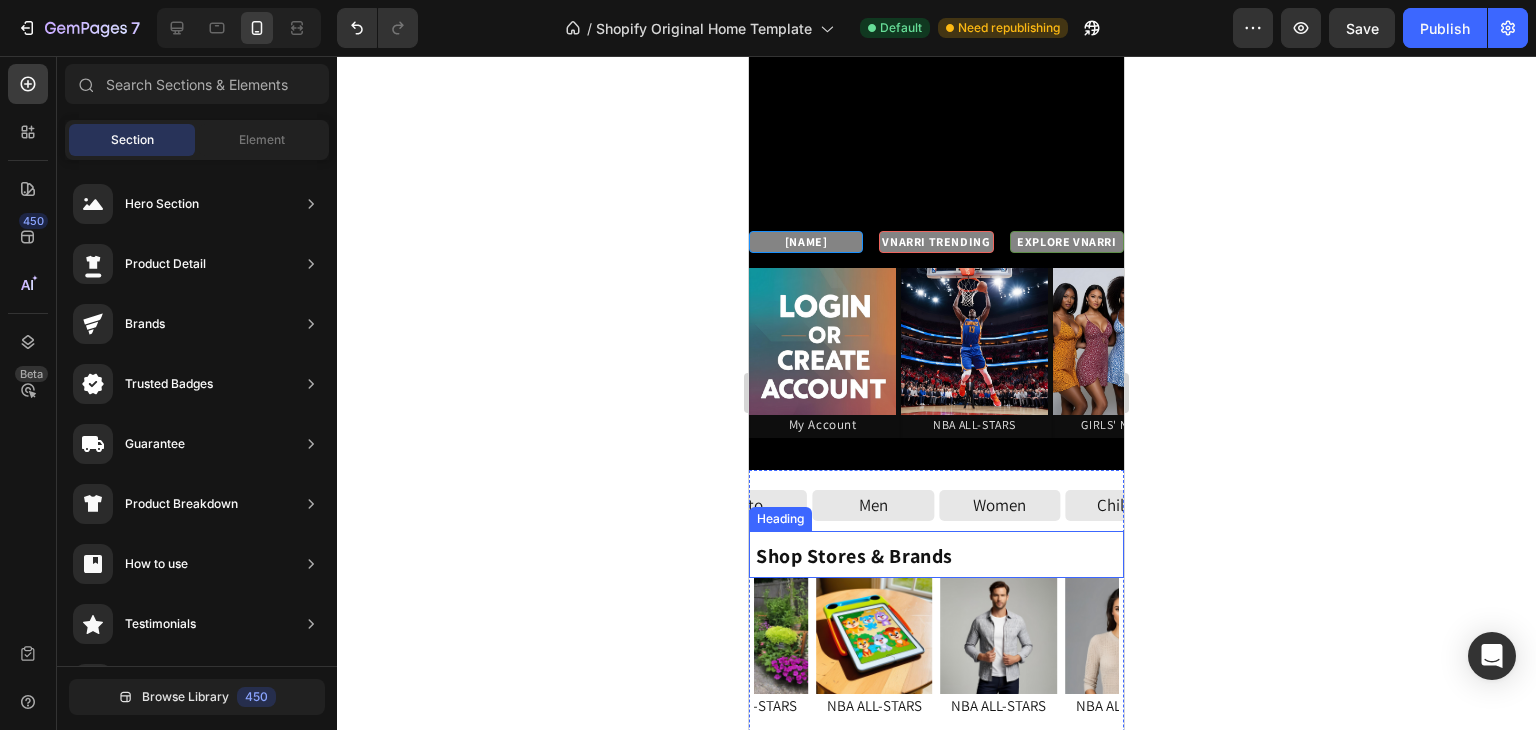 scroll, scrollTop: 0, scrollLeft: 0, axis: both 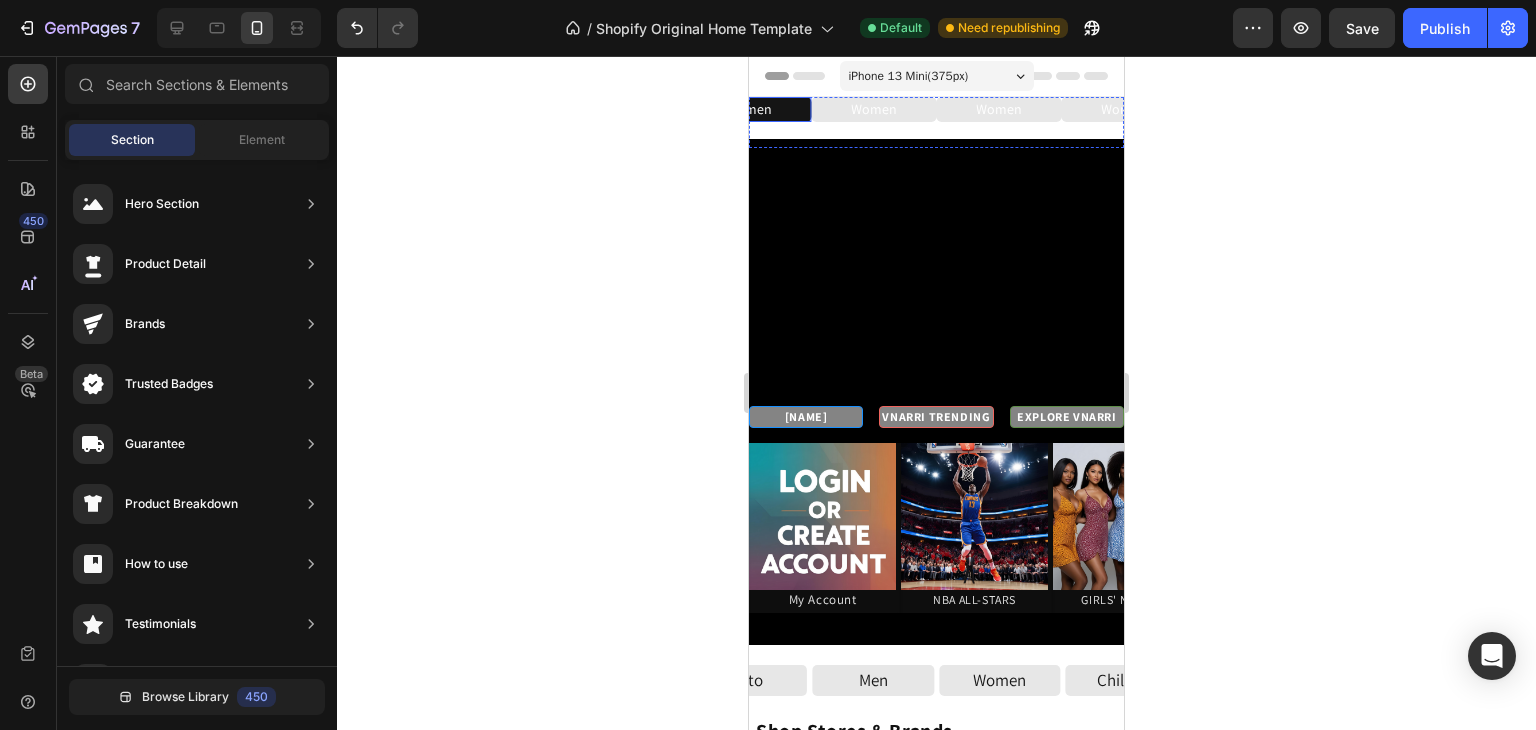 click on "Women" at bounding box center [748, 109] 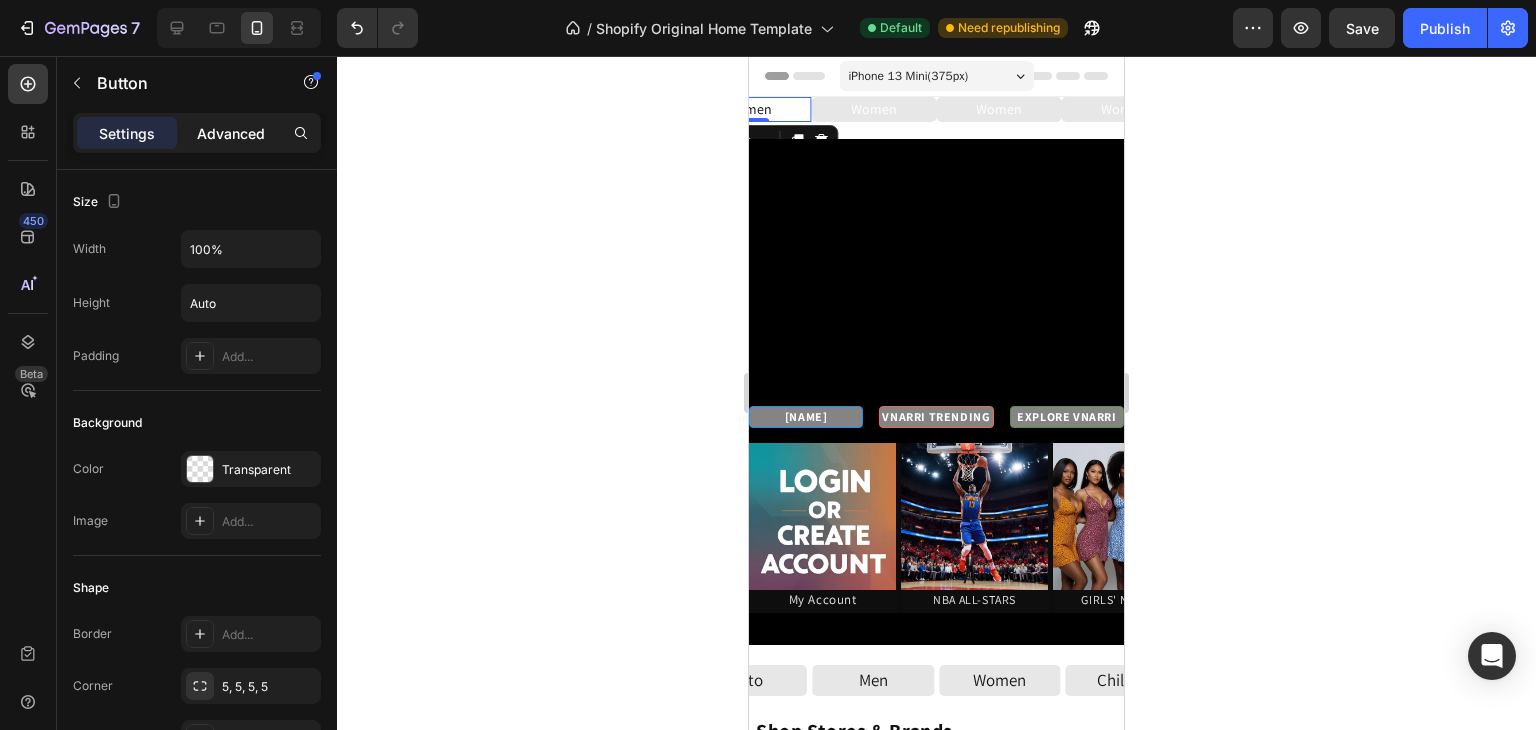 click on "Advanced" at bounding box center (231, 133) 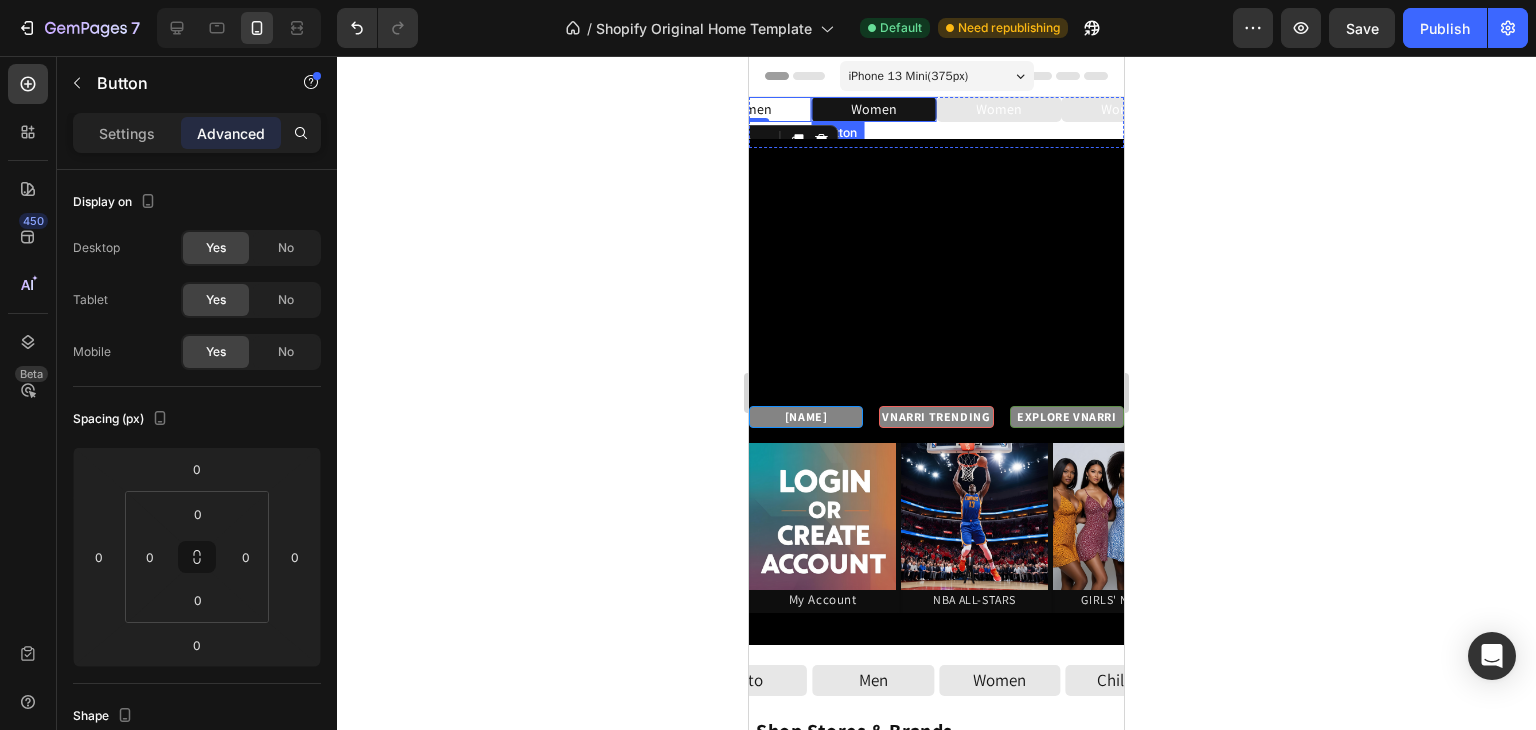 click on "Women" at bounding box center [874, 109] 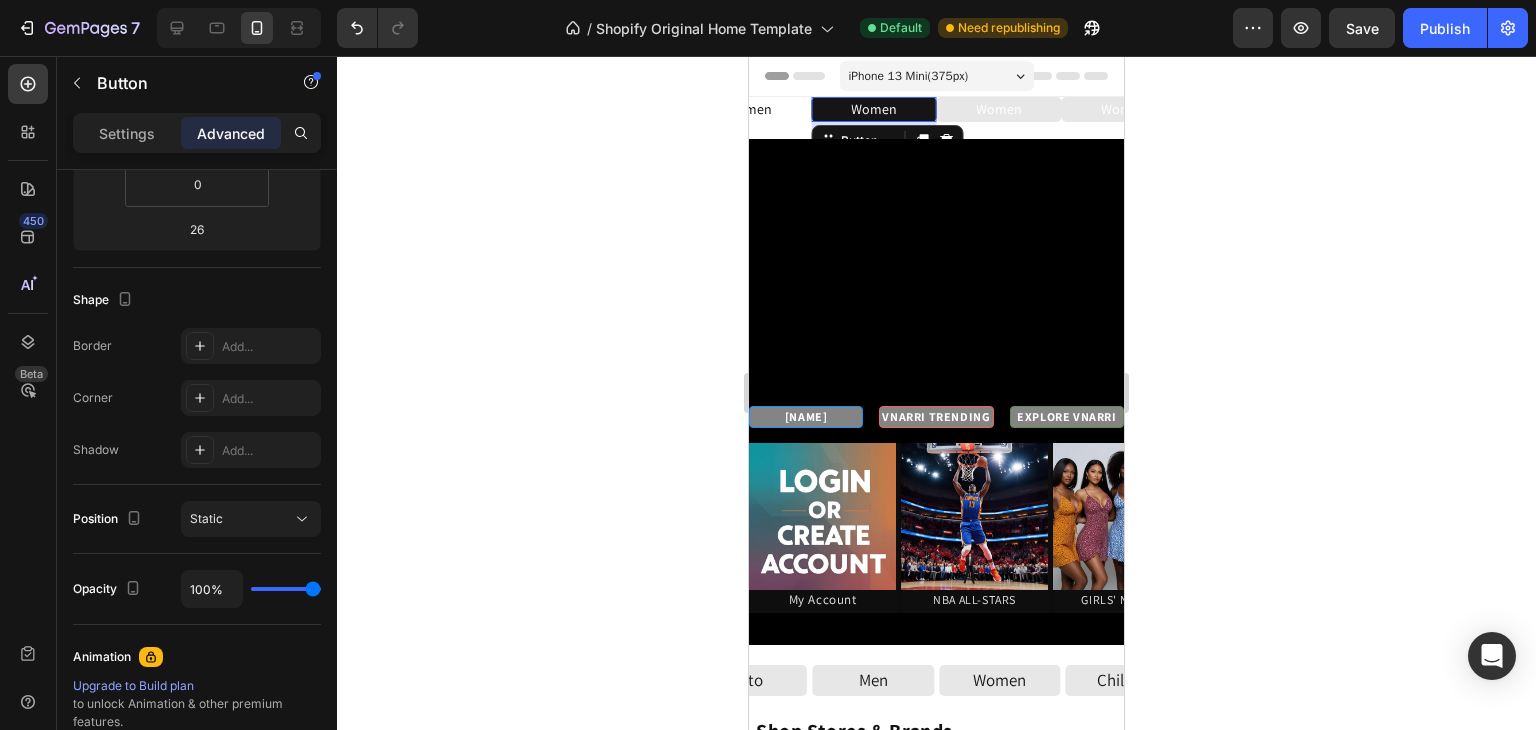 scroll, scrollTop: 0, scrollLeft: 0, axis: both 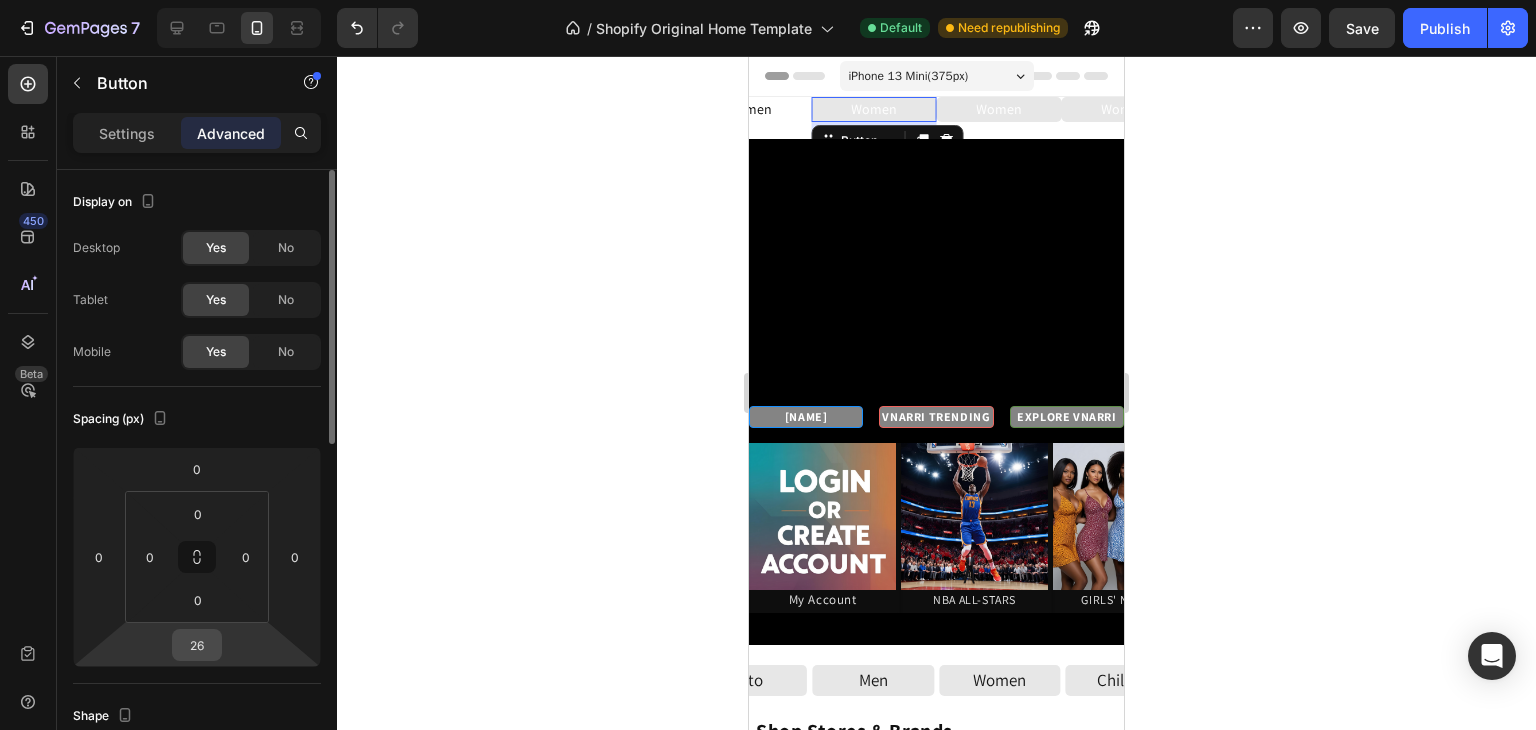 click on "26" at bounding box center (197, 645) 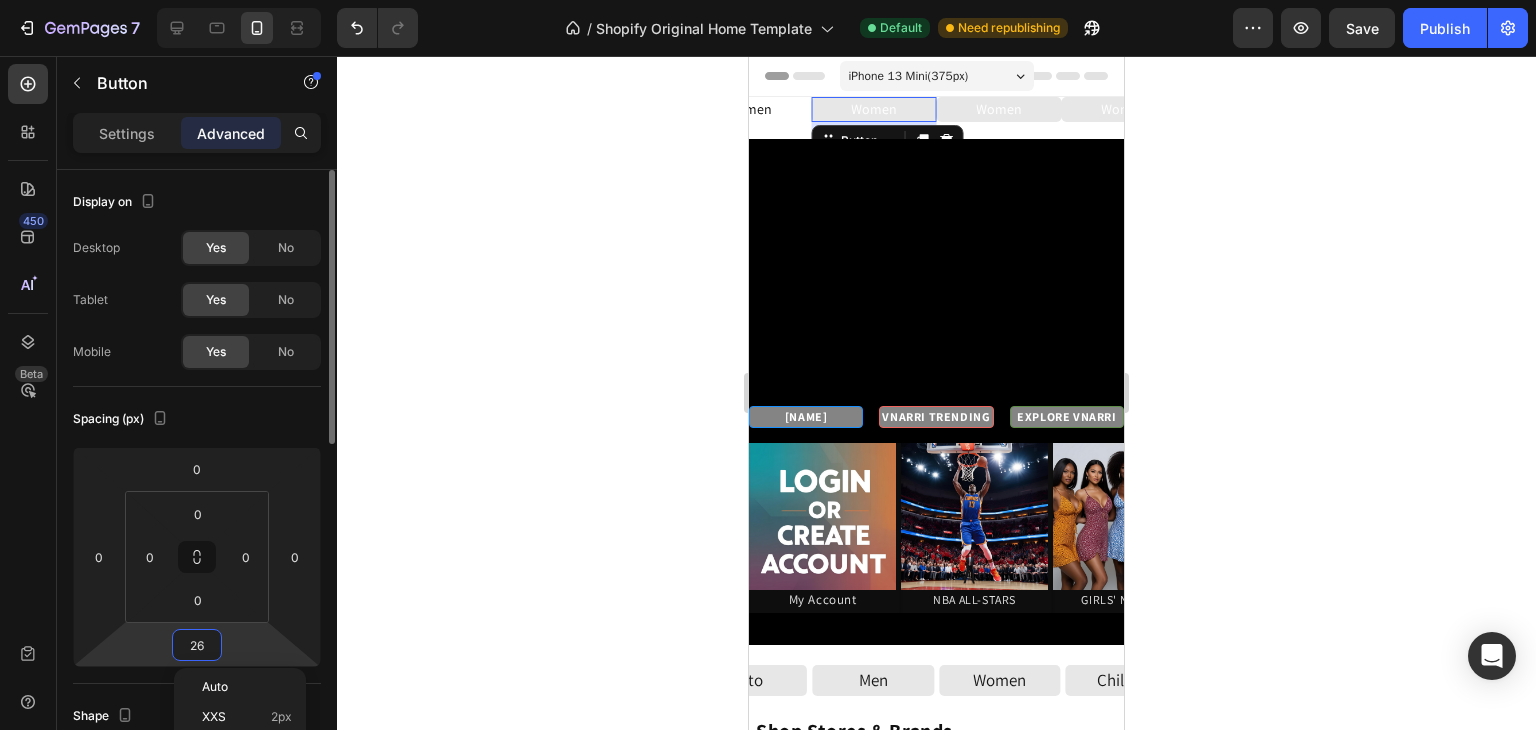 type 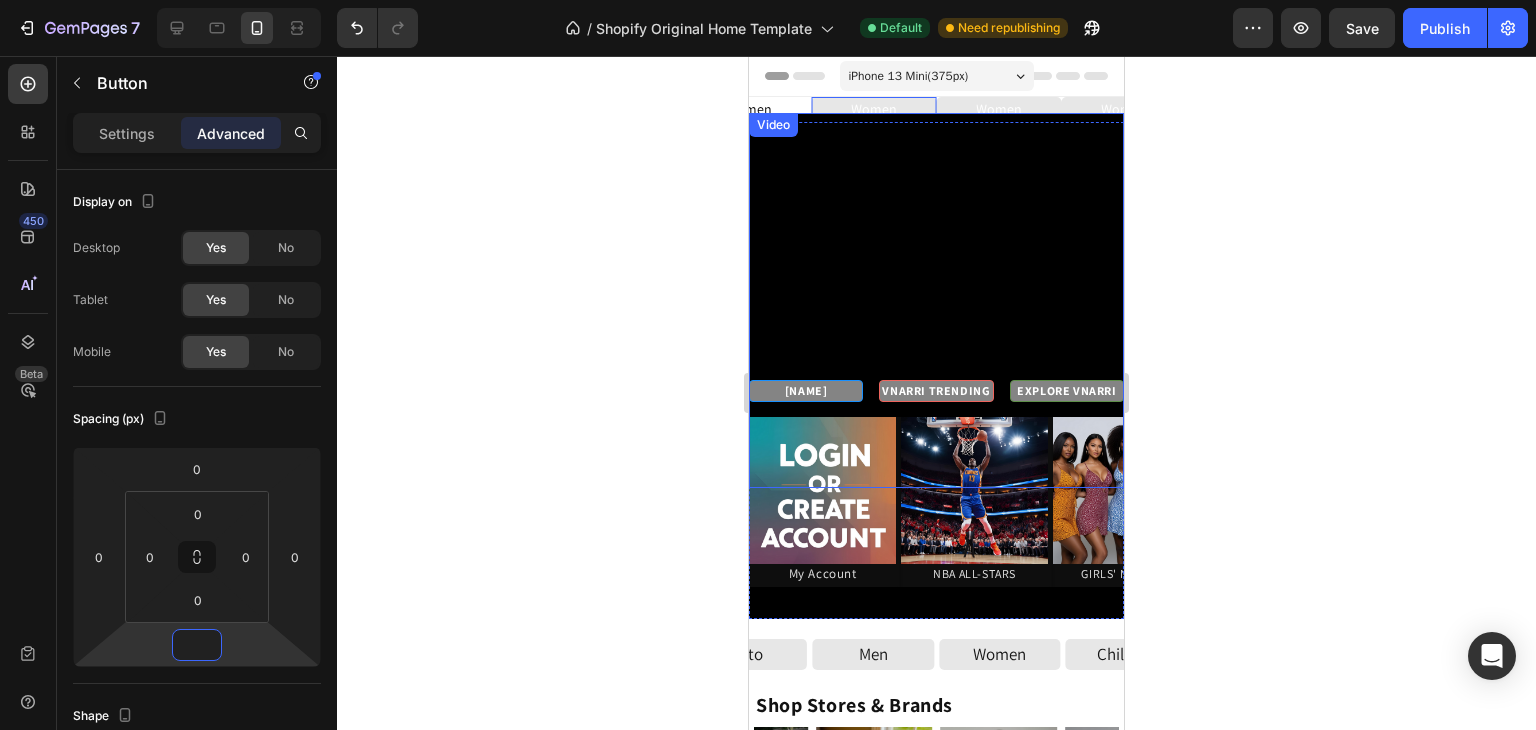 click on "Video" at bounding box center (773, 125) 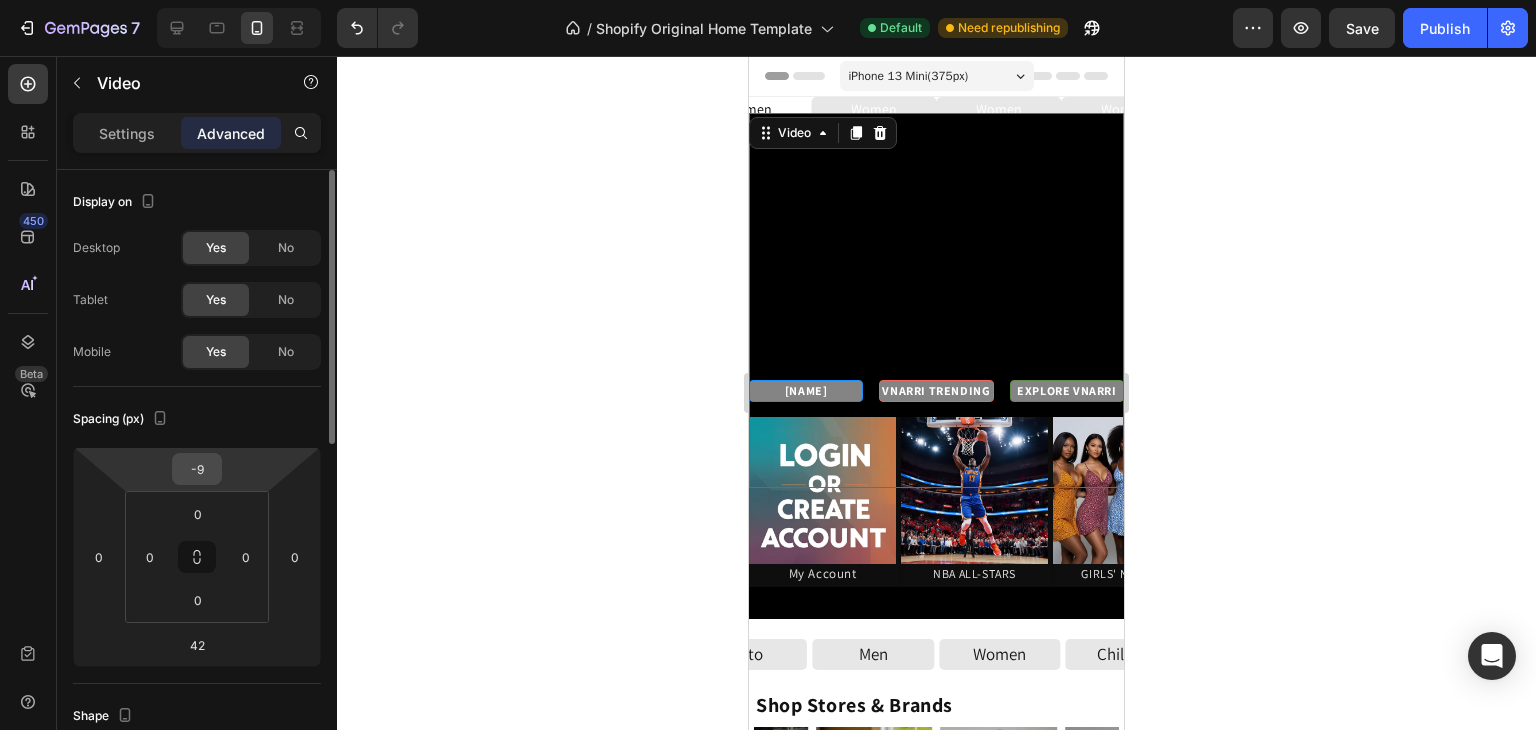 click on "-9" at bounding box center [197, 469] 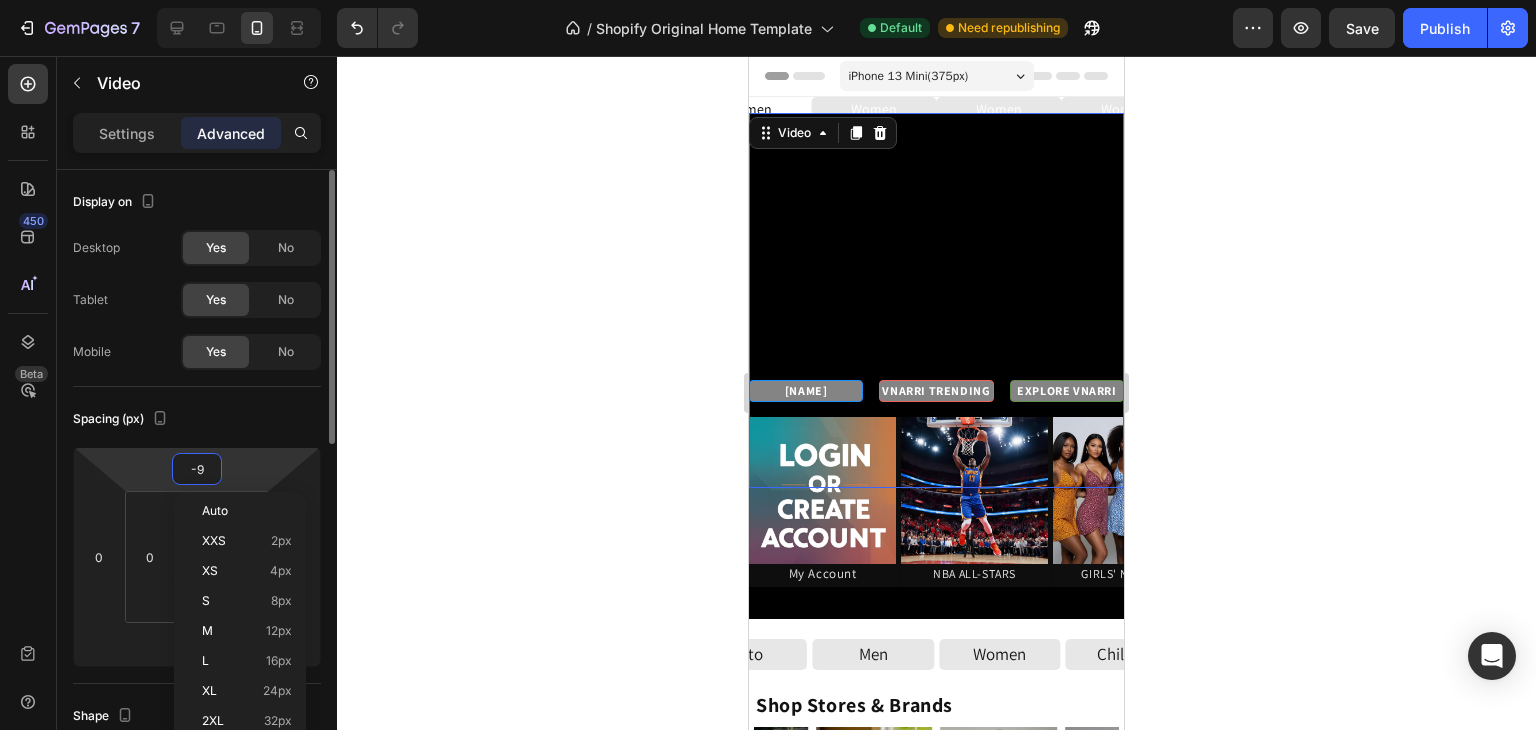 type 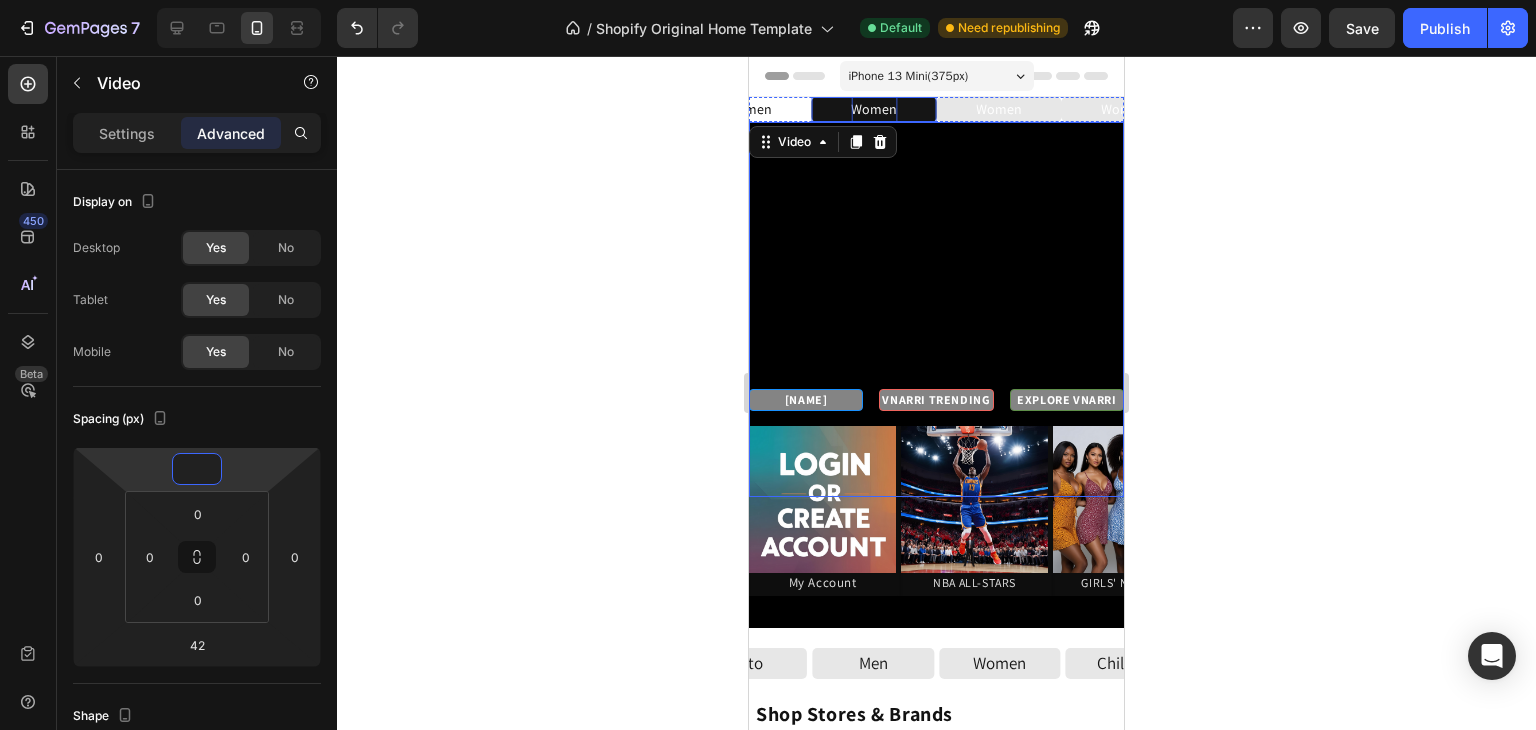 click on "Women" at bounding box center [874, 109] 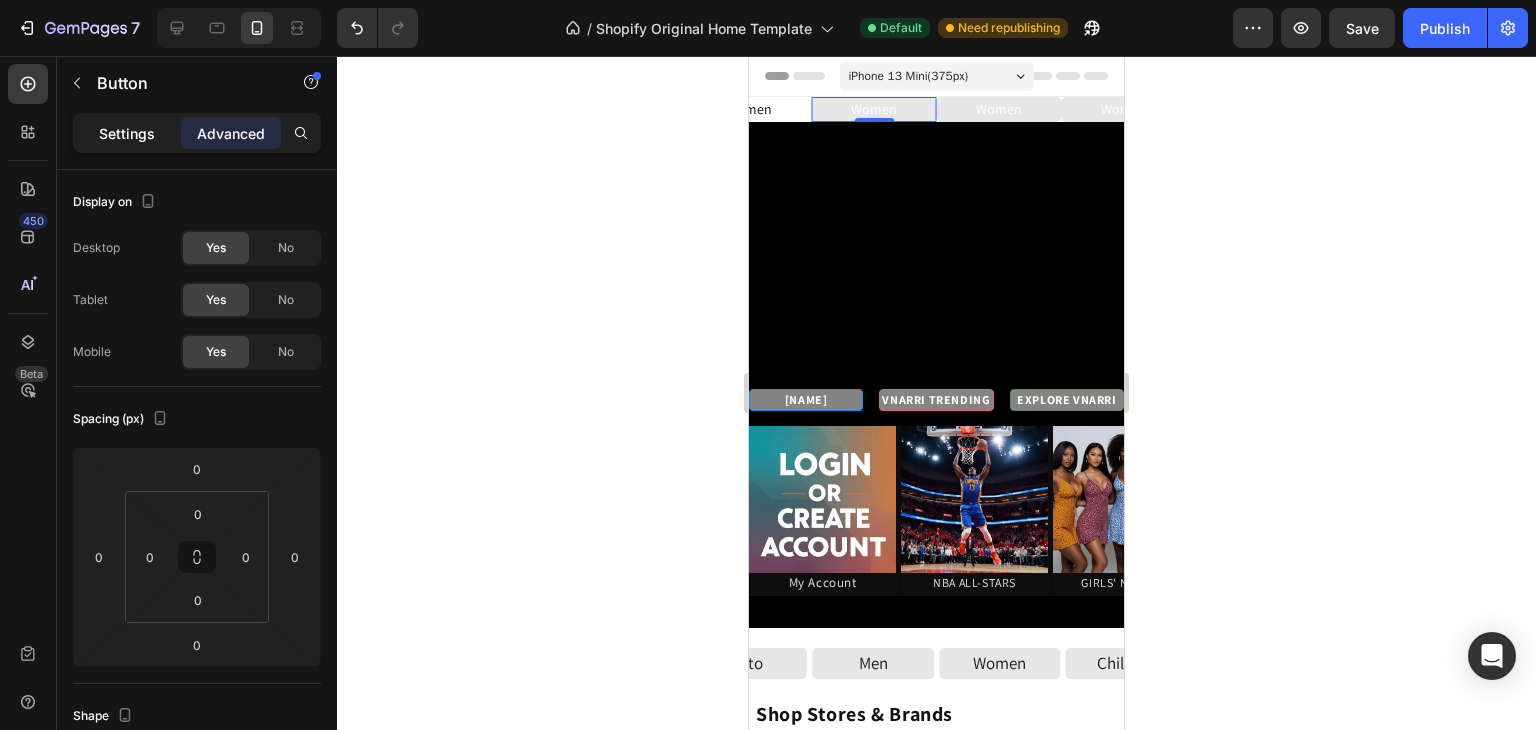 click on "Settings" at bounding box center (127, 133) 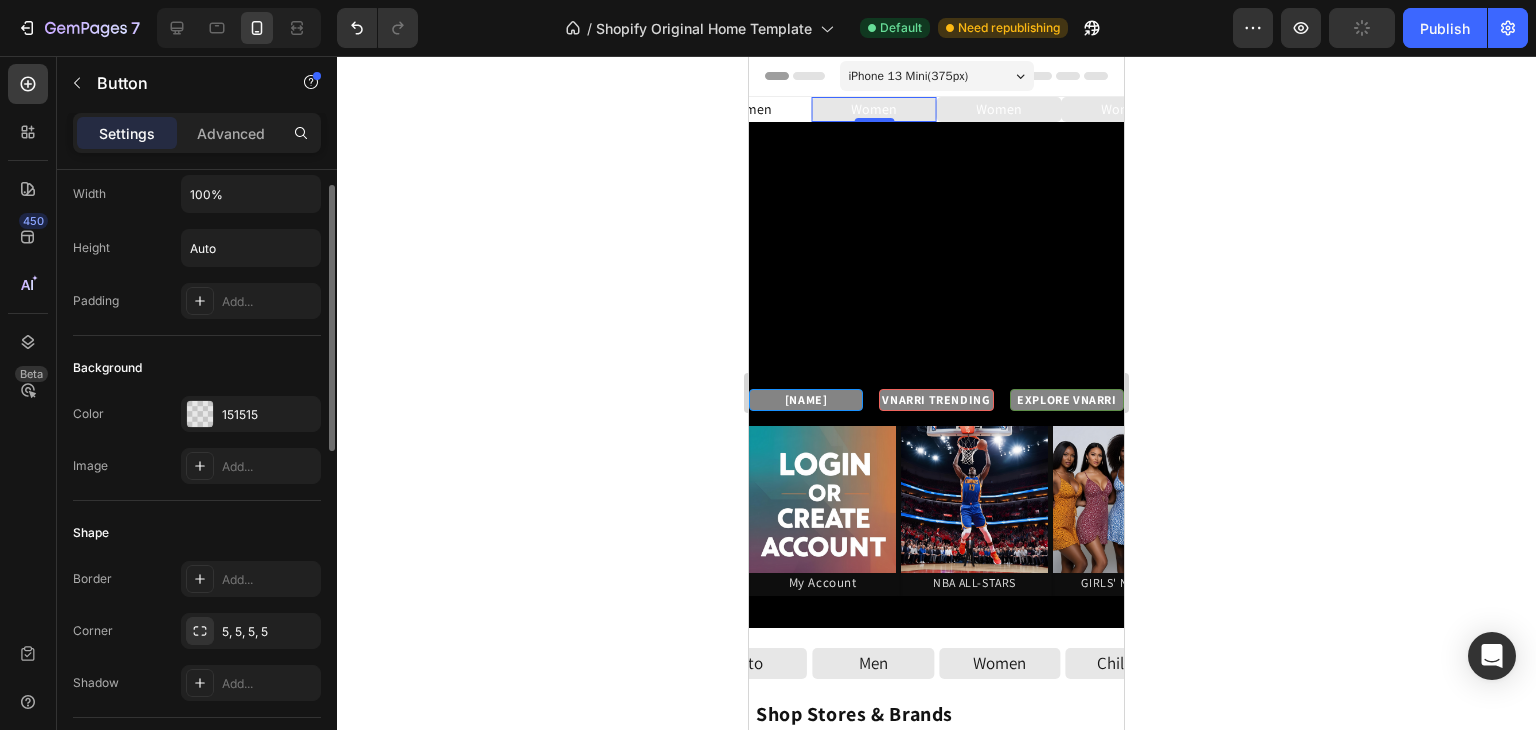 scroll, scrollTop: 63, scrollLeft: 0, axis: vertical 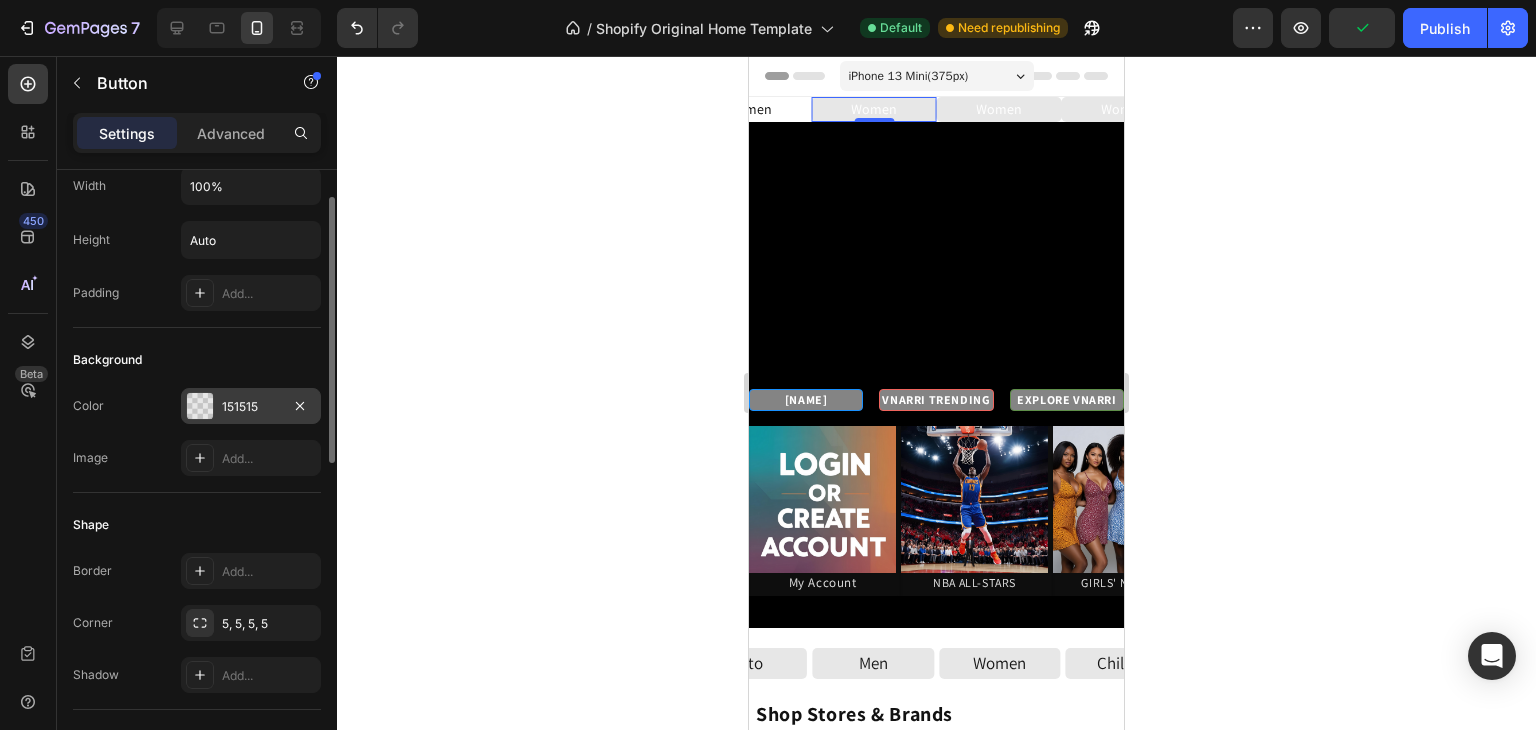 click on "151515" at bounding box center (251, 406) 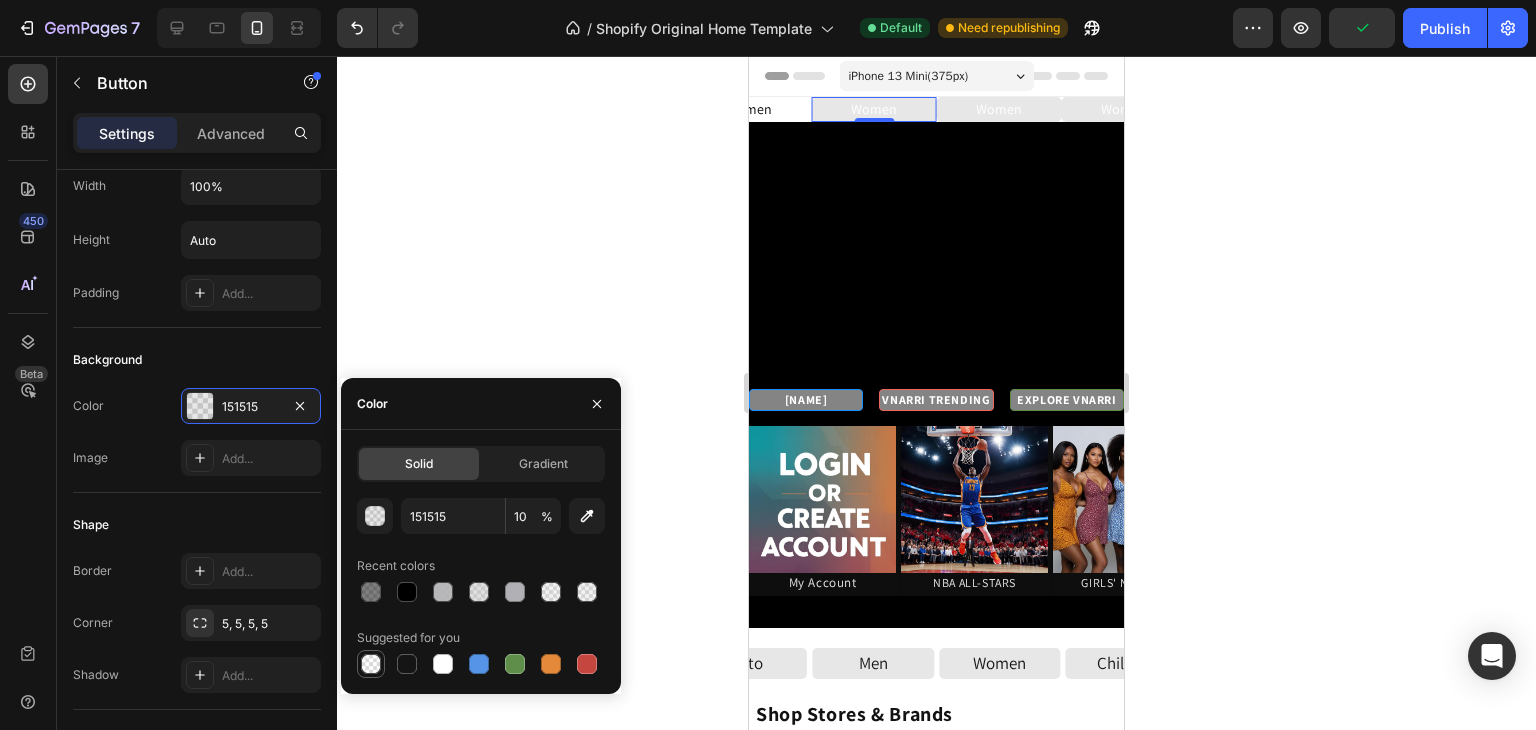 click at bounding box center (371, 664) 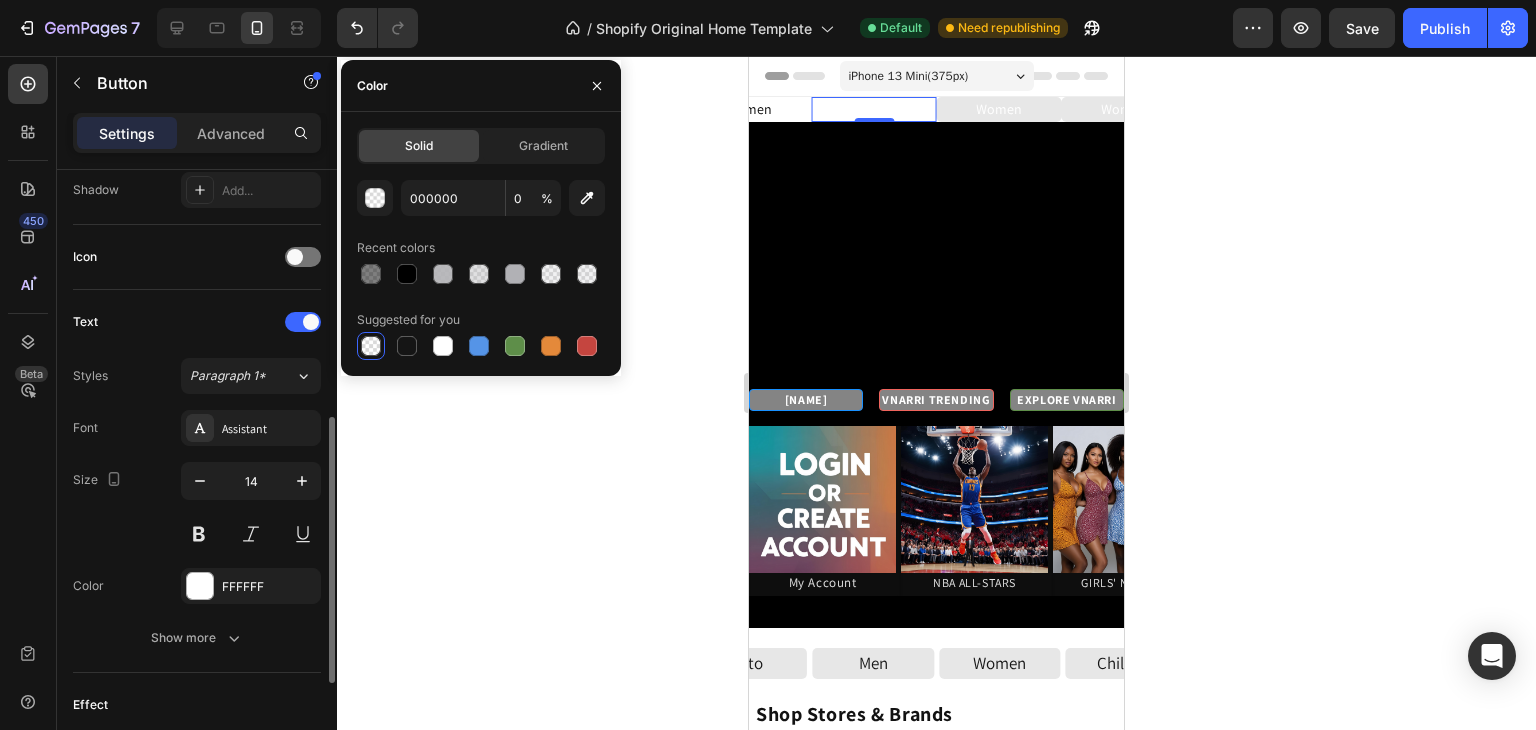 scroll, scrollTop: 544, scrollLeft: 0, axis: vertical 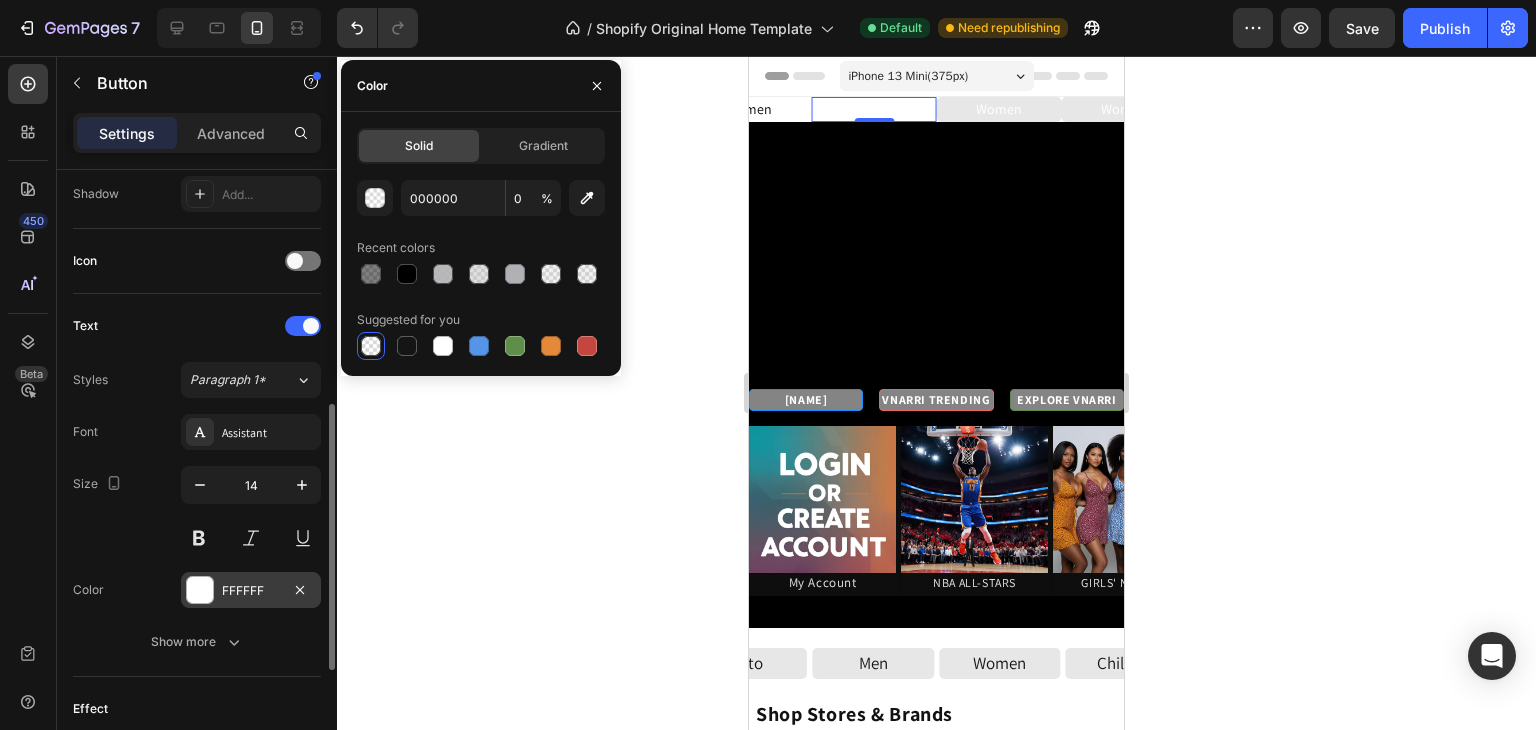 click at bounding box center (200, 590) 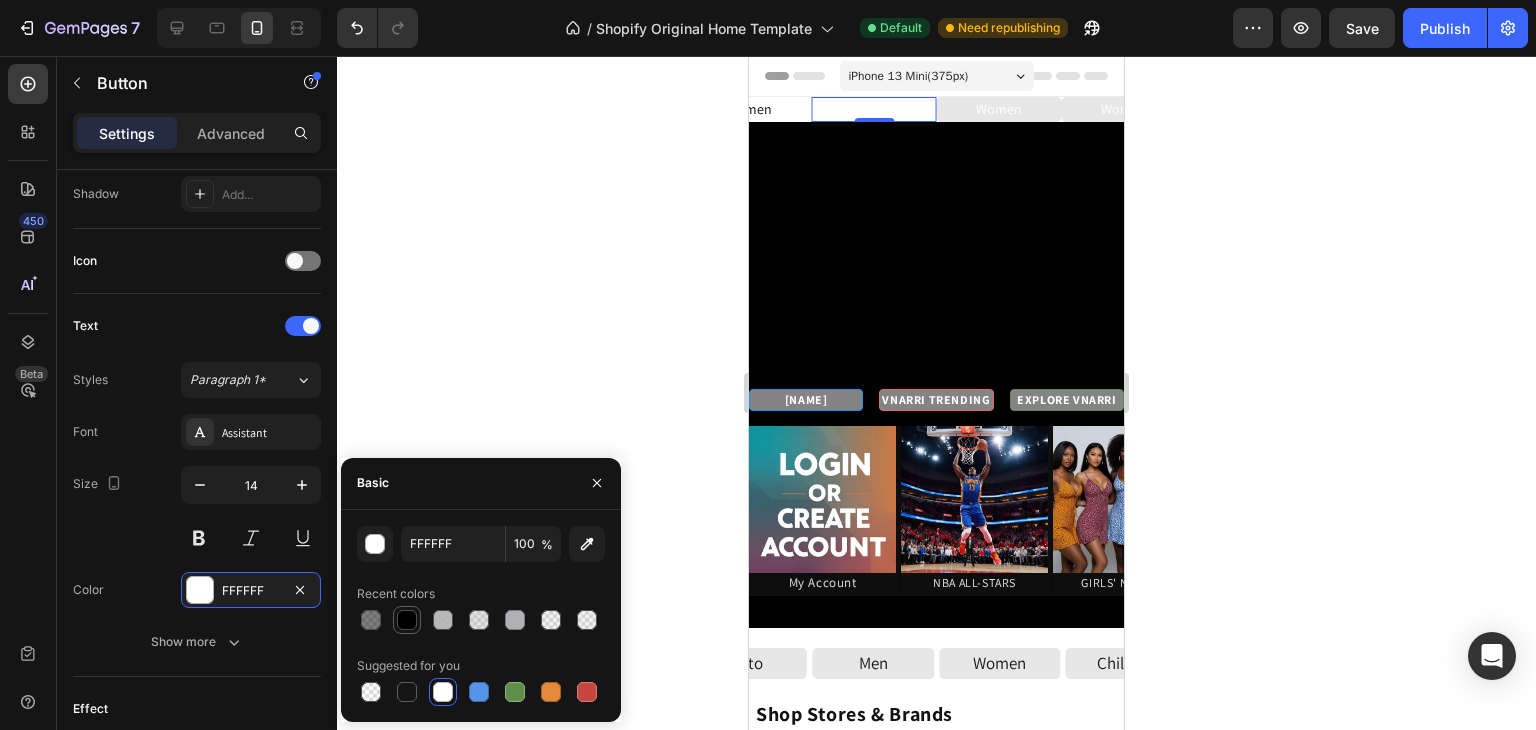 click at bounding box center [407, 620] 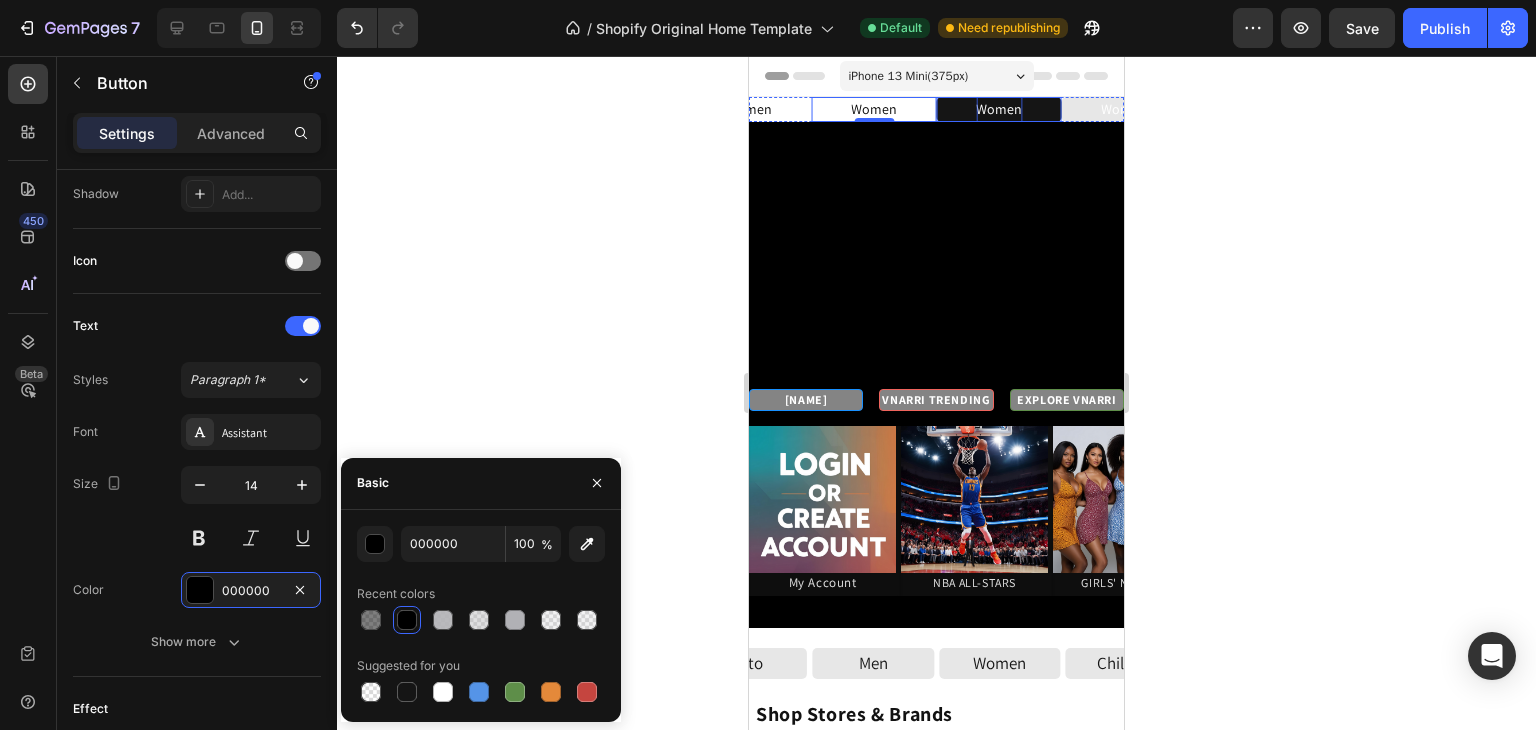 click on "Women" at bounding box center (999, 109) 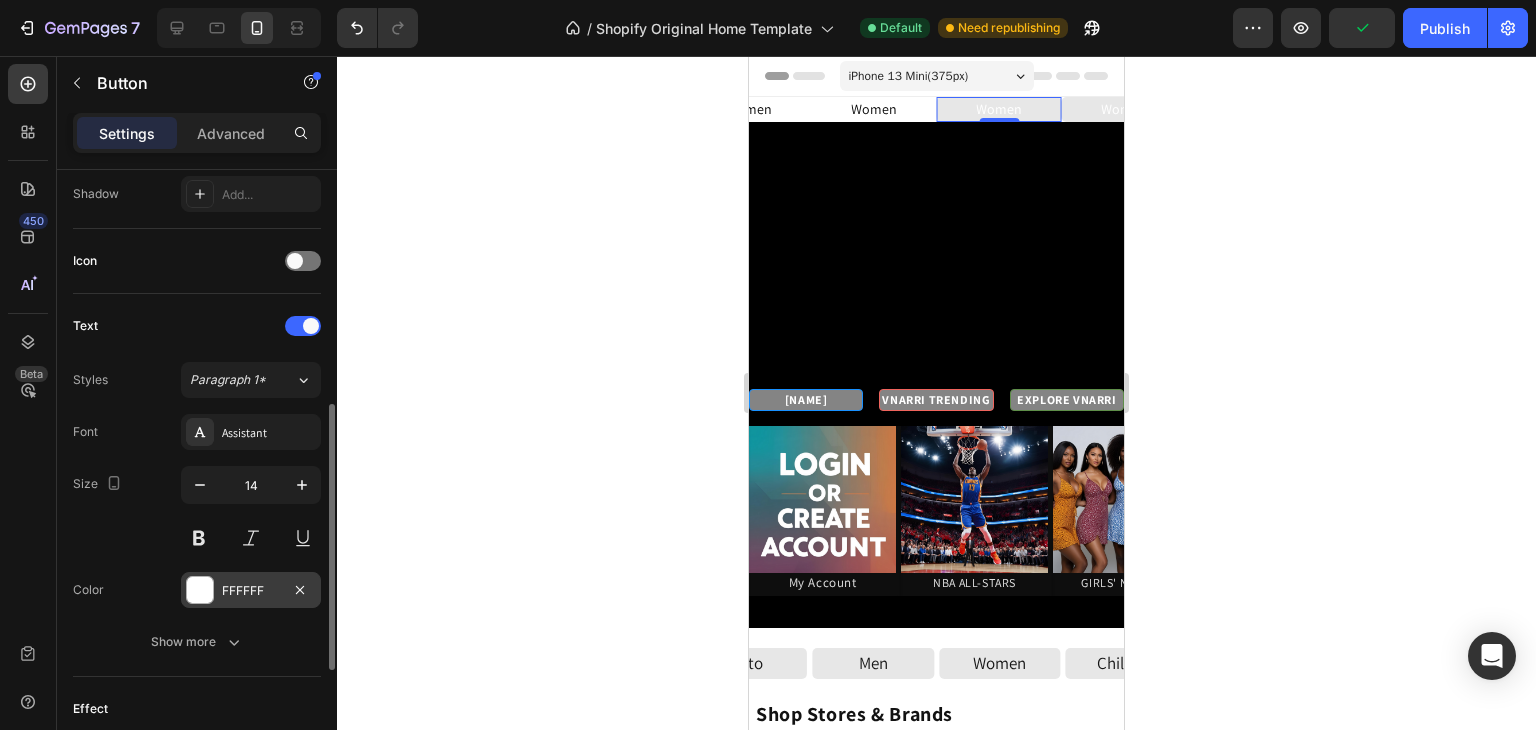 click at bounding box center [200, 590] 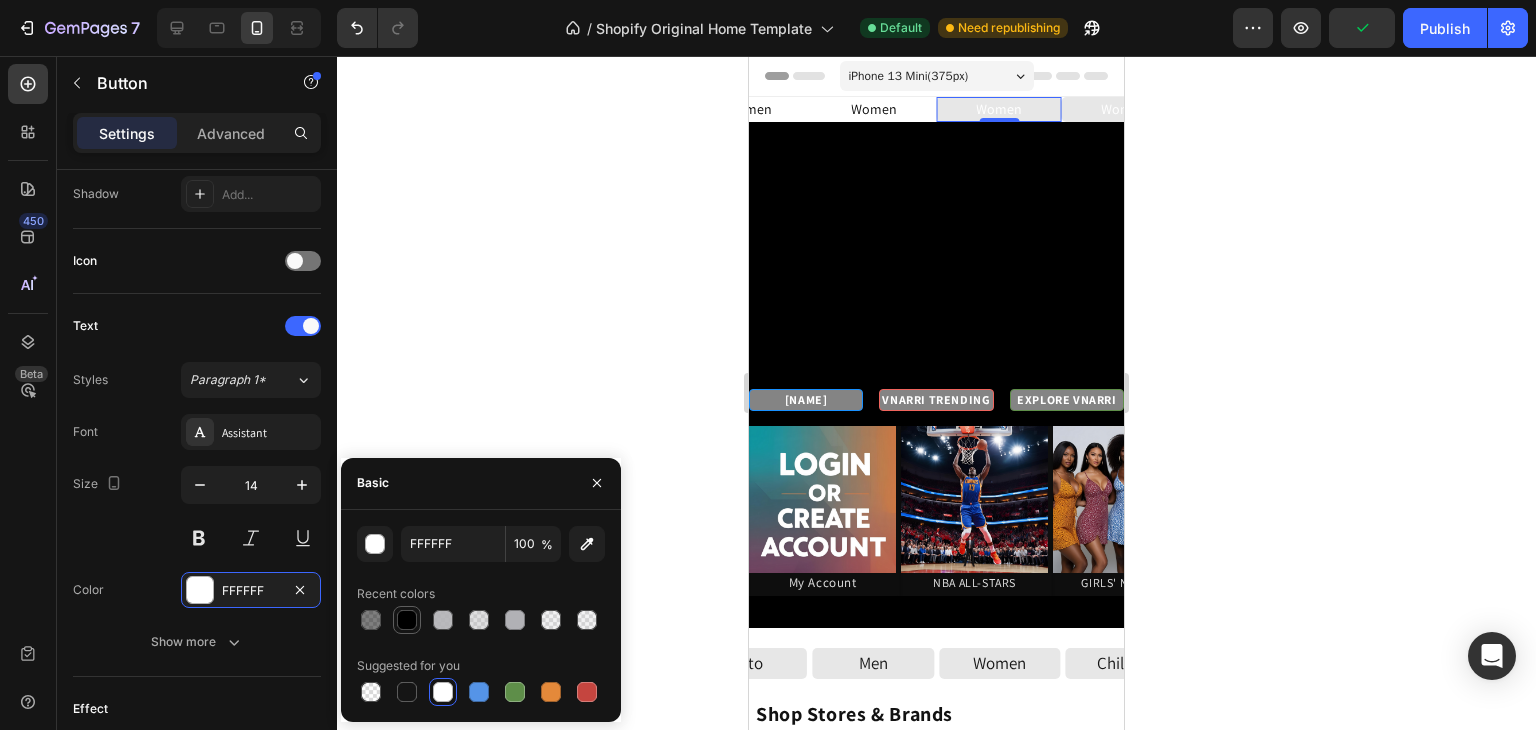 click at bounding box center [407, 620] 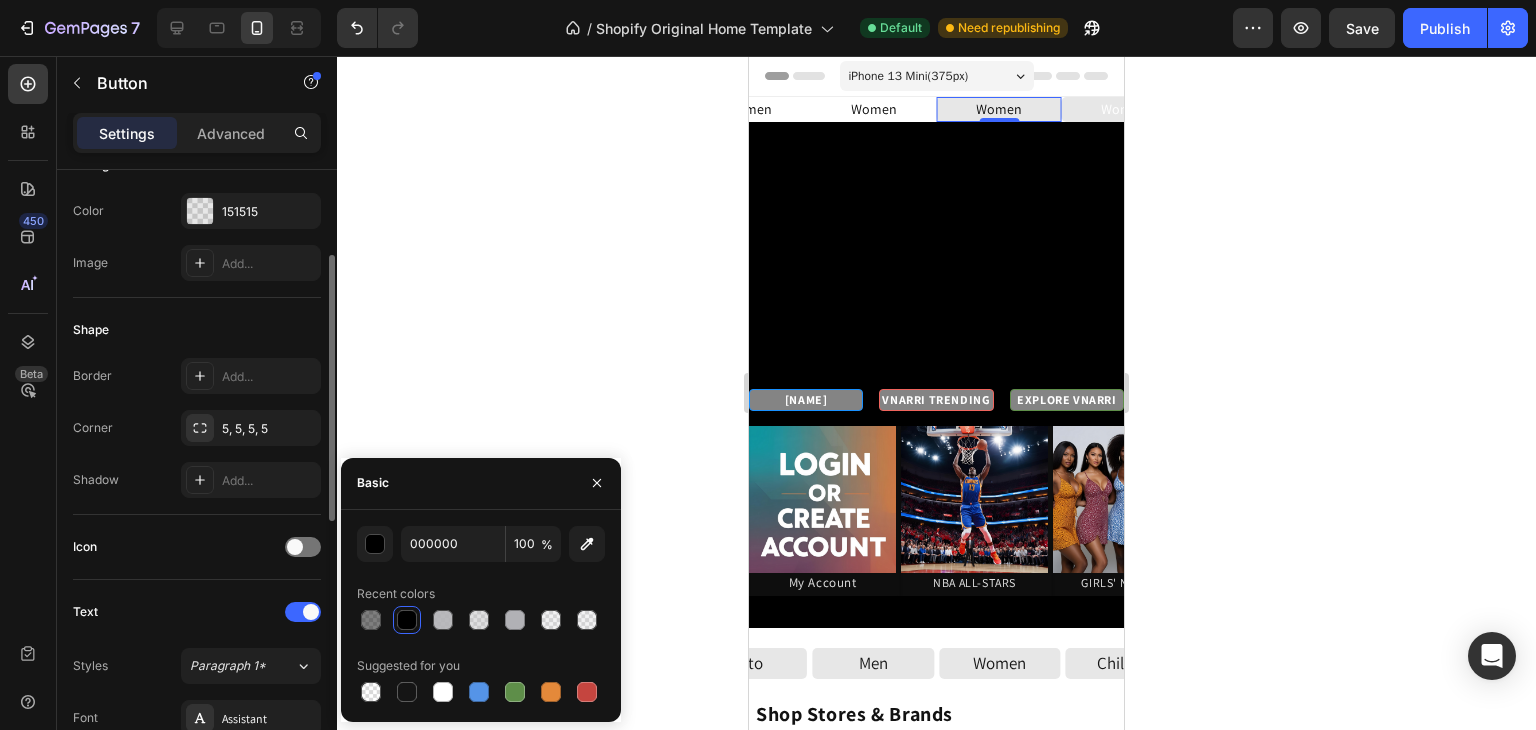 scroll, scrollTop: 224, scrollLeft: 0, axis: vertical 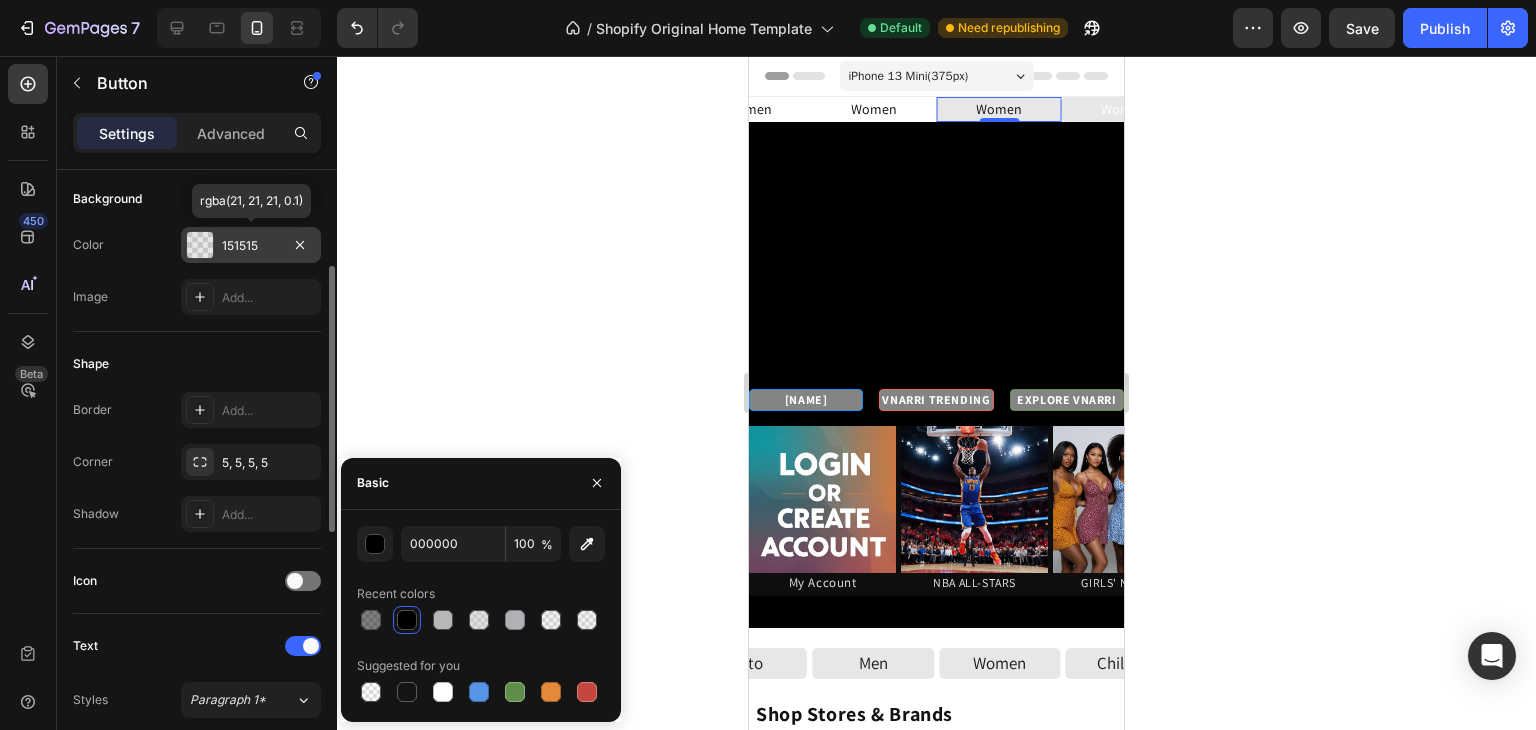 click at bounding box center [200, 245] 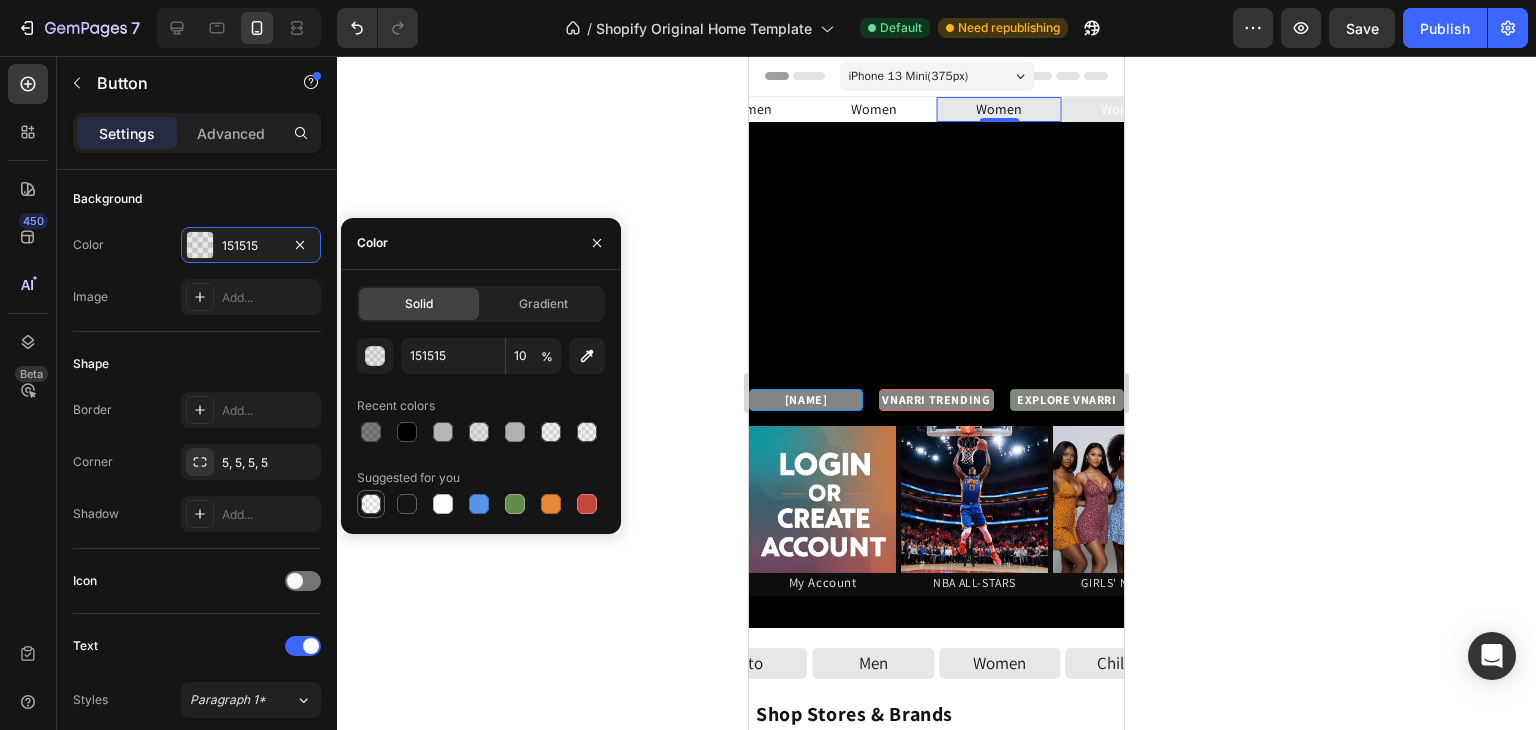 click at bounding box center [371, 504] 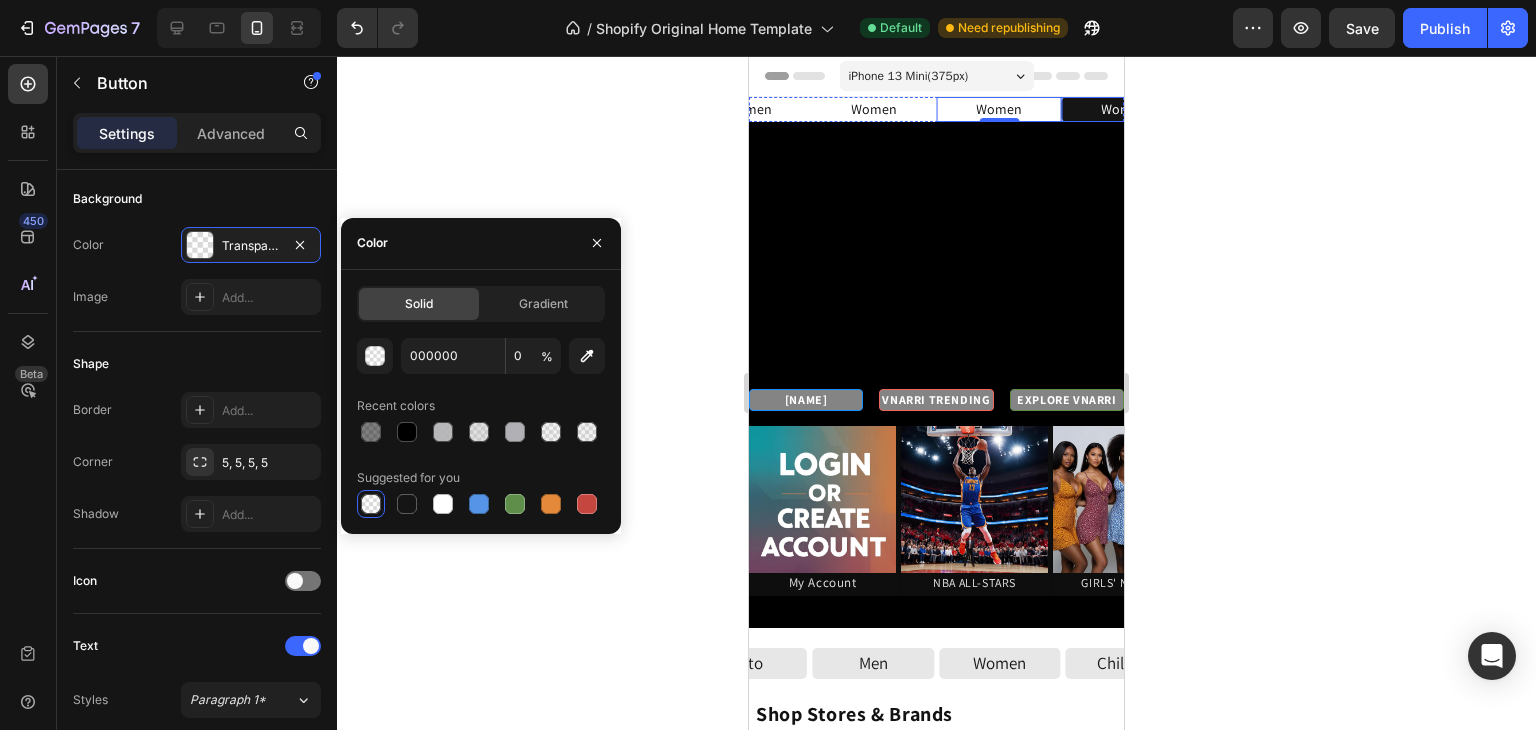 click on "Women" at bounding box center (1124, 109) 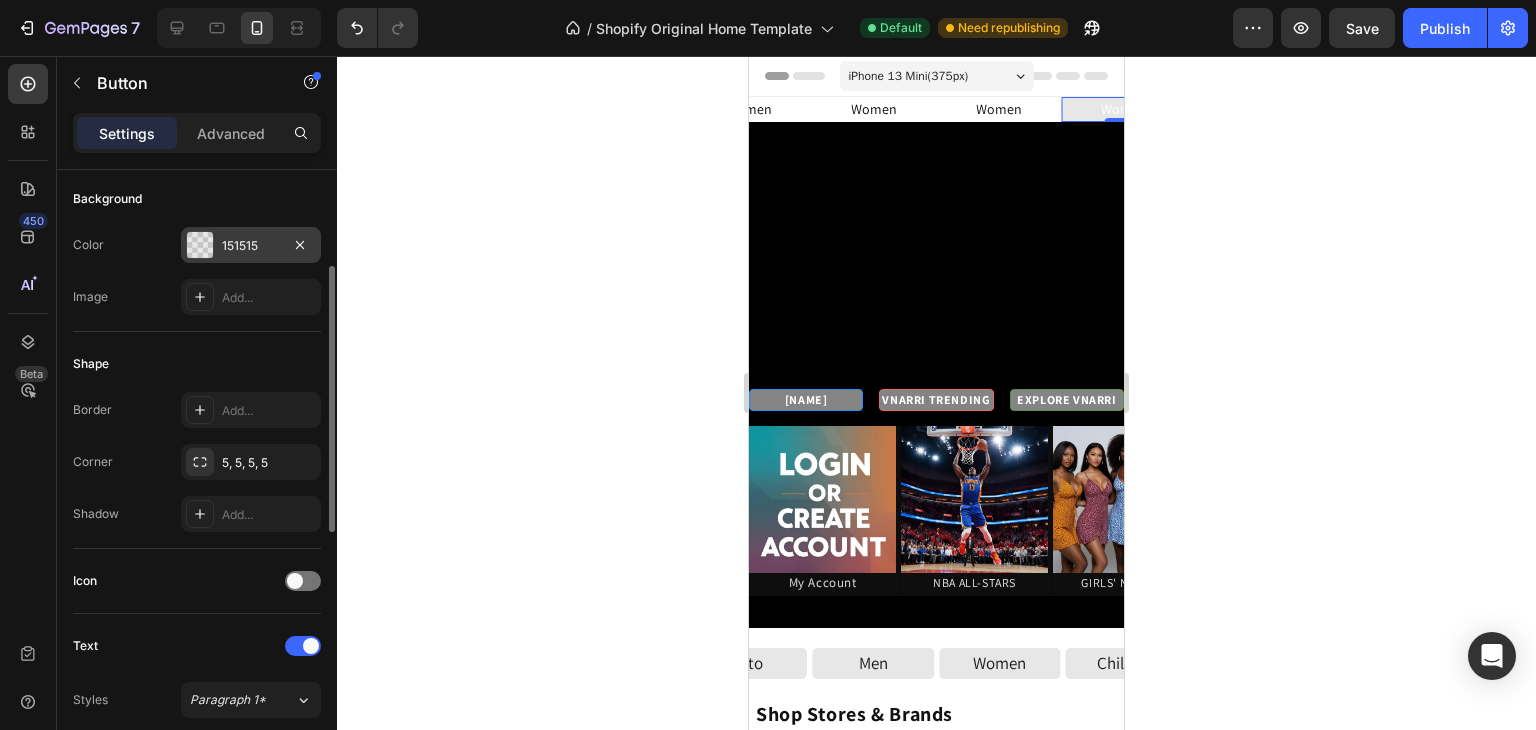 click at bounding box center (200, 245) 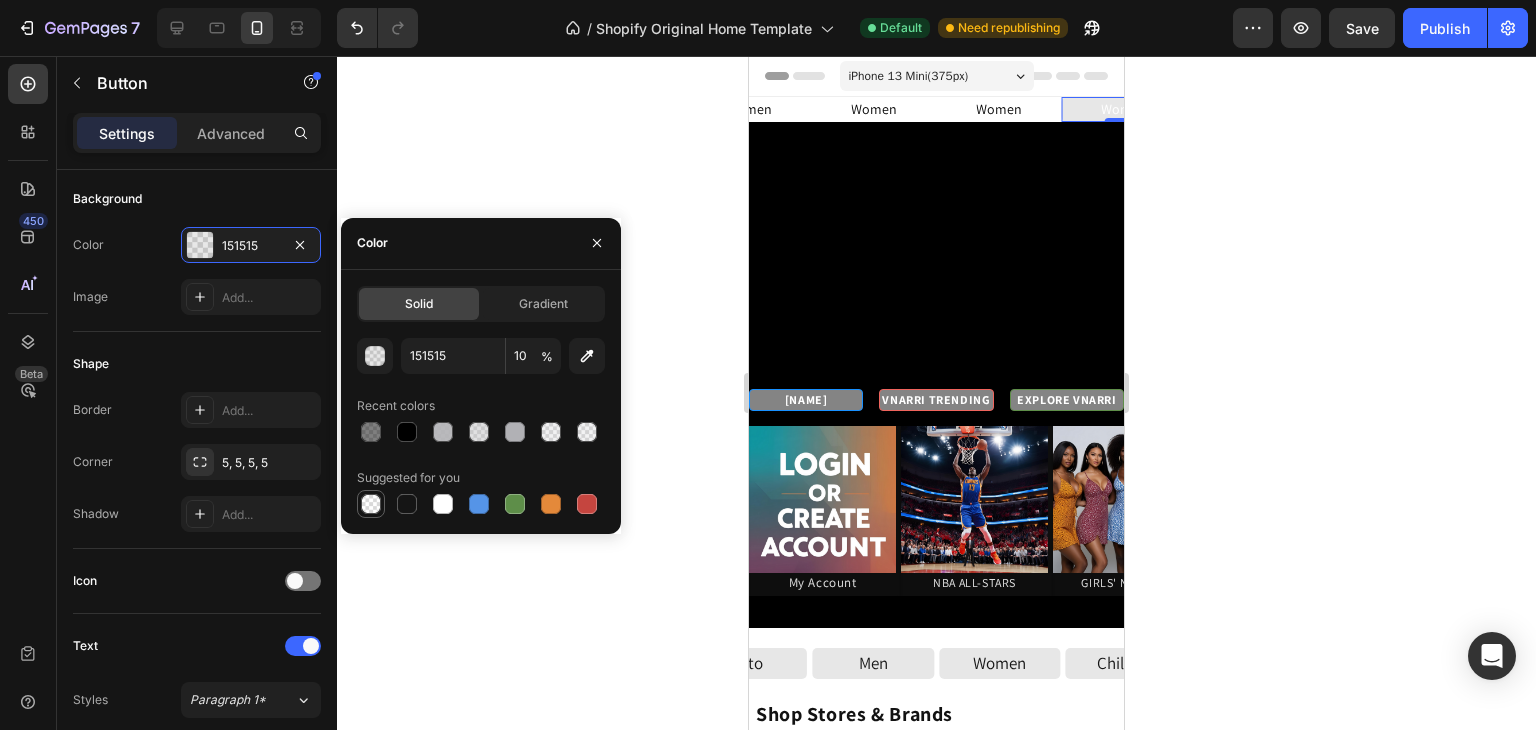 click at bounding box center [371, 504] 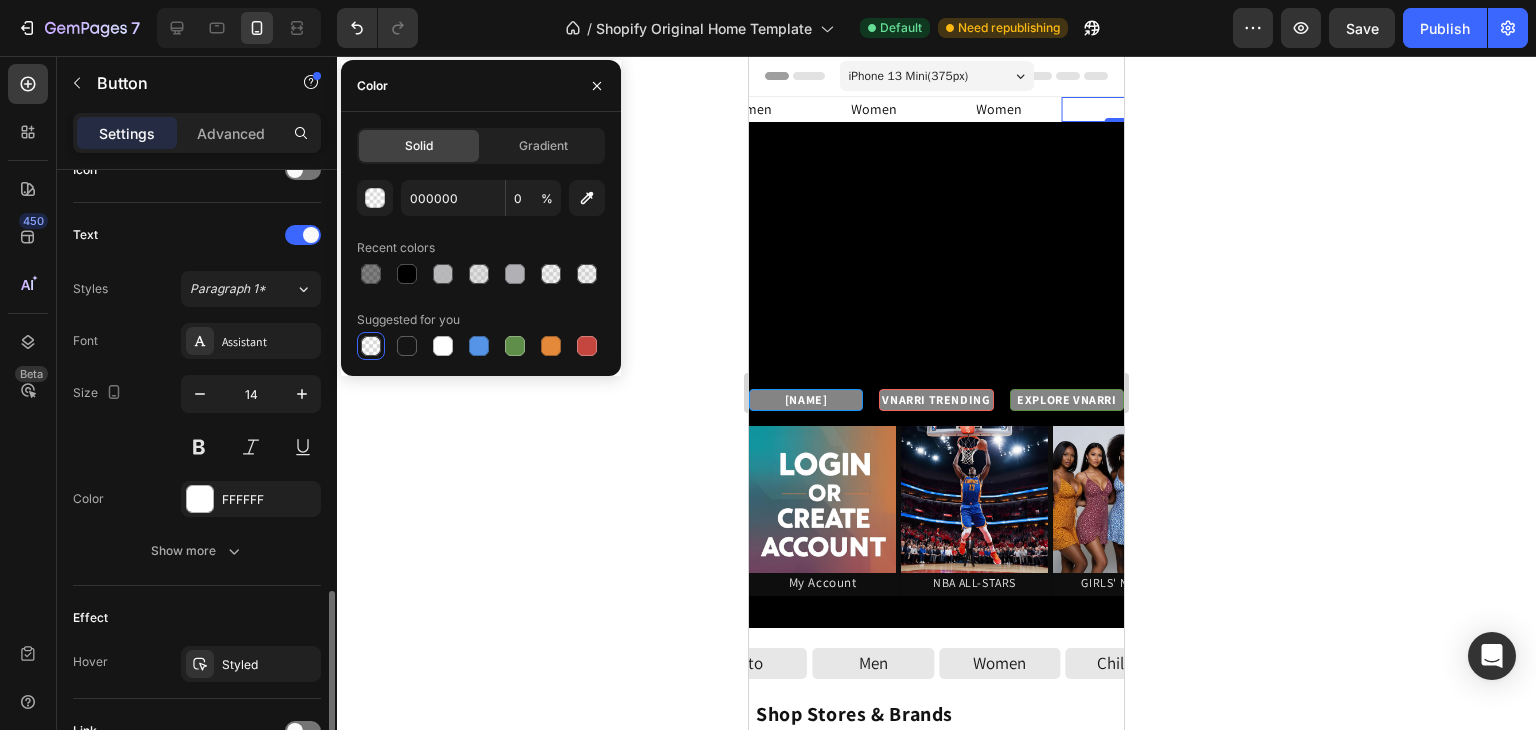 scroll, scrollTop: 814, scrollLeft: 0, axis: vertical 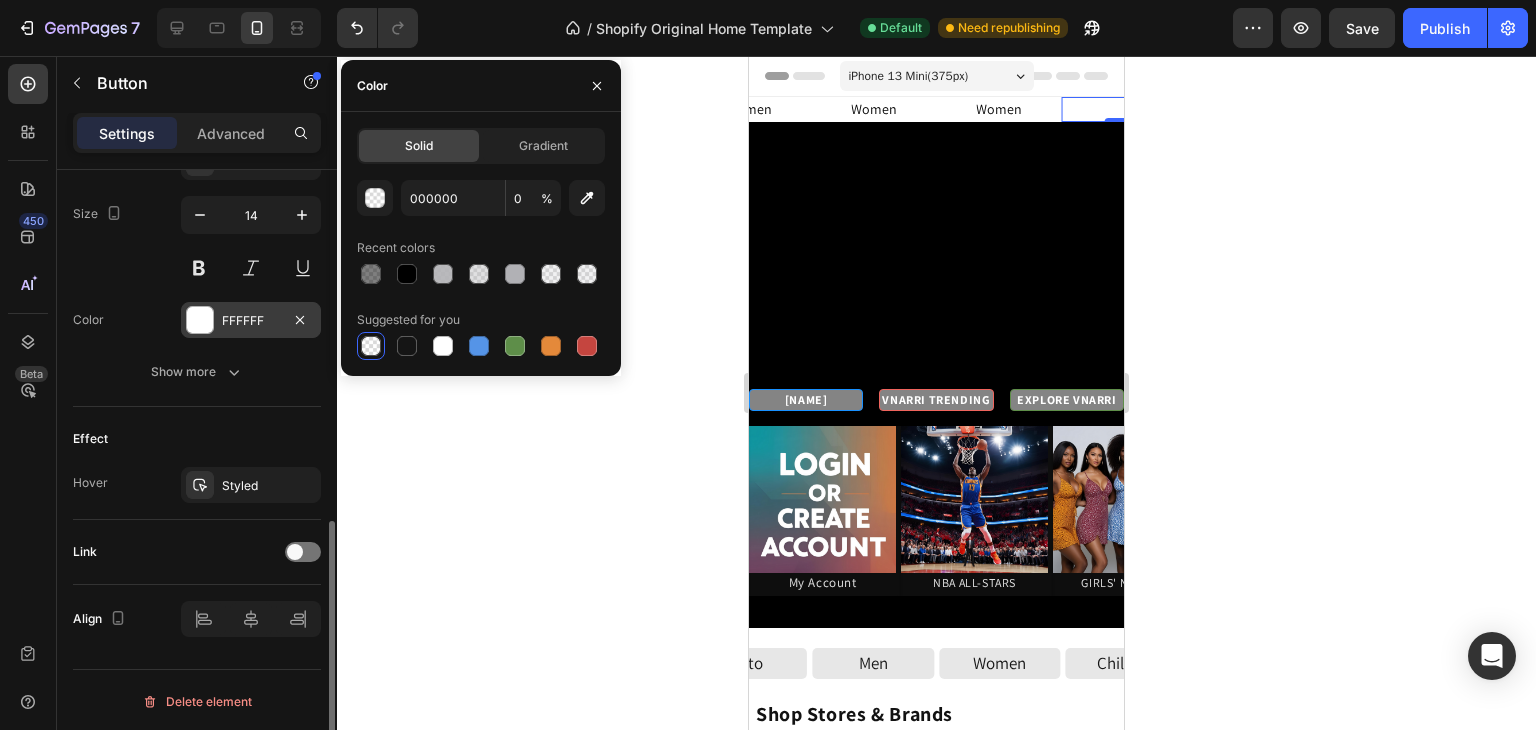 click at bounding box center (200, 320) 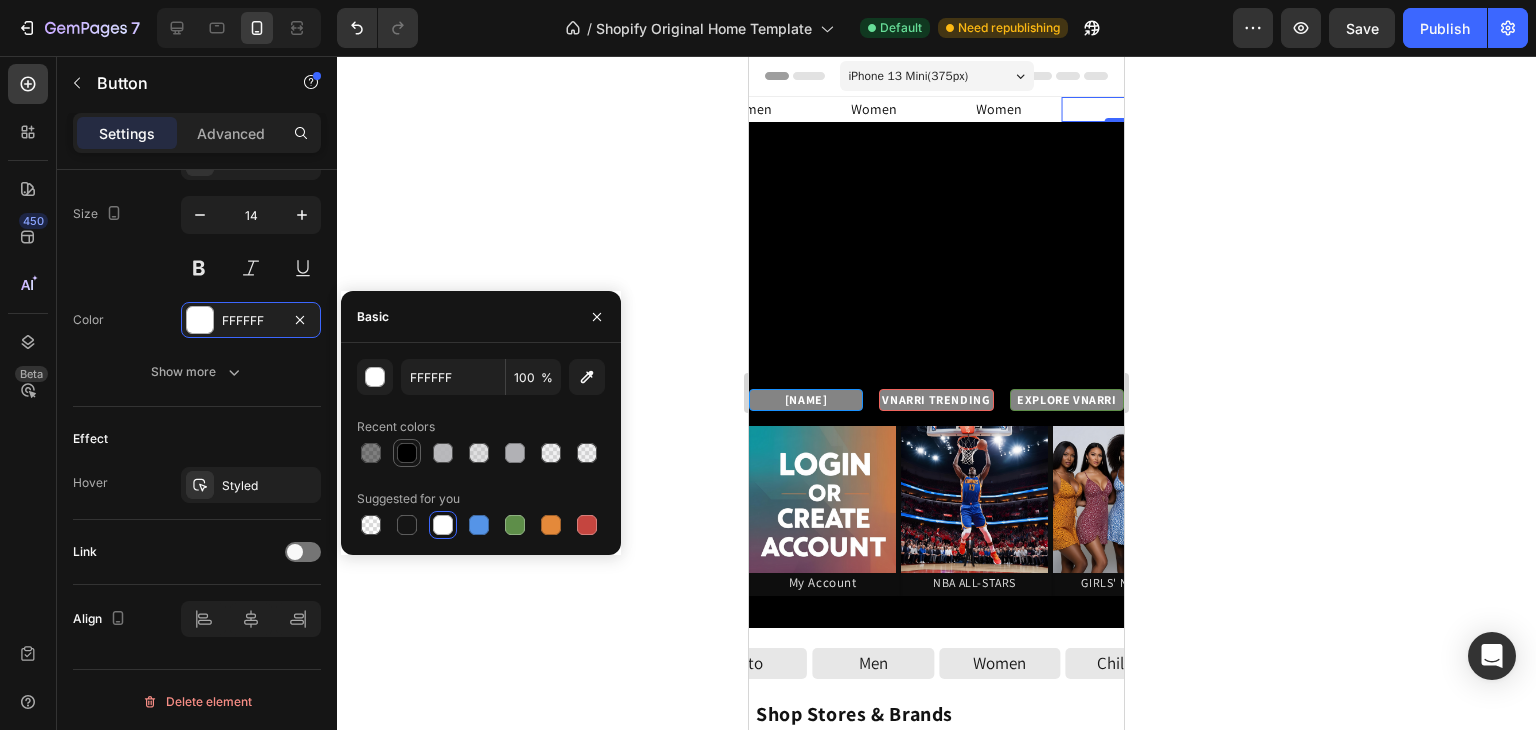 click at bounding box center (407, 453) 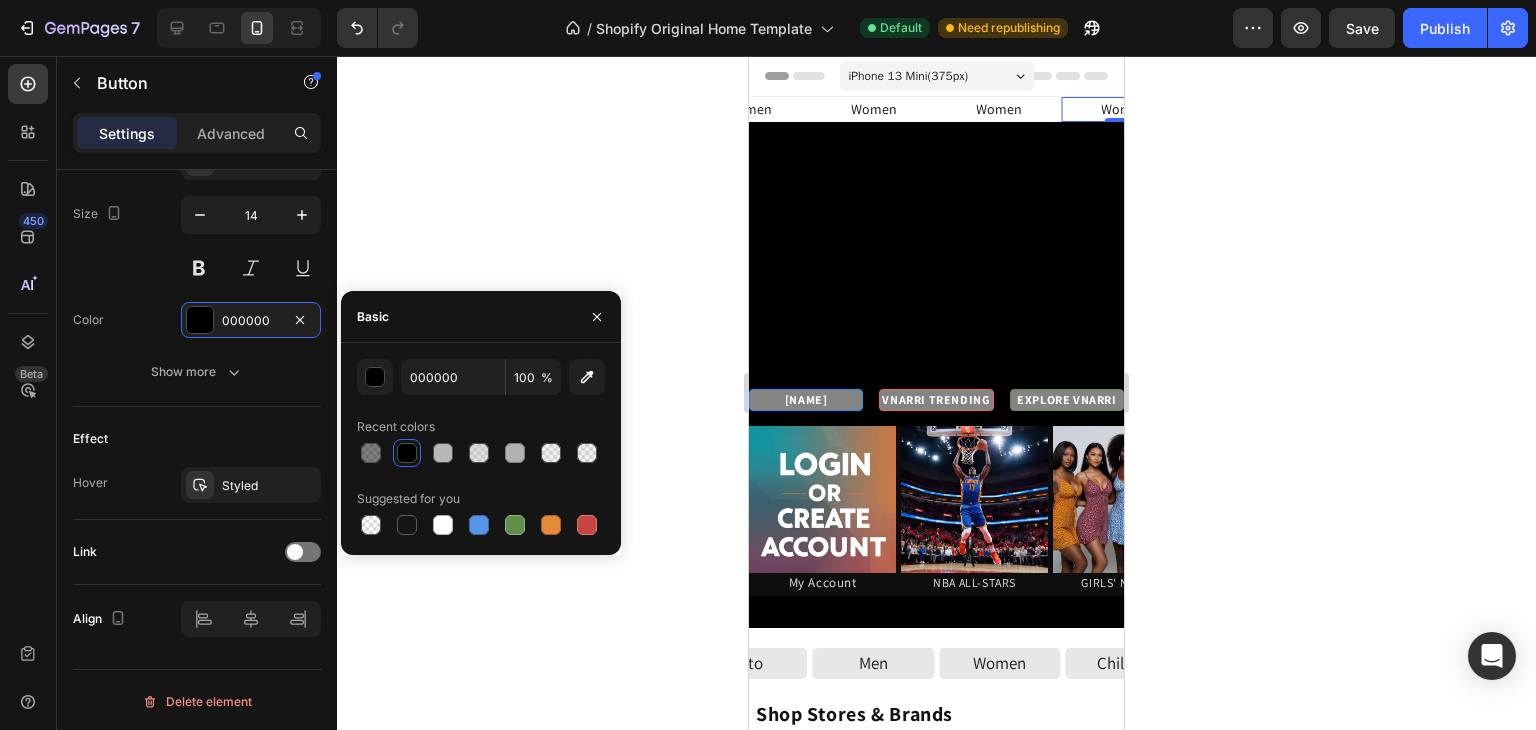 click 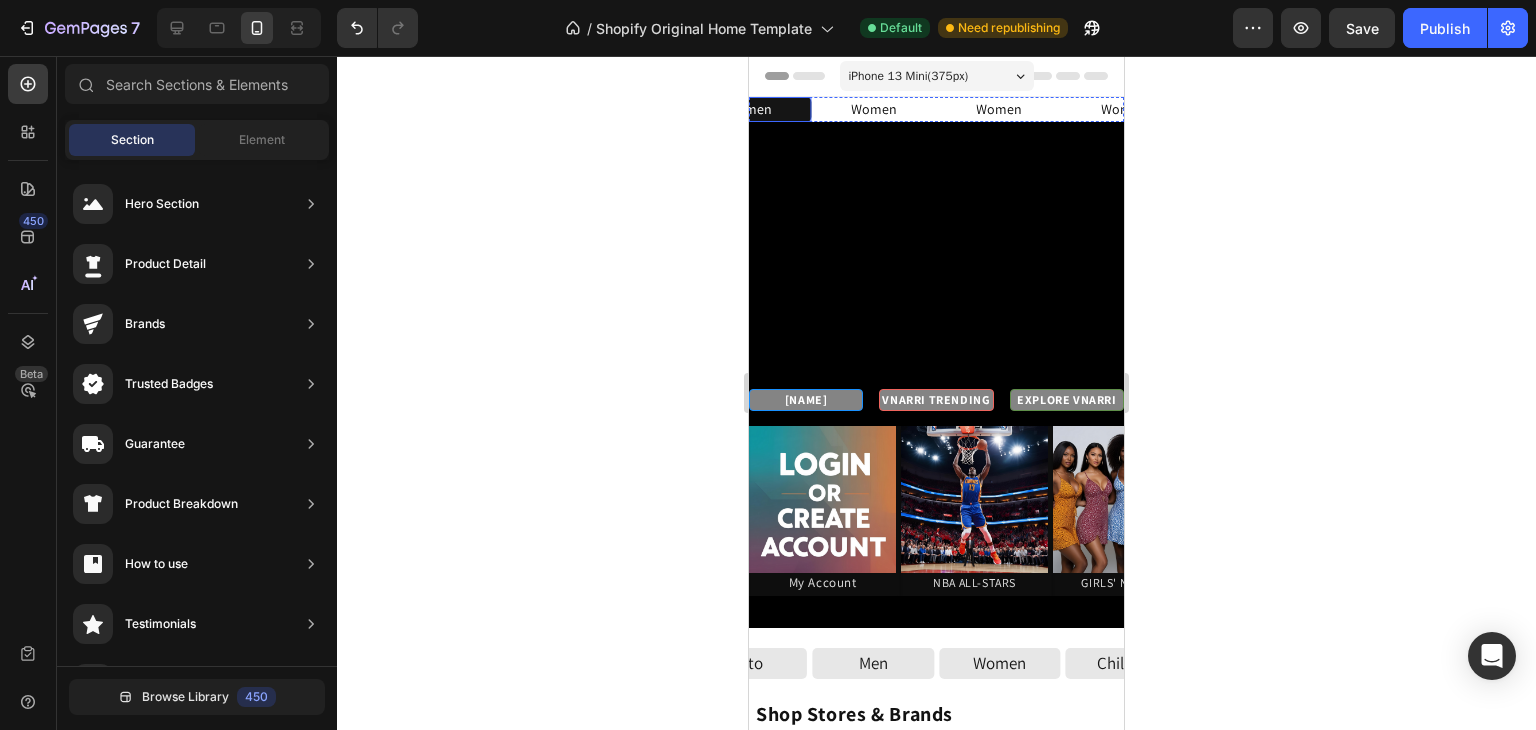 click on "Women" at bounding box center (748, 109) 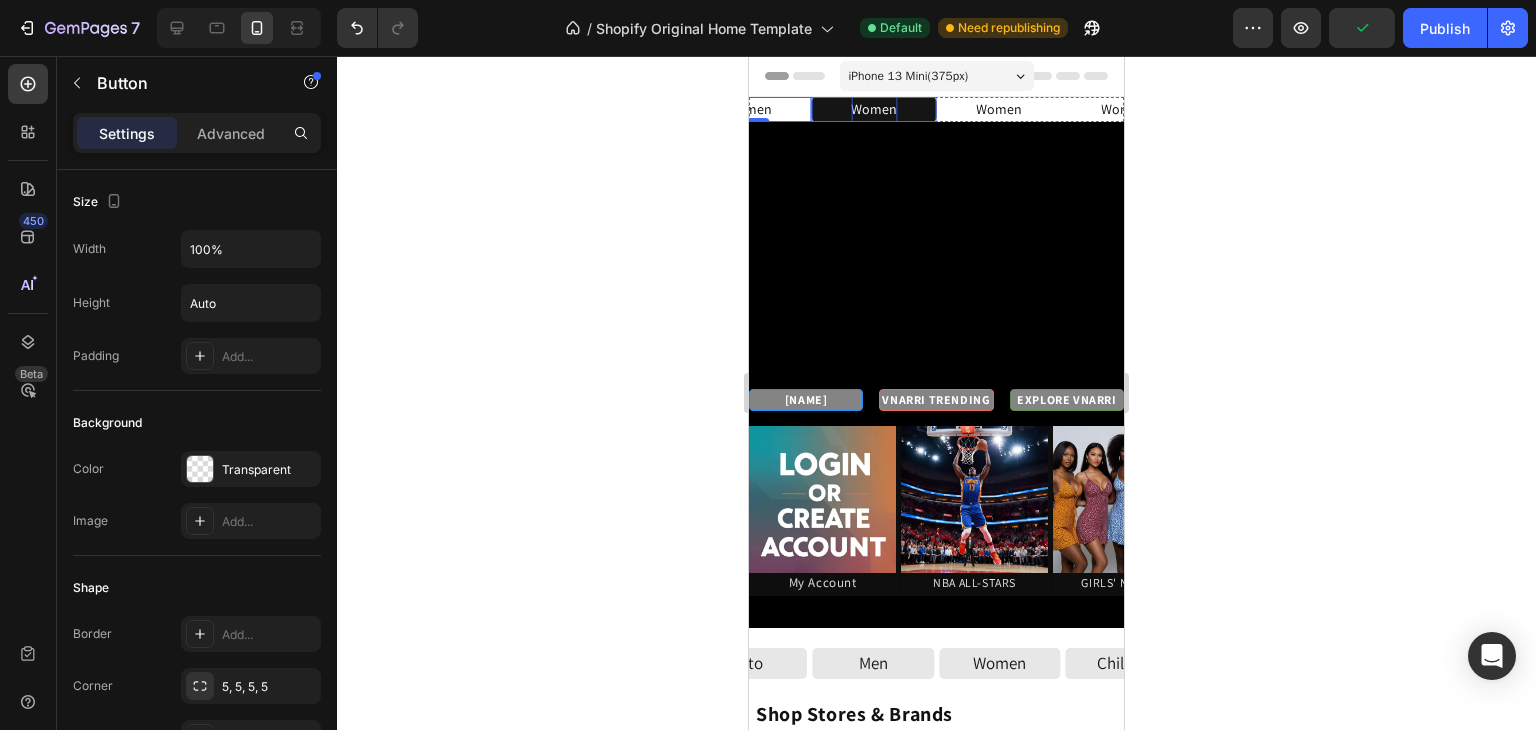 click on "Women" at bounding box center [874, 109] 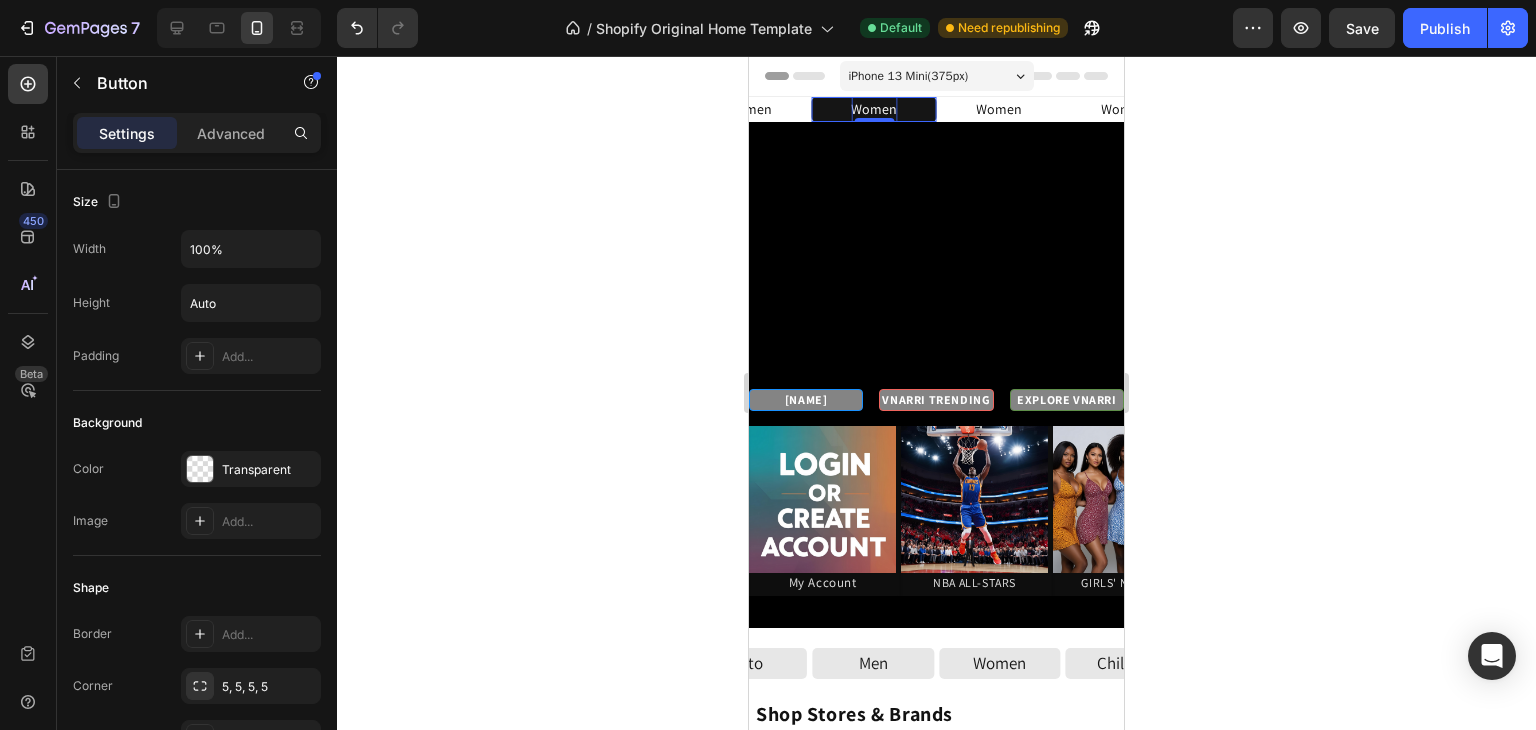 scroll, scrollTop: 814, scrollLeft: 0, axis: vertical 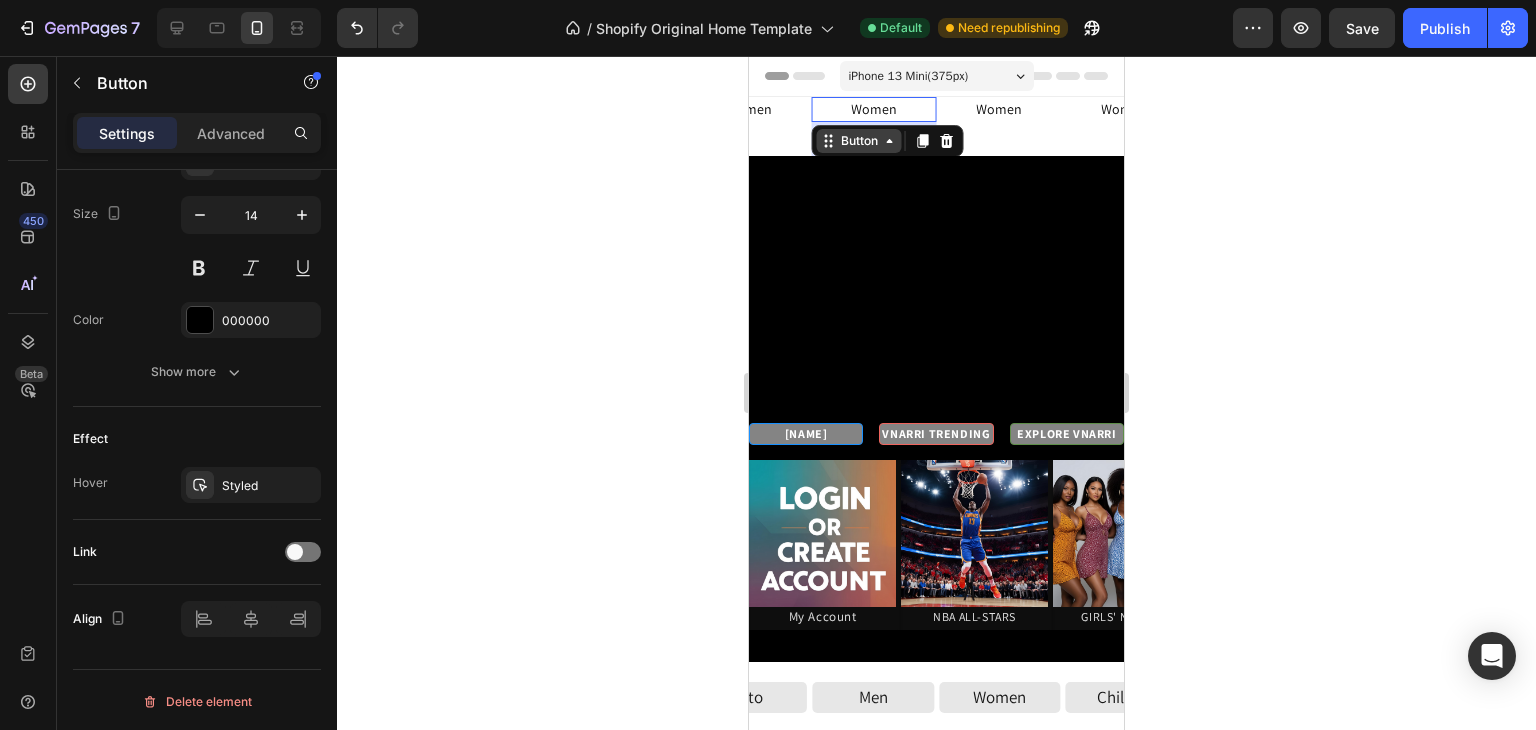 drag, startPoint x: 863, startPoint y: 117, endPoint x: 861, endPoint y: 151, distance: 34.058773 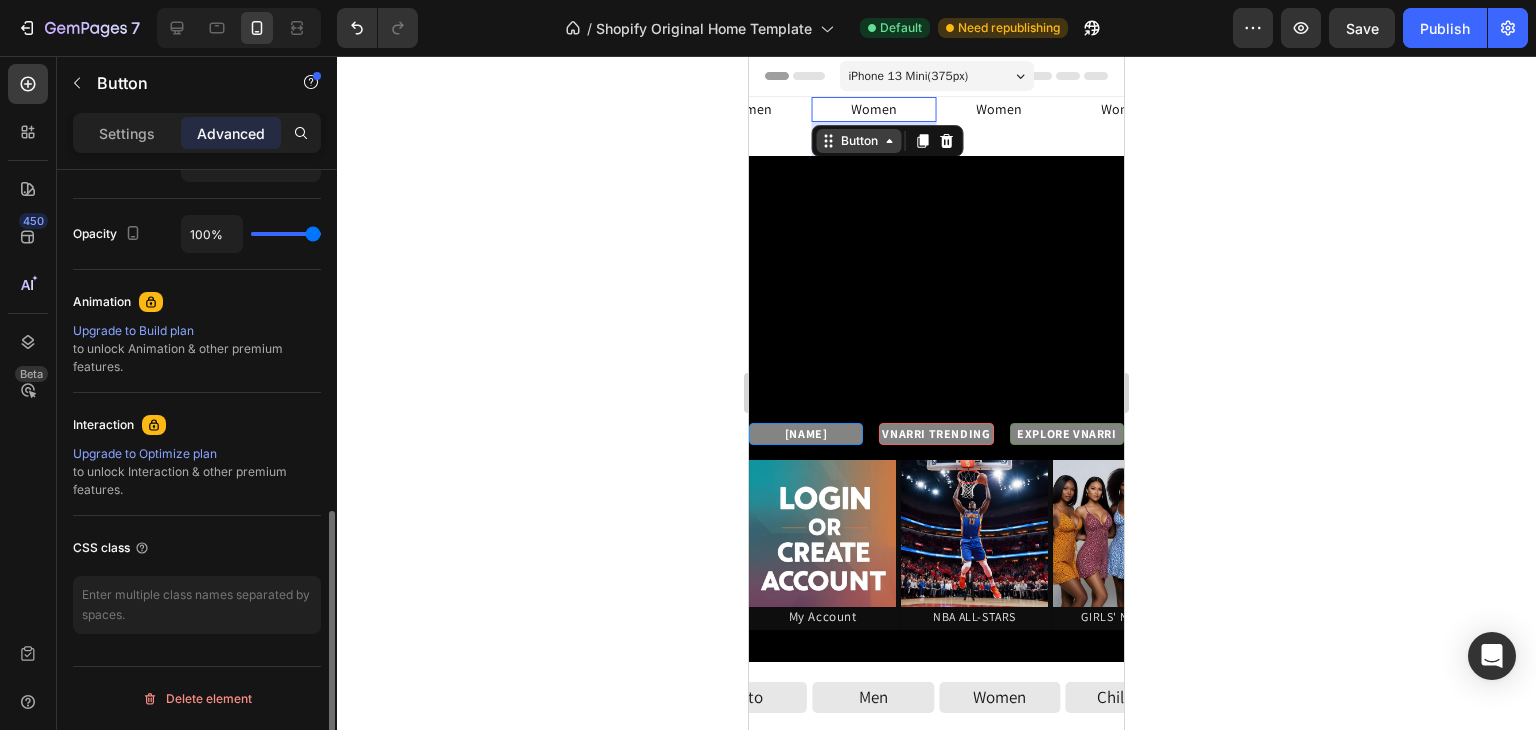 scroll, scrollTop: 769, scrollLeft: 0, axis: vertical 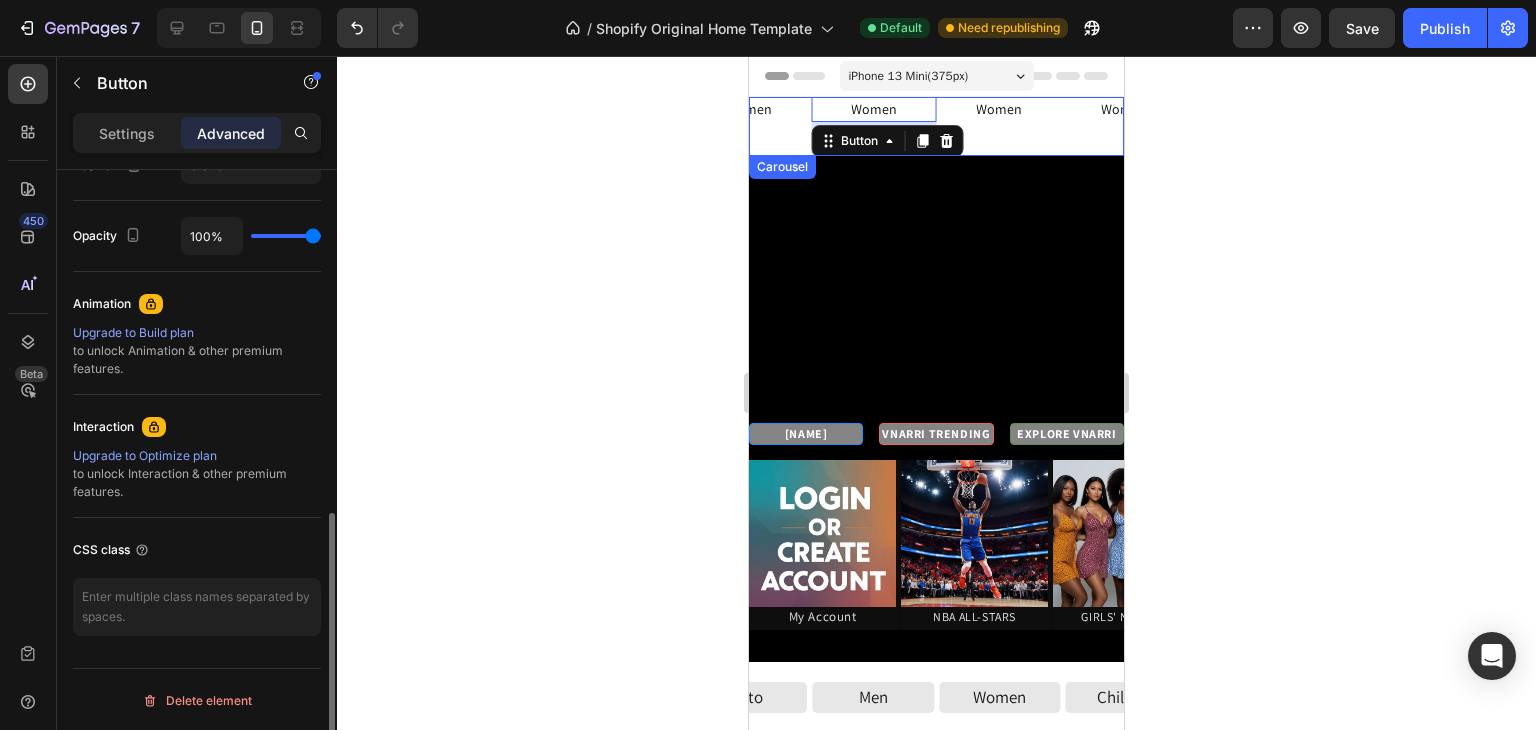 click on "Women Button" at bounding box center (748, 126) 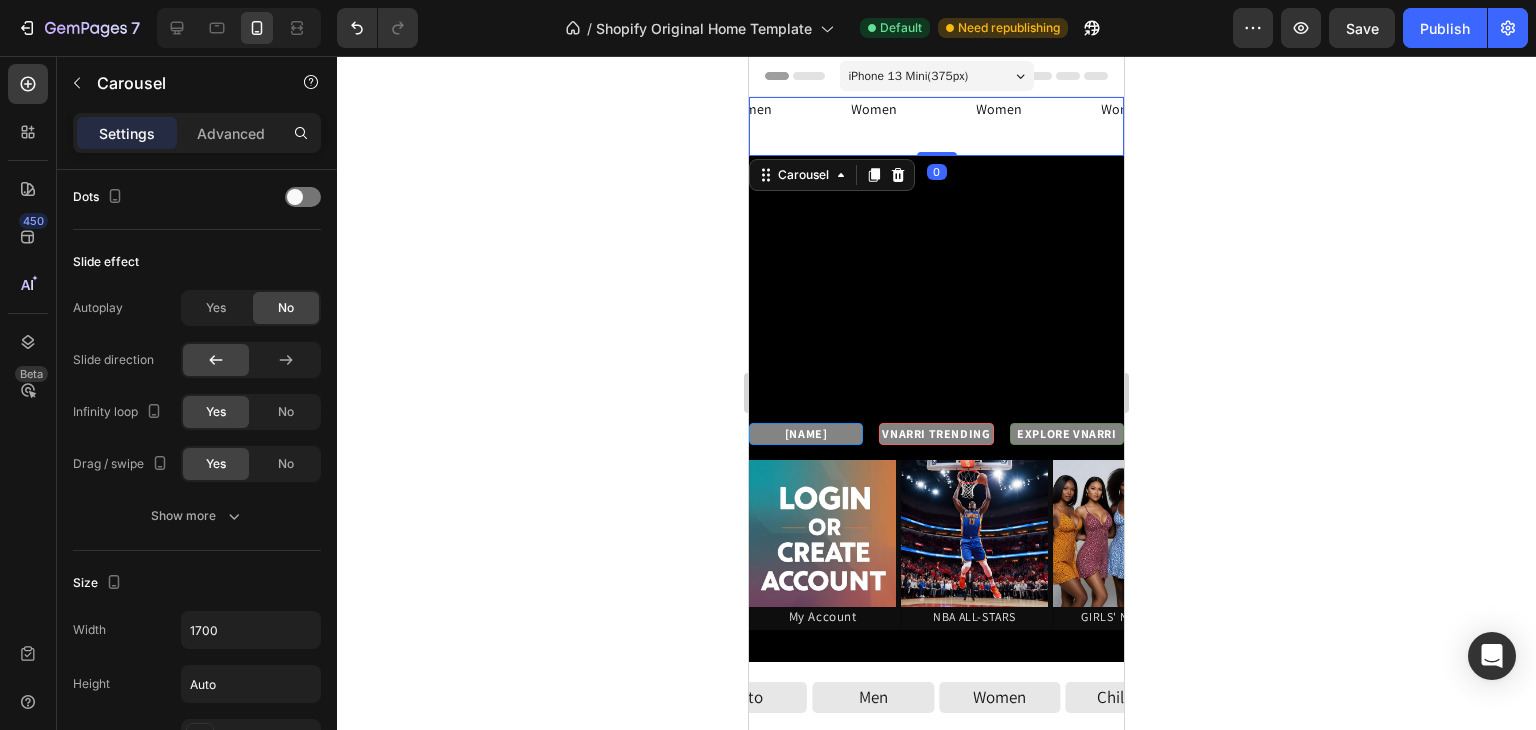 scroll, scrollTop: 0, scrollLeft: 0, axis: both 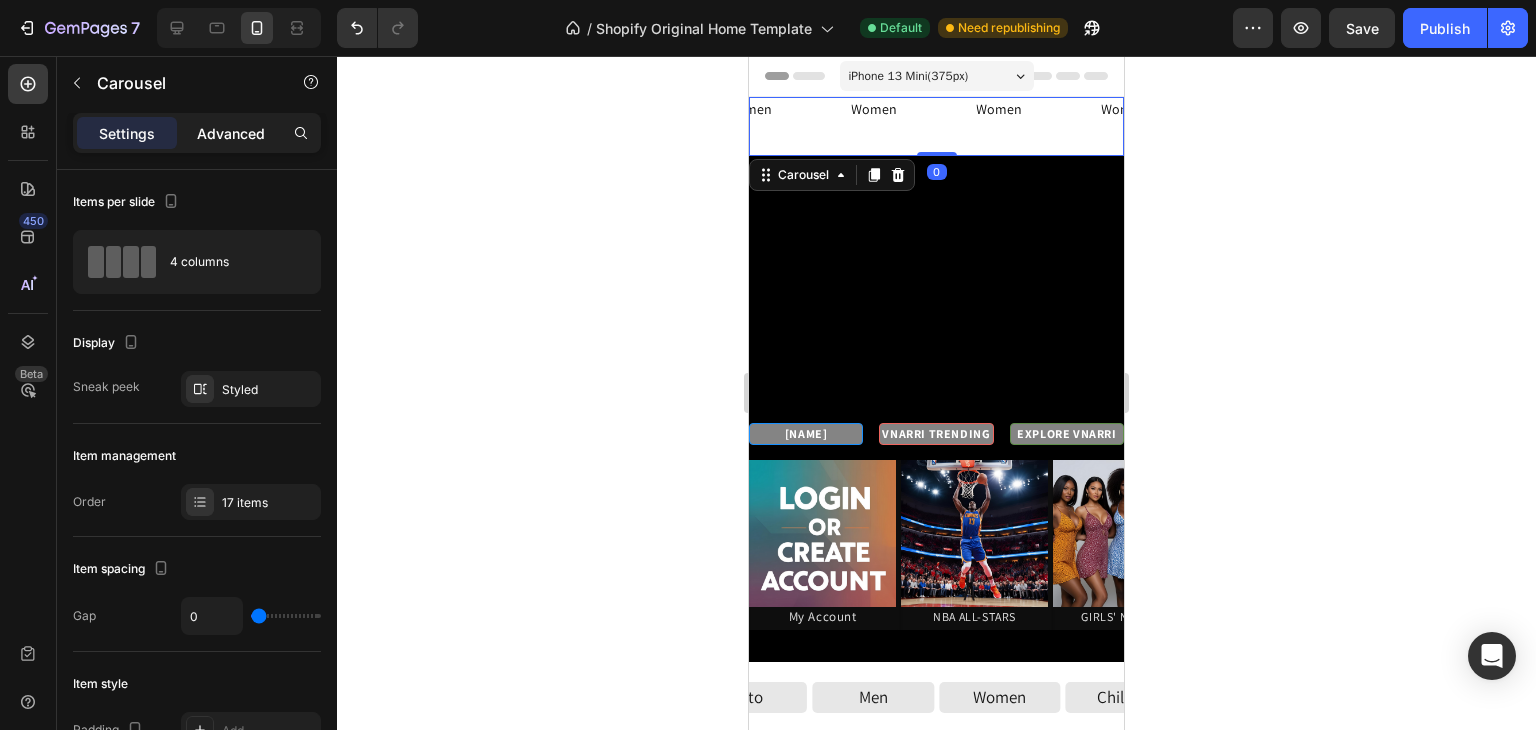 click on "Advanced" 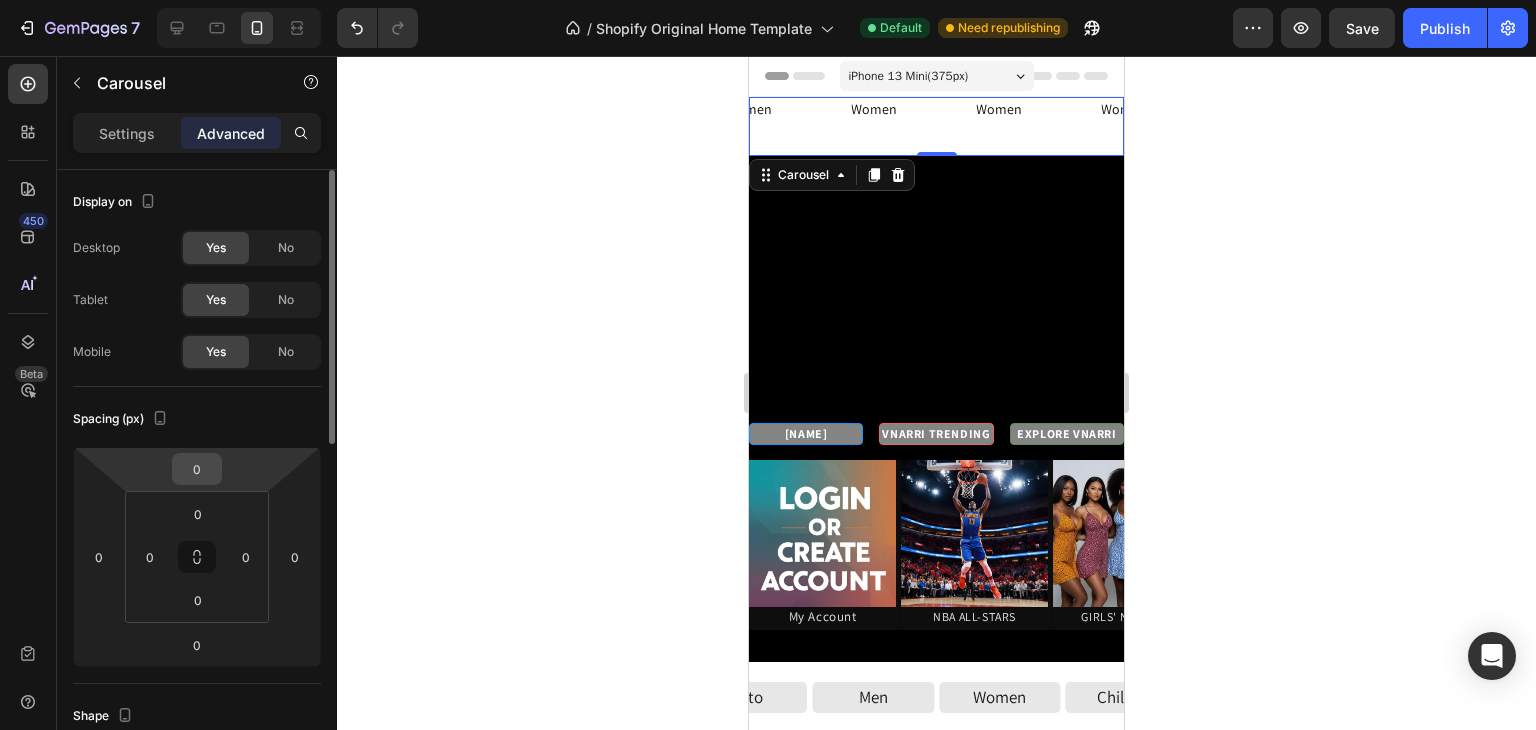 click on "0" at bounding box center (197, 469) 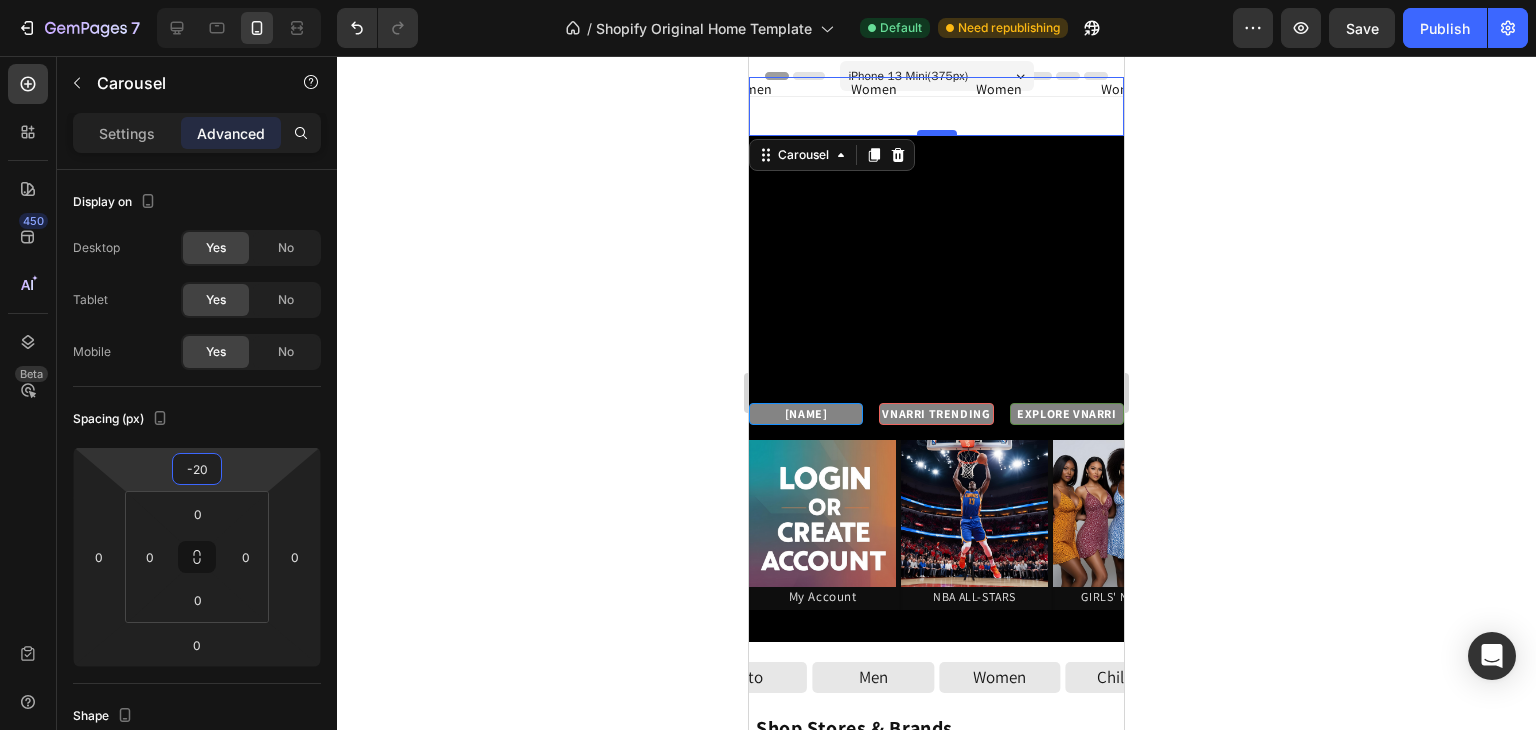 type on "-20" 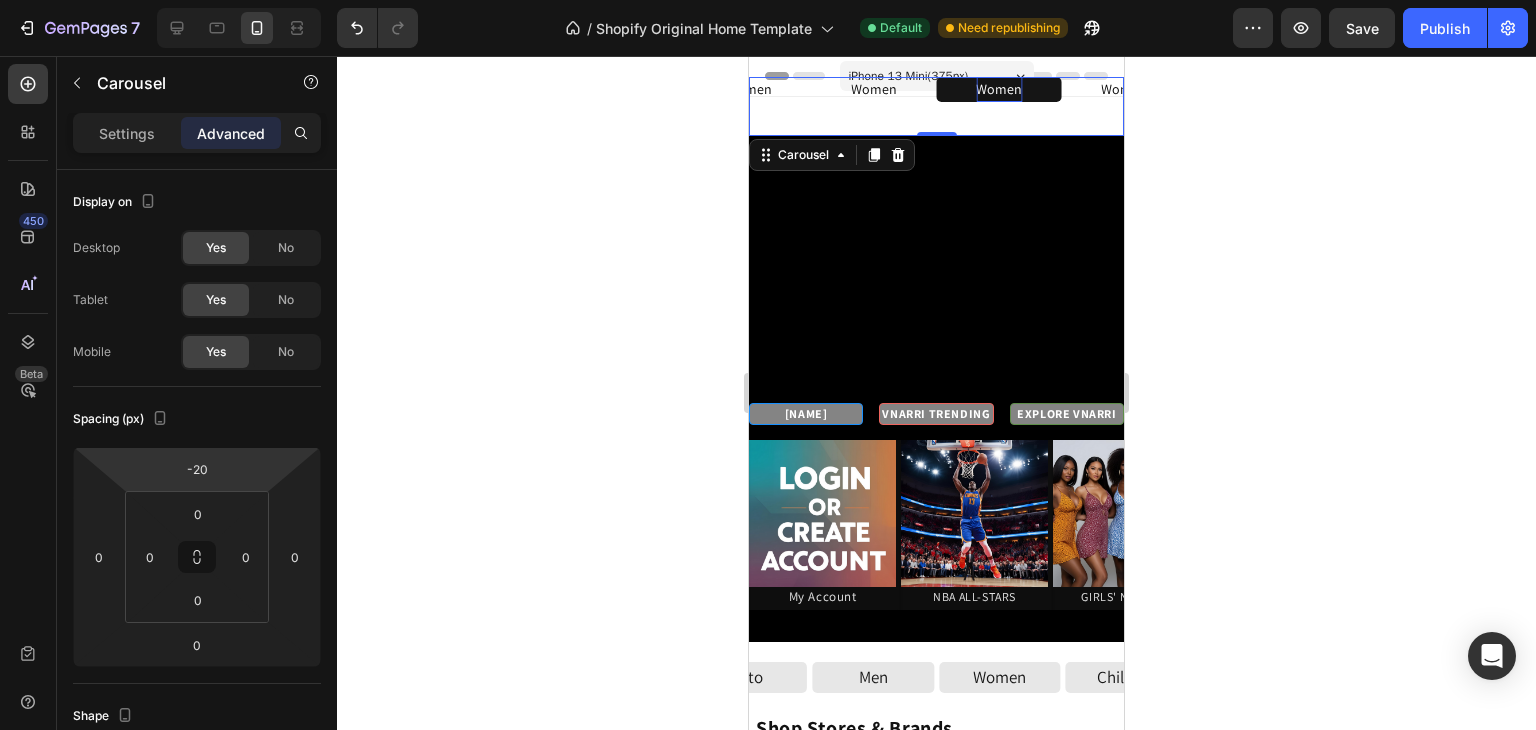 drag, startPoint x: 939, startPoint y: 135, endPoint x: 939, endPoint y: 77, distance: 58 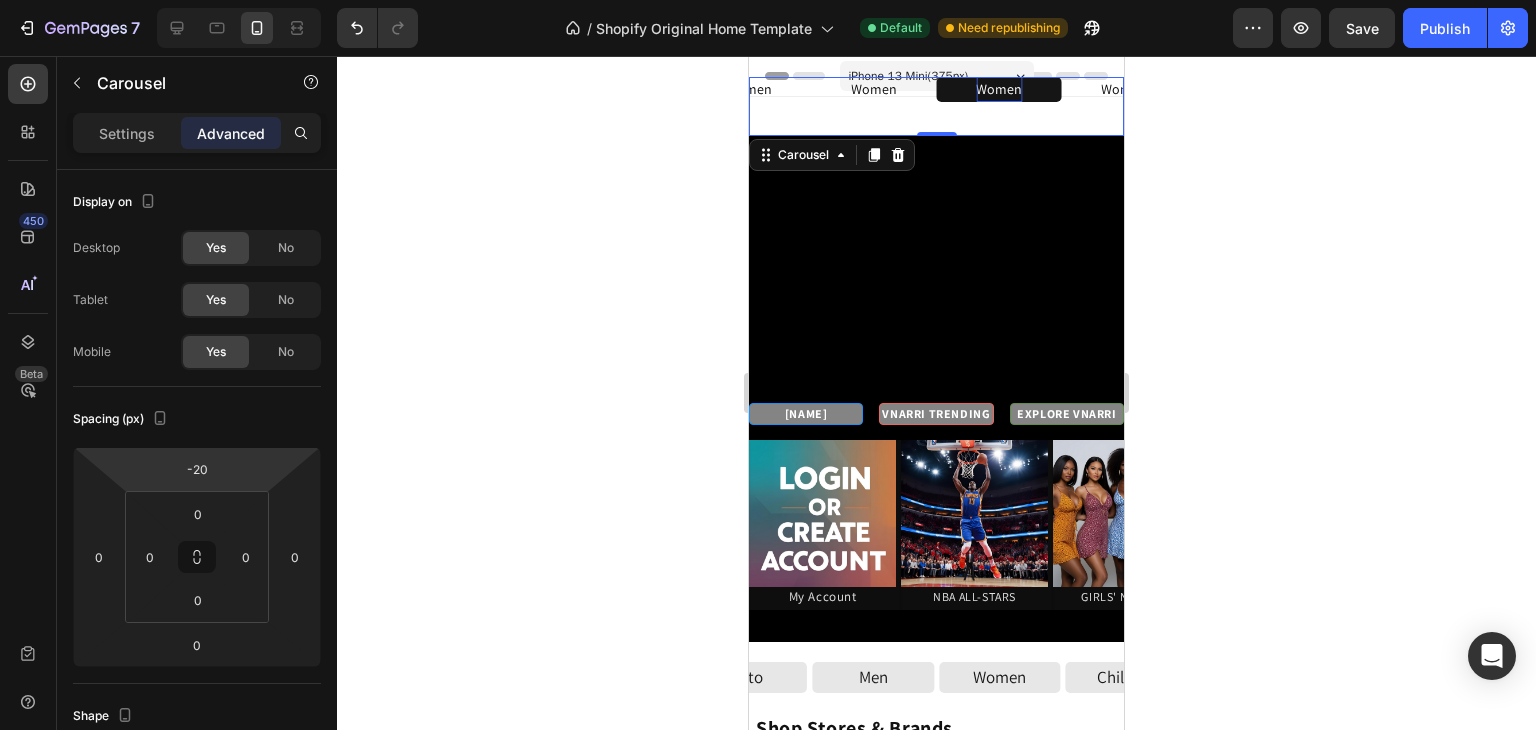 click on "Women Button Women Button Women Button Women Button Women Button Women Button Women Button Women Button Women Button Women Button Women Button Women Button Women Button Women Button Women Button Women Button Women Button Carousel   0" at bounding box center [936, 106] 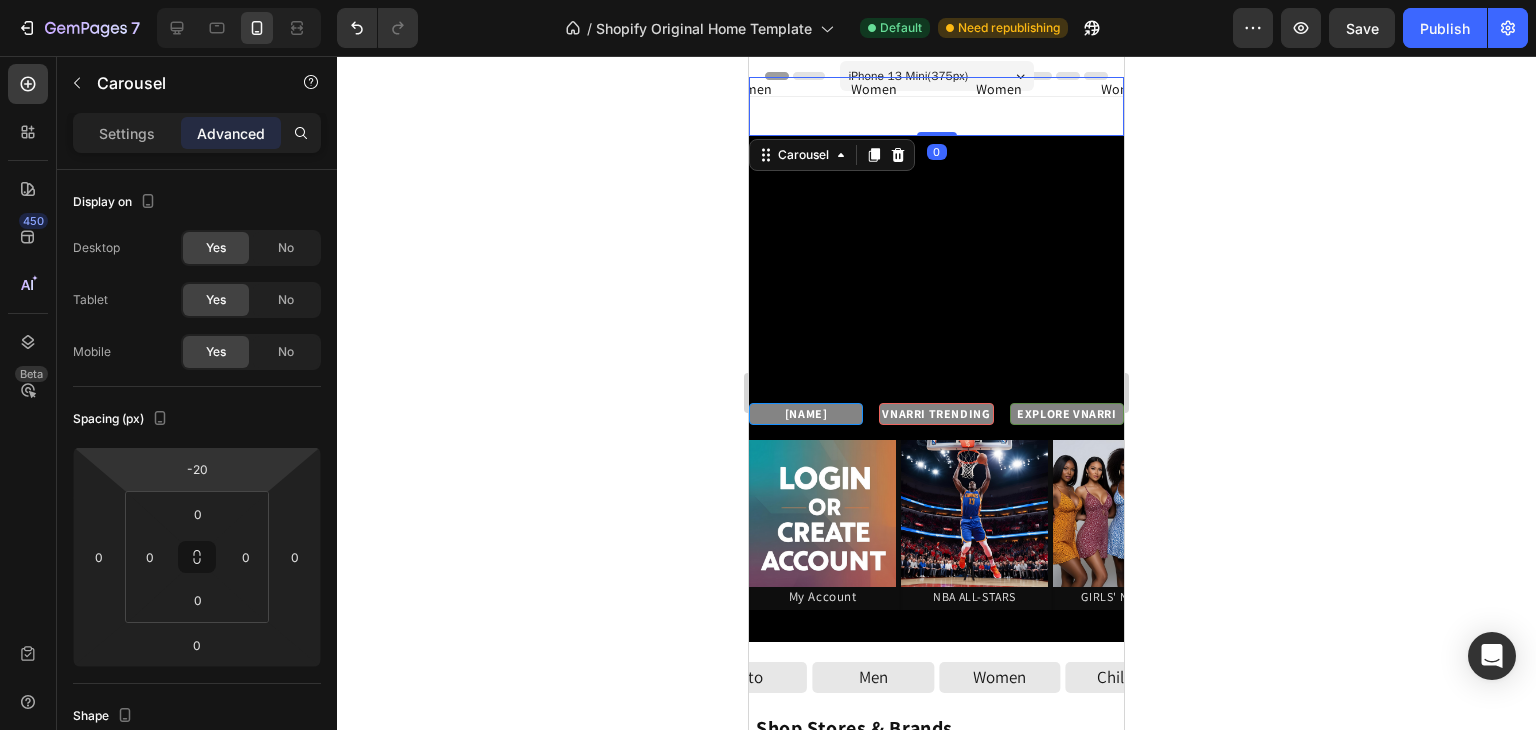 drag, startPoint x: 939, startPoint y: 135, endPoint x: 926, endPoint y: 117, distance: 22.203604 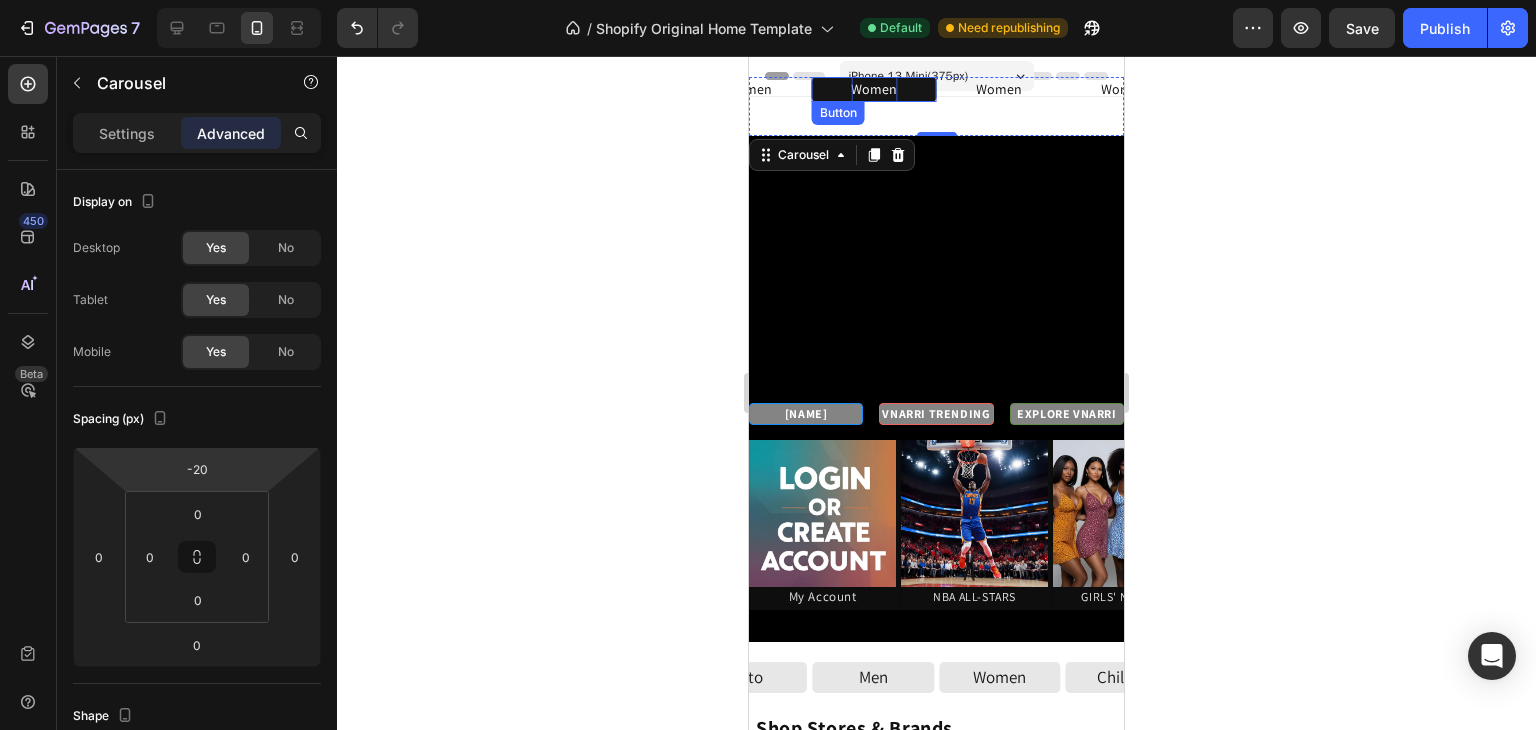 click on "Women" at bounding box center [874, 89] 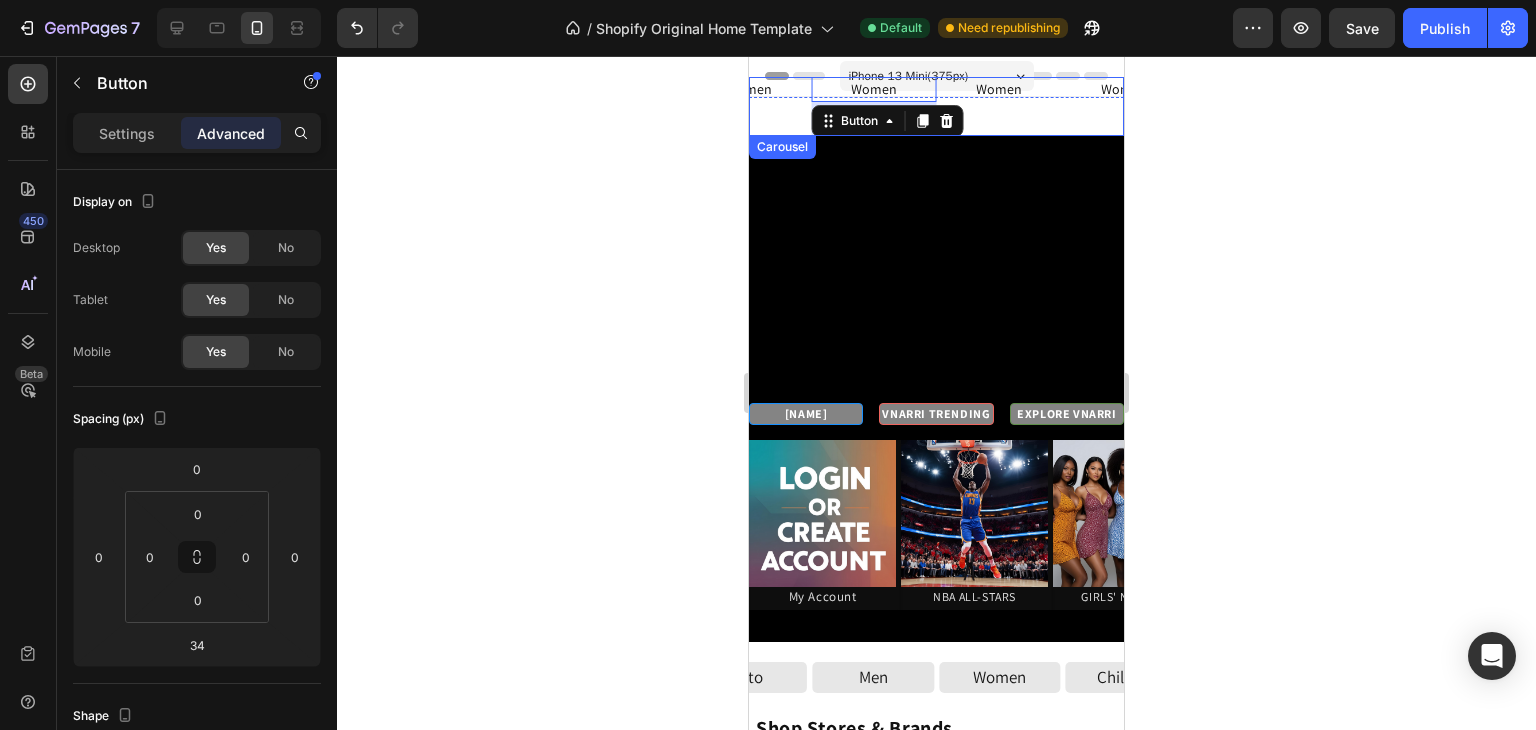 click on "Women Button" at bounding box center [999, 106] 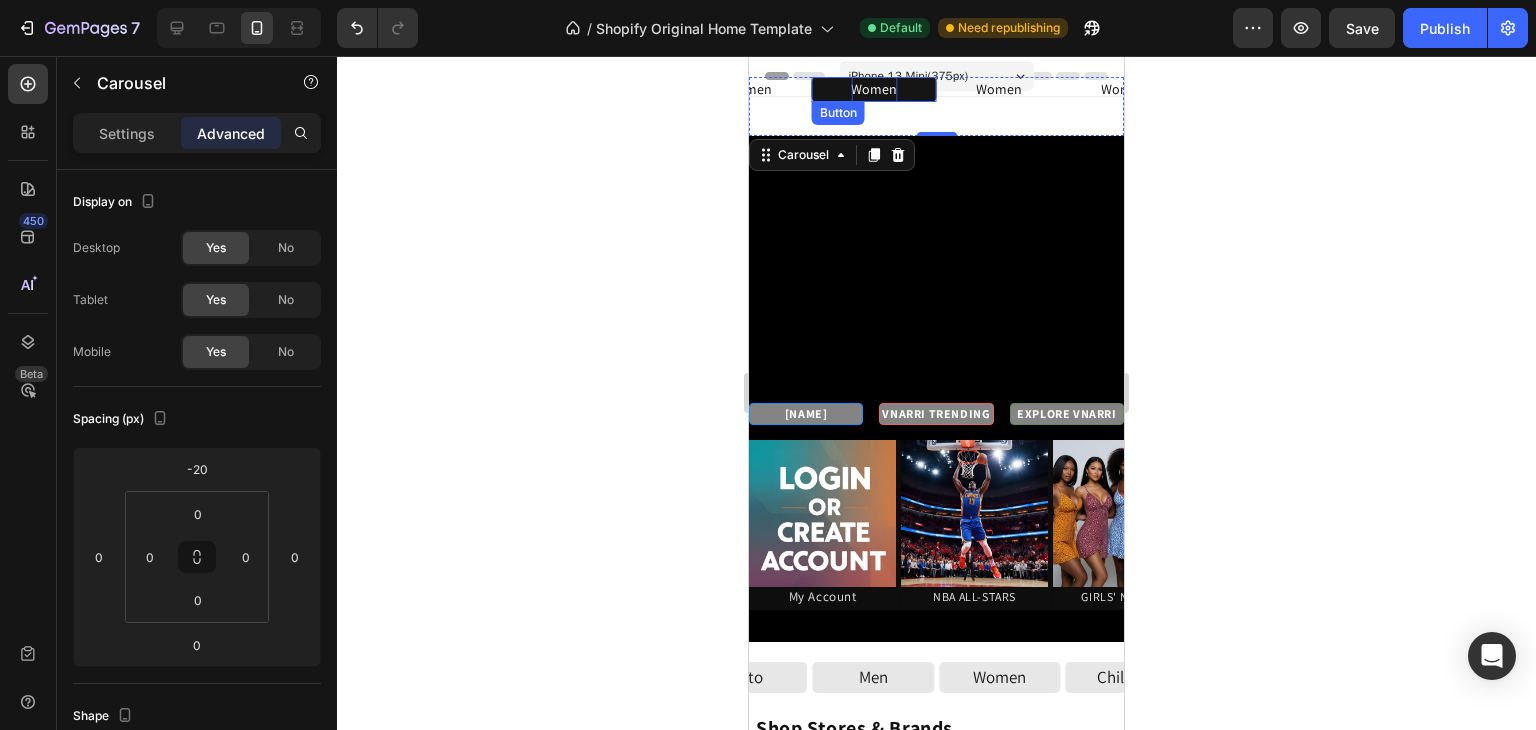 click on "Women" at bounding box center (874, 89) 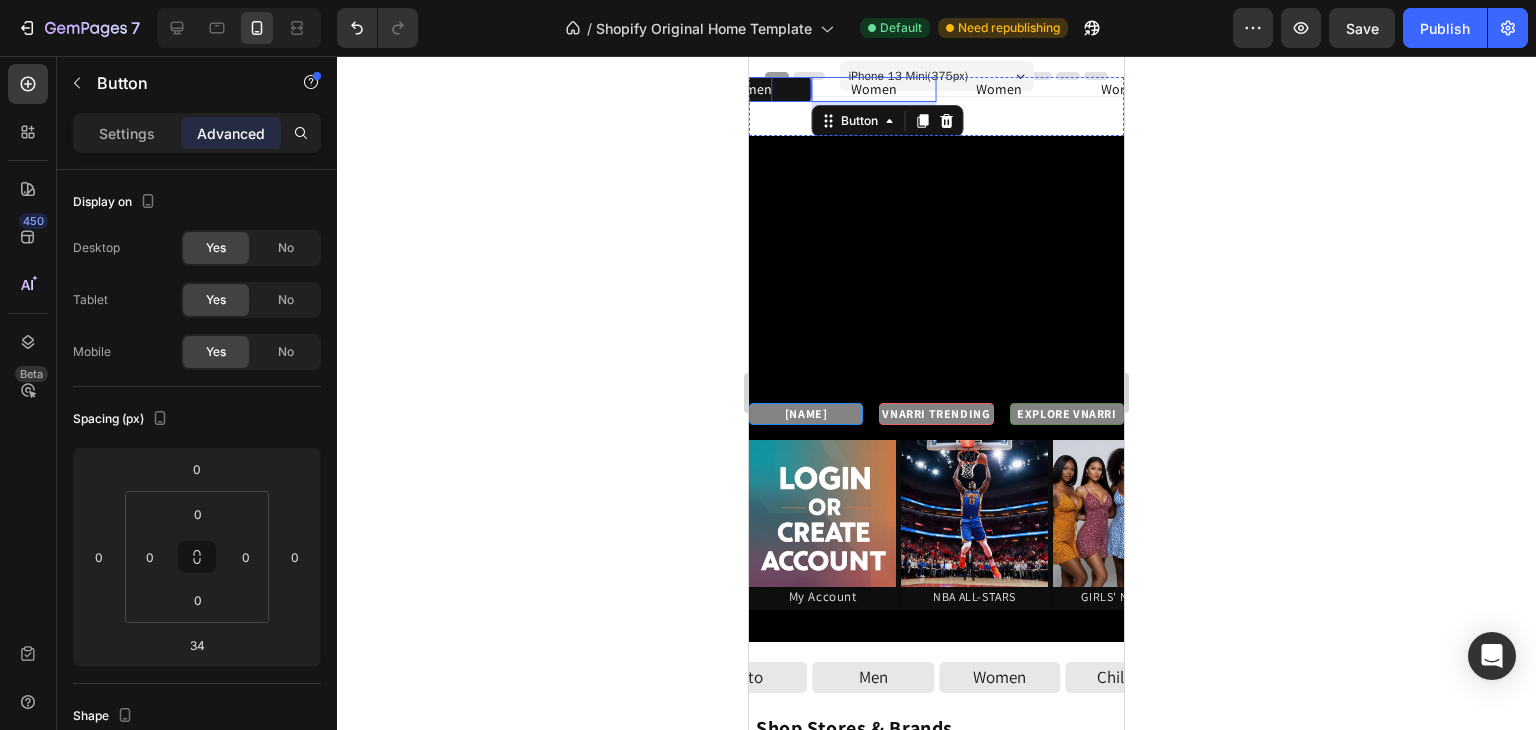 click on "Women" at bounding box center (749, 89) 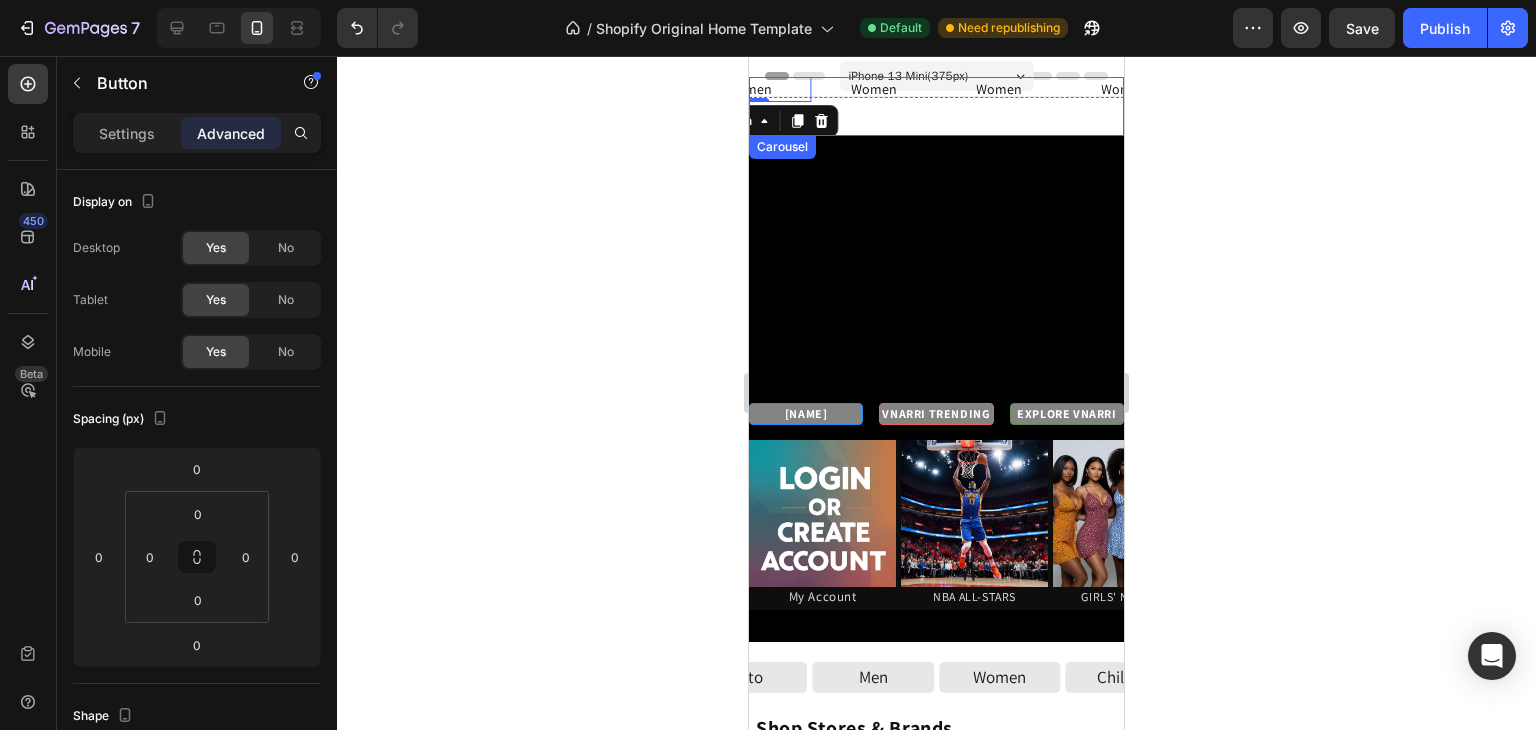 click on "Women Button" at bounding box center [874, 106] 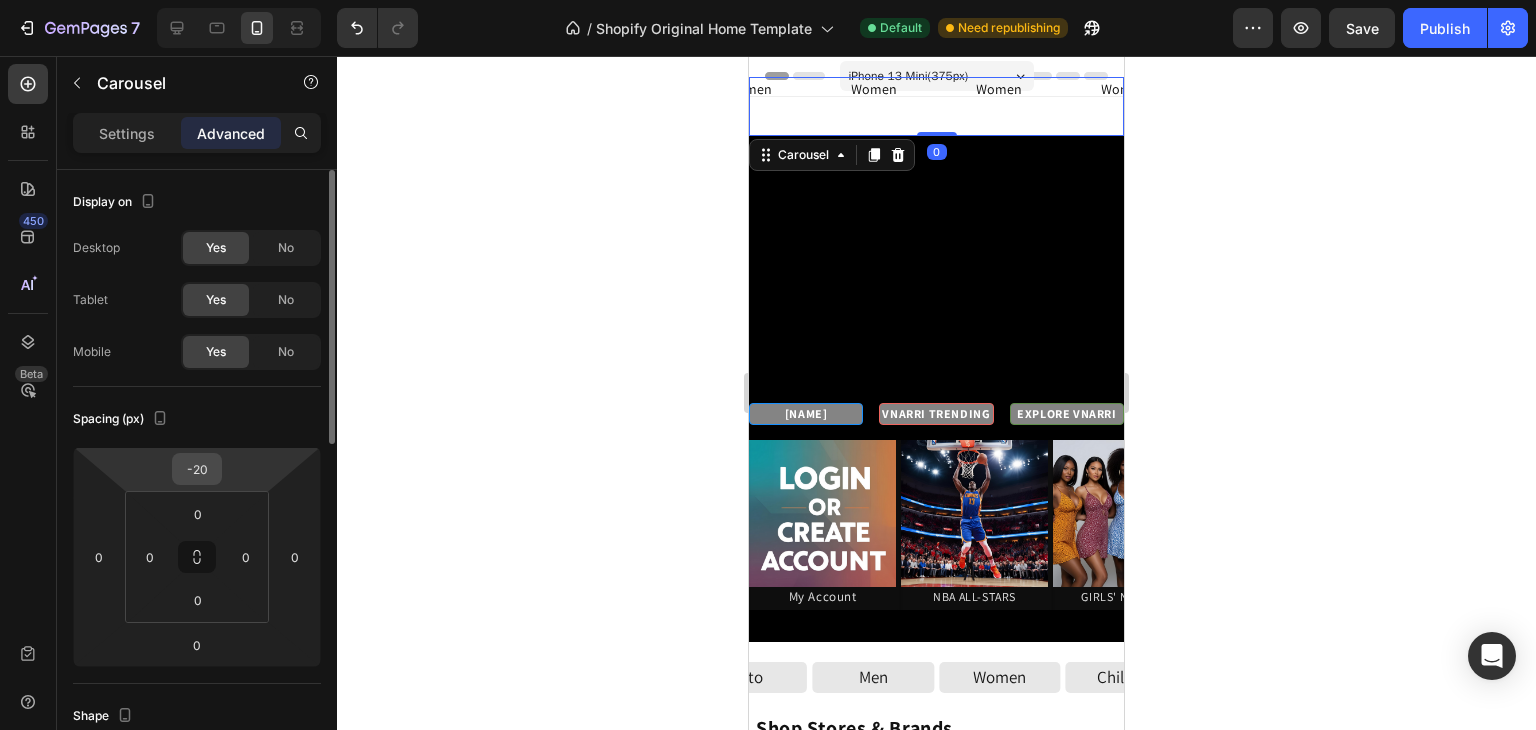 click on "-20" at bounding box center [197, 469] 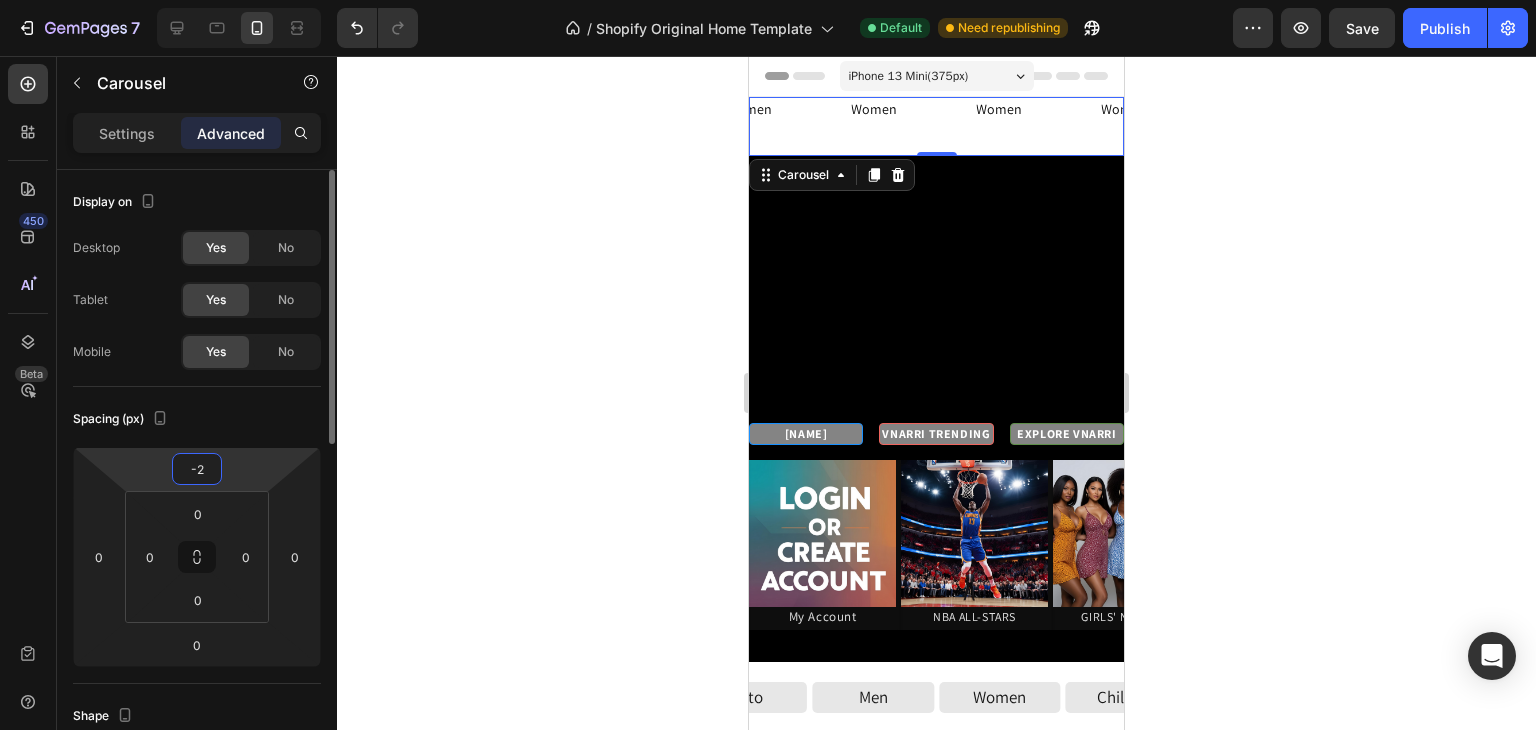 type on "-20" 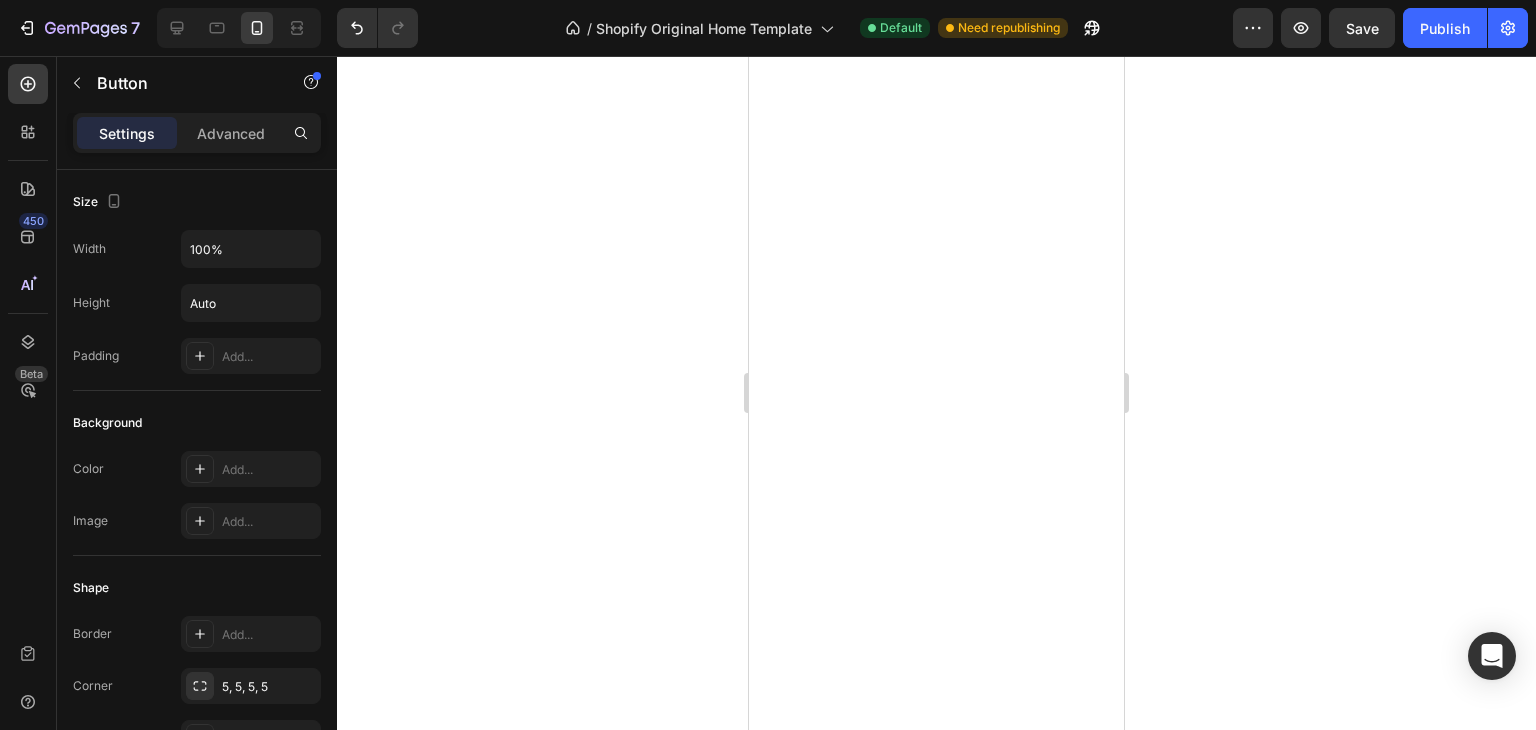 scroll, scrollTop: 0, scrollLeft: 0, axis: both 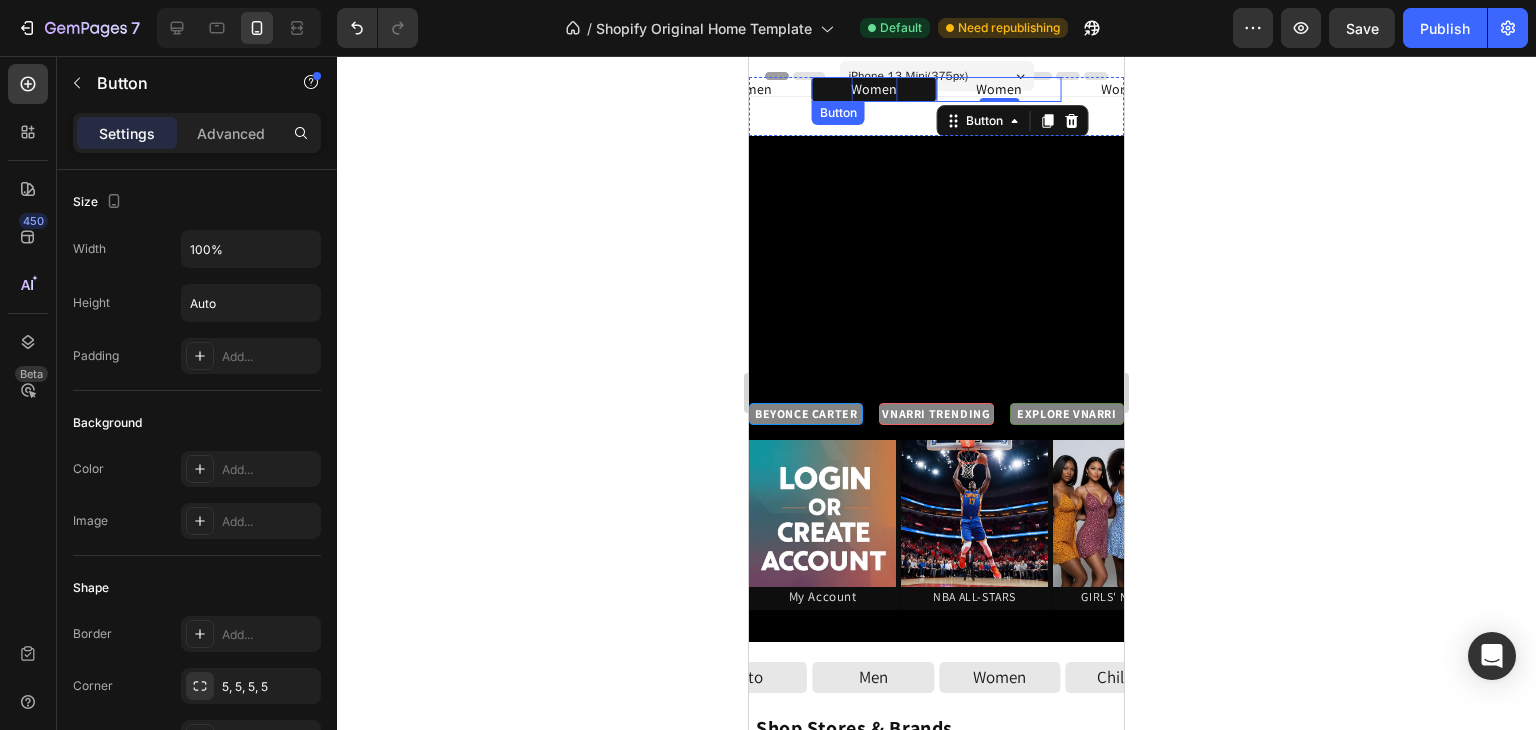 click on "Women" at bounding box center (874, 89) 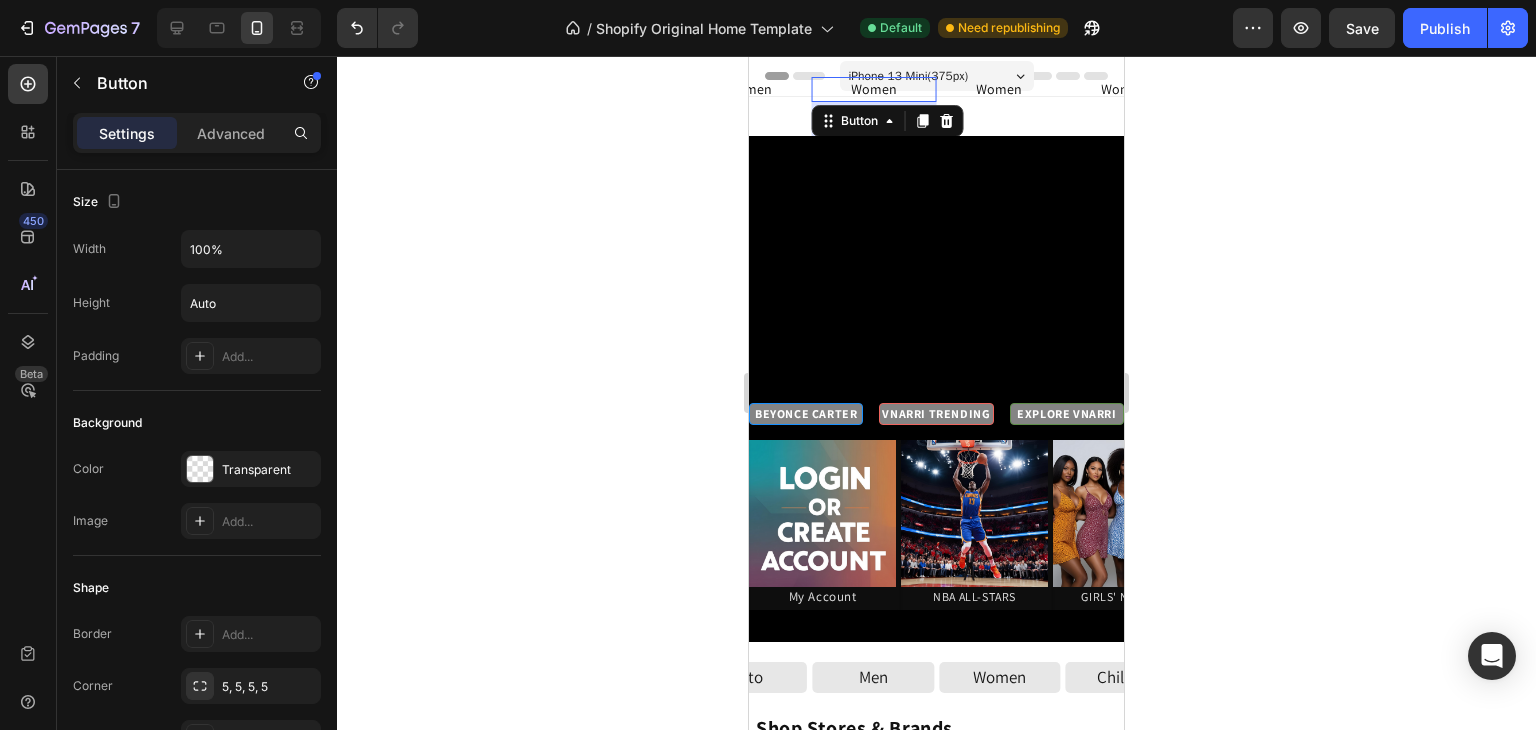 click 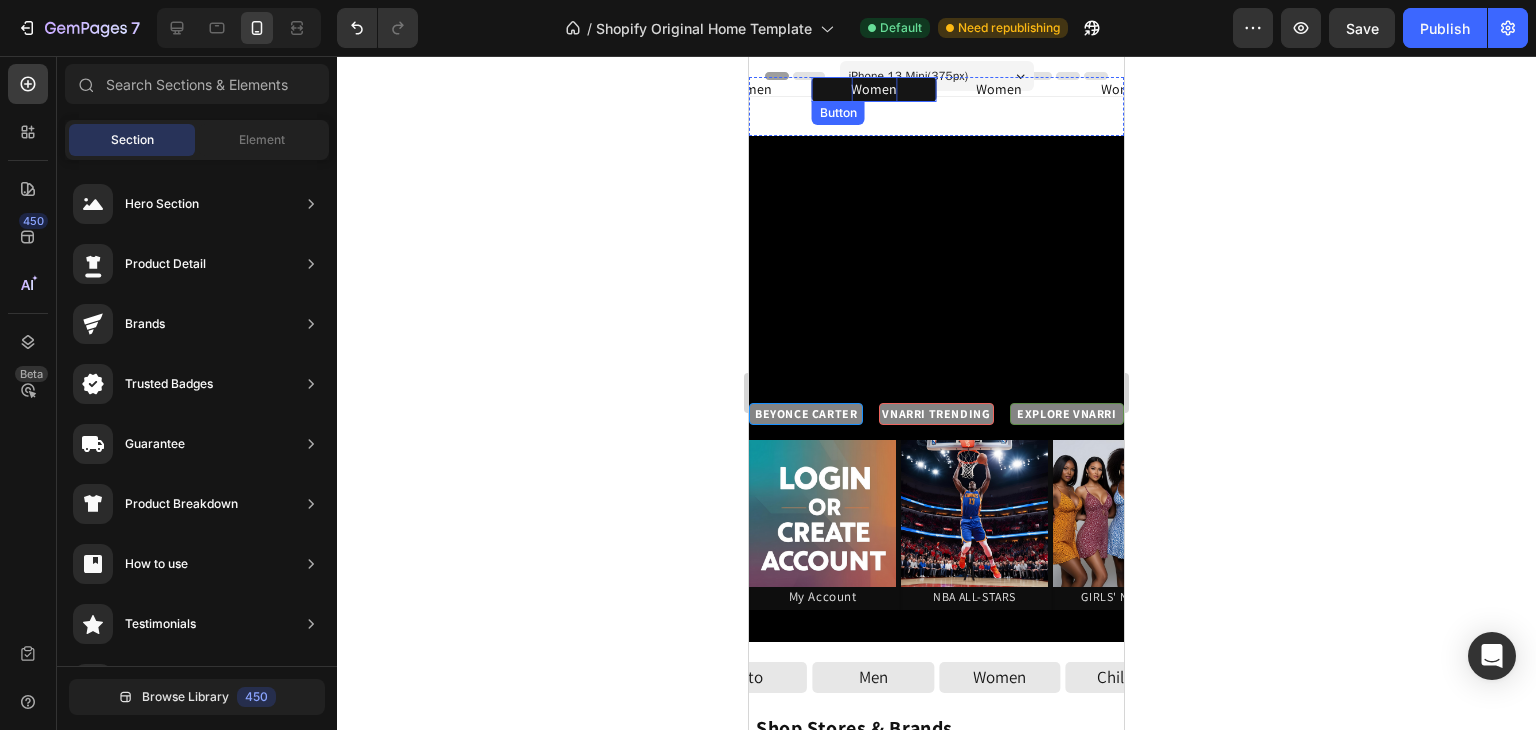 click on "Women" at bounding box center (874, 89) 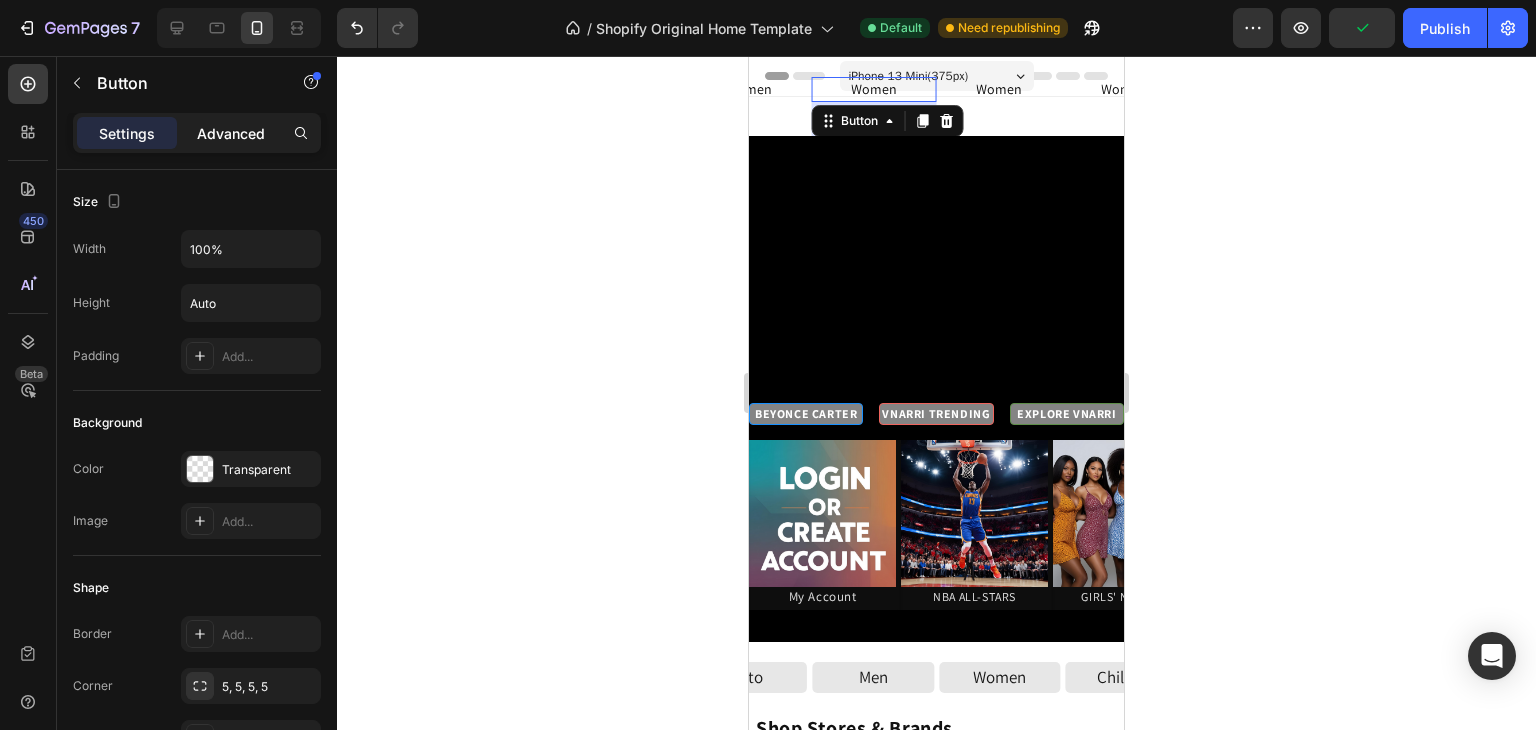 click on "Advanced" 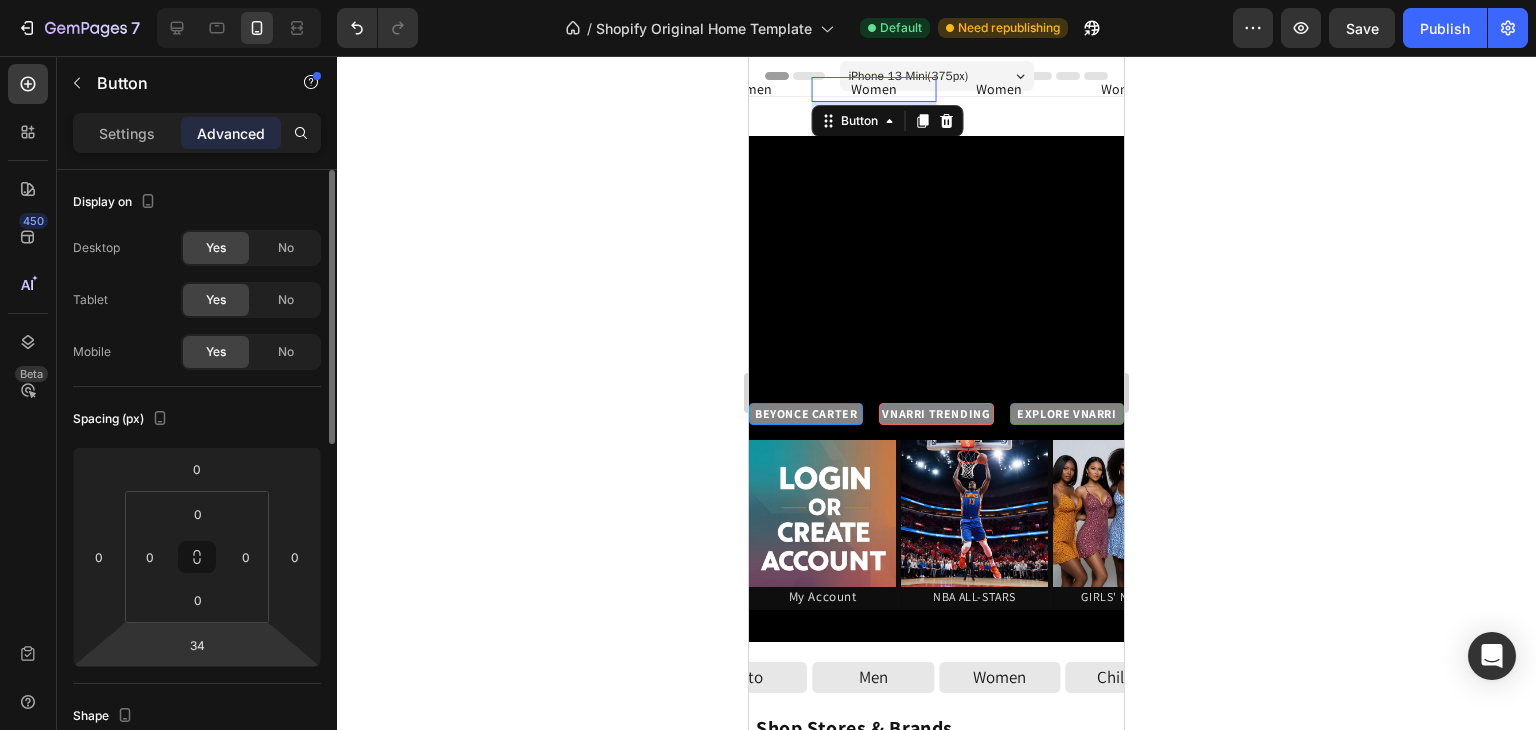 click on "7   /  Shopify Original Home Template Default Need republishing Preview  Save   Publish  450 Beta Sections(30) Elements(83) Section Element Hero Section Product Detail Brands Trusted Badges Guarantee Product Breakdown How to use Testimonials Compare Bundle FAQs Social Proof Brand Story Product List Collection Blog List Contact Sticky Add to Cart Custom Footer Browse Library 450 Layout
Row
Row
Row
Row Text
Heading
Text Block Button
Button
Button Media
Image
Image
Video" at bounding box center [768, 0] 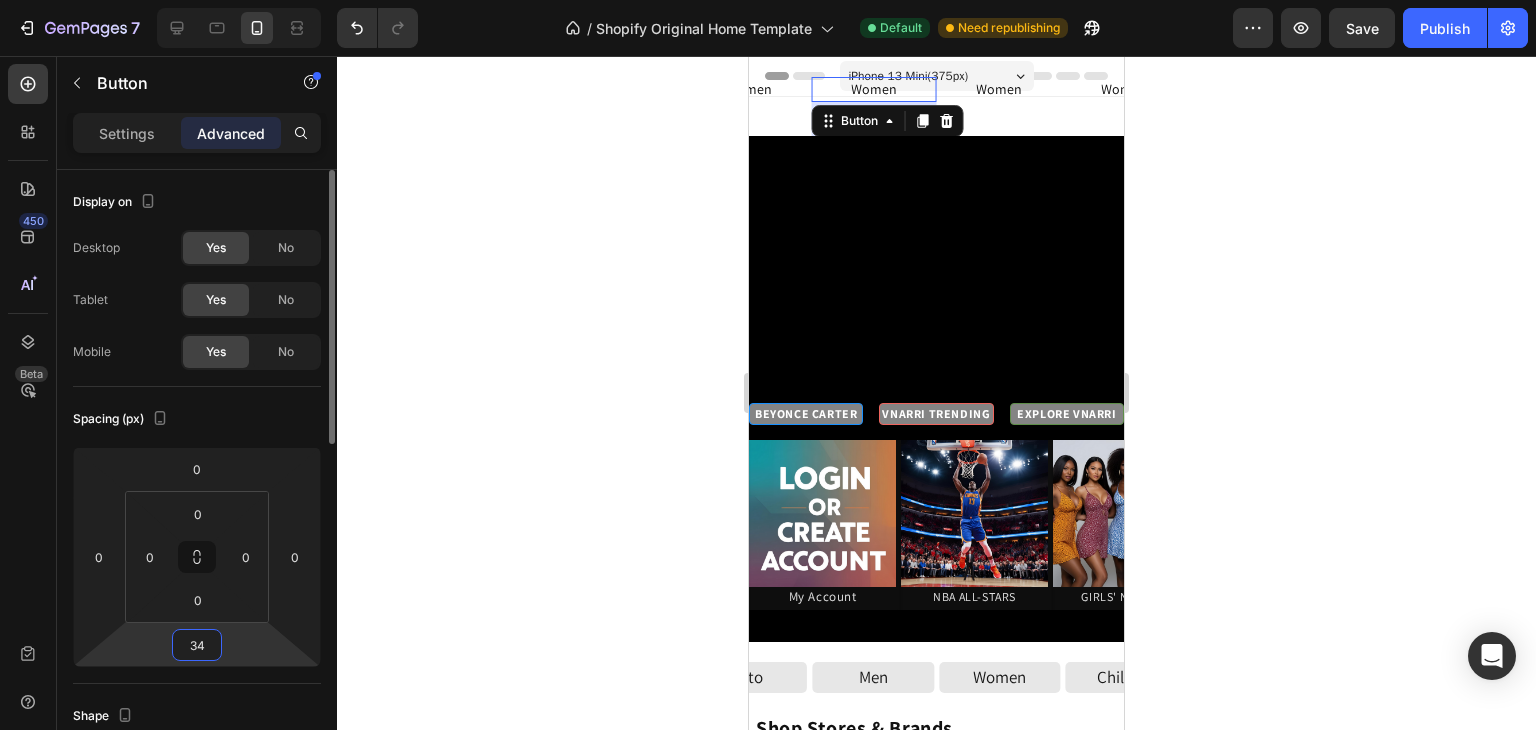 type 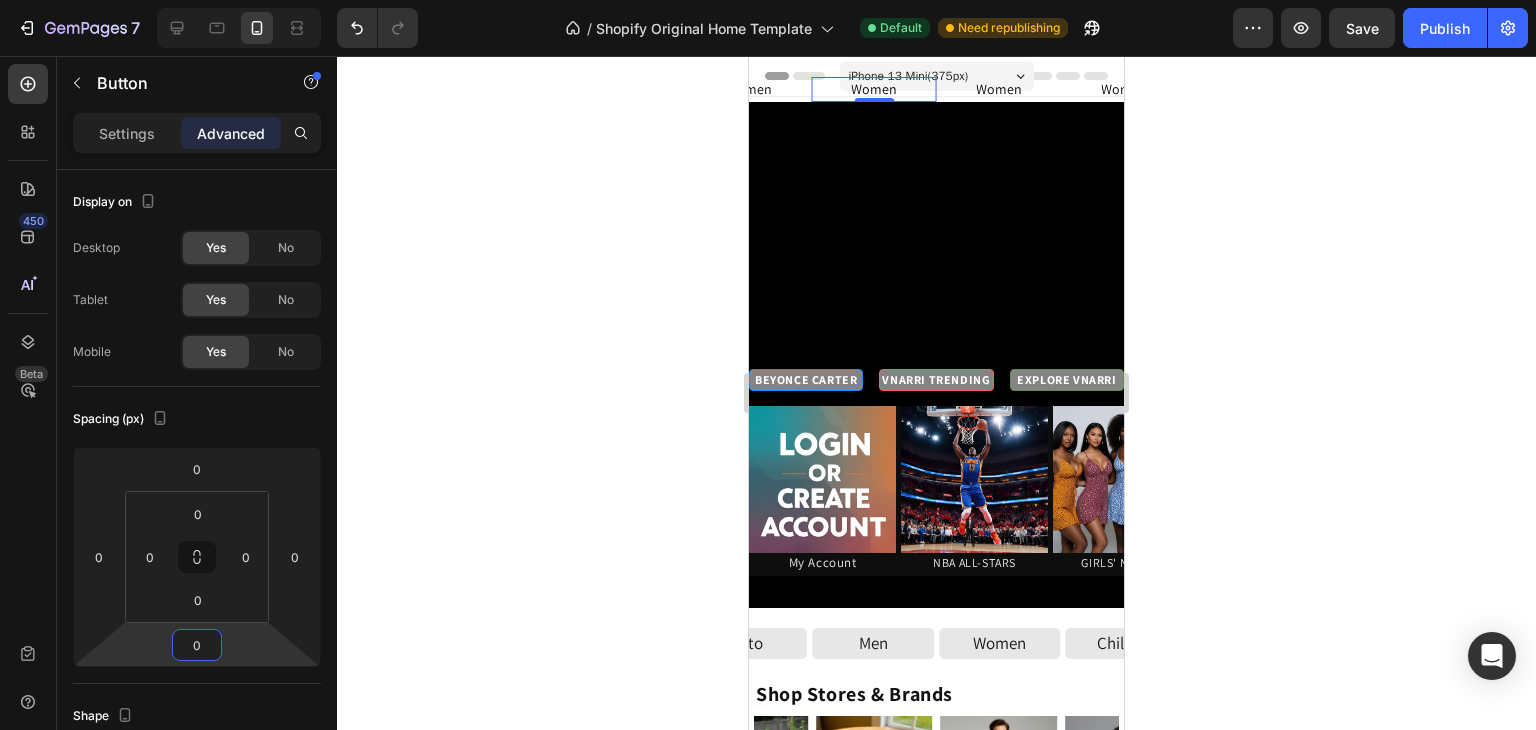 click 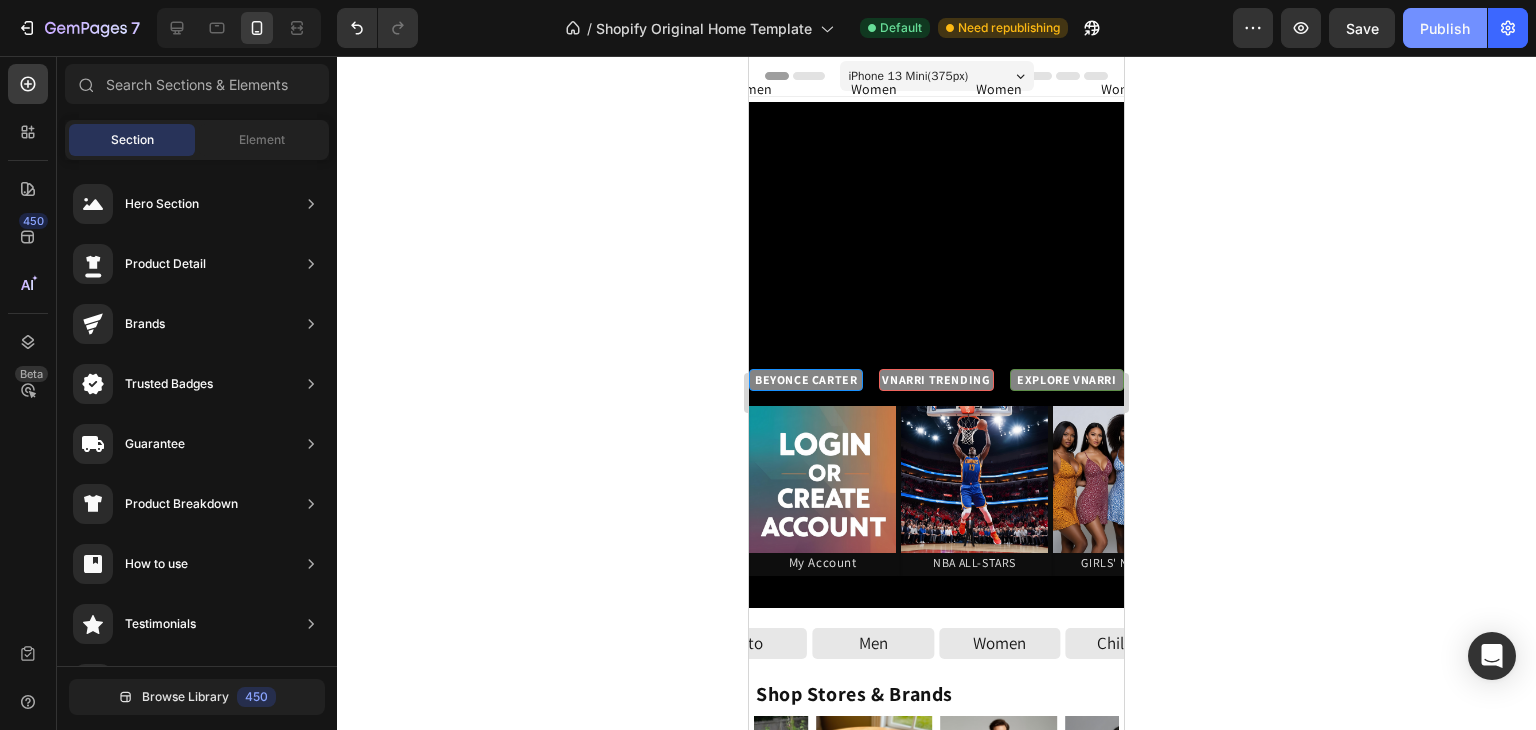 click on "Publish" at bounding box center (1445, 28) 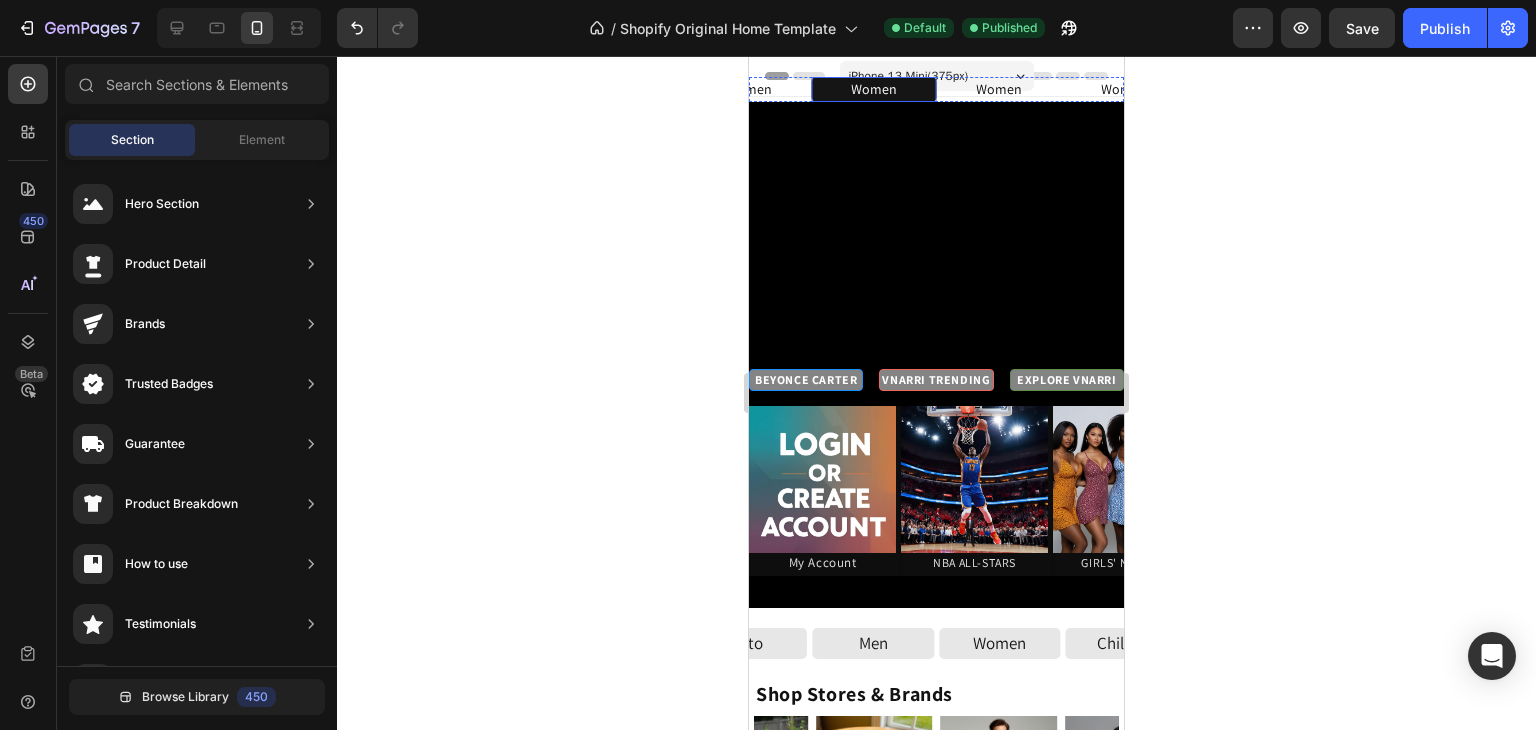 click on "Women" at bounding box center (874, 89) 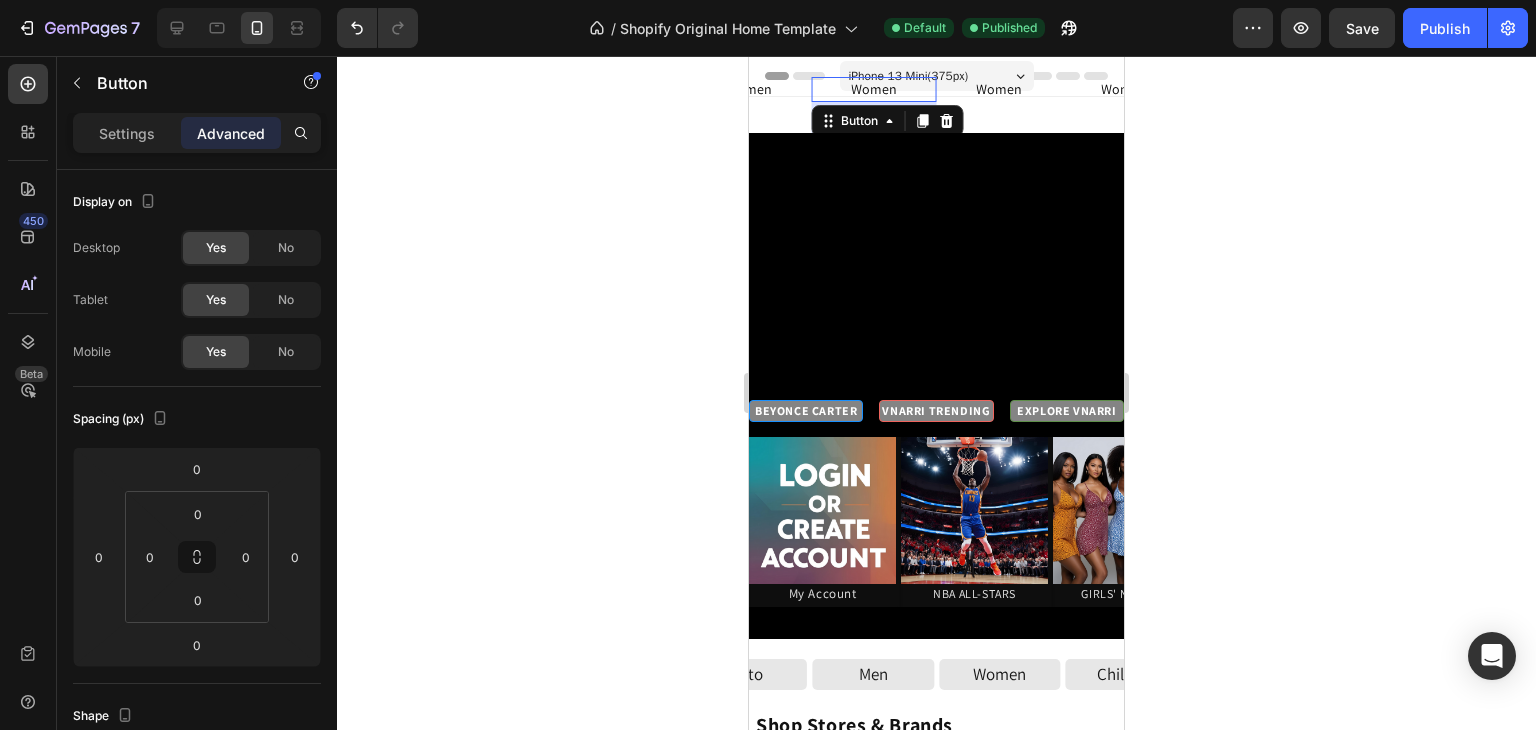drag, startPoint x: 880, startPoint y: 100, endPoint x: 874, endPoint y: 131, distance: 31.575306 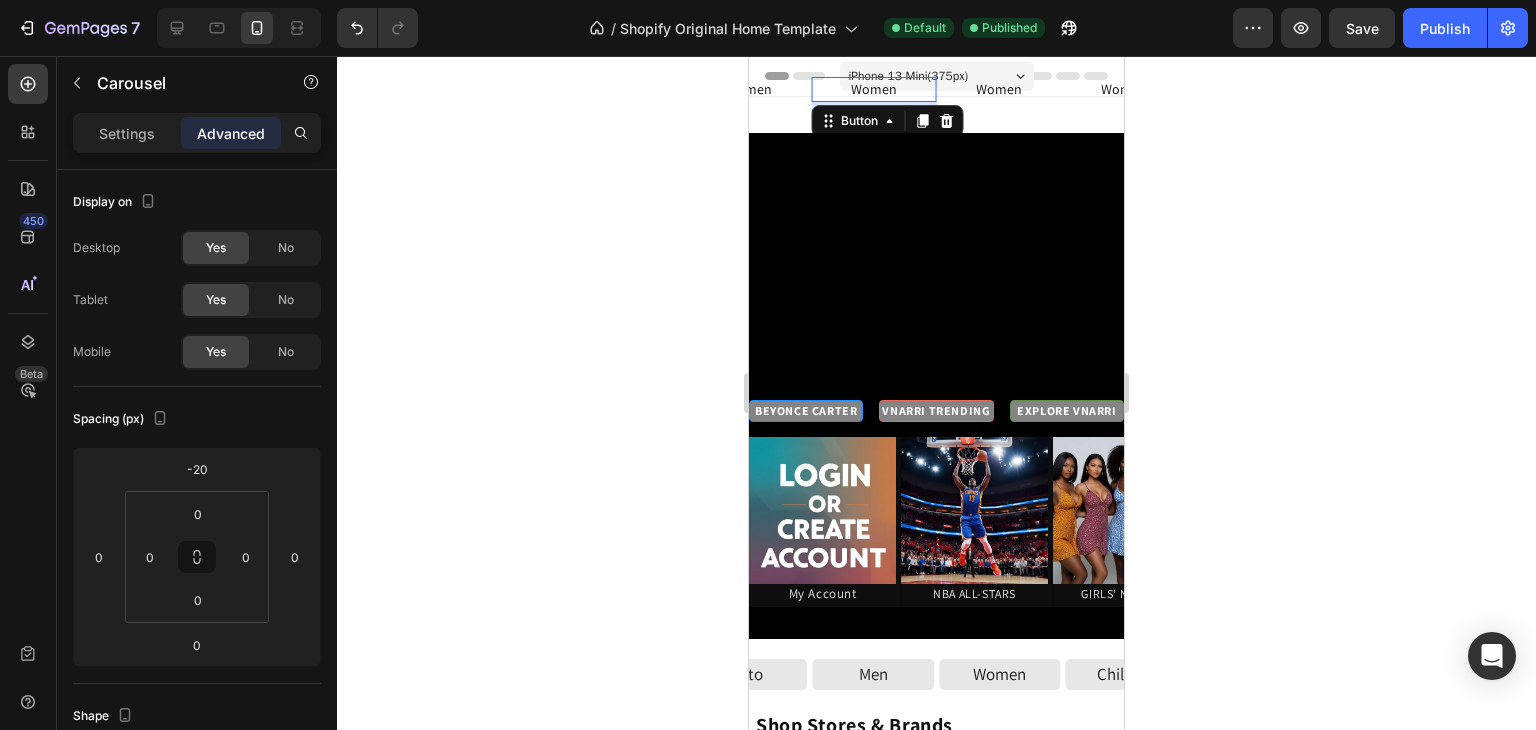 click on "Women Button" at bounding box center (748, 105) 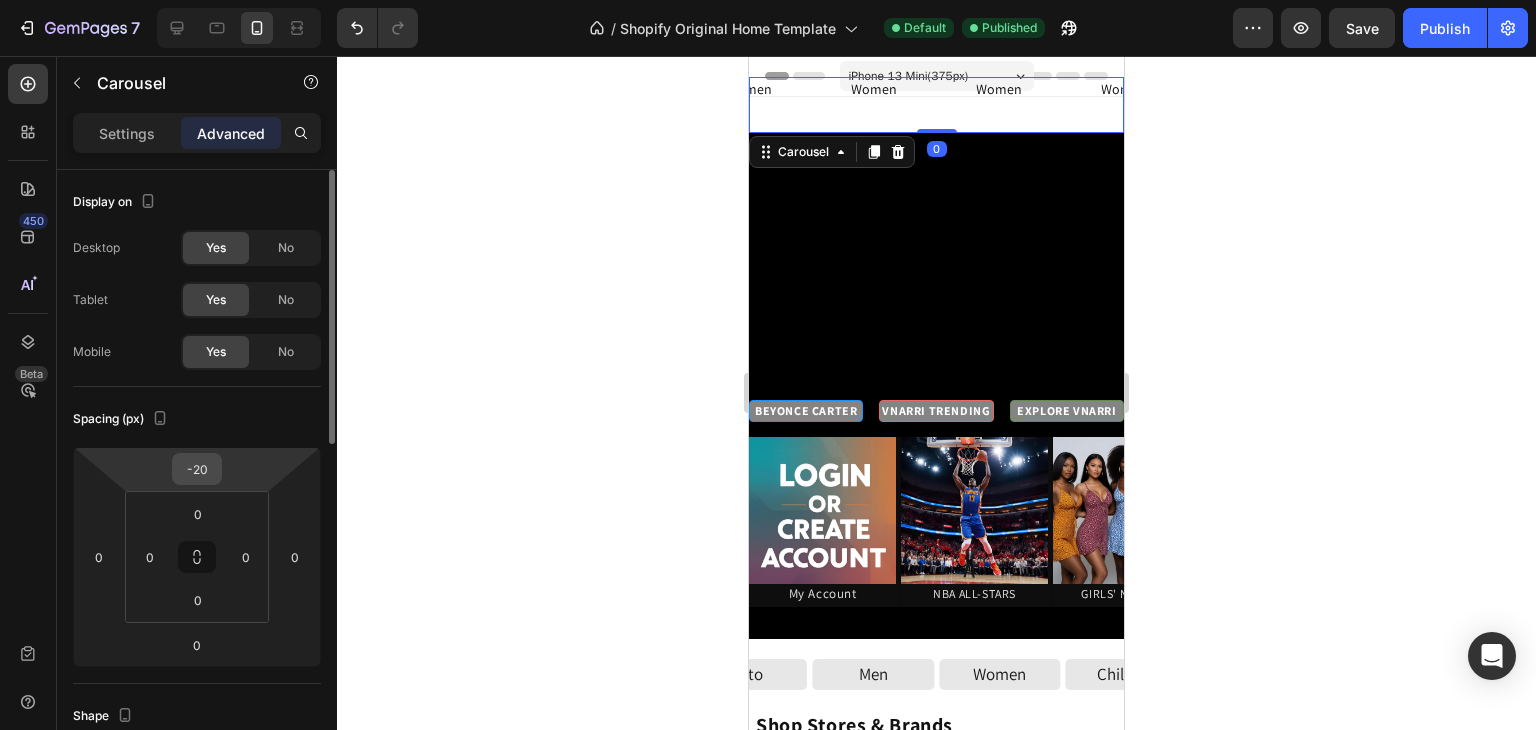 click on "-20" at bounding box center [197, 469] 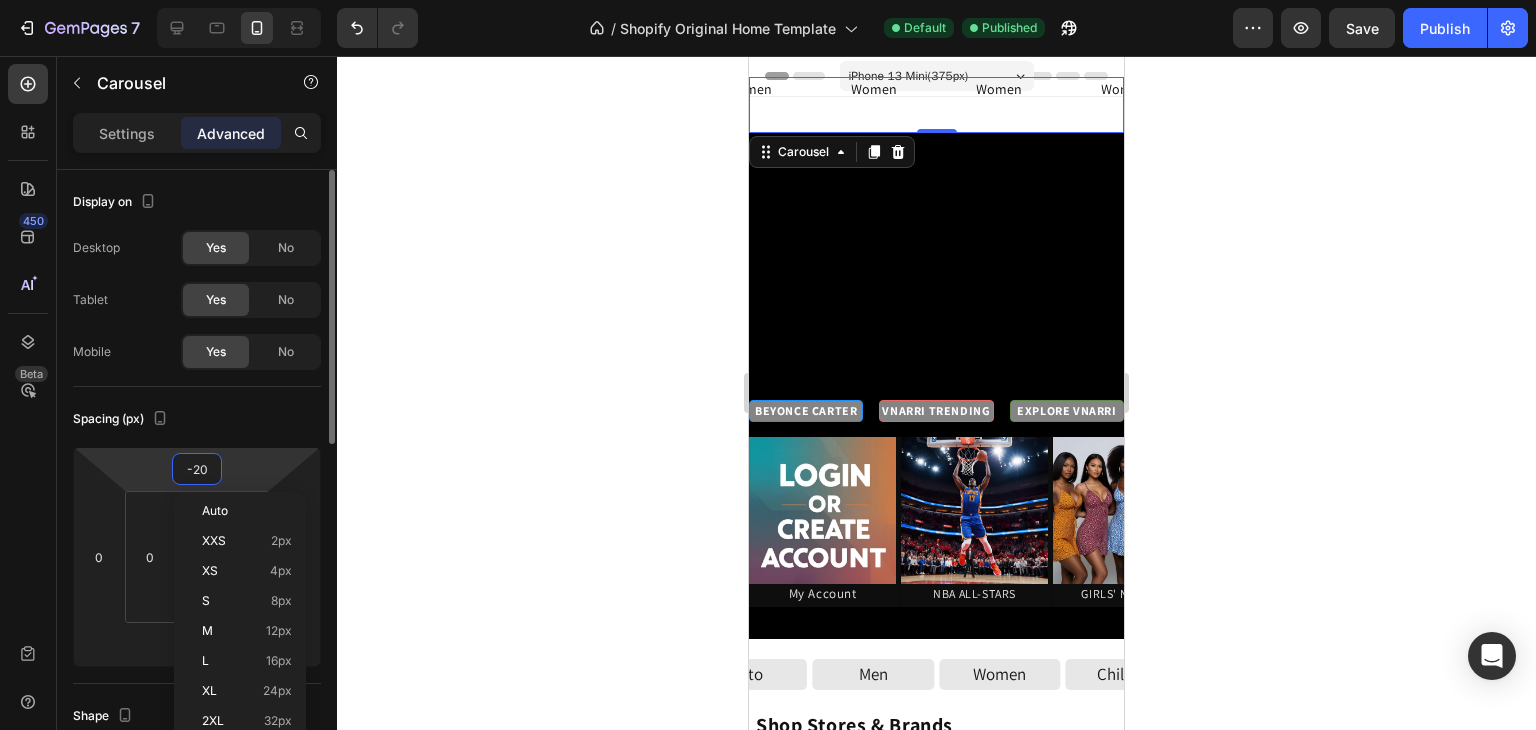 type 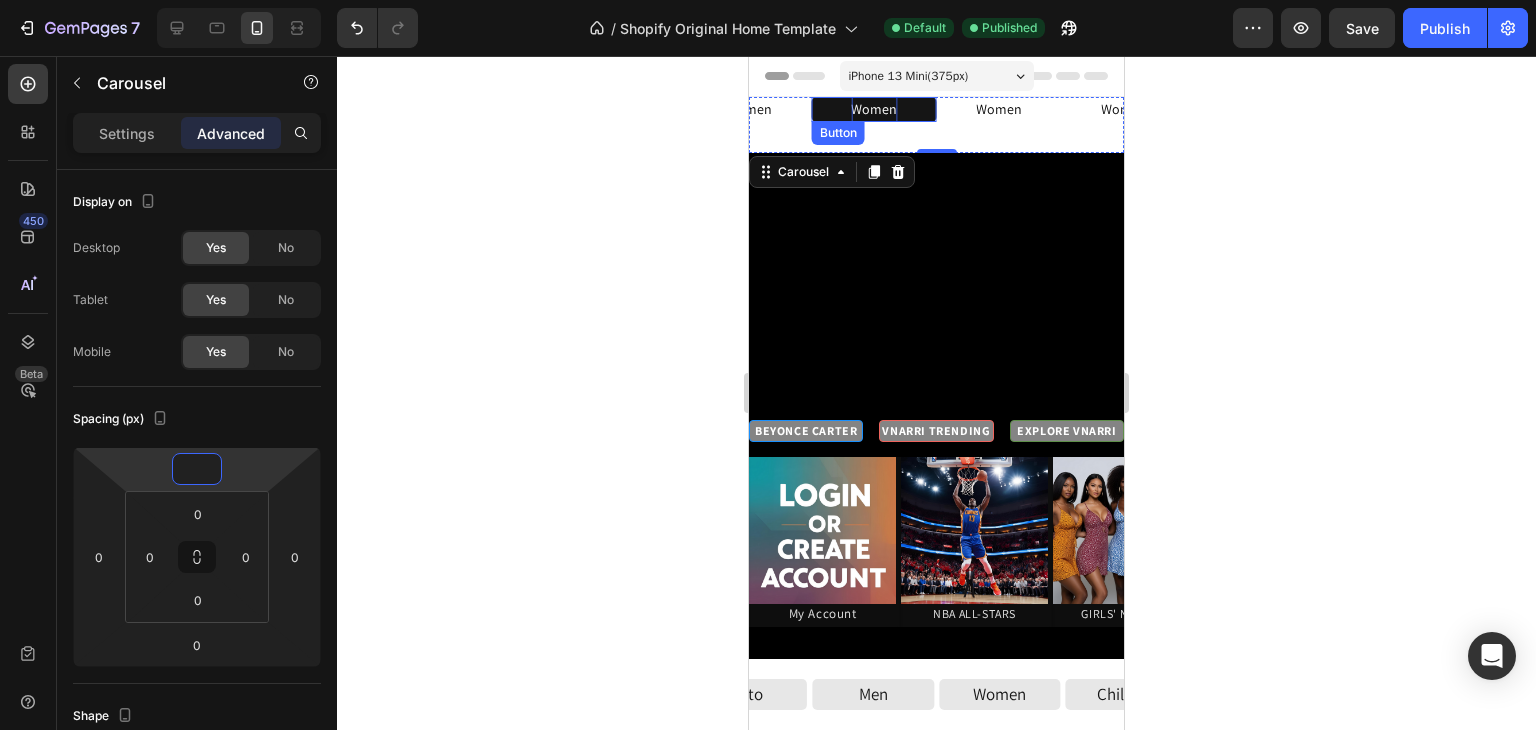click on "Women" at bounding box center [874, 109] 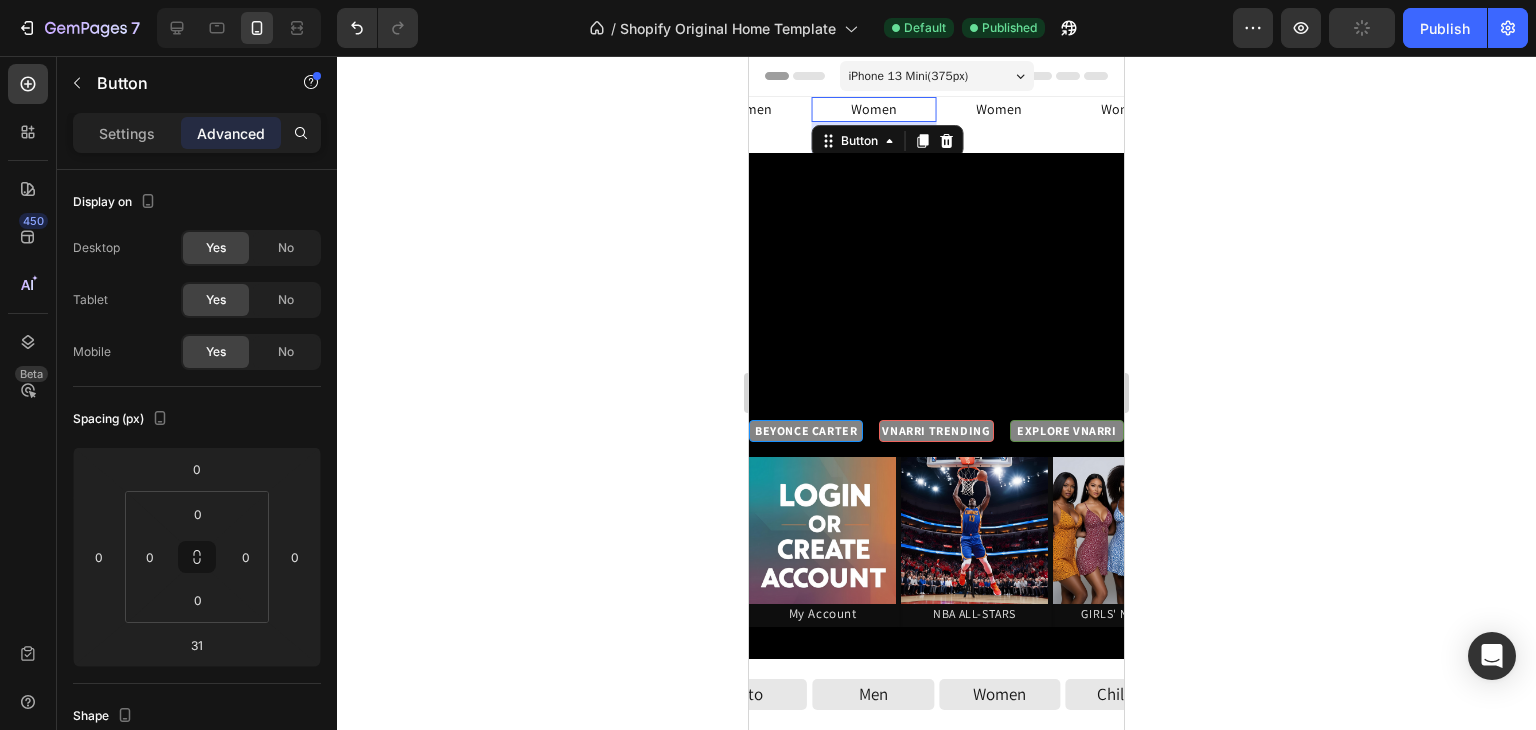 click on "Advanced" at bounding box center [231, 133] 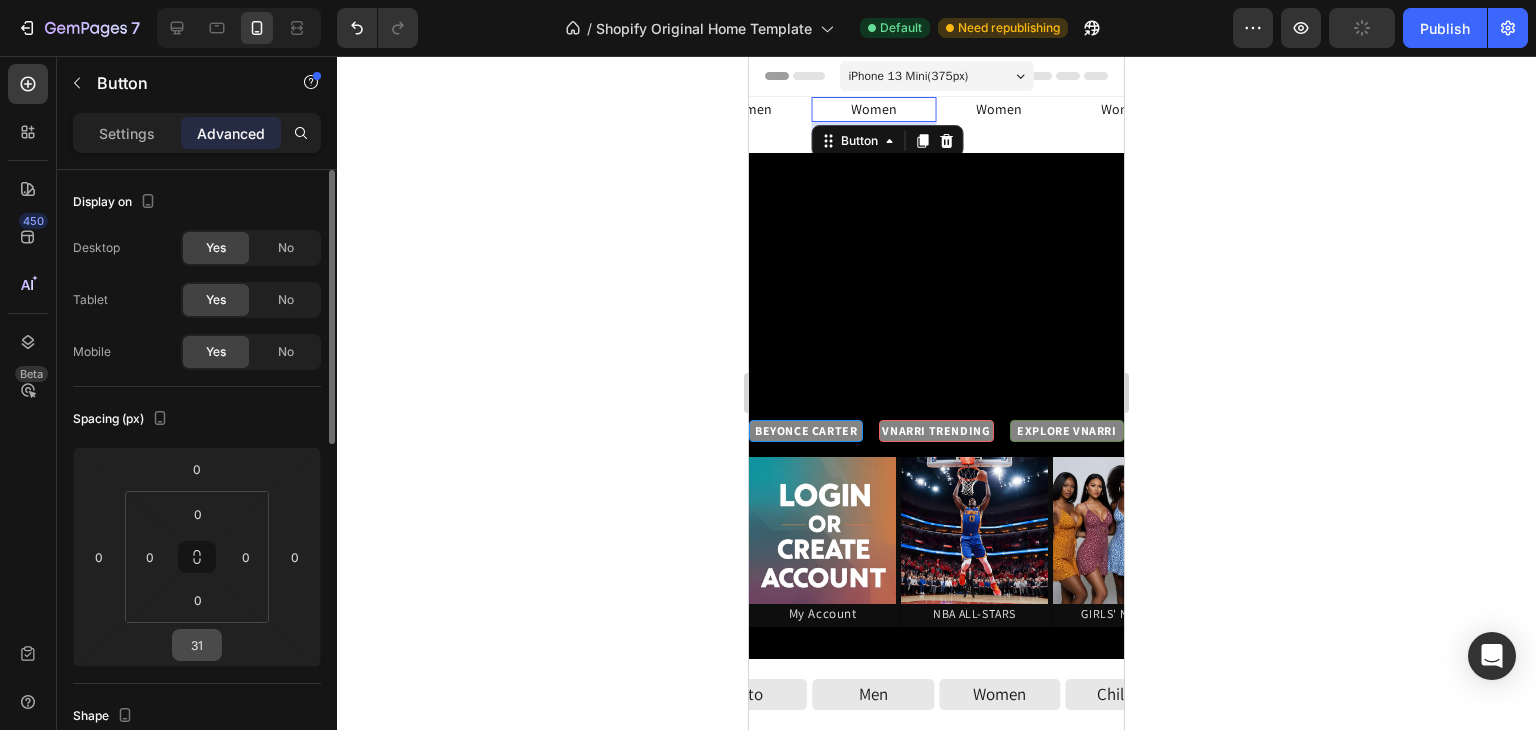click on "31" at bounding box center [197, 645] 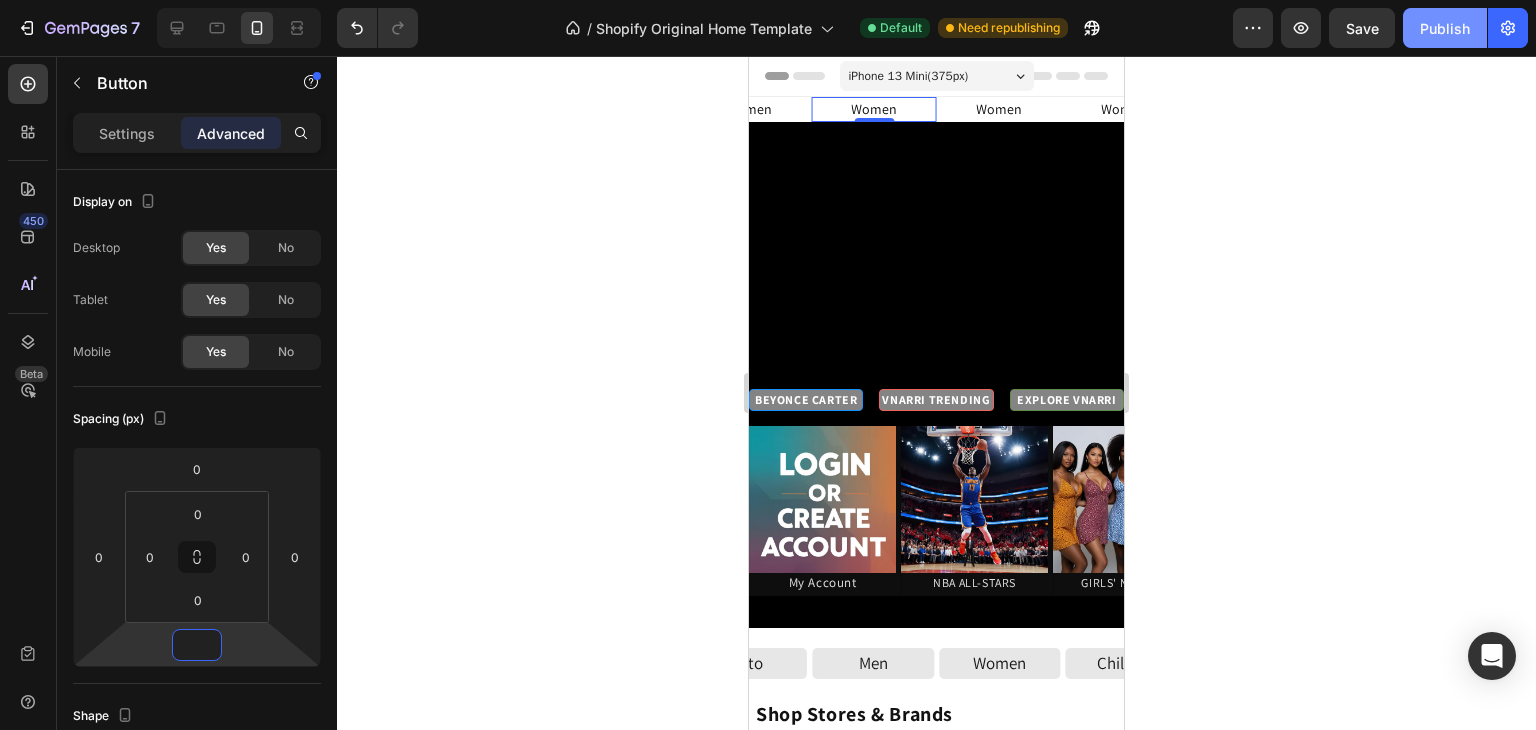 type on "0" 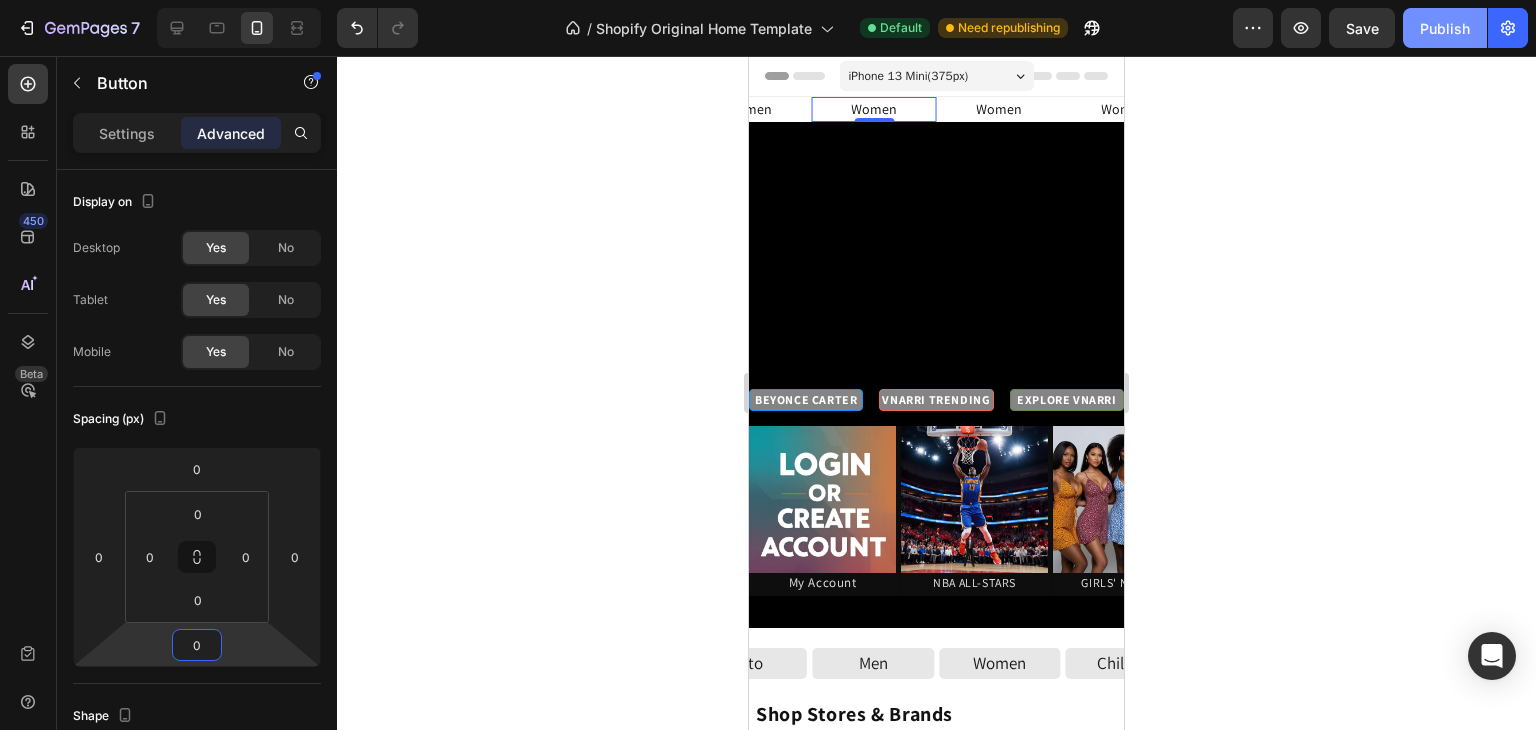 click on "Publish" at bounding box center [1445, 28] 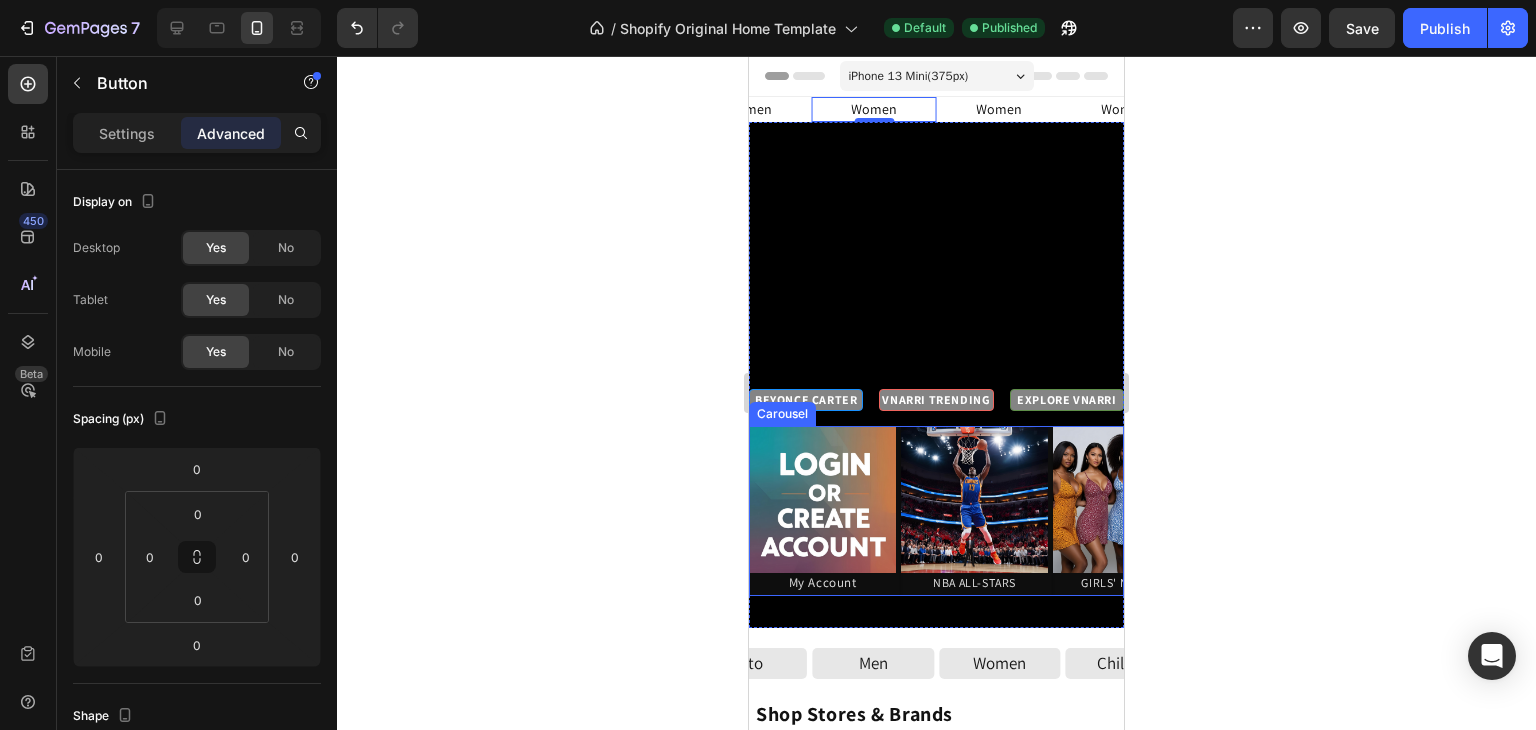 click on "Image My Account Heading Image NBA ALL-STARS Heading Image GIRLS' Night Out Heading Image 40% OFF Kids Wear Heading Image VS: 'JoJo's Closet' Heading Image Shop With Amber Heading Image The Boyz Heading Image Image Image" at bounding box center [936, 511] 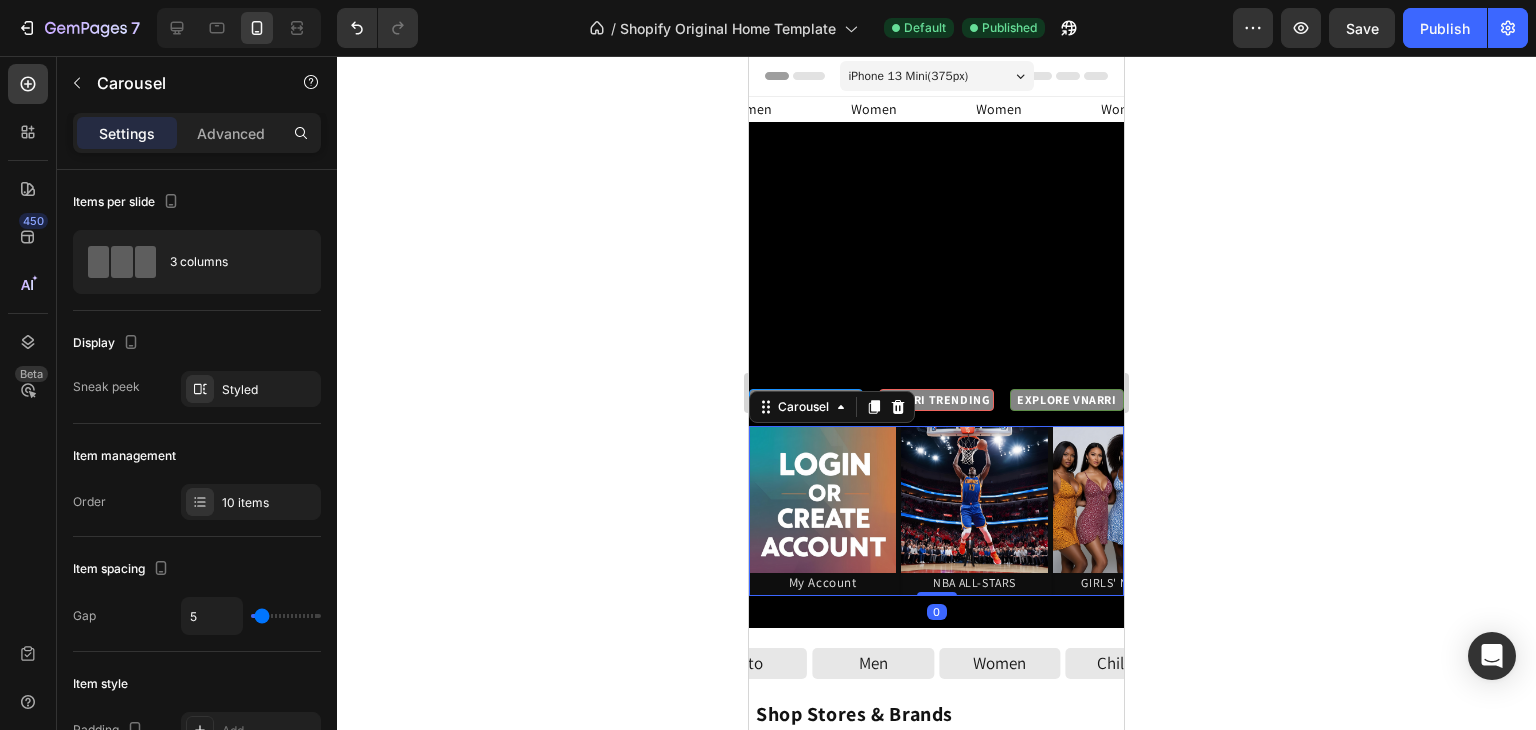 click on "Settings Advanced" at bounding box center (197, 141) 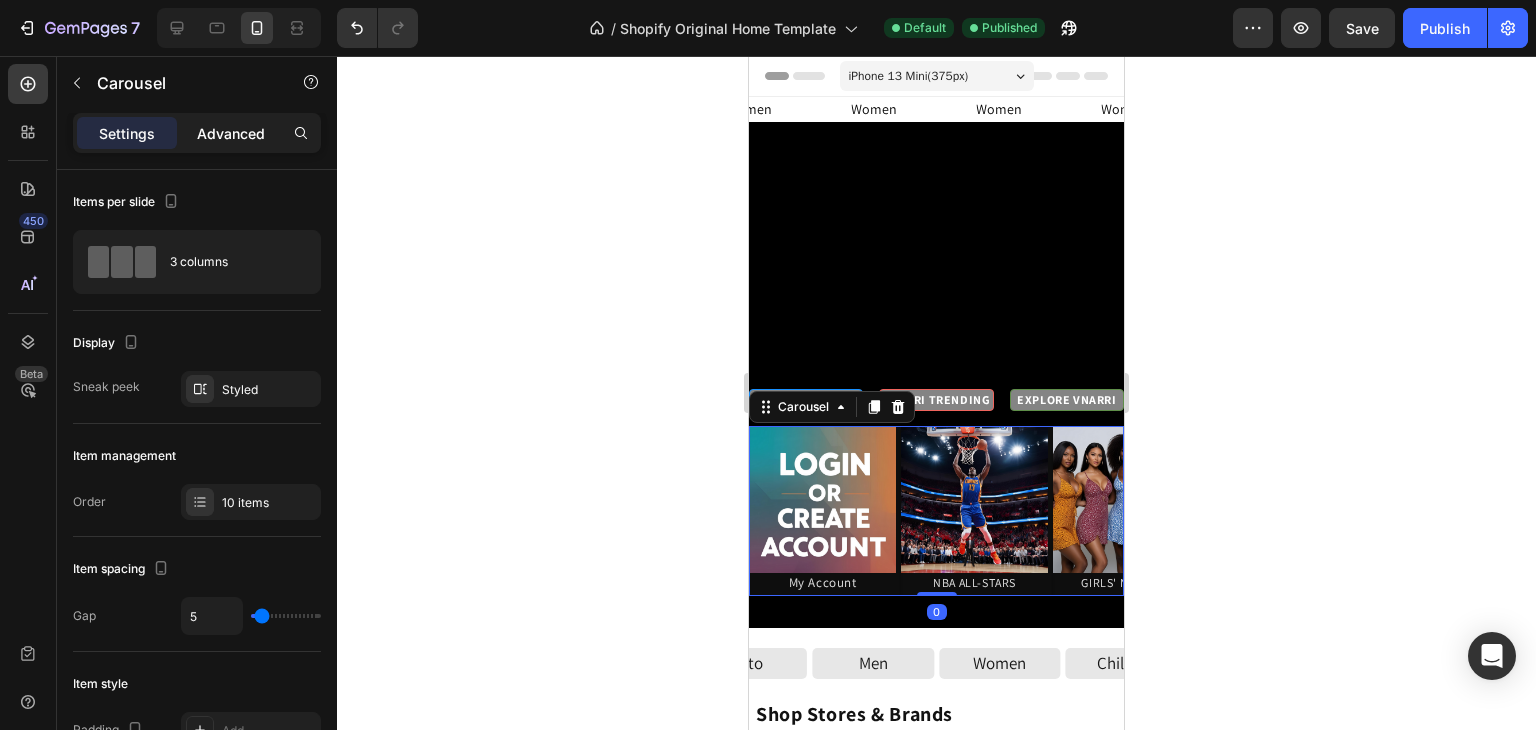 click on "Advanced" 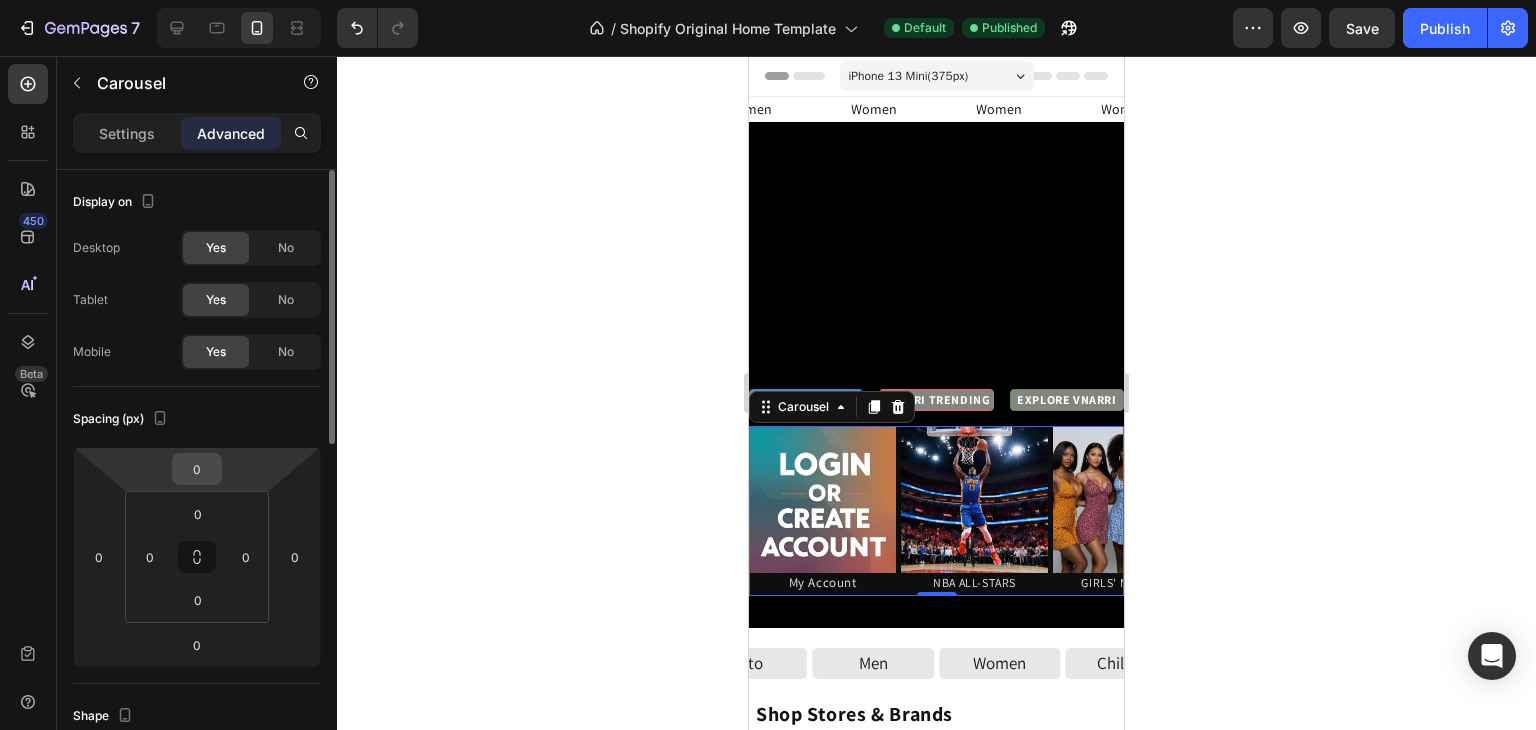 click on "0" at bounding box center [197, 469] 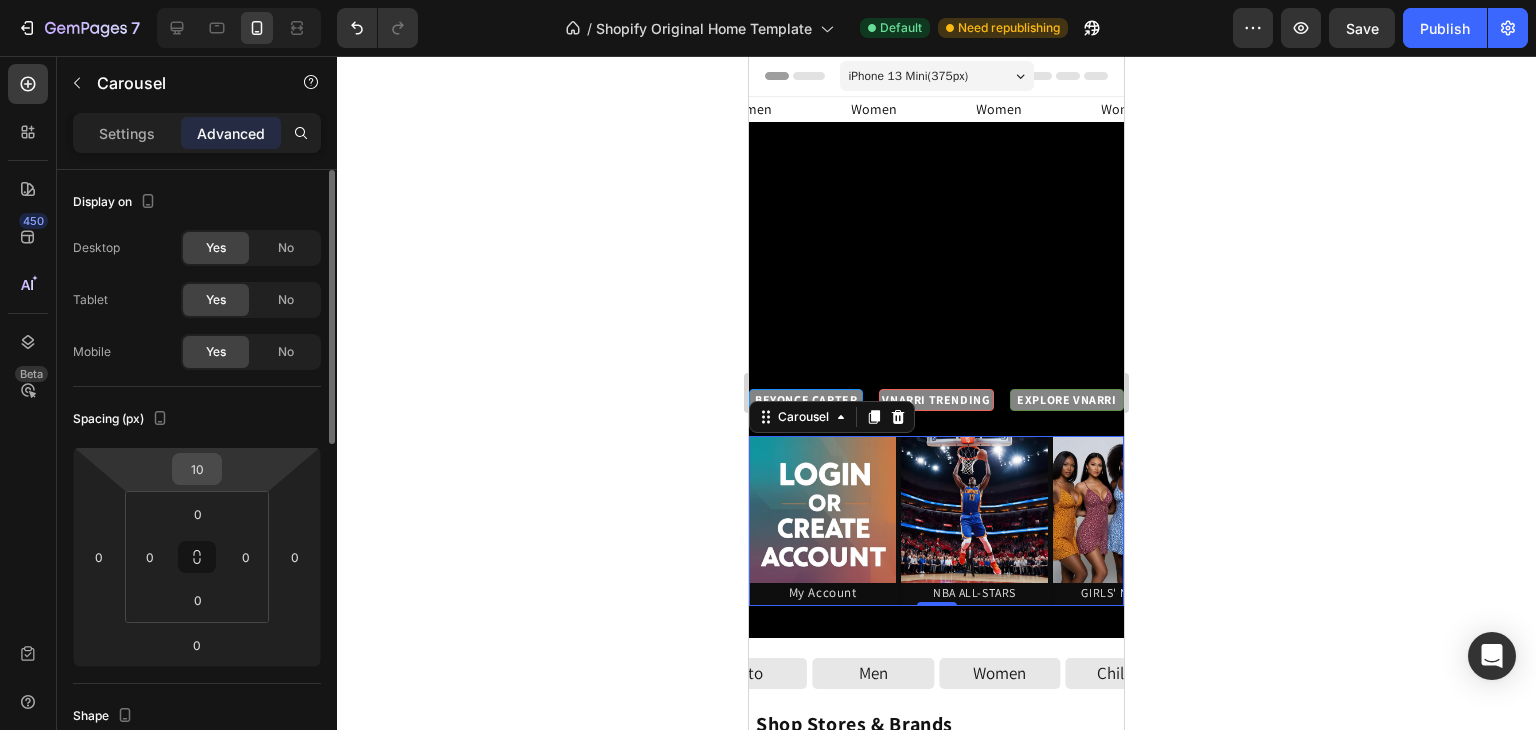 click on "10" at bounding box center (197, 469) 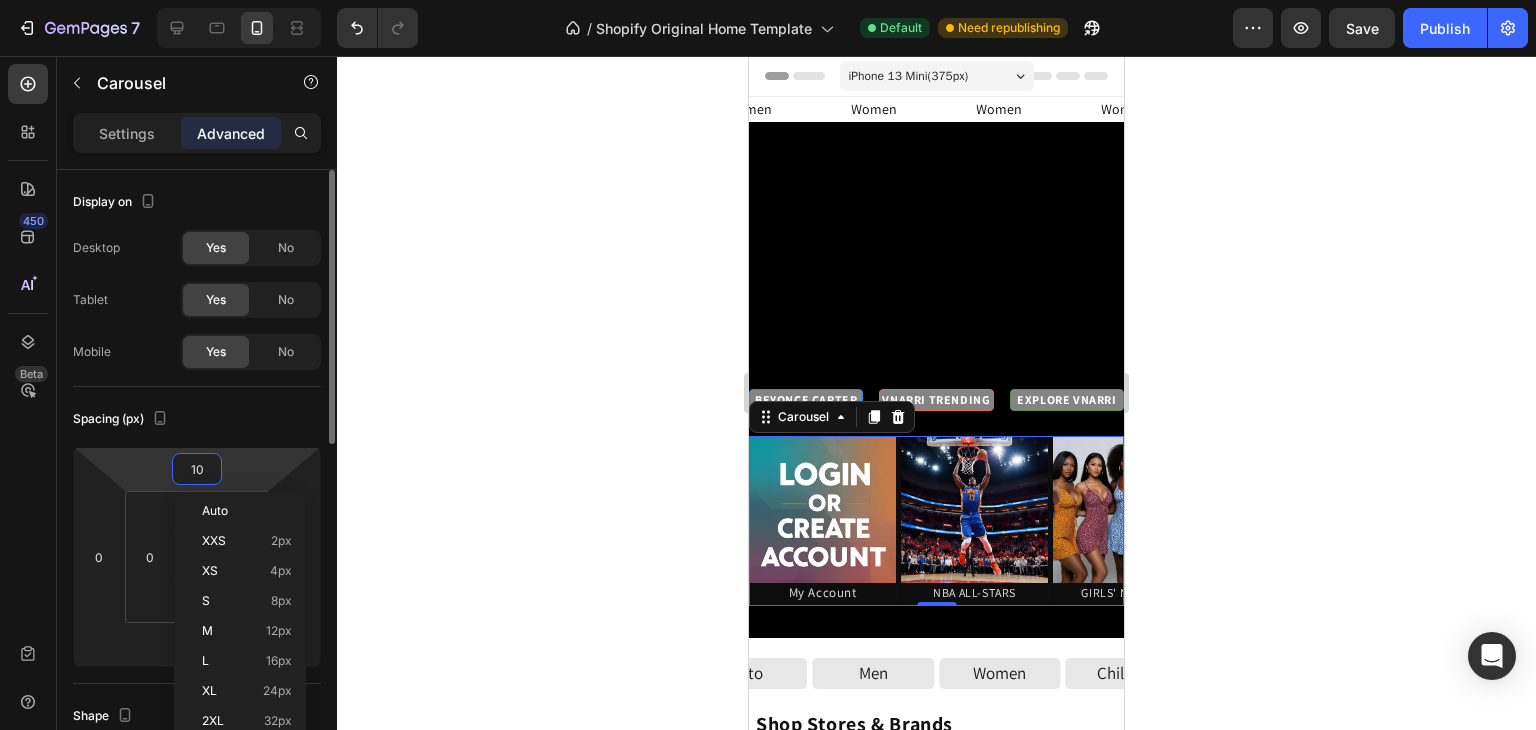 type on "1" 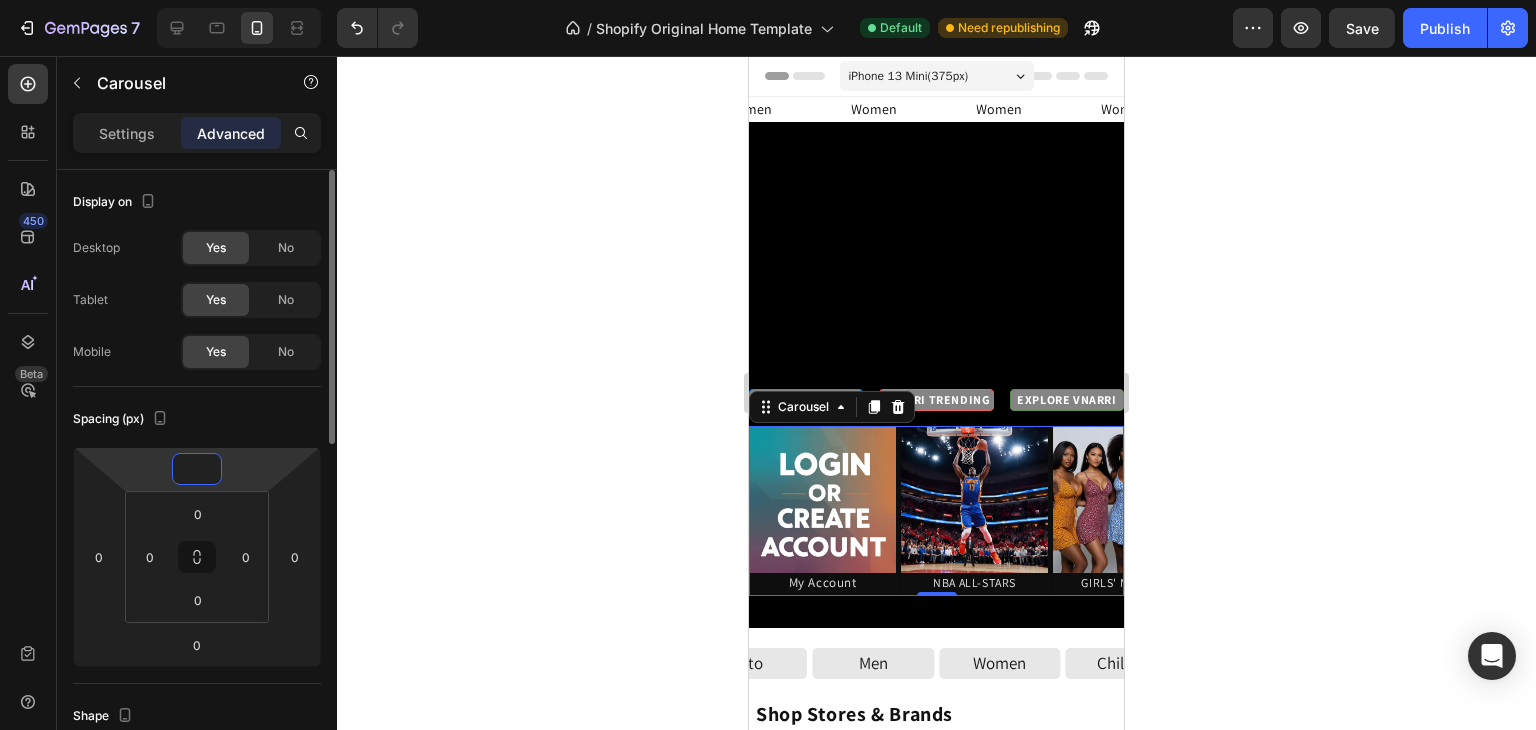 type on "5" 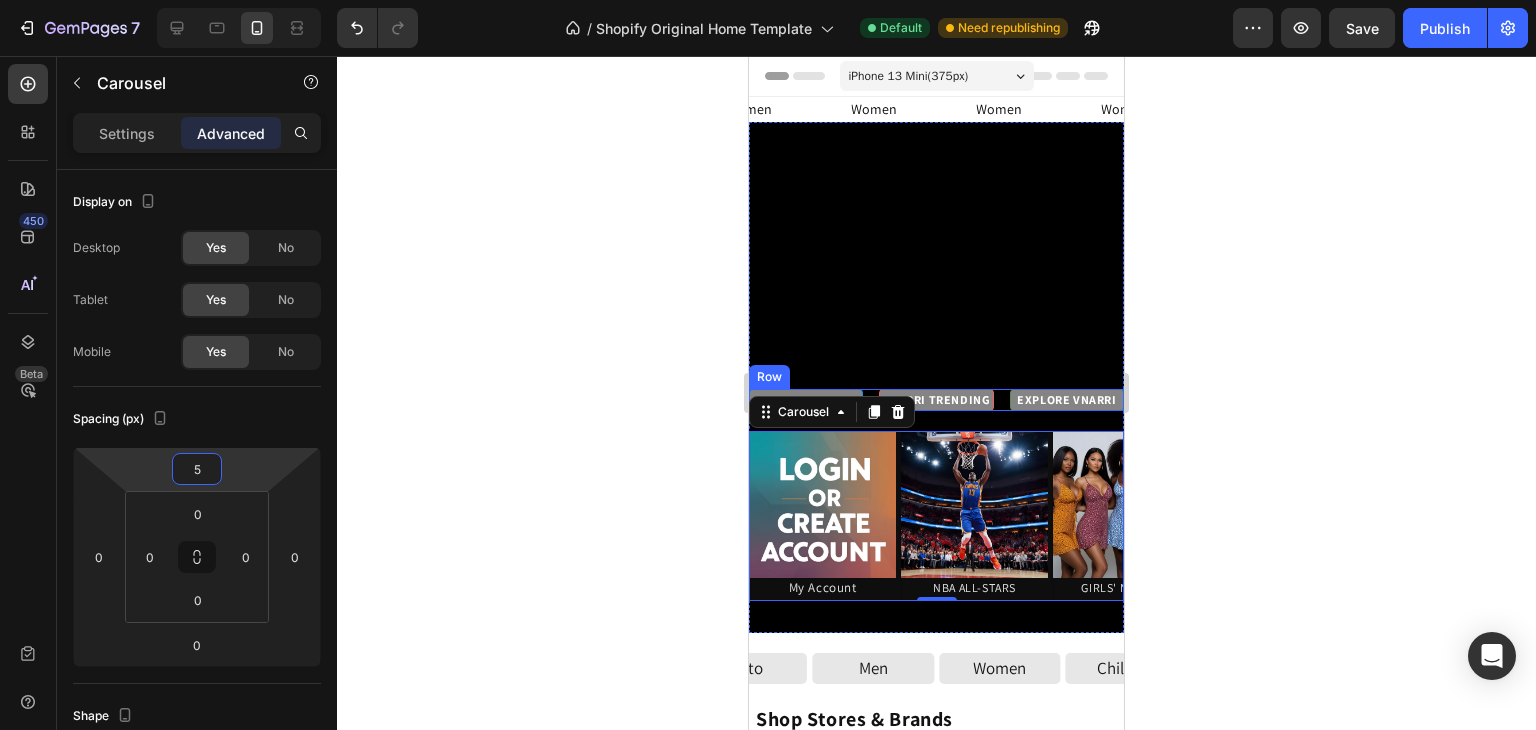 click on "BEYONCE CARTER Heading VNARRI TRENDING Heading EXPLORE VNARRI Heading Row" at bounding box center [936, 400] 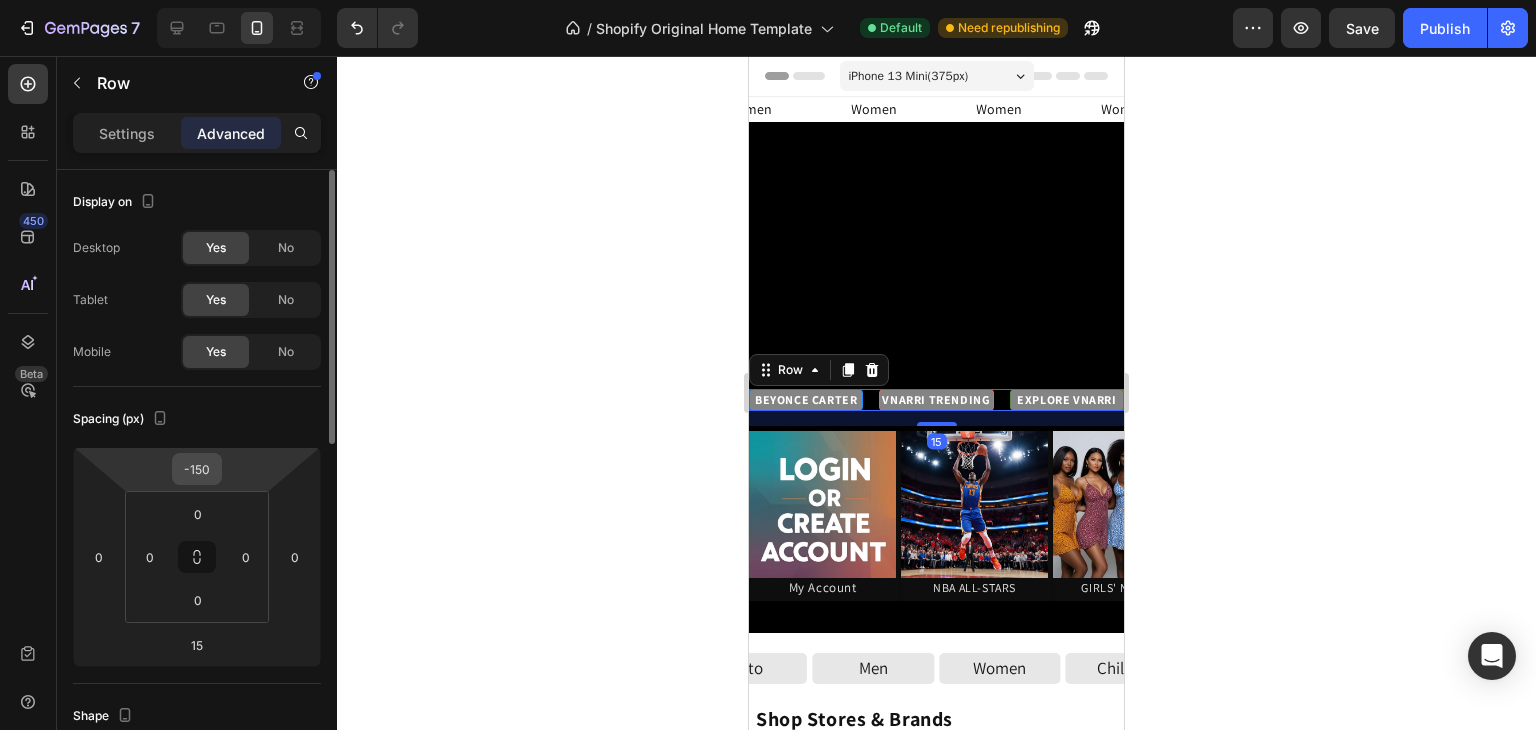 click on "-150" at bounding box center (197, 469) 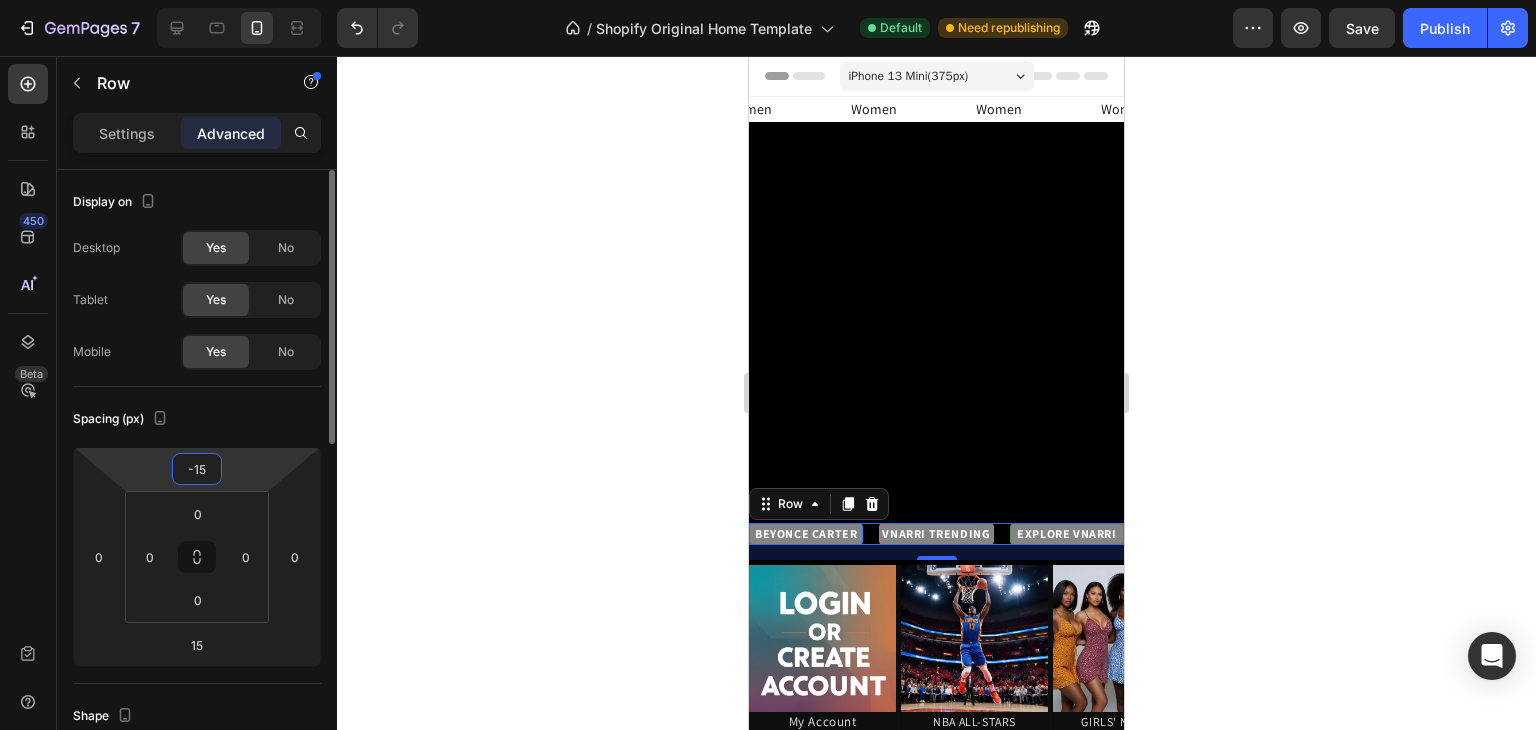 type on "-155" 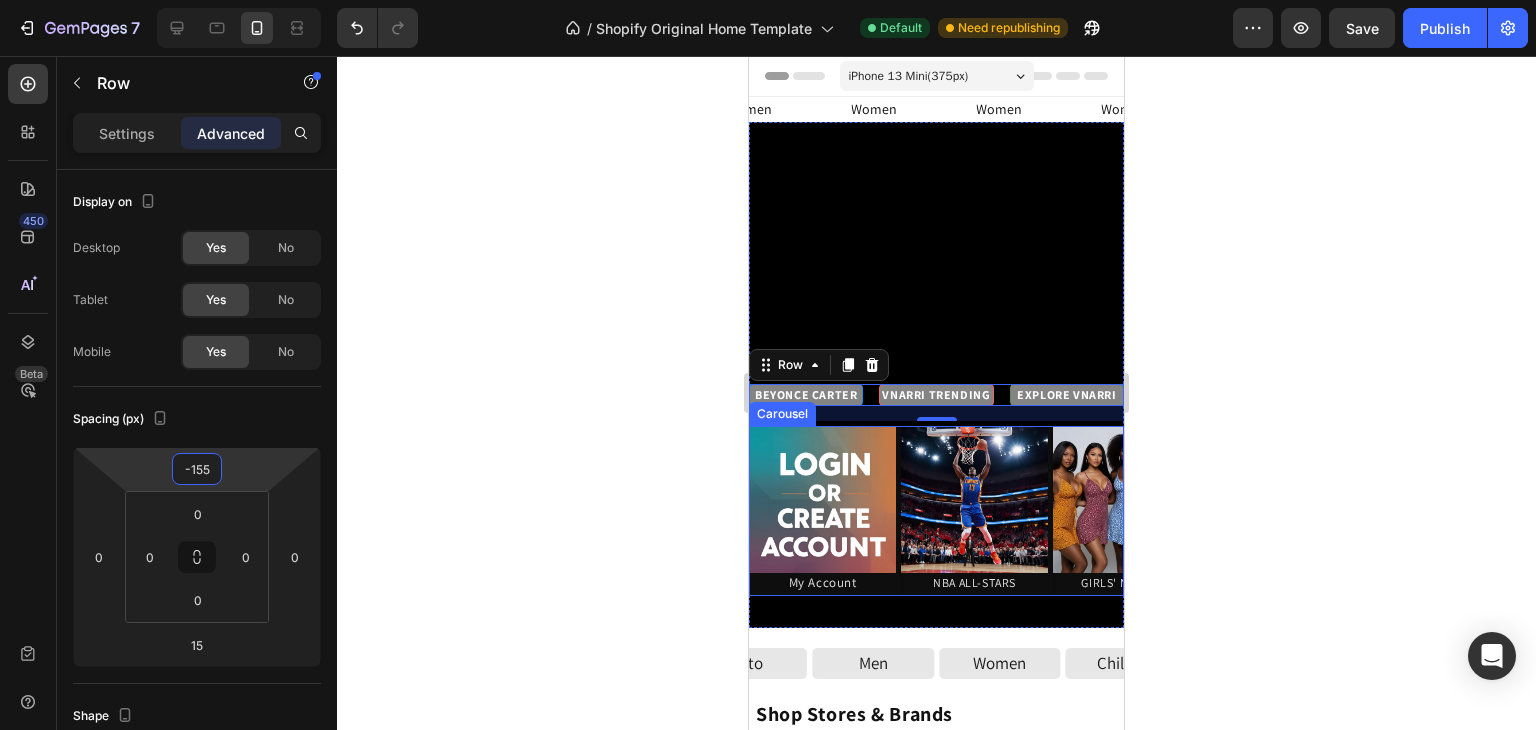 click on "Image My Account Heading Image NBA ALL-STARS Heading Image GIRLS' Night Out Heading Image 40% OFF Kids Wear Heading Image VS: 'JoJo's Closet' Heading Image Shop With Amber Heading Image The Boyz Heading Image Image Image" at bounding box center (936, 511) 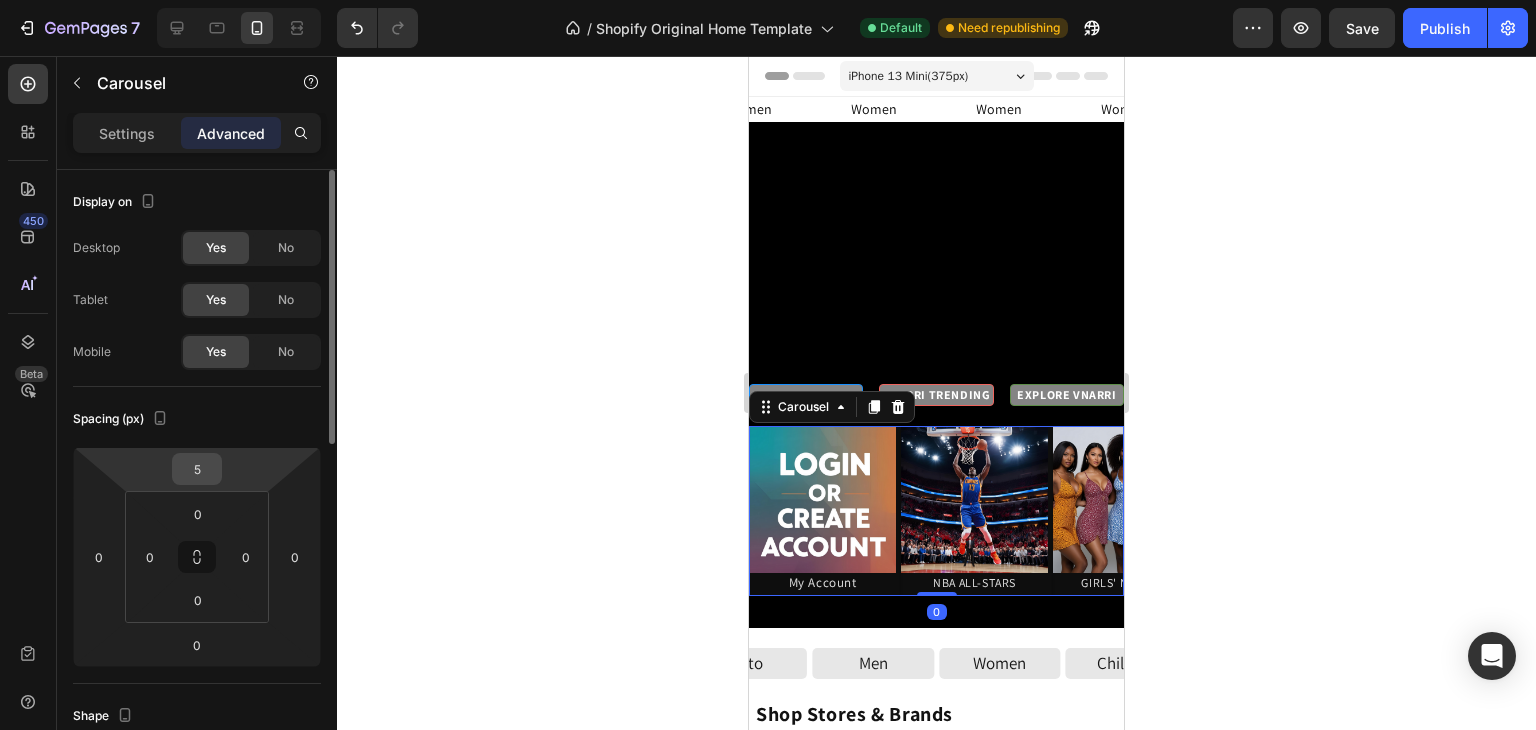 click on "5" at bounding box center [197, 469] 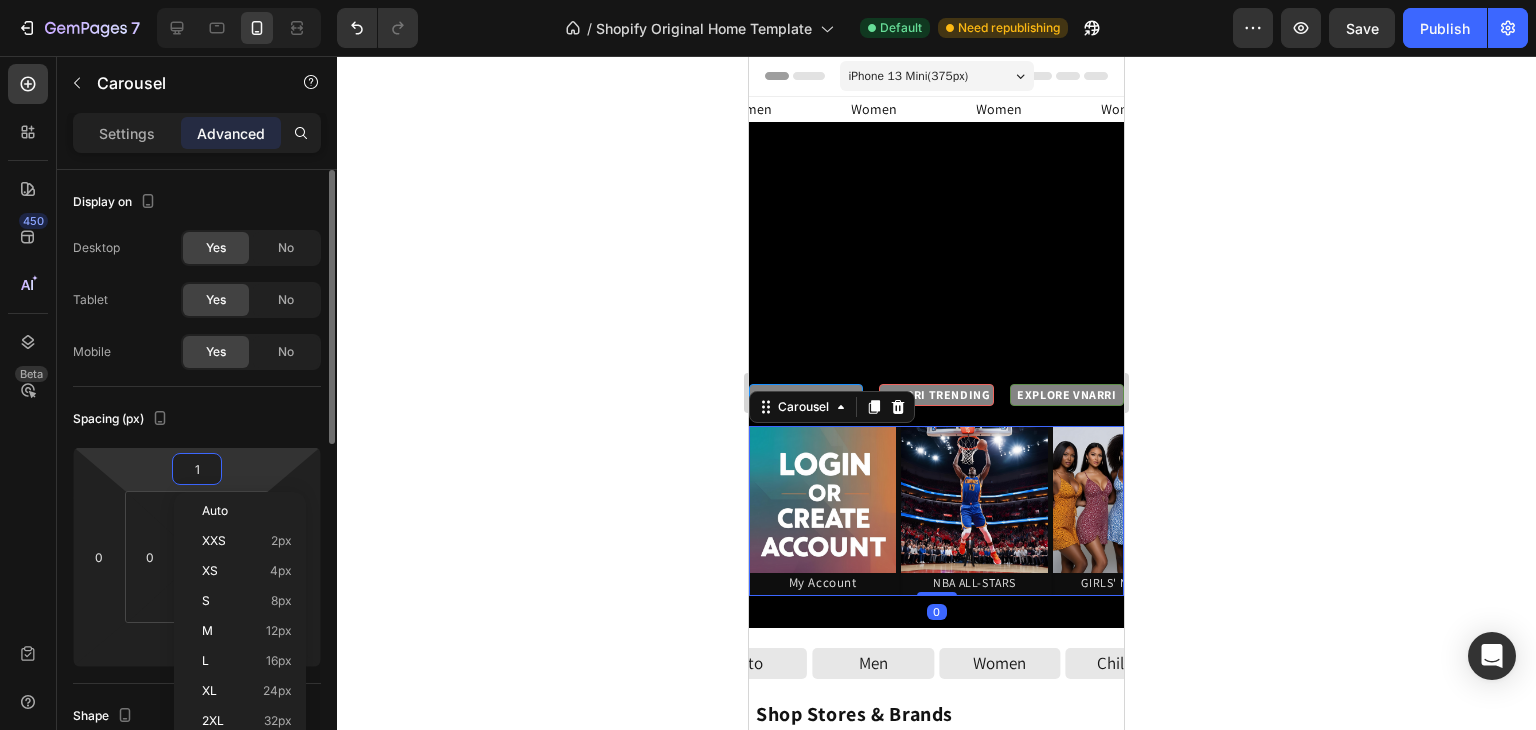 type on "10" 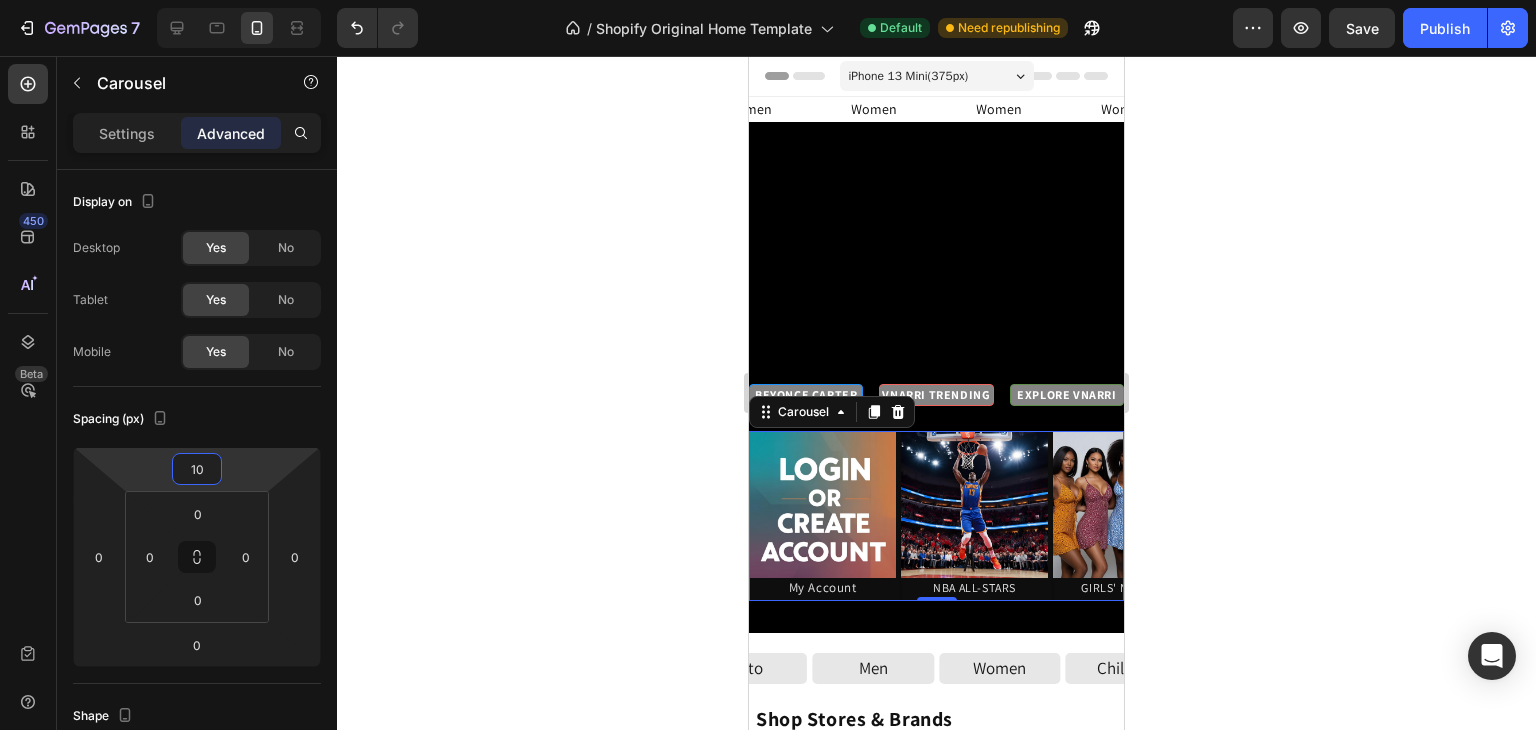 click 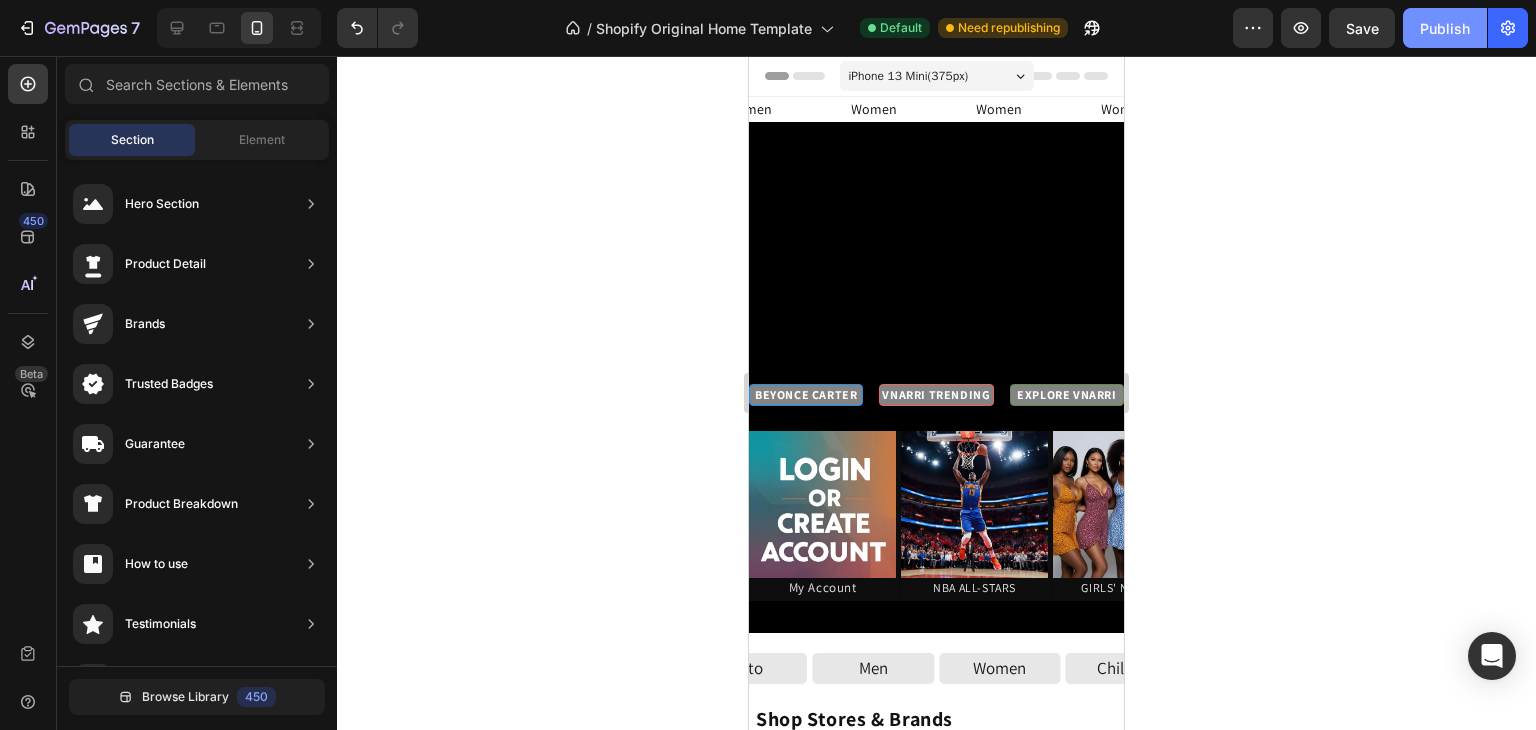 click on "Publish" at bounding box center (1445, 28) 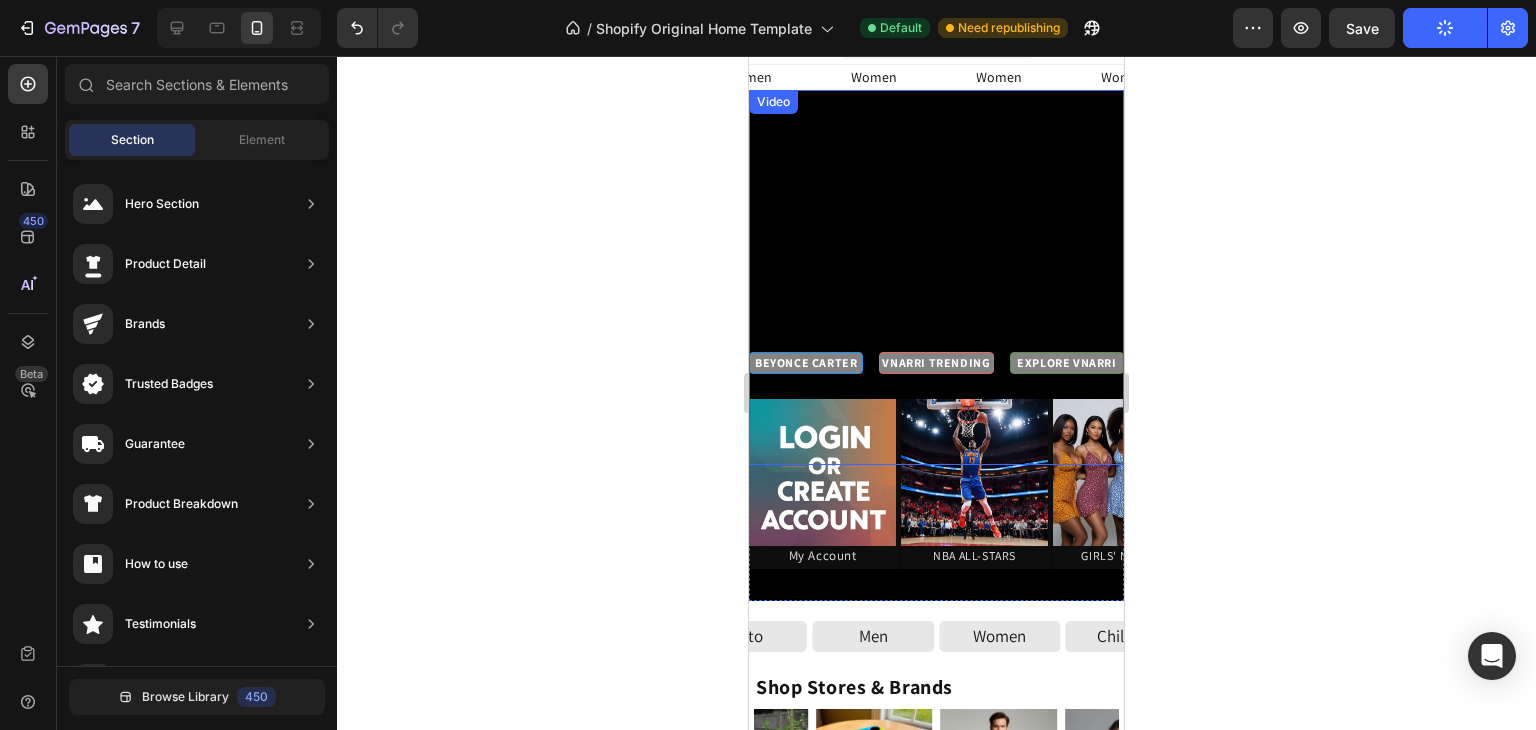 scroll, scrollTop: 0, scrollLeft: 0, axis: both 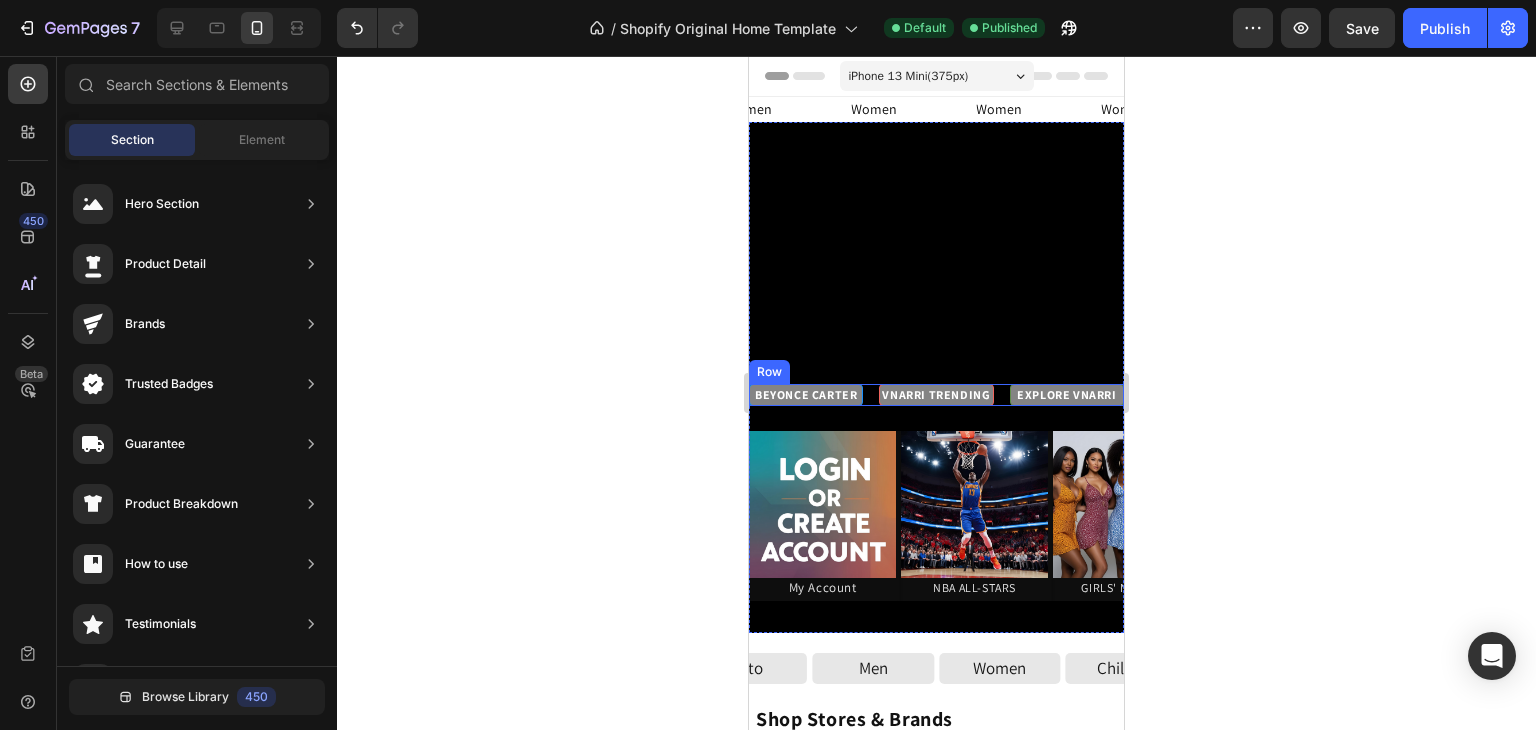 click on "BEYONCE CARTER Heading VNARRI TRENDING Heading EXPLORE VNARRI Heading Row" at bounding box center [936, 395] 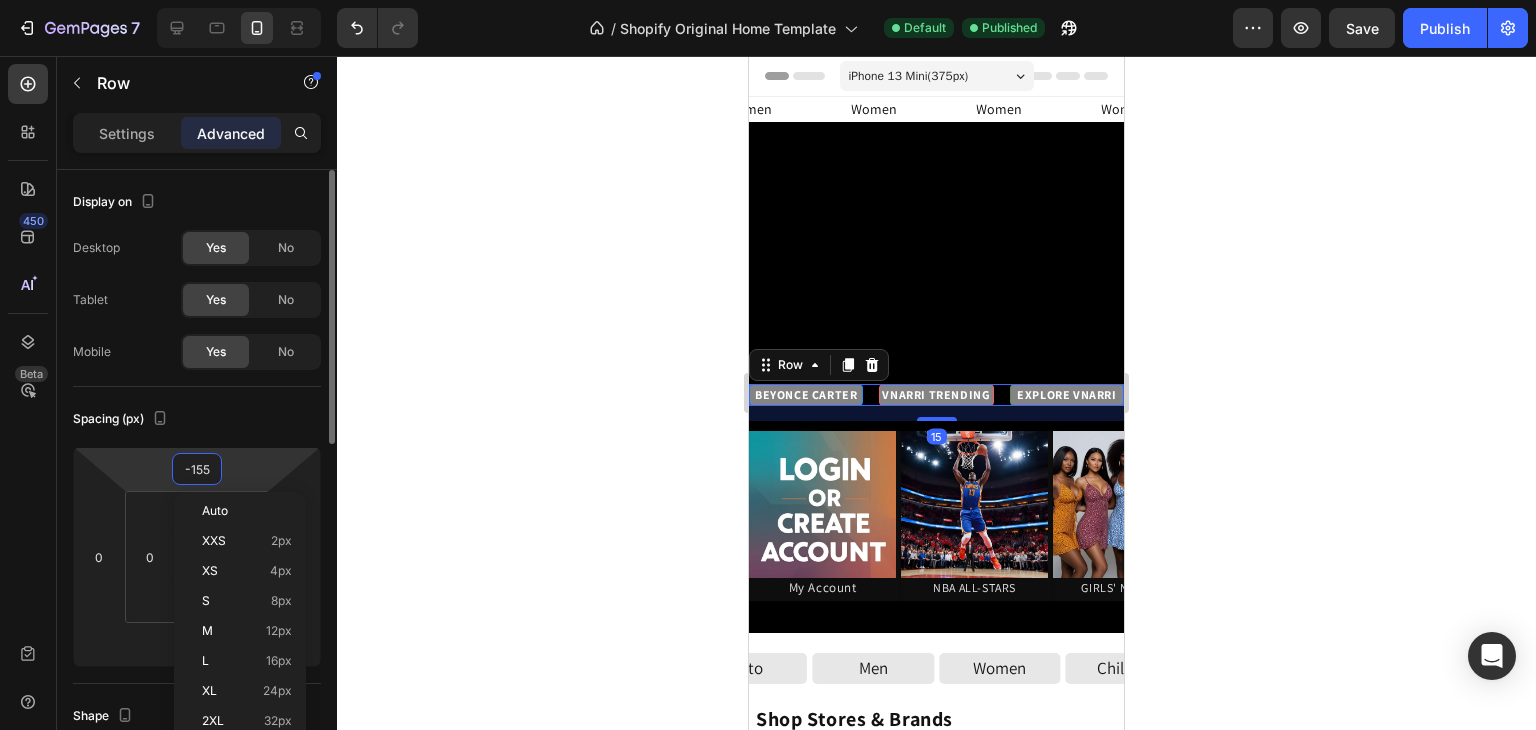 click on "-155" at bounding box center (197, 469) 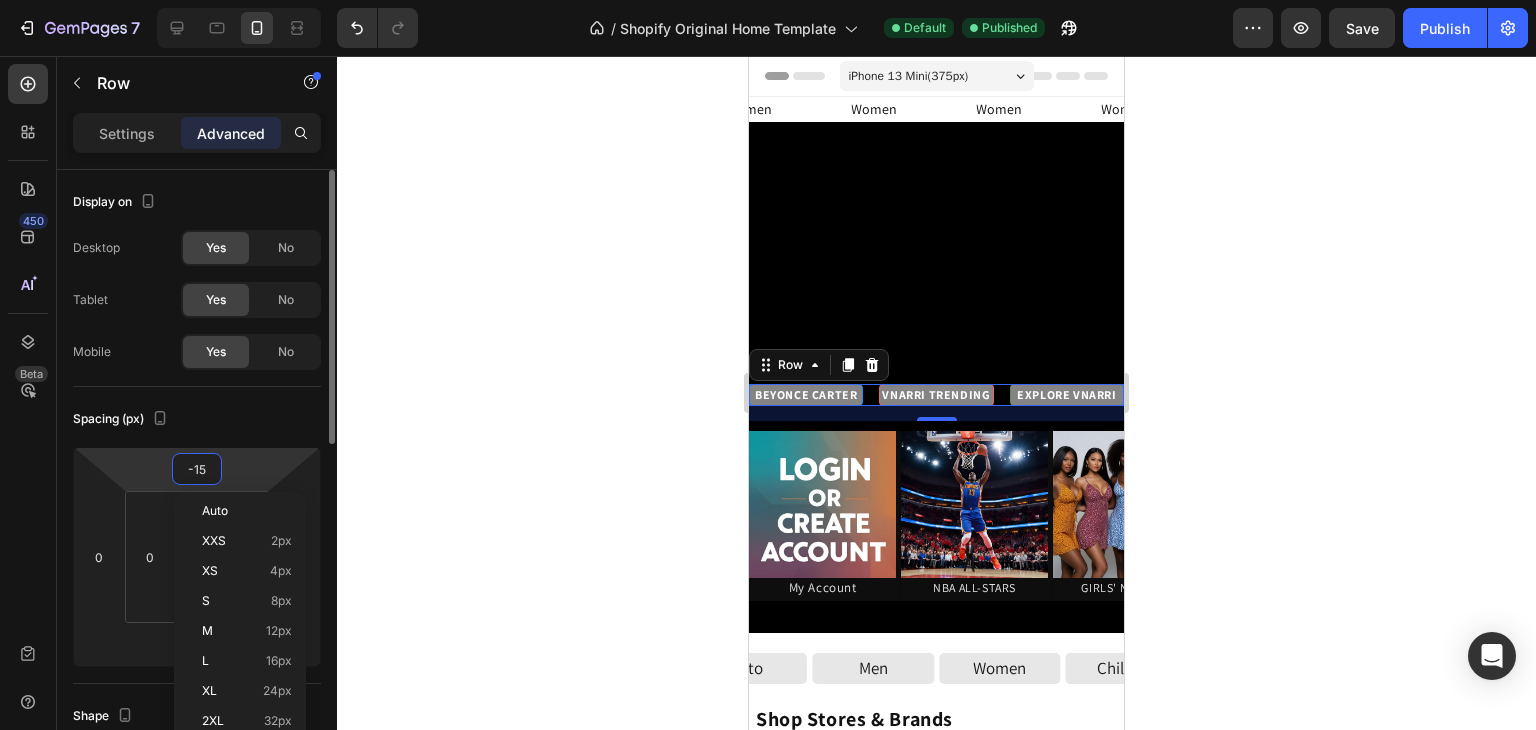 type on "-150" 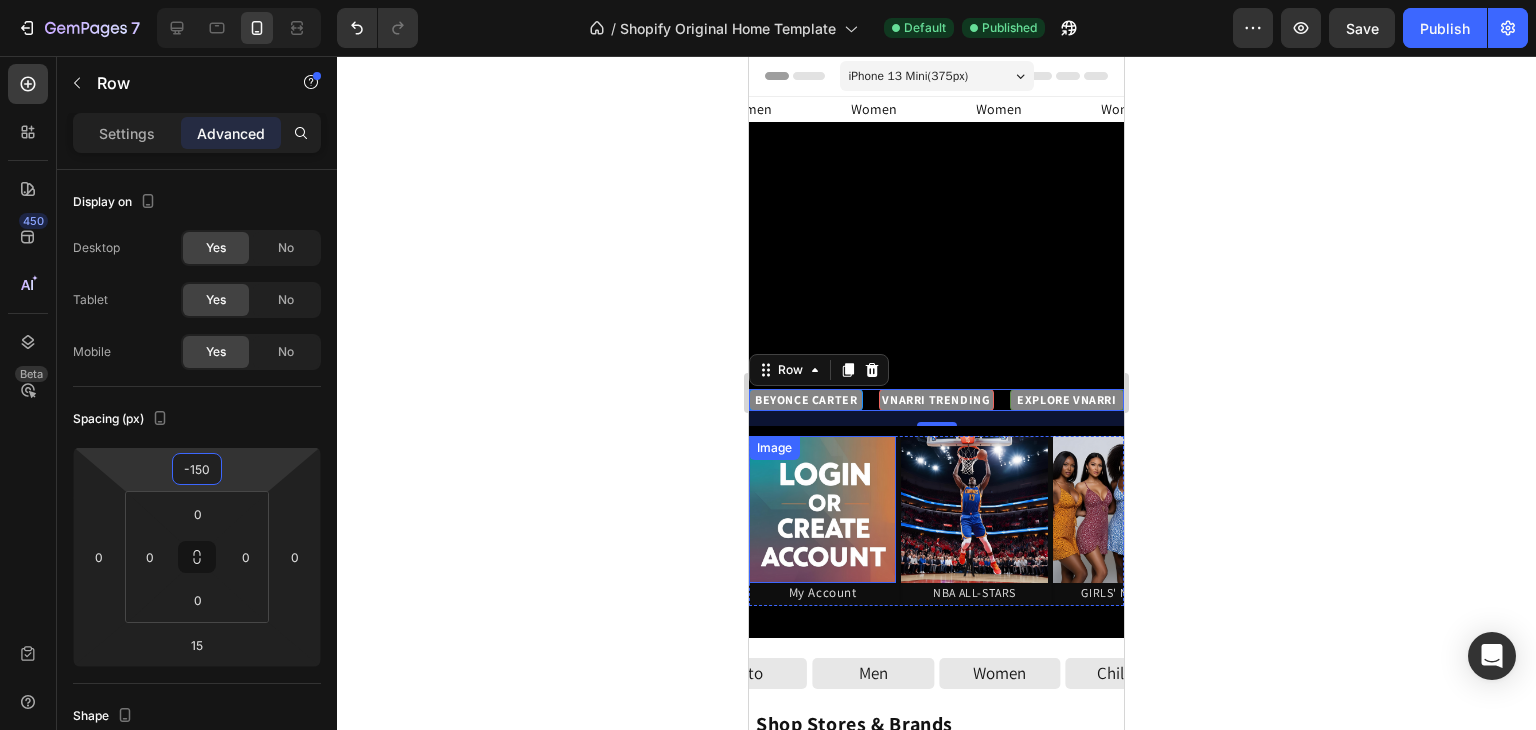 click at bounding box center (822, 509) 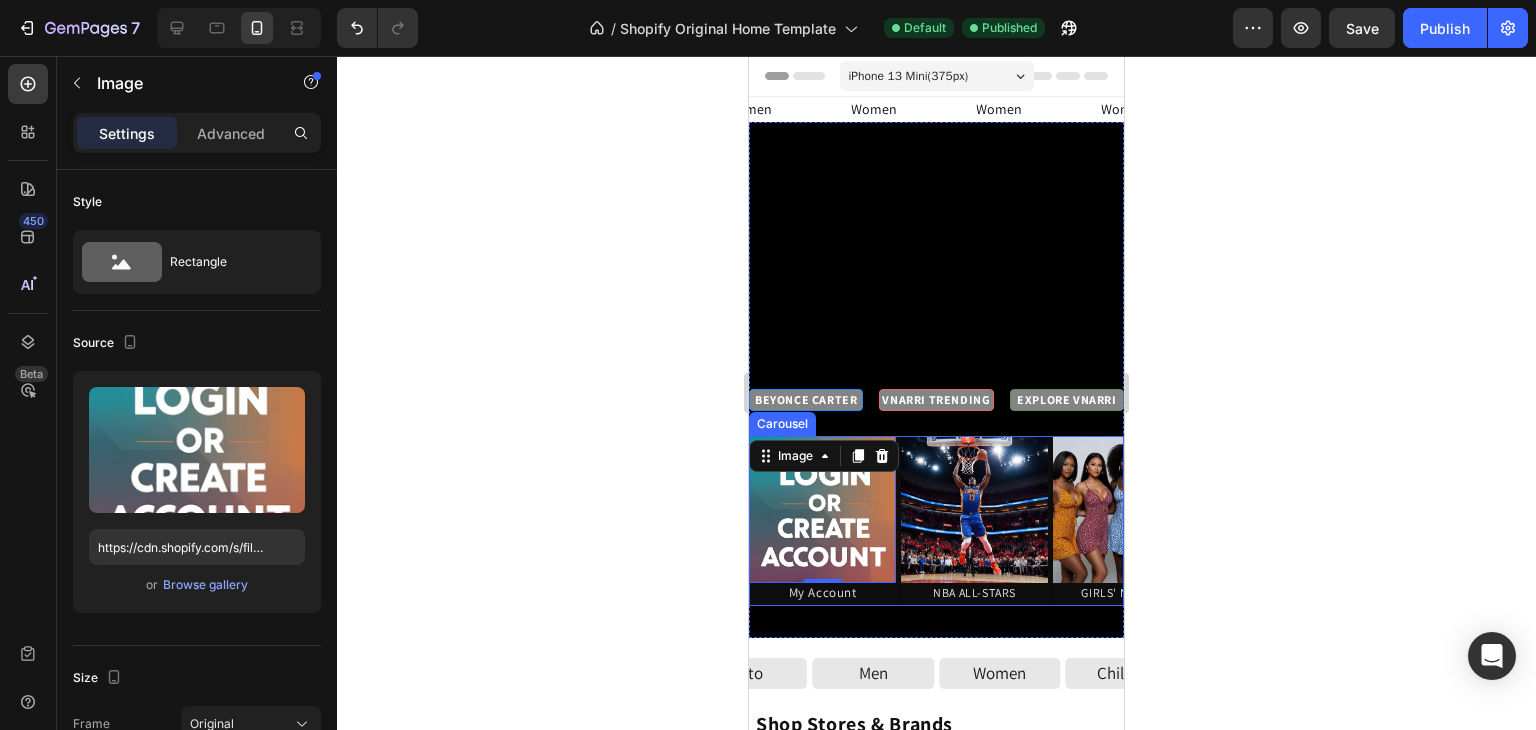 click on "Image   0  My Account Heading Image NBA ALL-STARS  Heading Image GIRLS' Night Out Heading Image 40% OFF Kids Wear Heading Image VS: 'JoJo's Closet'  Heading Image Shop With Amber Heading Image The Boyz Heading Image Image Image" at bounding box center (936, 521) 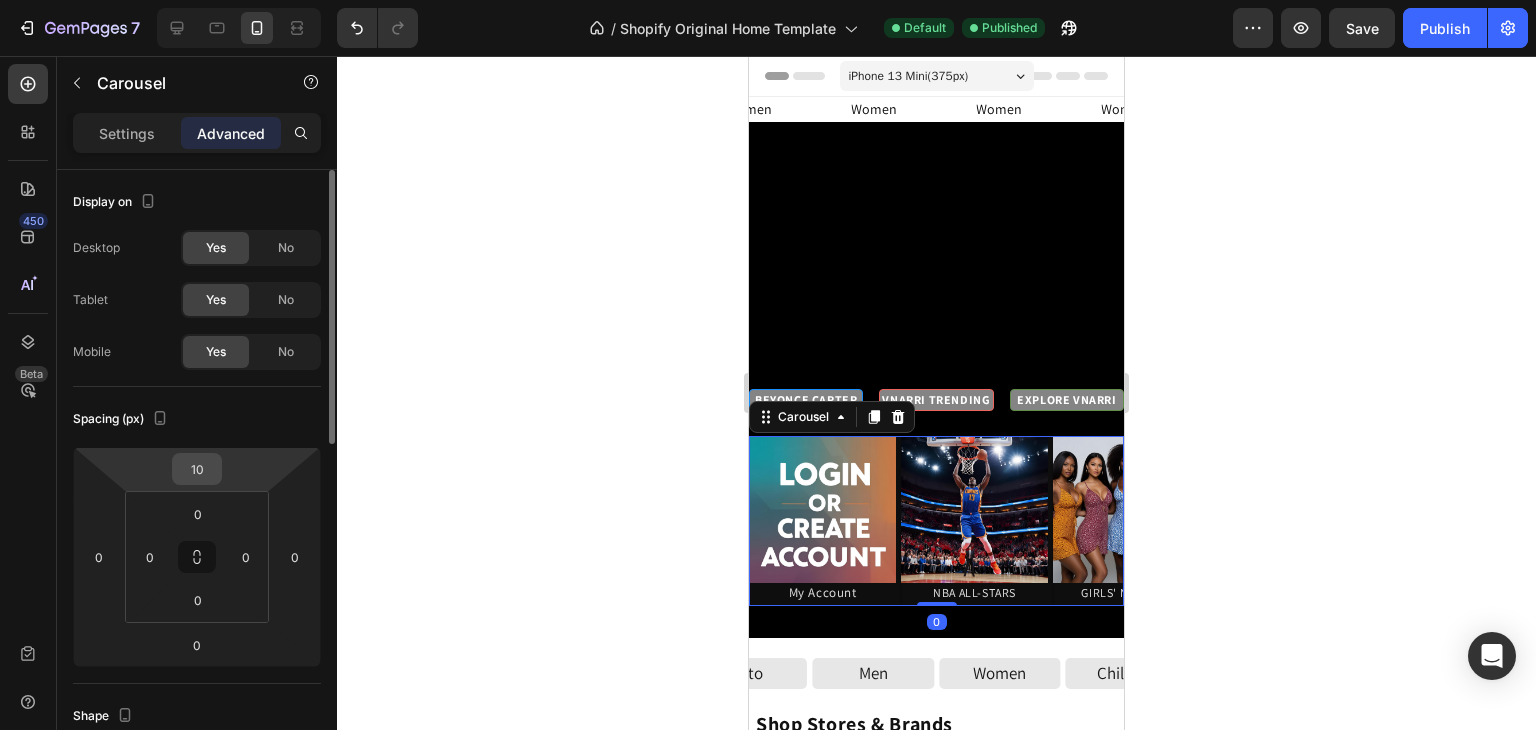 click on "10" at bounding box center [197, 469] 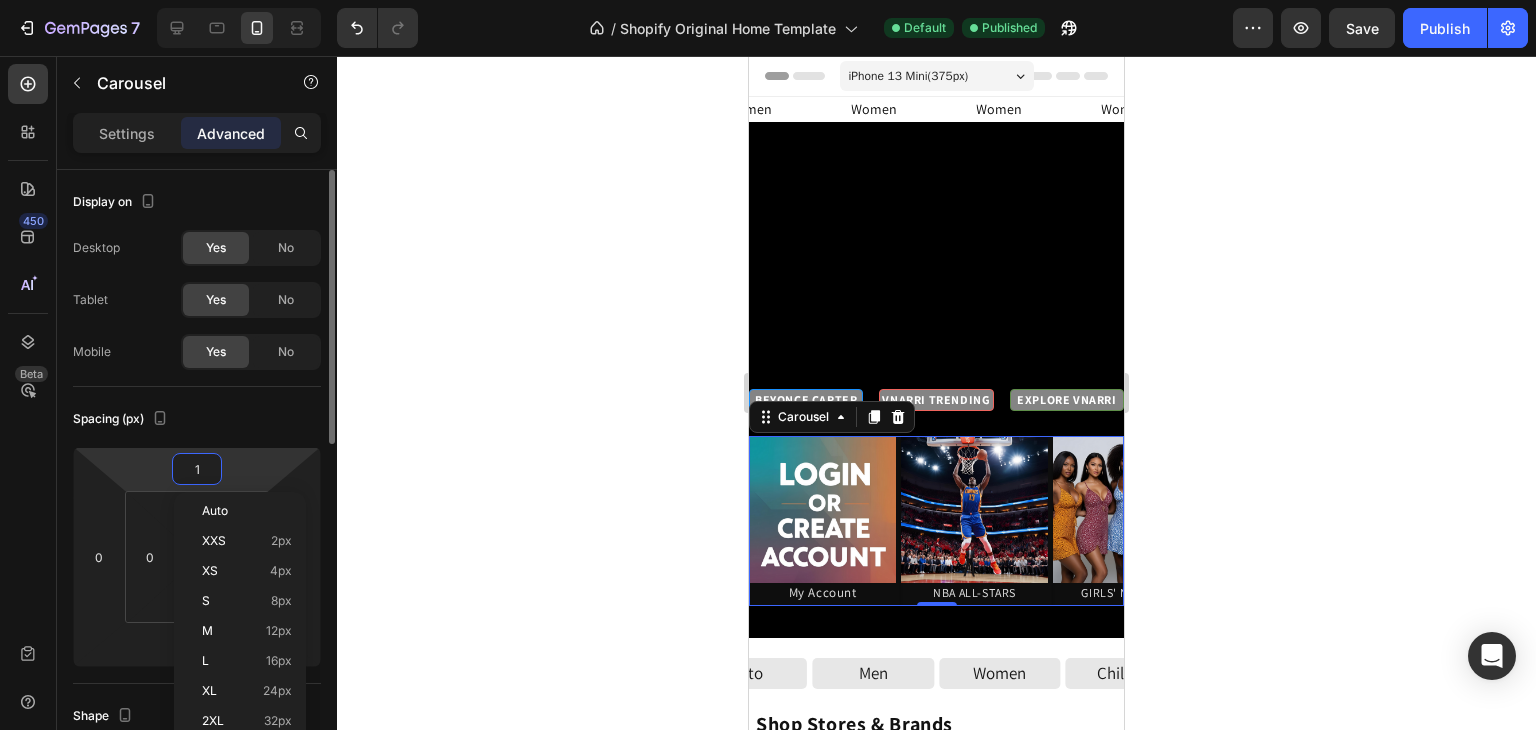type on "15" 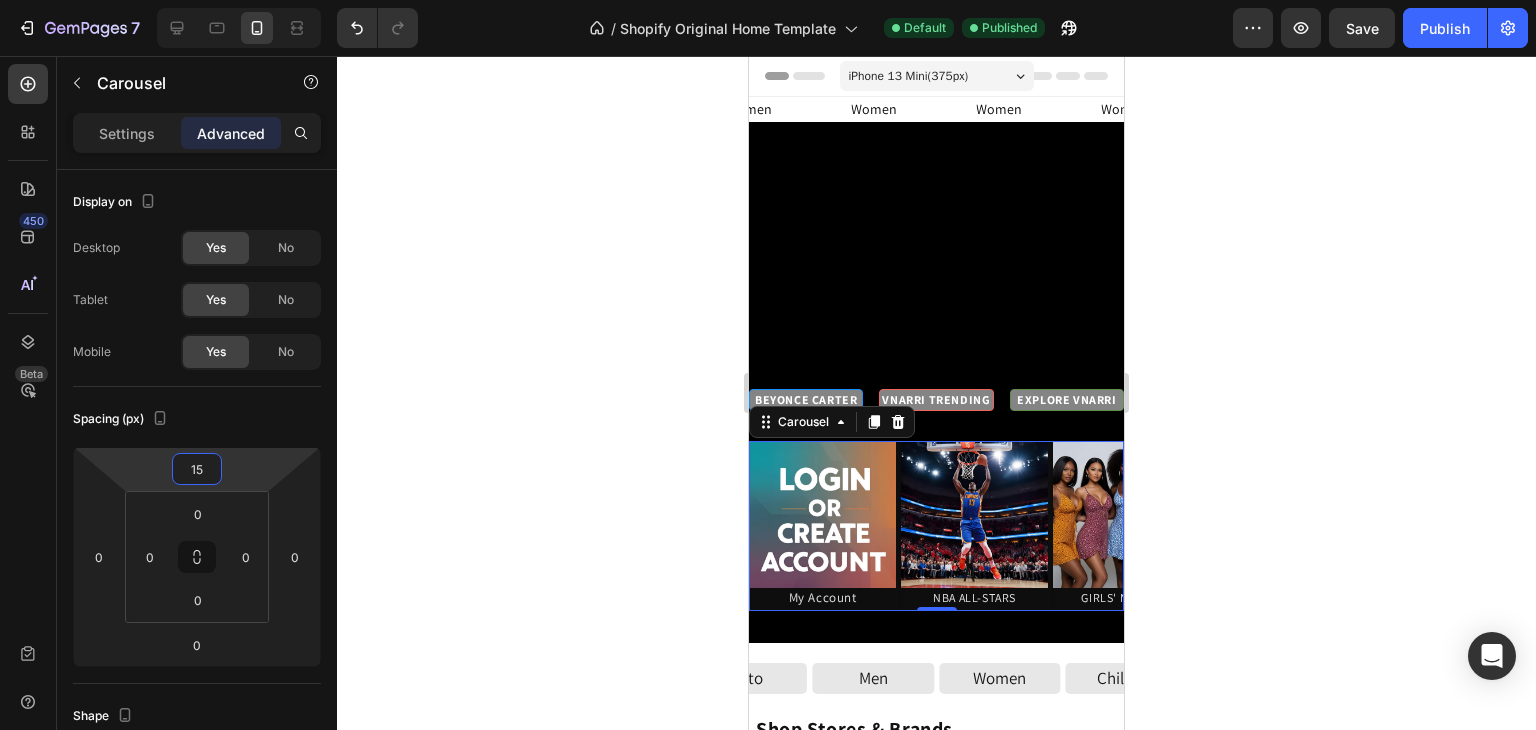 click 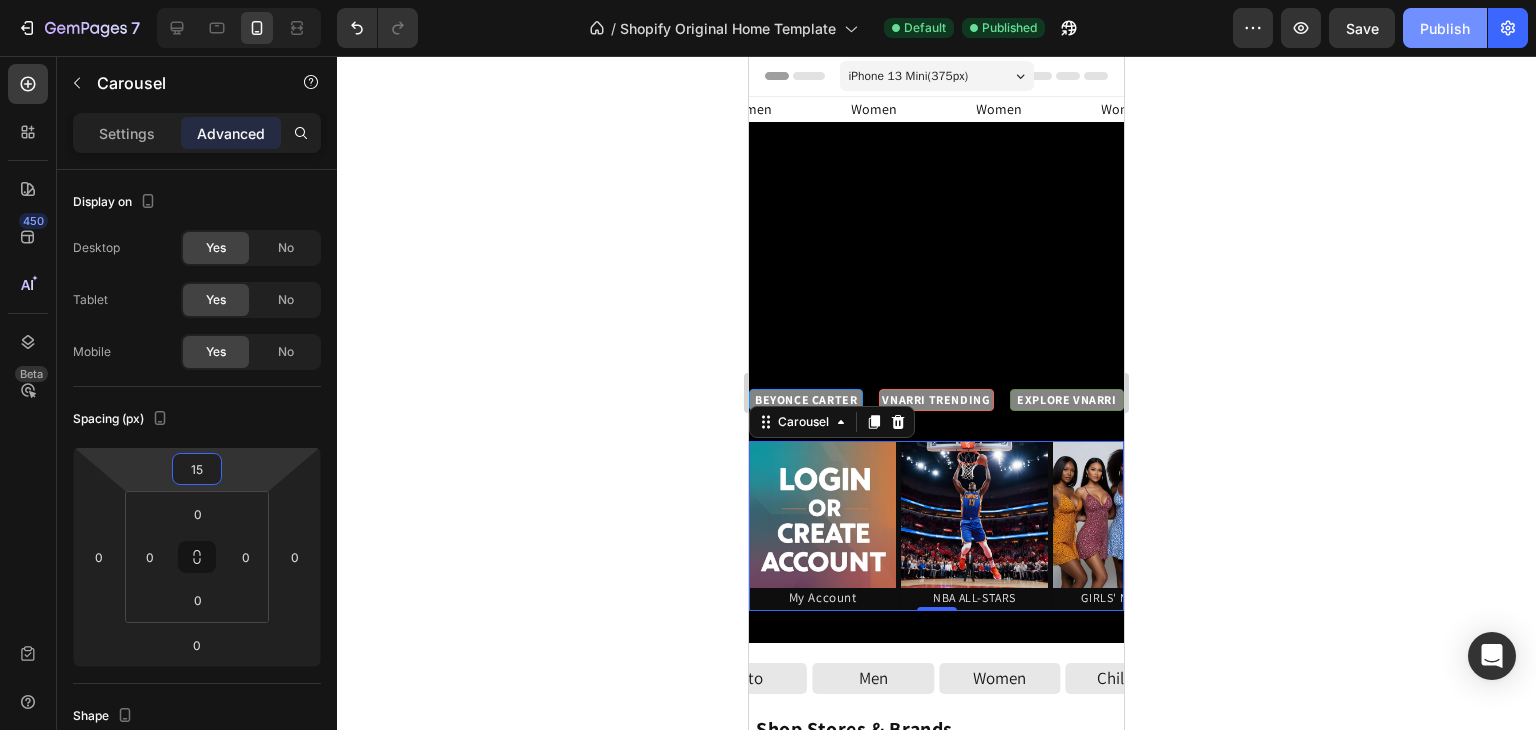 click on "Publish" at bounding box center (1445, 28) 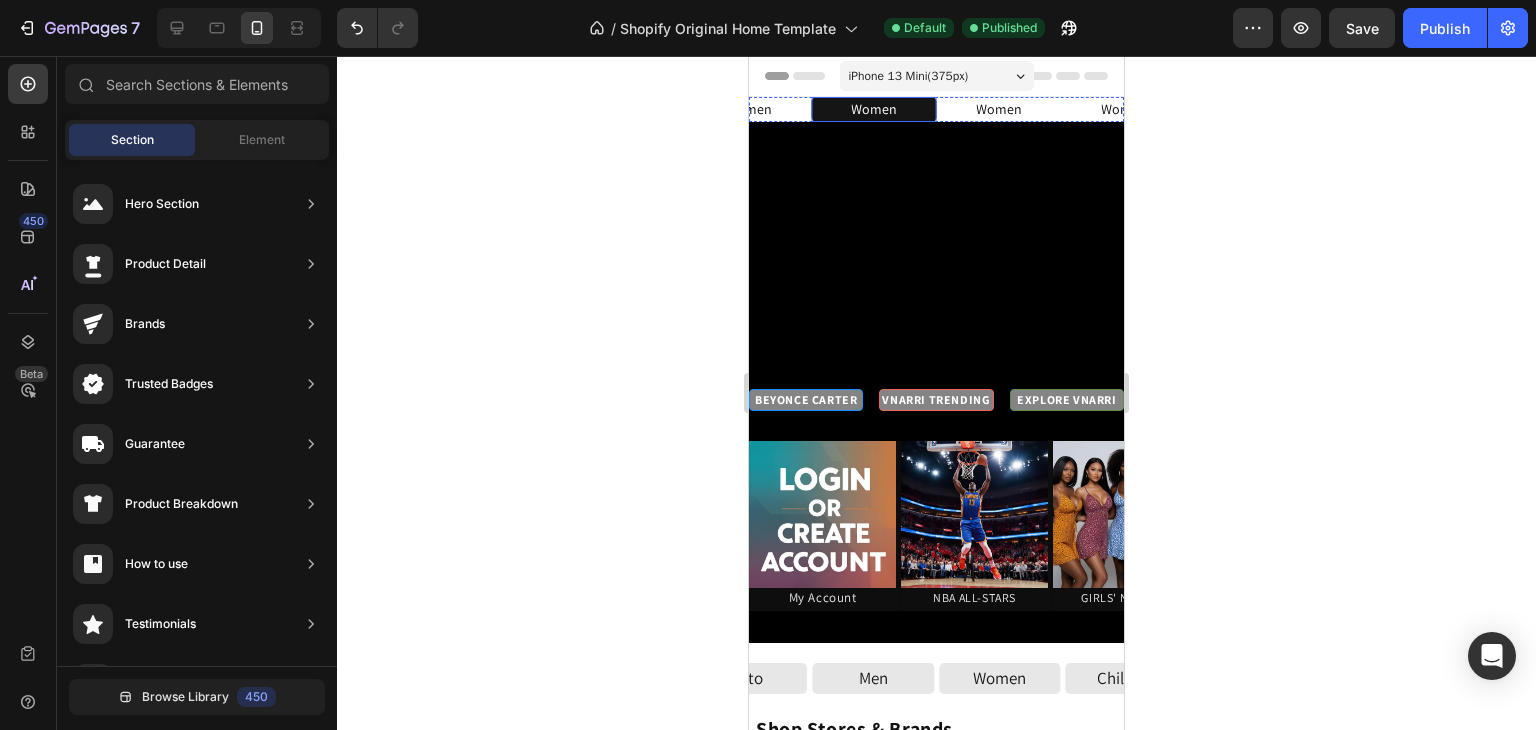 click on "Women" at bounding box center [874, 109] 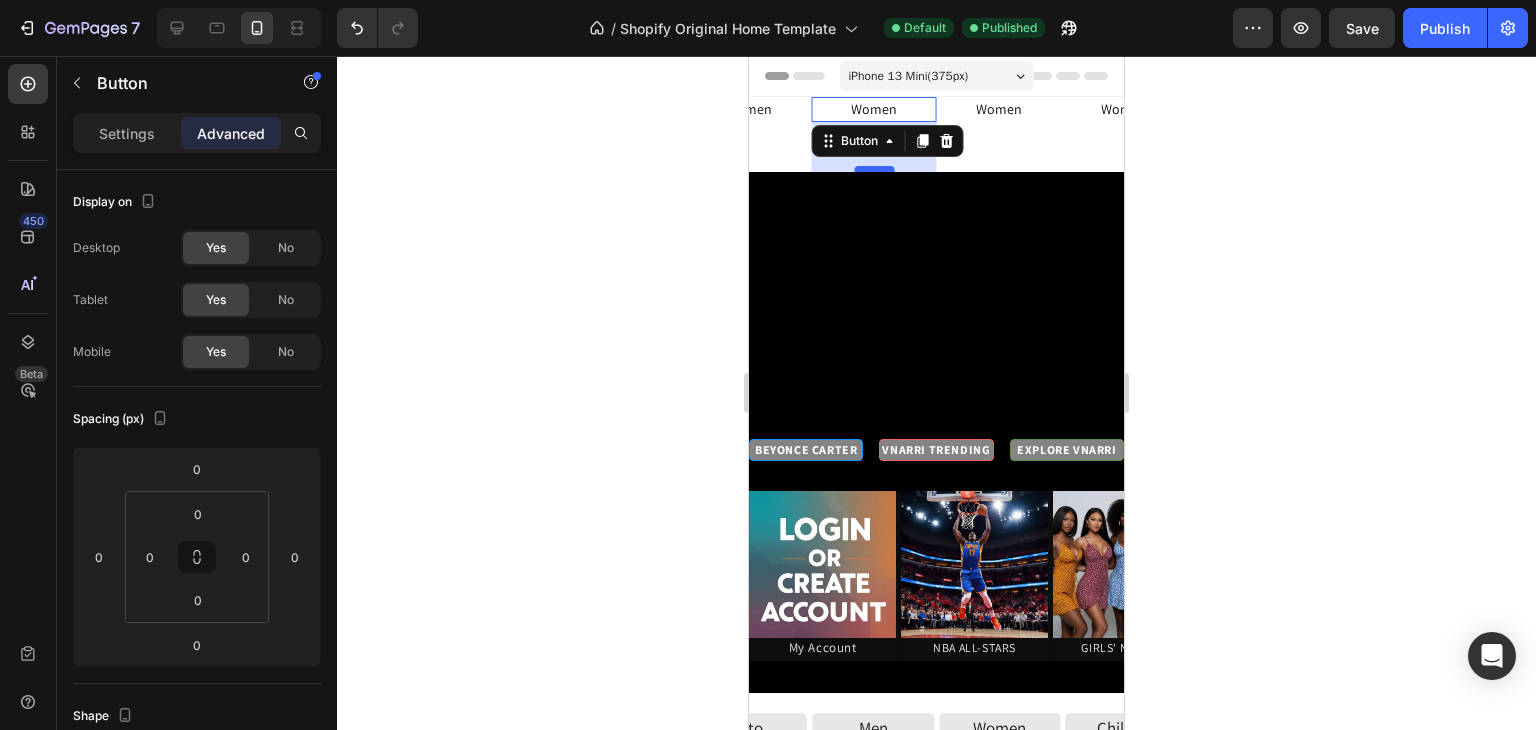 drag, startPoint x: 872, startPoint y: 119, endPoint x: 872, endPoint y: 169, distance: 50 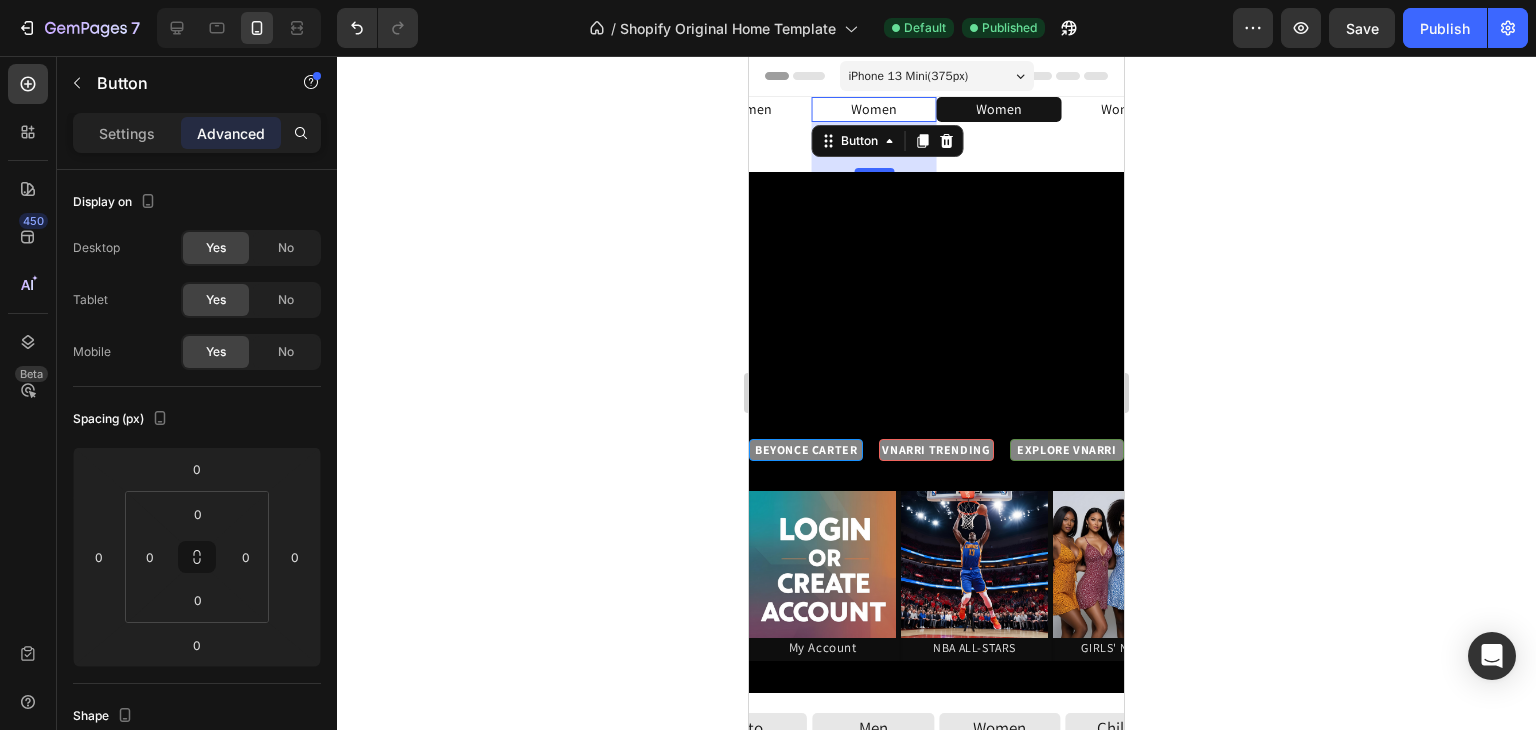 click on "Women Button" at bounding box center [999, 134] 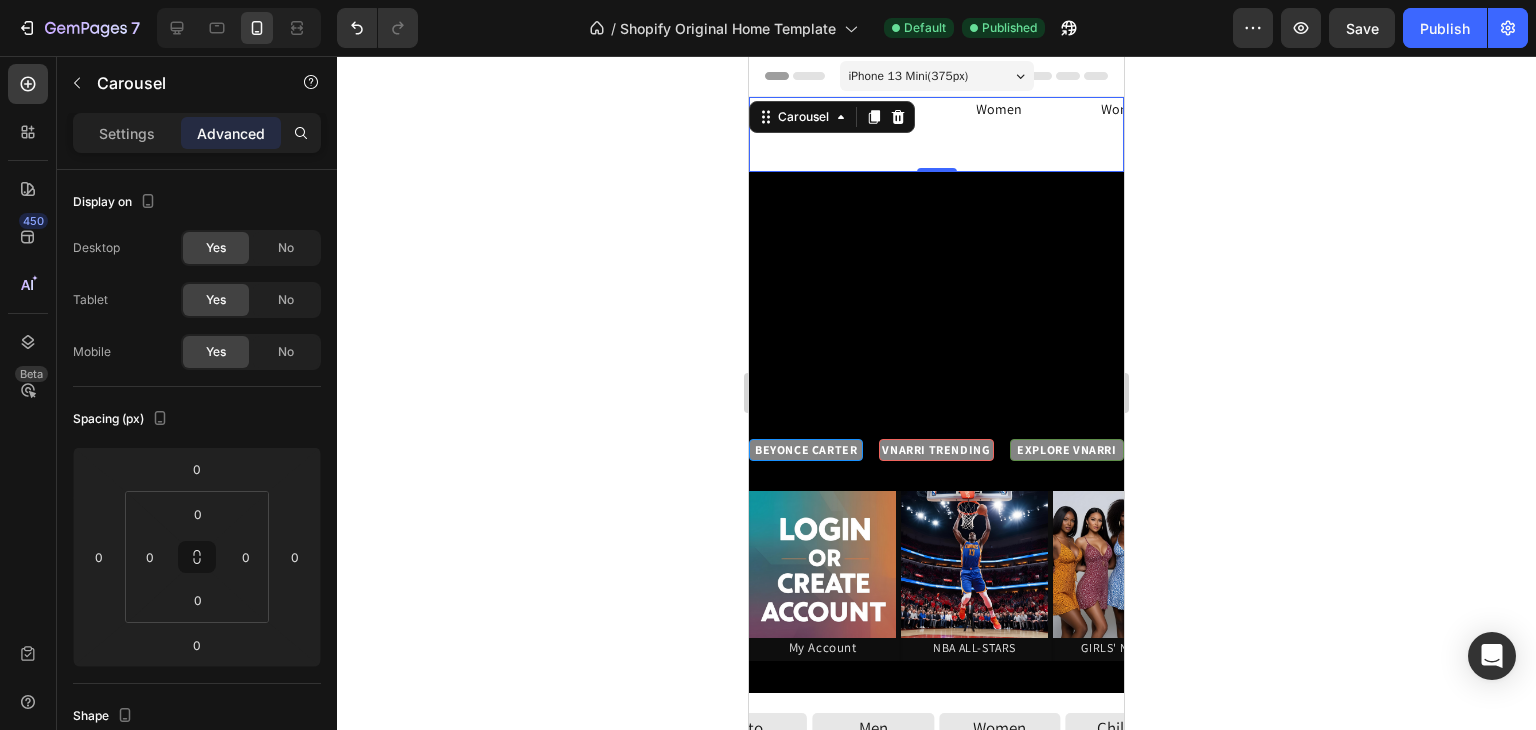 click on "Women Button" at bounding box center [999, 134] 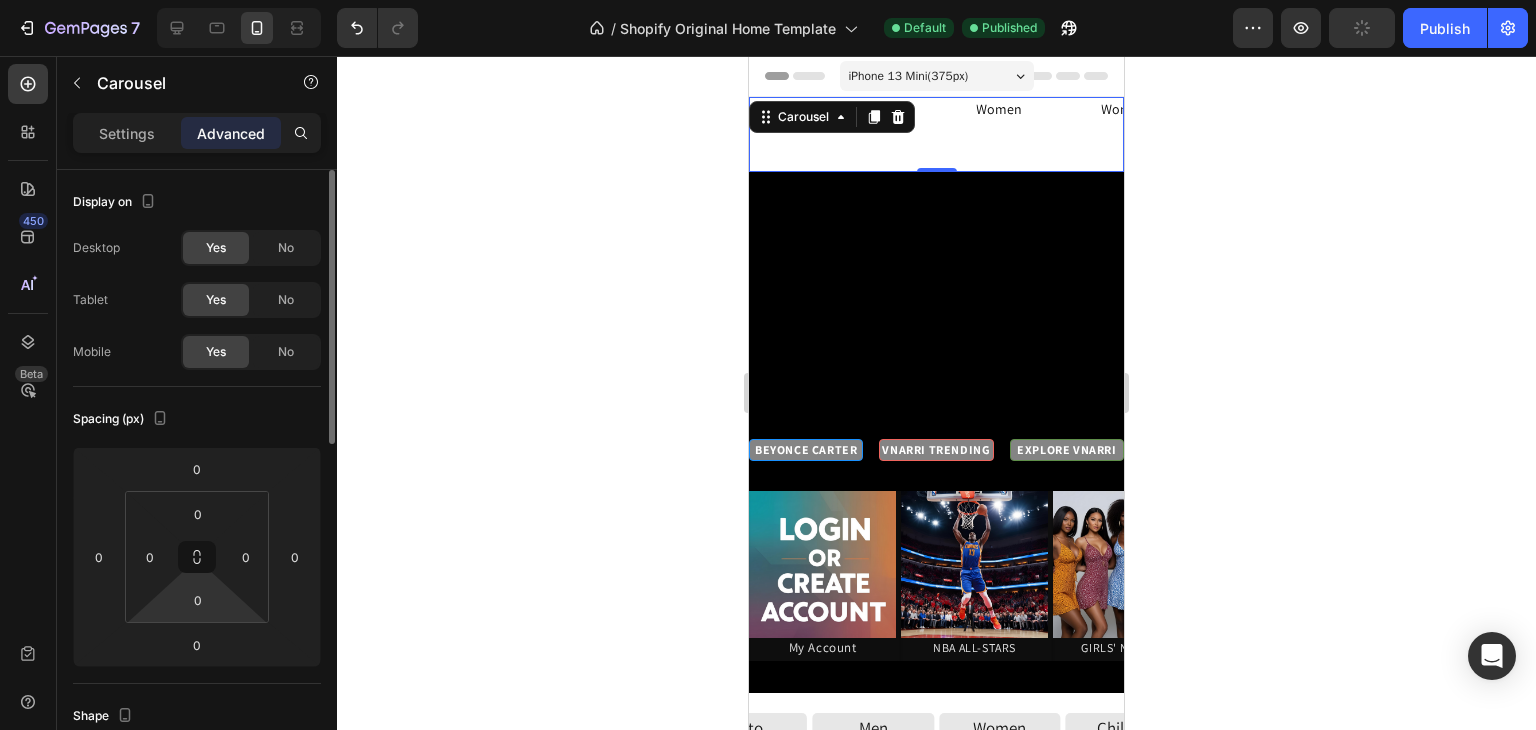 click on "7   /  Shopify Original Home Template Default Published Preview  Publish  450 Beta Sections(30) Elements(83) Section Element Hero Section Product Detail Brands Trusted Badges Guarantee Product Breakdown How to use Testimonials Compare Bundle FAQs Social Proof Brand Story Product List Collection Blog List Contact Sticky Add to Cart Custom Footer Browse Library 450 Layout
Row
Row
Row
Row Text
Heading
Text Block Button
Button
Button Media
Image
Image" at bounding box center [768, 0] 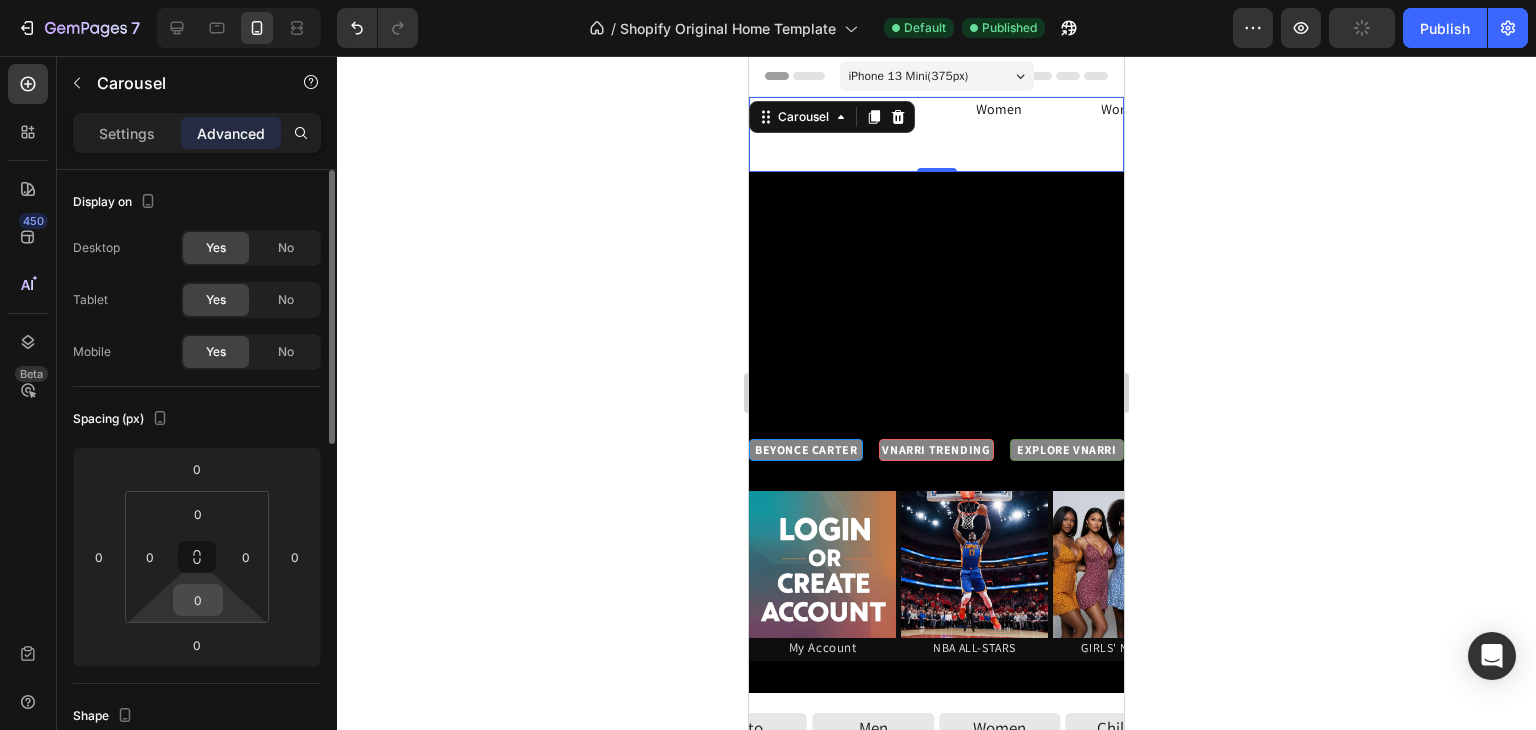 click on "0" at bounding box center [198, 600] 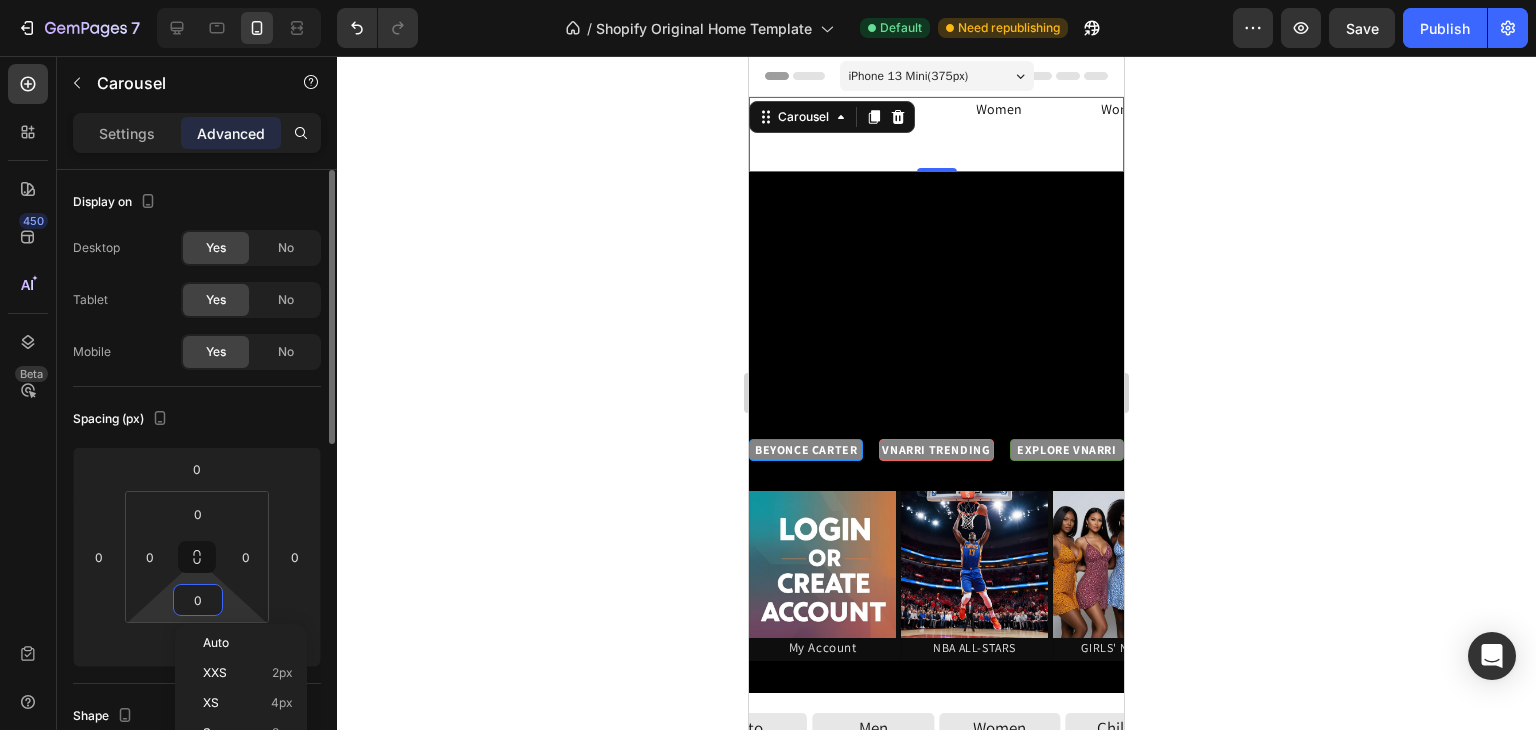 type on "5" 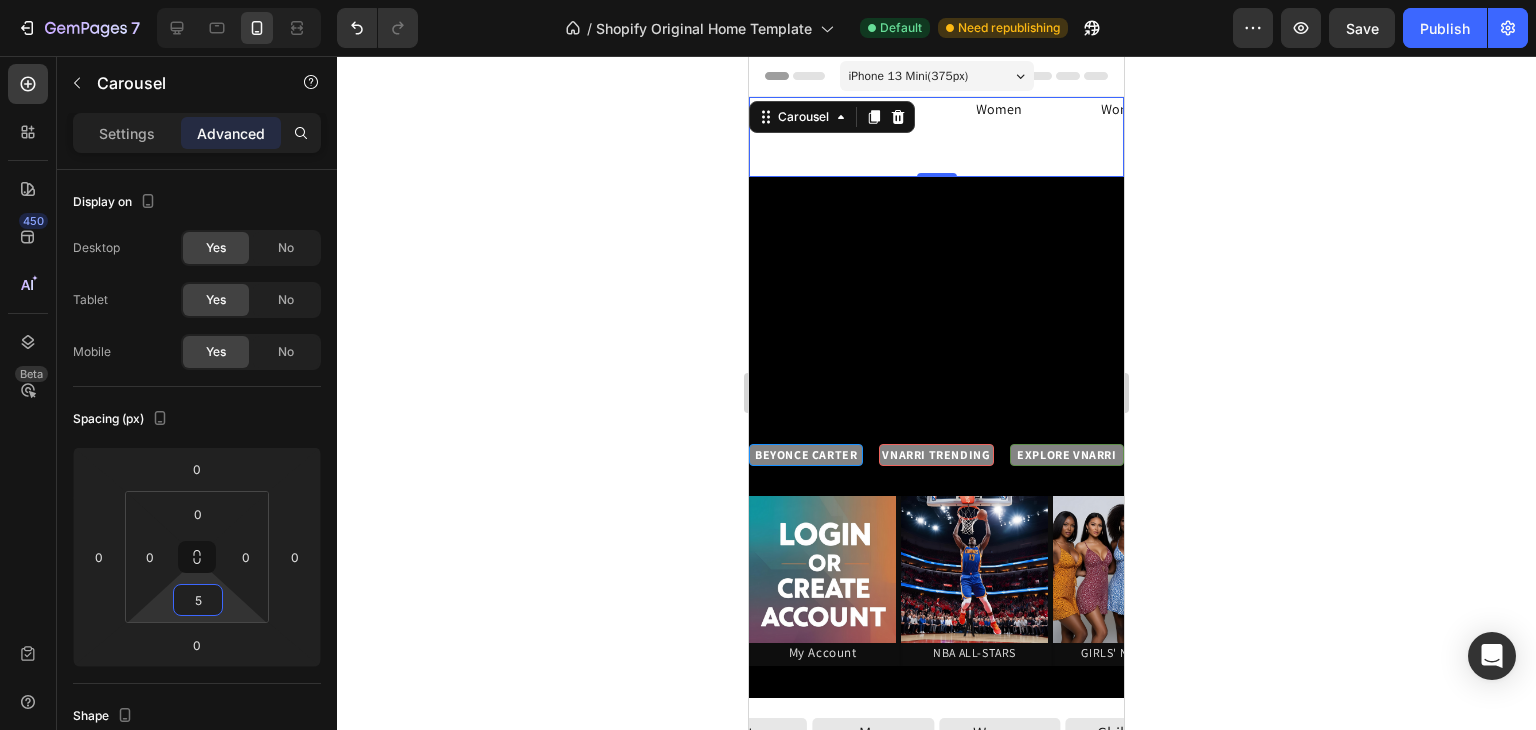 click on "Women Button" at bounding box center [874, 134] 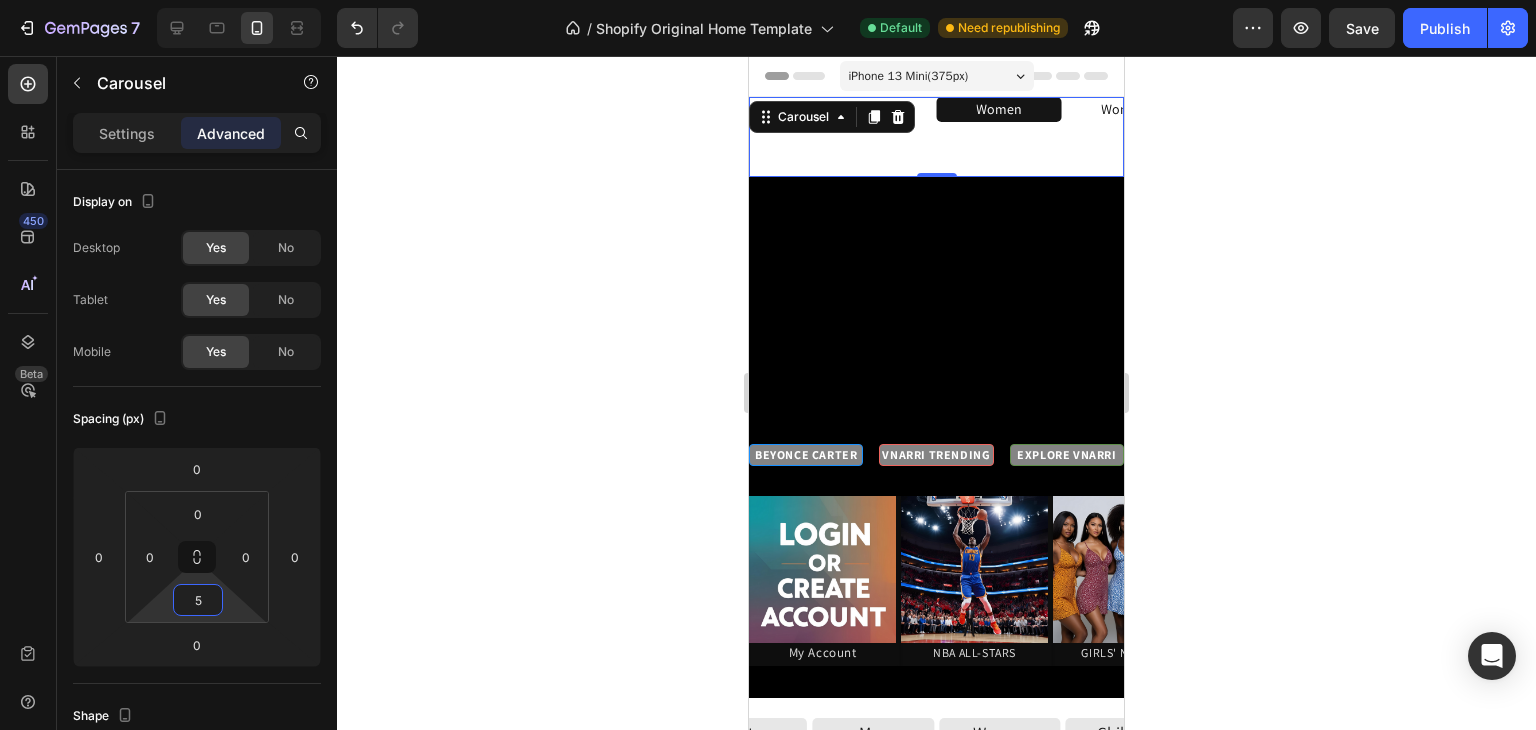 click on "Women" at bounding box center (999, 109) 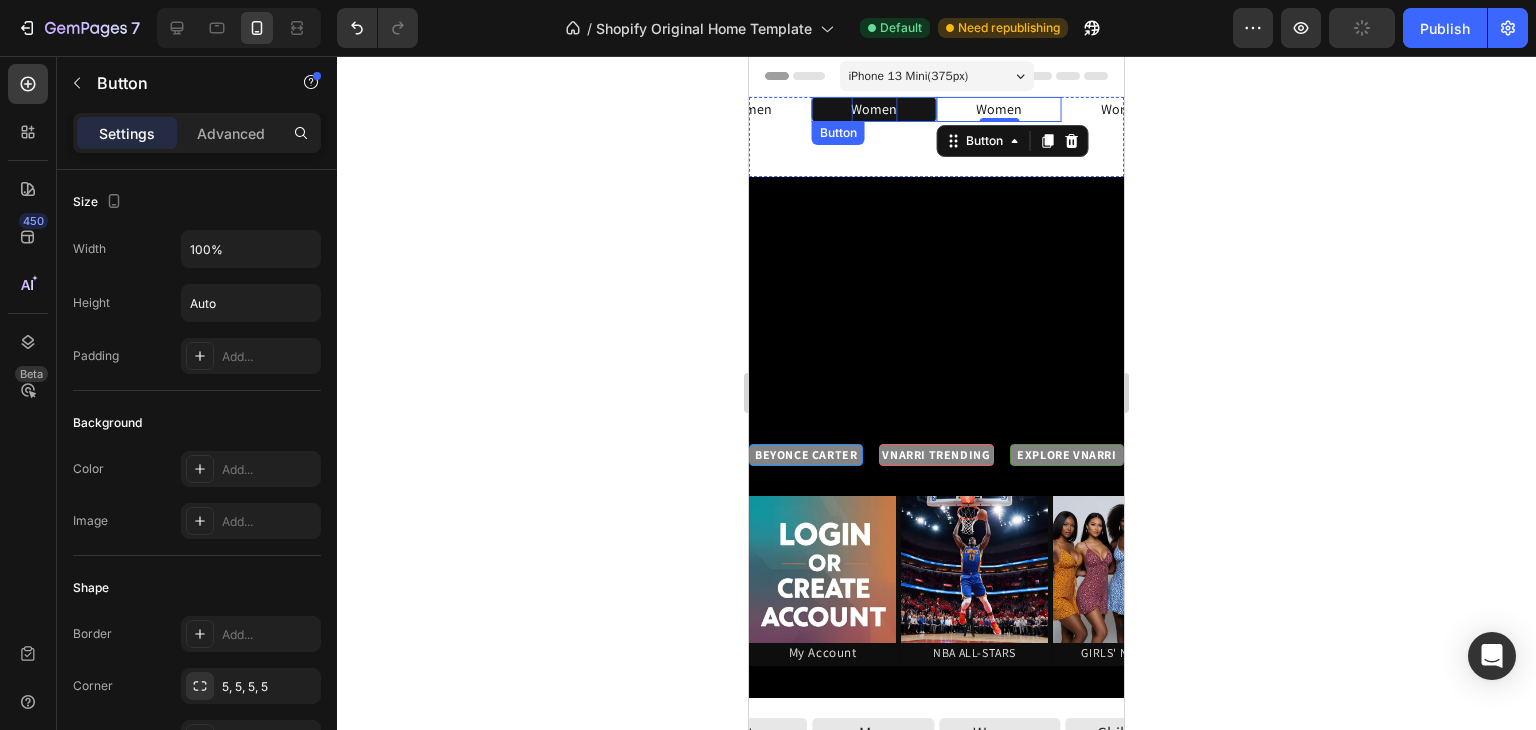 click on "Women" at bounding box center [874, 109] 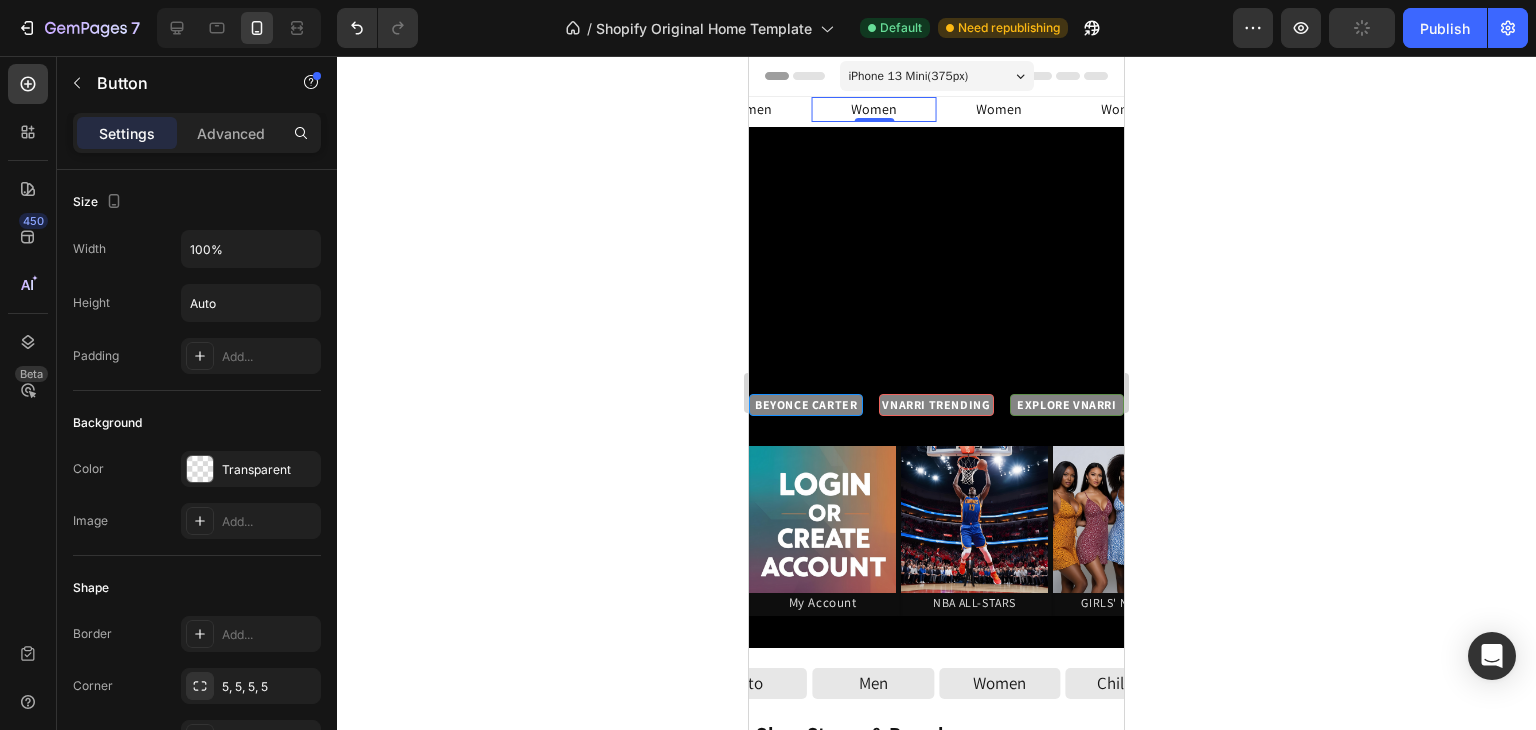 drag, startPoint x: 877, startPoint y: 166, endPoint x: 883, endPoint y: 95, distance: 71.25307 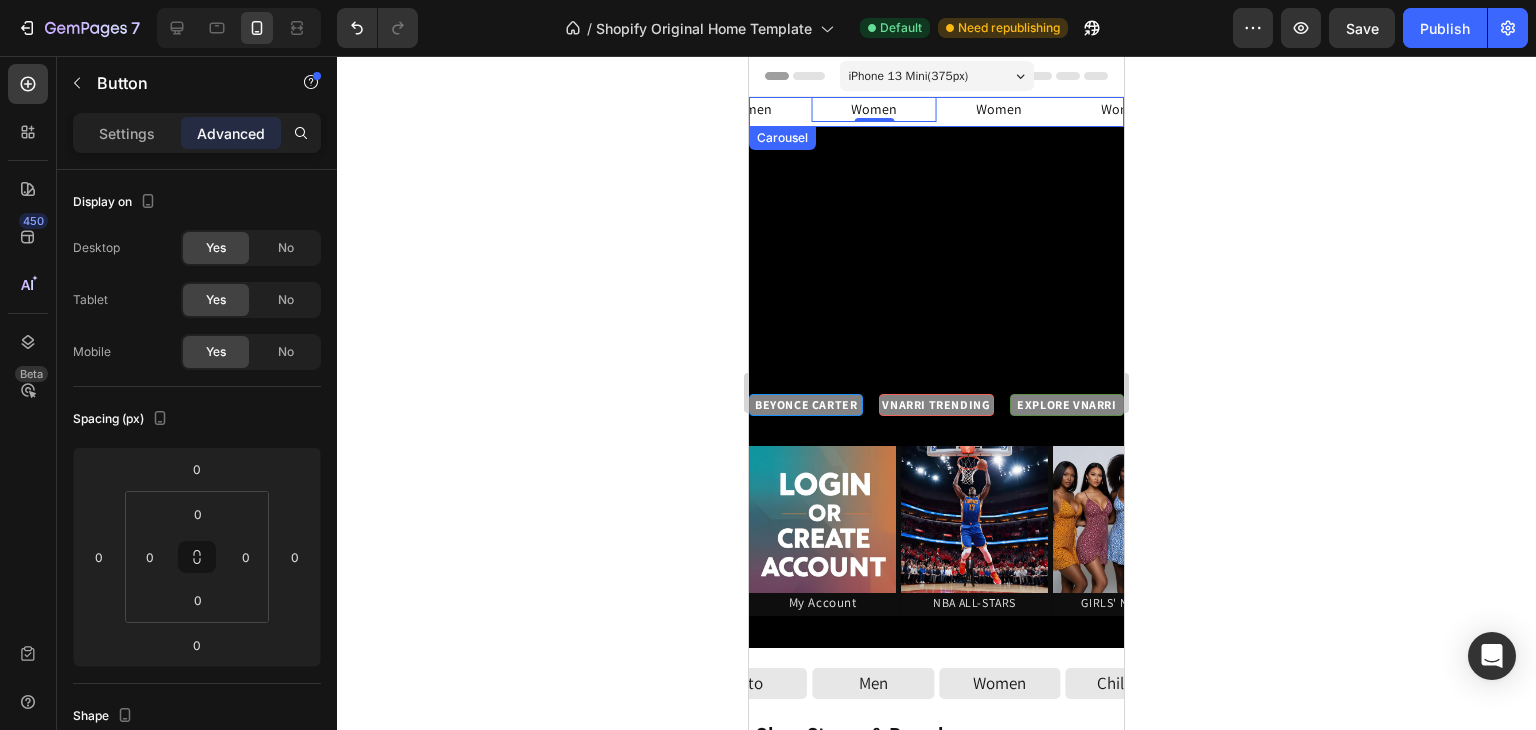 click on "Women Button   0 Women Button Women Button Women Button Women Button Women Button Women Button Women Button Women Button Women Button Women Button Women Button Women Button Women Button Women Button Women Button Women Button Carousel" at bounding box center (936, 112) 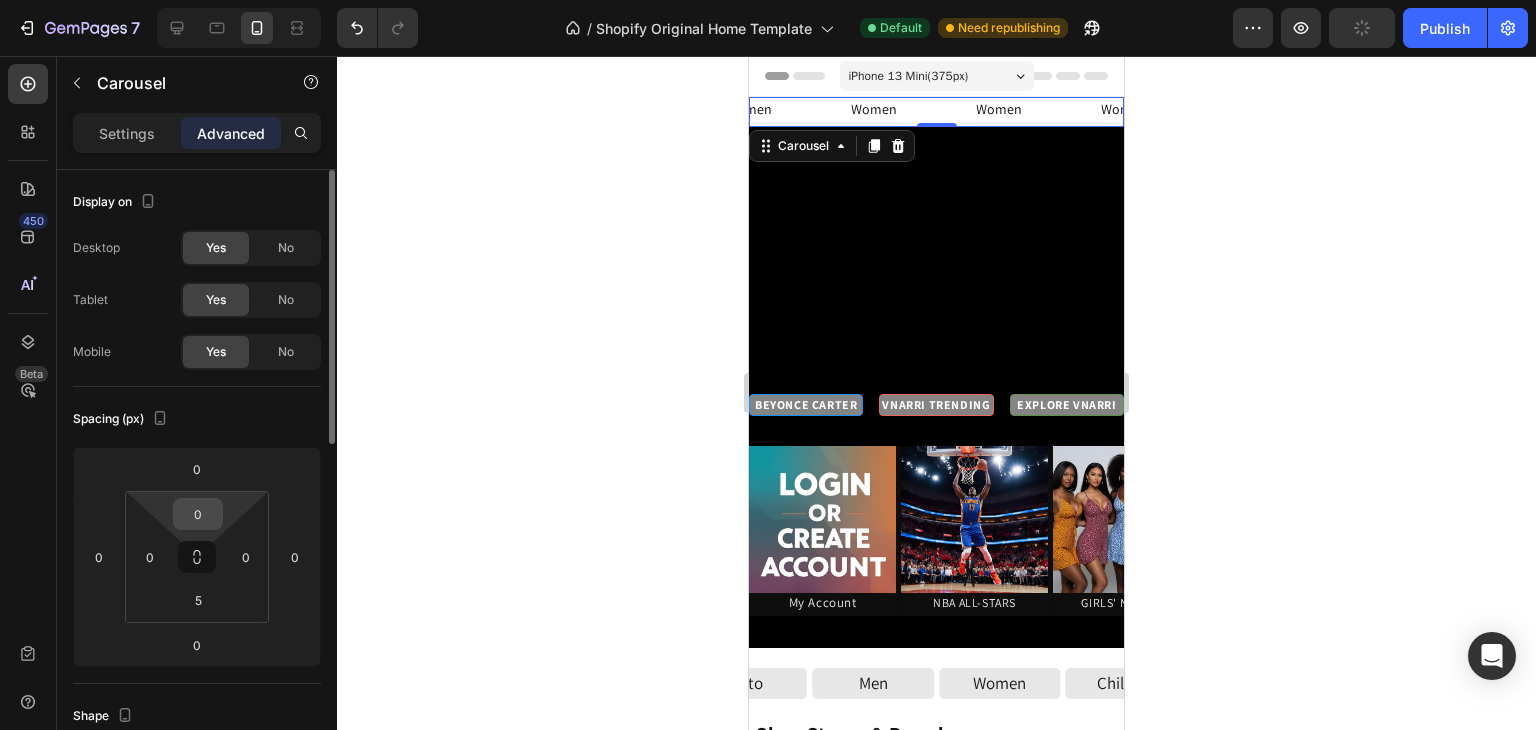 click on "0" at bounding box center [198, 514] 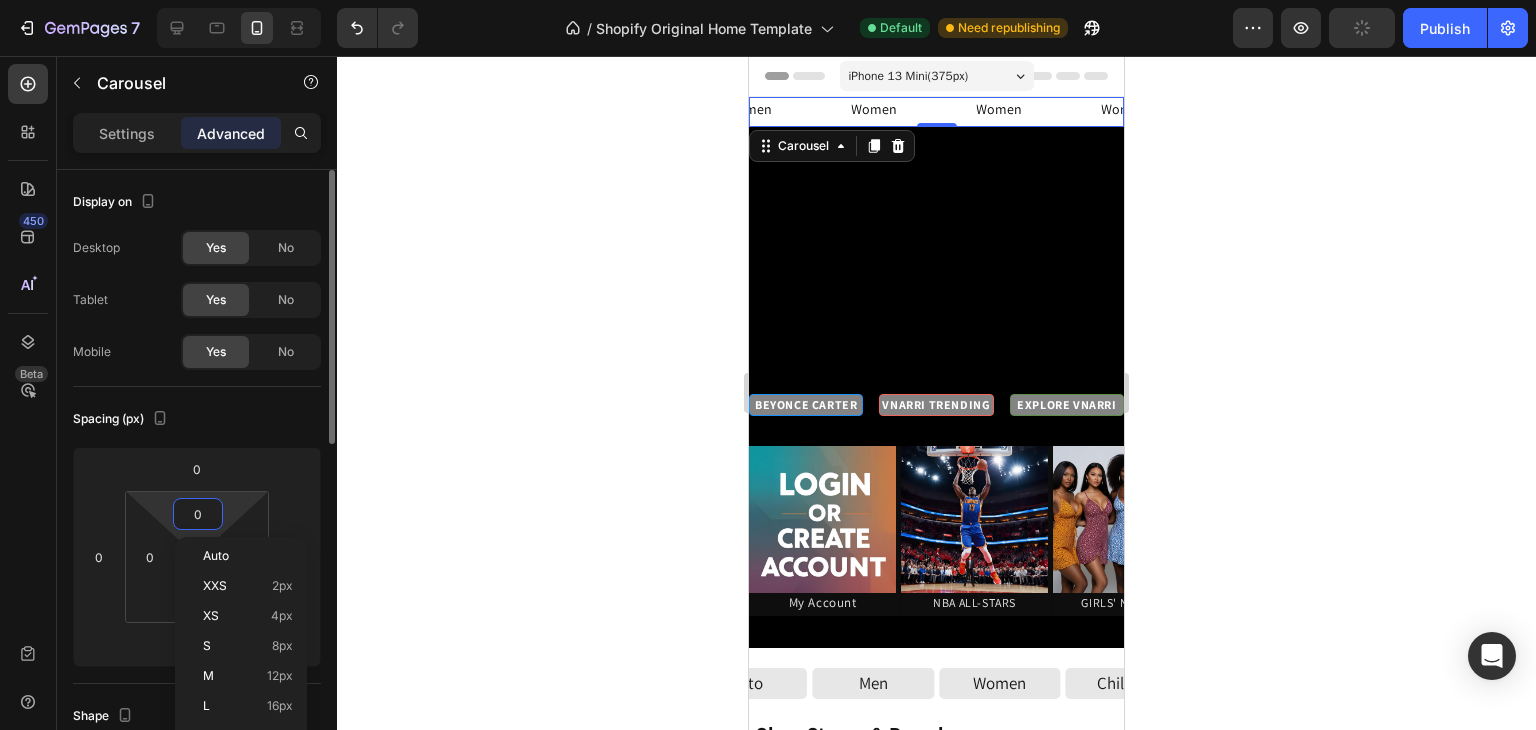 type on "5" 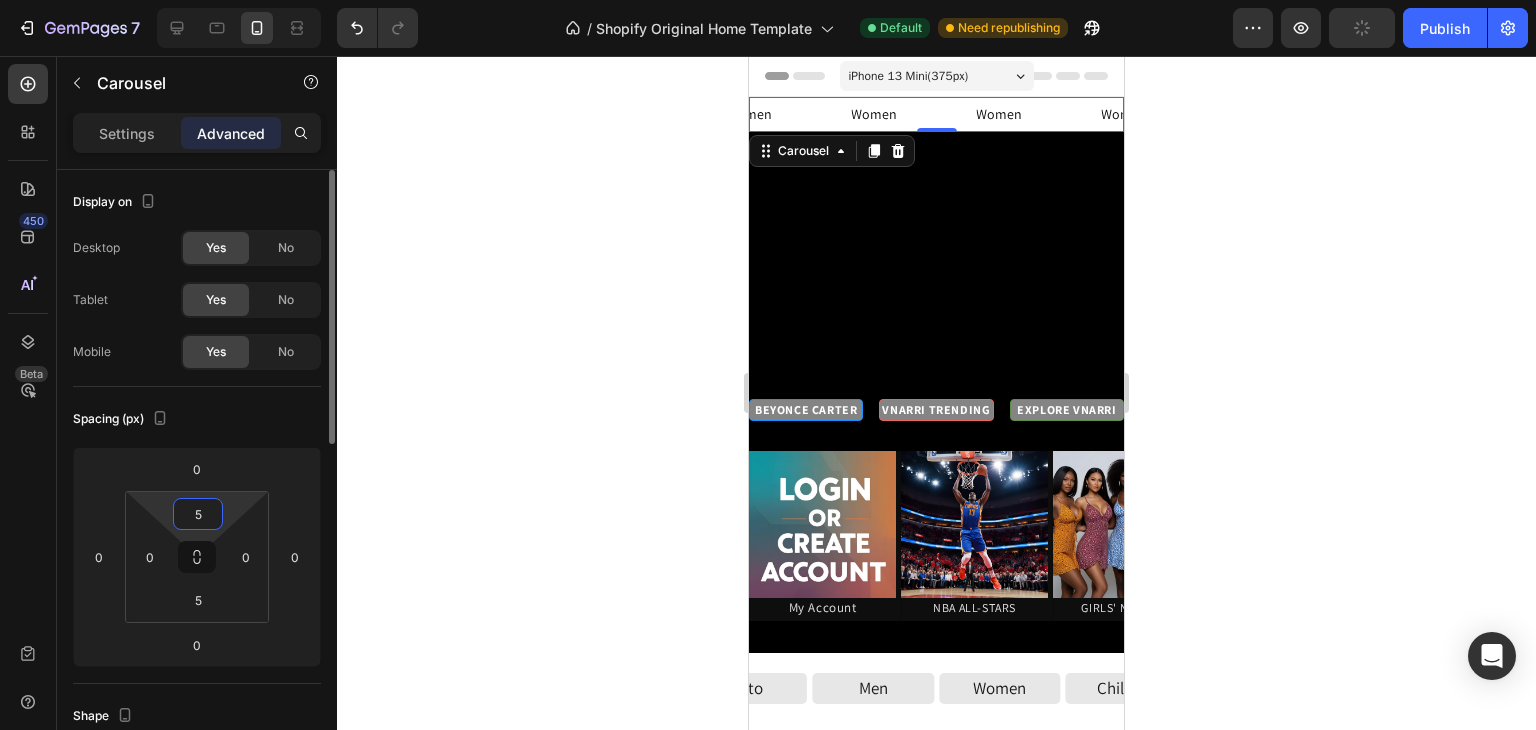 type 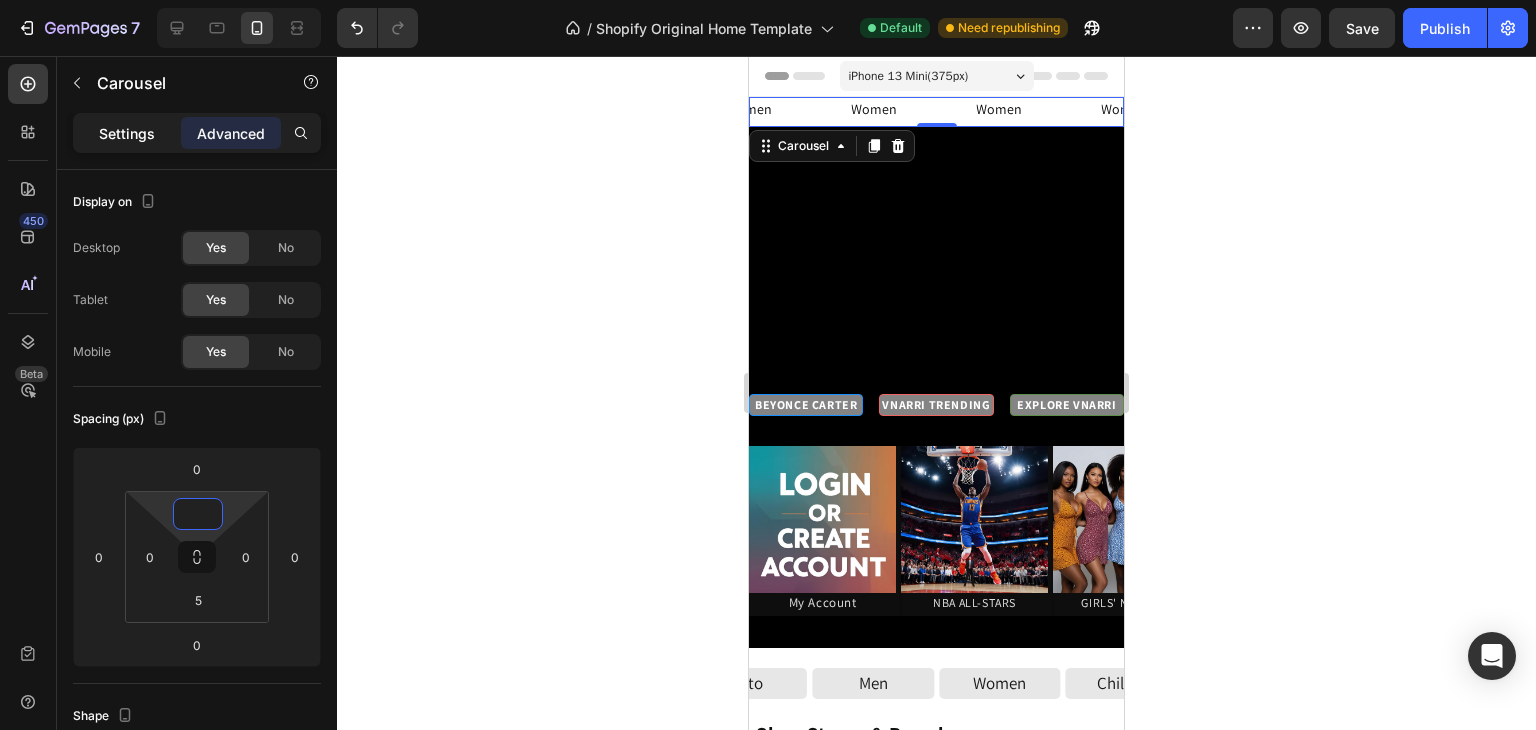 click on "Settings" 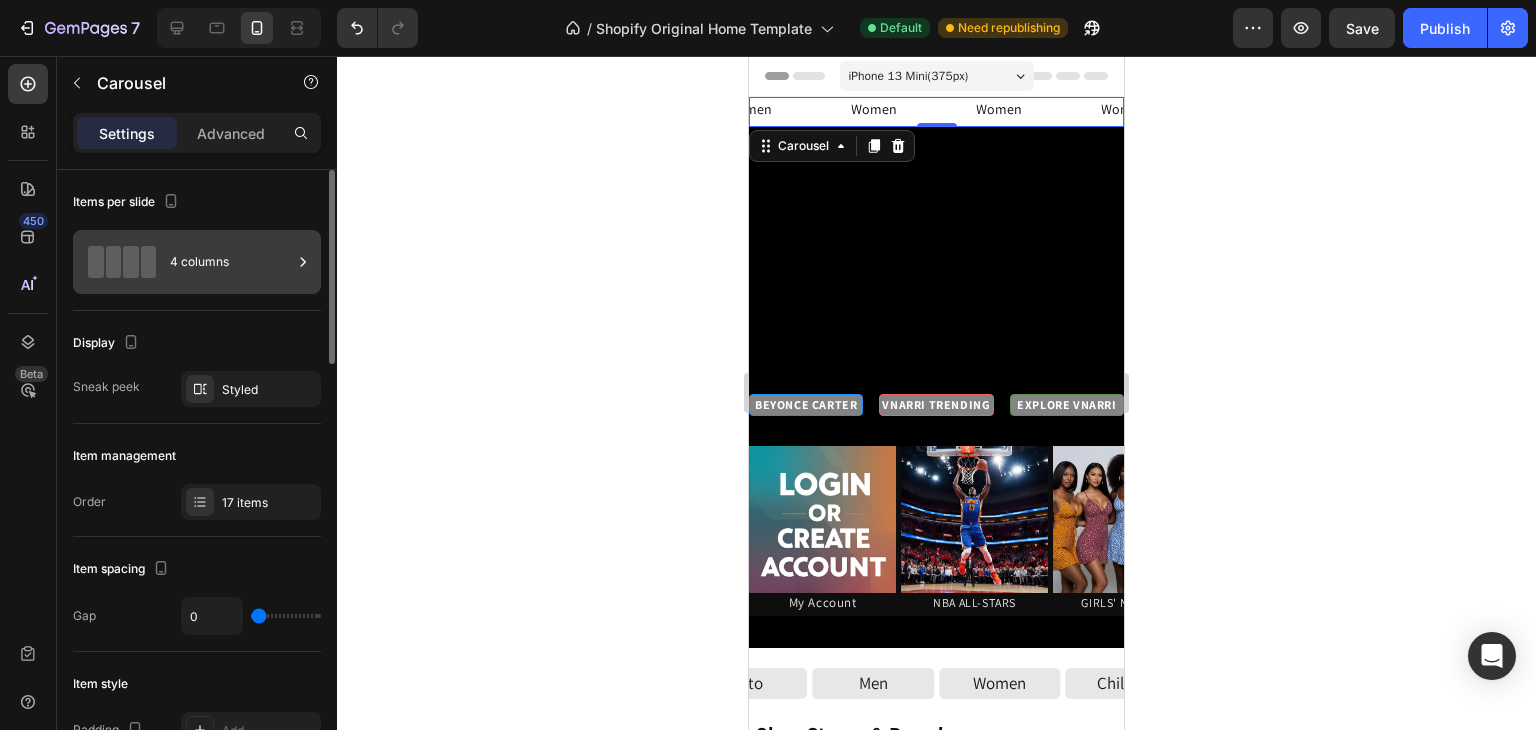 click on "4 columns" at bounding box center [231, 262] 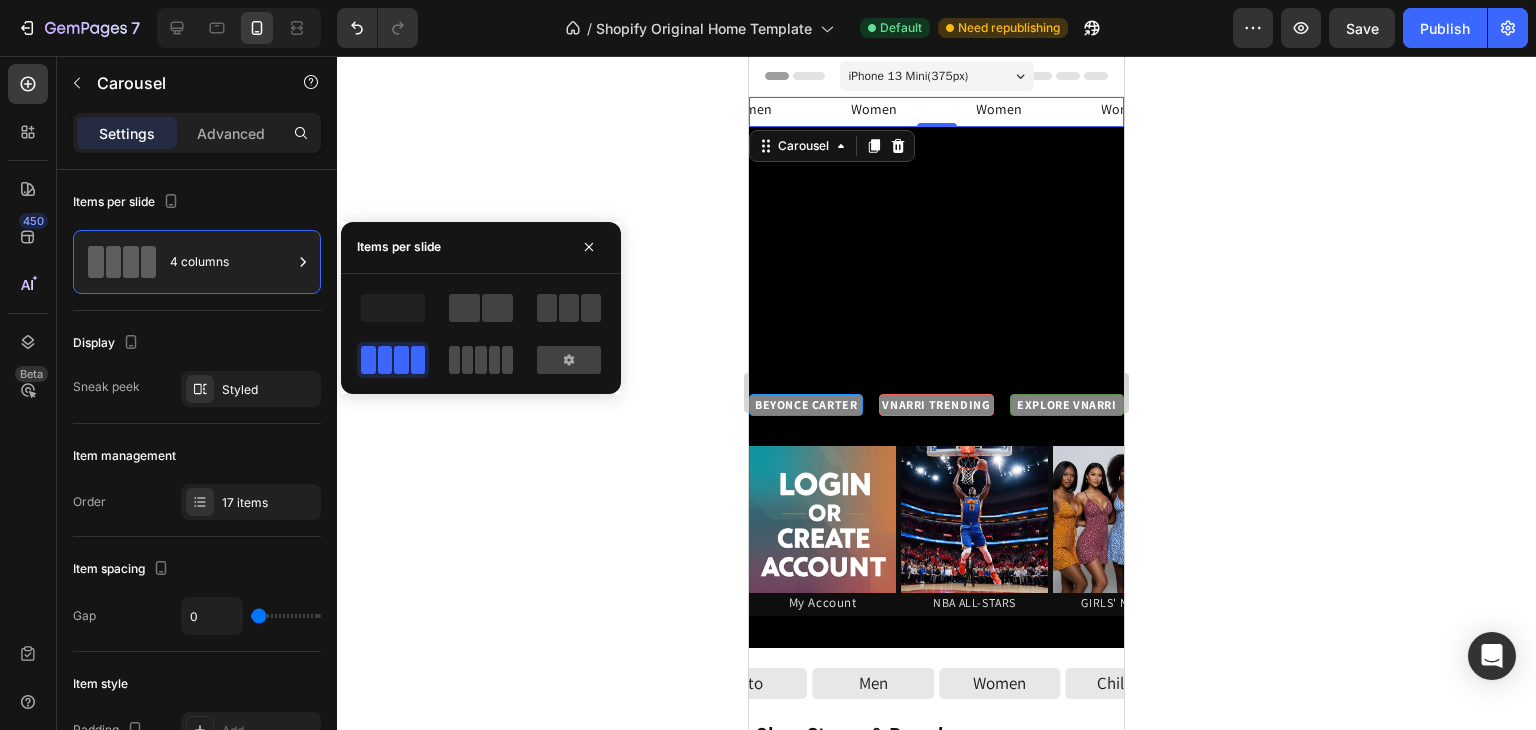 click 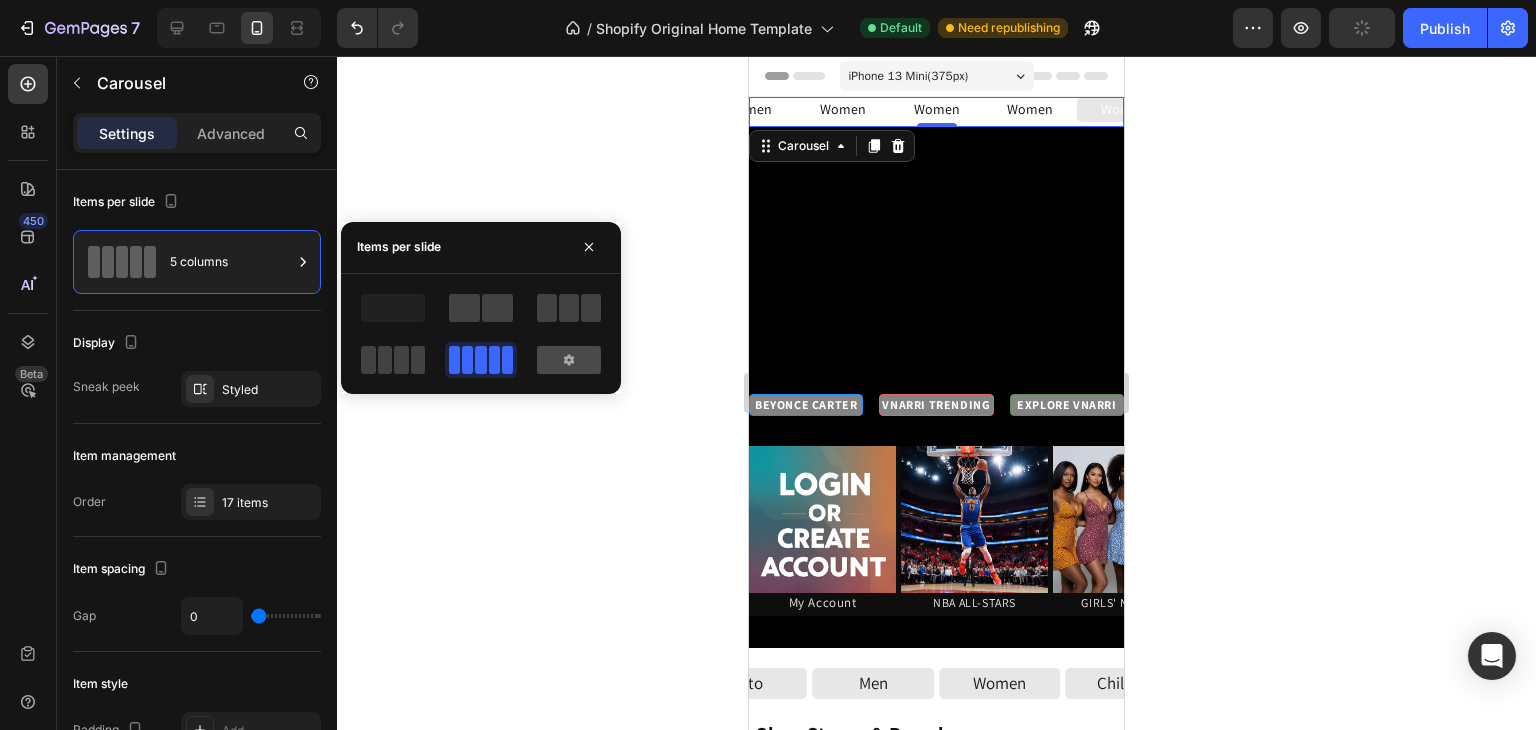 click 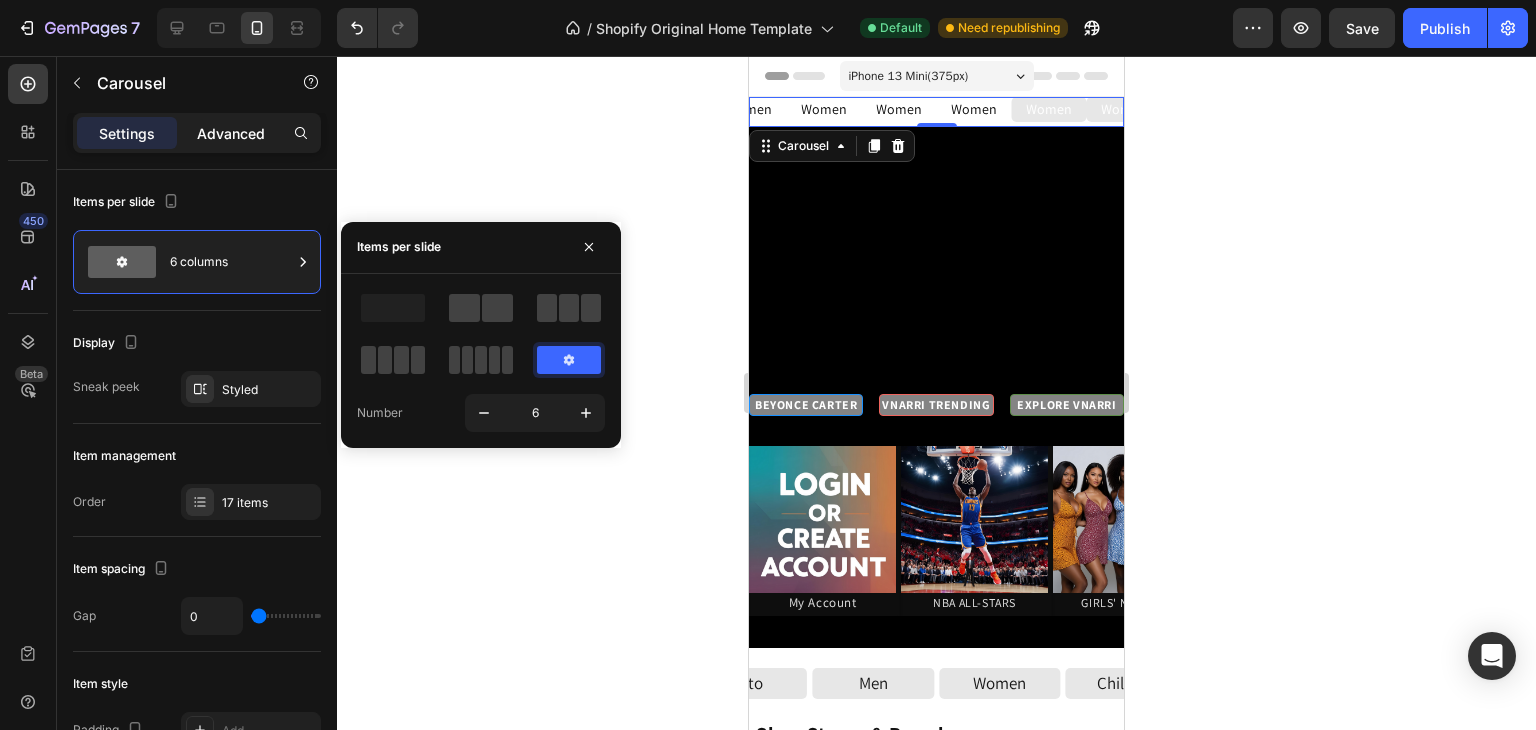 click on "Advanced" 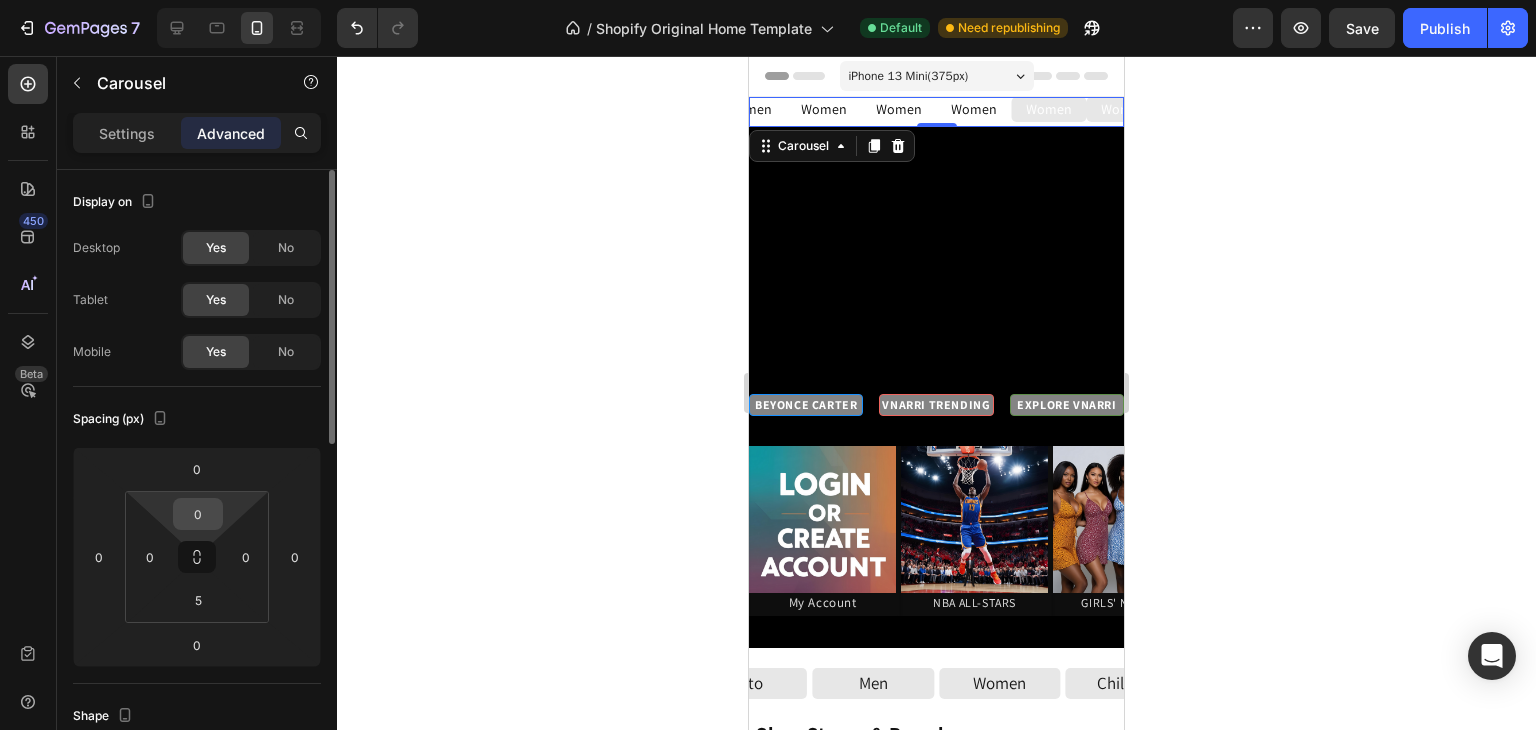 click on "0" at bounding box center (198, 514) 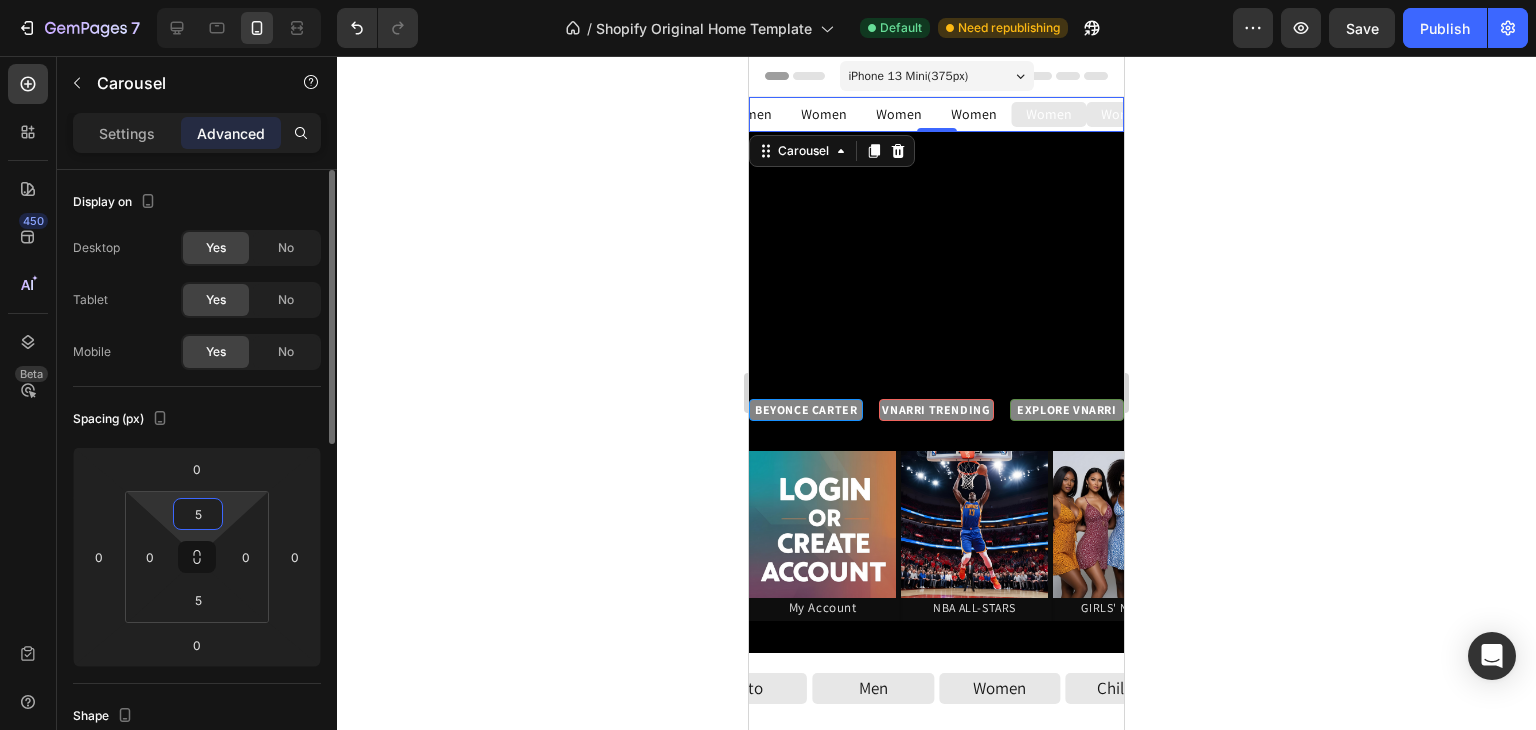 type on "5" 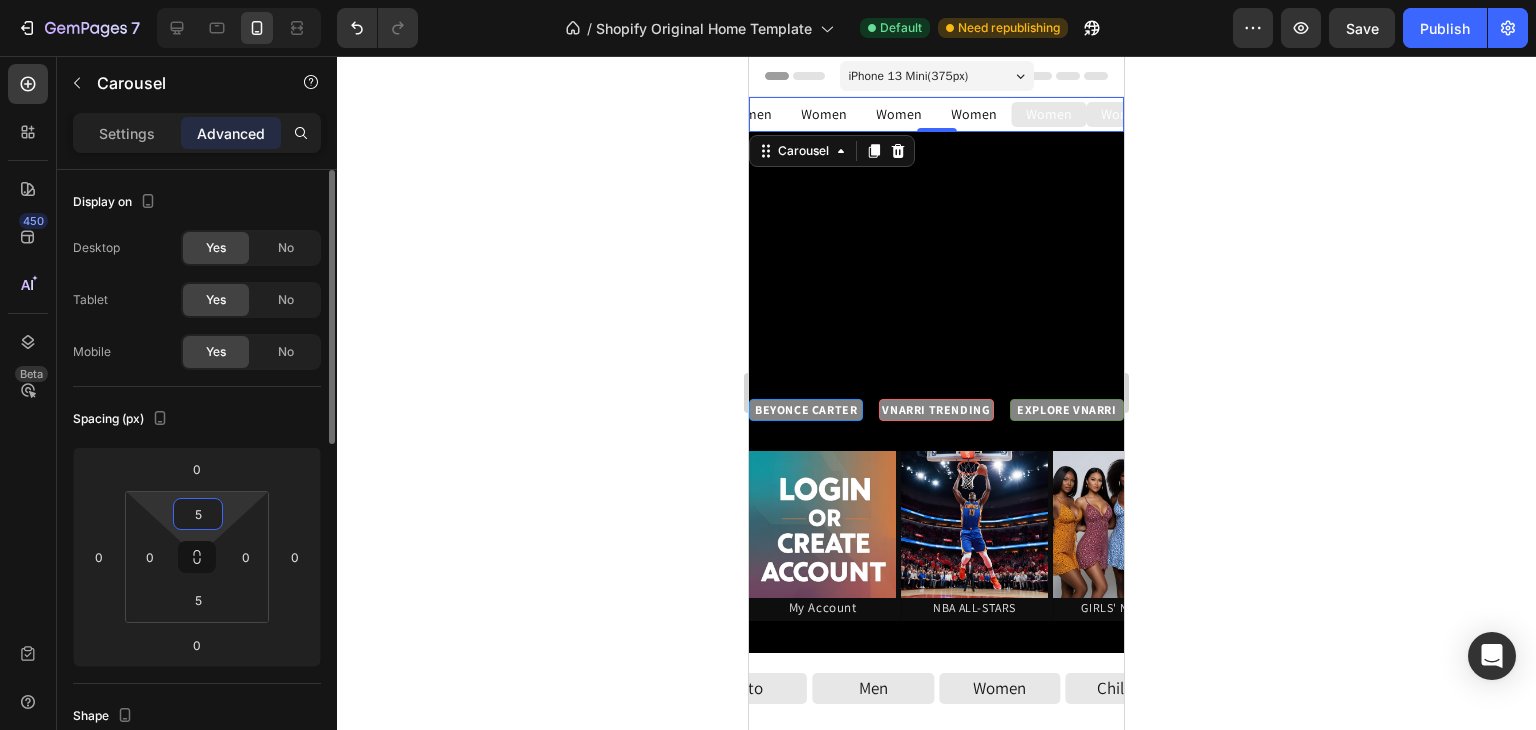click on "Spacing (px)" at bounding box center [197, 419] 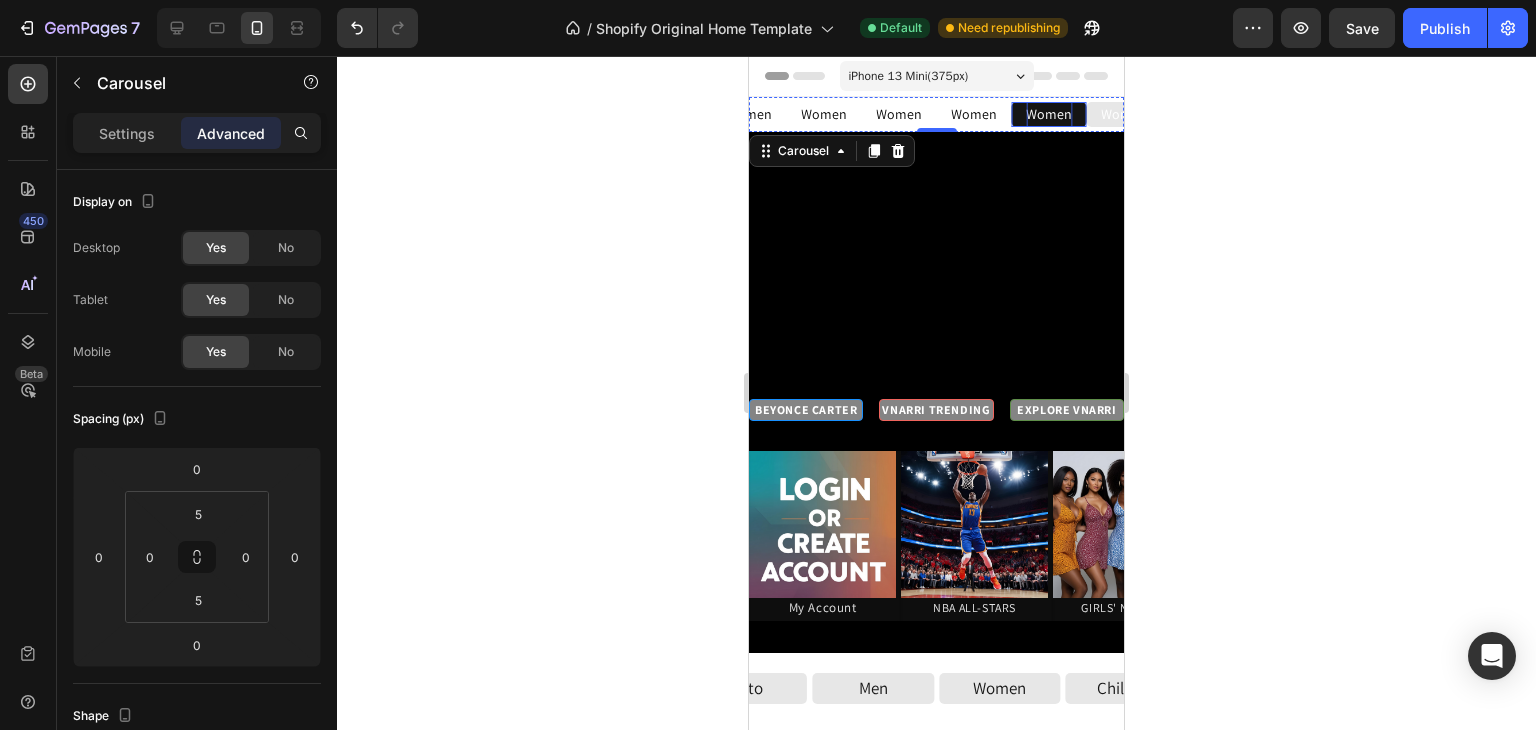 click on "Women" at bounding box center (1049, 114) 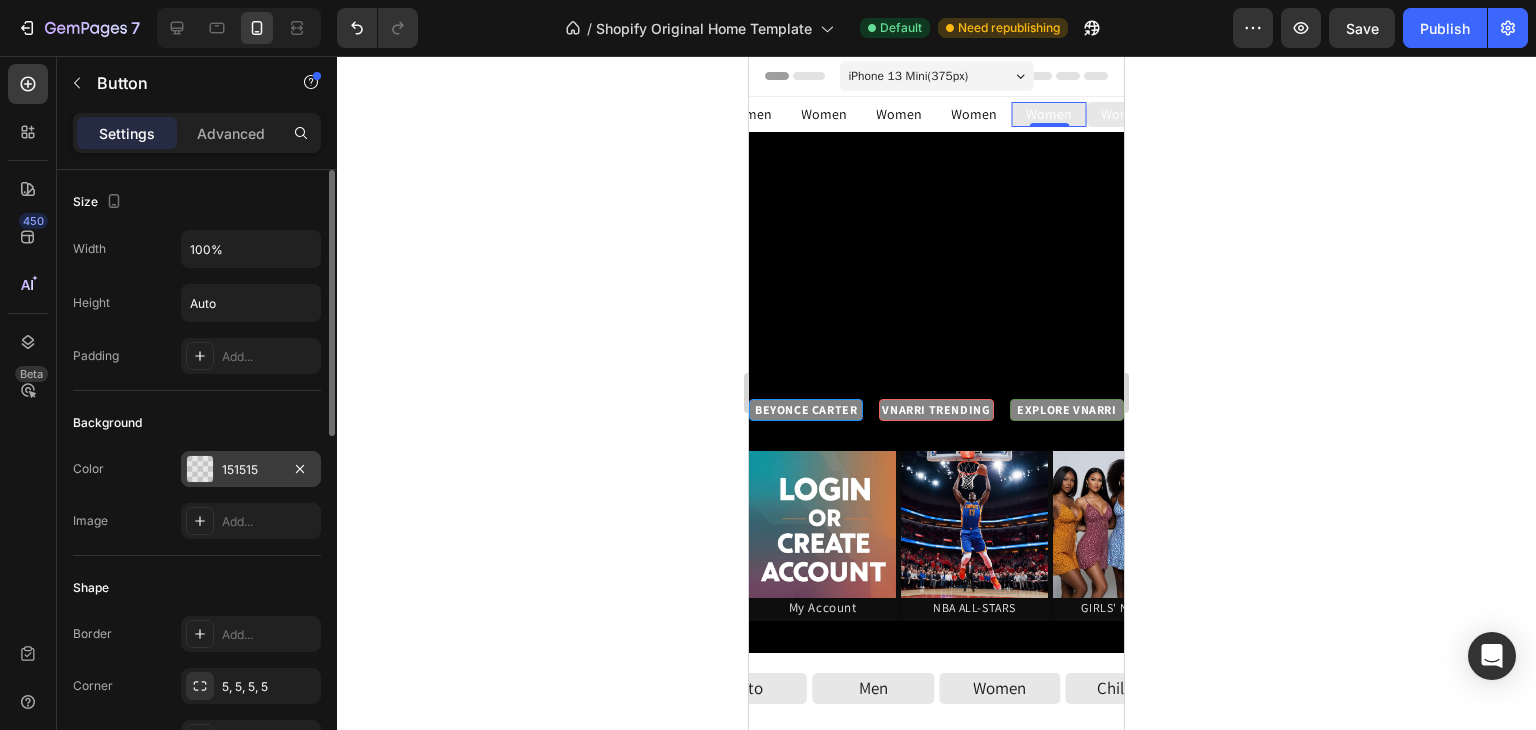 click on "151515" at bounding box center [251, 469] 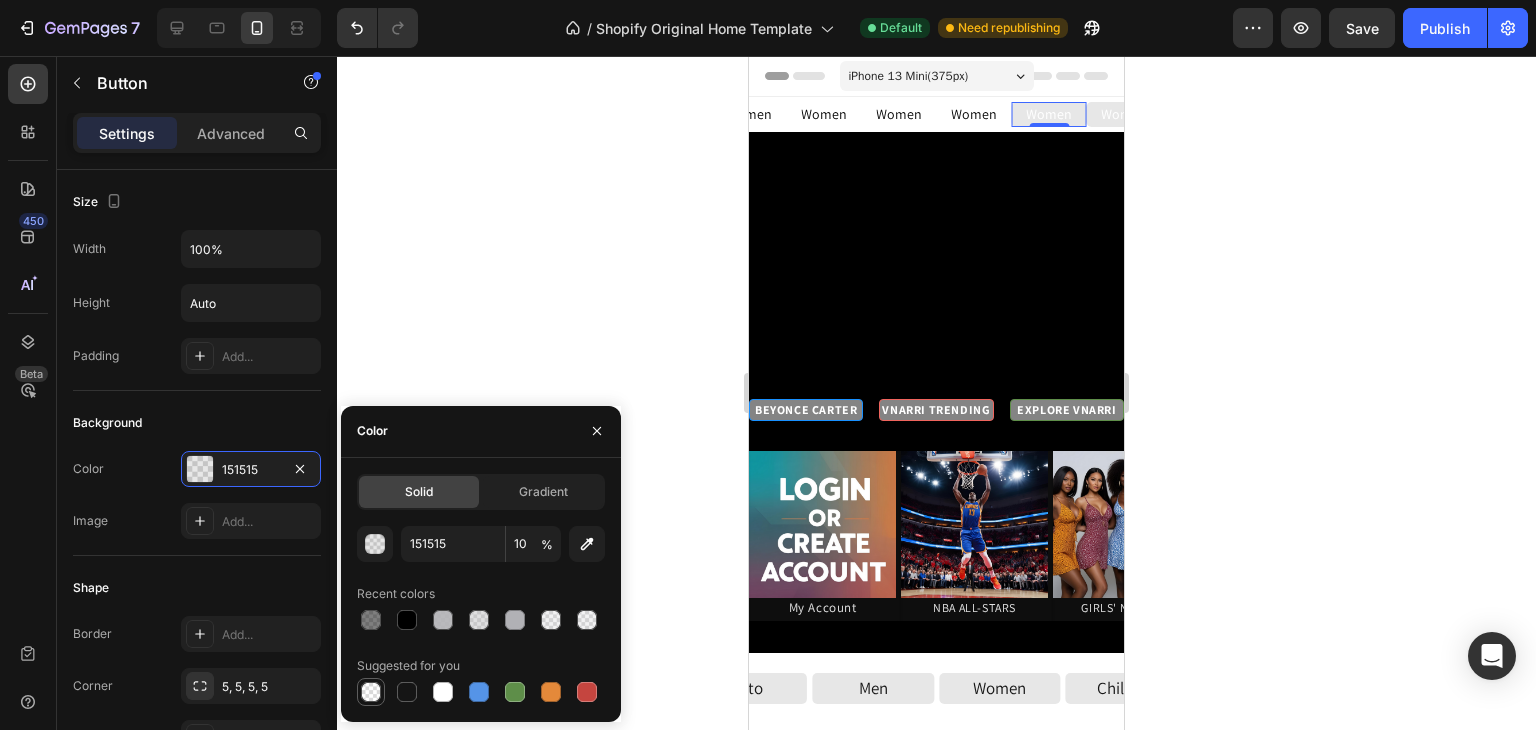 click at bounding box center (371, 692) 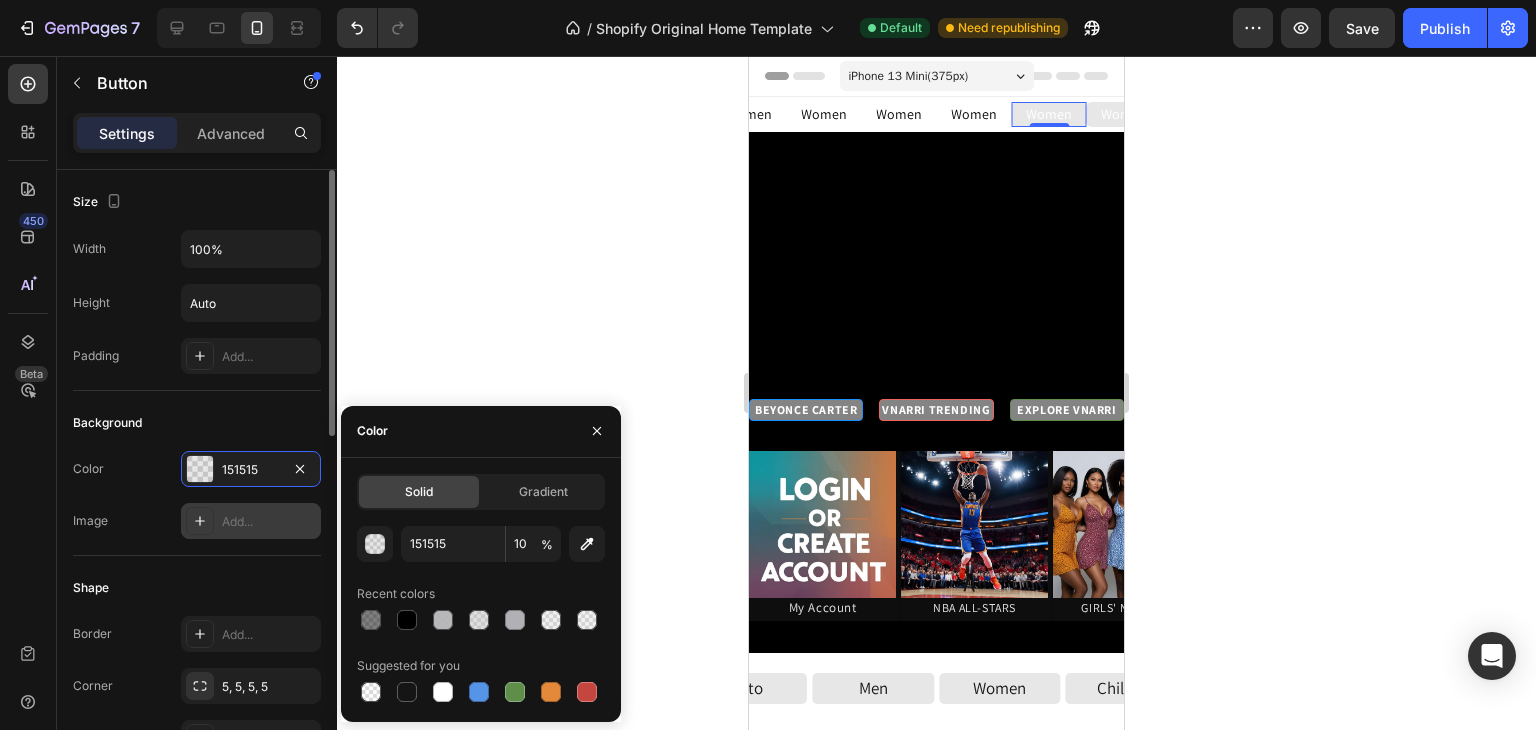 type on "000000" 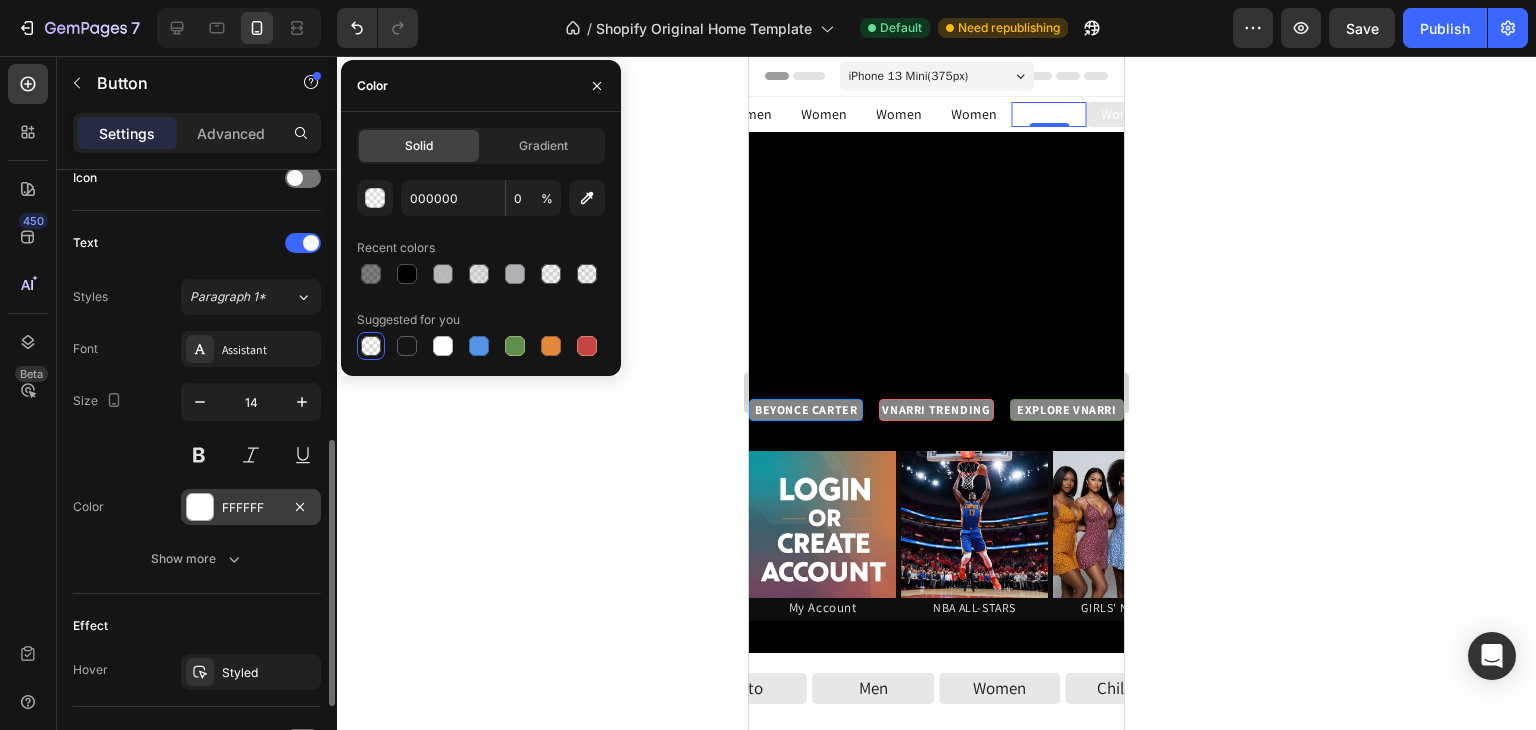 click at bounding box center (200, 507) 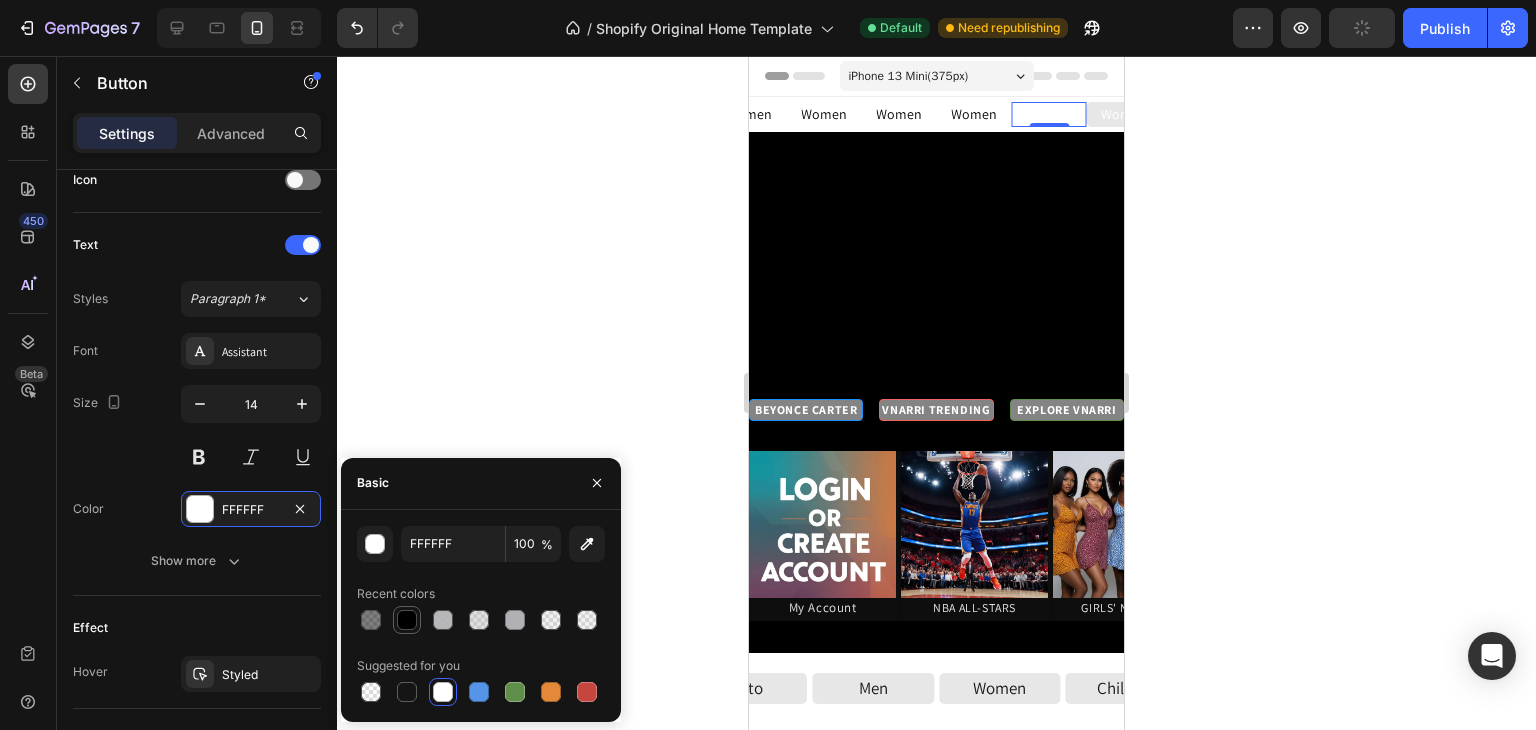 click at bounding box center (407, 620) 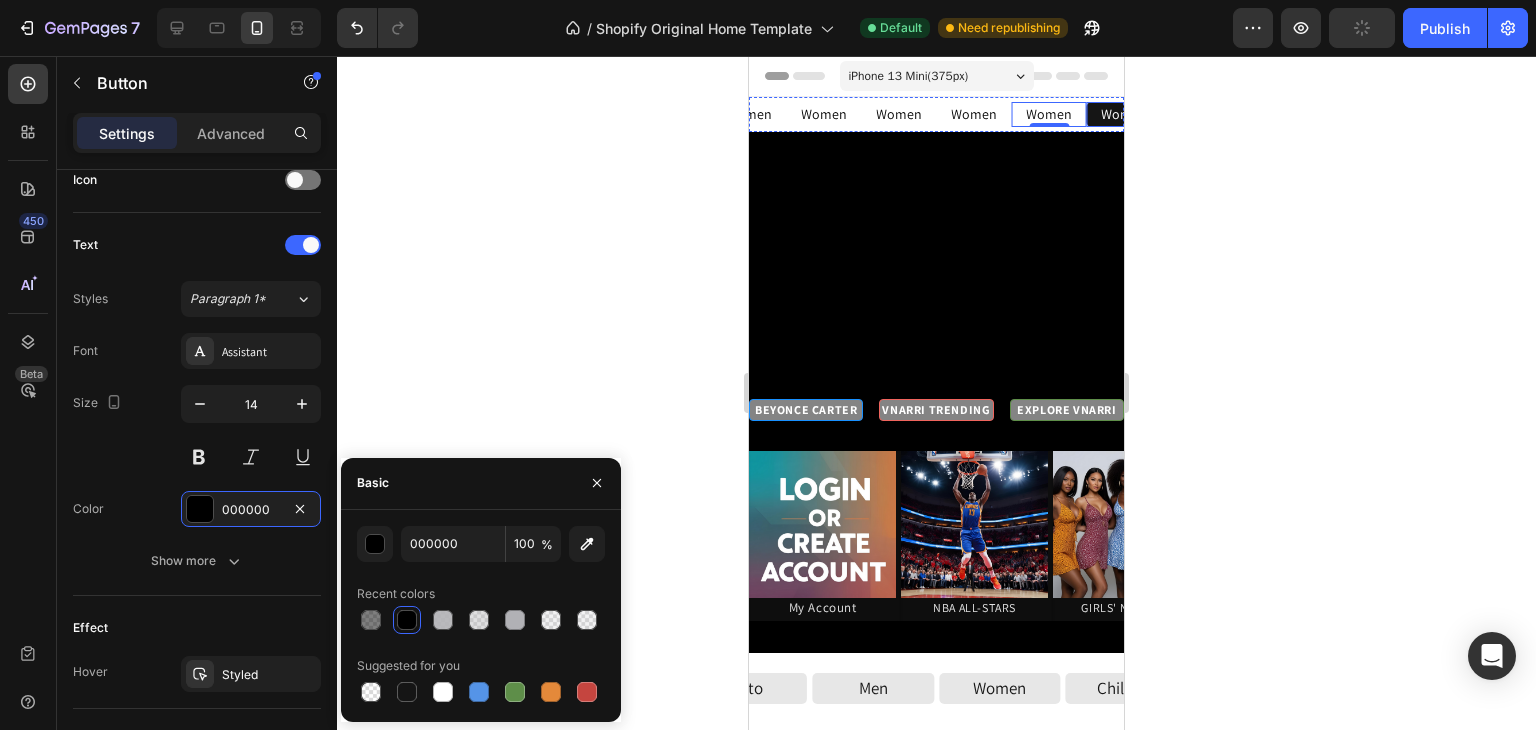 click on "Women" at bounding box center [1124, 114] 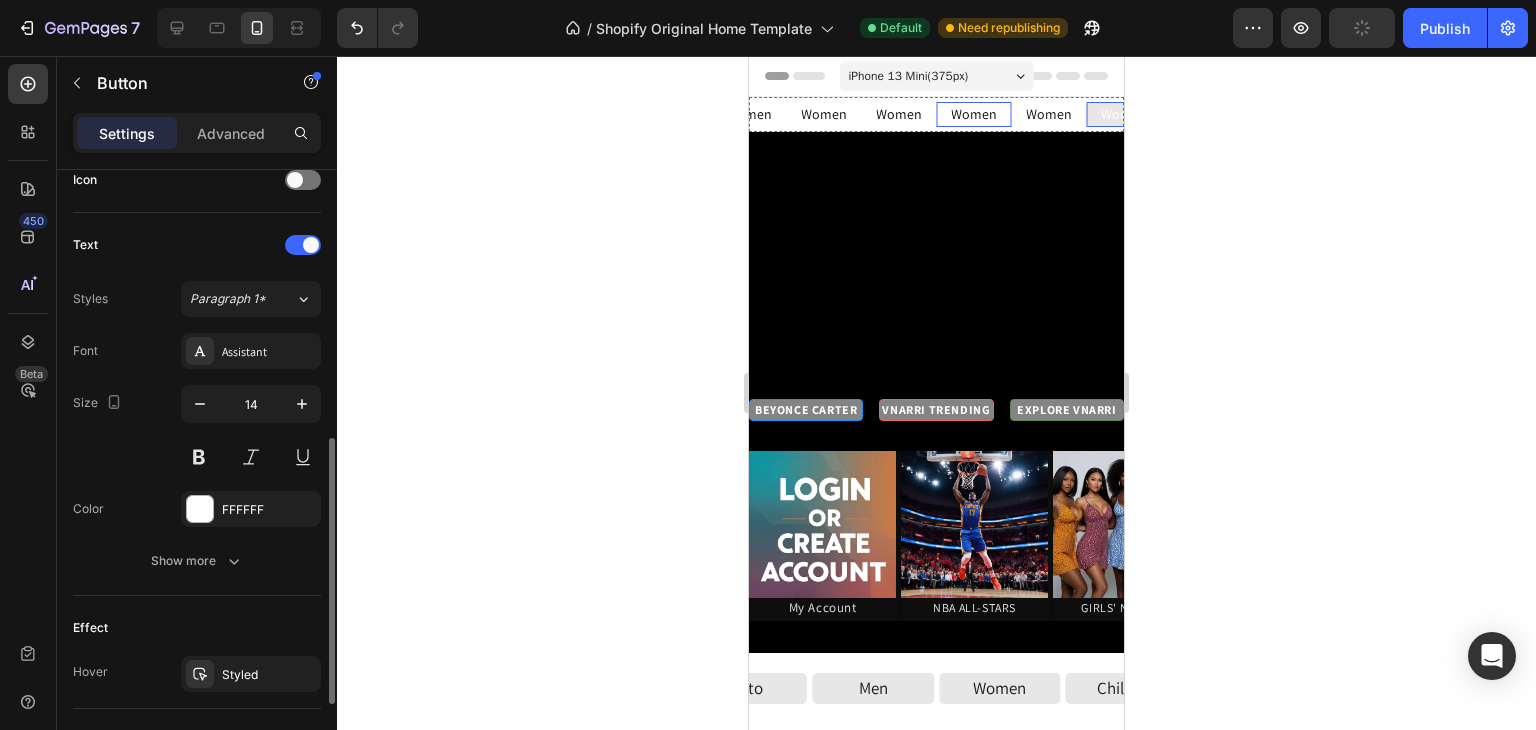 scroll, scrollTop: 624, scrollLeft: 0, axis: vertical 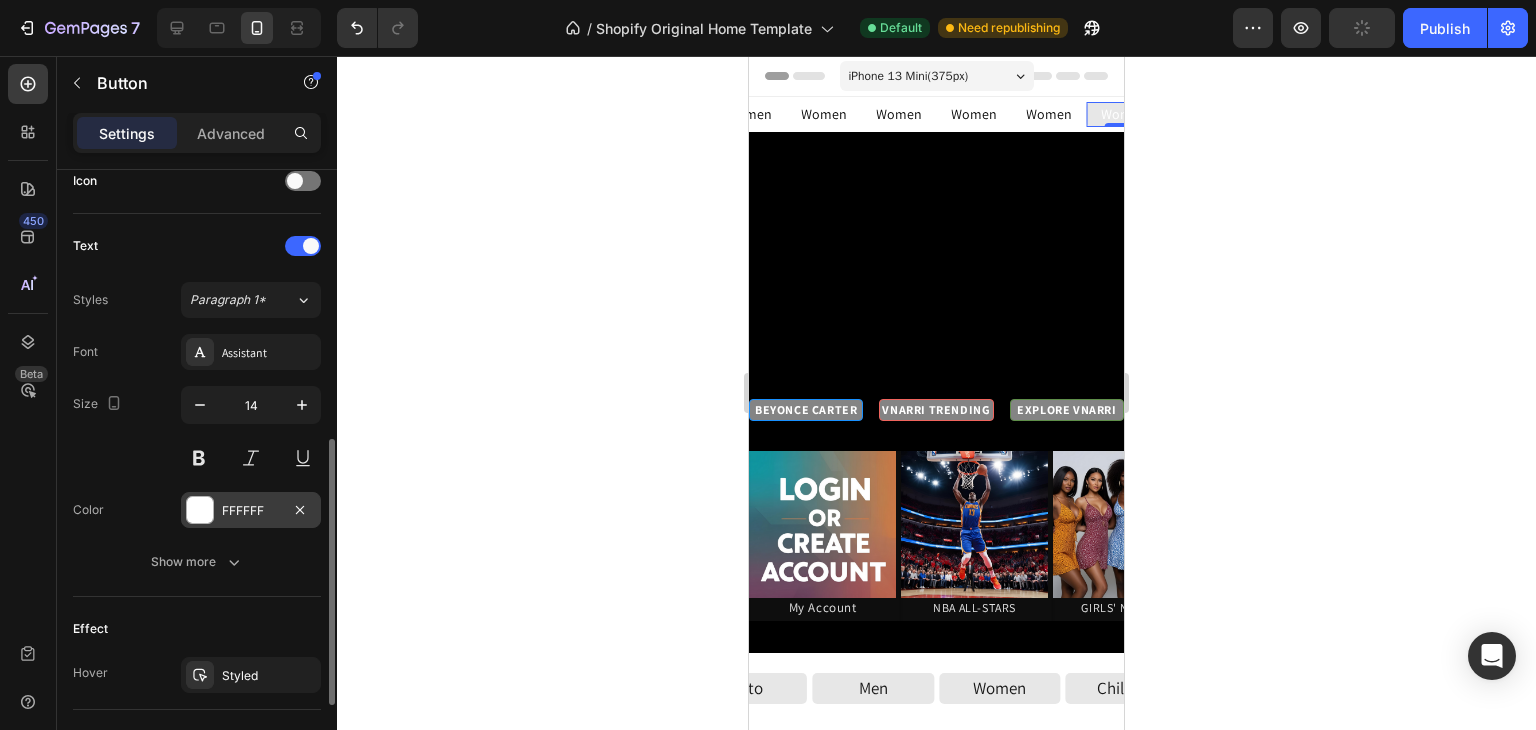 click at bounding box center [200, 510] 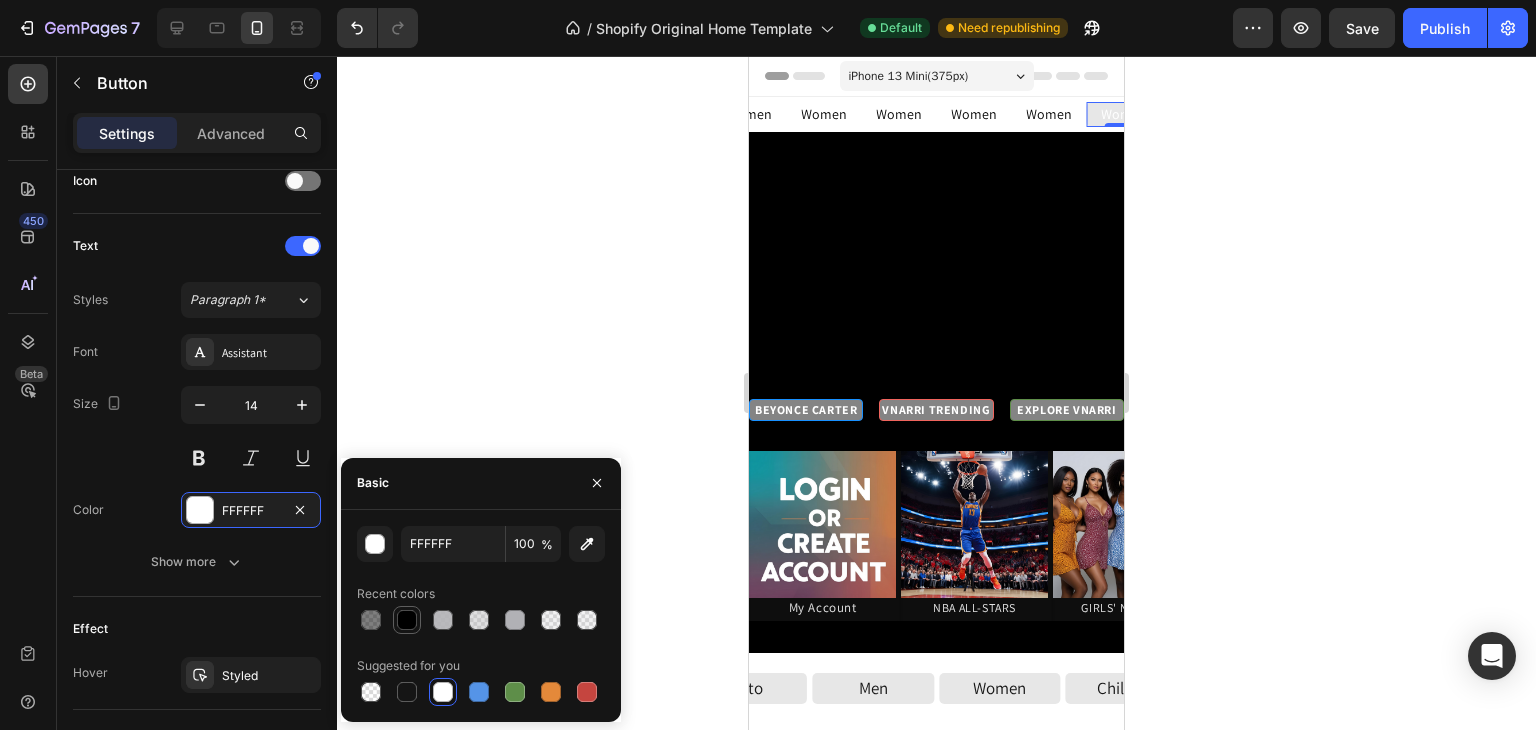 click at bounding box center (407, 620) 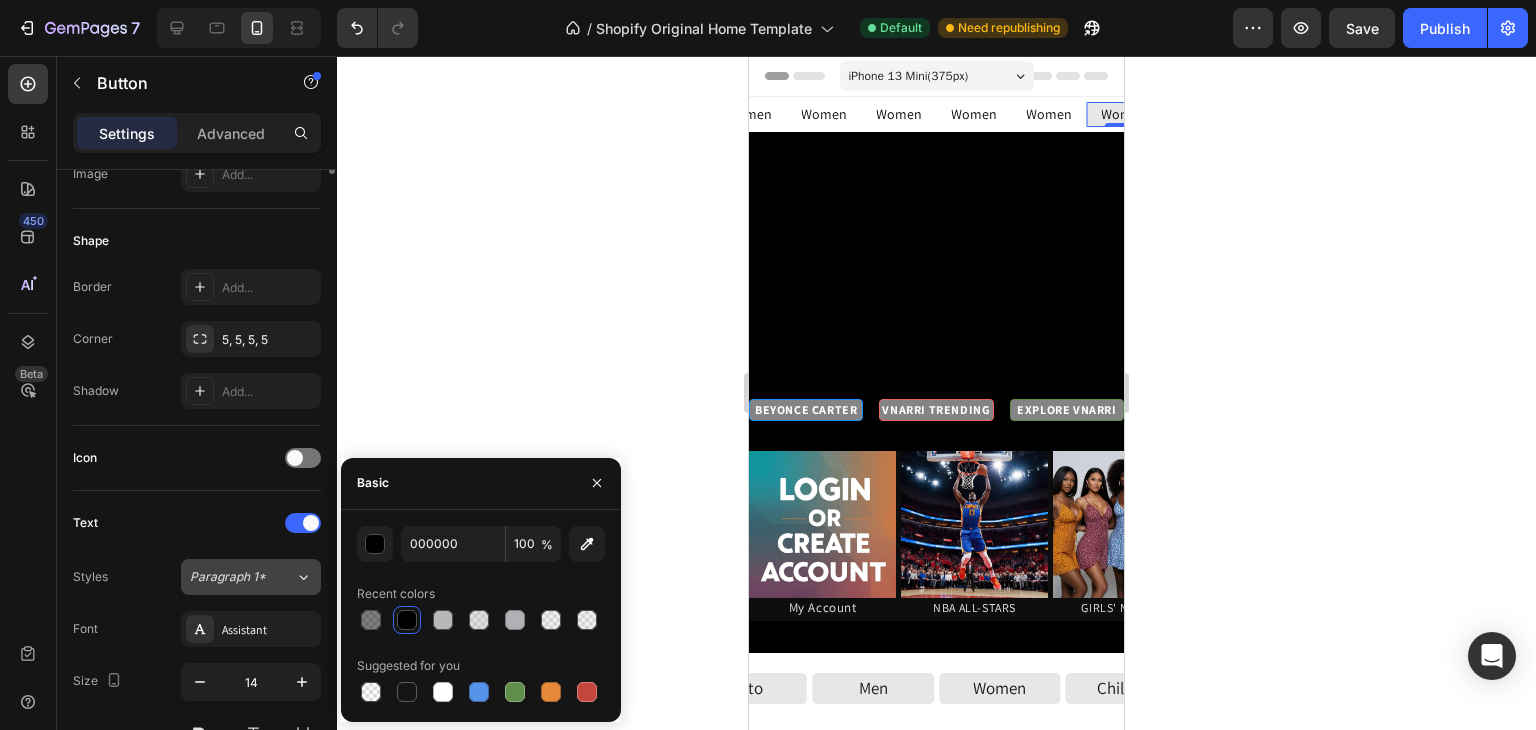 scroll, scrollTop: 0, scrollLeft: 0, axis: both 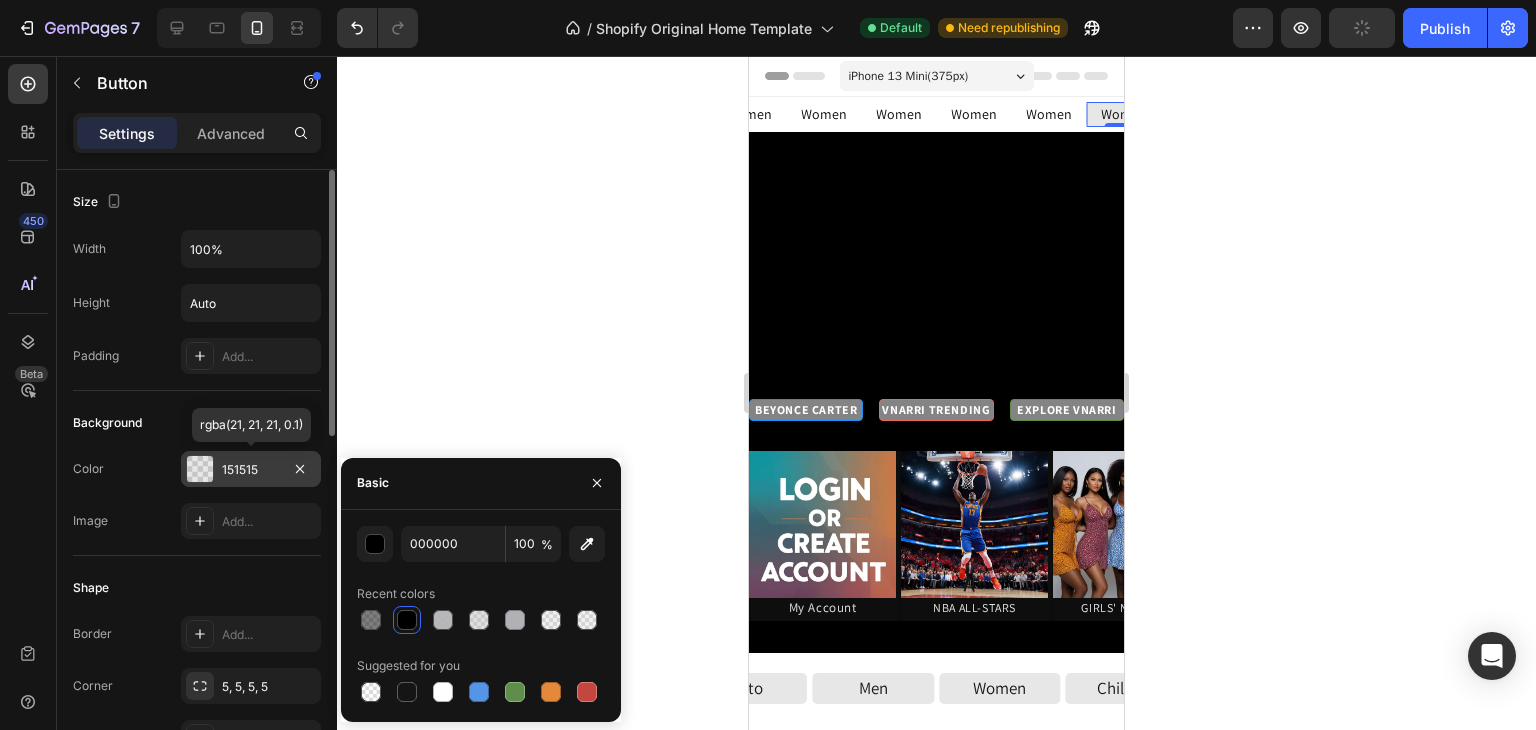 click at bounding box center (200, 469) 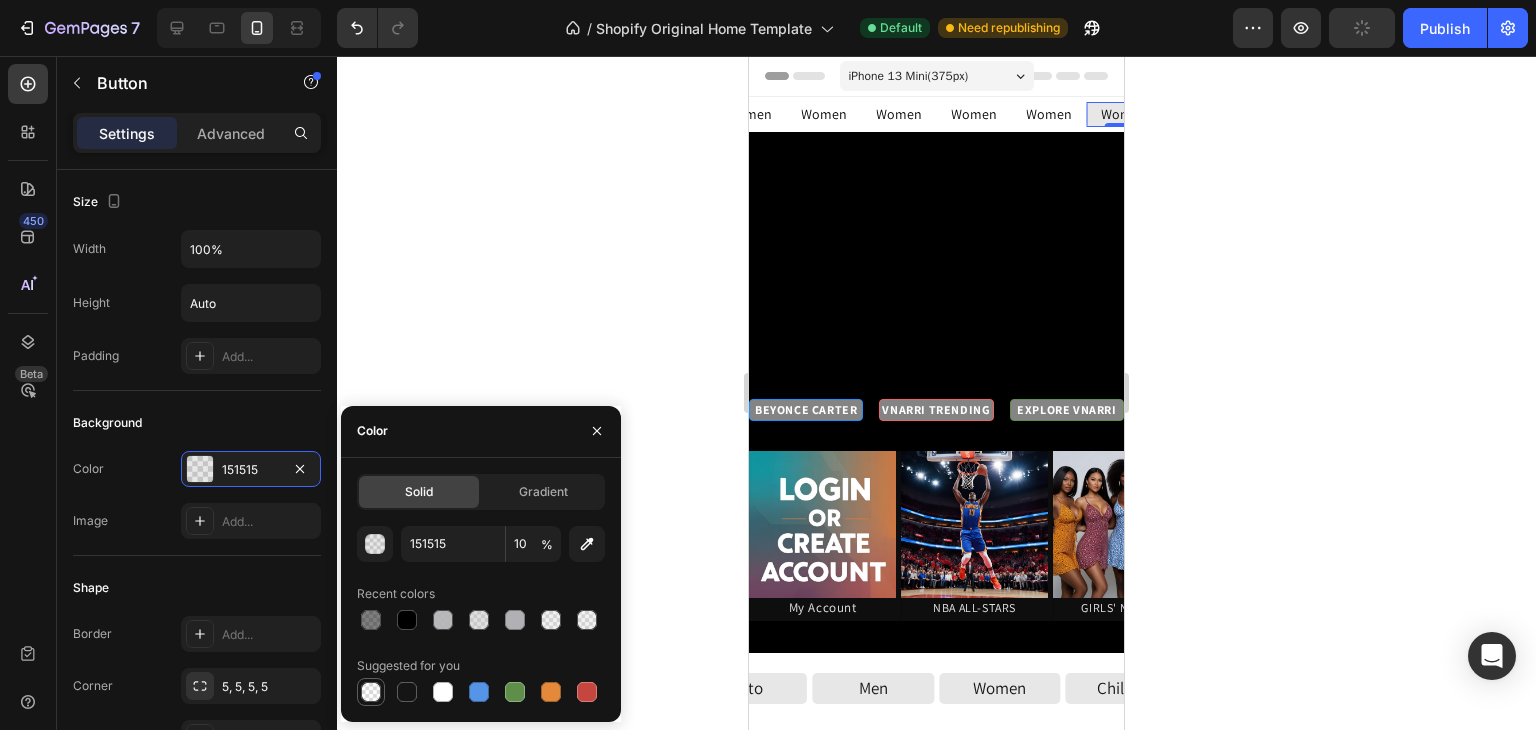 click at bounding box center (371, 692) 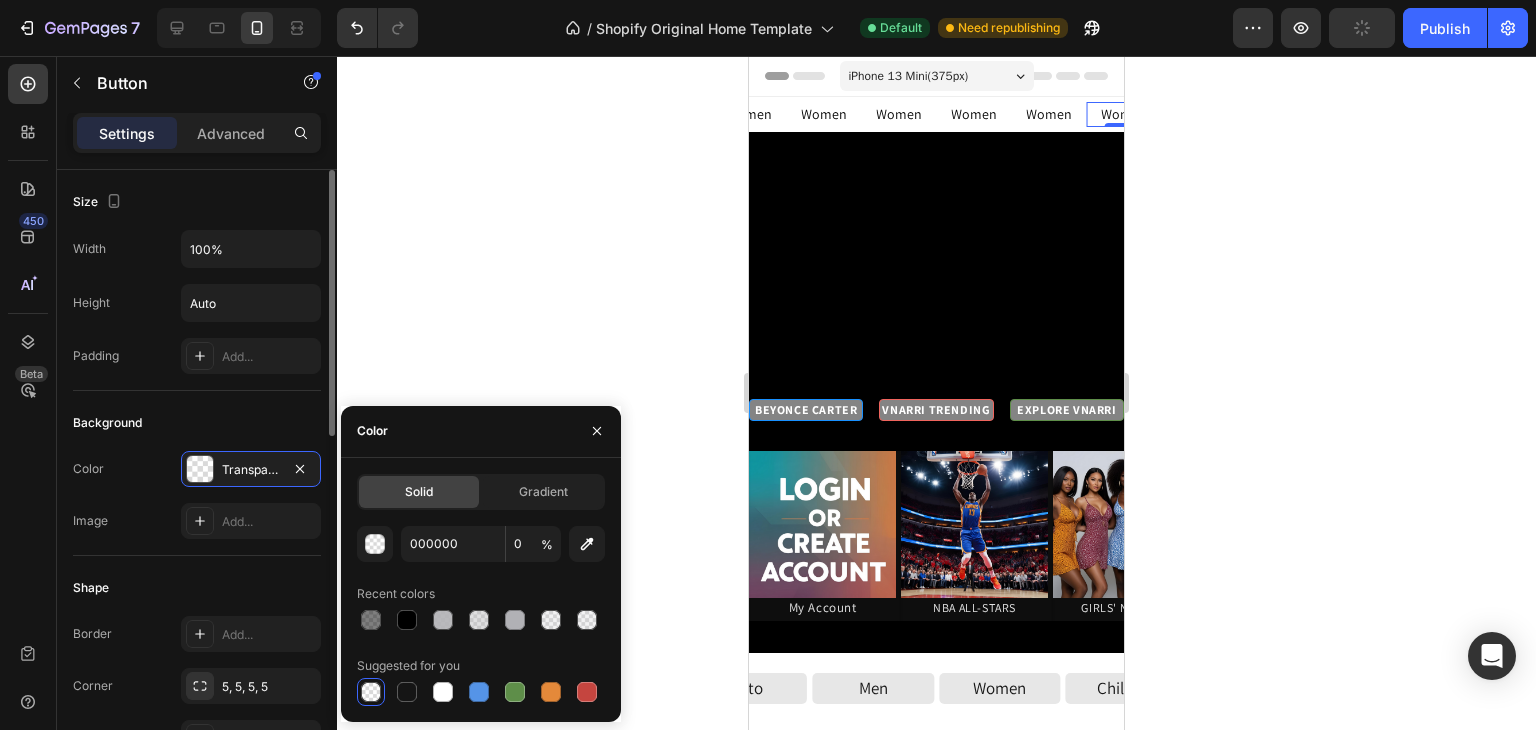 click on "Background Color Transparent Image Add..." 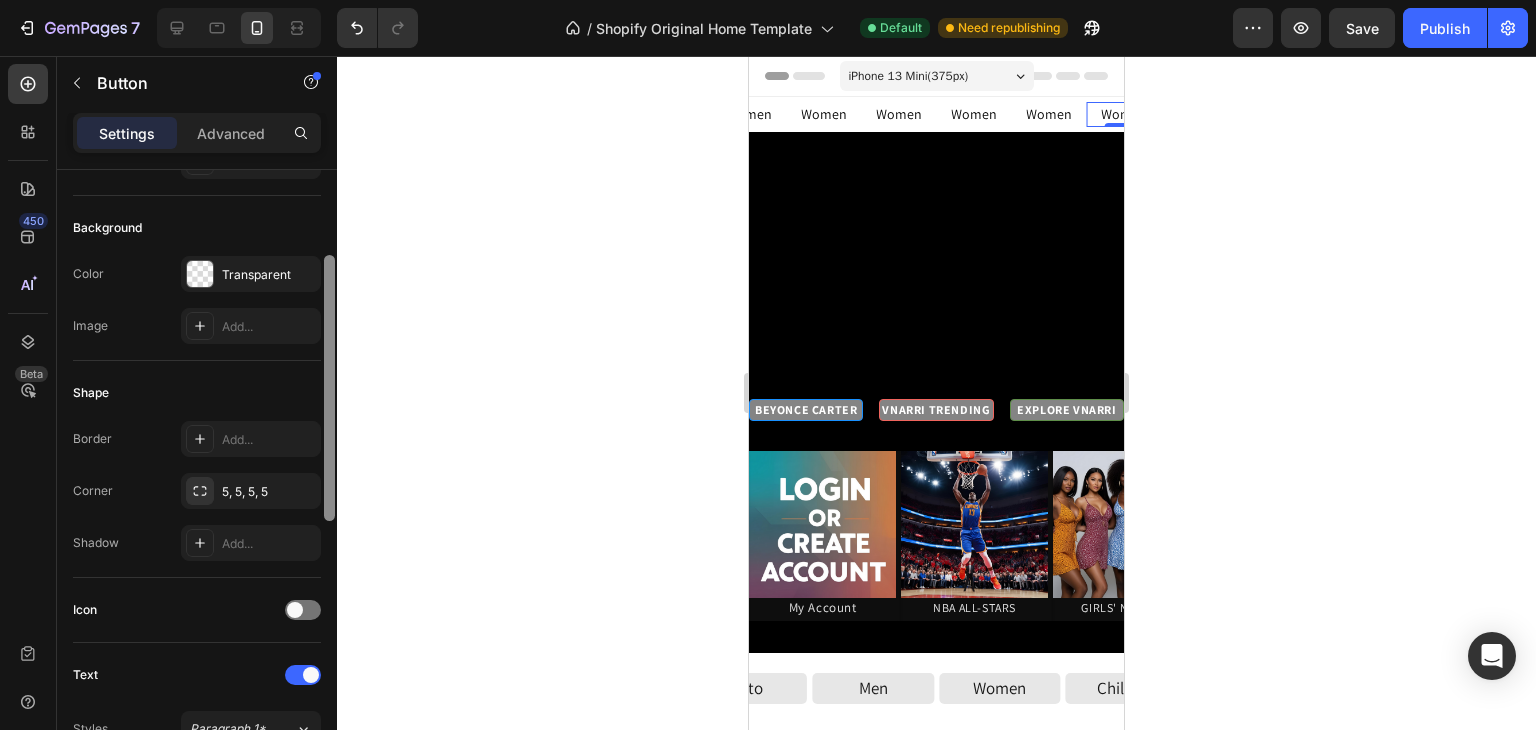 scroll, scrollTop: 196, scrollLeft: 0, axis: vertical 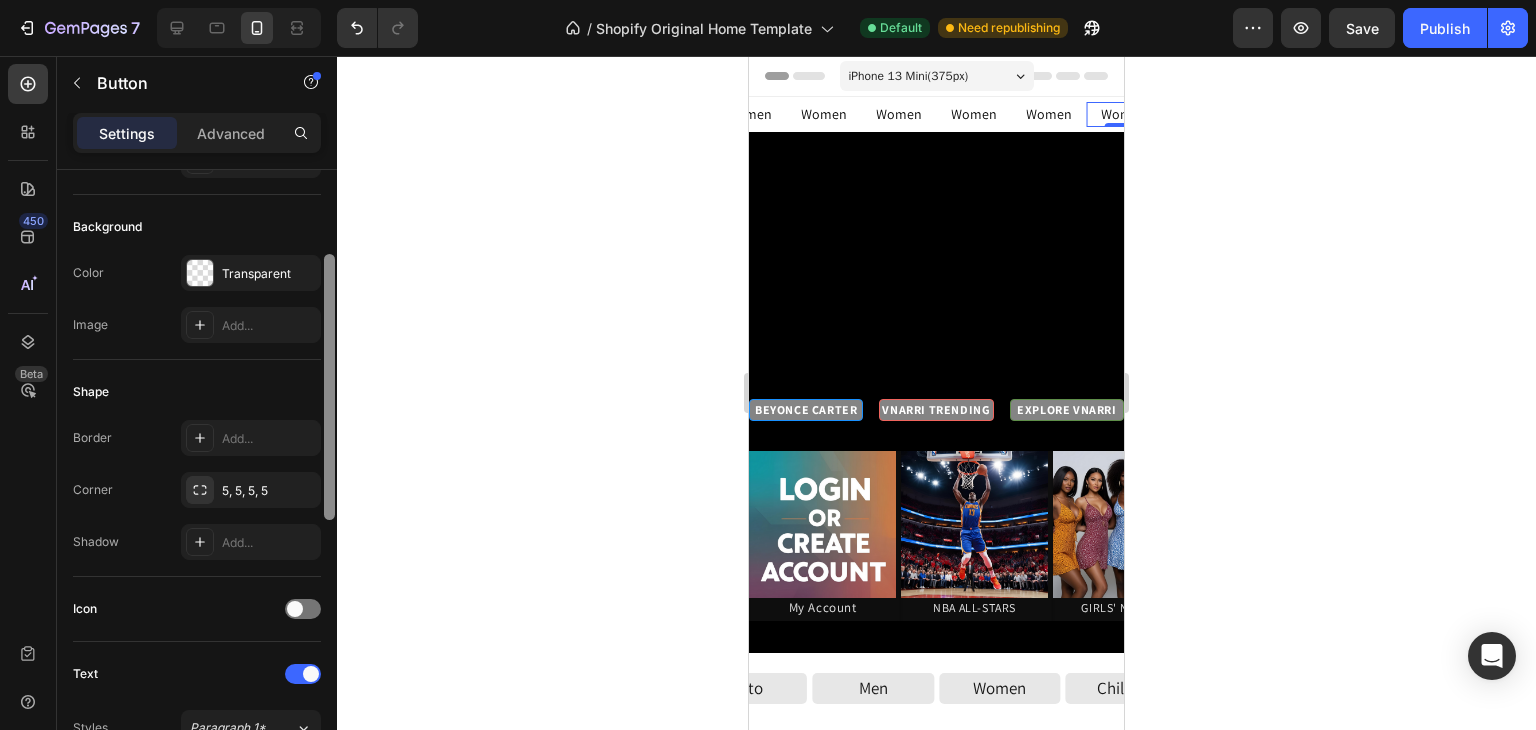 drag, startPoint x: 327, startPoint y: 281, endPoint x: 338, endPoint y: 366, distance: 85.70881 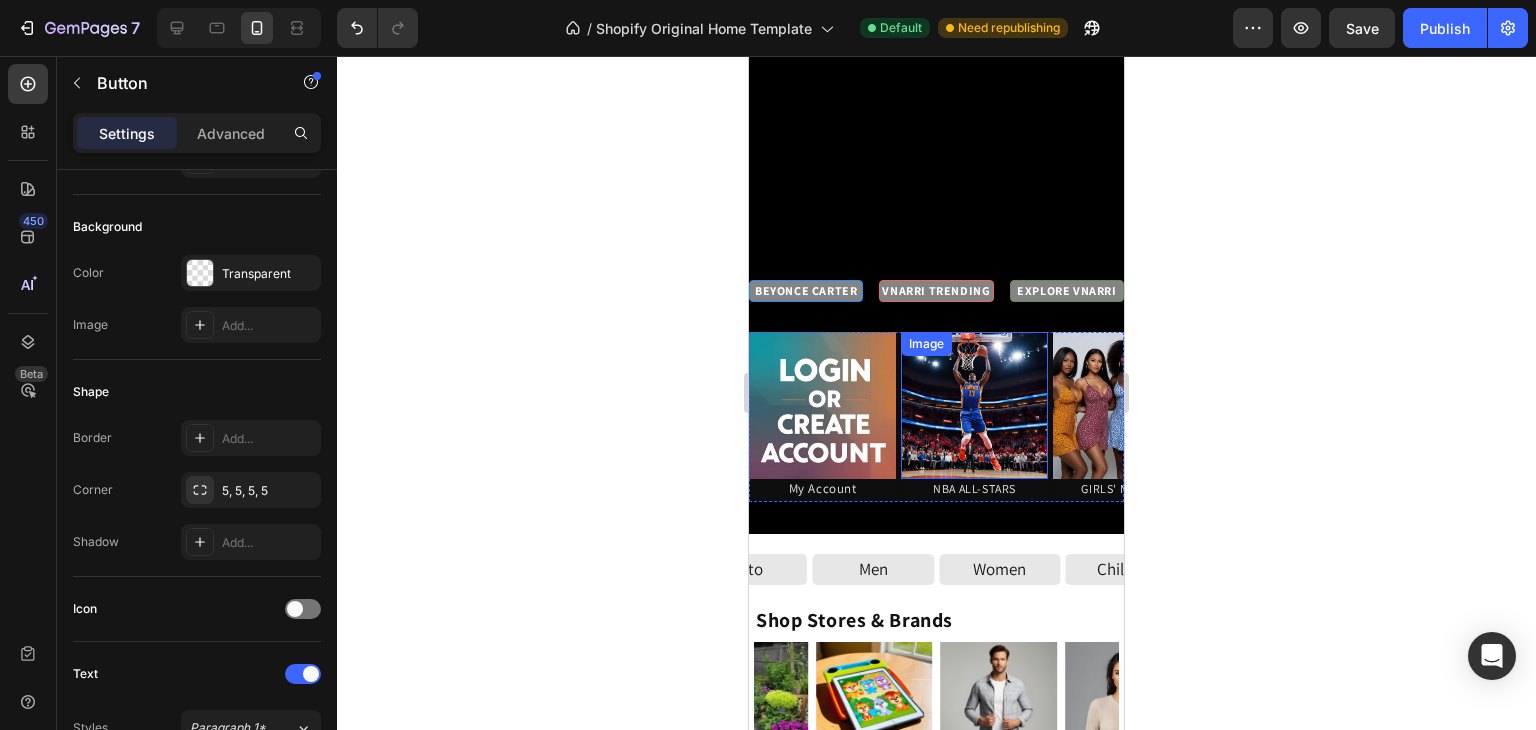 scroll, scrollTop: 99, scrollLeft: 0, axis: vertical 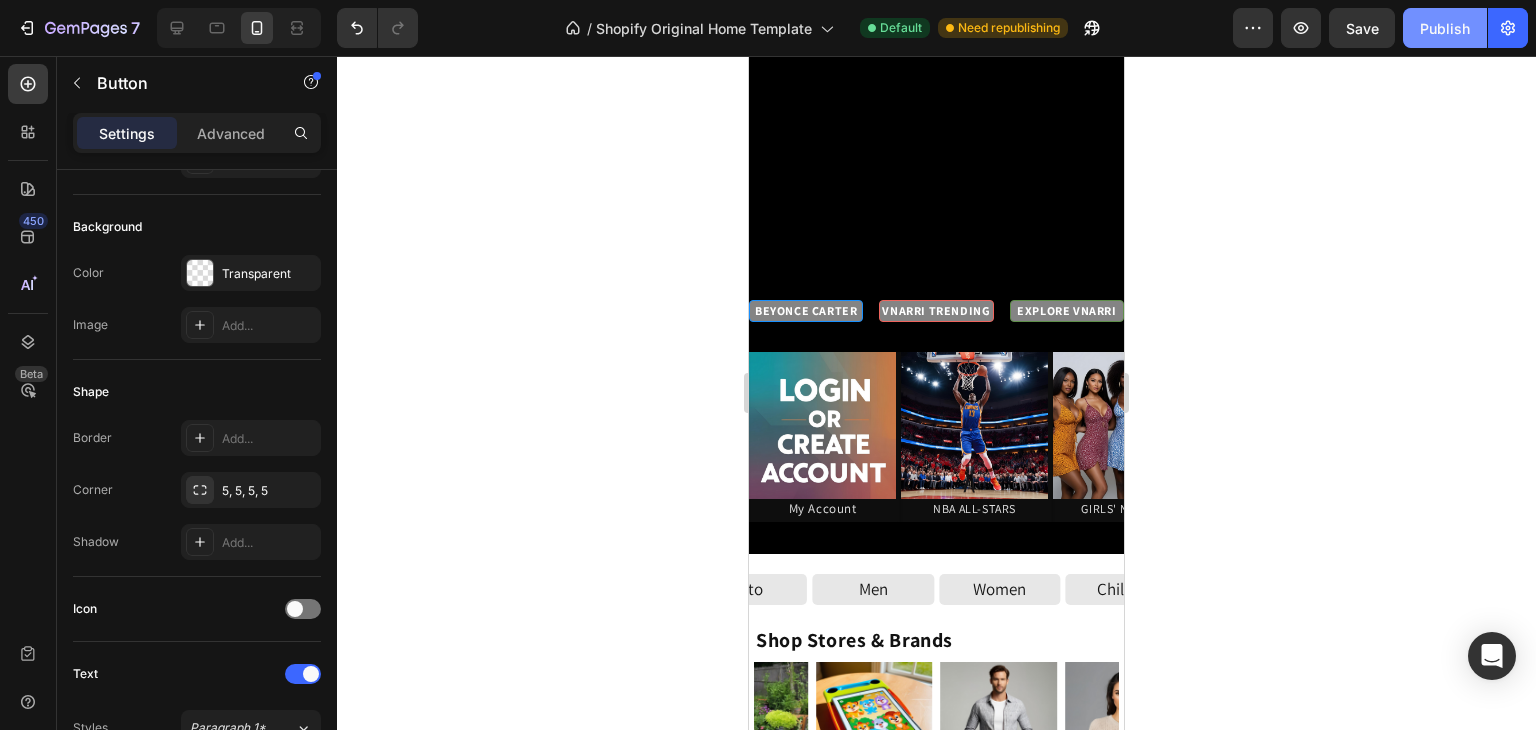 click on "Publish" at bounding box center [1445, 28] 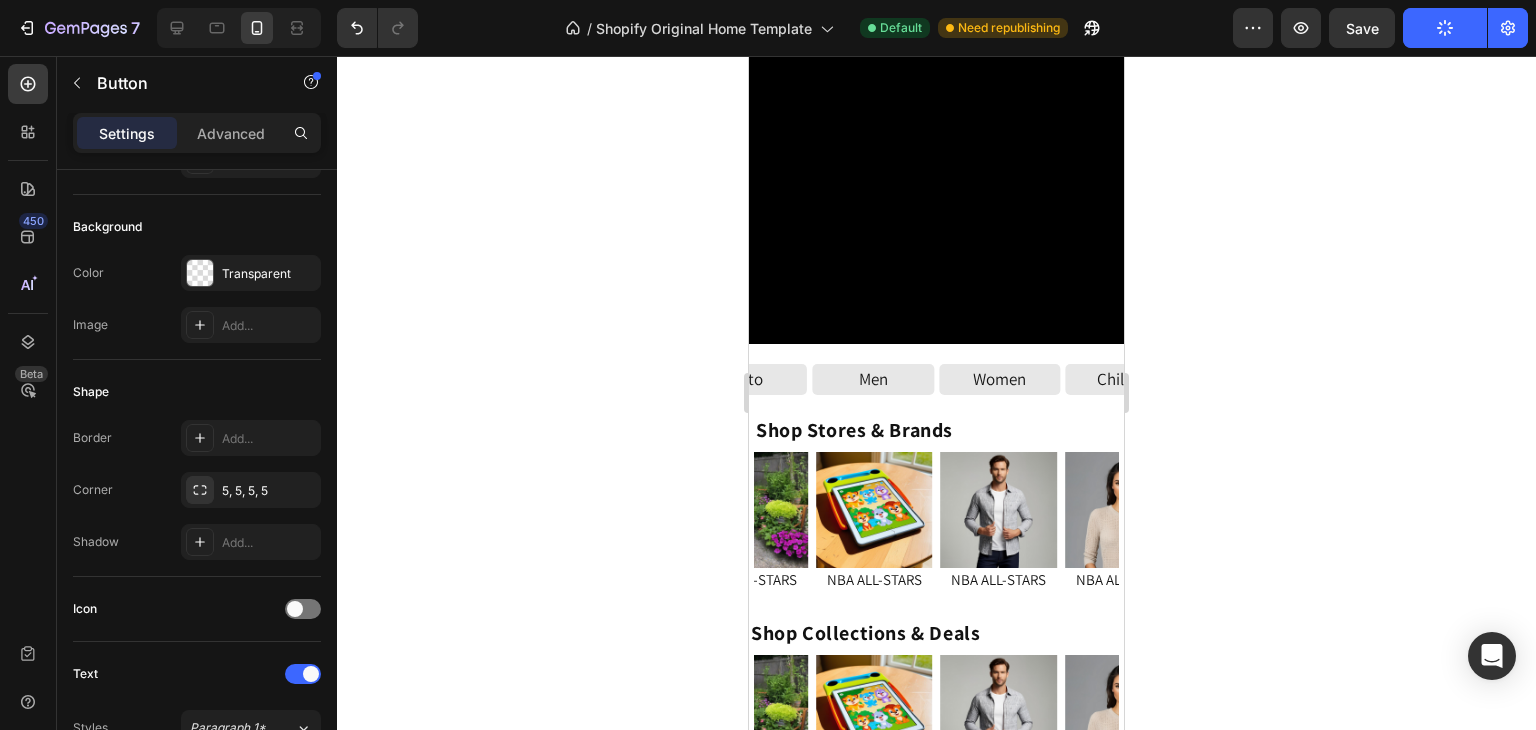 scroll, scrollTop: 1025, scrollLeft: 0, axis: vertical 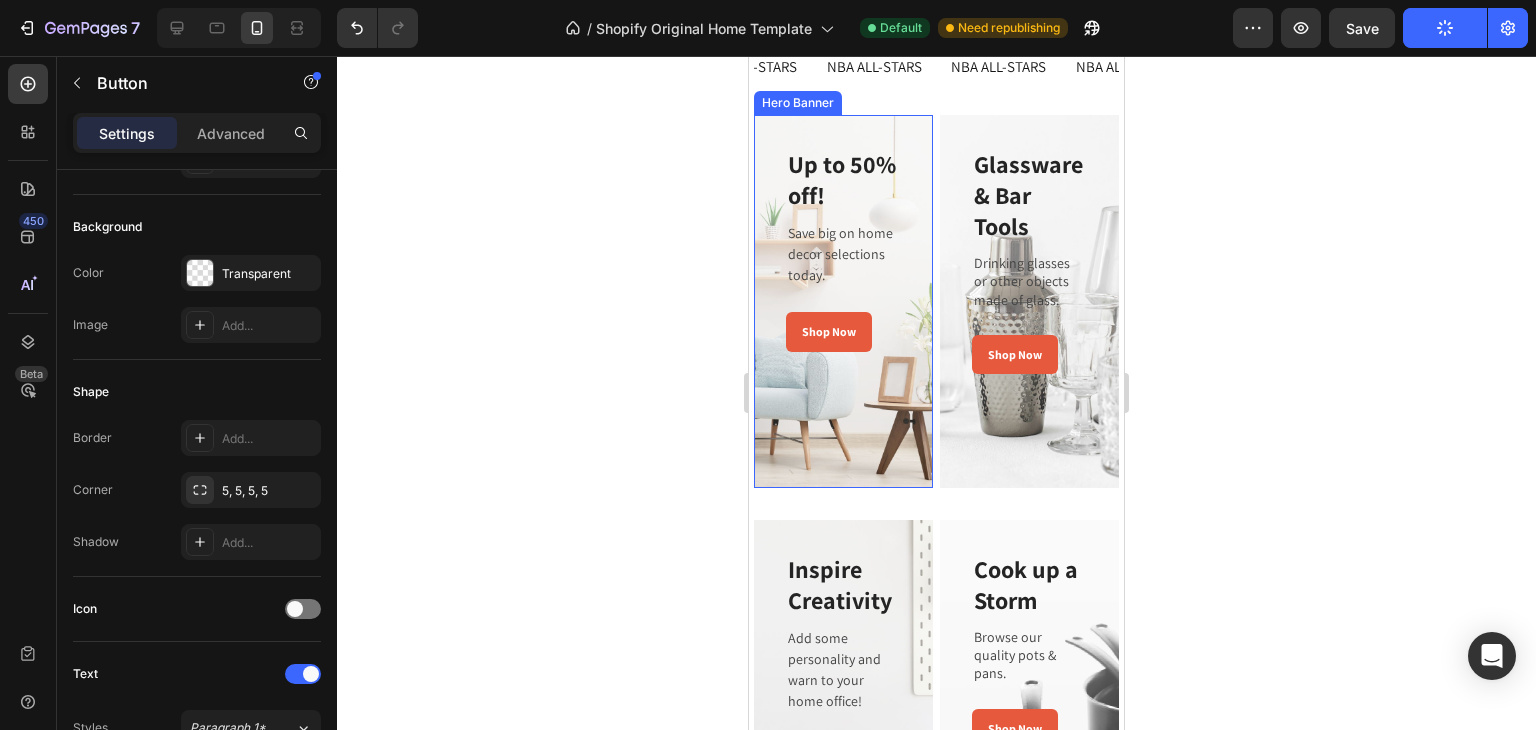 click at bounding box center [843, 301] 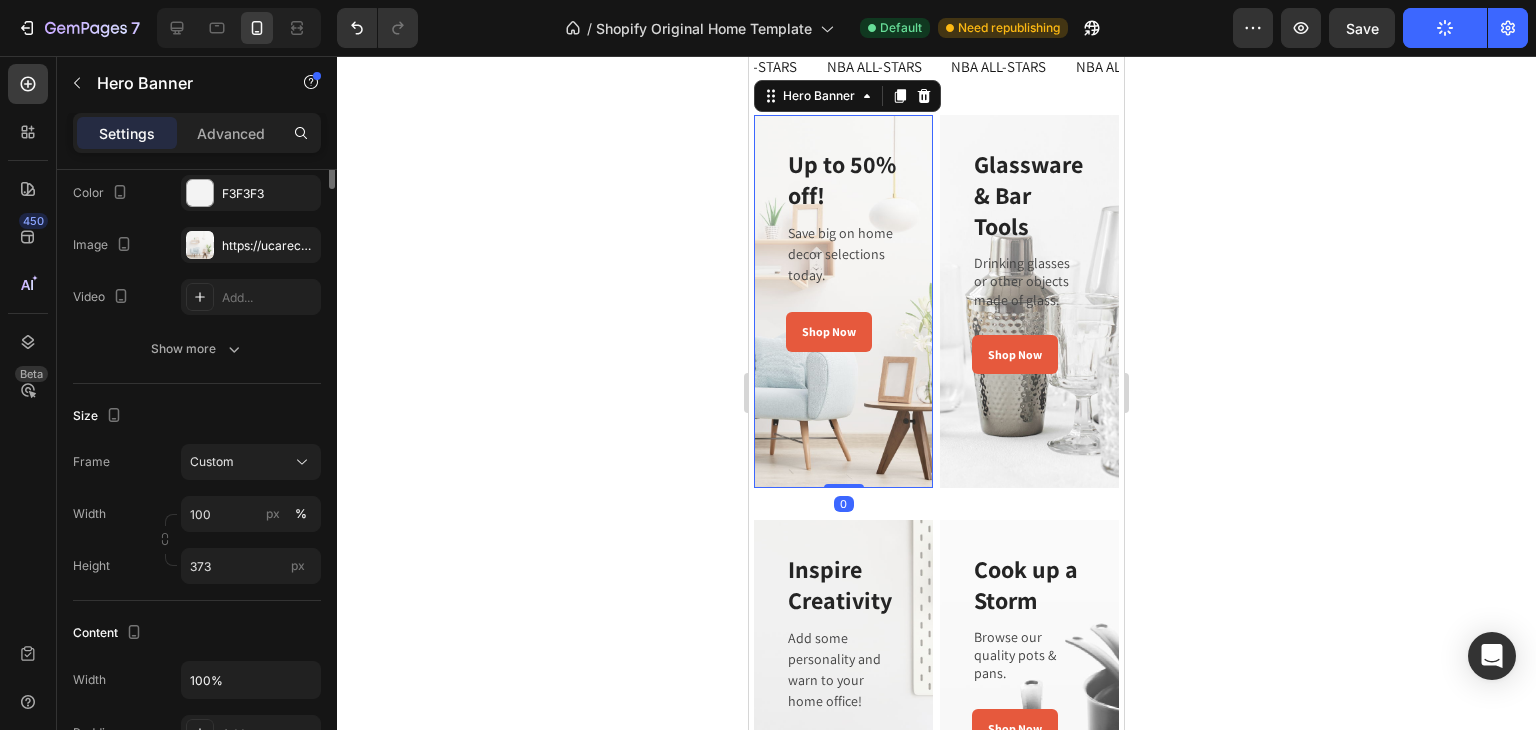 scroll, scrollTop: 0, scrollLeft: 0, axis: both 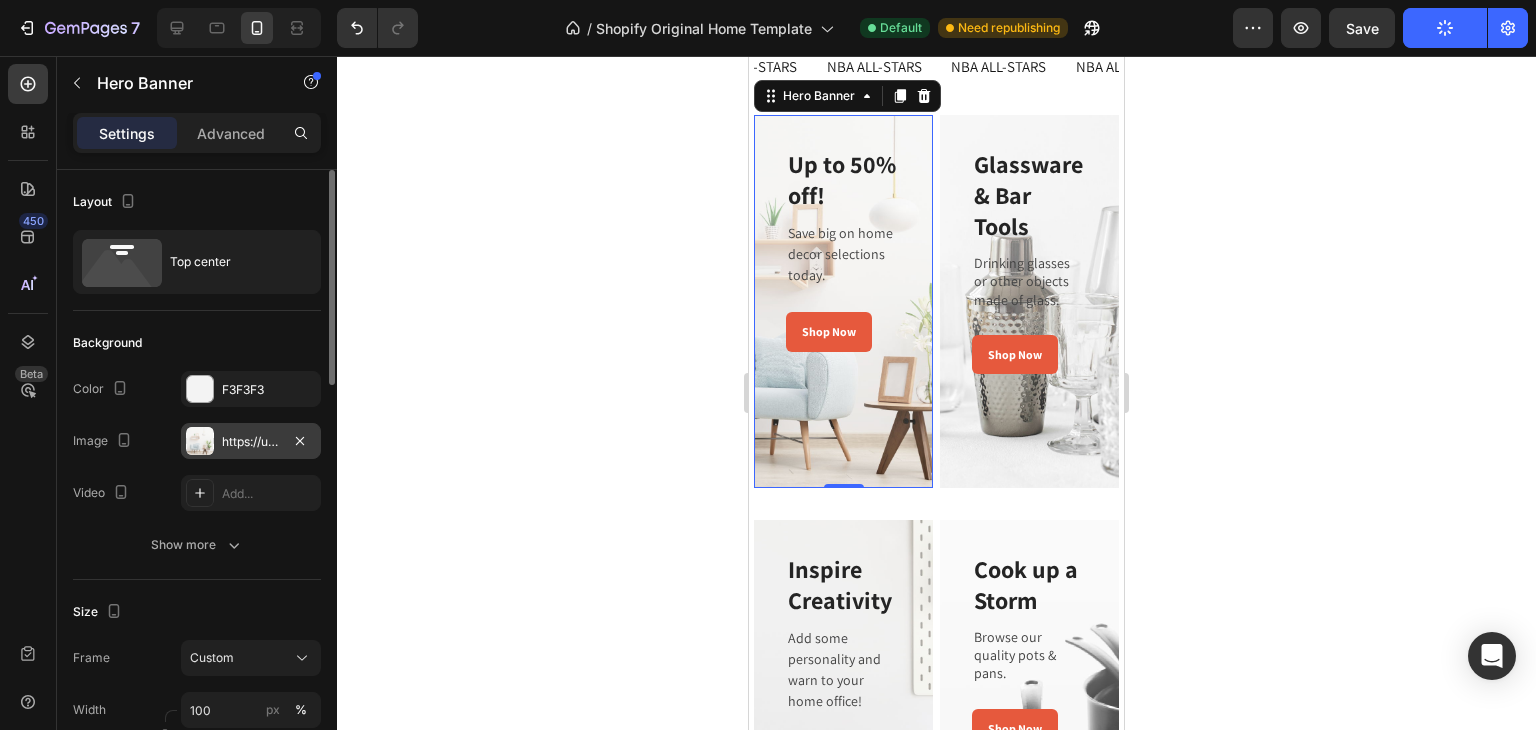 click at bounding box center (200, 441) 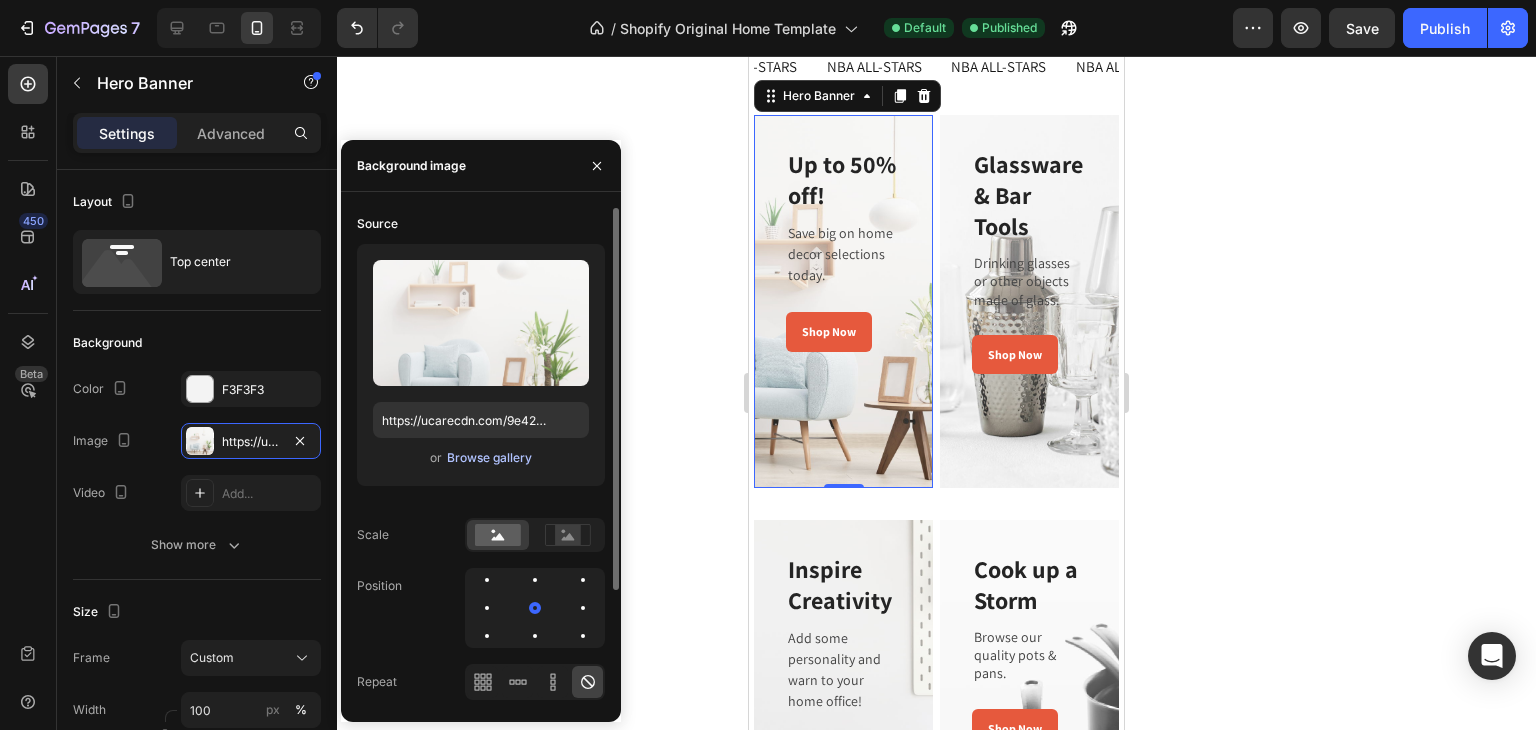 click on "Browse gallery" at bounding box center (489, 458) 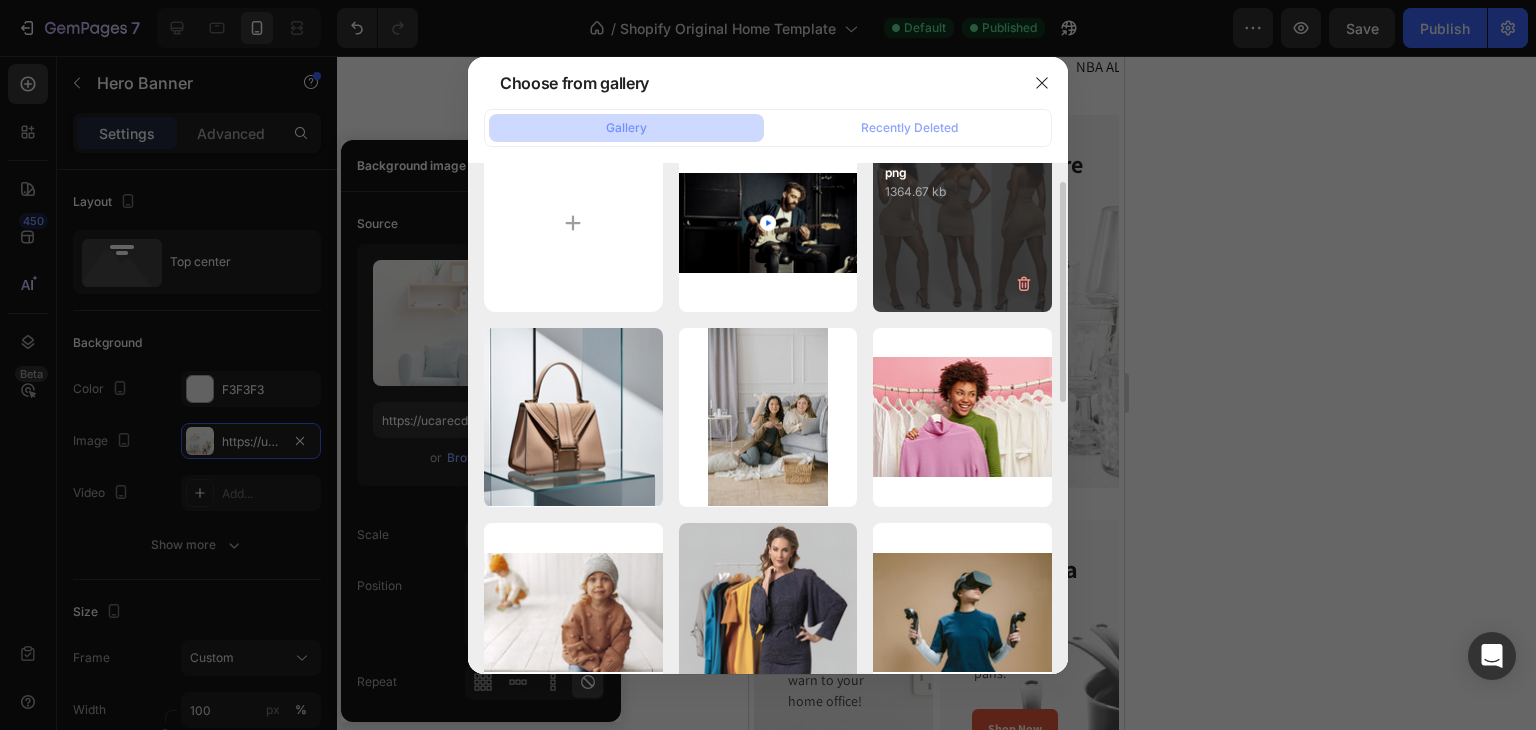 scroll, scrollTop: 0, scrollLeft: 0, axis: both 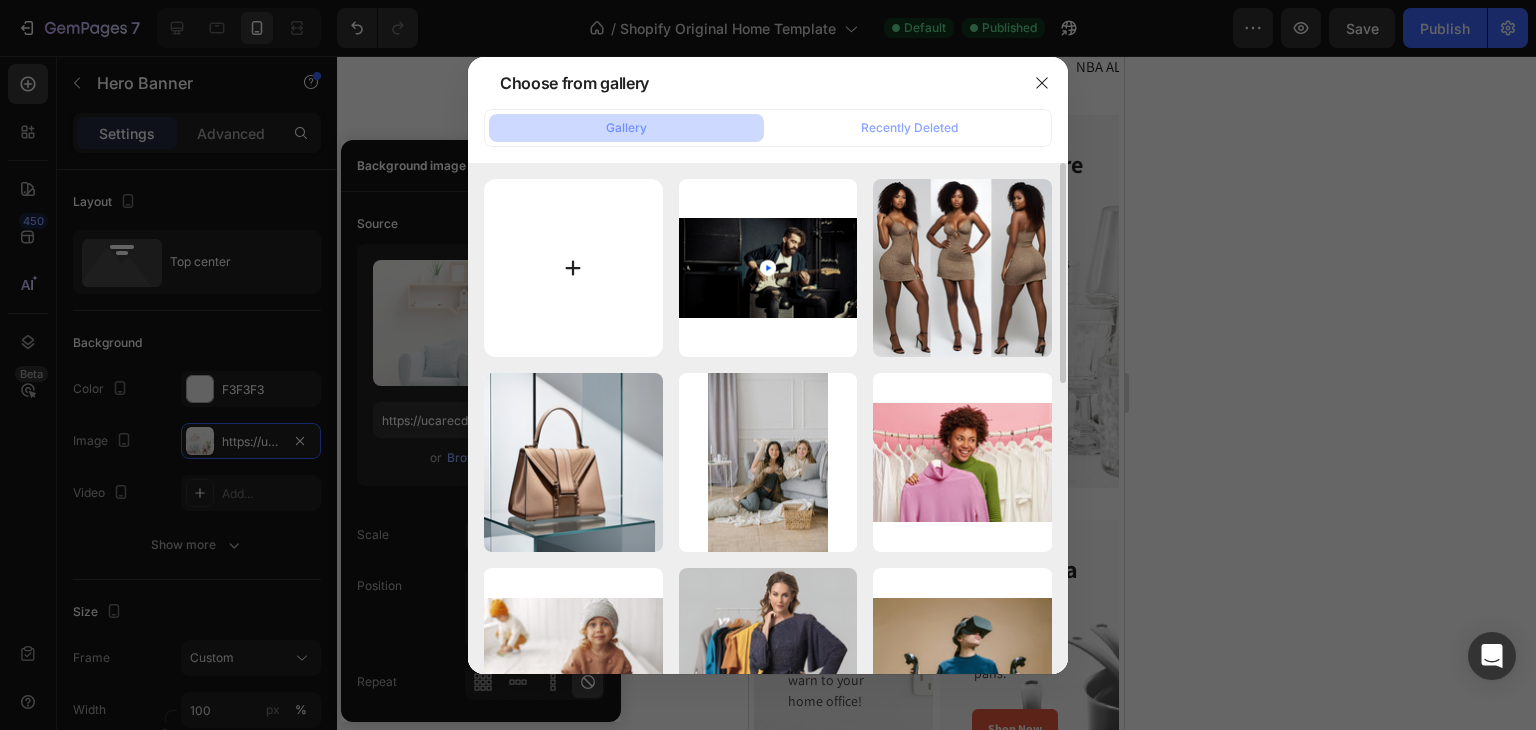 click at bounding box center [573, 268] 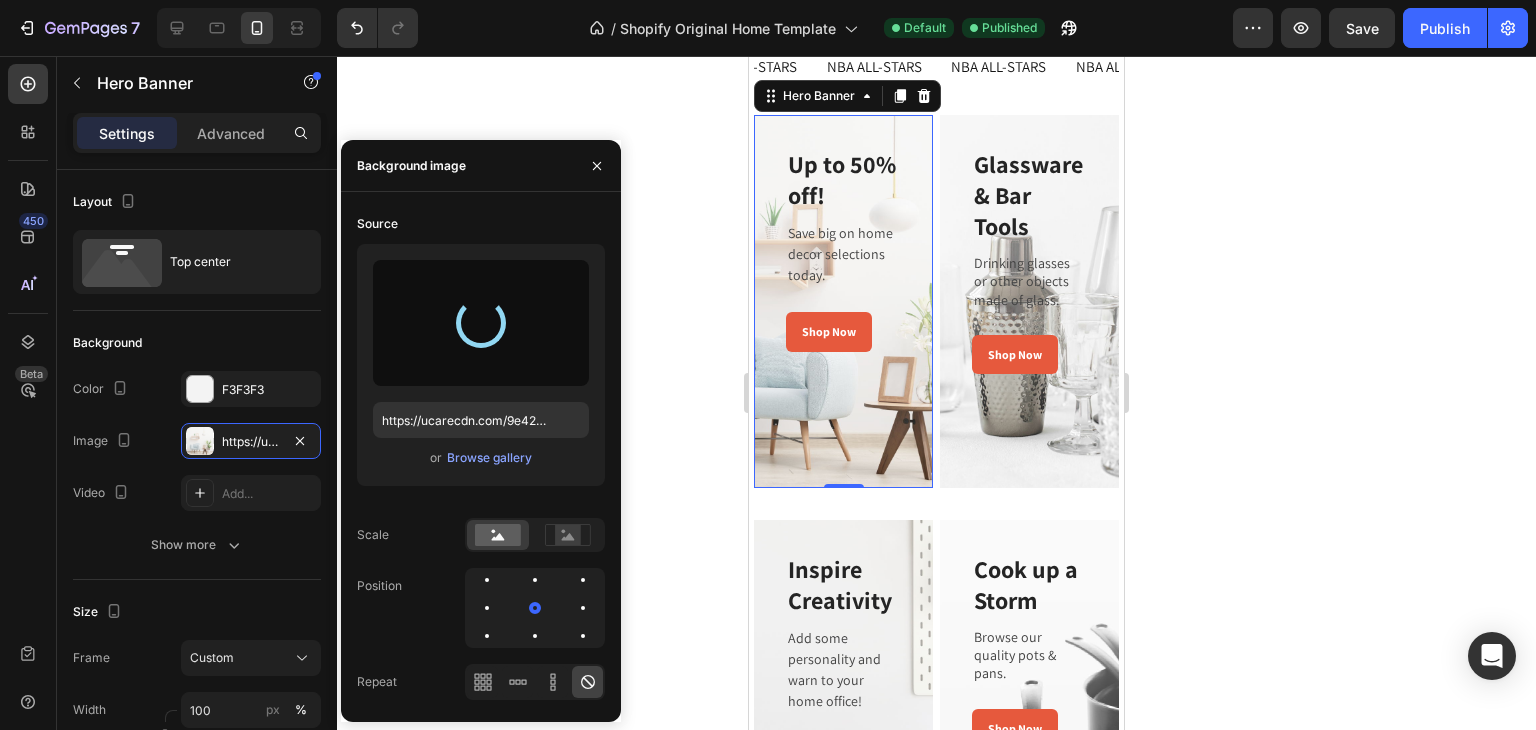 click 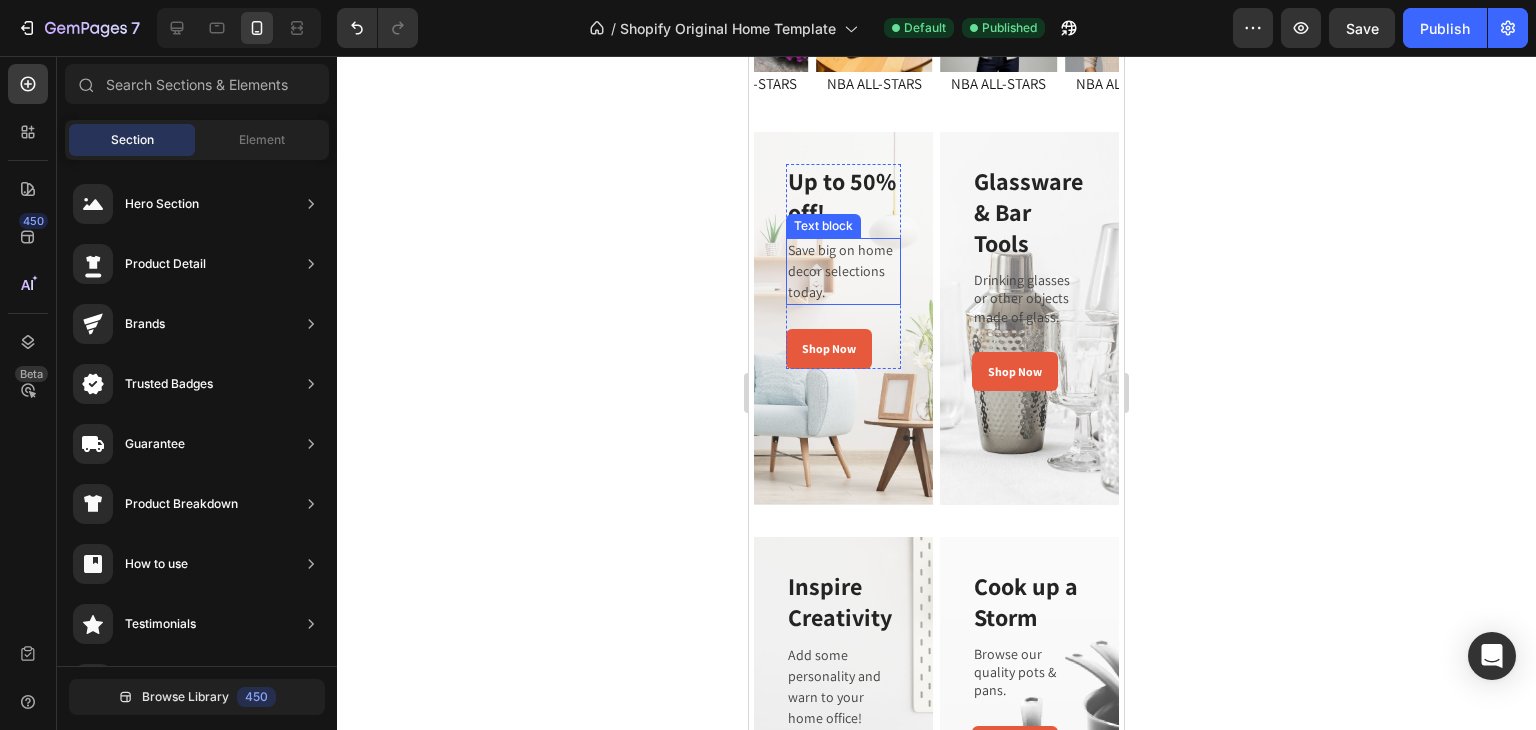 scroll, scrollTop: 1010, scrollLeft: 0, axis: vertical 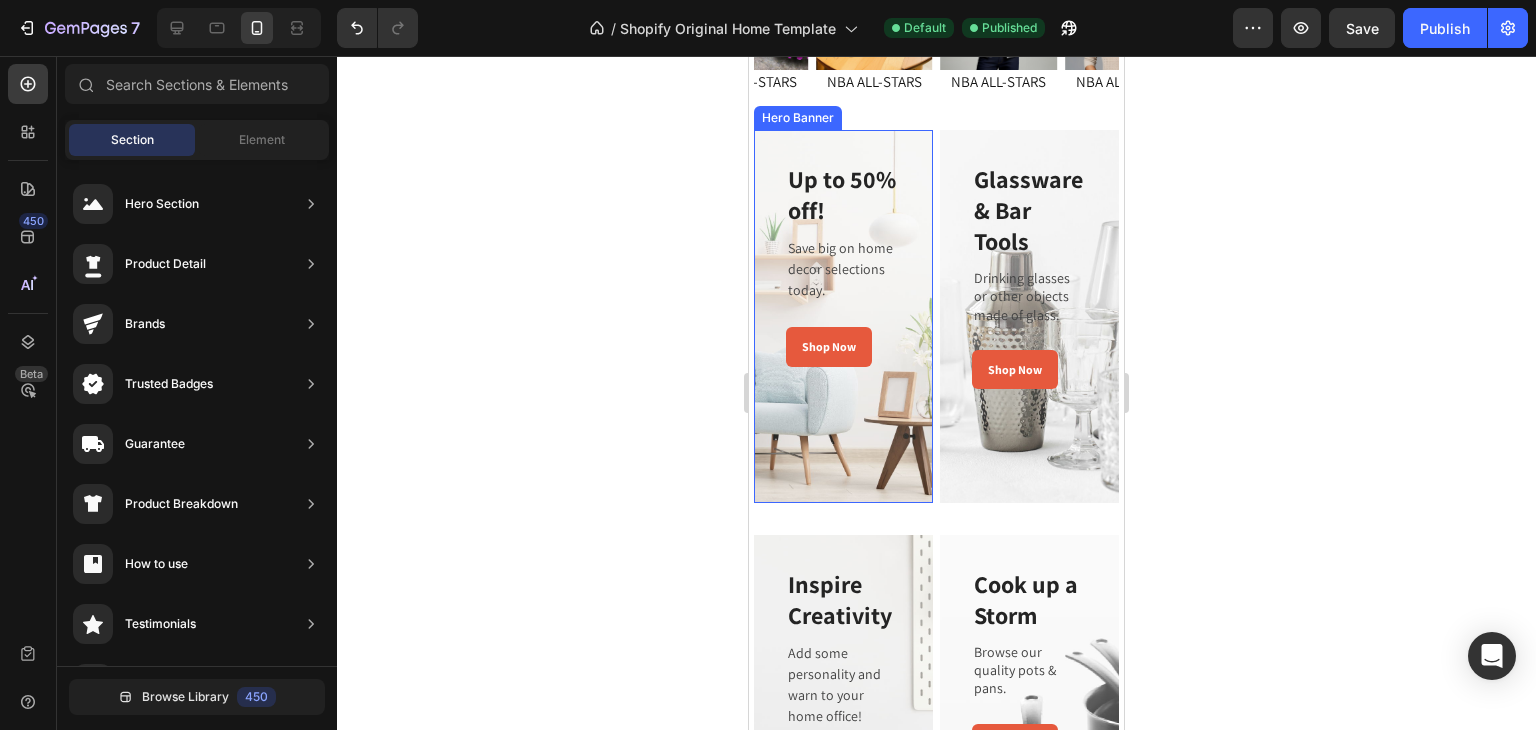 click at bounding box center (843, 316) 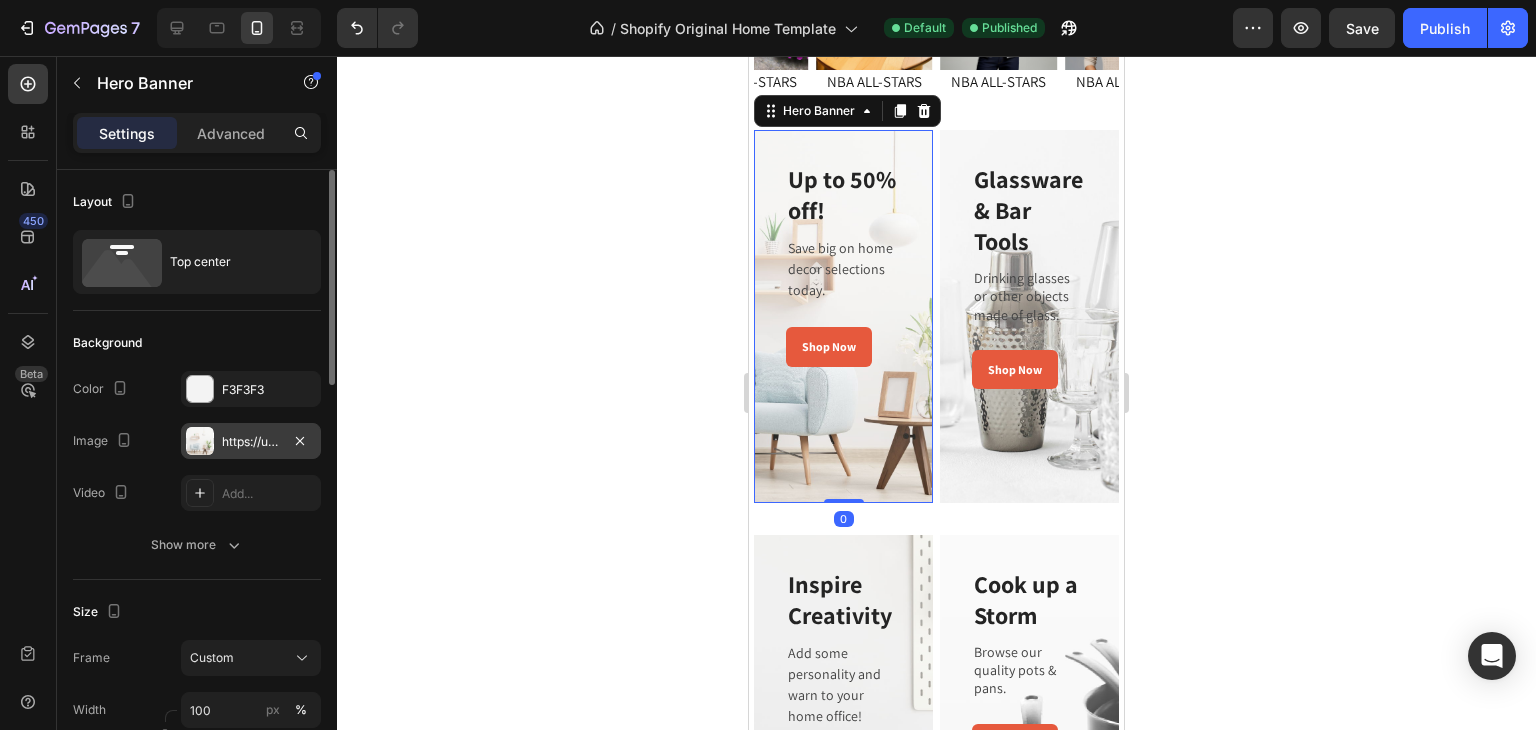 click at bounding box center (200, 441) 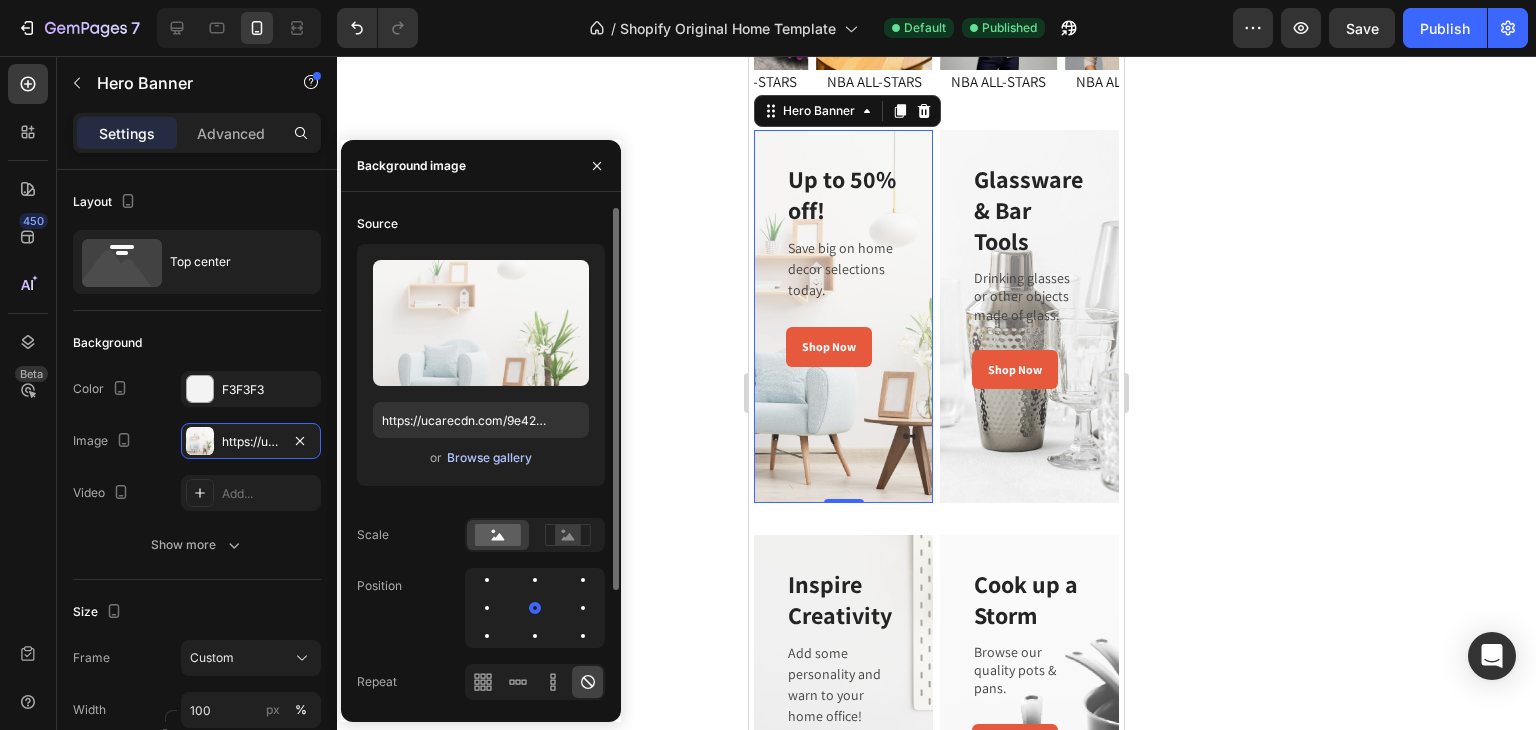 click on "Browse gallery" at bounding box center [489, 458] 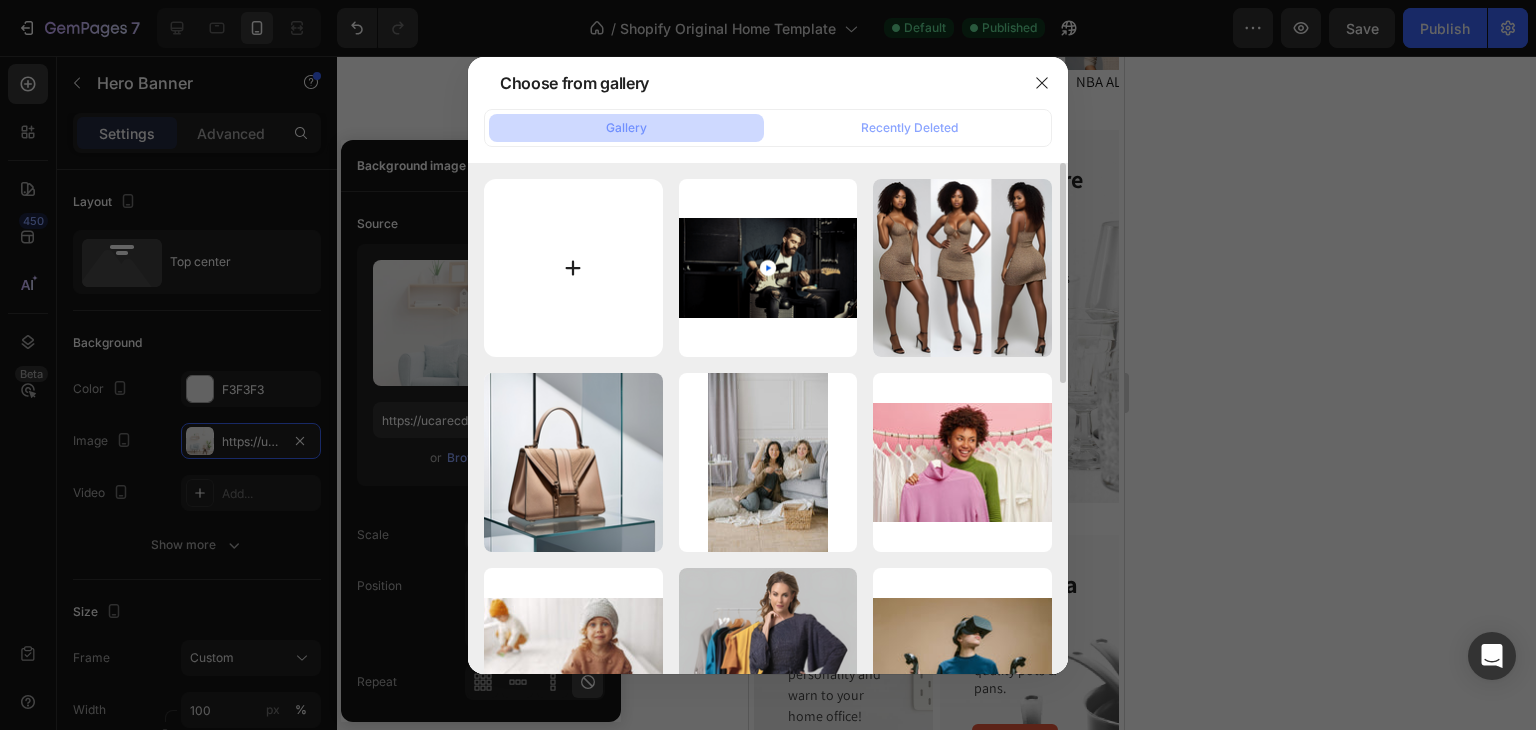 click at bounding box center (573, 268) 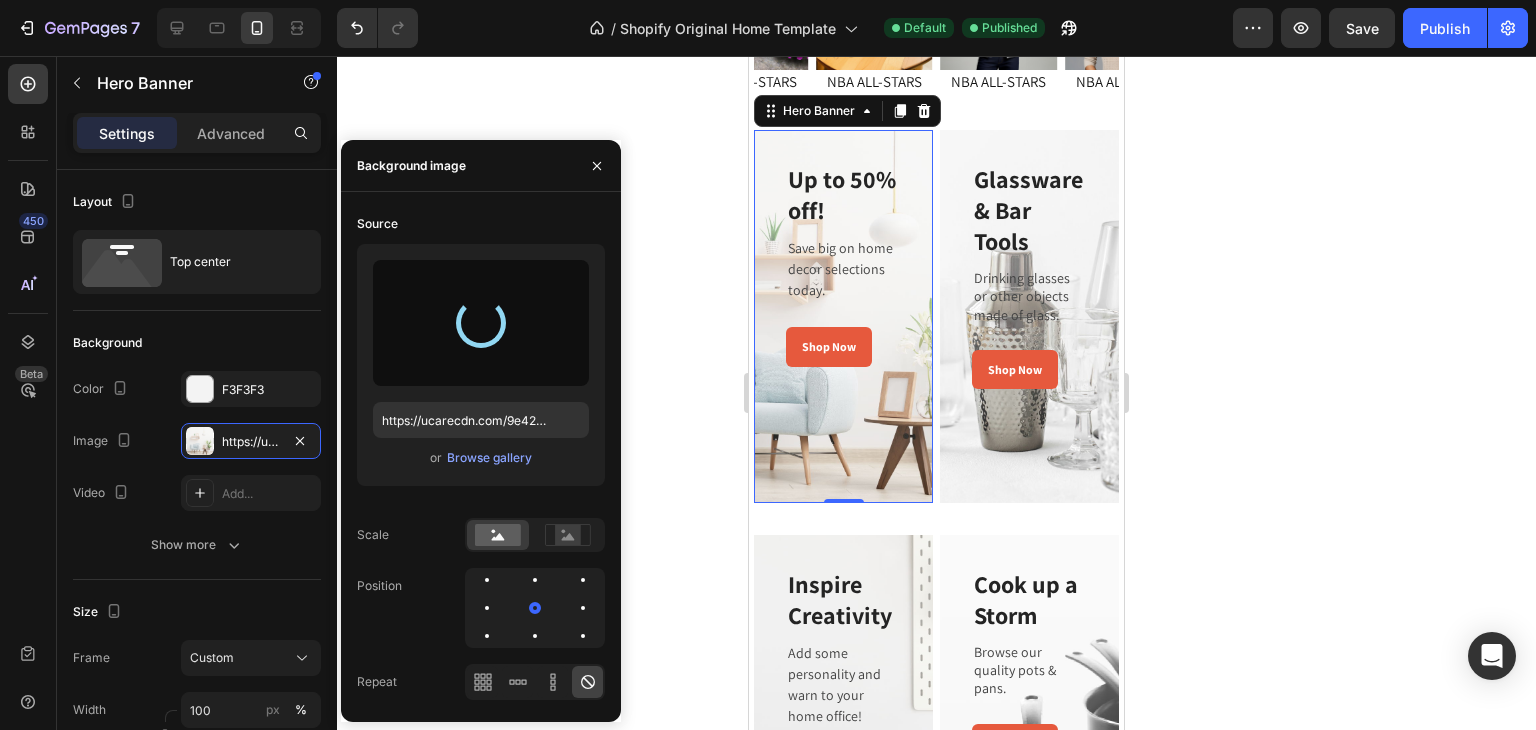 type on "https://cdn.shopify.com/s/files/1/0768/4112/4098/files/gempages_577636420596794044-1d94931e-d960-454e-bce5-0f909fd1087e.png" 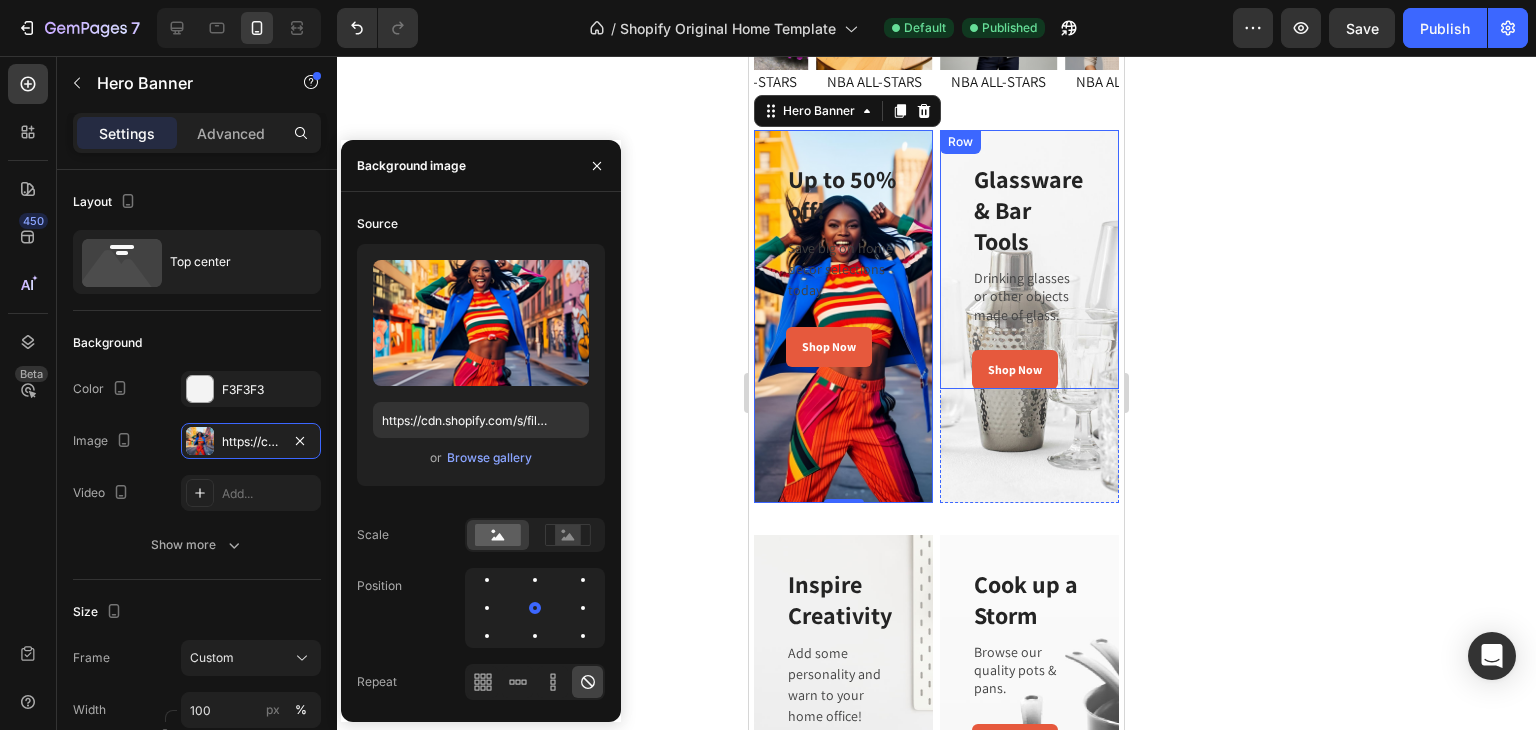 click on "Glassware & Bar Tools Heading Drinking glasses or other objects made of glass. Text block Shop Now Button Row" at bounding box center [1029, 260] 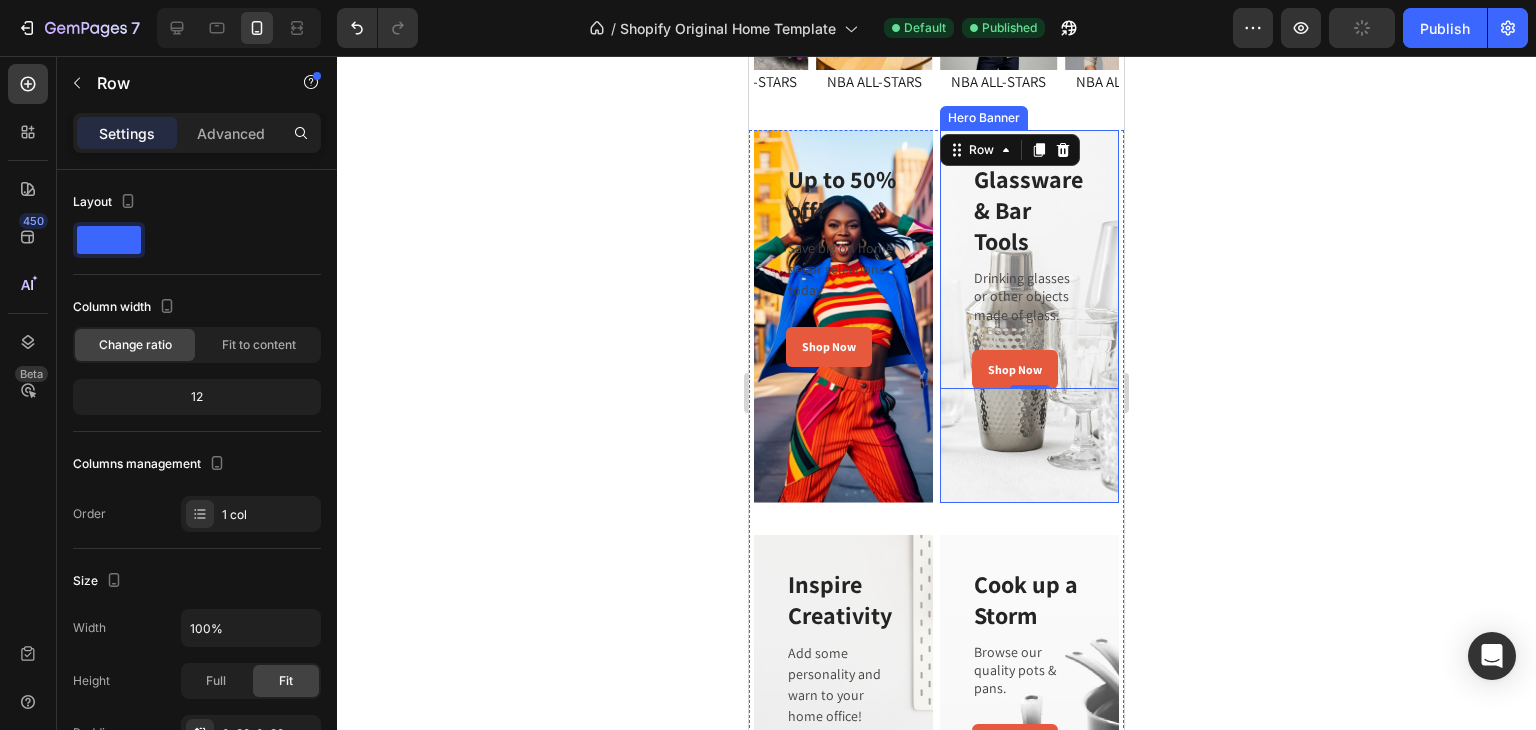 click at bounding box center (1029, 316) 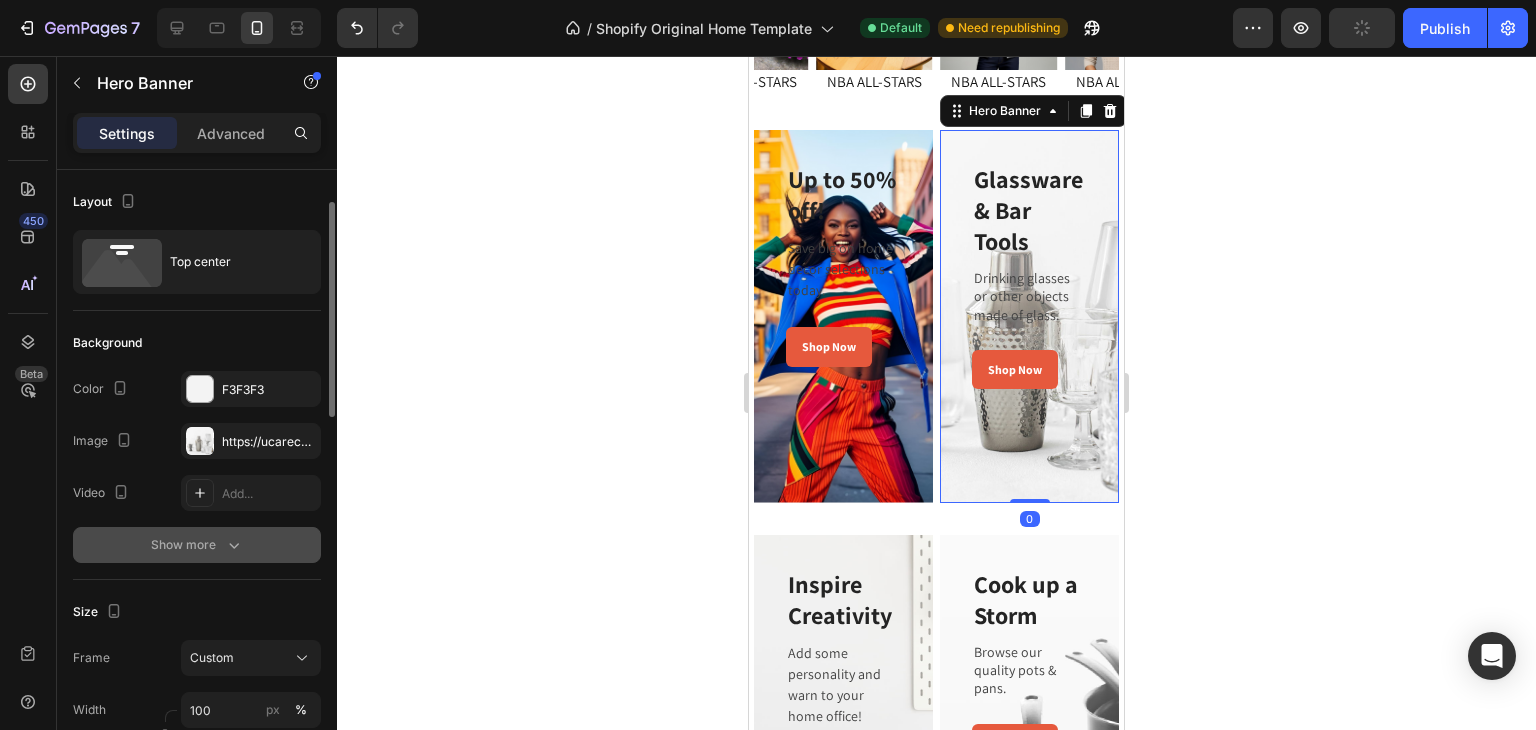 scroll, scrollTop: 26, scrollLeft: 0, axis: vertical 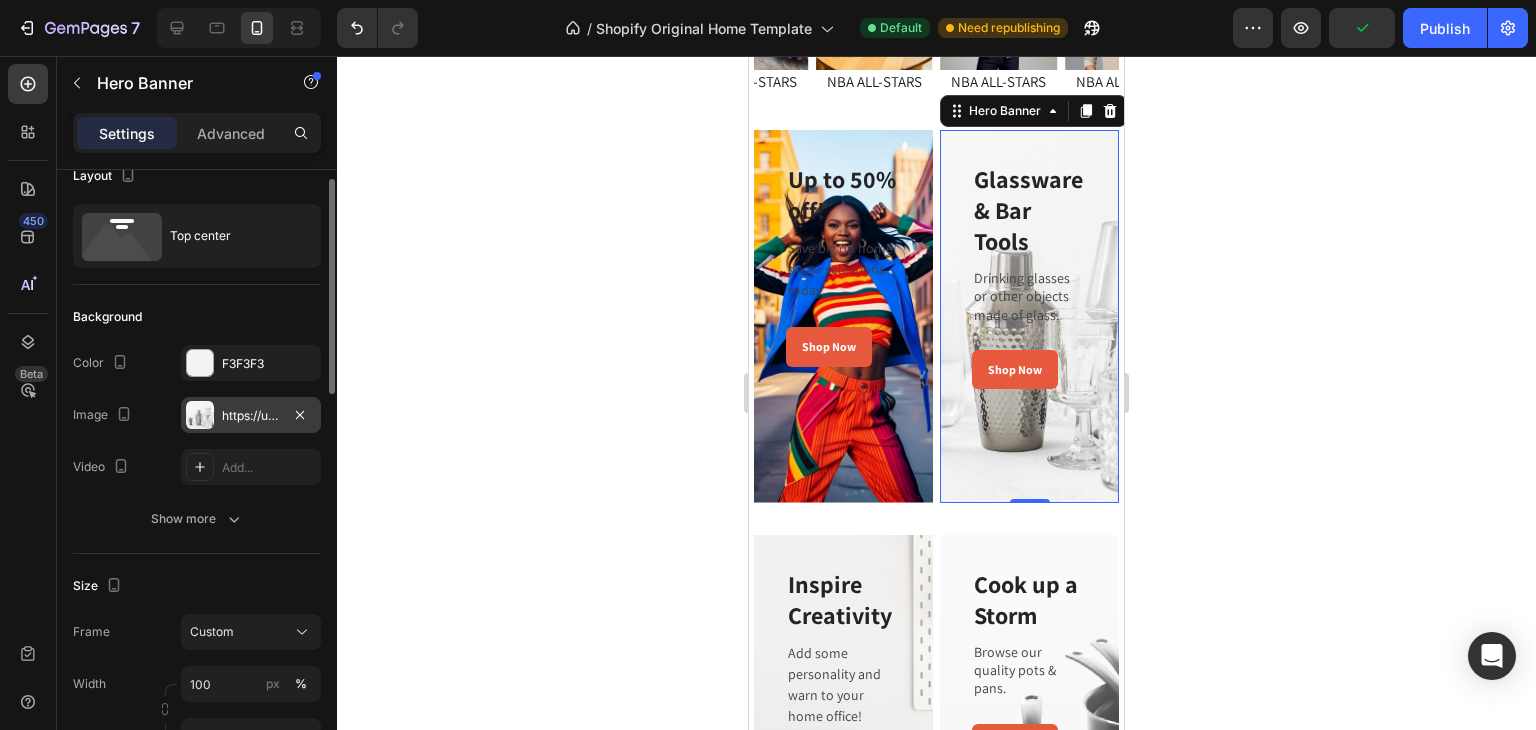 click at bounding box center (200, 415) 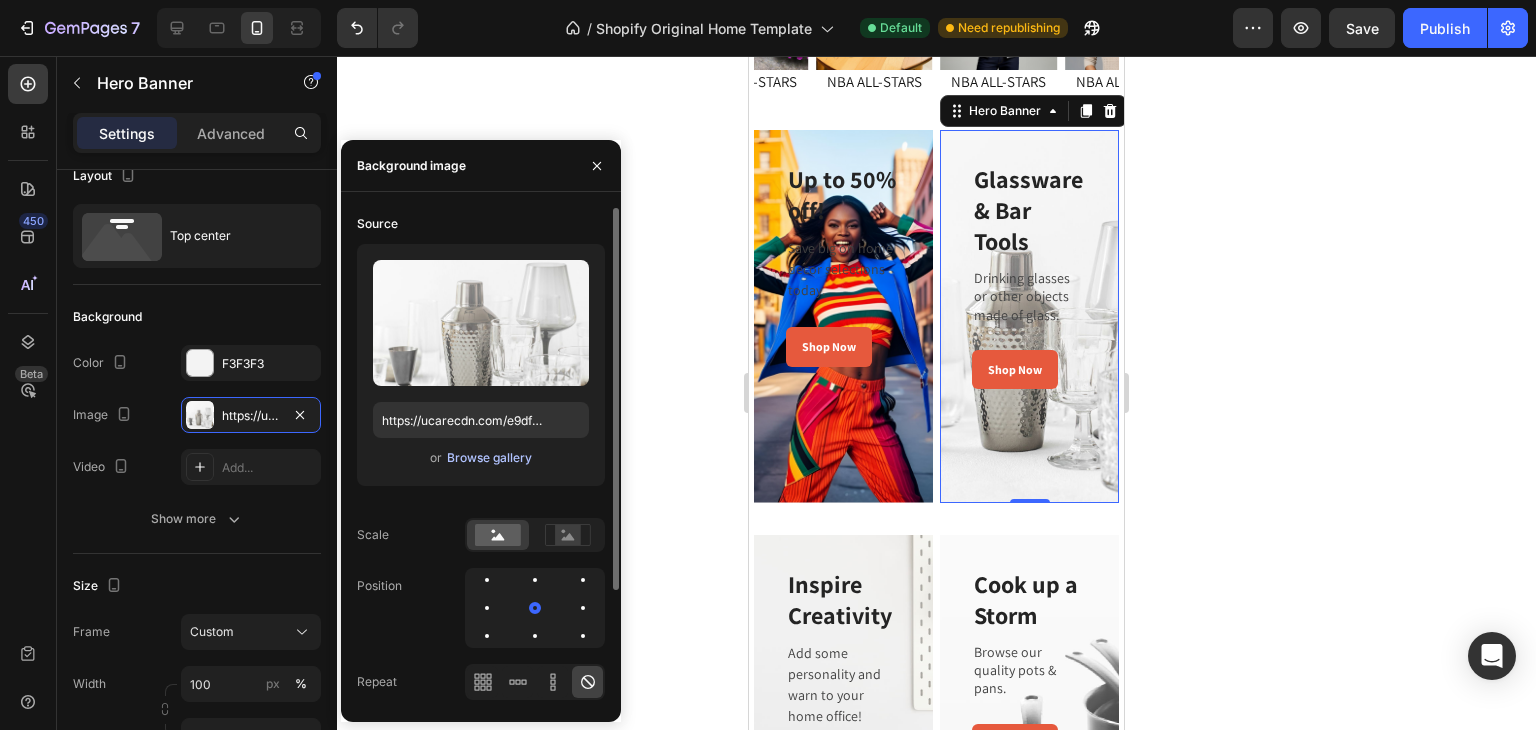 click on "Browse gallery" at bounding box center (489, 458) 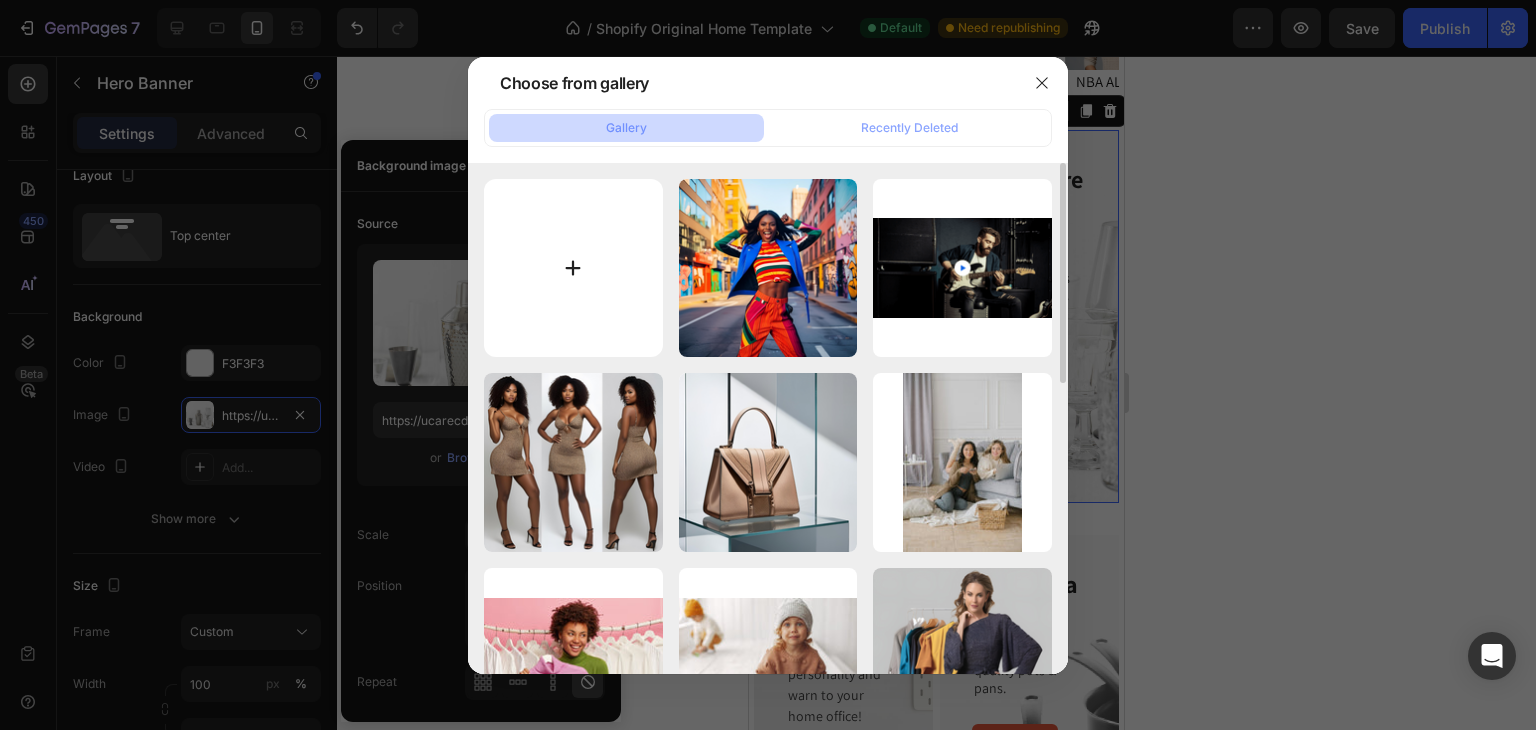 click at bounding box center (573, 268) 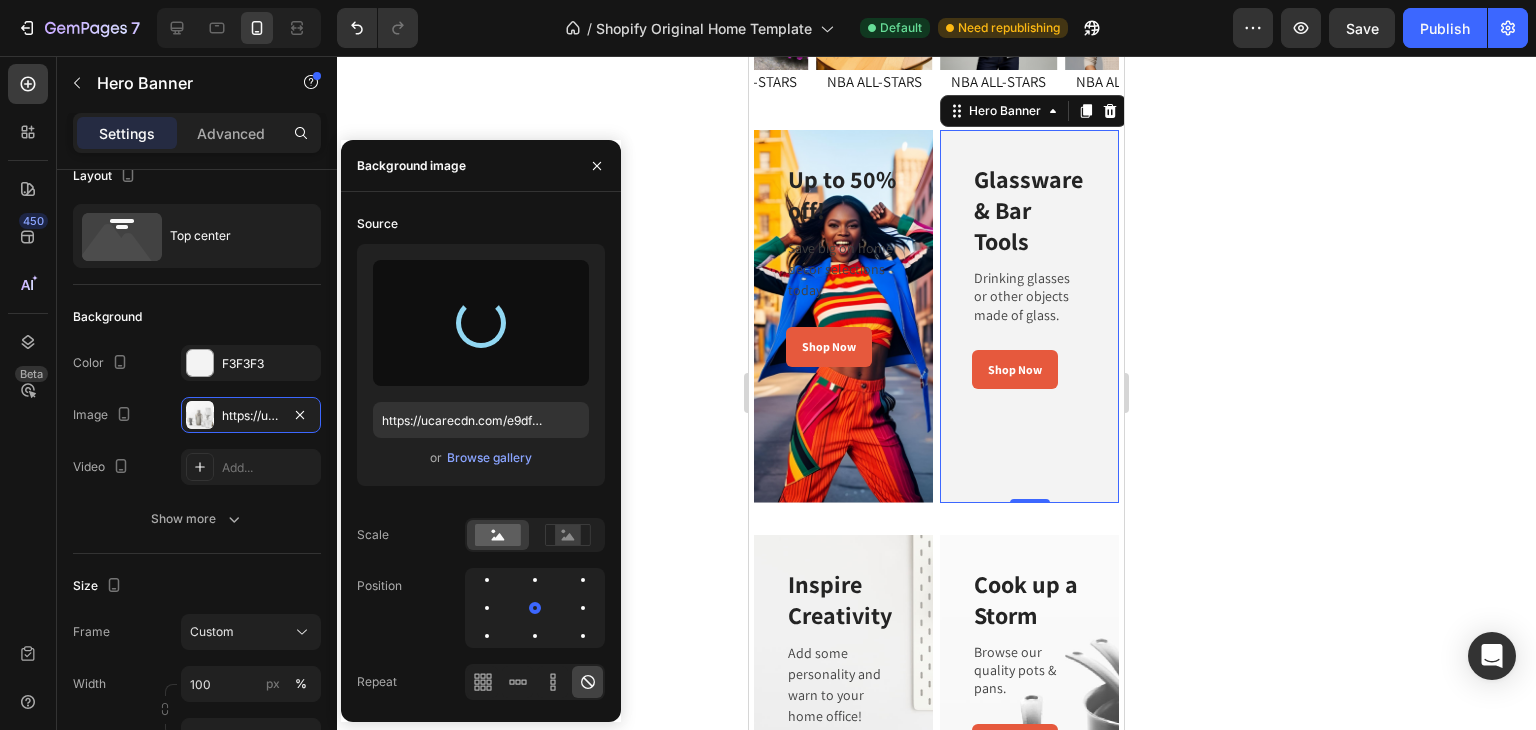 type on "https://cdn.shopify.com/s/files/1/0768/4112/4098/files/gempages_577636420596794044-2f3f8cc6-8029-48fd-a31e-7721452095d5.jpg" 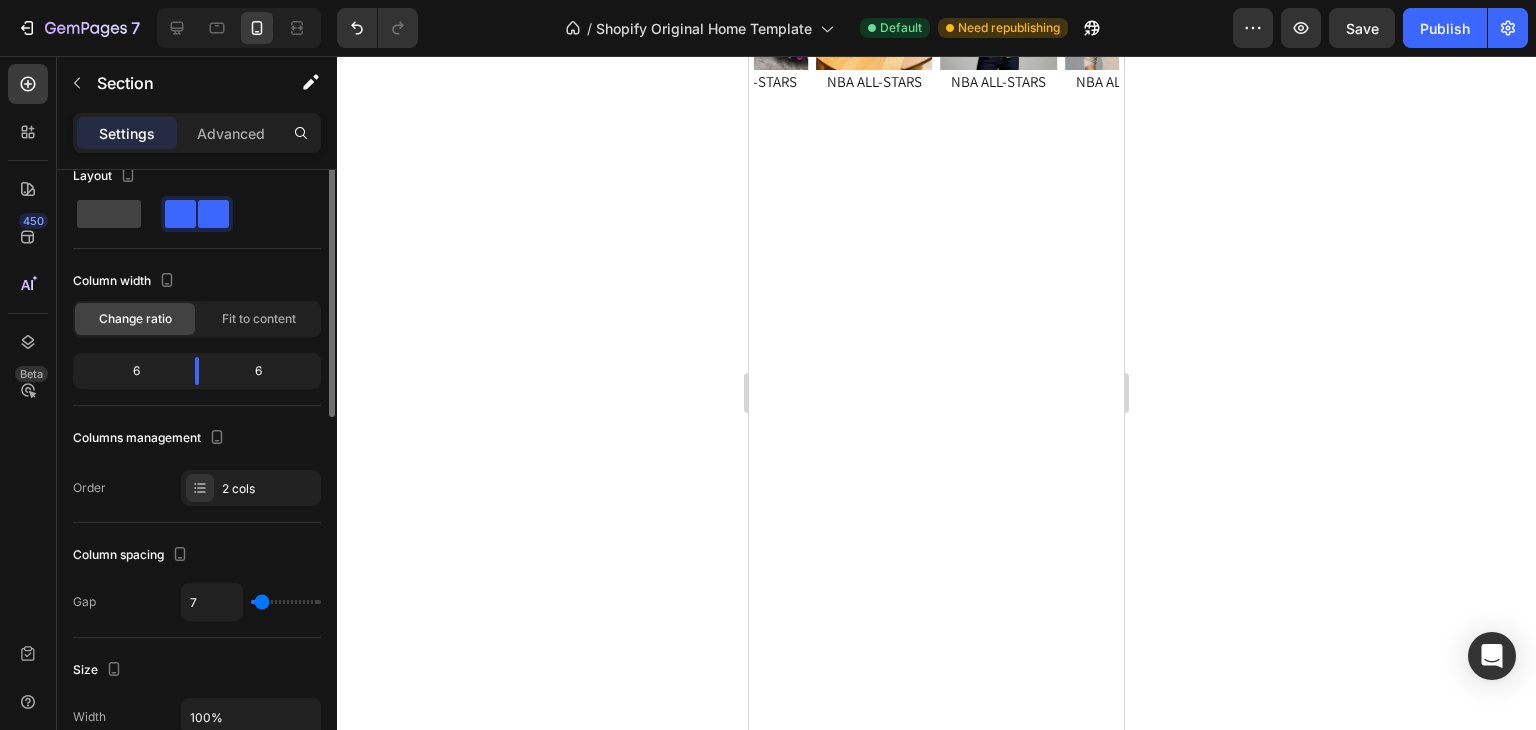 scroll, scrollTop: 0, scrollLeft: 0, axis: both 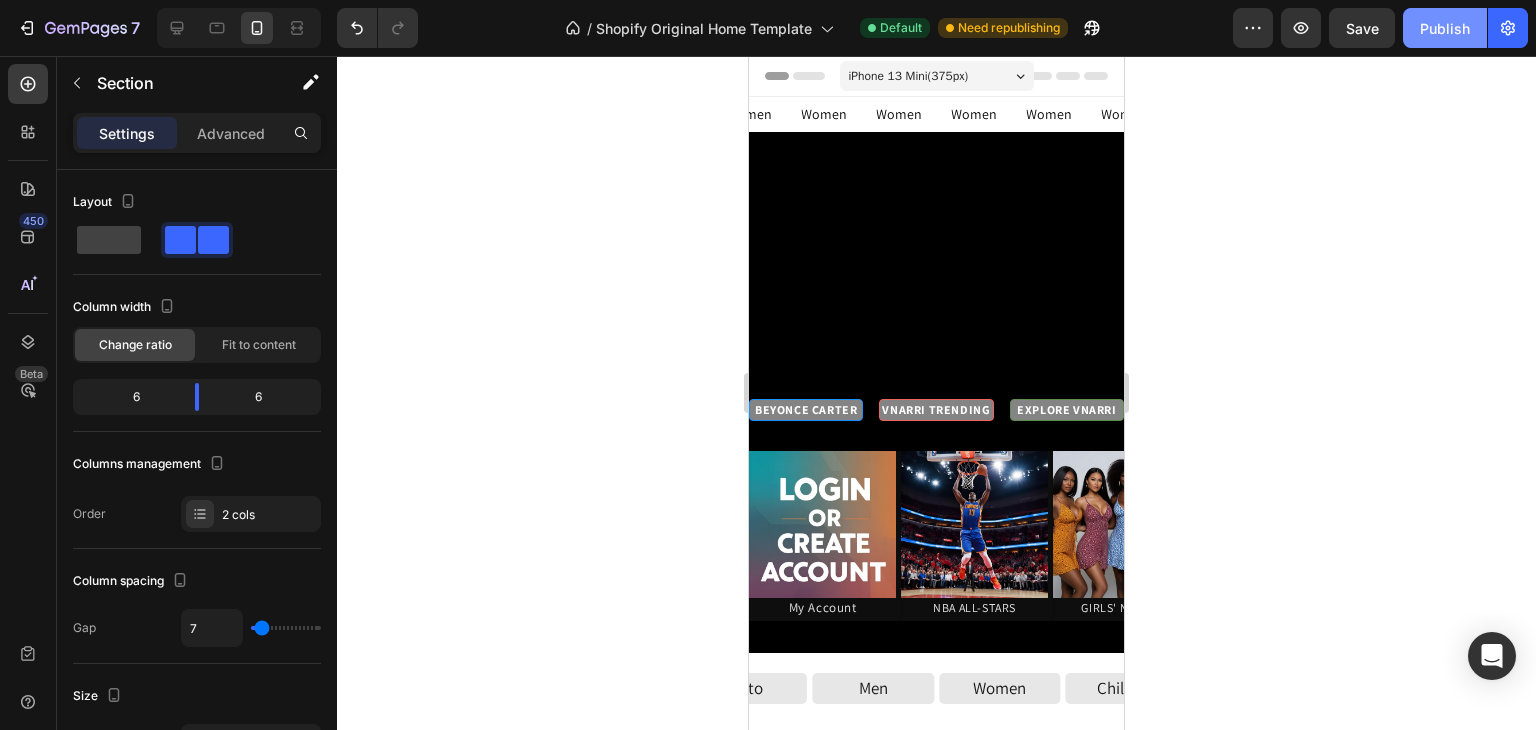 click on "Publish" 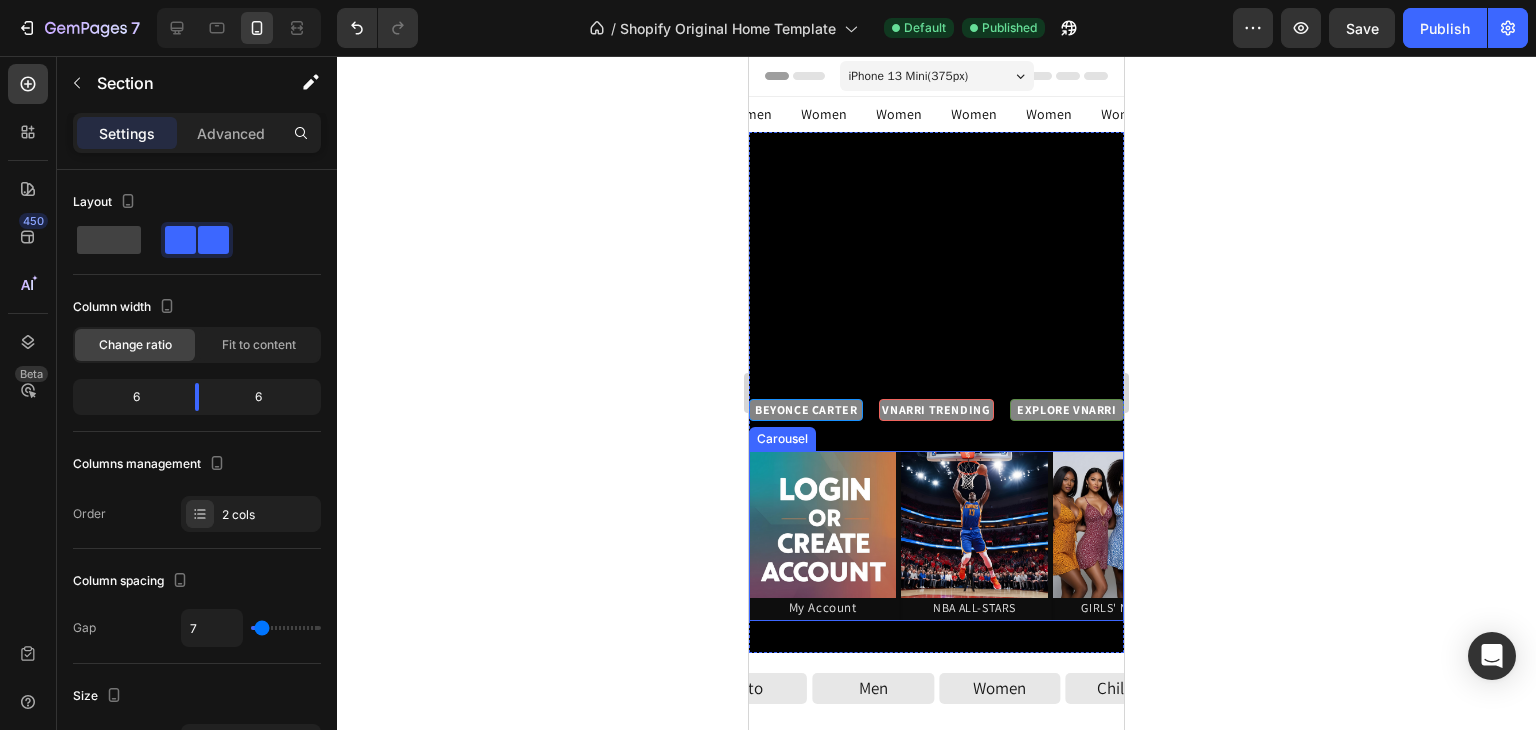 click on "Image My Account Heading Image NBA ALL-STARS Heading Image GIRLS' Night Out Heading Image 40% OFF Kids Wear Heading Image VS: 'JoJo's Closet' Heading Image Shop With Amber Heading Image The Boyz Heading Image Image Image" at bounding box center (936, 536) 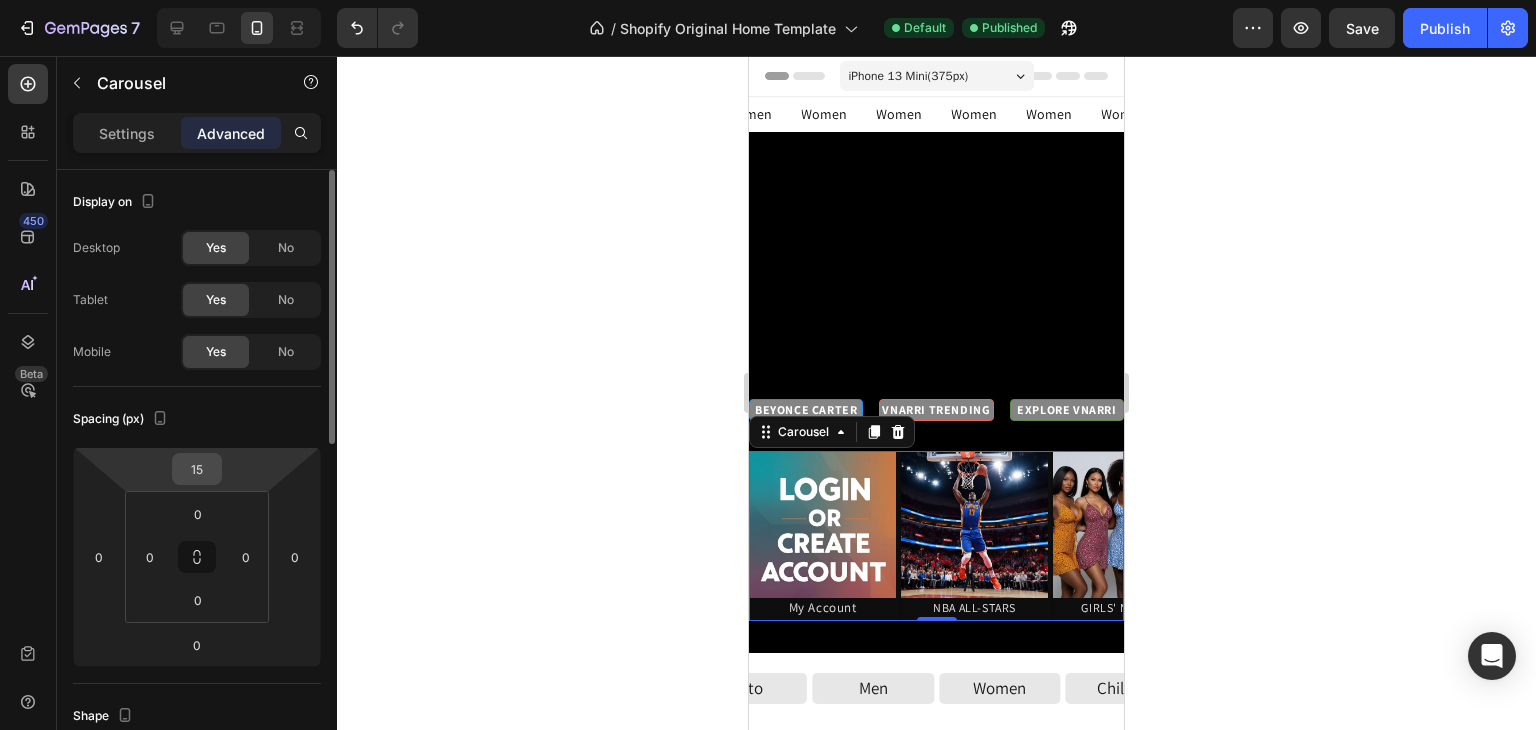 click on "15" at bounding box center [197, 469] 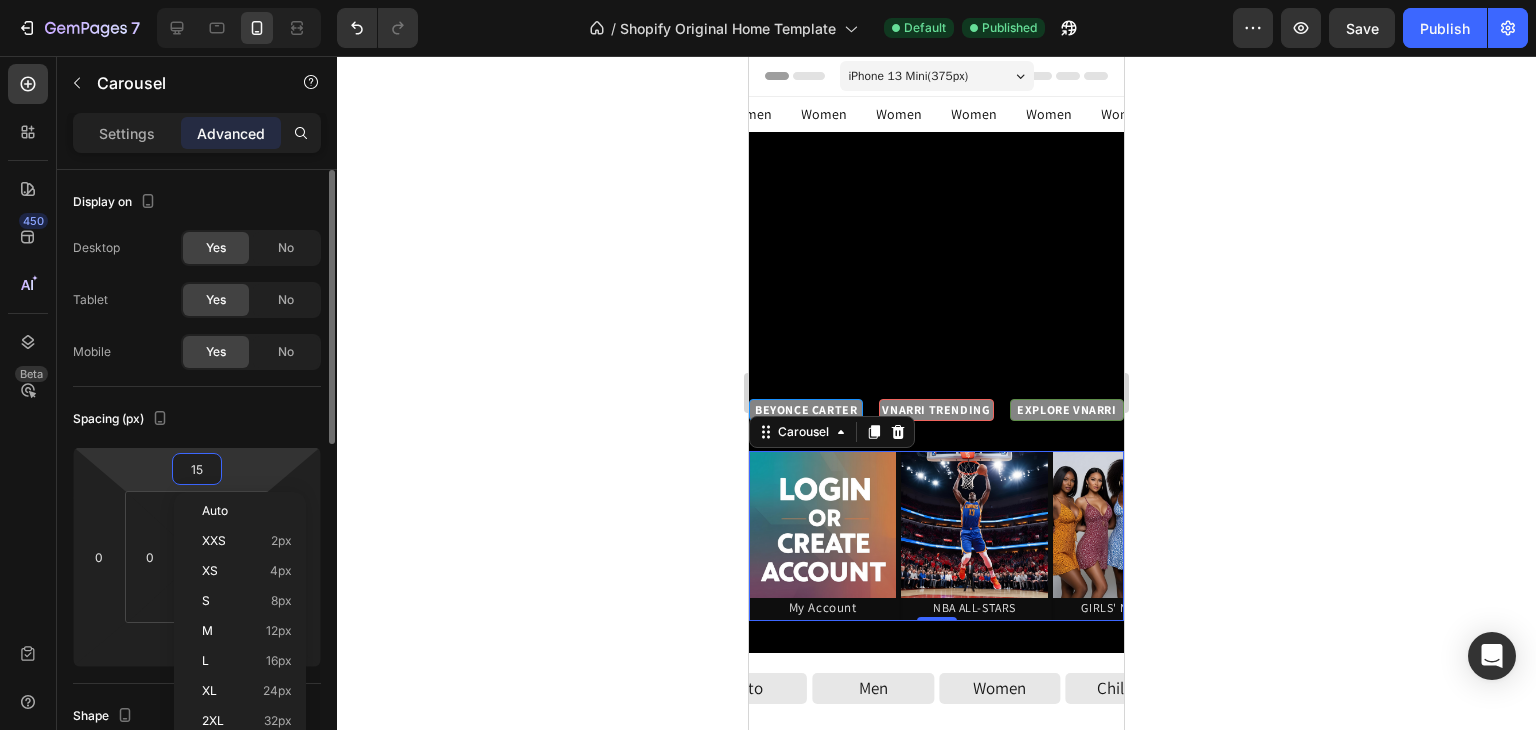 click on "15" at bounding box center [197, 469] 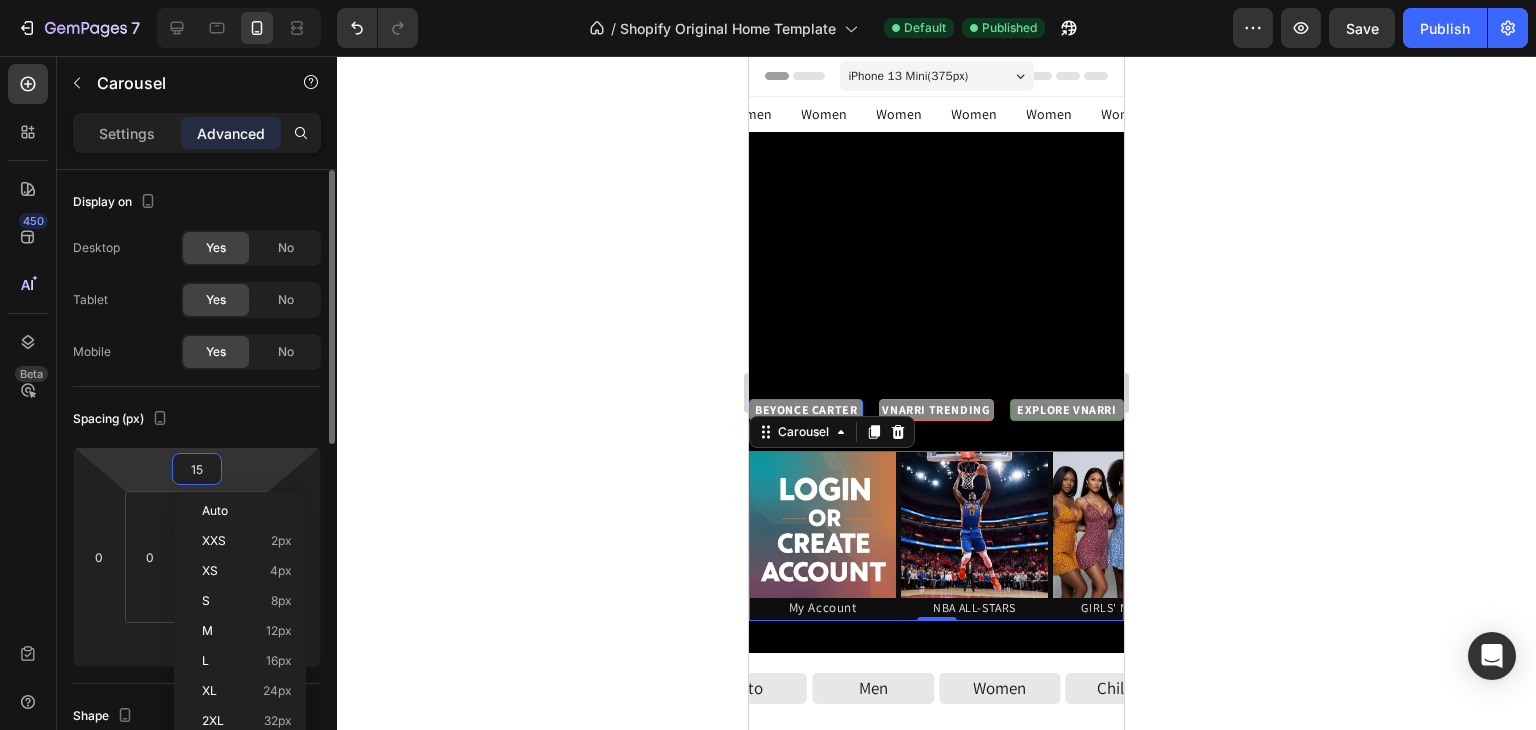 type on "1" 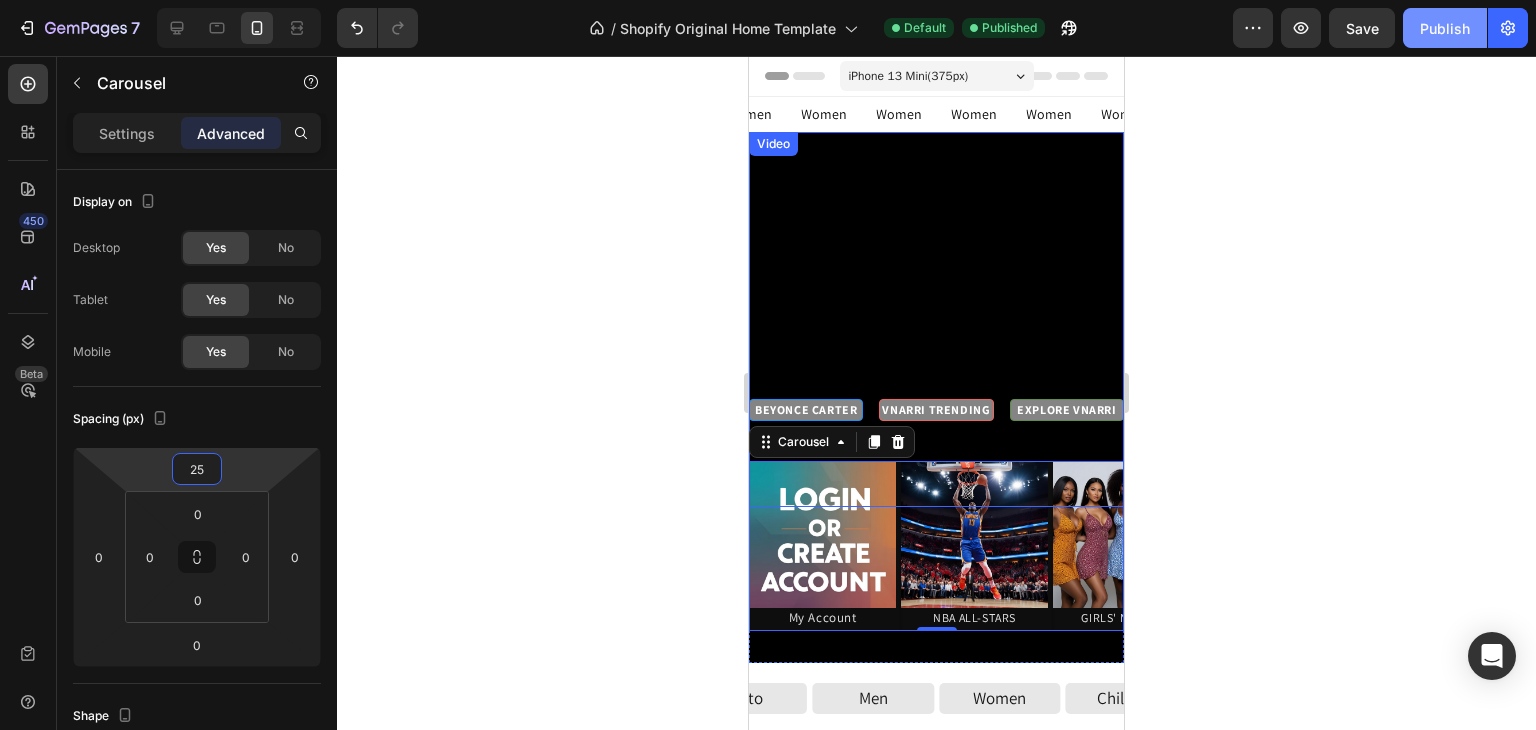 click on "Publish" at bounding box center (1445, 28) 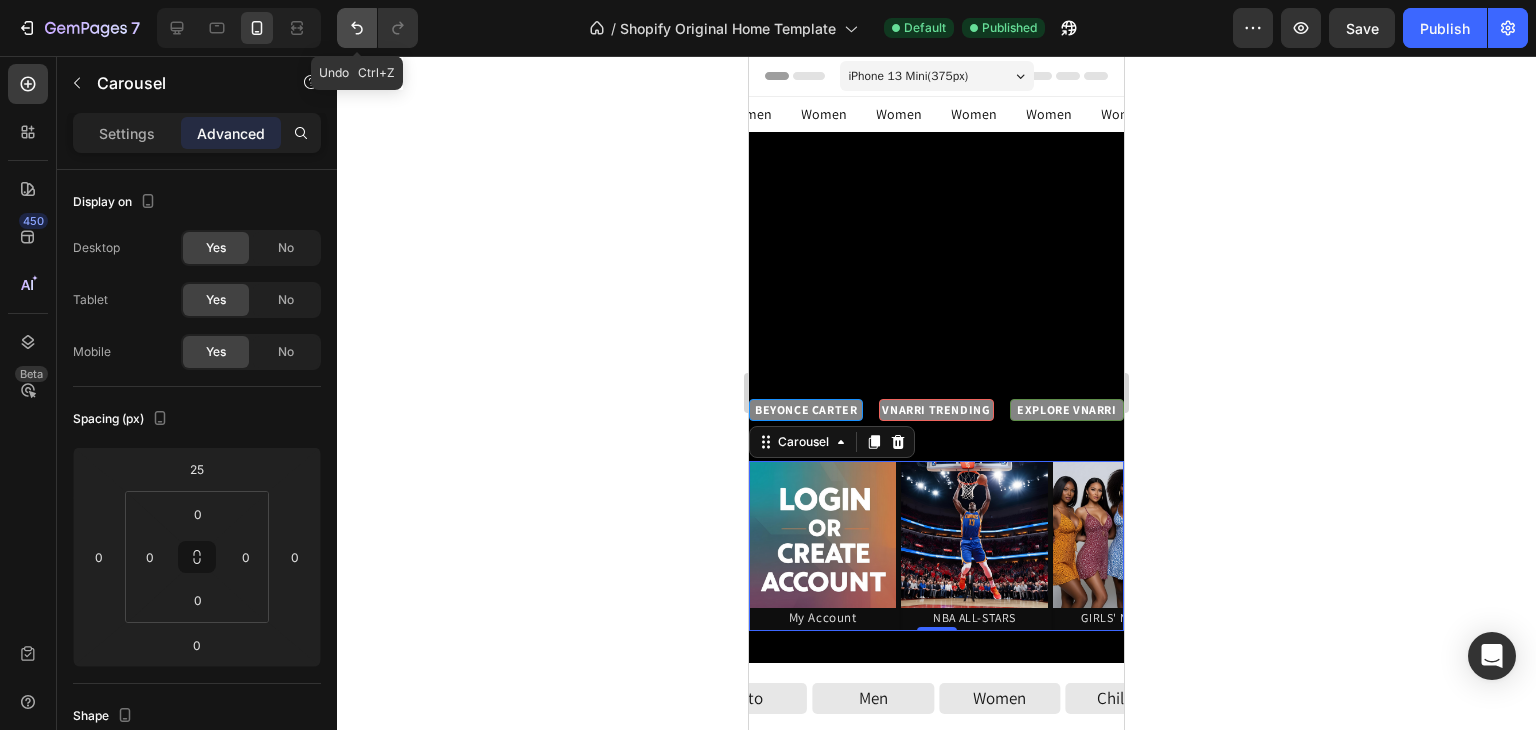 click 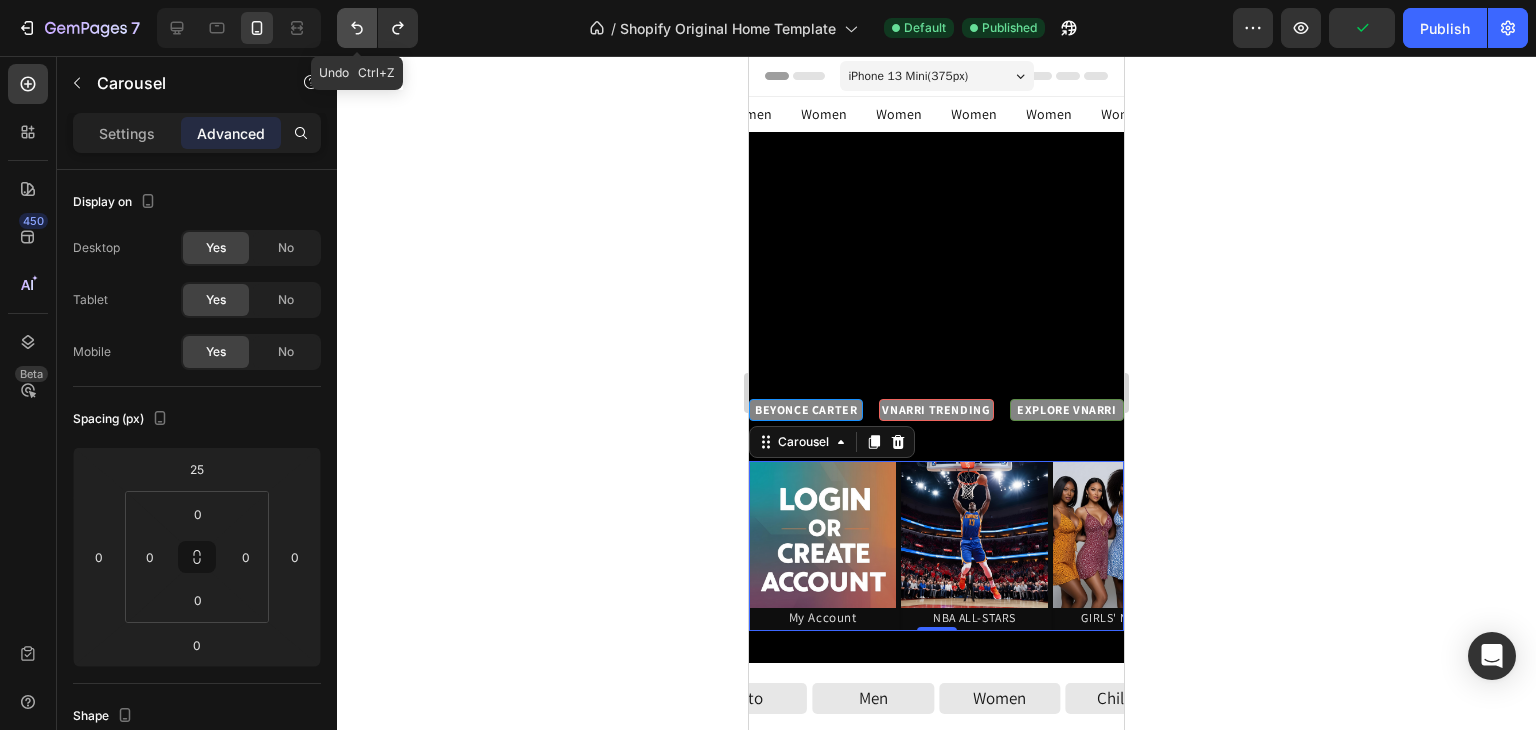 click 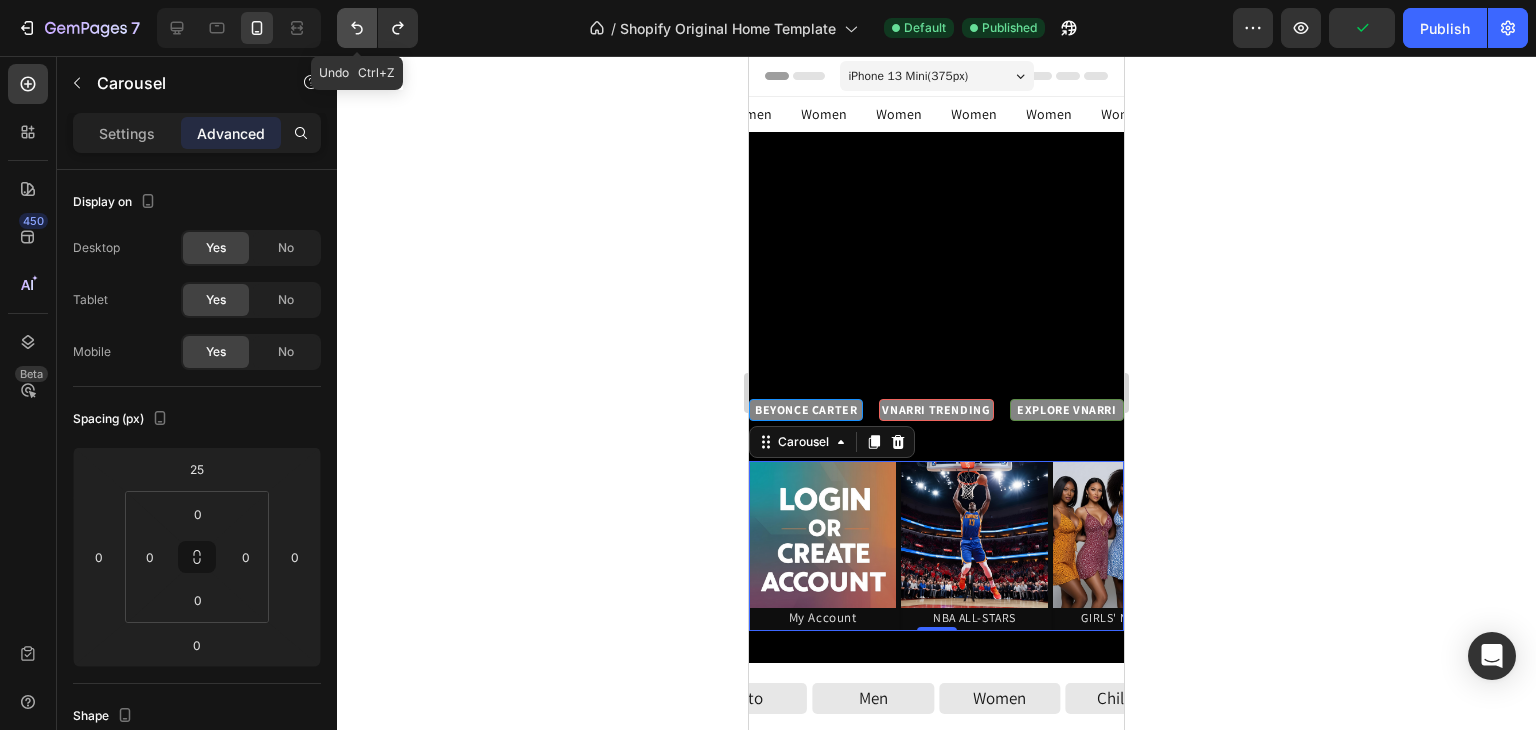 type on "15" 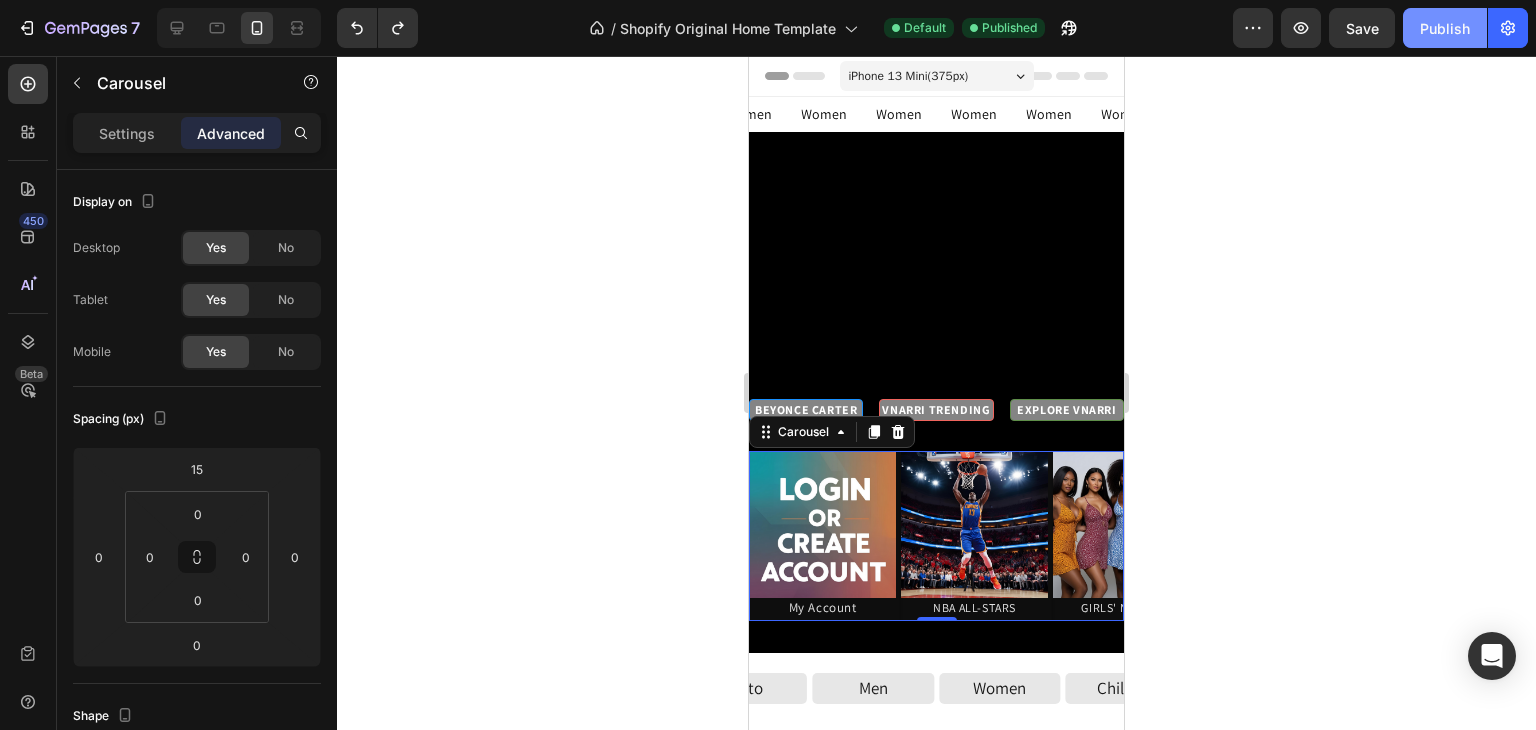 click on "Publish" at bounding box center (1445, 28) 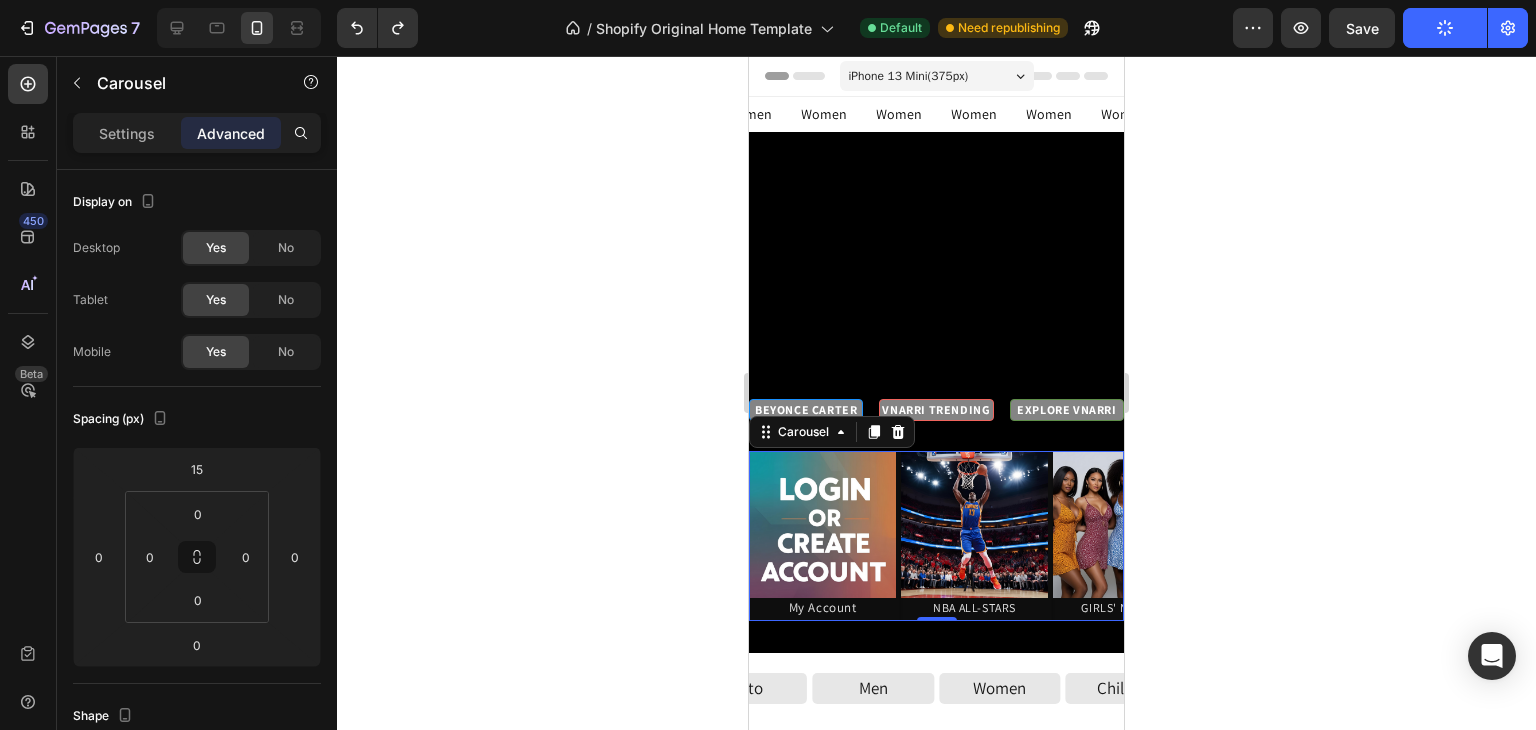 click 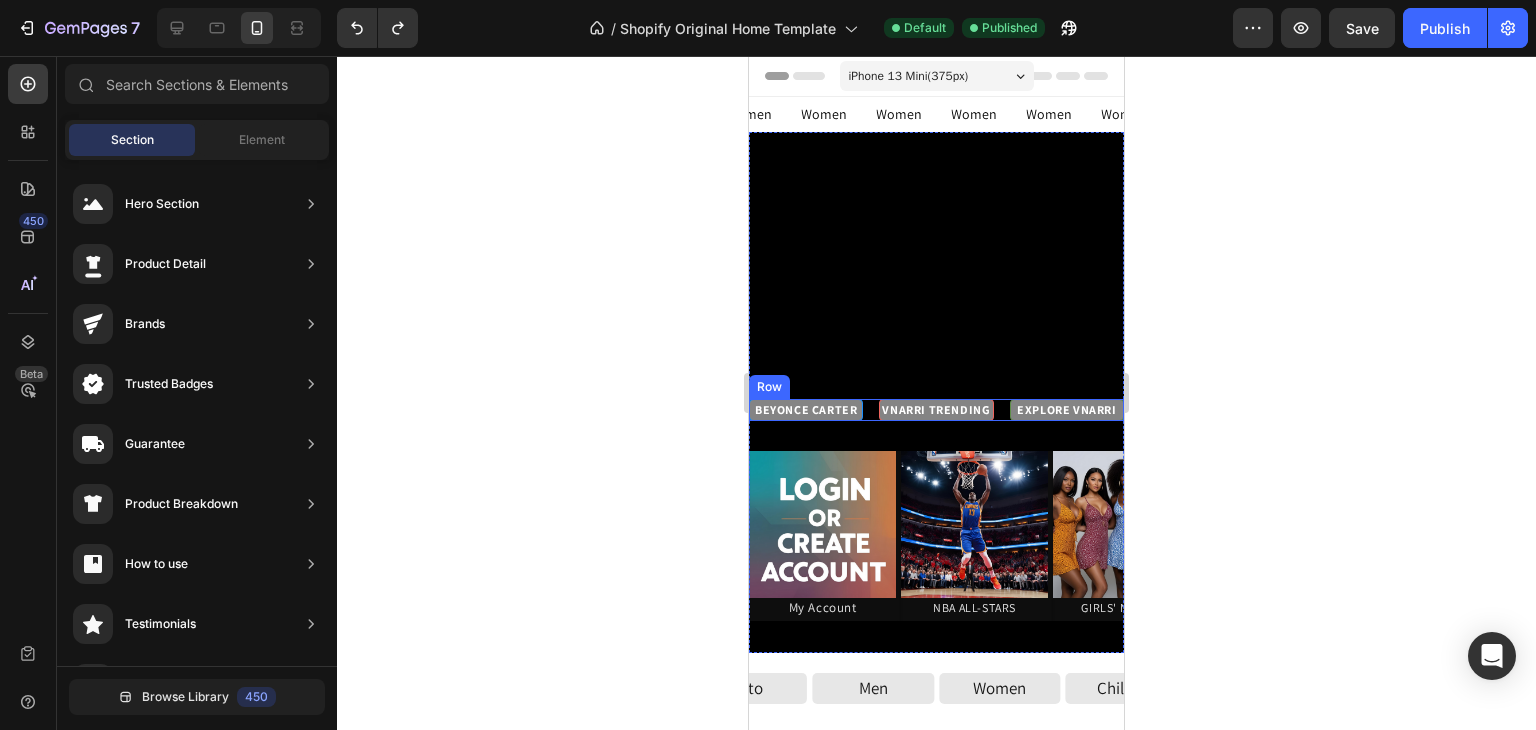 click on "BEYONCE CARTER Heading VNARRI TRENDING Heading EXPLORE VNARRI Heading Row" at bounding box center (936, 410) 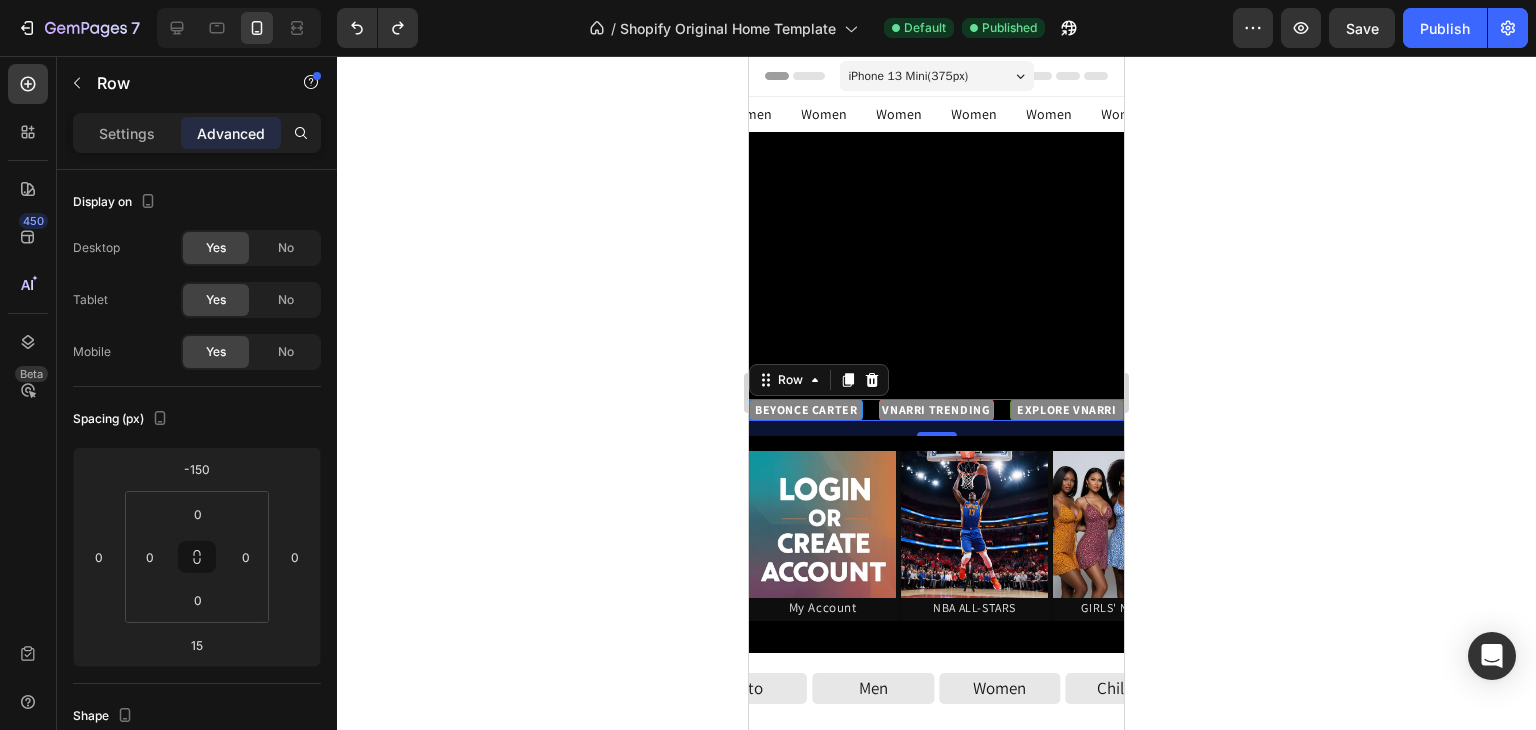 click on "BEYONCE CARTER  Heading VNARRI TRENDING Heading EXPLORE VNARRI  Heading Row   15" at bounding box center [936, 410] 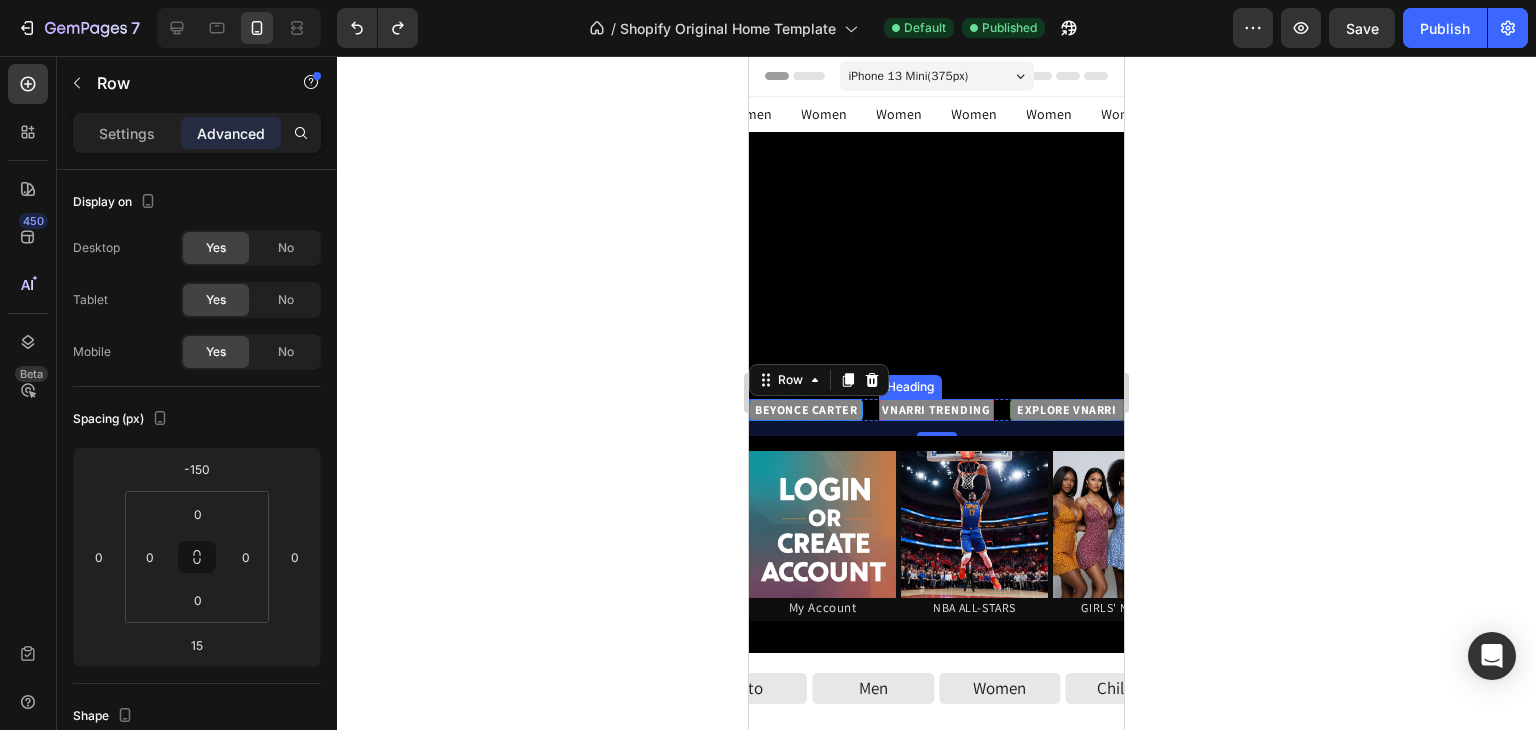 click on "VNARRI TRENDING" at bounding box center [936, 410] 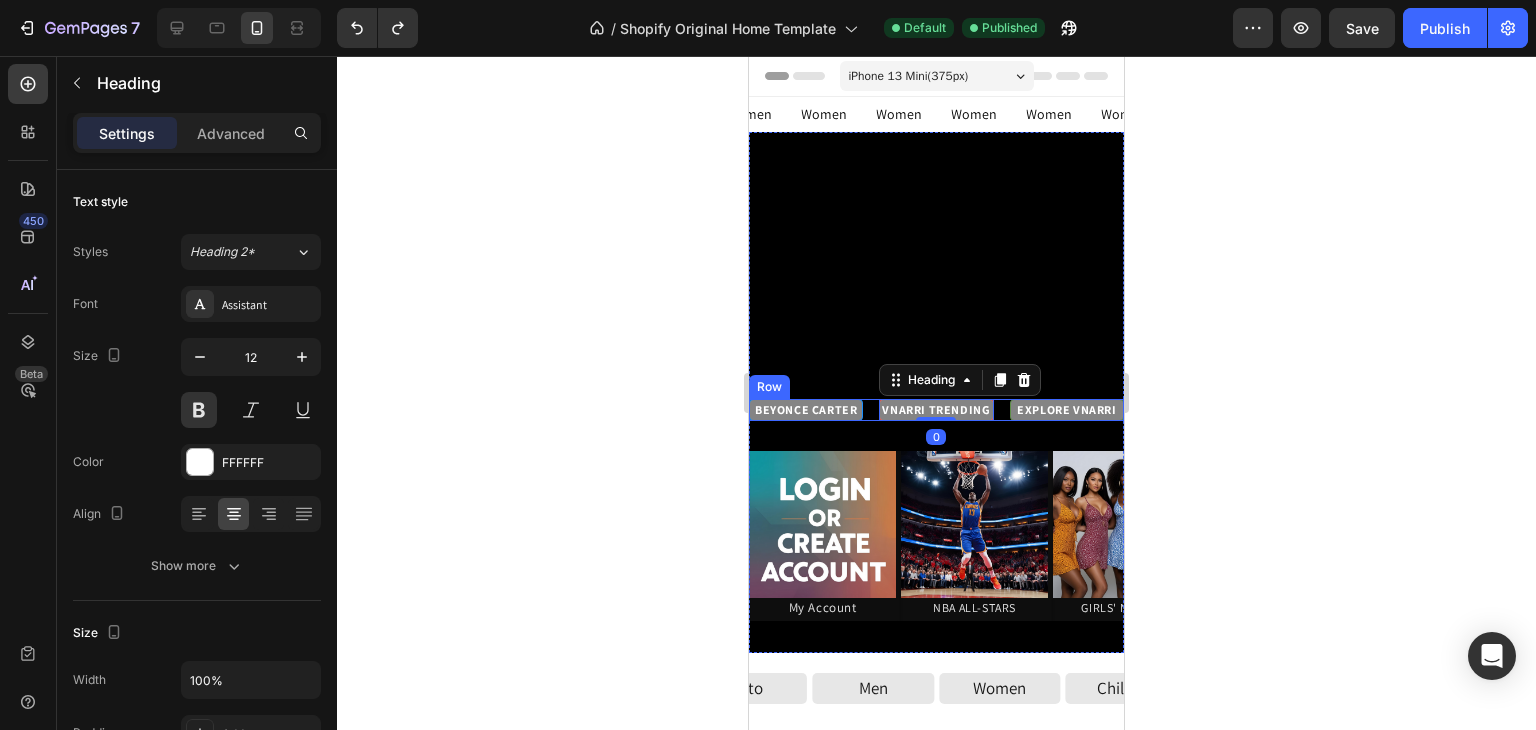 click on "BEYONCE CARTER  Heading VNARRI TRENDING Heading   0 EXPLORE VNARRI  Heading Row" at bounding box center (936, 410) 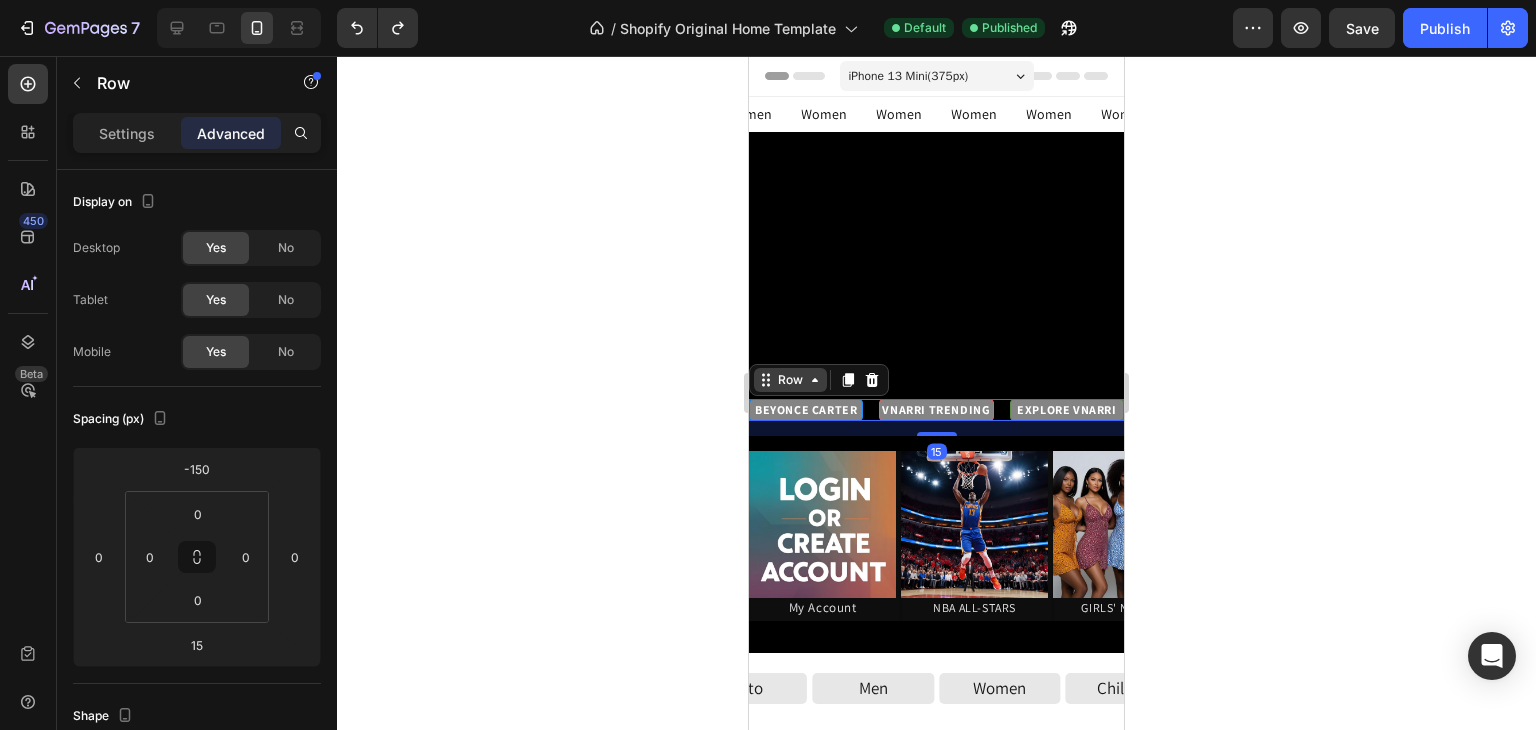 click 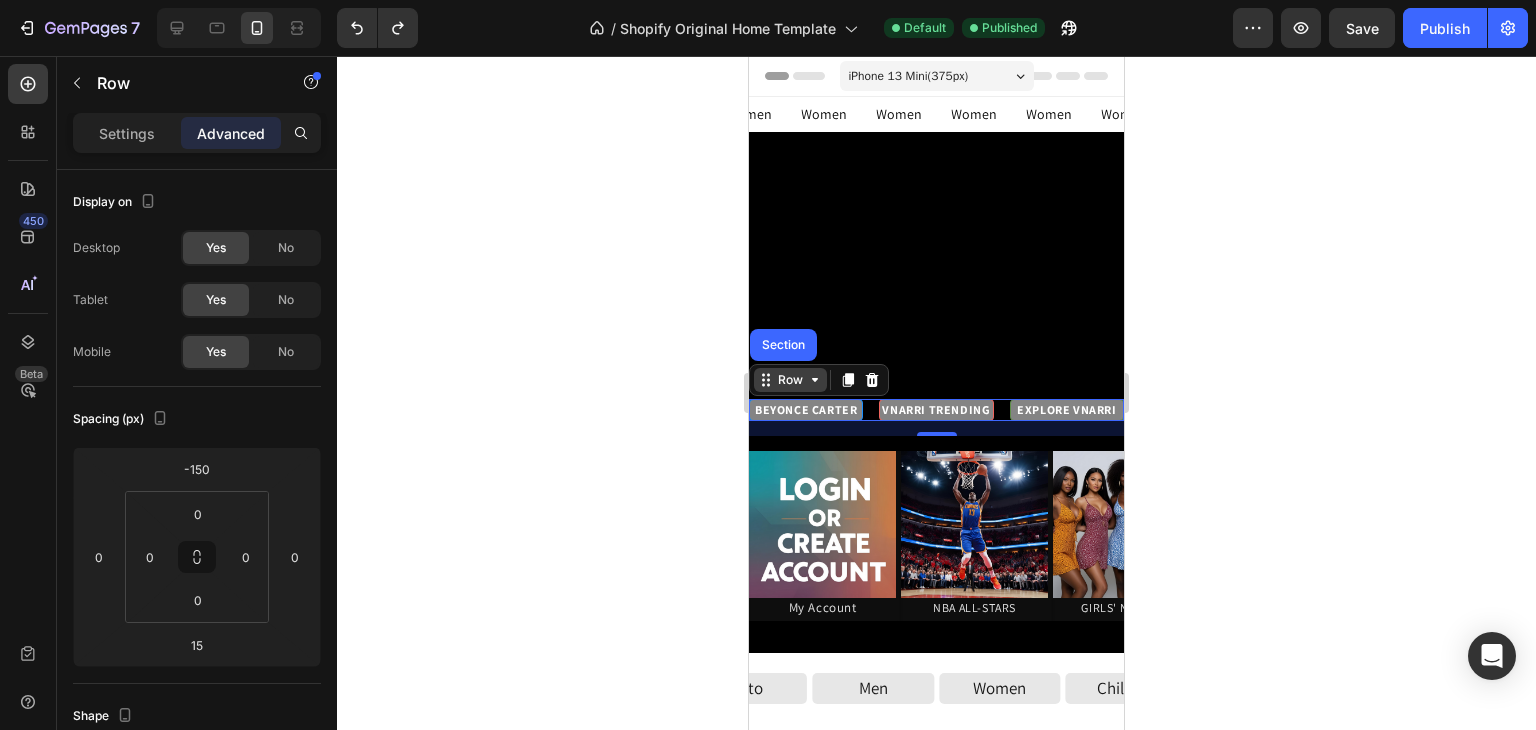 click on "Row" at bounding box center (790, 380) 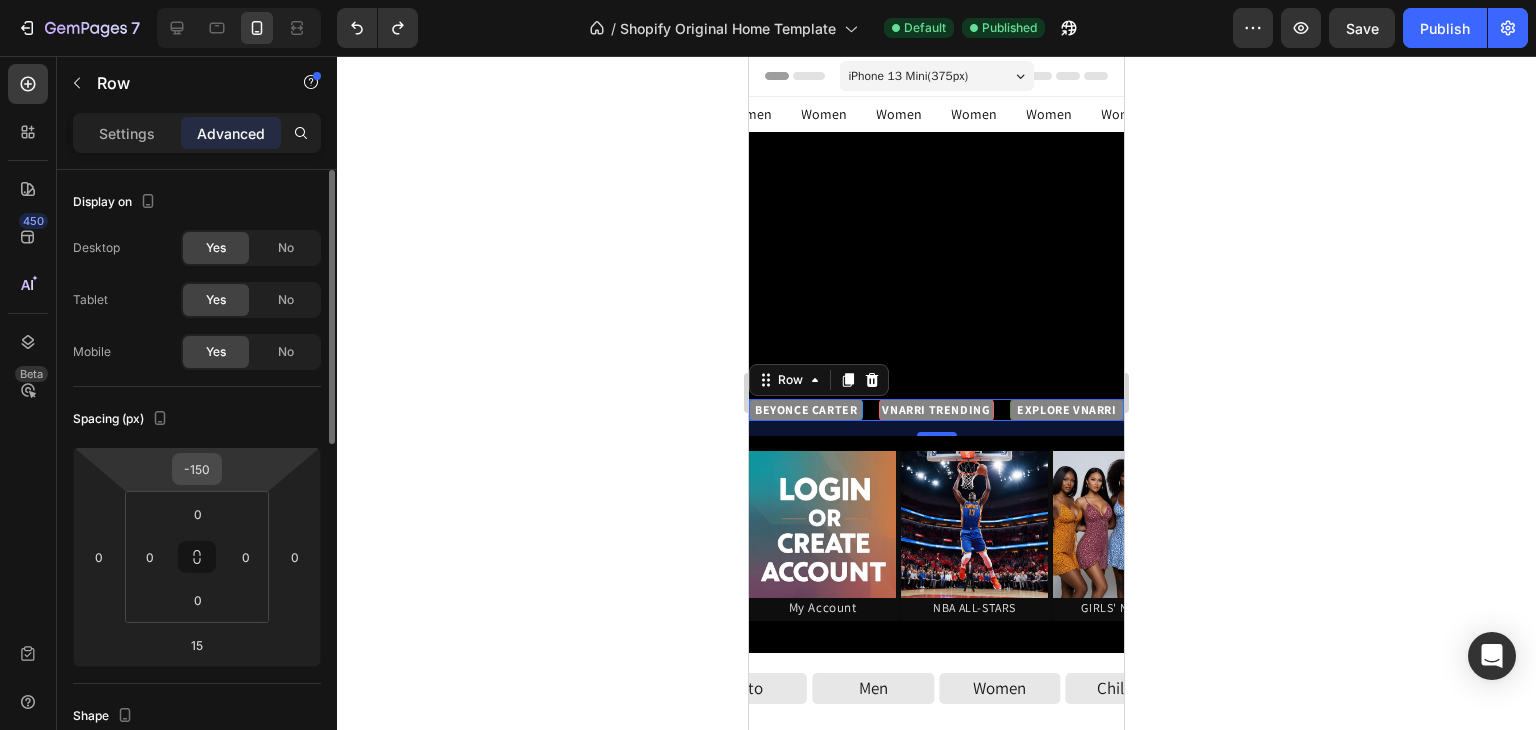 click on "-150" at bounding box center (197, 469) 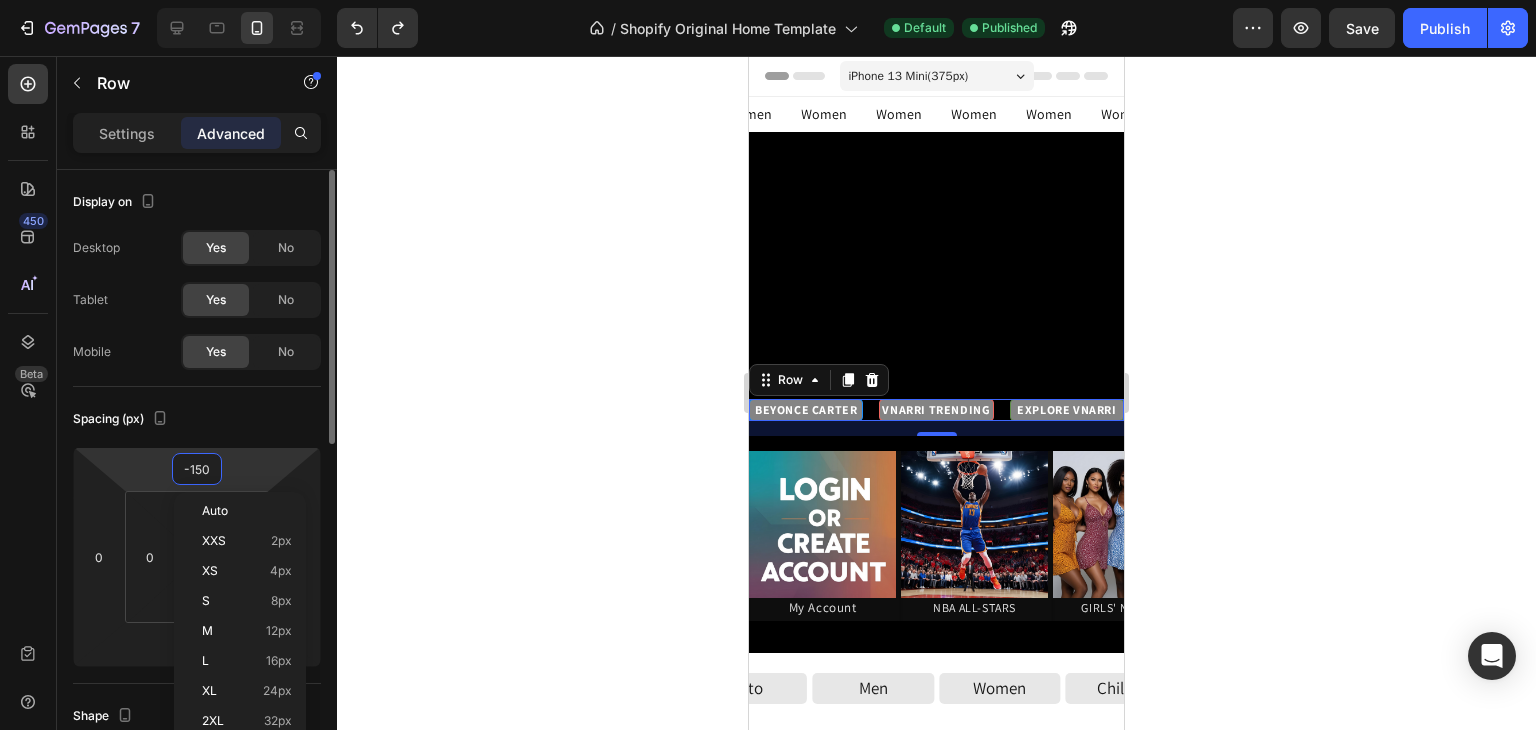 click on "-150" at bounding box center [197, 469] 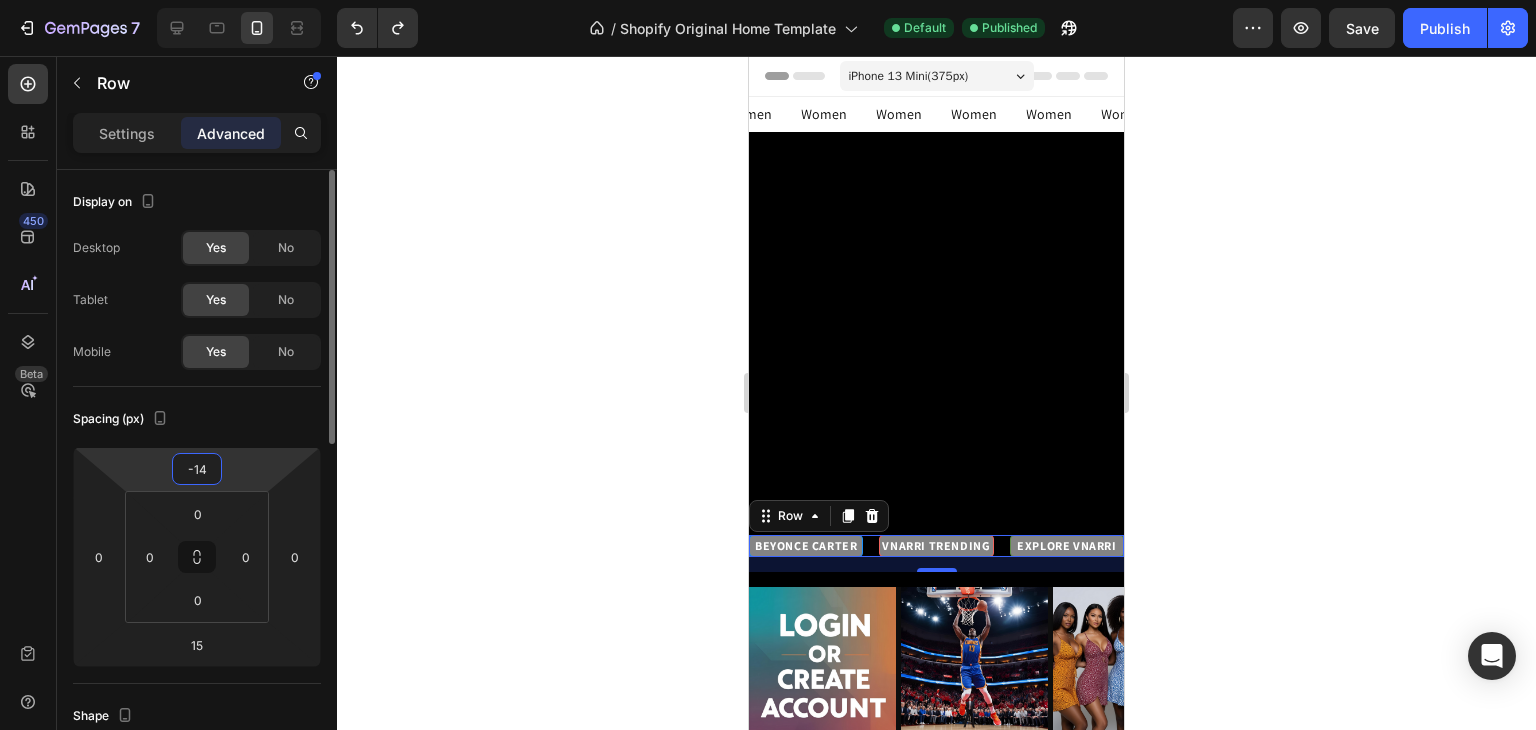 type on "-140" 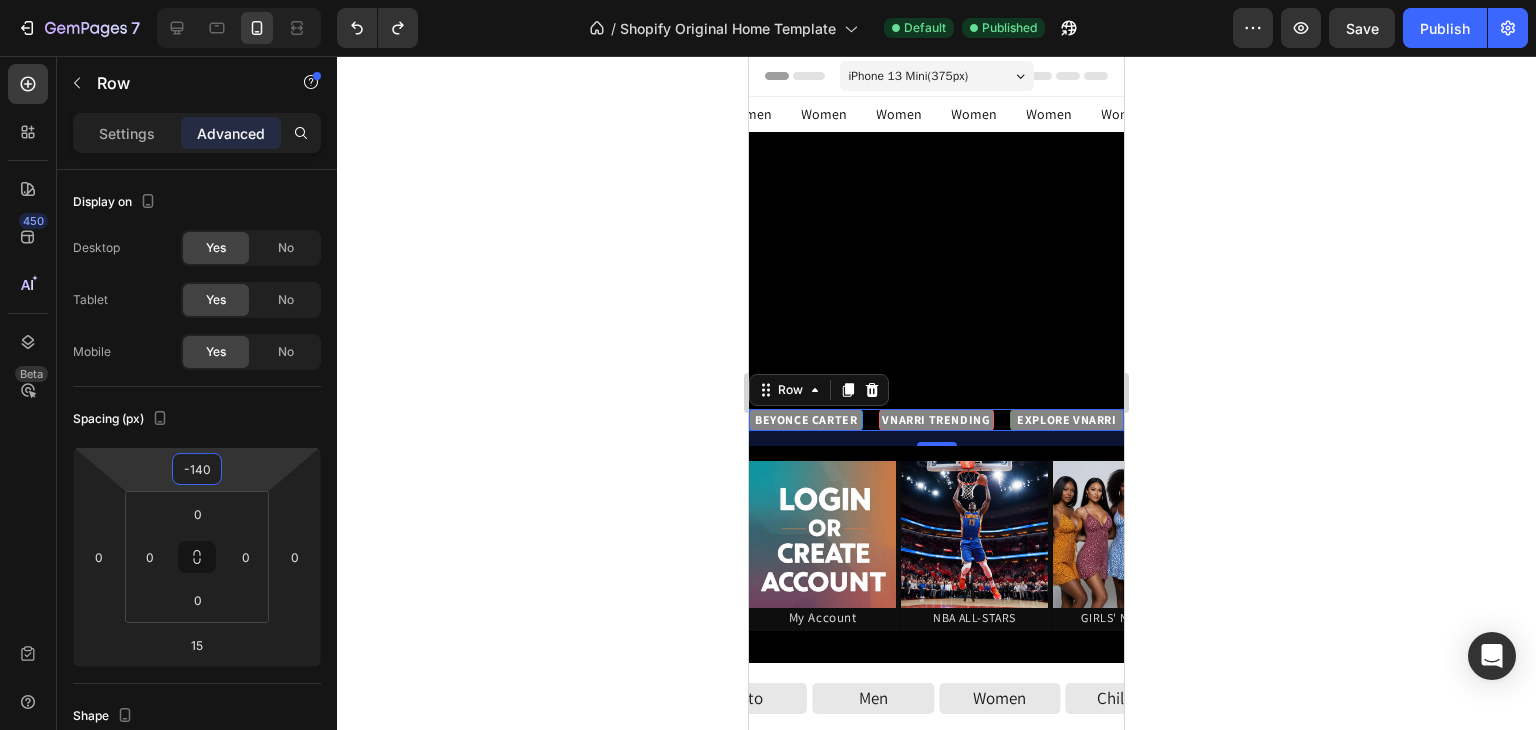 click 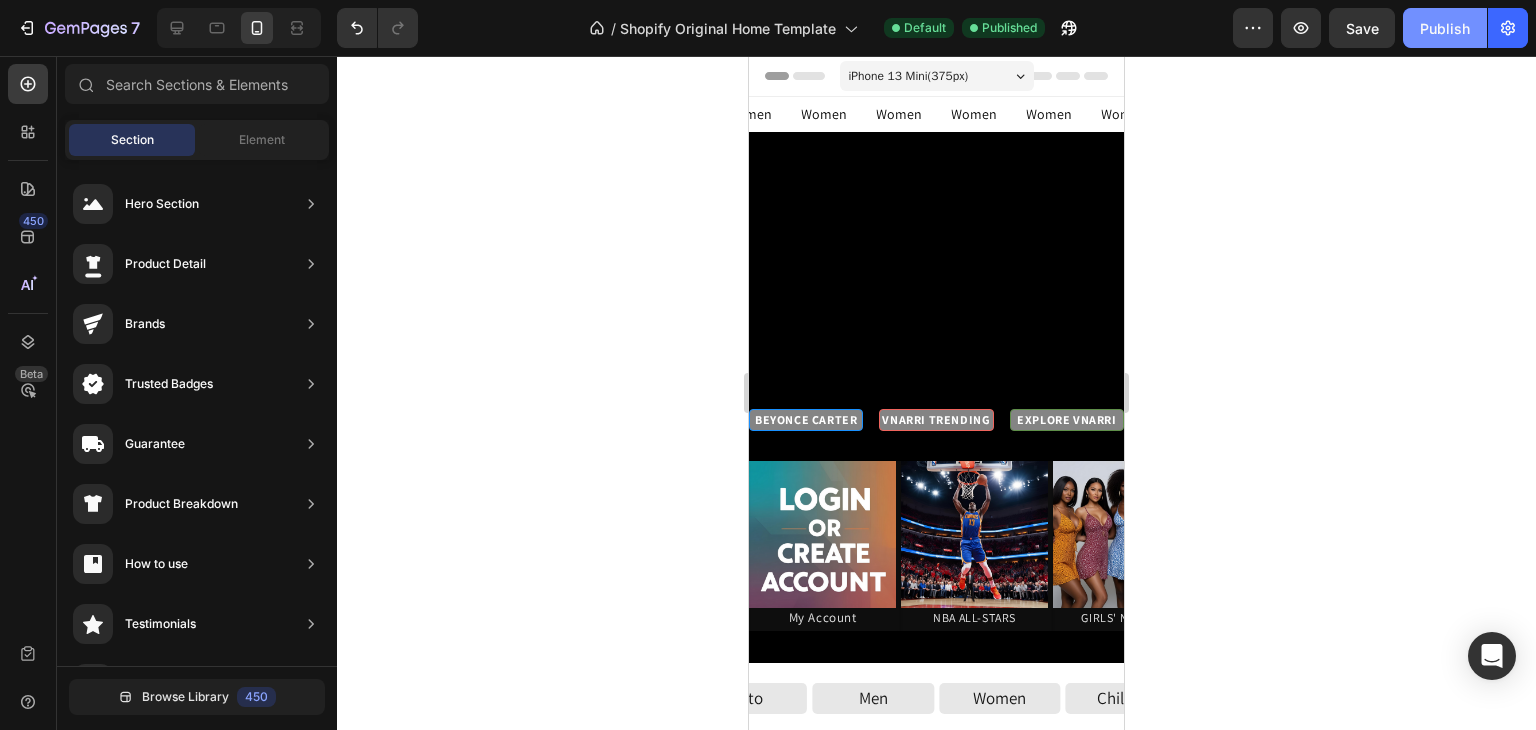 click on "Publish" at bounding box center [1445, 28] 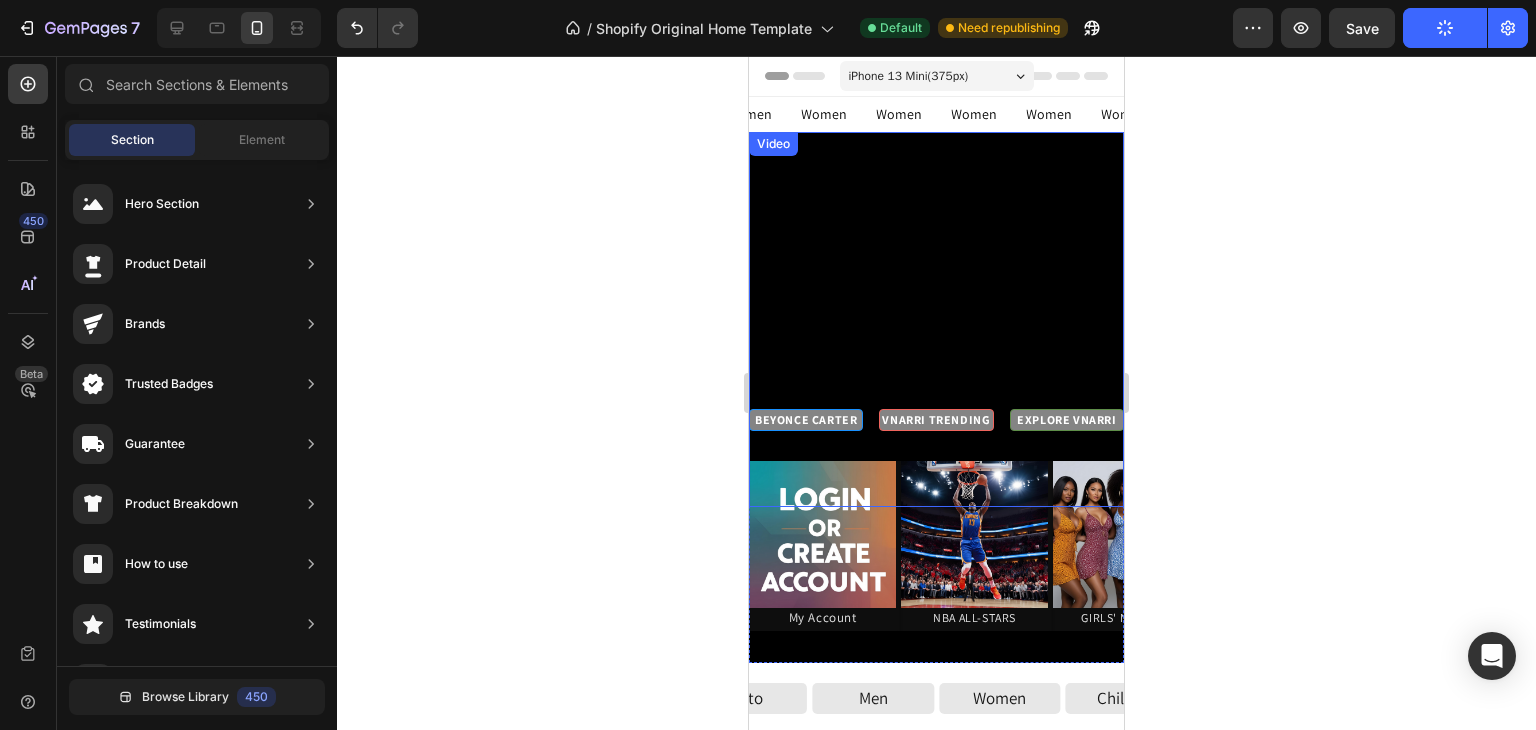 click 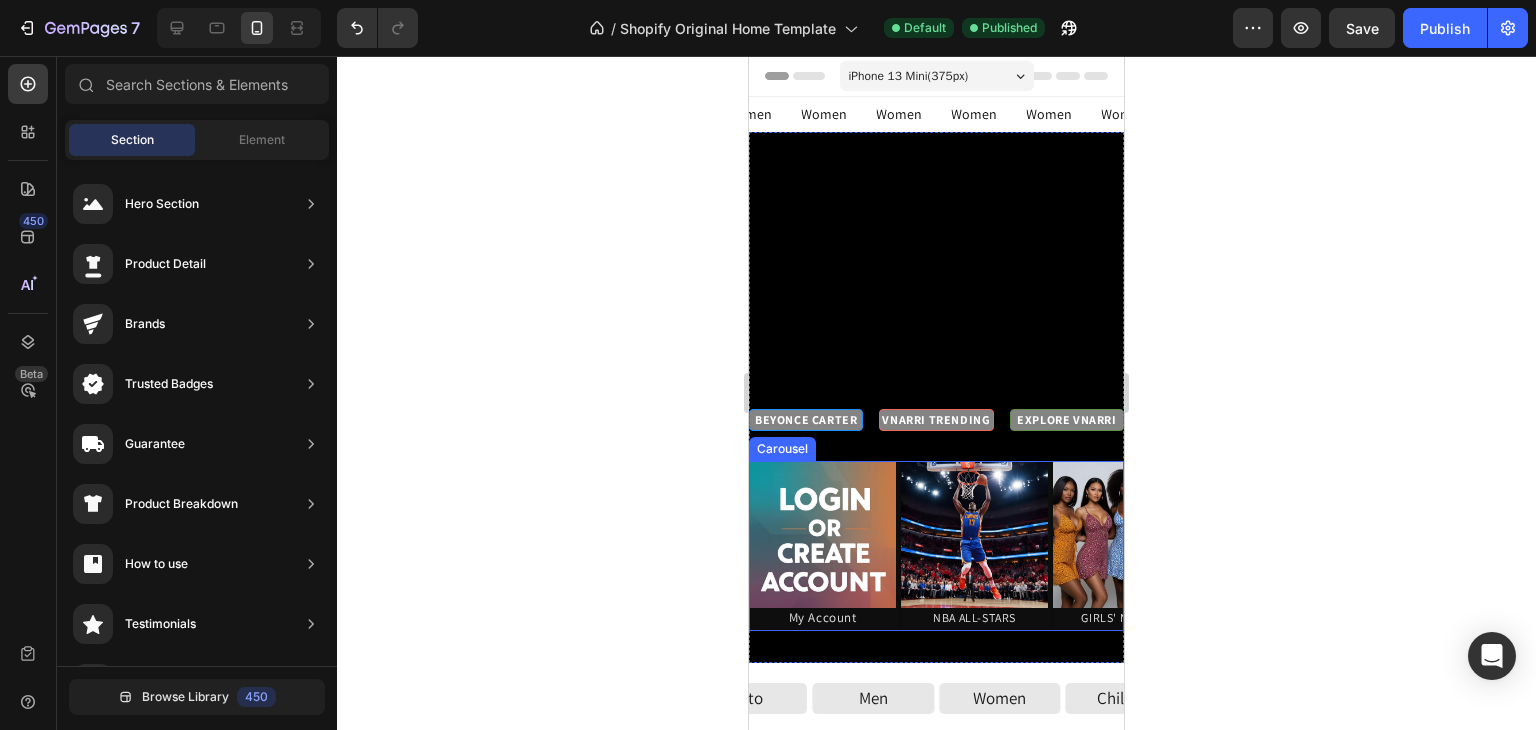 click on "Image My Account Heading Image NBA ALL-STARS Heading Image GIRLS' Night Out Heading Image 40% OFF Kids Wear Heading Image VS: 'JoJo's Closet' Heading Image Shop With Amber Heading Image The Boyz Heading Image Image Image" at bounding box center (936, 546) 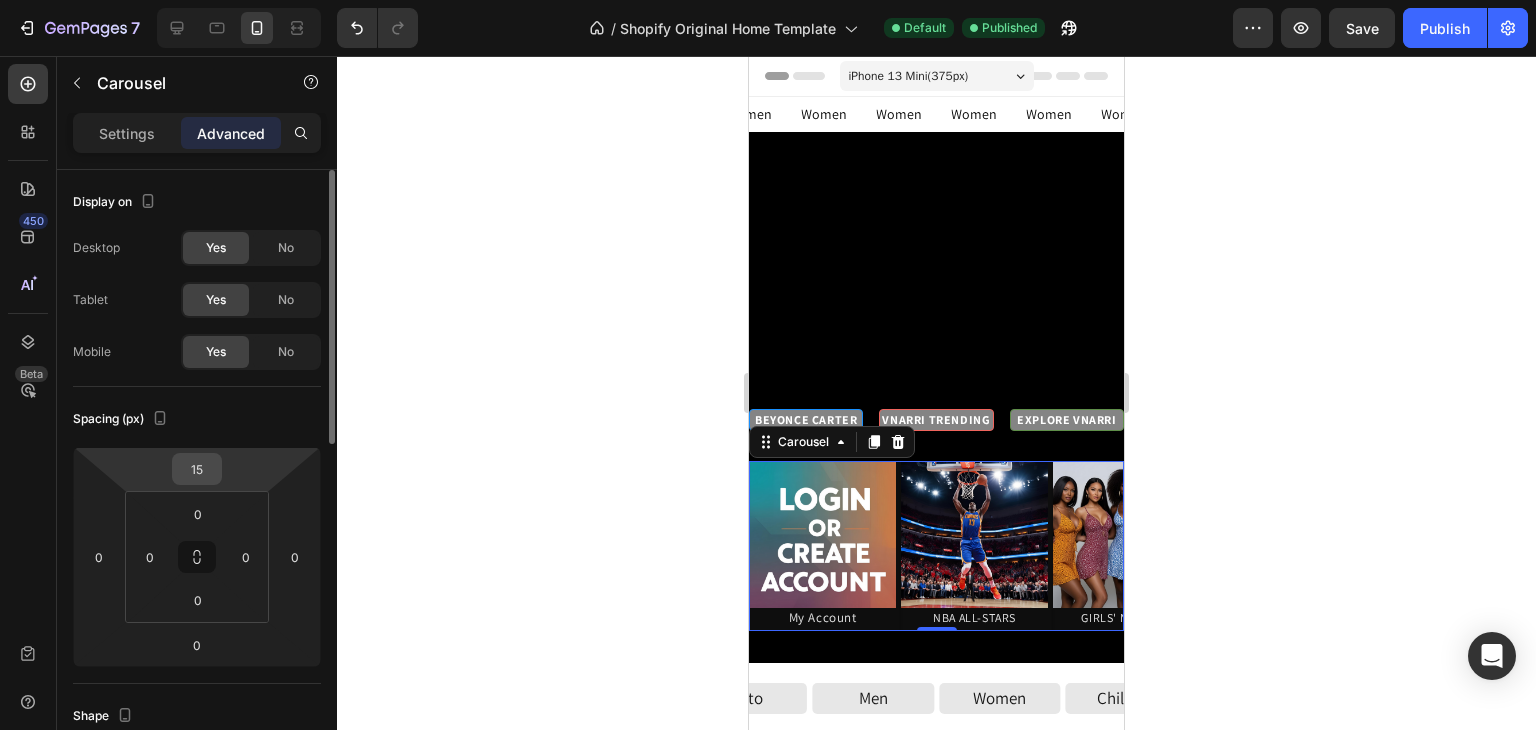 click on "15" at bounding box center (197, 469) 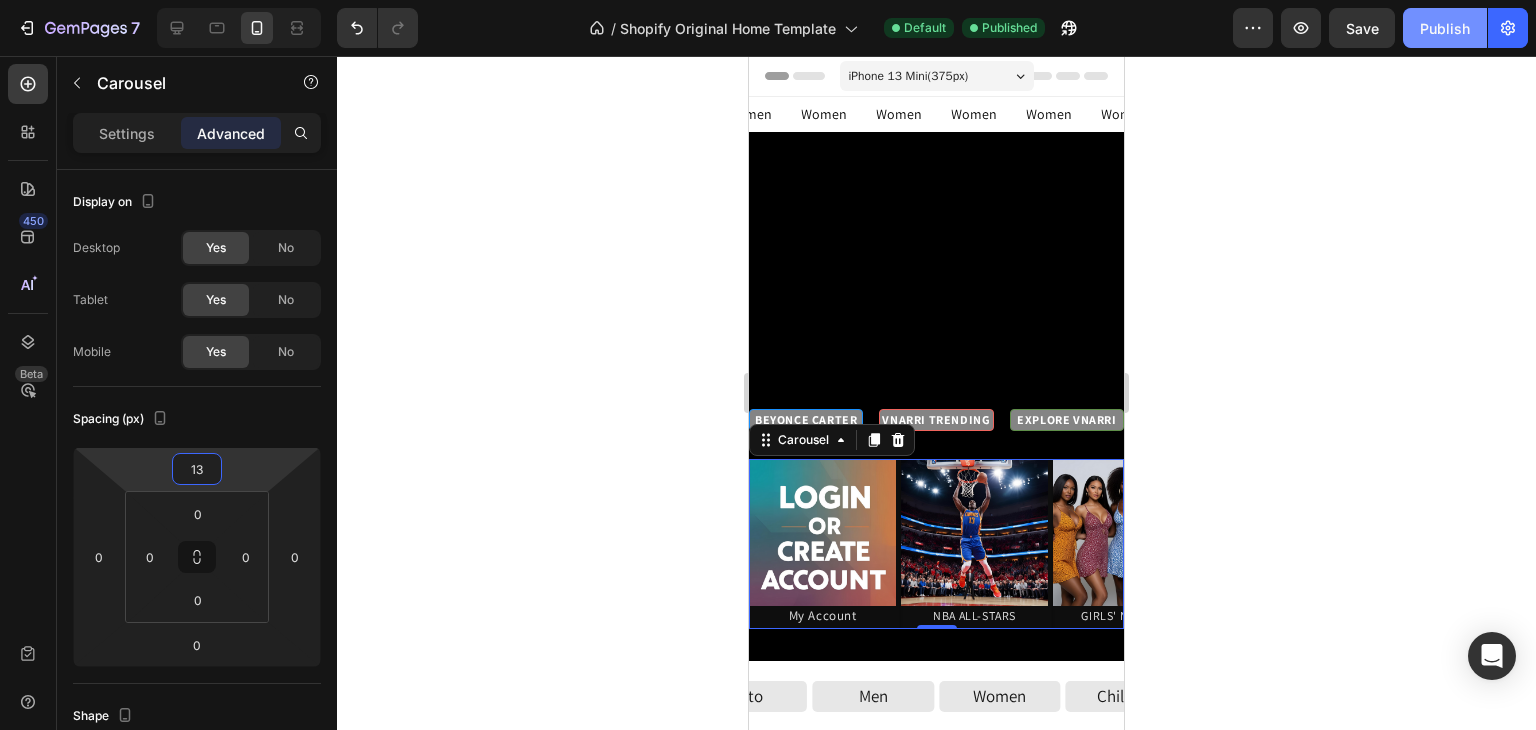 click on "Publish" at bounding box center (1445, 28) 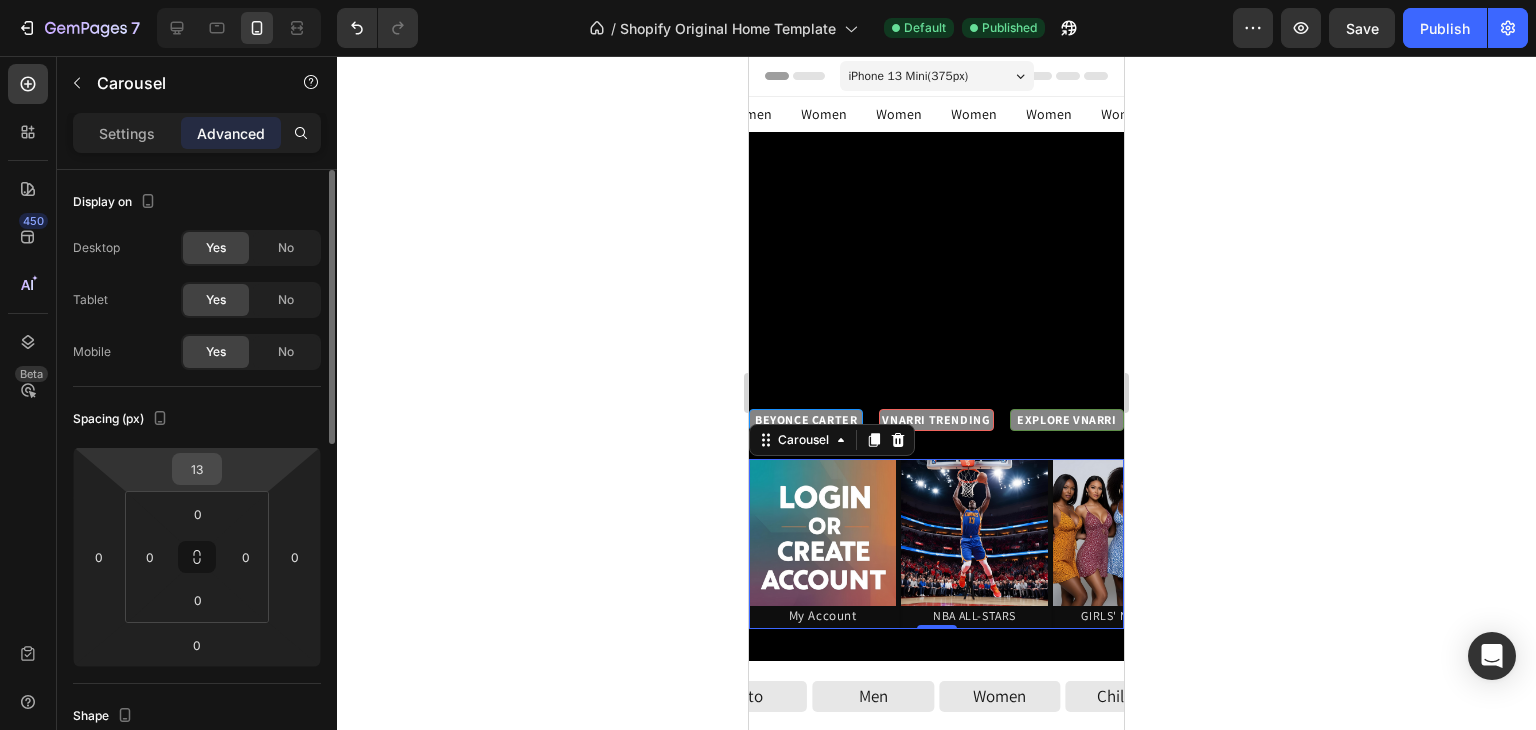 click on "13" at bounding box center [197, 469] 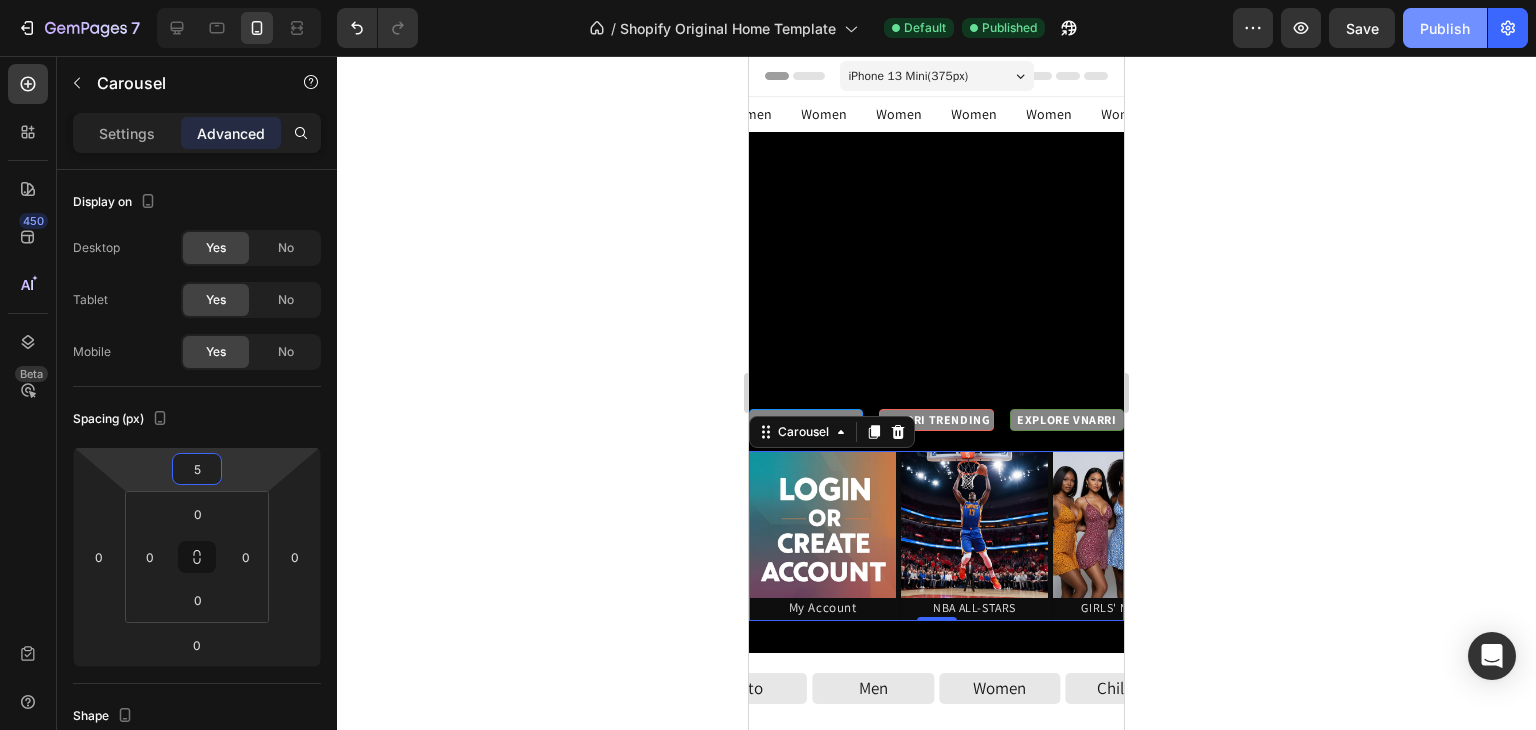 type on "5" 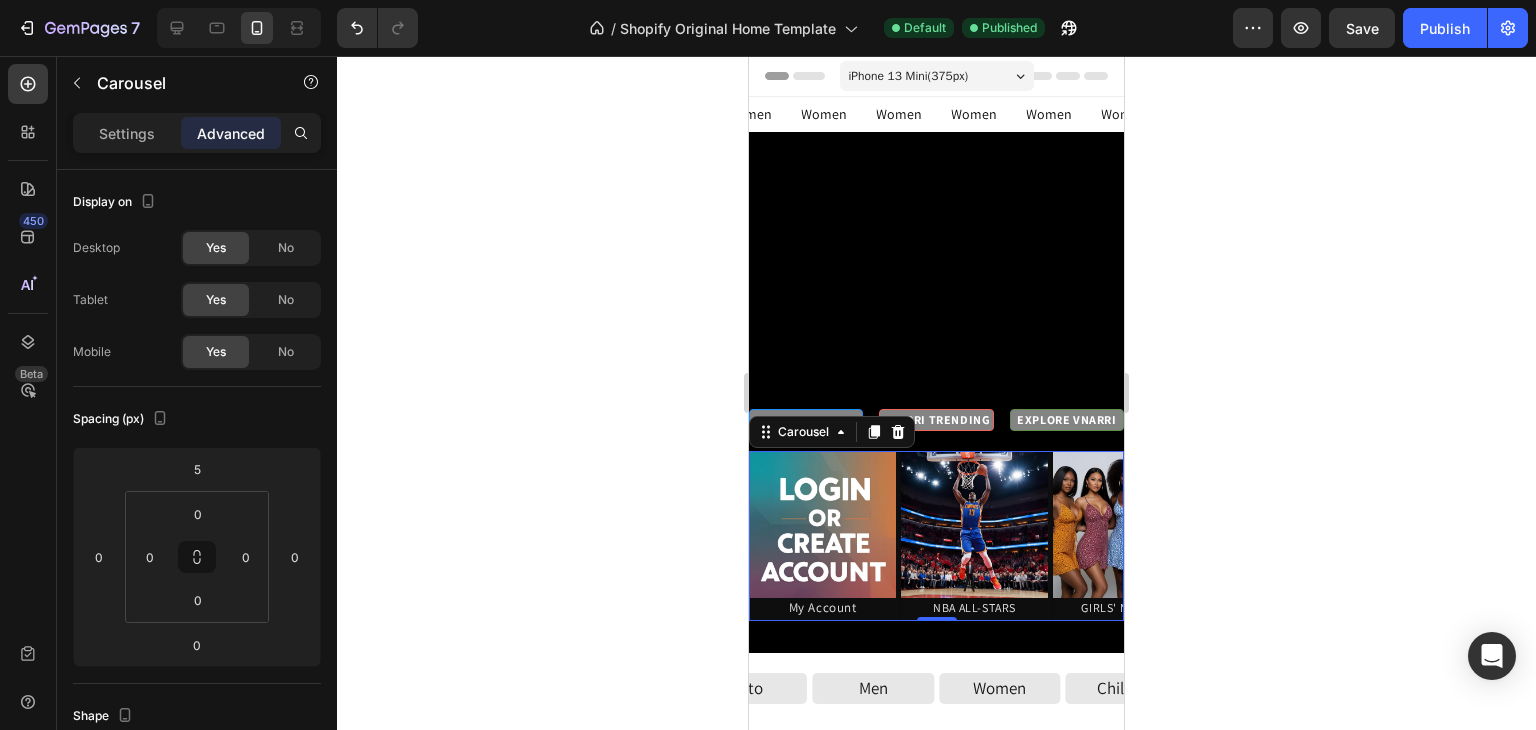 click 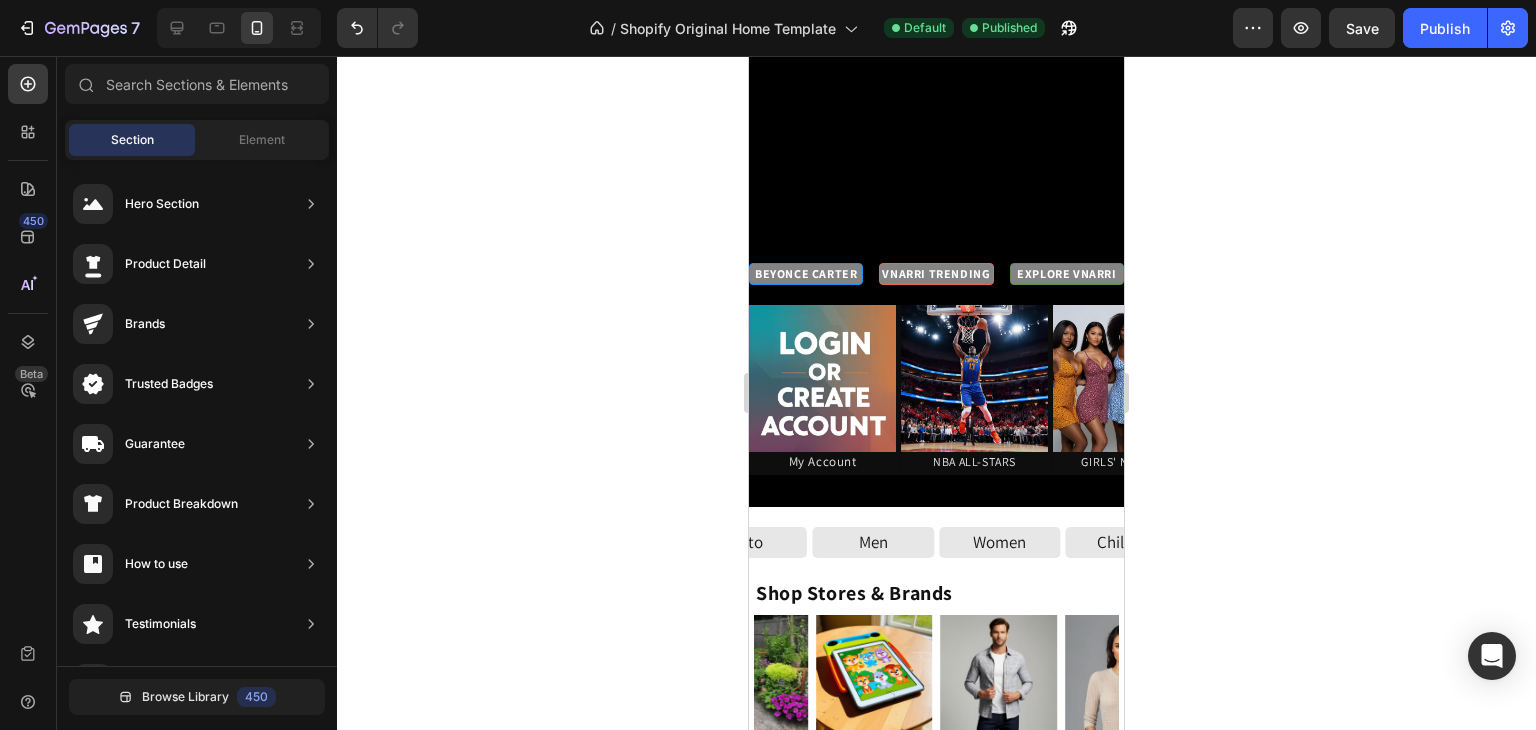 scroll, scrollTop: 0, scrollLeft: 0, axis: both 